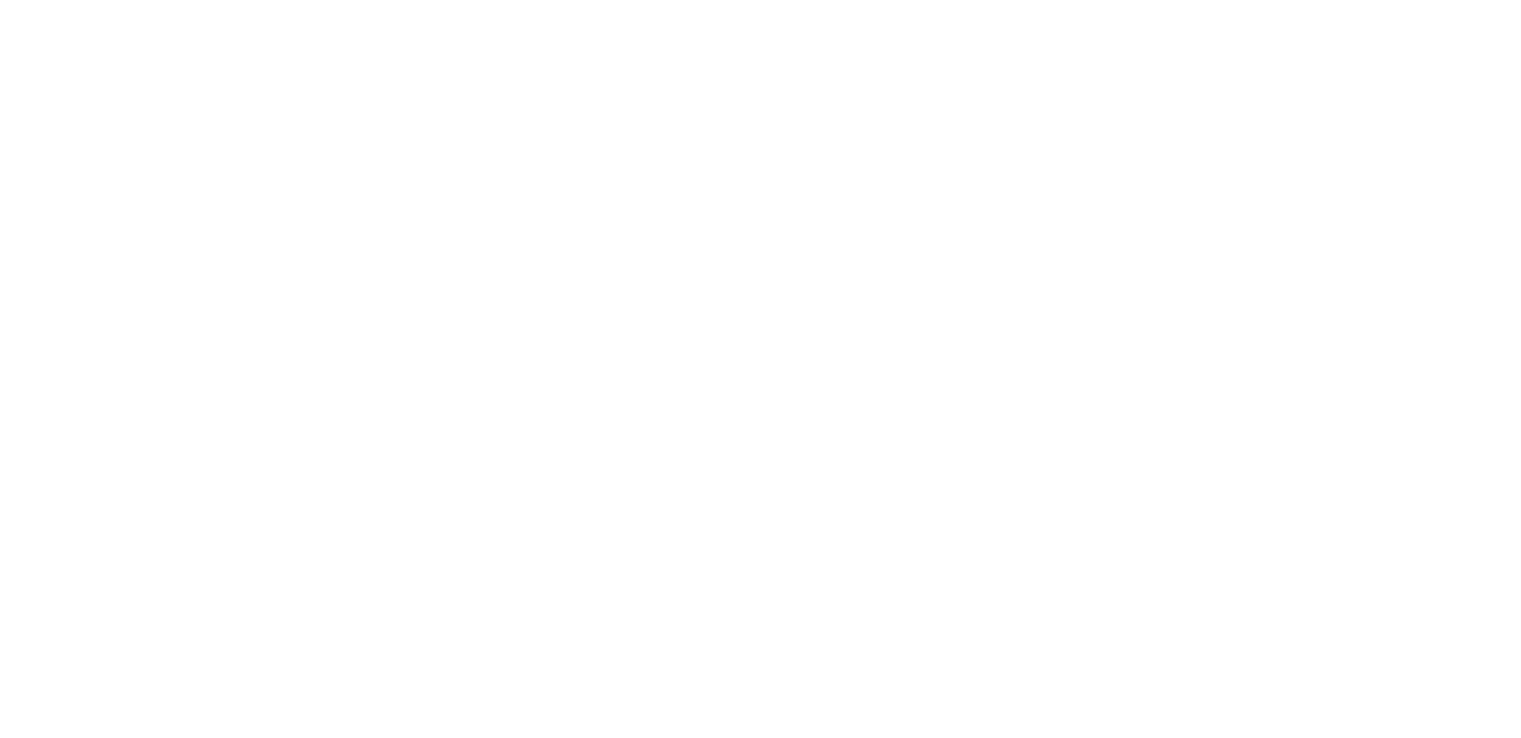 scroll, scrollTop: 0, scrollLeft: 0, axis: both 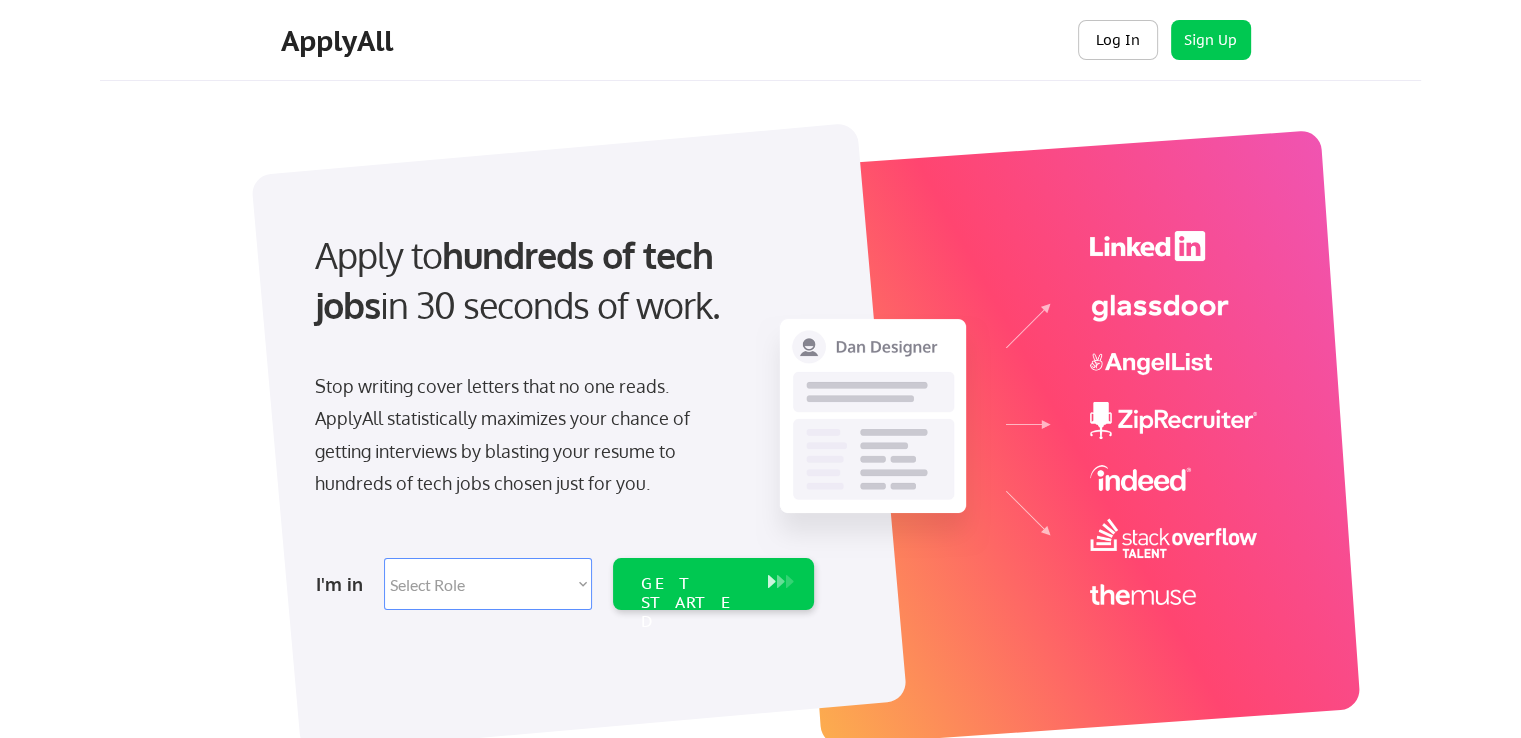 click on "Log In" at bounding box center (1118, 40) 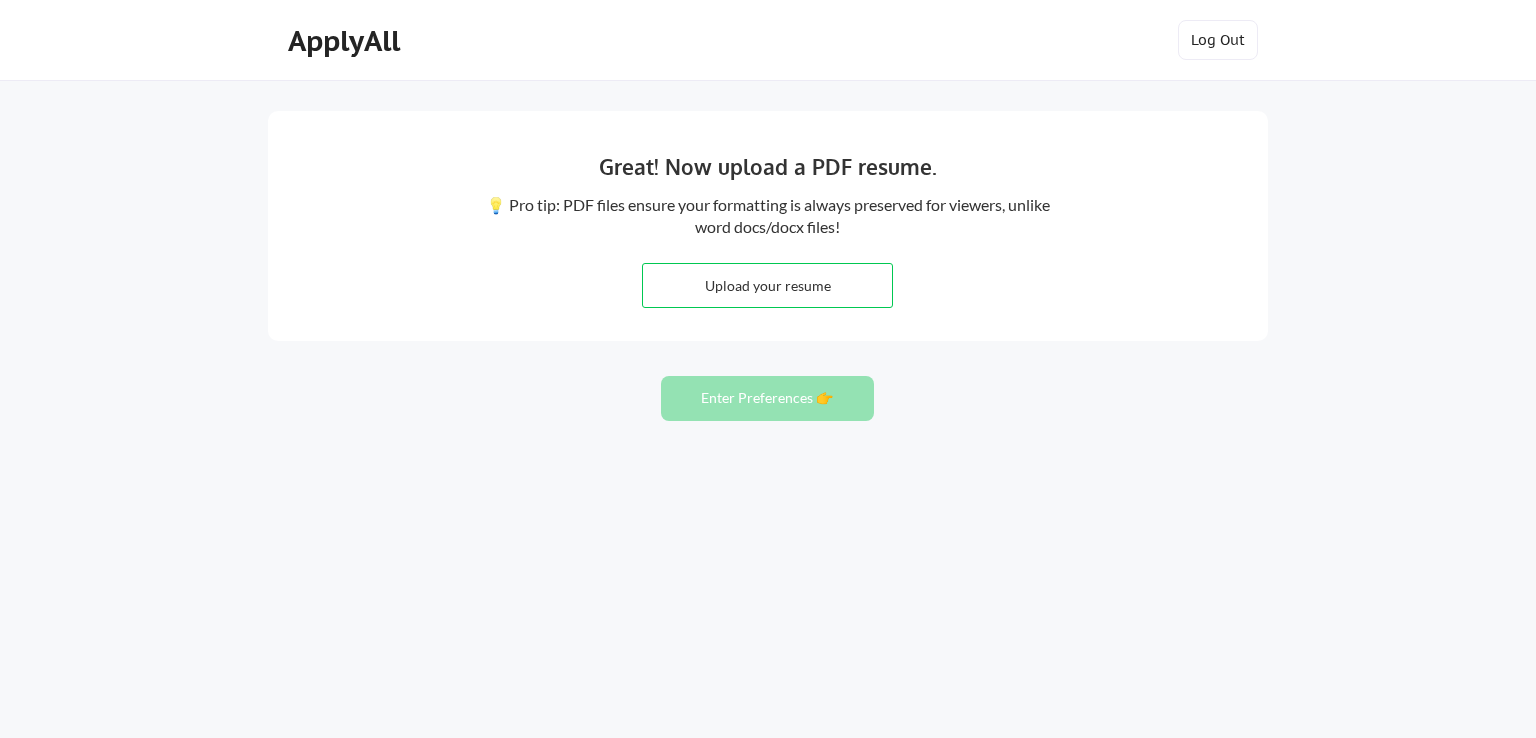 scroll, scrollTop: 0, scrollLeft: 0, axis: both 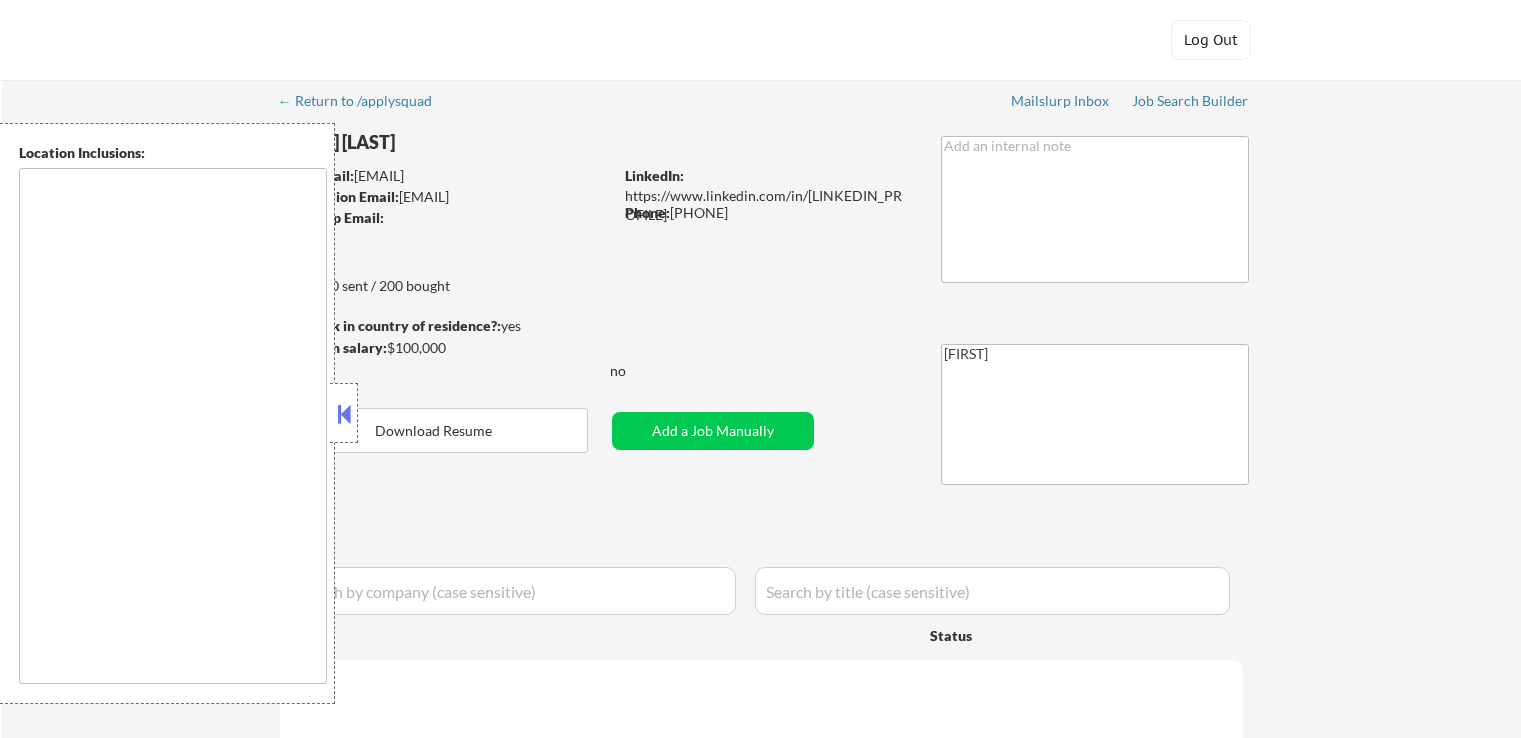 select on ""pending"" 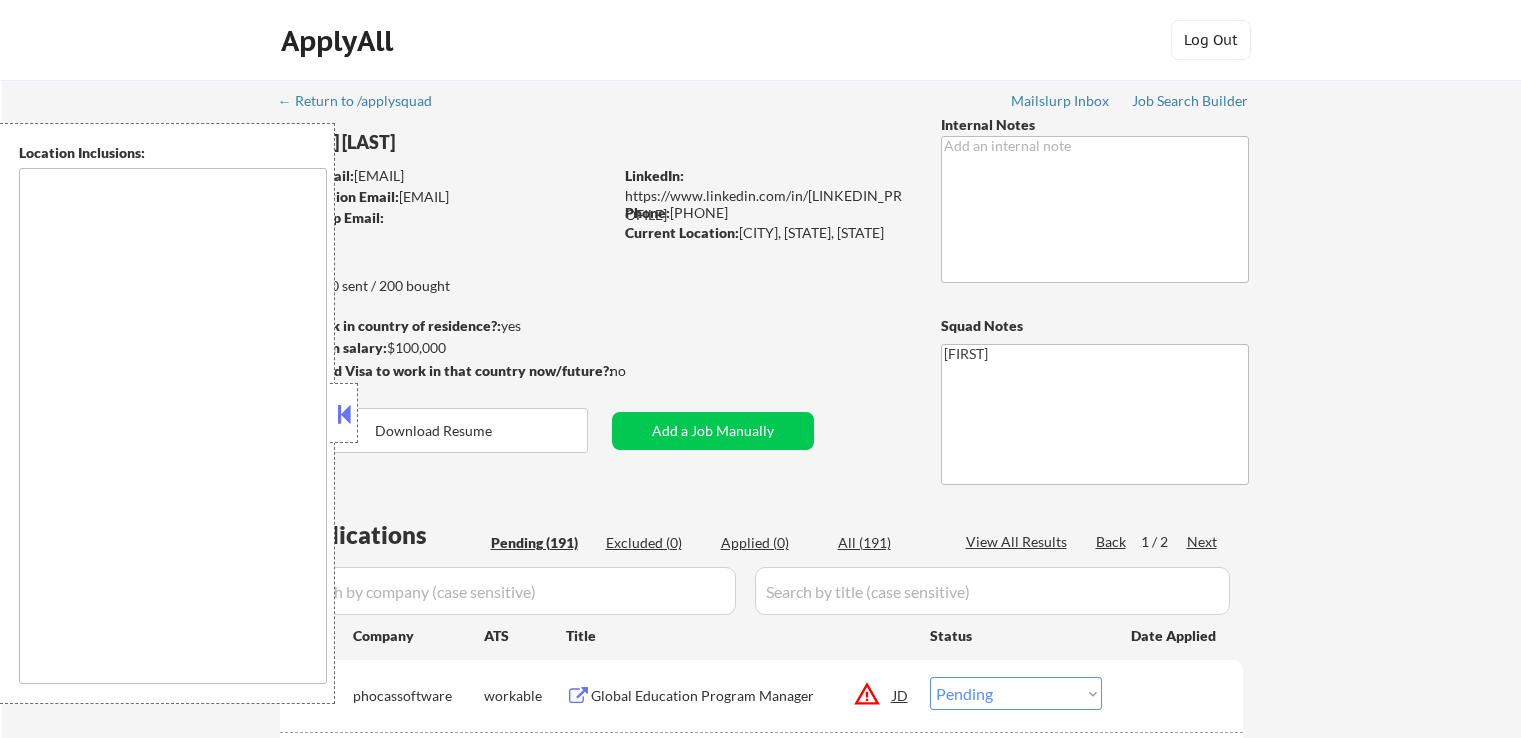 scroll, scrollTop: 0, scrollLeft: 0, axis: both 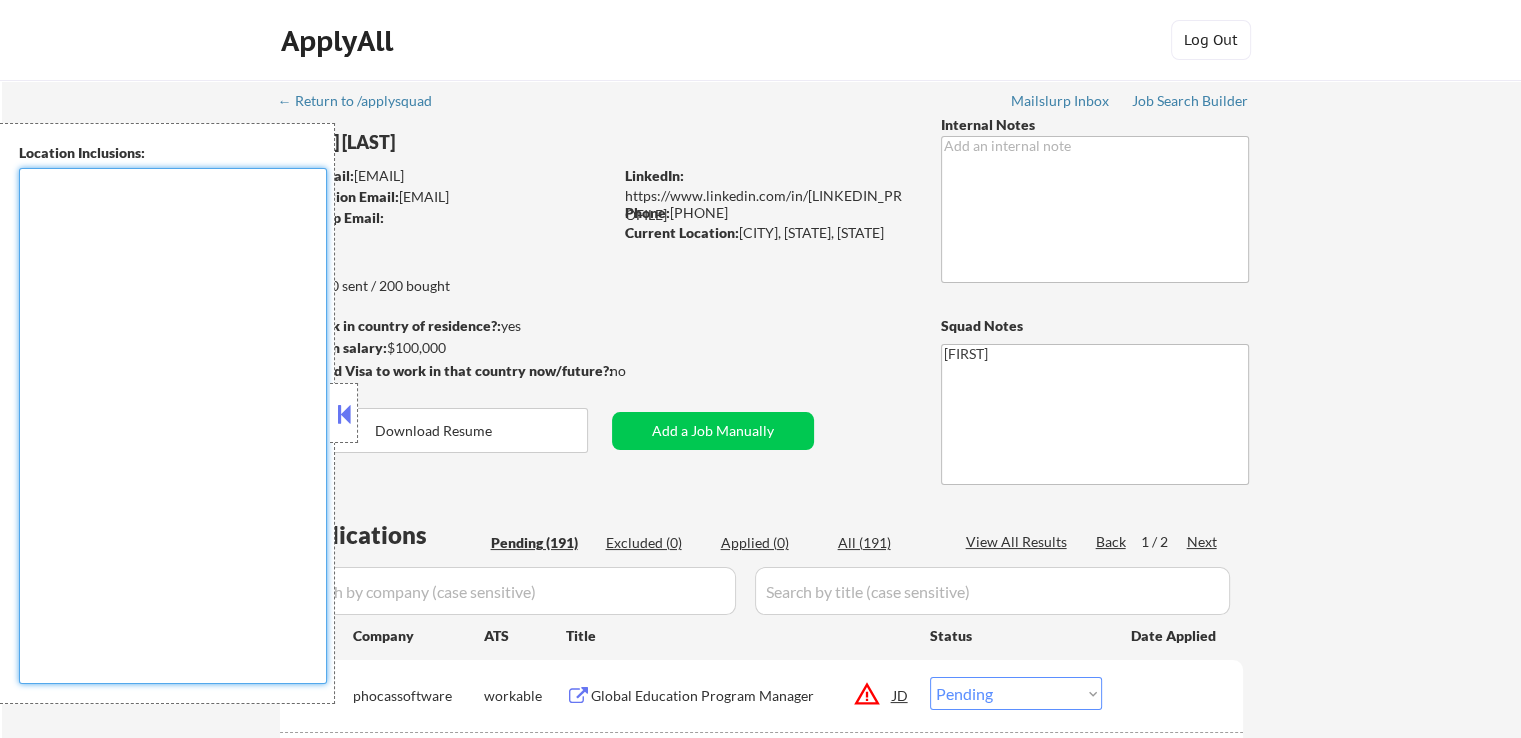 click at bounding box center (173, 426) 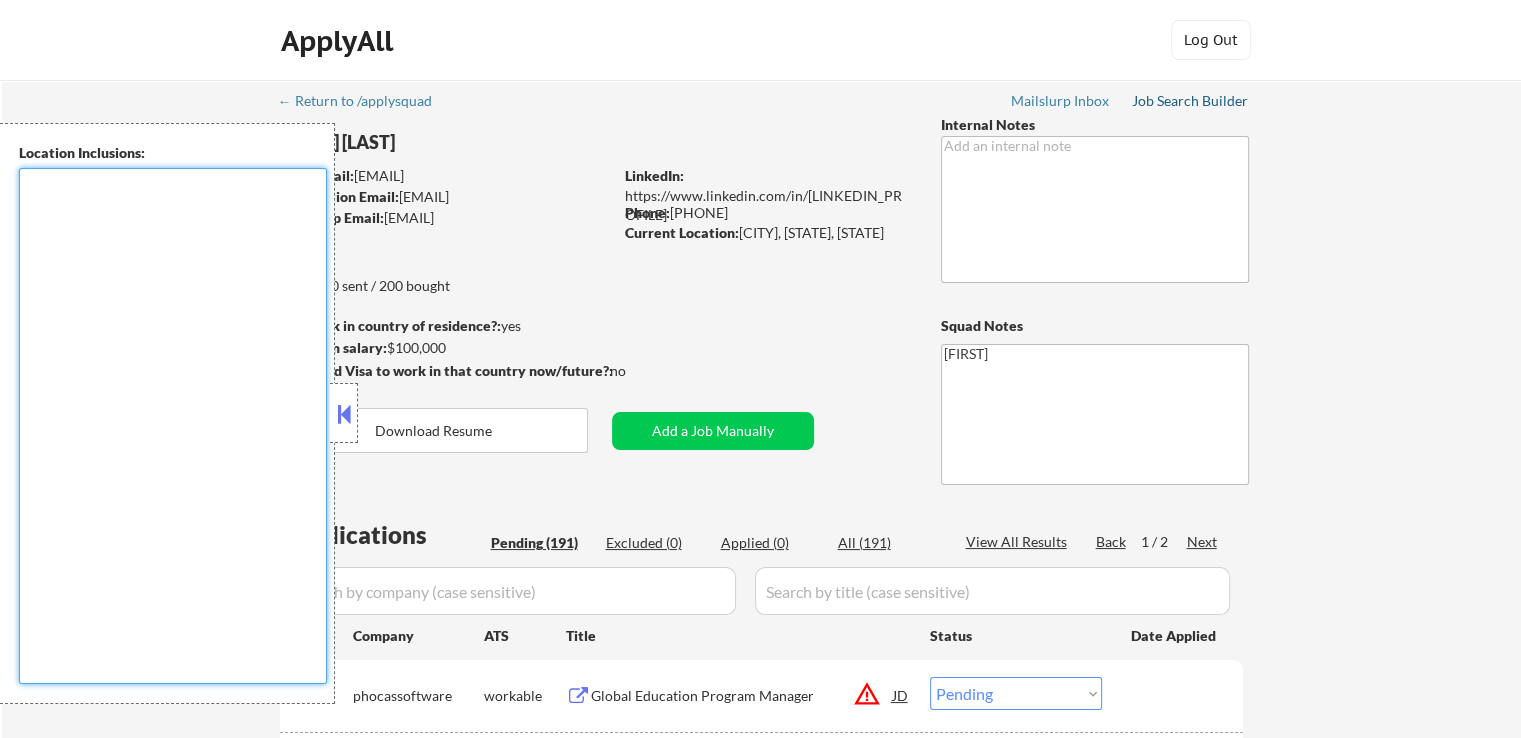 click on "Job Search Builder" at bounding box center (1190, 101) 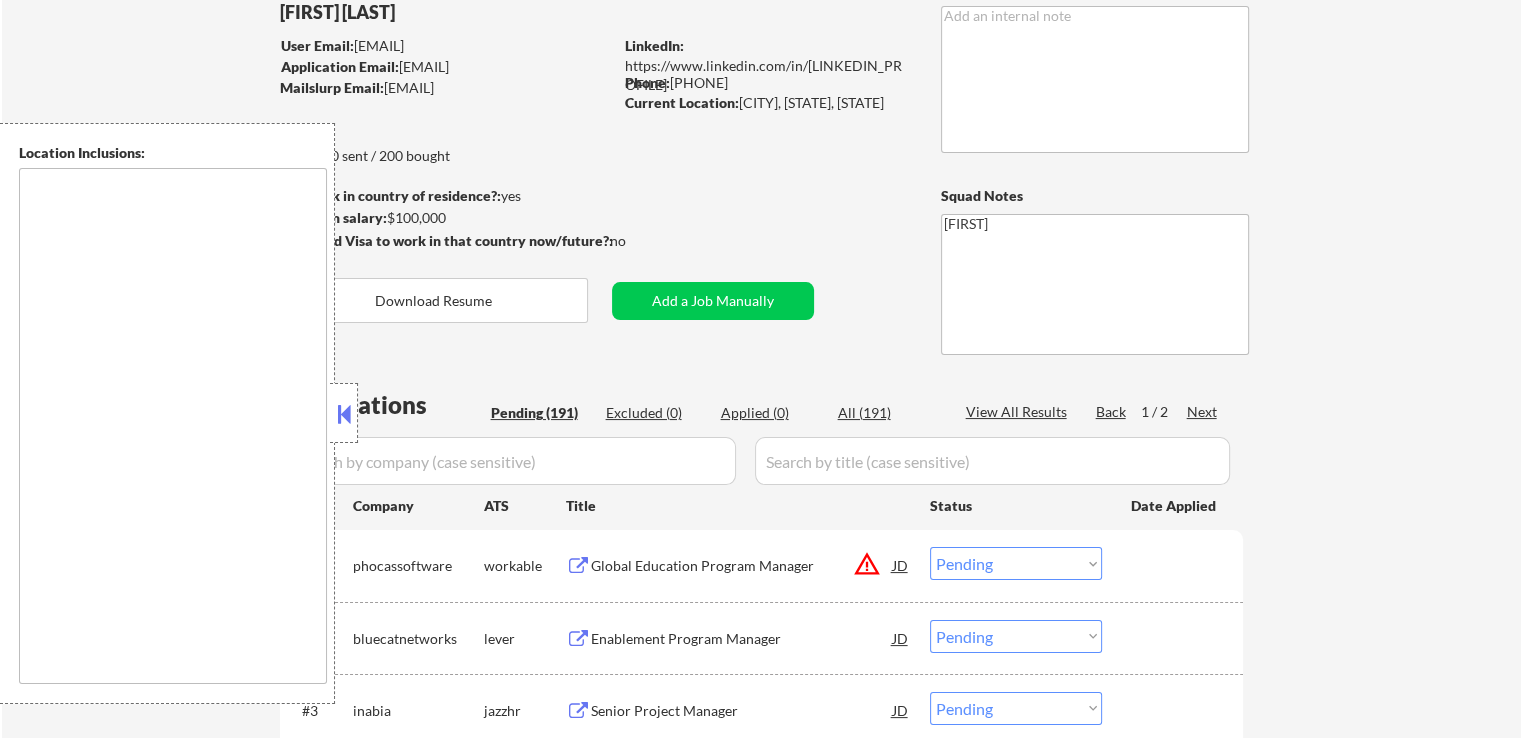 scroll, scrollTop: 300, scrollLeft: 0, axis: vertical 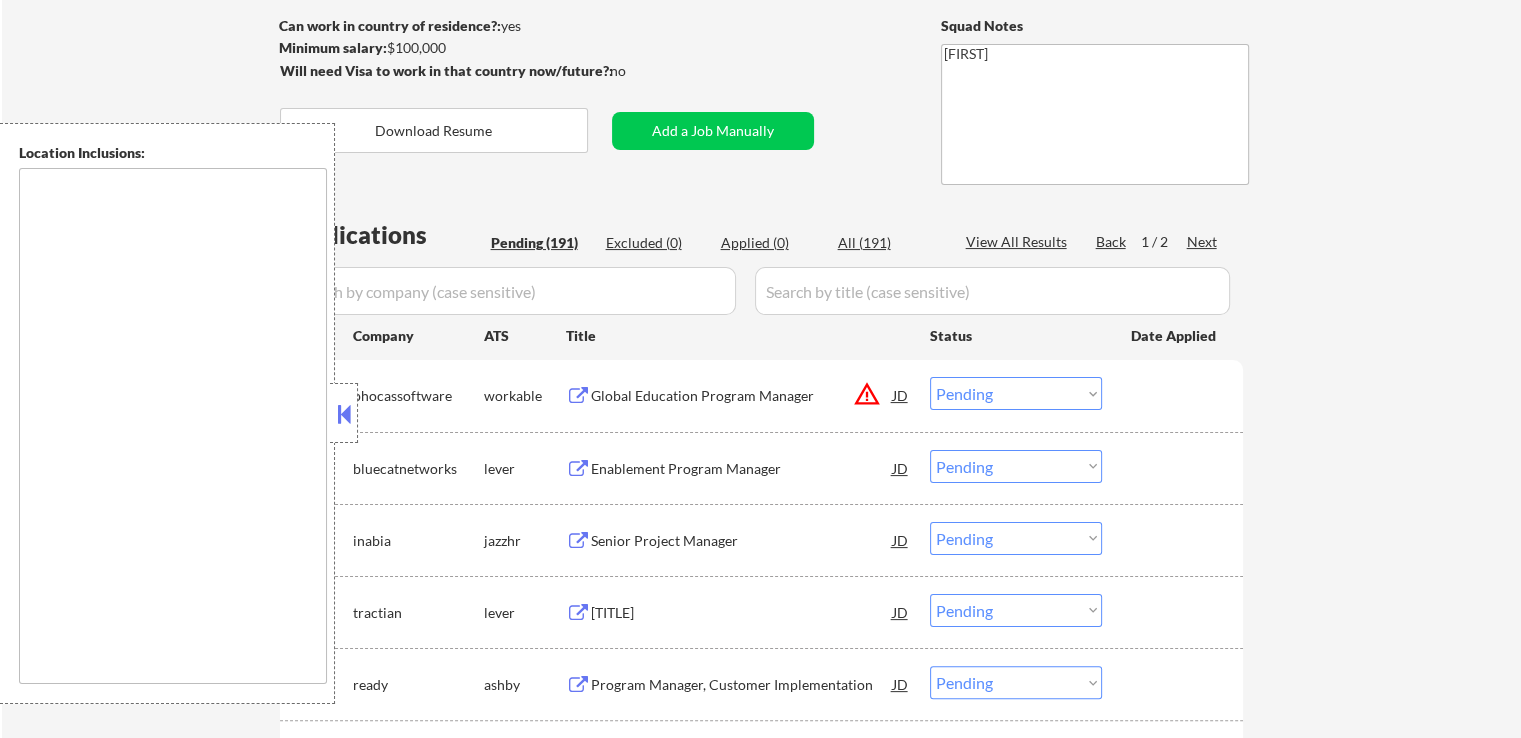 click at bounding box center [344, 414] 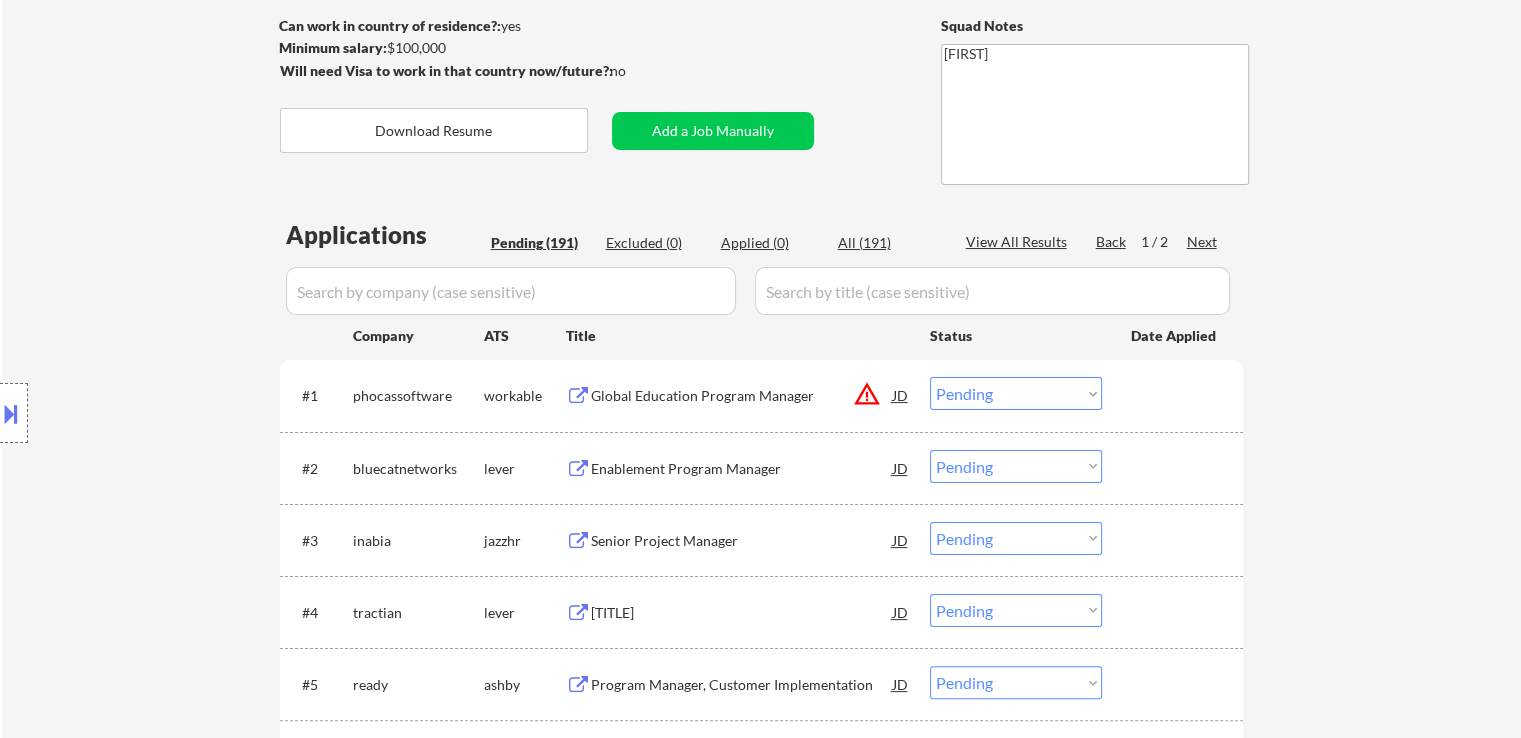 click on "Log in to get started" at bounding box center (64, 721) 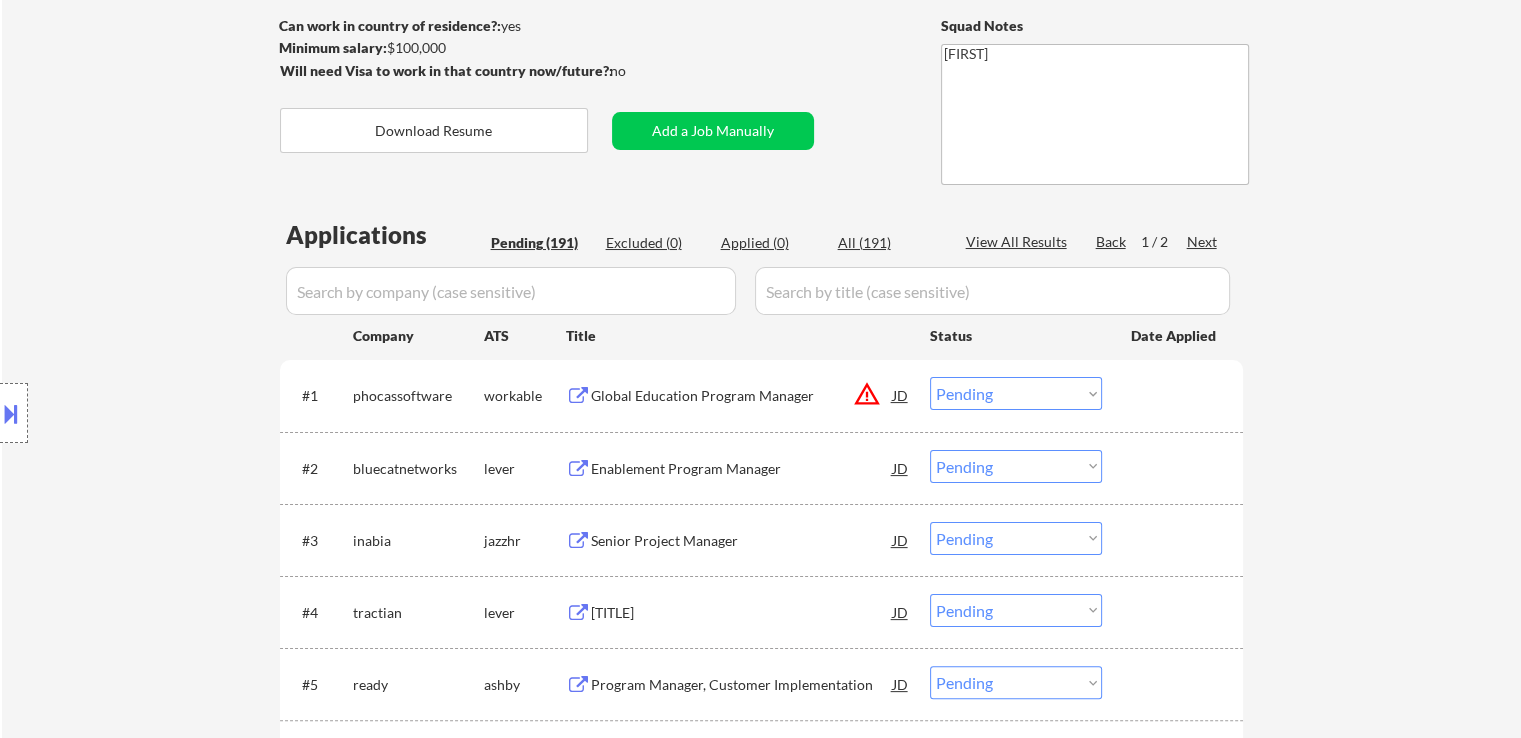 click 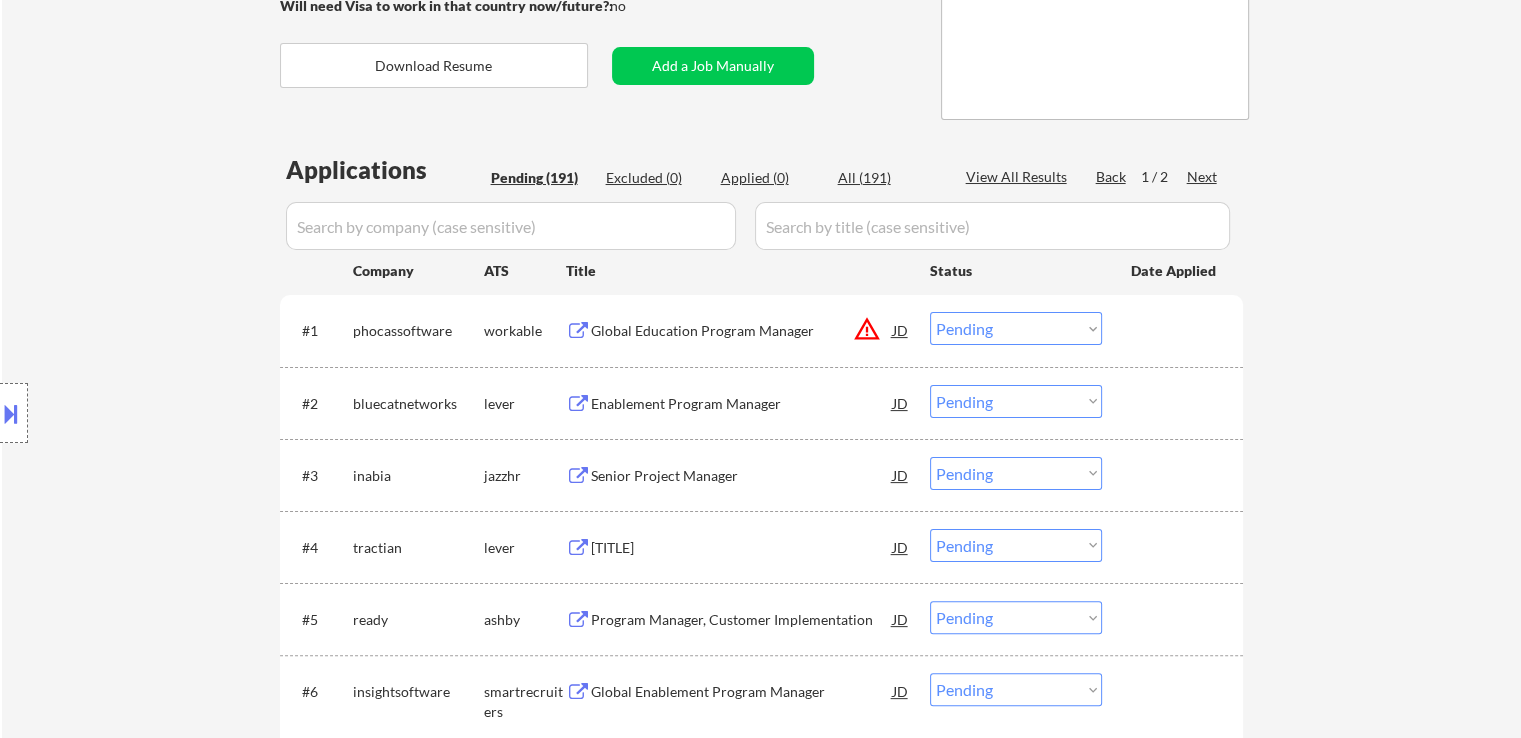scroll, scrollTop: 400, scrollLeft: 0, axis: vertical 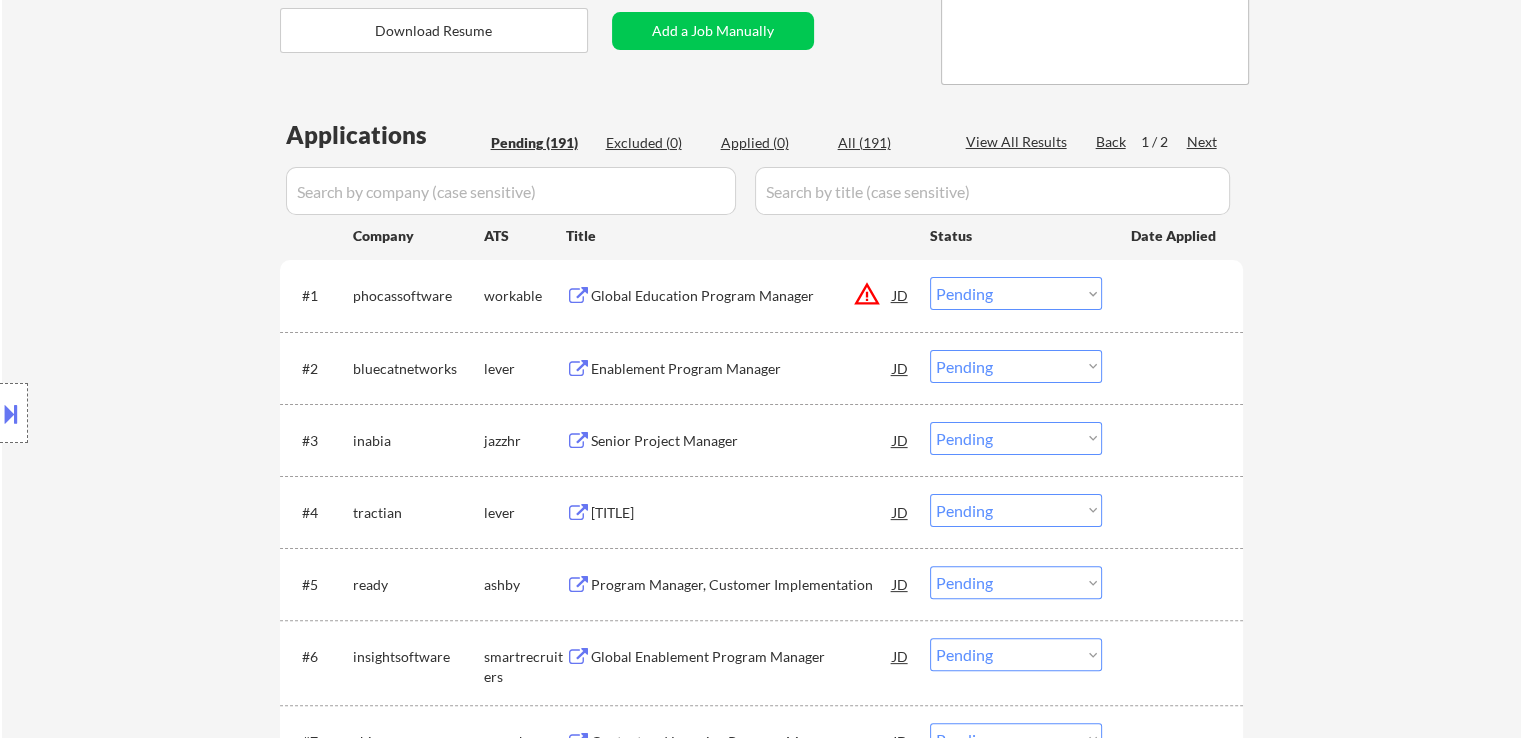 click on "JD" at bounding box center [901, 295] 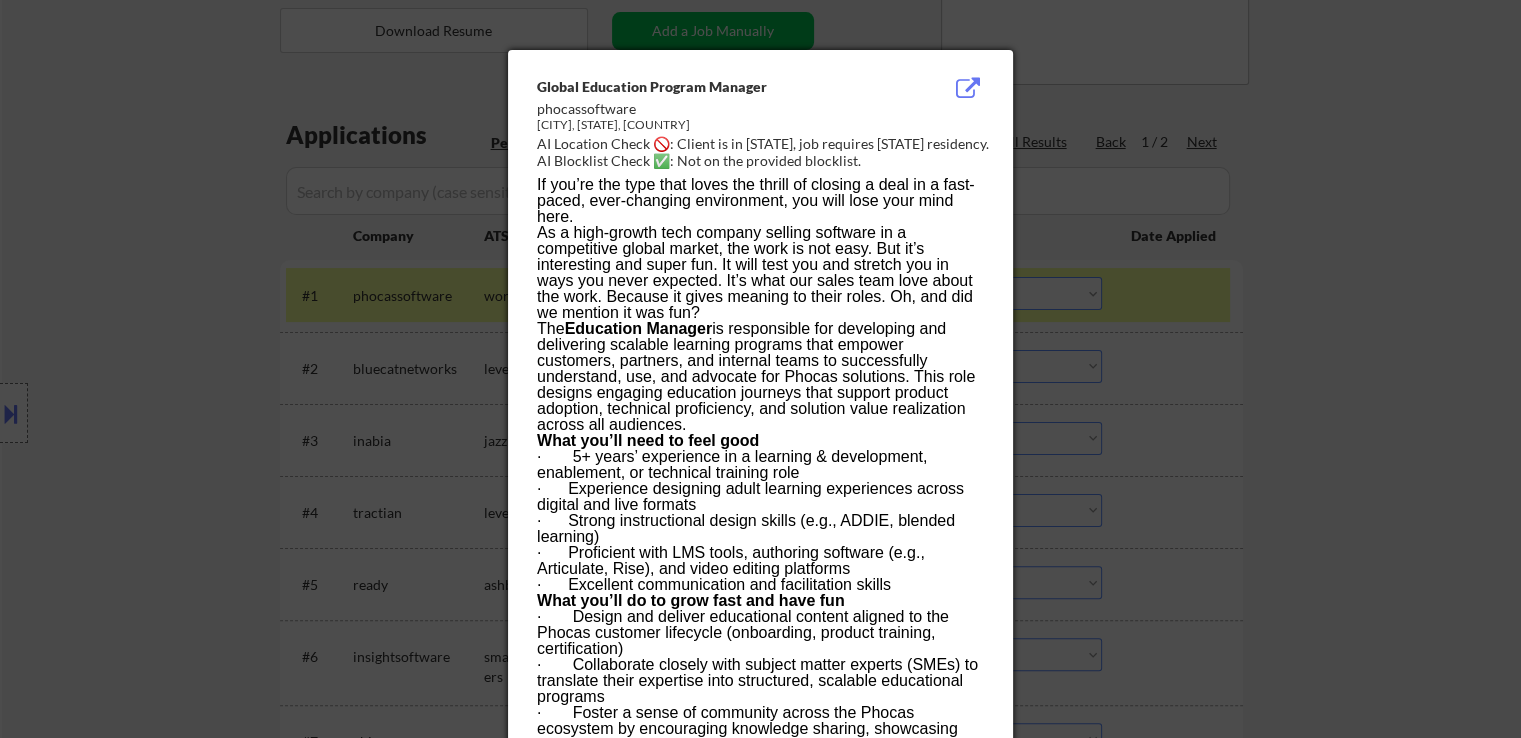 click at bounding box center [760, 369] 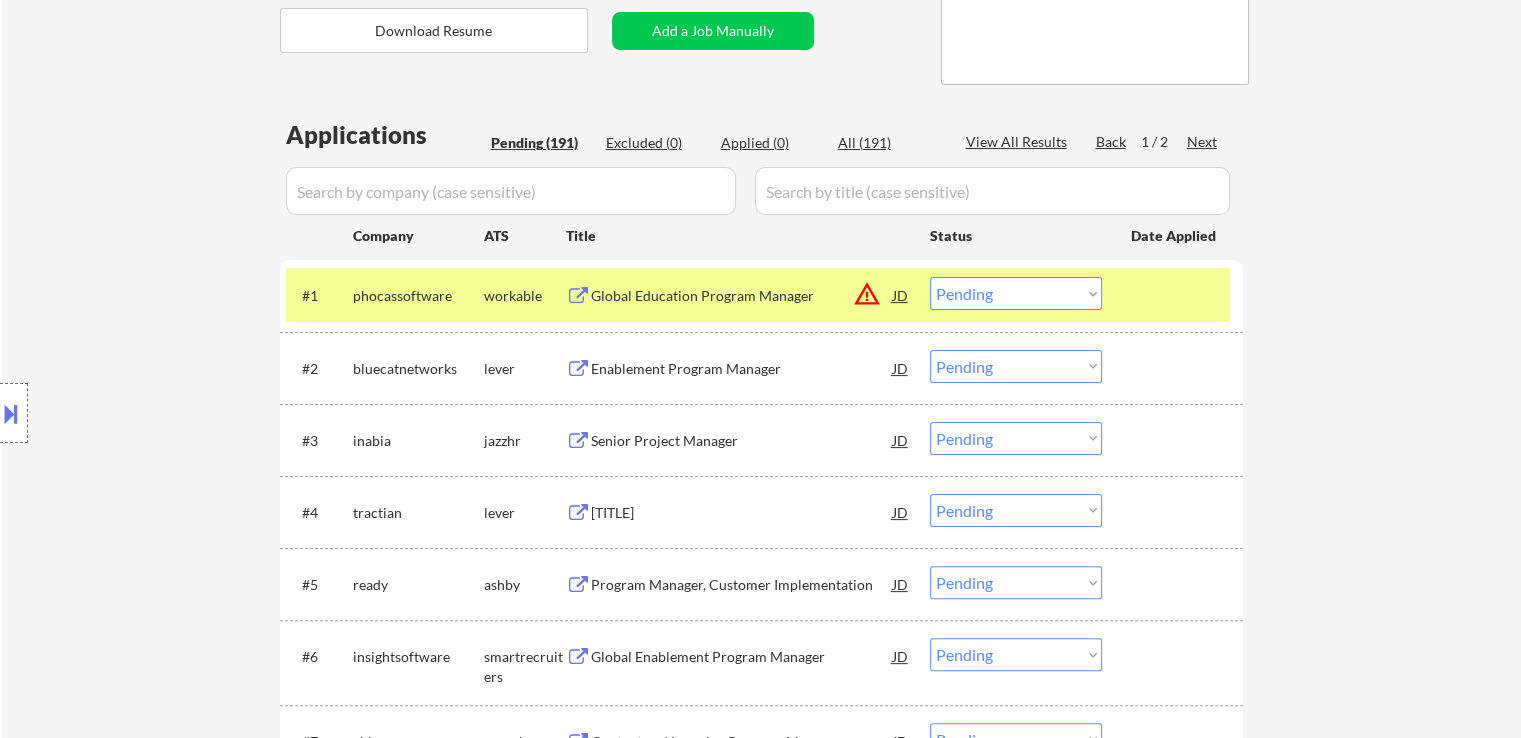 click on "Choose an option... Pending Applied Excluded (Questions) Excluded (Expired) Excluded (Location) Excluded (Bad Match) Excluded (Blocklist) Excluded (Salary) Excluded (Other)" at bounding box center [1016, 293] 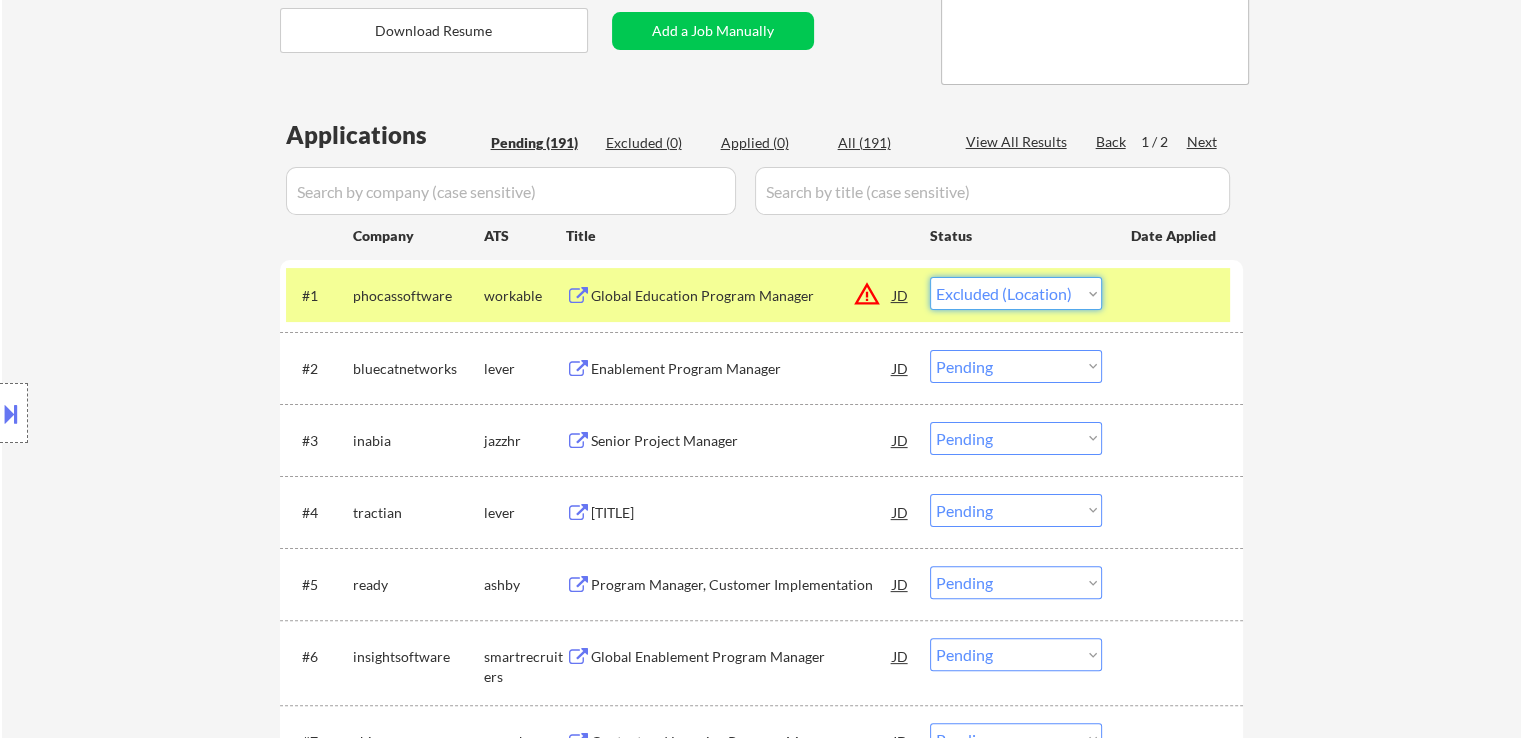 click on "Choose an option... Pending Applied Excluded (Questions) Excluded (Expired) Excluded (Location) Excluded (Bad Match) Excluded (Blocklist) Excluded (Salary) Excluded (Other)" at bounding box center [1016, 293] 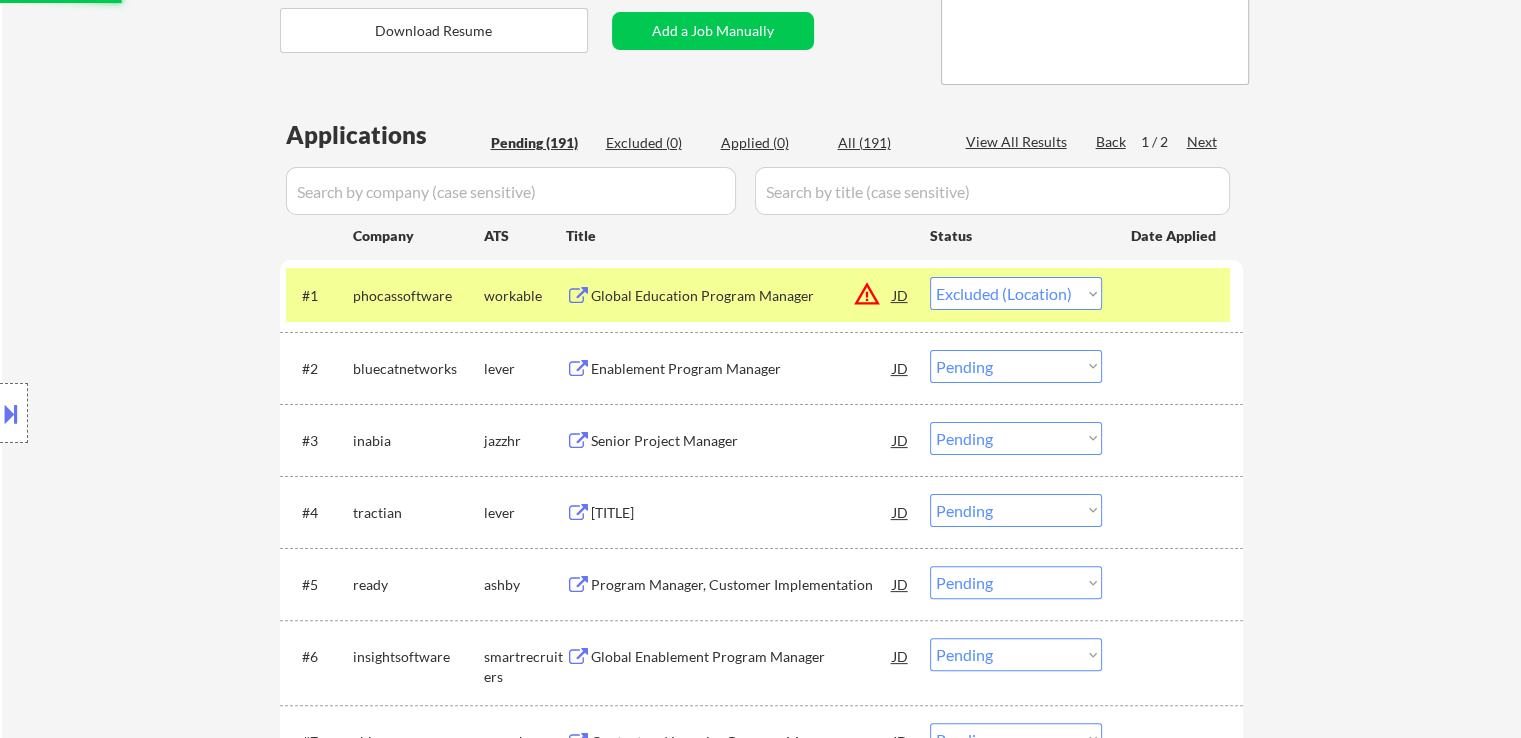 click on "← Return to /applysquad Mailslurp Inbox Job Search Builder [FIRST] [LAST] User Email: [EMAIL] Application Email: [EMAIL] Mailslurp Email: [EMAIL] LinkedIn: https://www.linkedin.com/in/[FIRST]-[LAST] Phone: [PHONE] Current Location: [CITY], [STATE], [STATE] Applies: 0 sent / 200 bought Internal Notes Can work in country of residence?: yes Squad Notes Minimum salary: $100,000 Will need Visa to work in that country now/future?: no Download Resume Add a Job Manually [FIRST] Applications Pending (191) Excluded (0) Applied (0) All (191) View All Results Back 1 / 2
Next Company ATS Title Status Date Applied #1 phocassoftware workable Global Education Program Manager JD warning_amber Choose an option... Pending Applied Excluded (Questions) Excluded (Expired) Excluded (Location) Excluded (Bad Match) Excluded (Blocklist) Excluded (Salary) Excluded (Other) #2 bluecatnetworks lever Enablement Program Manager JD Choose an option... Pending Applied #3" at bounding box center [761, 3882] 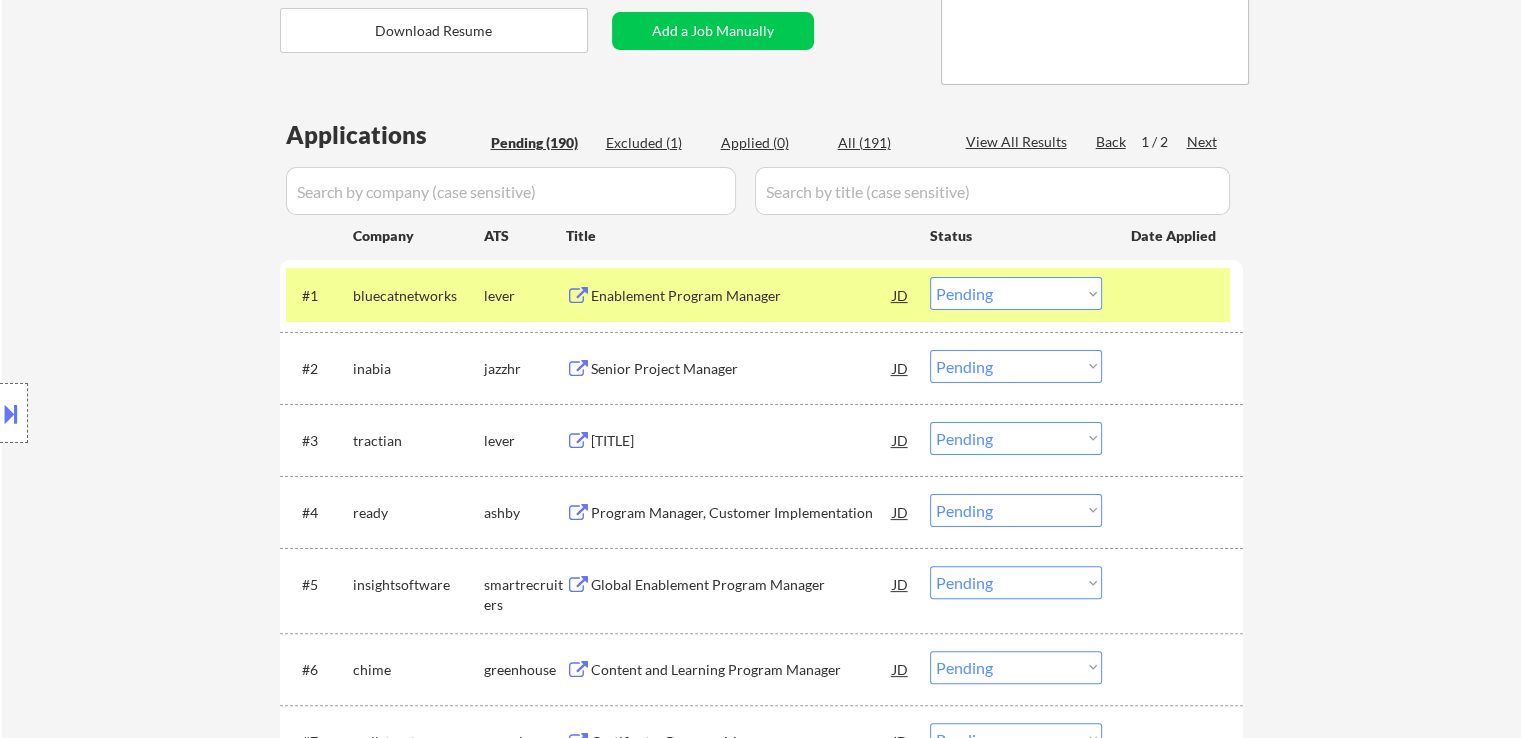 click on "Enablement Program Manager" at bounding box center [742, 296] 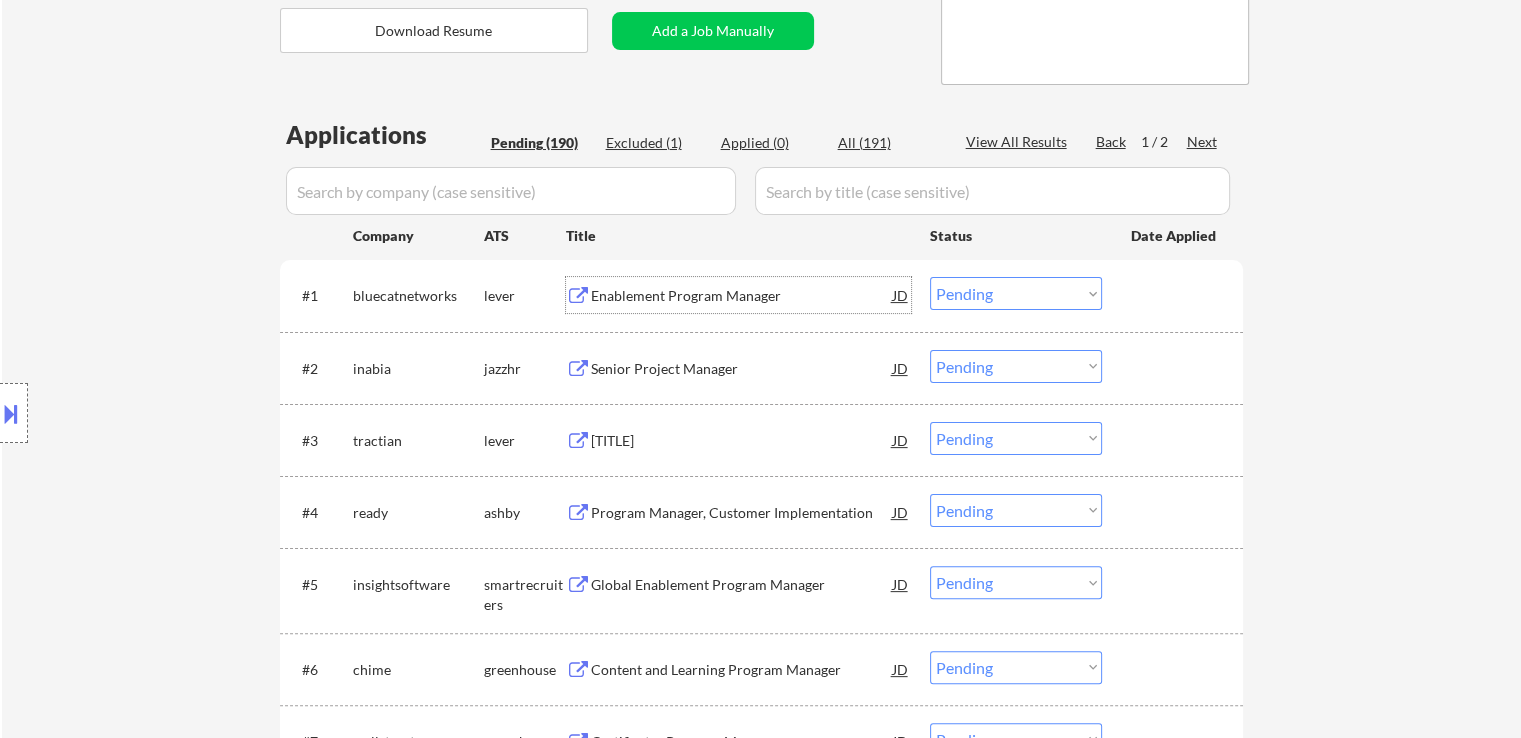 click on "Senior Project Manager" at bounding box center (742, 369) 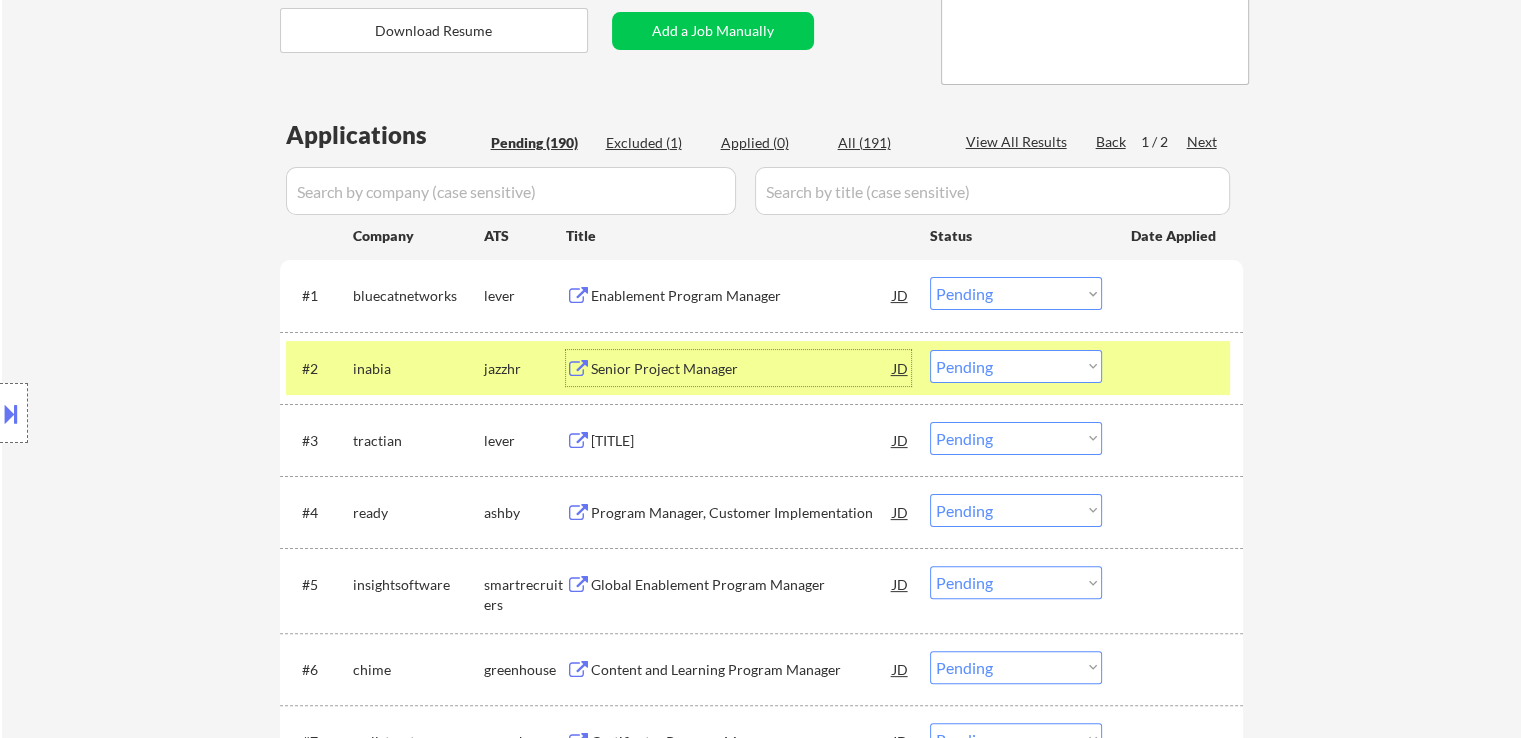 click on "Choose an option... Pending Applied Excluded (Questions) Excluded (Expired) Excluded (Location) Excluded (Bad Match) Excluded (Blocklist) Excluded (Salary) Excluded (Other)" at bounding box center (1016, 293) 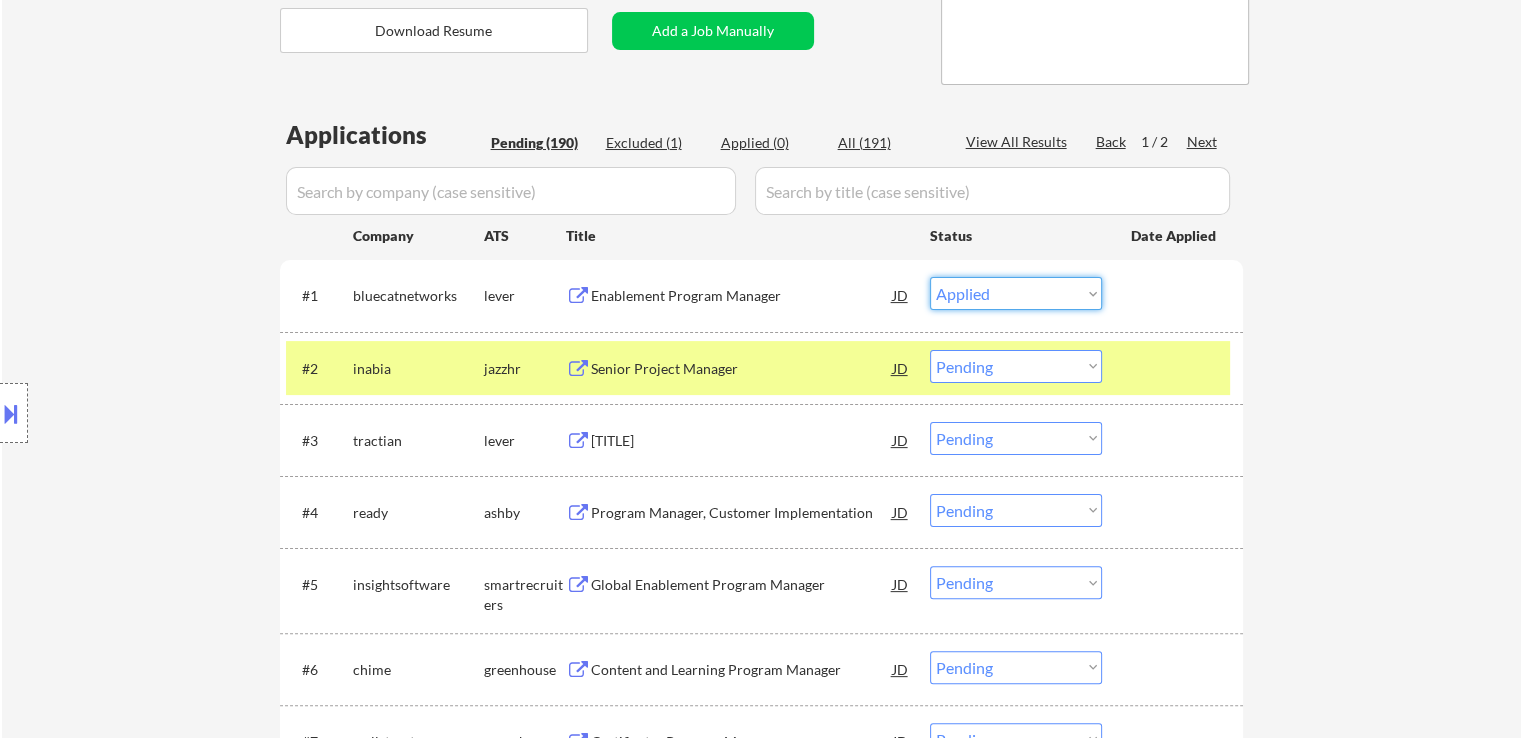 click on "Choose an option... Pending Applied Excluded (Questions) Excluded (Expired) Excluded (Location) Excluded (Bad Match) Excluded (Blocklist) Excluded (Salary) Excluded (Other)" at bounding box center [1016, 293] 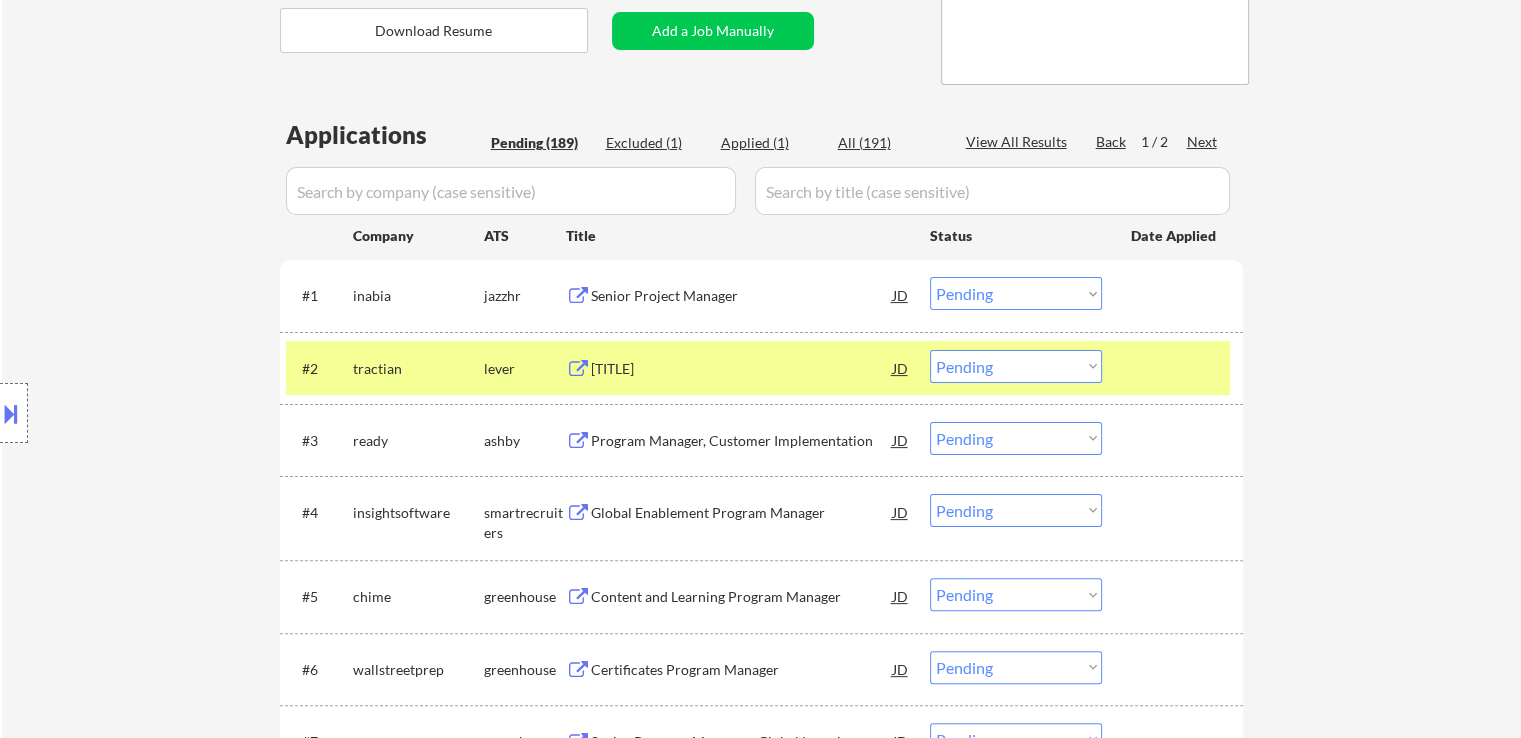 click on "[TITLE]" at bounding box center (742, 369) 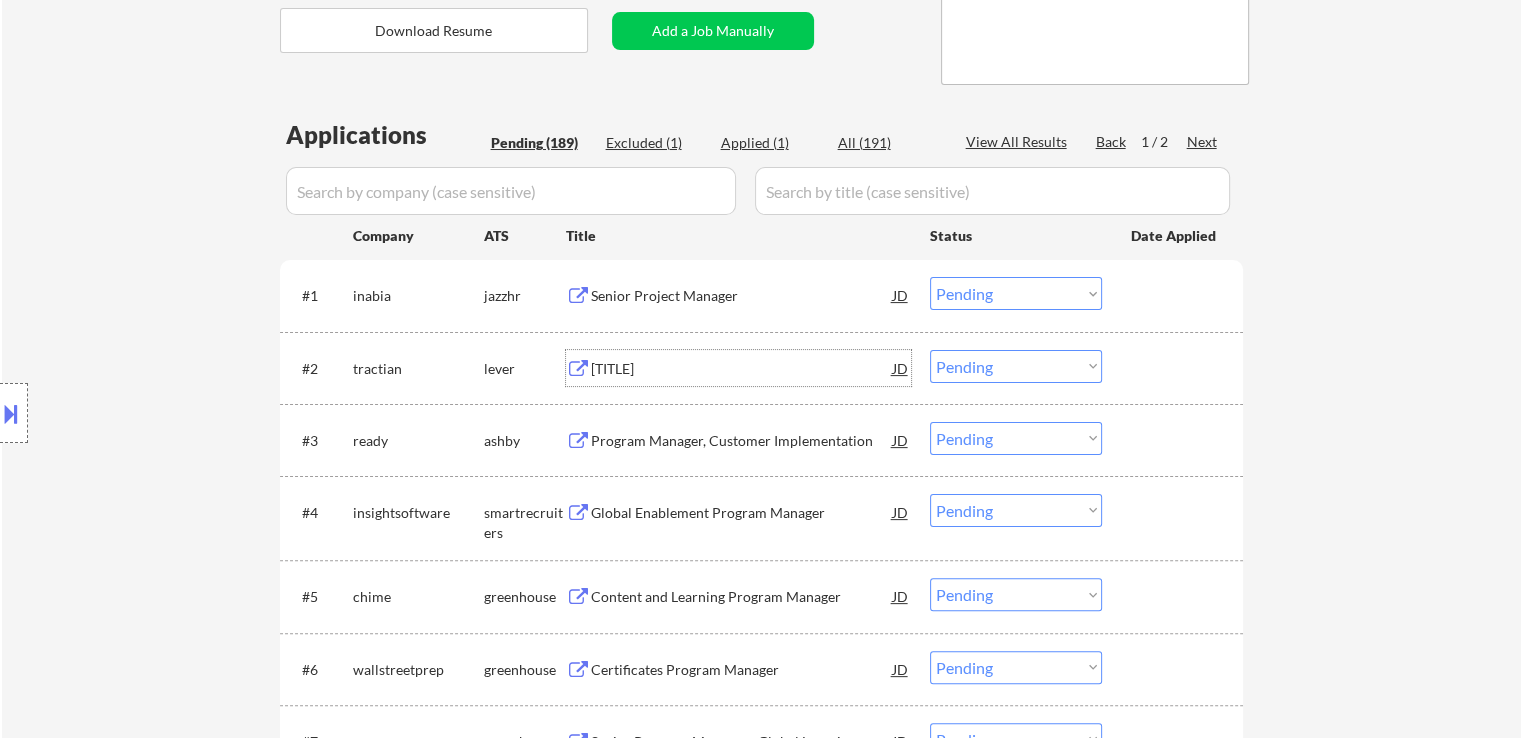 click on "Choose an option... Pending Applied Excluded (Questions) Excluded (Expired) Excluded (Location) Excluded (Bad Match) Excluded (Blocklist) Excluded (Salary) Excluded (Other)" at bounding box center (1016, 293) 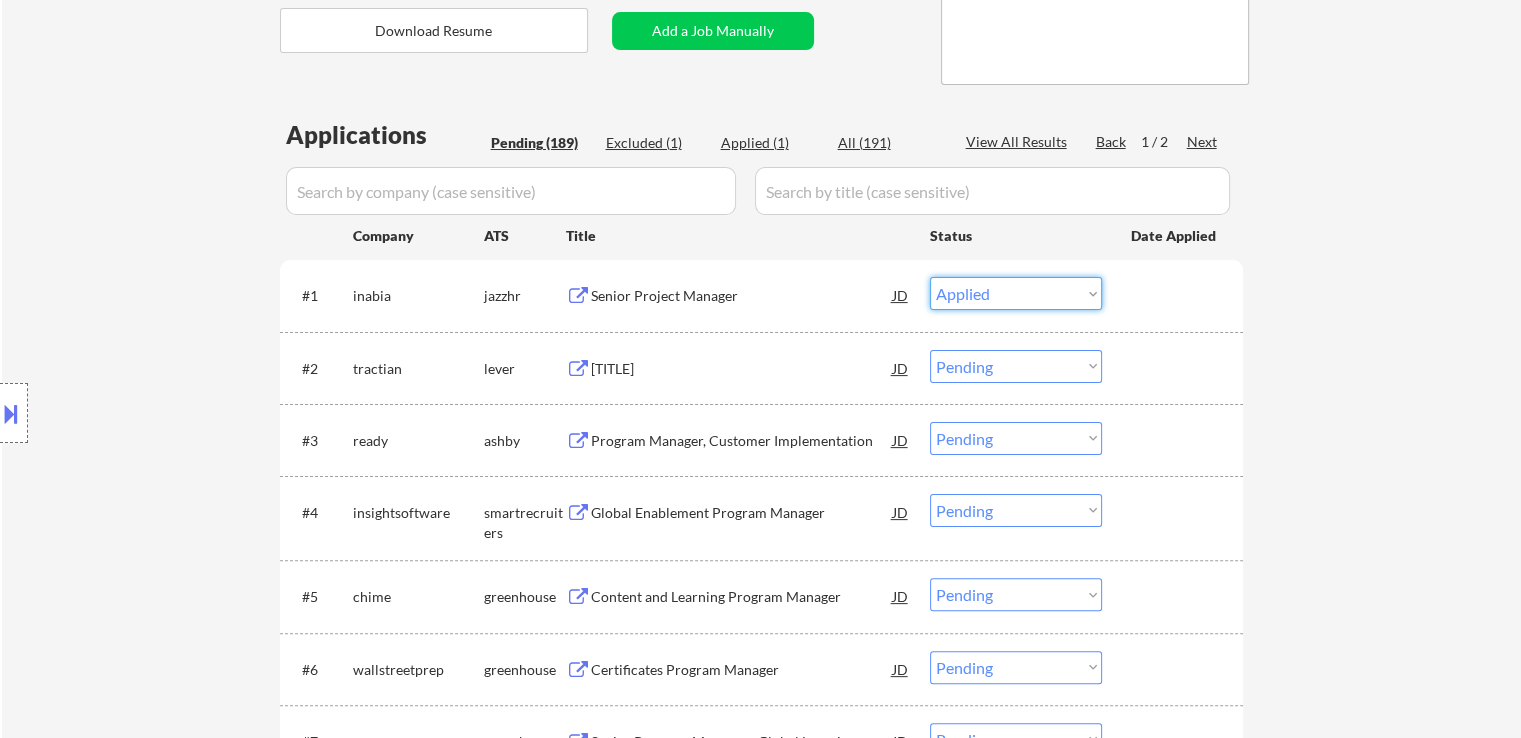 click on "Choose an option... Pending Applied Excluded (Questions) Excluded (Expired) Excluded (Location) Excluded (Bad Match) Excluded (Blocklist) Excluded (Salary) Excluded (Other)" at bounding box center [1016, 293] 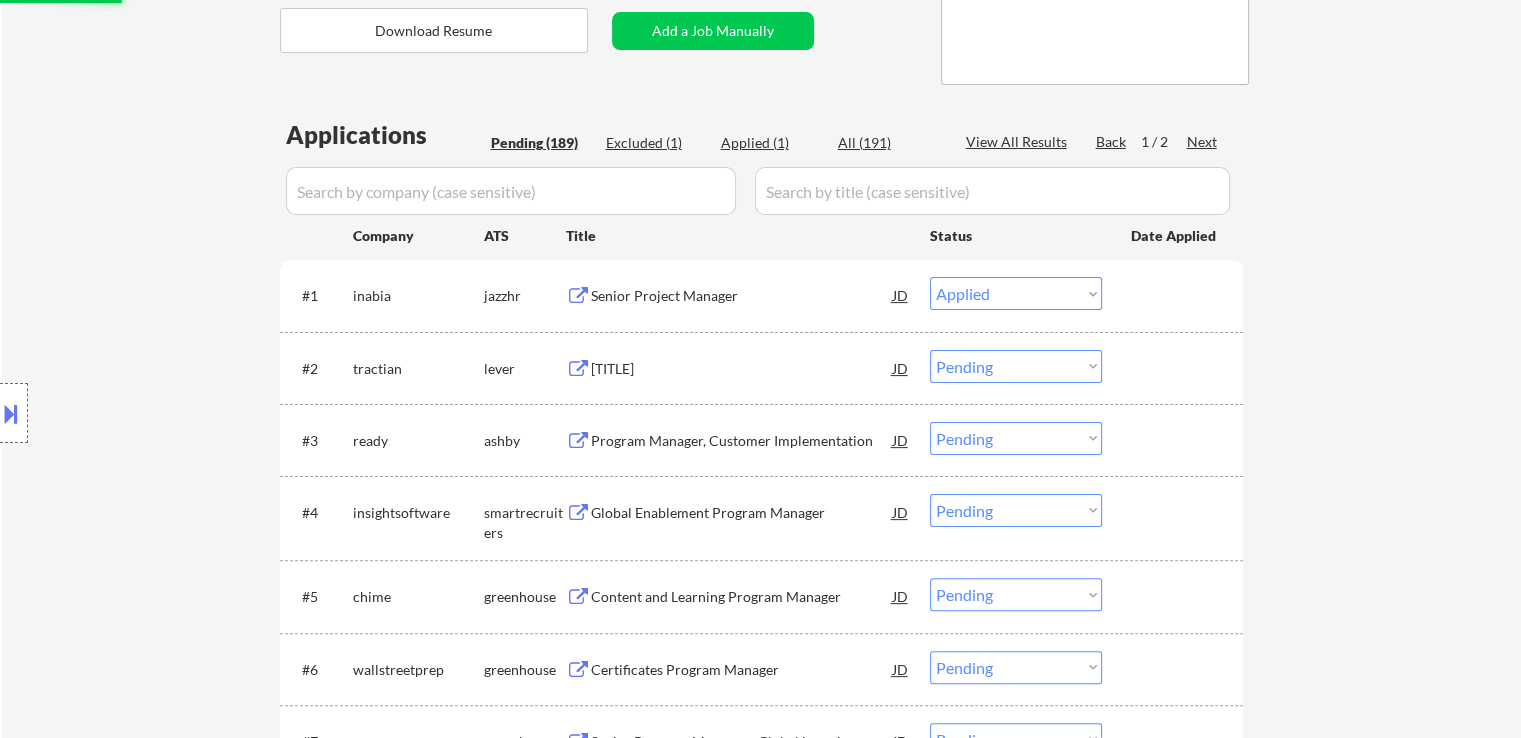 click on "Program Manager, Customer Implementation" at bounding box center [742, 441] 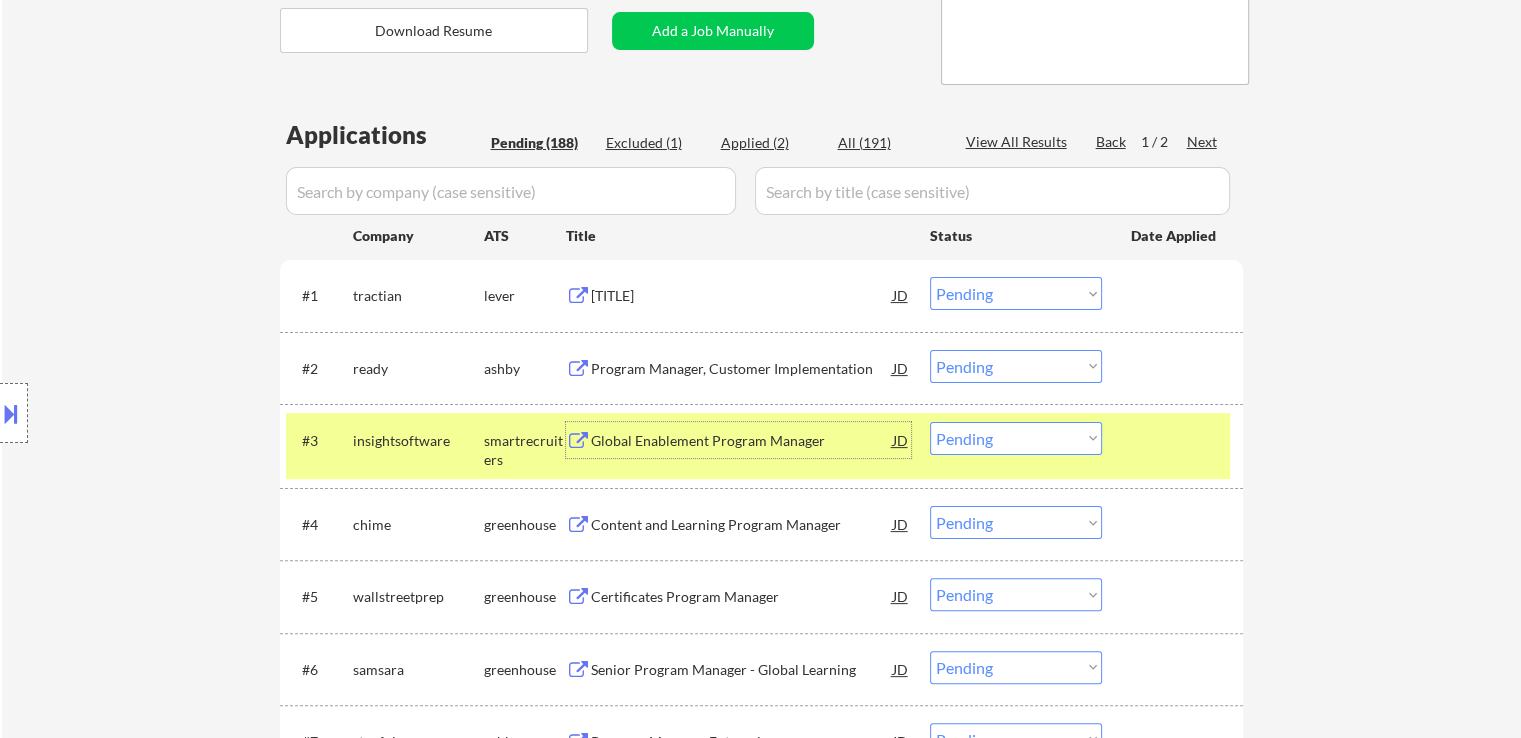 click on "Choose an option... Pending Applied Excluded (Questions) Excluded (Expired) Excluded (Location) Excluded (Bad Match) Excluded (Blocklist) Excluded (Salary) Excluded (Other)" at bounding box center (1016, 293) 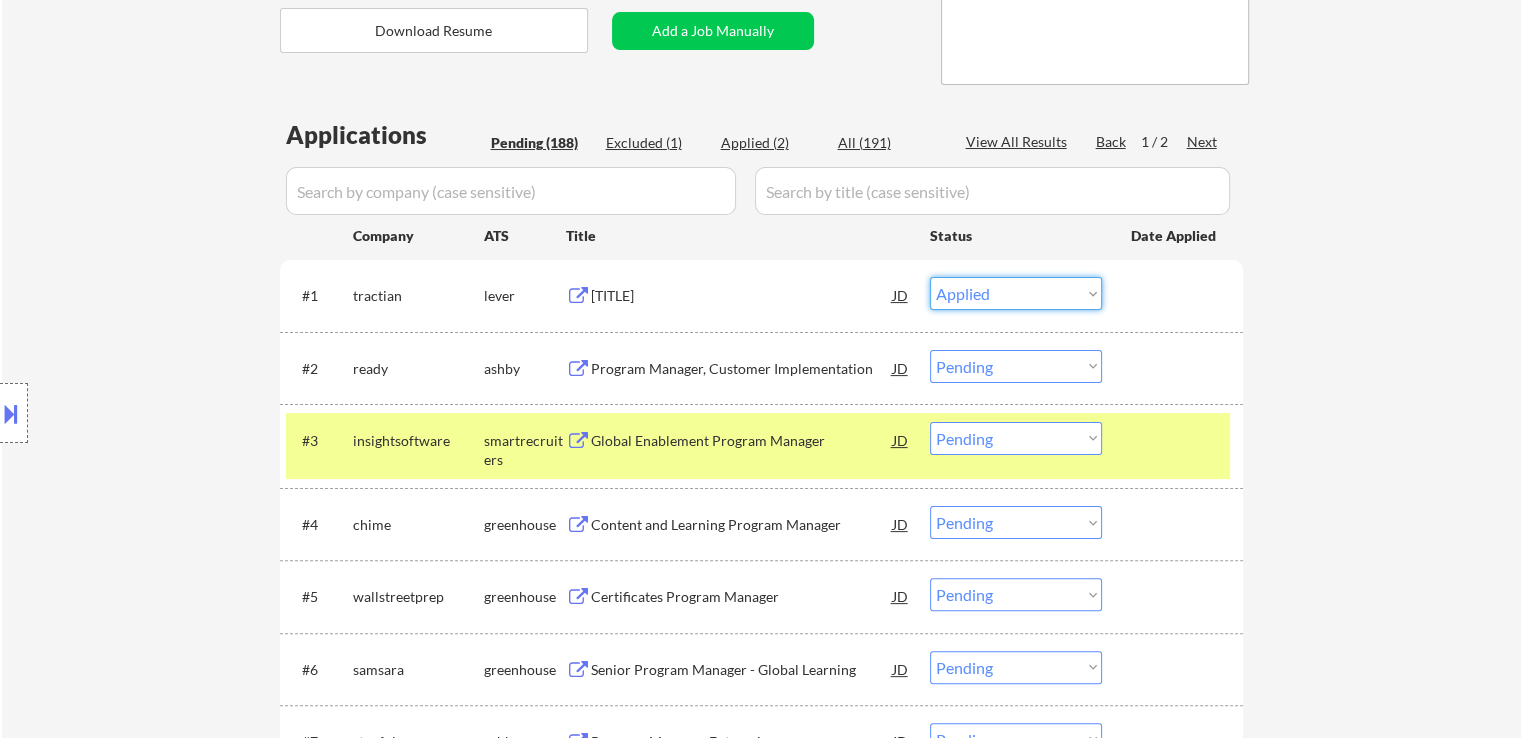 click on "Choose an option... Pending Applied Excluded (Questions) Excluded (Expired) Excluded (Location) Excluded (Bad Match) Excluded (Blocklist) Excluded (Salary) Excluded (Other)" at bounding box center [1016, 293] 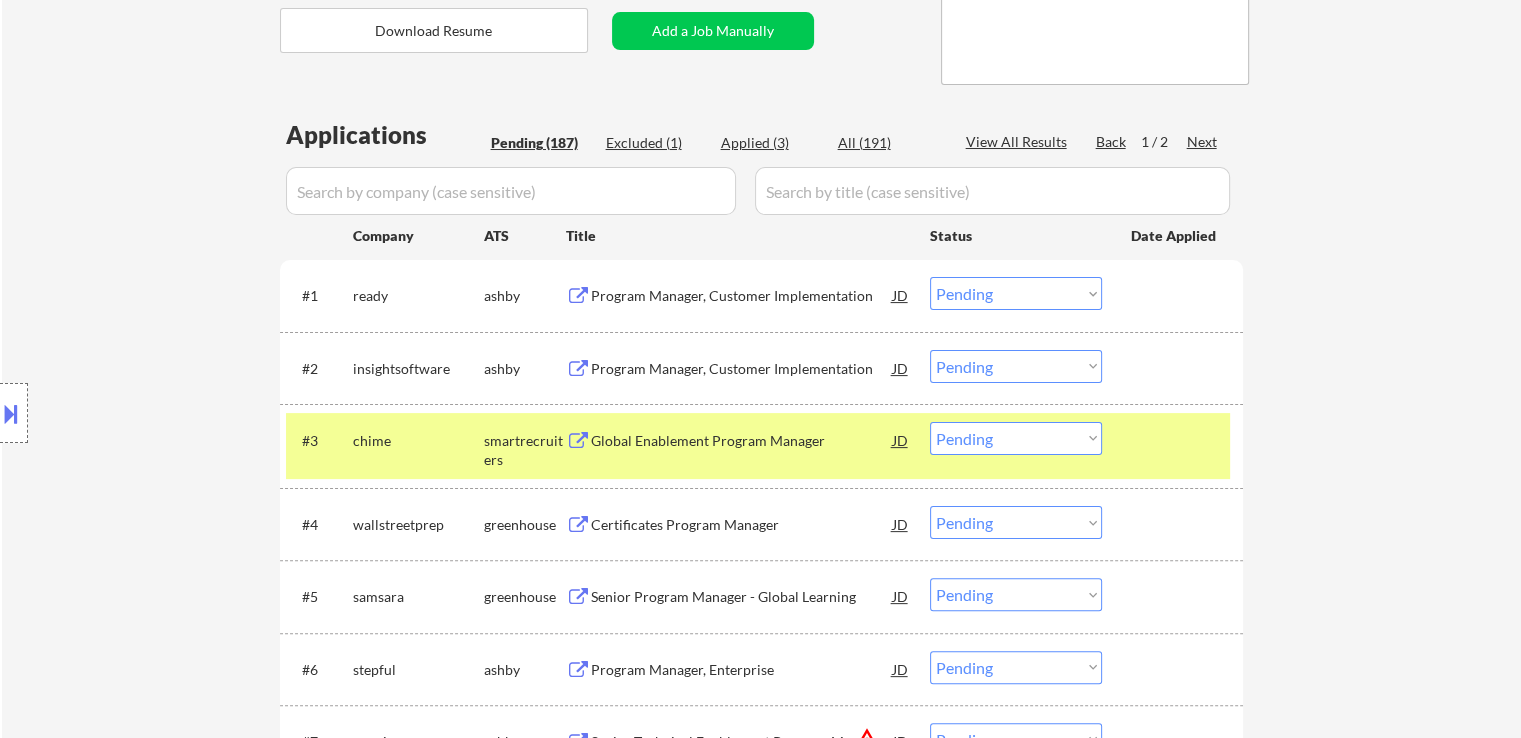 click on "Program Manager, Customer Implementation" at bounding box center (742, 368) 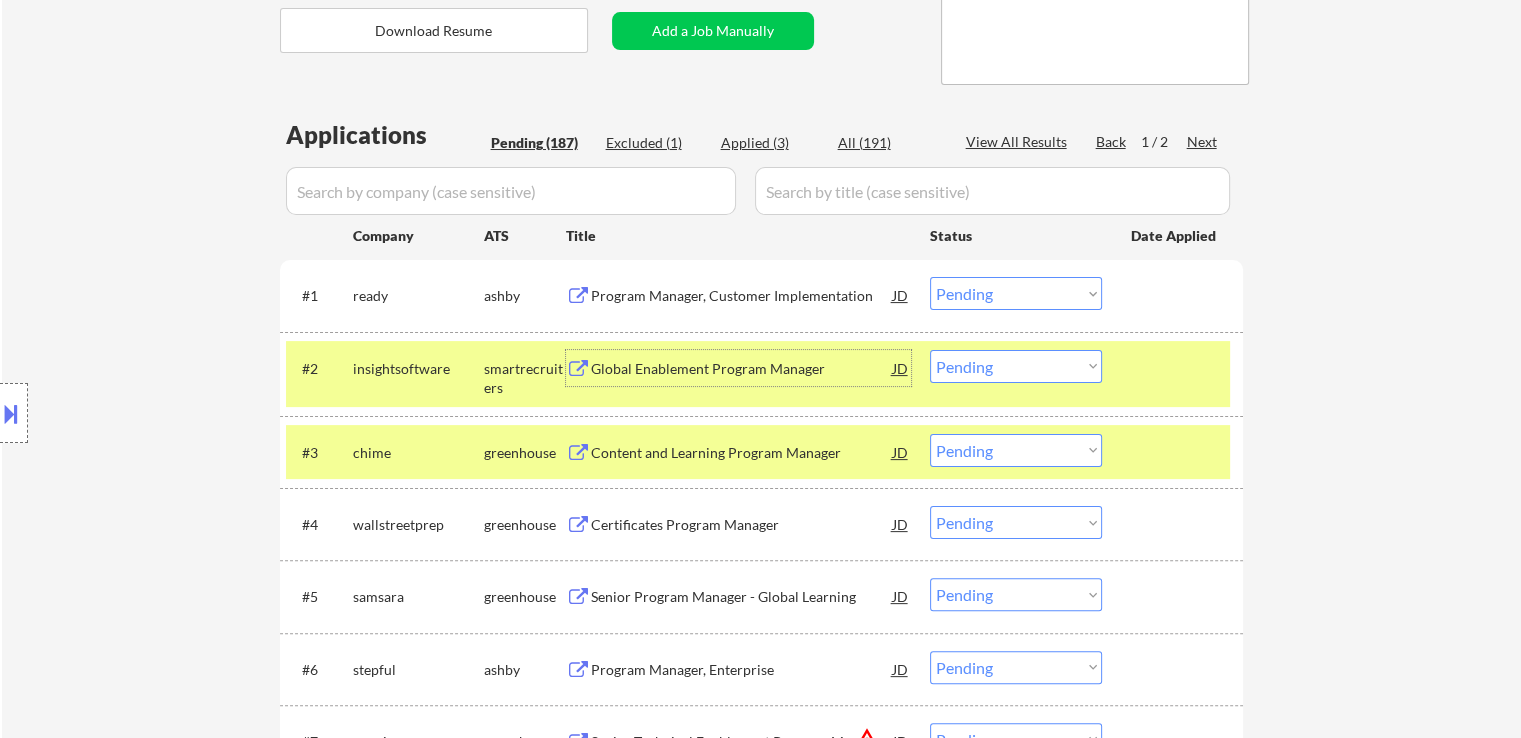 click on "#1 ready ashby Program Manager, Customer Implementation JD warning_amber Choose an option... Pending Applied Excluded (Questions) Excluded (Expired) Excluded (Location) Excluded (Bad Match) Excluded (Blocklist) Excluded (Salary) Excluded (Other)" at bounding box center [758, 295] 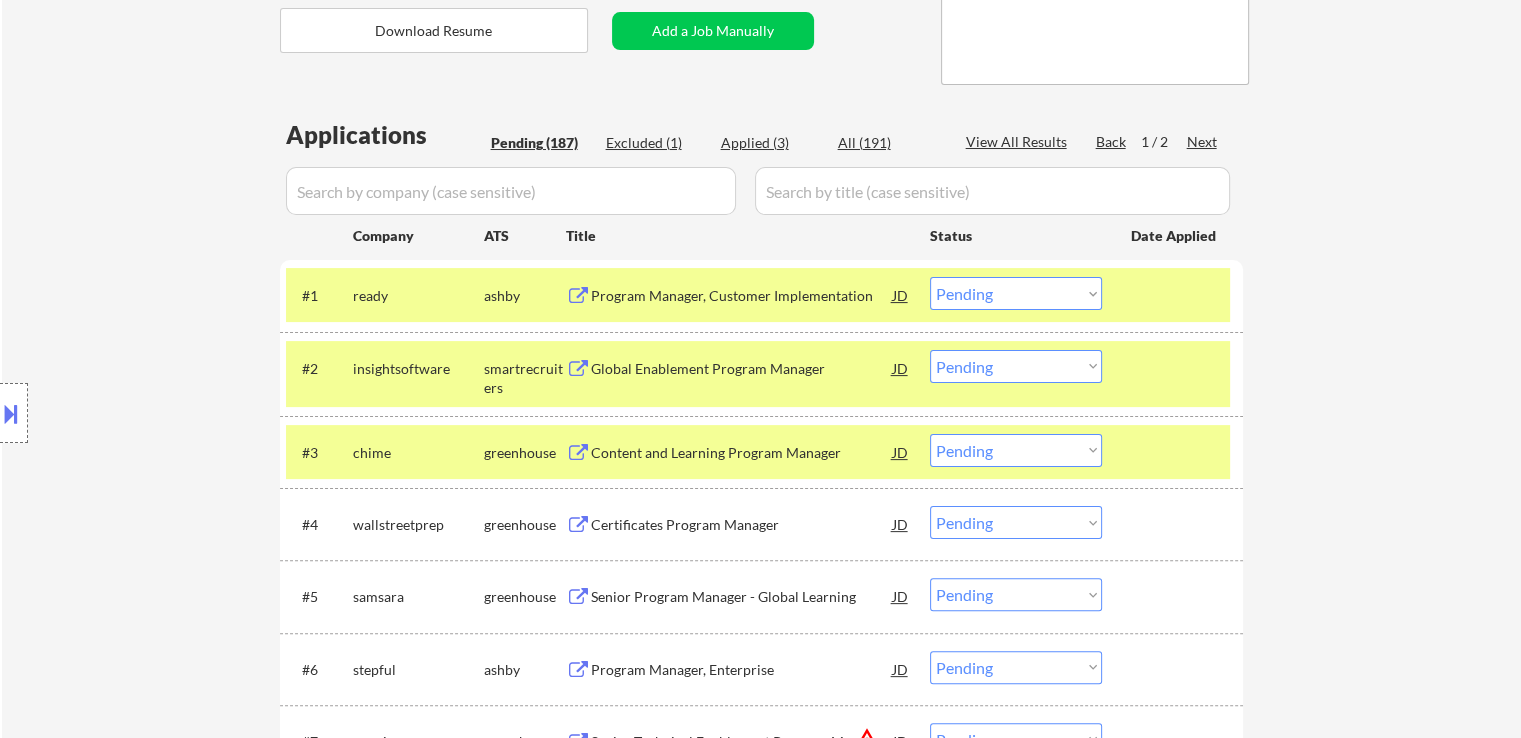 click on "Choose an option... Pending Applied Excluded (Questions) Excluded (Expired) Excluded (Location) Excluded (Bad Match) Excluded (Blocklist) Excluded (Salary) Excluded (Other)" at bounding box center (1016, 293) 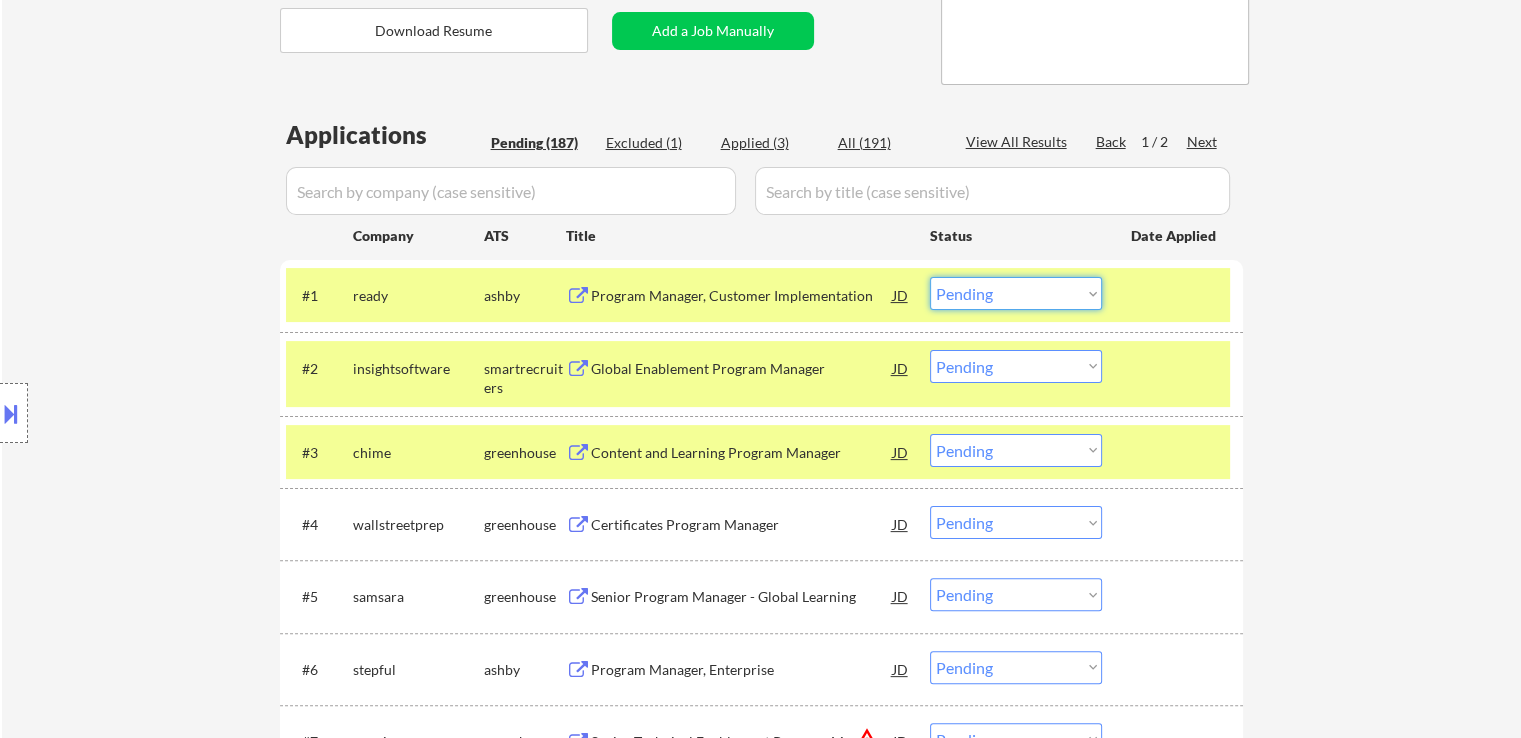 select on ""excluded"" 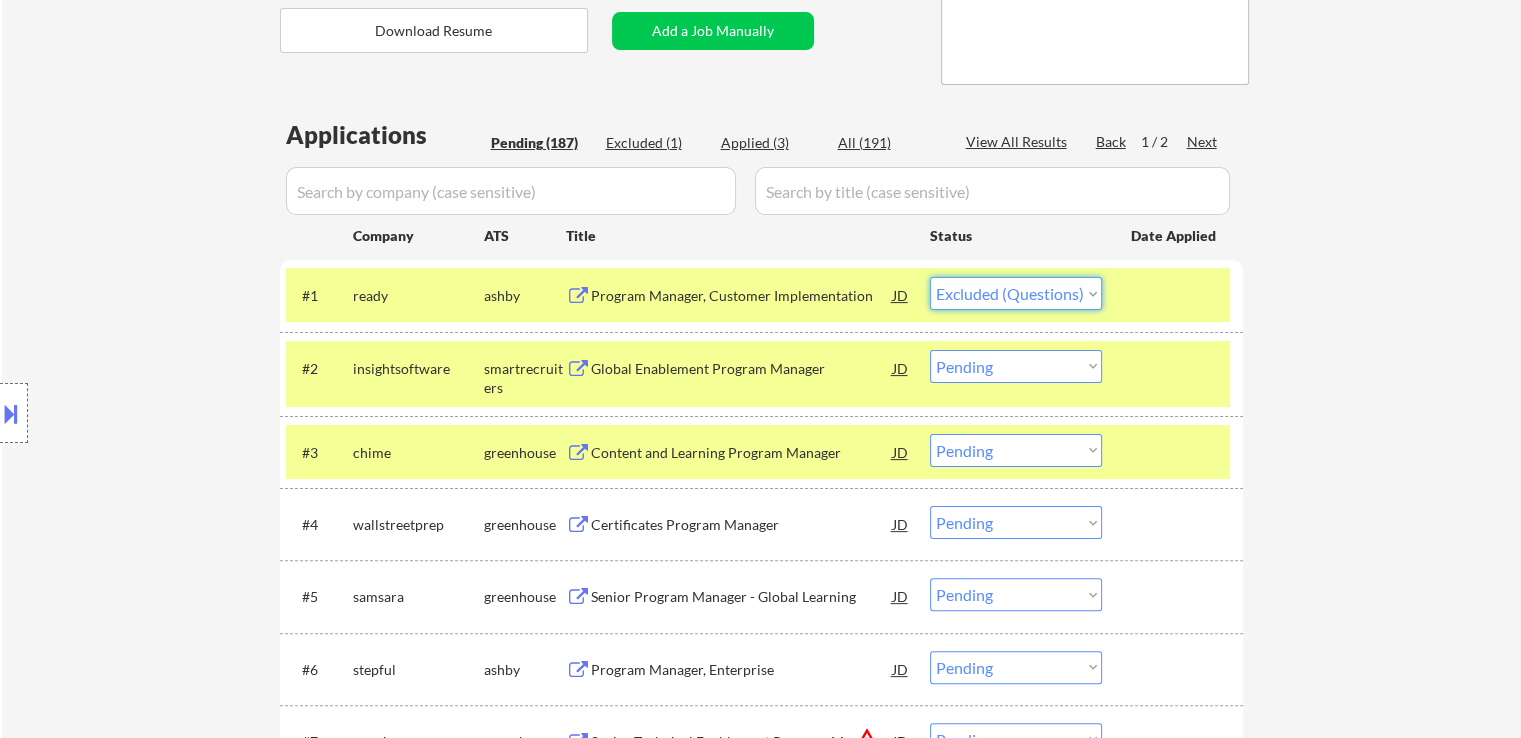 click on "Choose an option... Pending Applied Excluded (Questions) Excluded (Expired) Excluded (Location) Excluded (Bad Match) Excluded (Blocklist) Excluded (Salary) Excluded (Other)" at bounding box center (1016, 293) 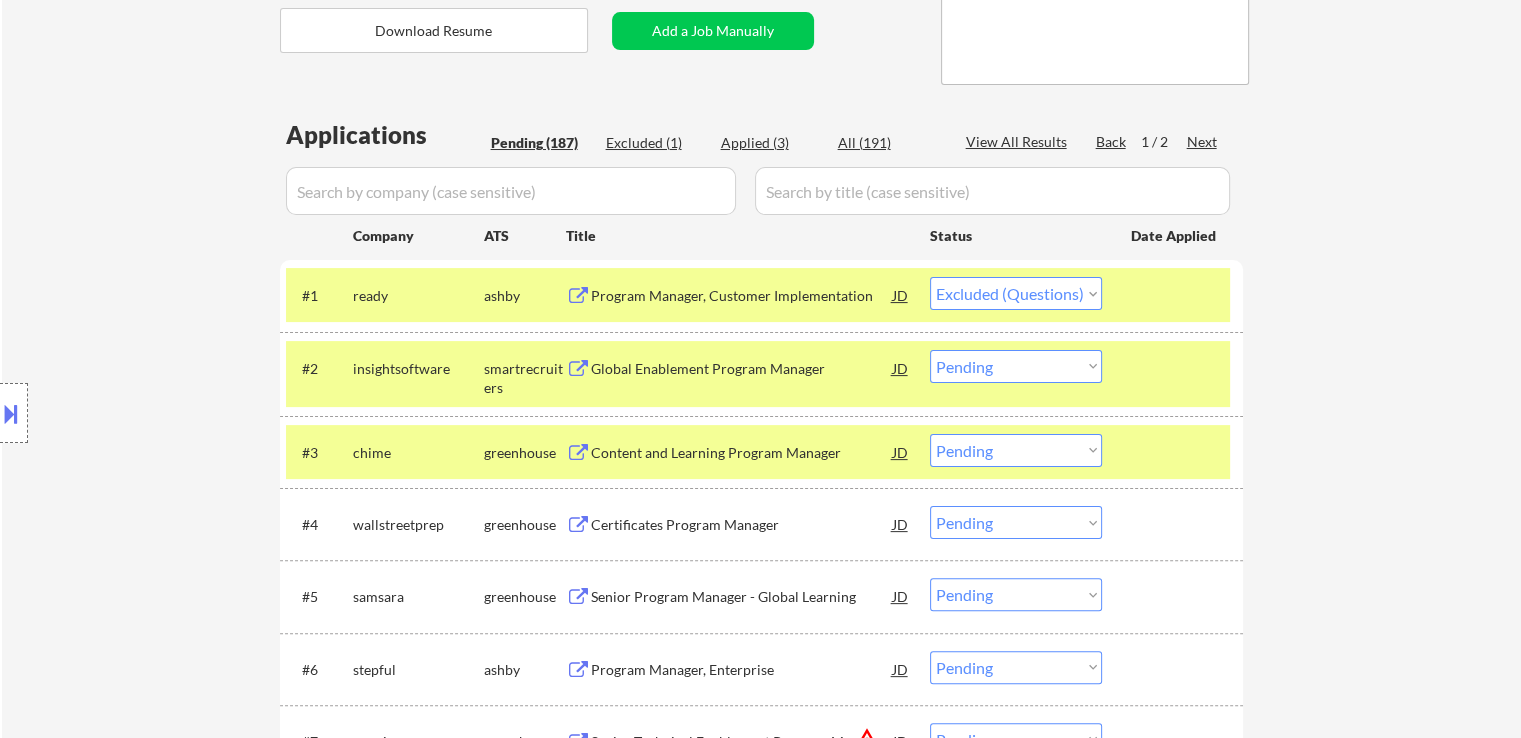 click on "Choose an option... Pending Applied Excluded (Questions) Excluded (Expired) Excluded (Location) Excluded (Bad Match) Excluded (Blocklist) Excluded (Salary) Excluded (Other)" at bounding box center (1016, 366) 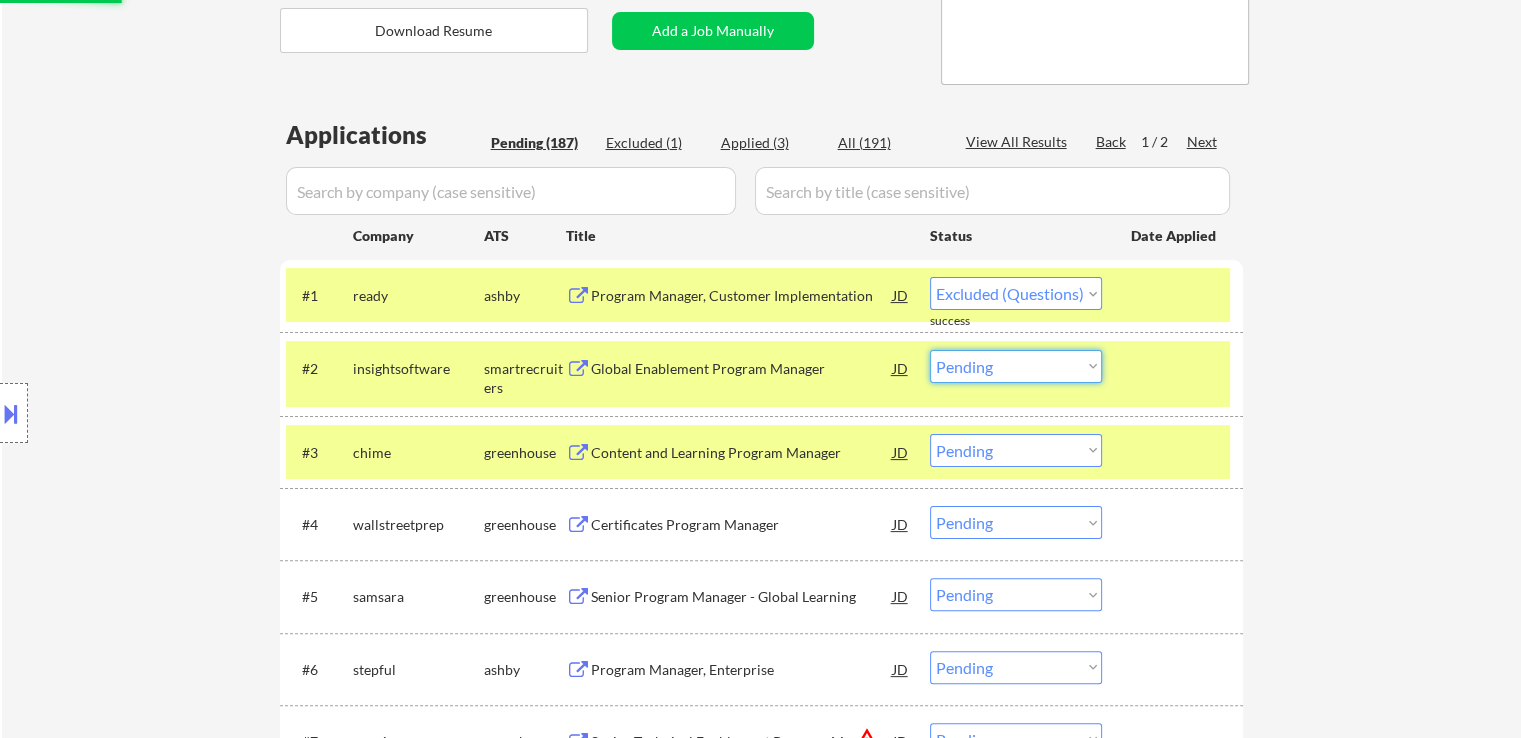 select on ""excluded__expired_"" 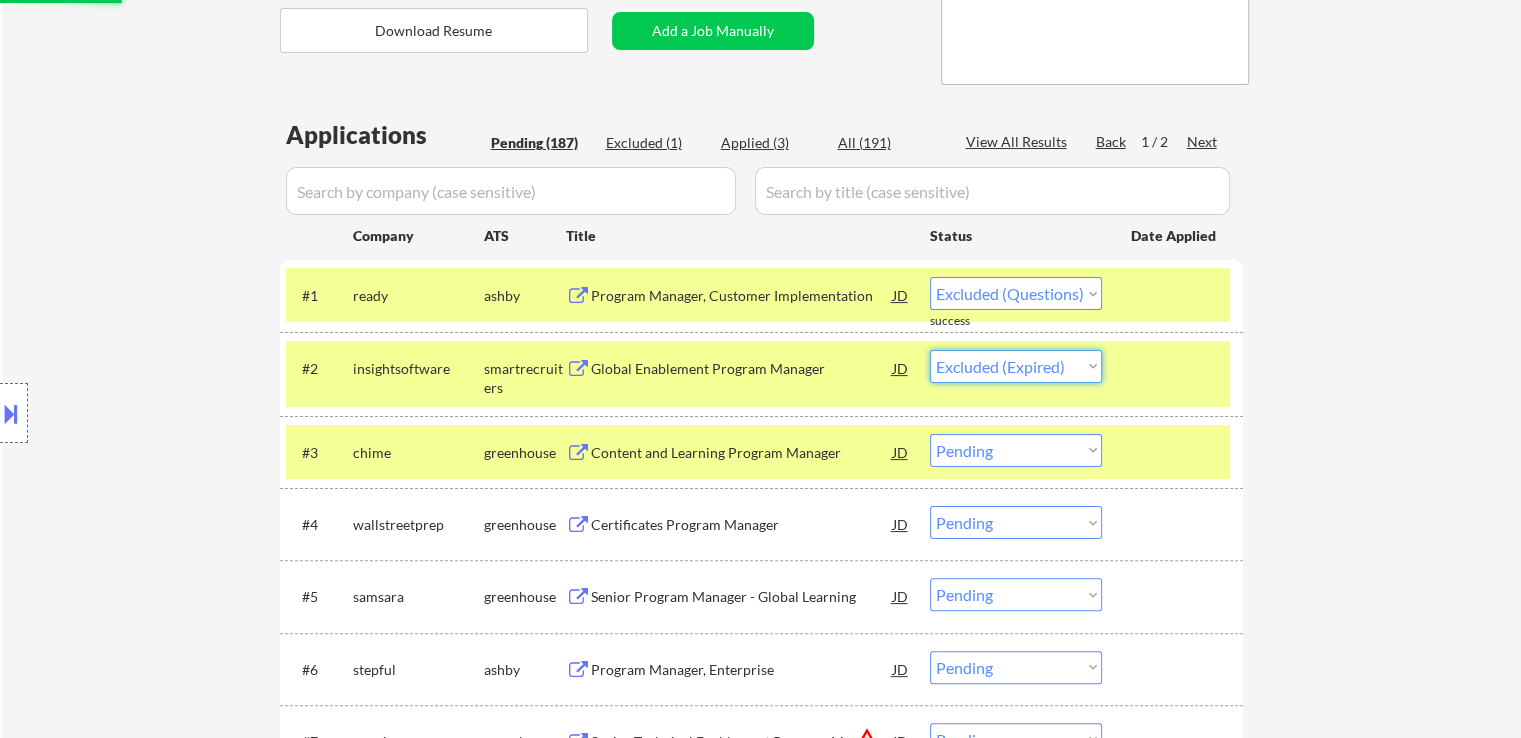 click on "Choose an option... Pending Applied Excluded (Questions) Excluded (Expired) Excluded (Location) Excluded (Bad Match) Excluded (Blocklist) Excluded (Salary) Excluded (Other)" at bounding box center (1016, 366) 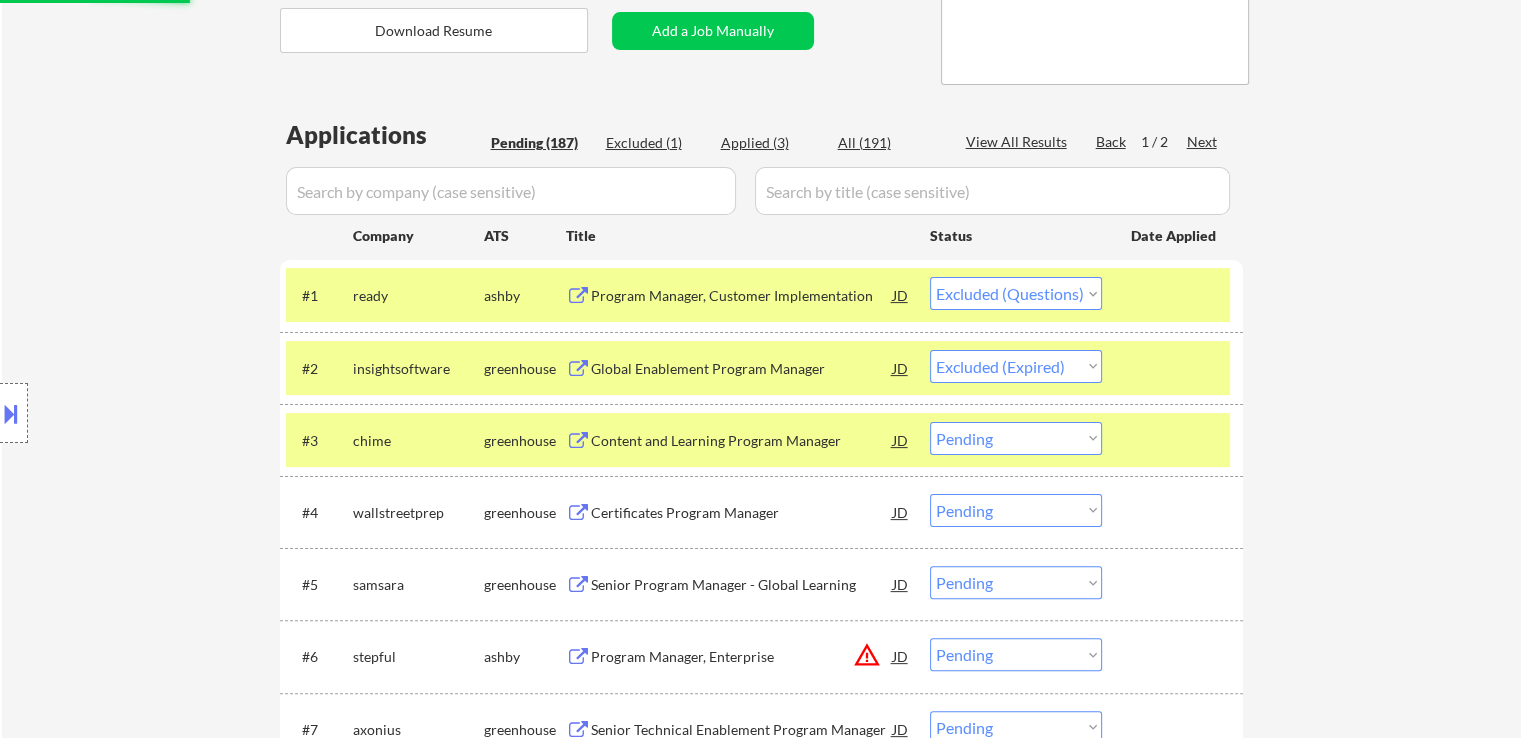 select on ""pending"" 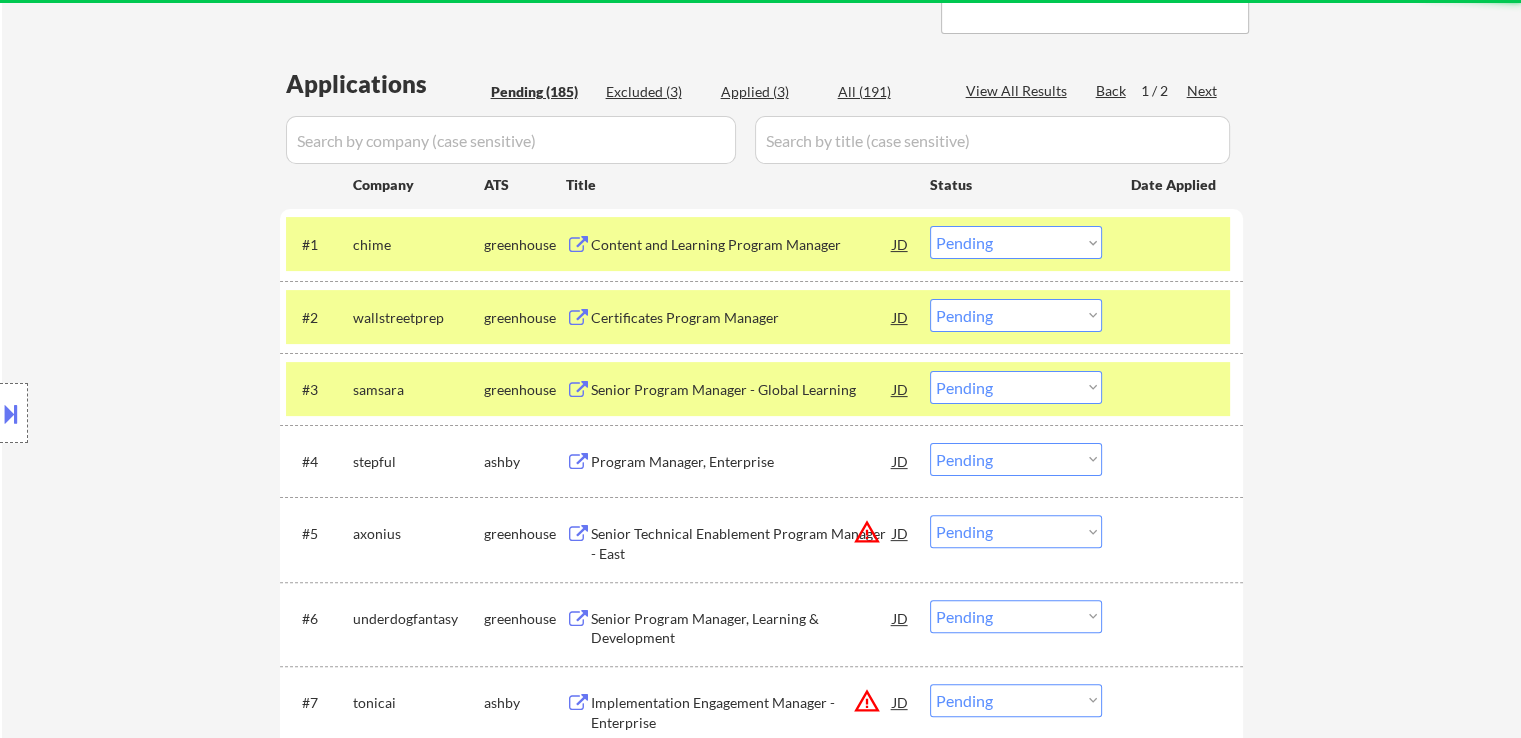scroll, scrollTop: 500, scrollLeft: 0, axis: vertical 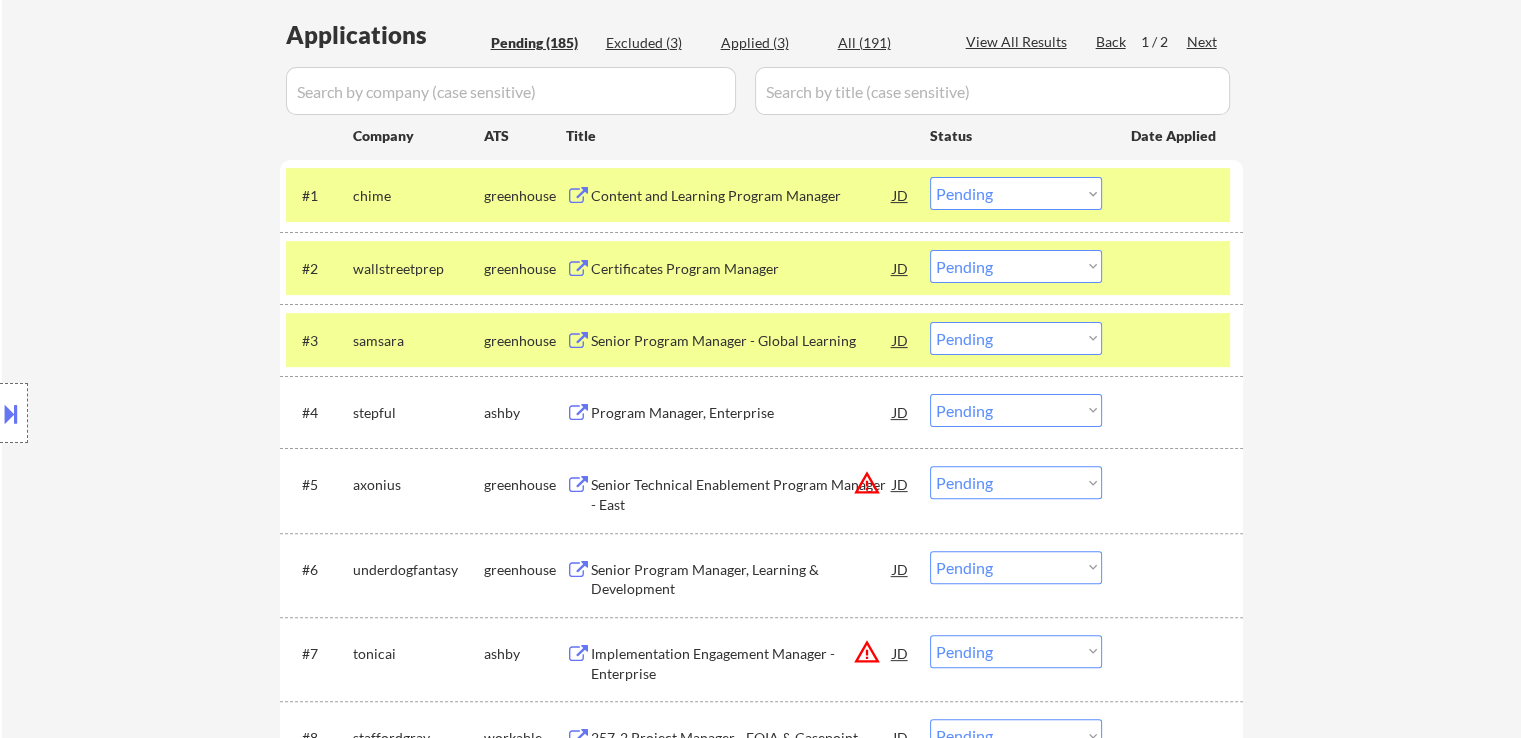 click on "Content and Learning Program Manager" at bounding box center (742, 196) 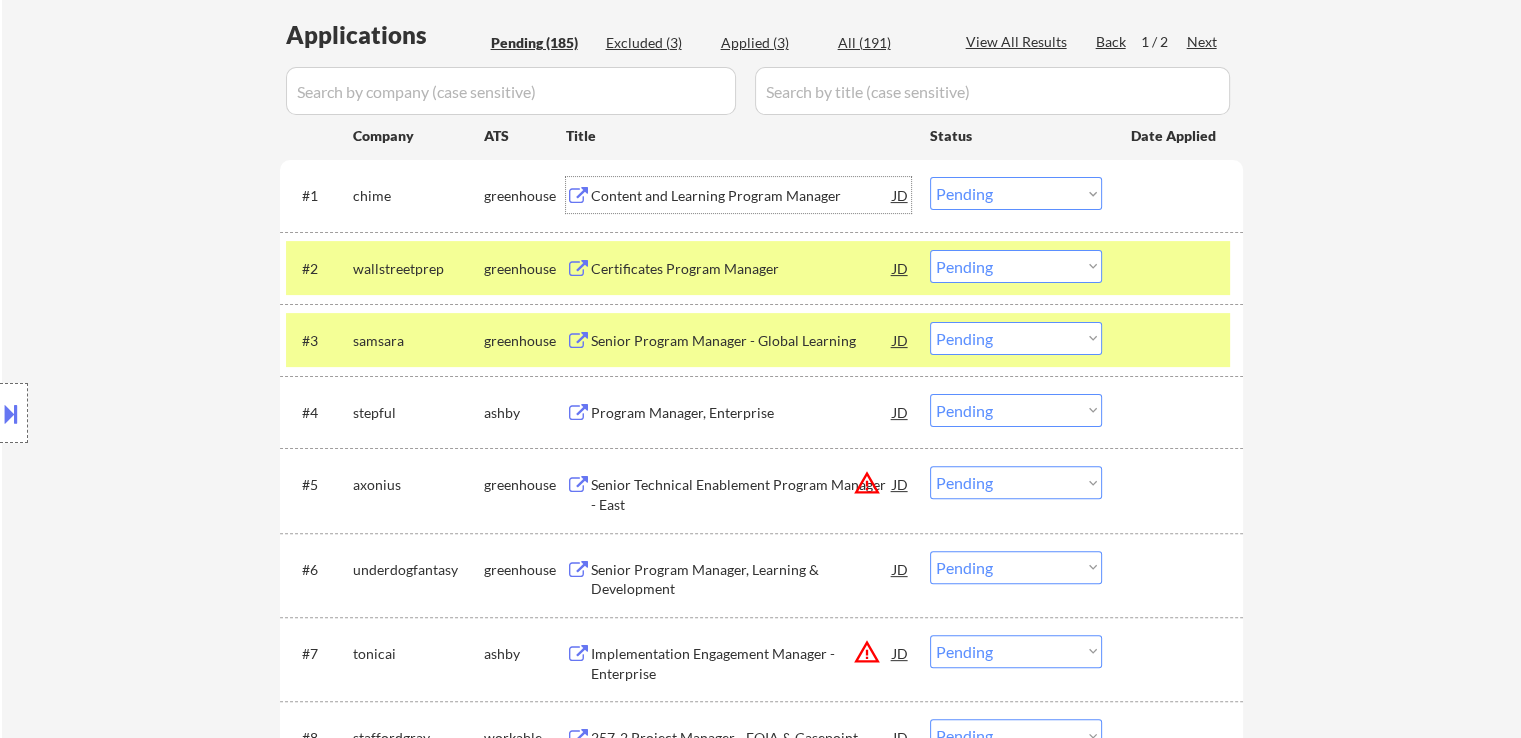 click on "Certificates Program Manager" at bounding box center [742, 269] 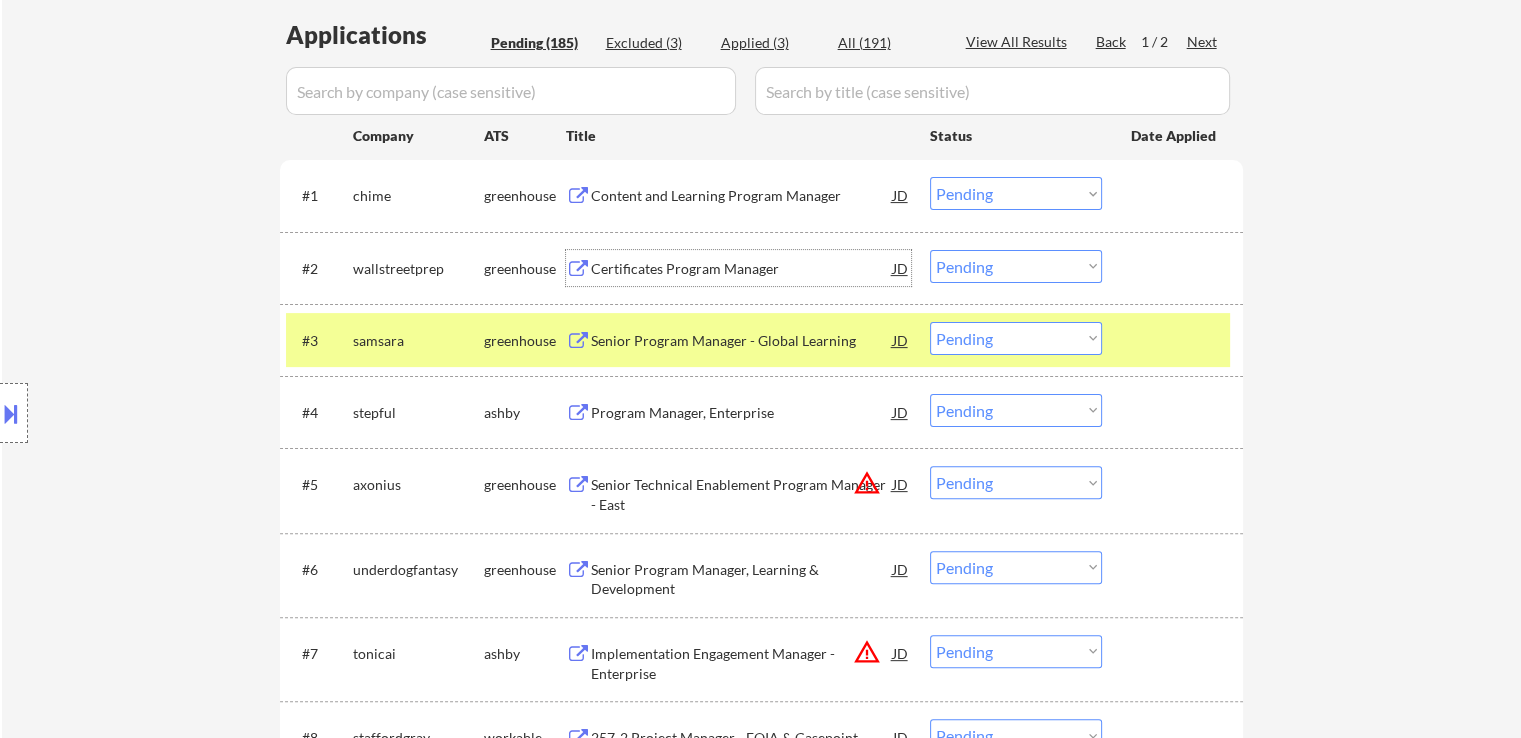 click on "Choose an option... Pending Applied Excluded (Questions) Excluded (Expired) Excluded (Location) Excluded (Bad Match) Excluded (Blocklist) Excluded (Salary) Excluded (Other)" at bounding box center [1016, 193] 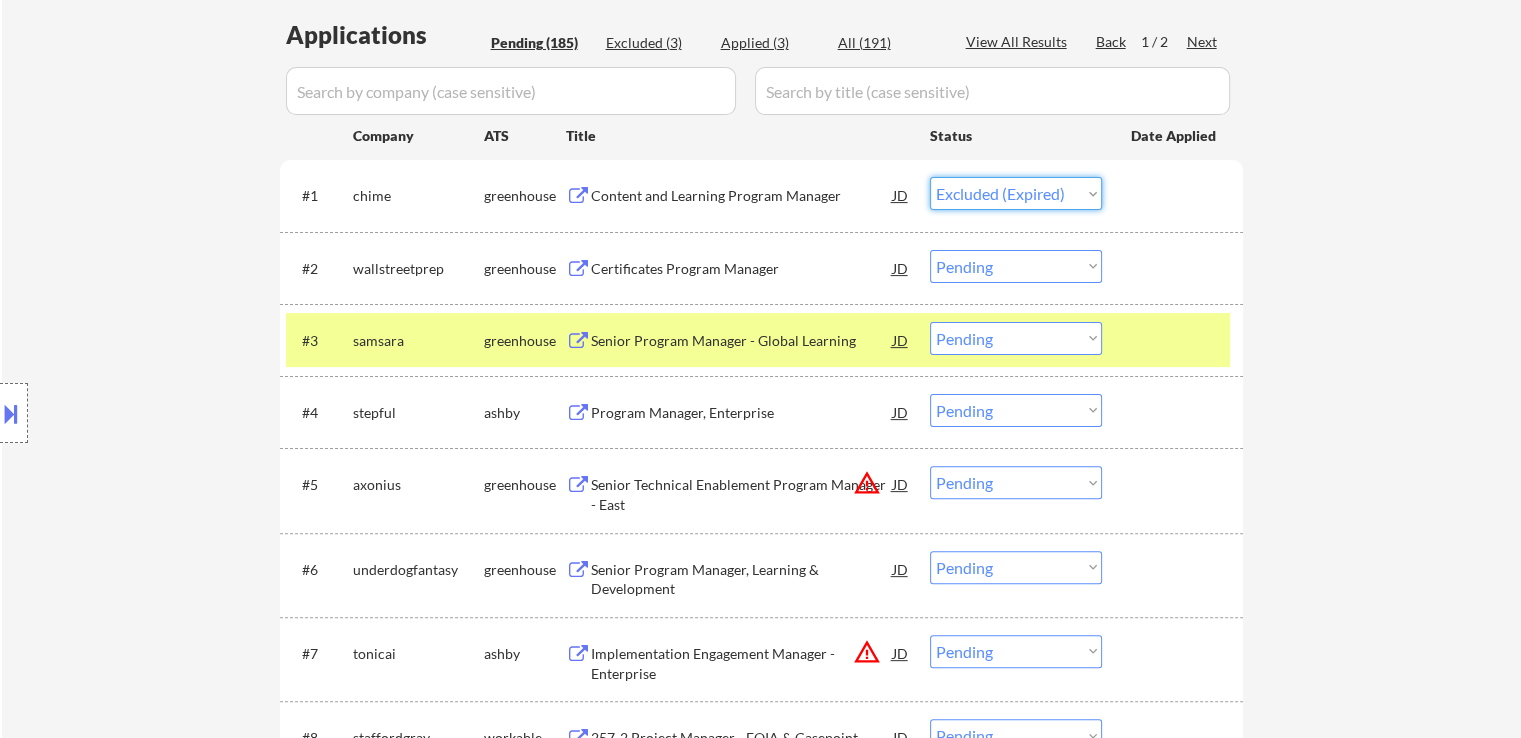 click on "Choose an option... Pending Applied Excluded (Questions) Excluded (Expired) Excluded (Location) Excluded (Bad Match) Excluded (Blocklist) Excluded (Salary) Excluded (Other)" at bounding box center (1016, 193) 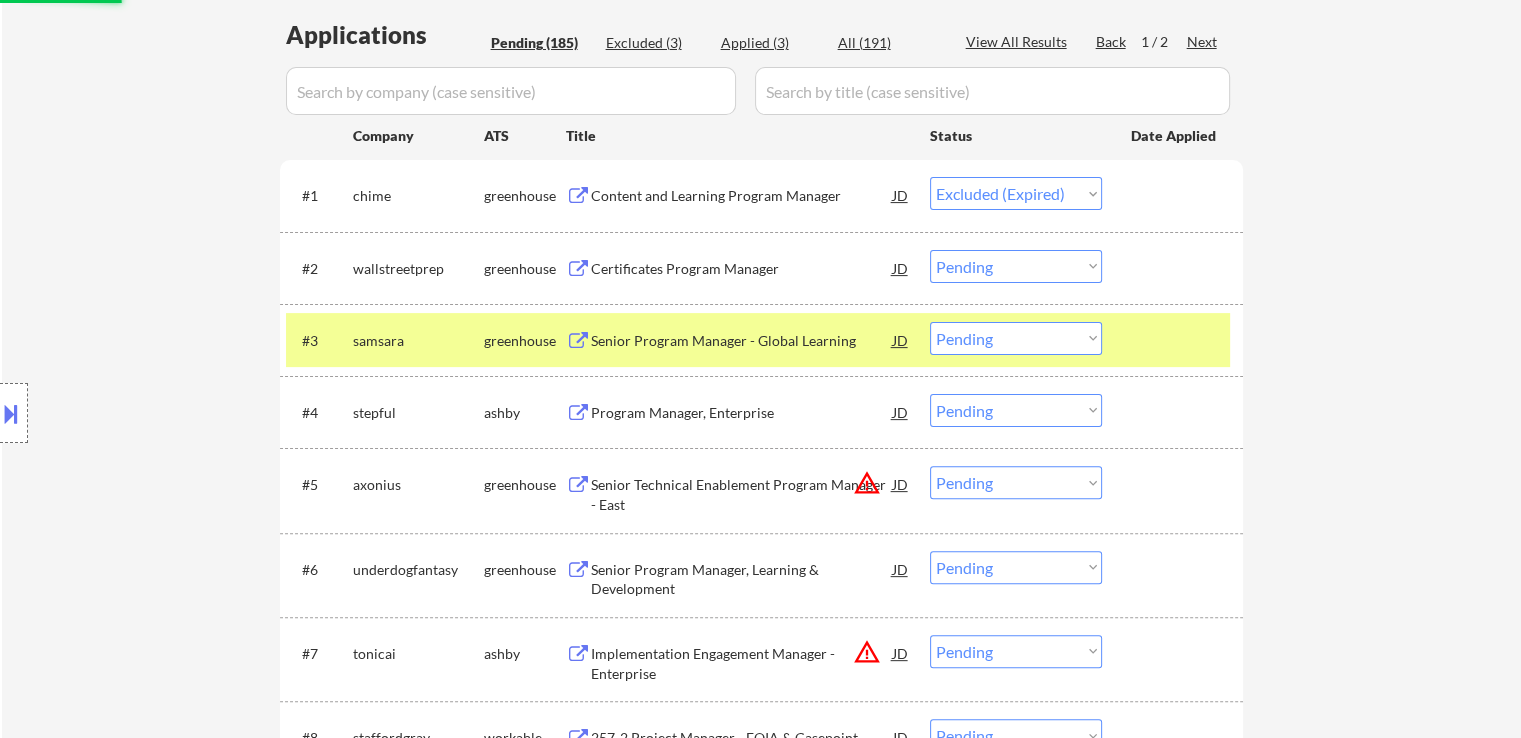 click on "Senior Program Manager - Global Learning" at bounding box center (742, 340) 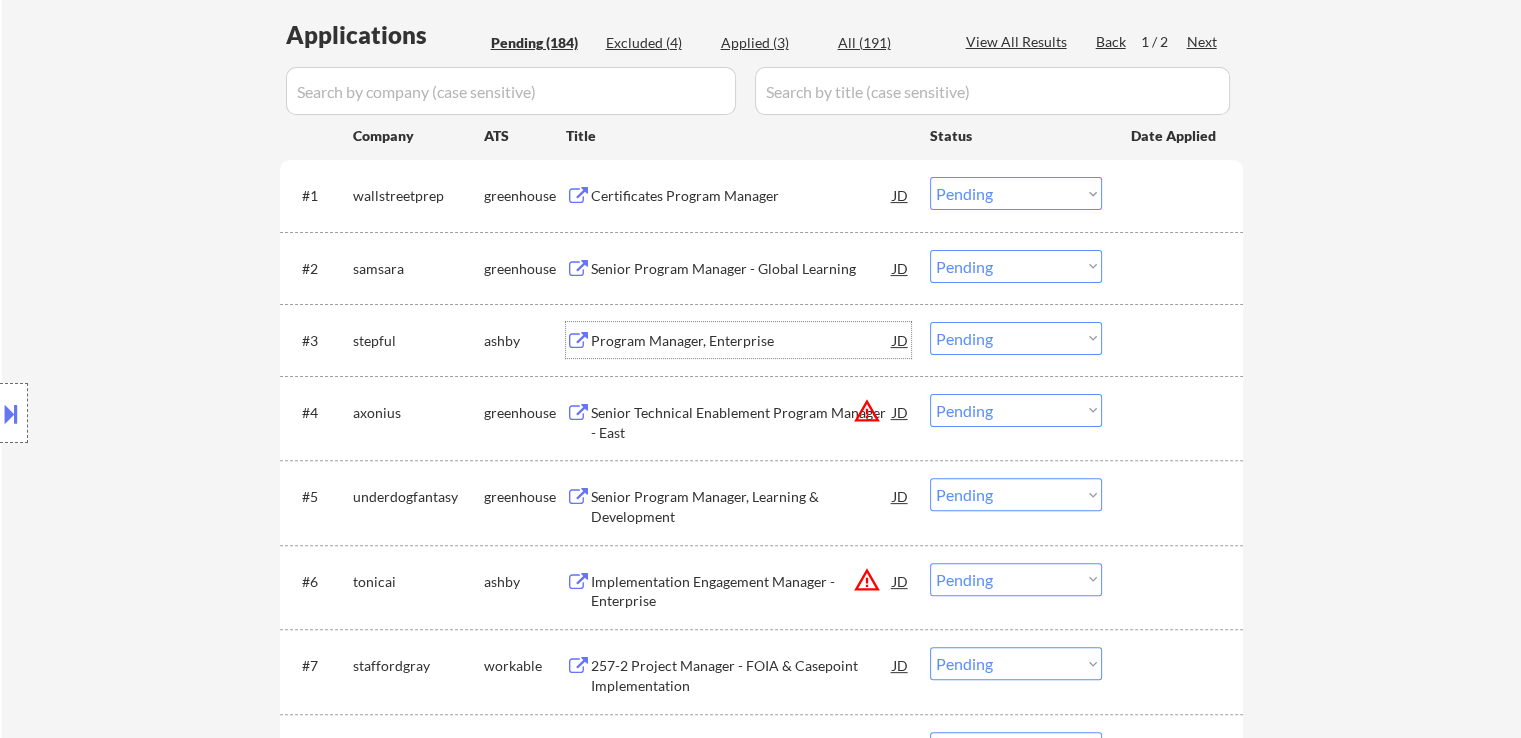 click on "Choose an option... Pending Applied Excluded (Questions) Excluded (Expired) Excluded (Location) Excluded (Bad Match) Excluded (Blocklist) Excluded (Salary) Excluded (Other)" at bounding box center (1016, 193) 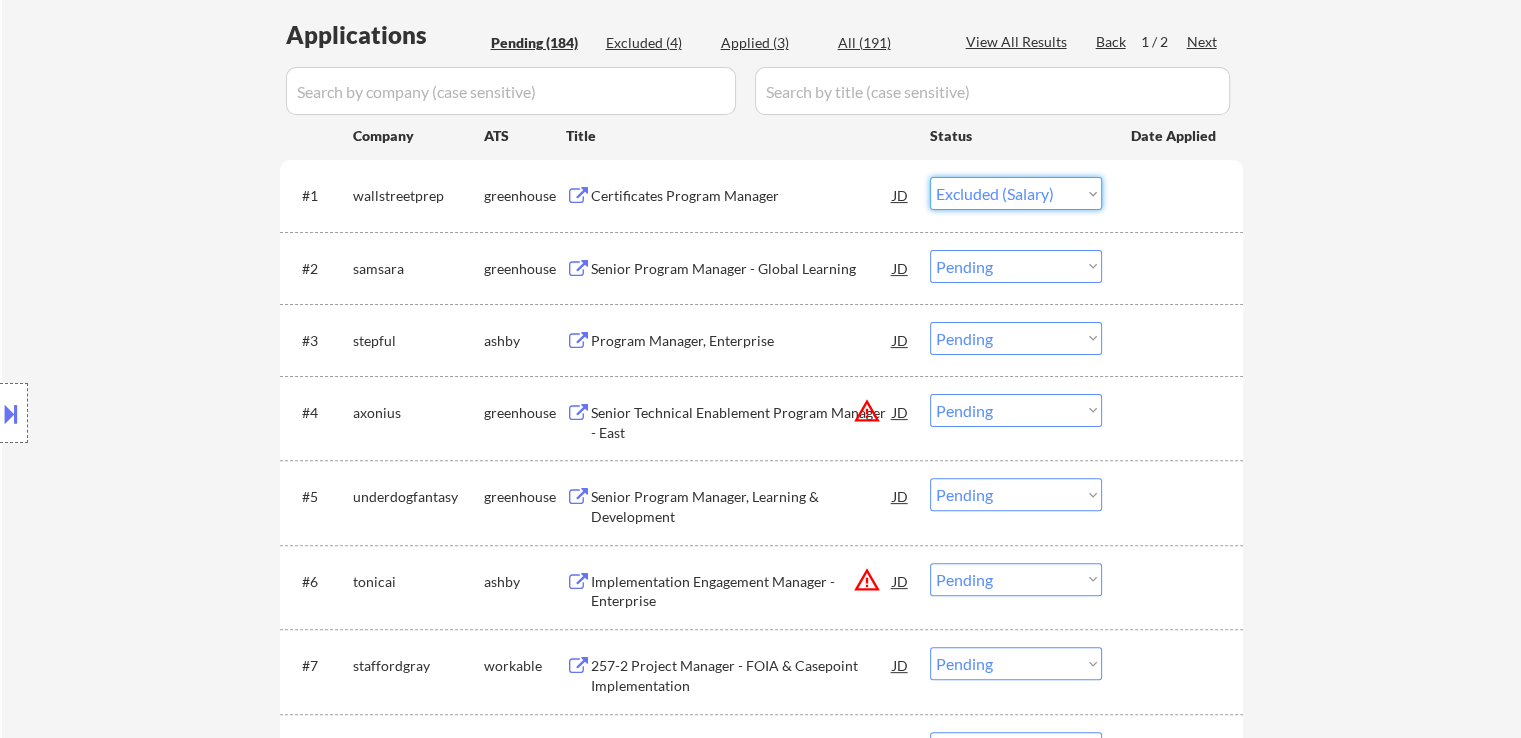 click on "Choose an option... Pending Applied Excluded (Questions) Excluded (Expired) Excluded (Location) Excluded (Bad Match) Excluded (Blocklist) Excluded (Salary) Excluded (Other)" at bounding box center (1016, 193) 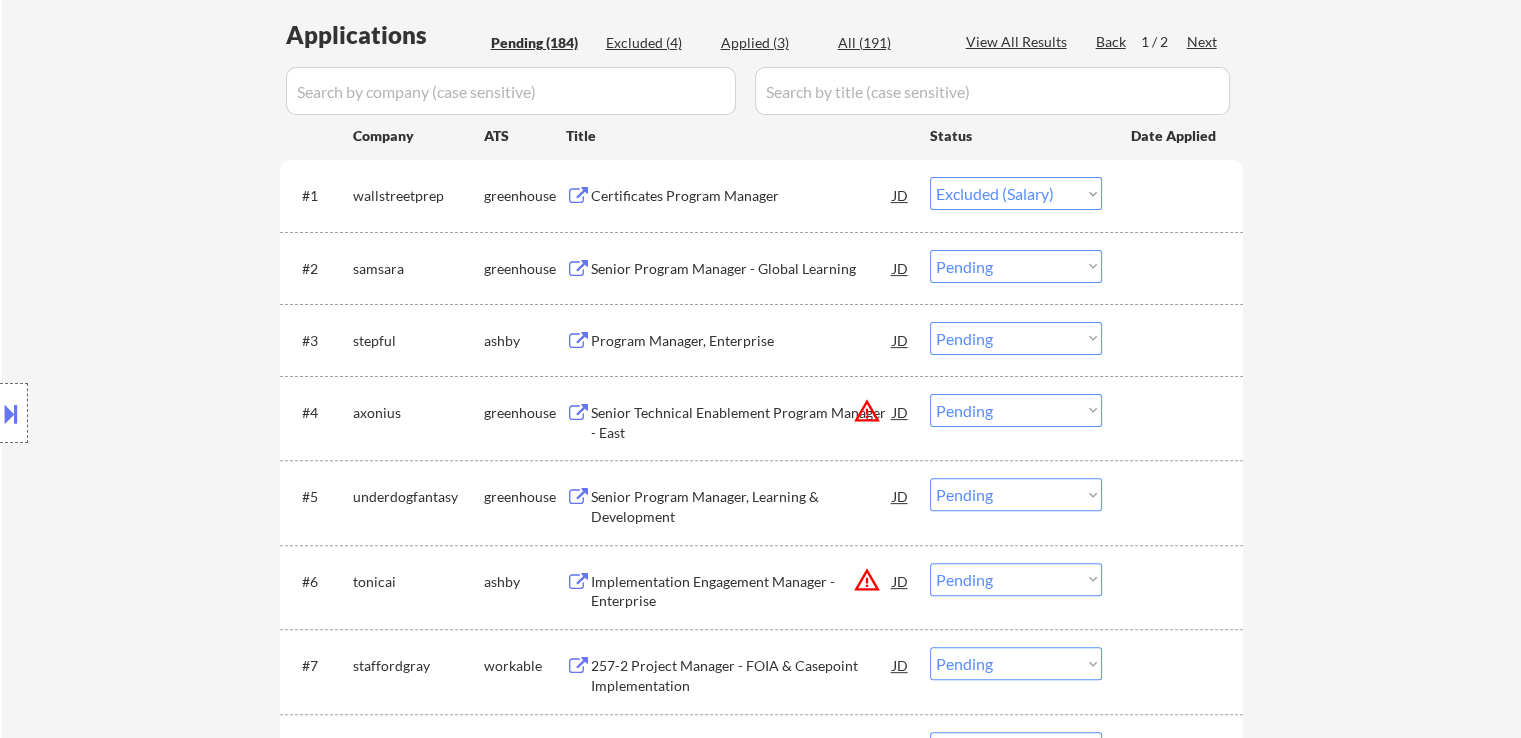 click on "Program Manager, Enterprise" at bounding box center (742, 341) 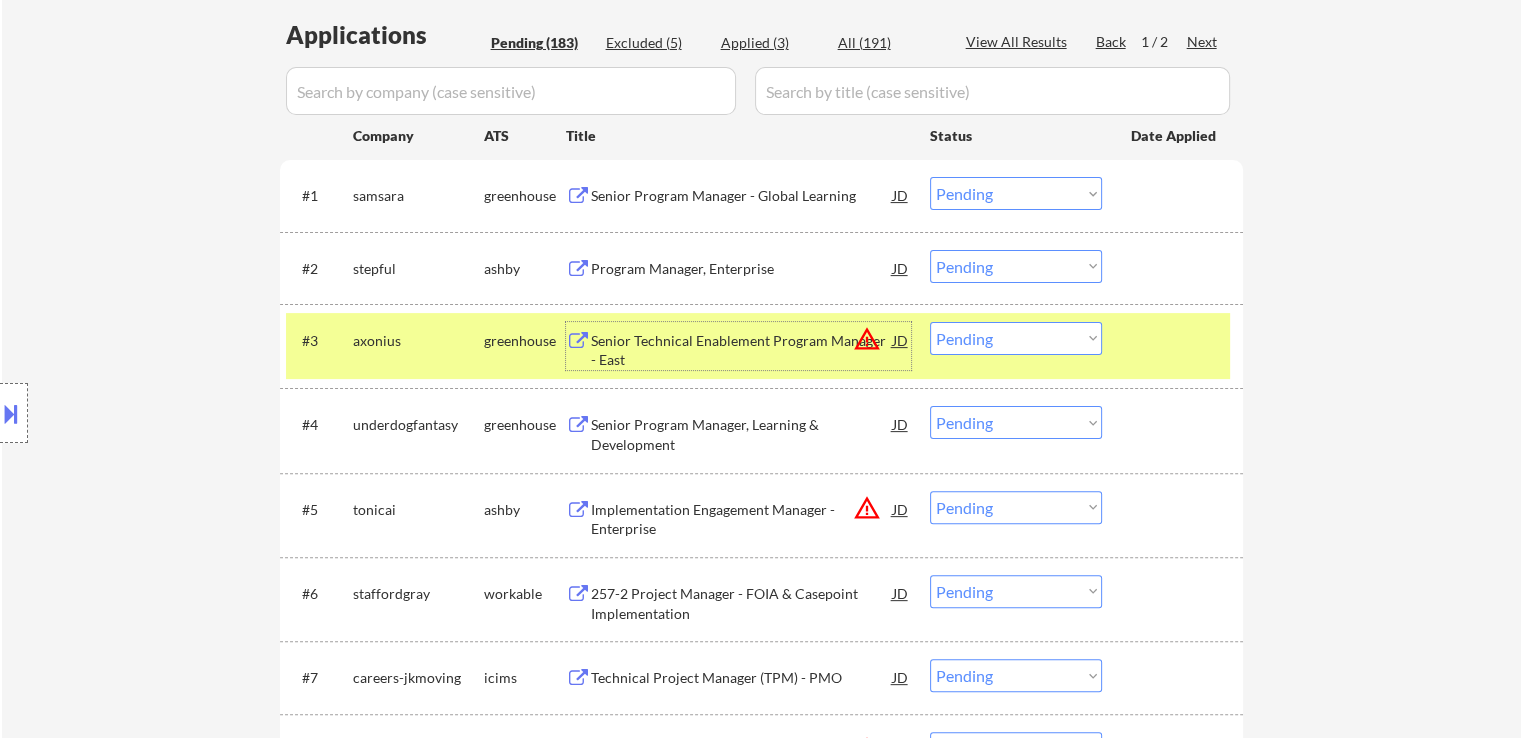 click on "Choose an option... Pending Applied Excluded (Questions) Excluded (Expired) Excluded (Location) Excluded (Bad Match) Excluded (Blocklist) Excluded (Salary) Excluded (Other)" at bounding box center [1016, 193] 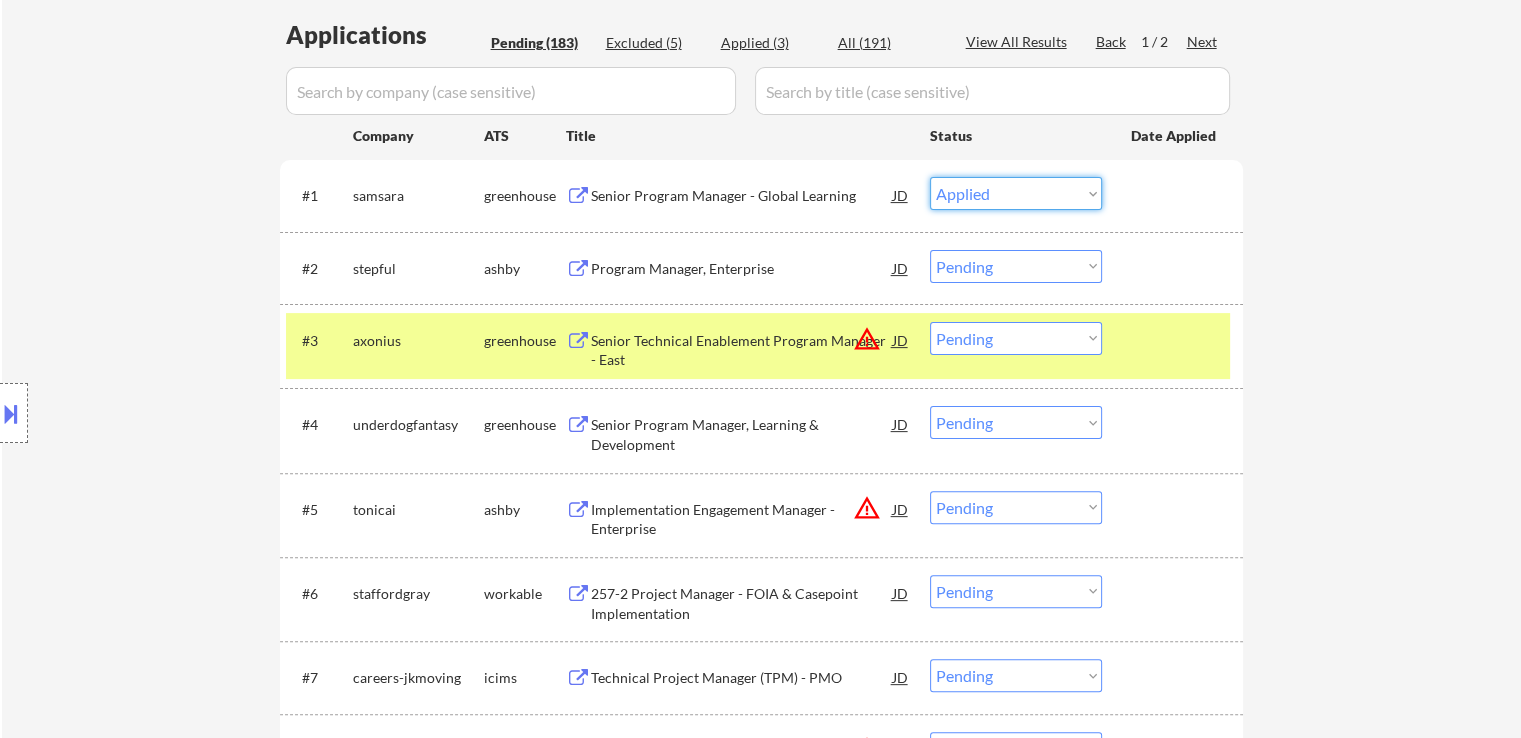click on "Choose an option... Pending Applied Excluded (Questions) Excluded (Expired) Excluded (Location) Excluded (Bad Match) Excluded (Blocklist) Excluded (Salary) Excluded (Other)" at bounding box center (1016, 193) 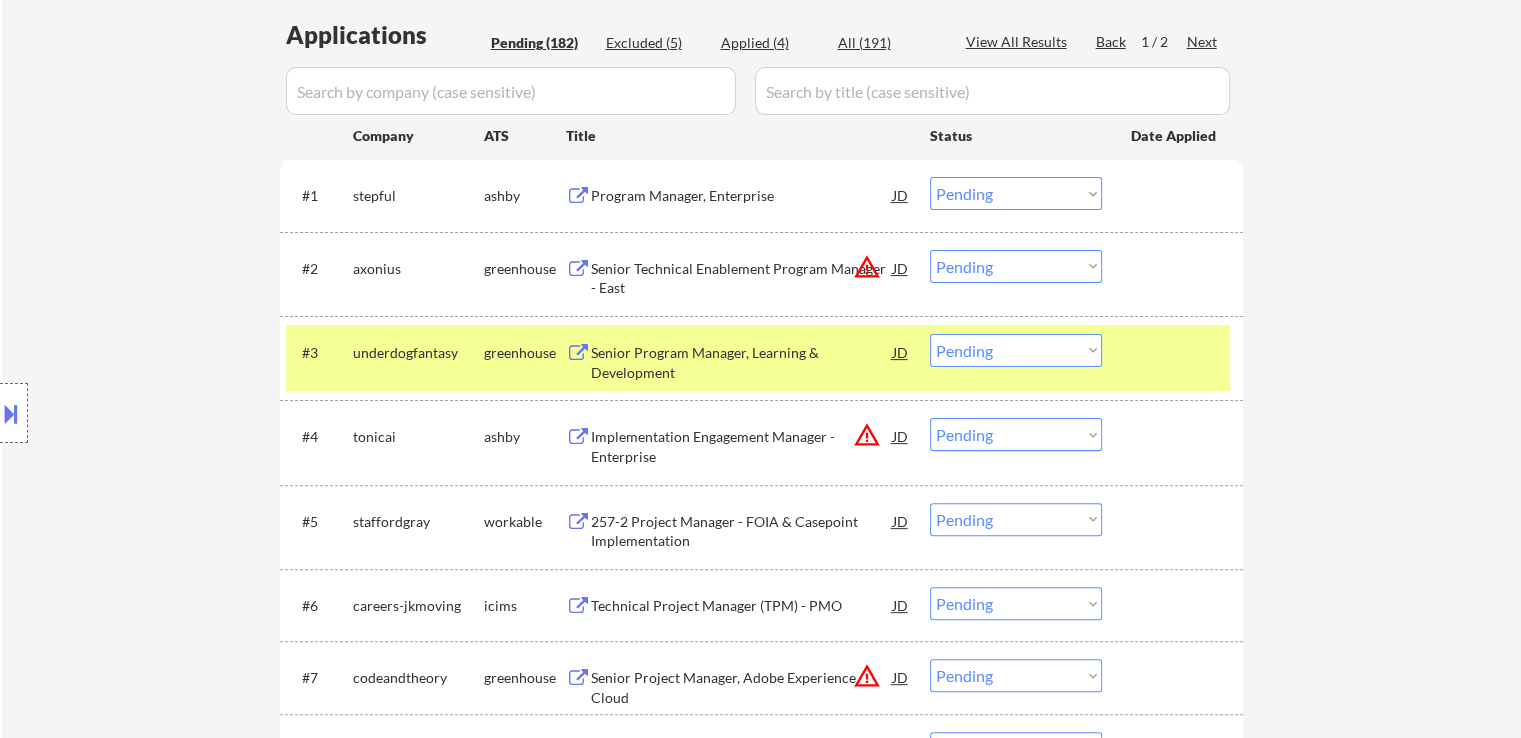 click on "Choose an option... Pending Applied Excluded (Questions) Excluded (Expired) Excluded (Location) Excluded (Bad Match) Excluded (Blocklist) Excluded (Salary) Excluded (Other)" at bounding box center (1016, 193) 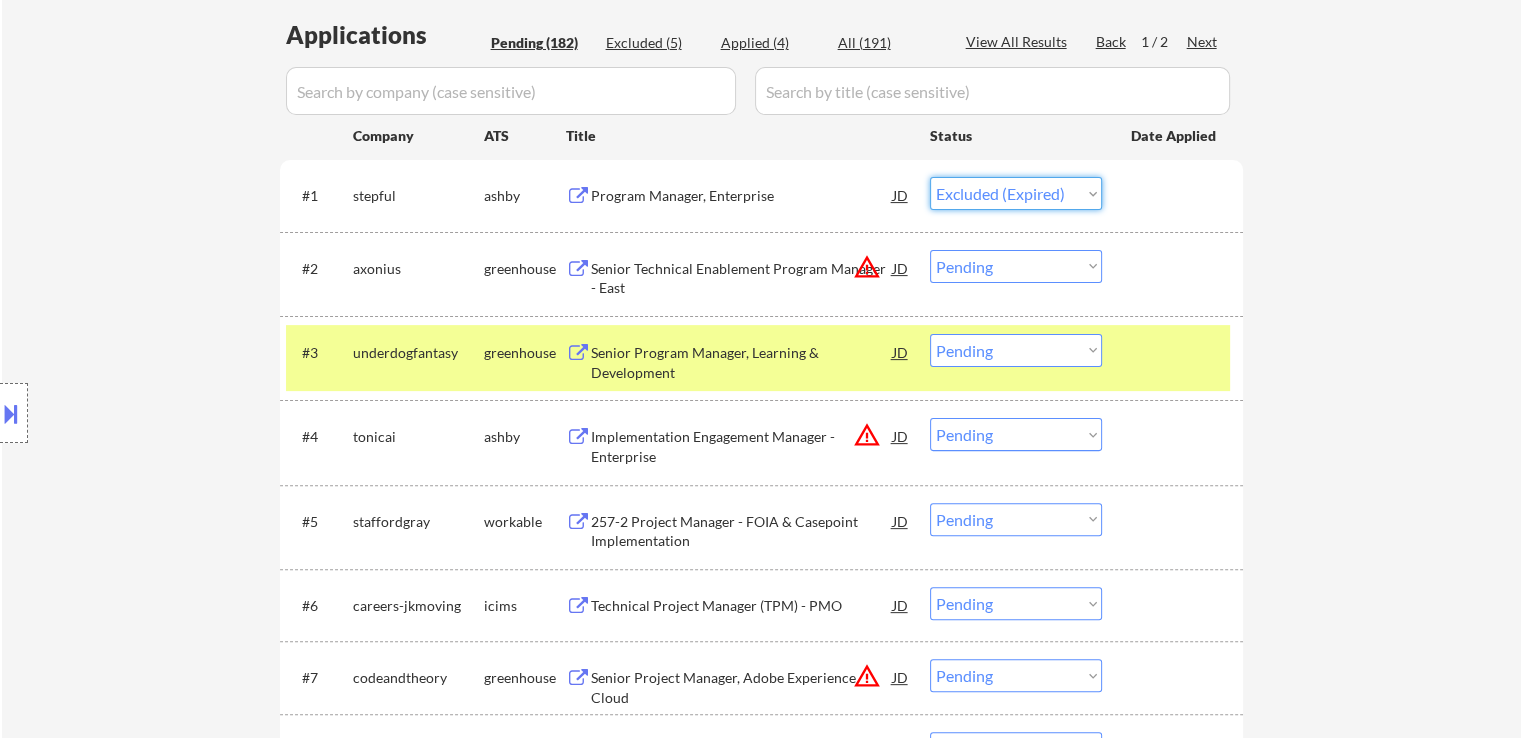 click on "Choose an option... Pending Applied Excluded (Questions) Excluded (Expired) Excluded (Location) Excluded (Bad Match) Excluded (Blocklist) Excluded (Salary) Excluded (Other)" at bounding box center (1016, 193) 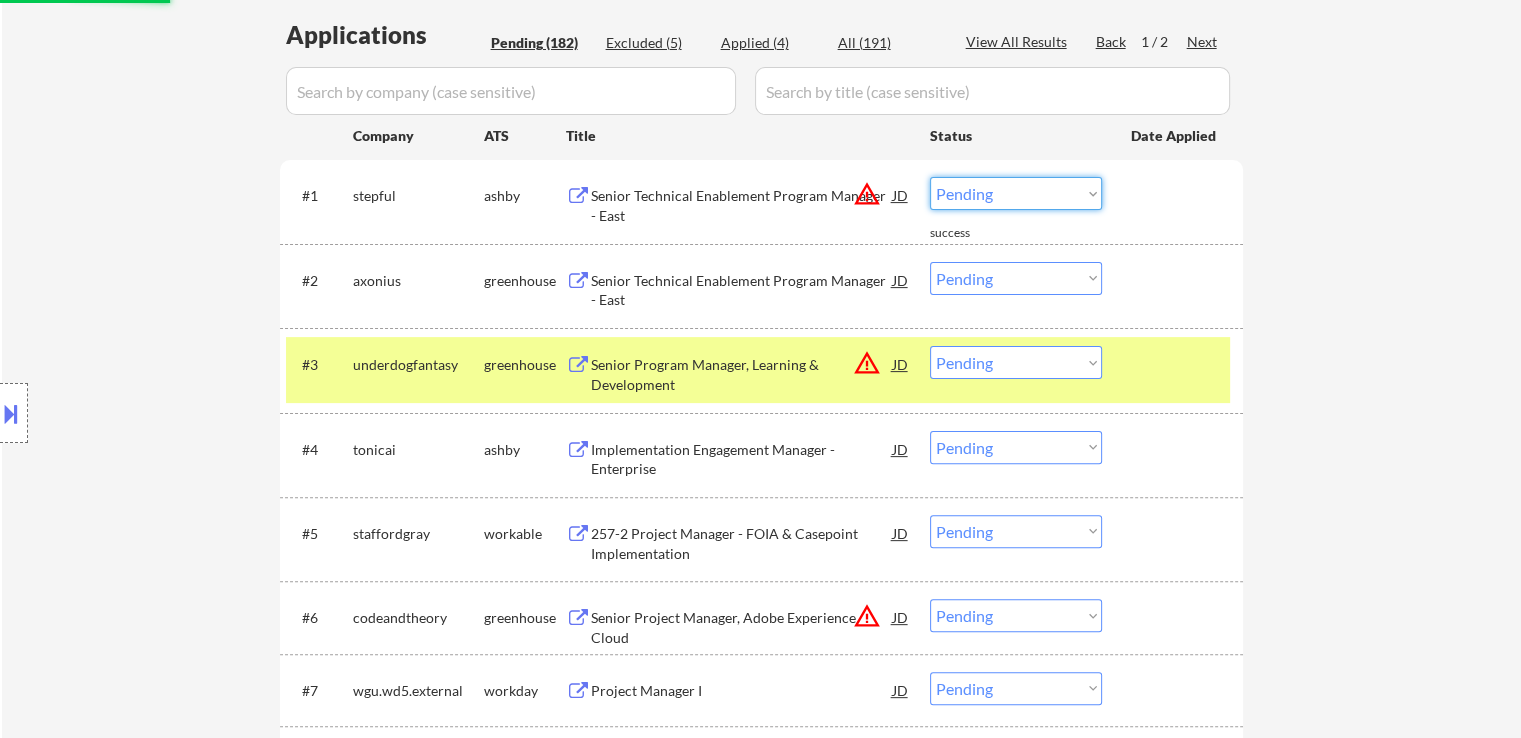 click on "Choose an option... Pending Applied Excluded (Questions) Excluded (Expired) Excluded (Location) Excluded (Bad Match) Excluded (Blocklist) Excluded (Salary) Excluded (Other)" at bounding box center [1016, 193] 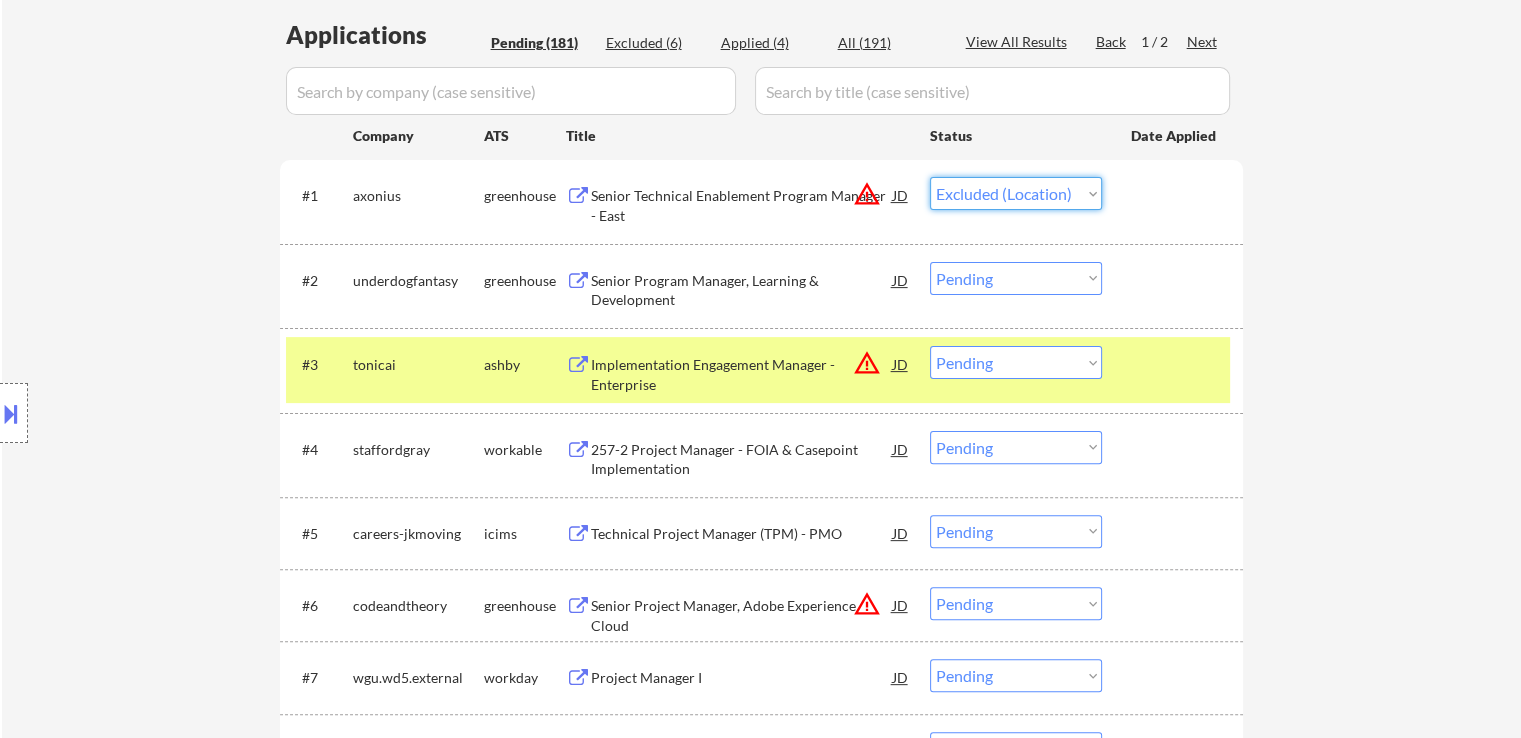 click on "Choose an option... Pending Applied Excluded (Questions) Excluded (Expired) Excluded (Location) Excluded (Bad Match) Excluded (Blocklist) Excluded (Salary) Excluded (Other)" at bounding box center [1016, 193] 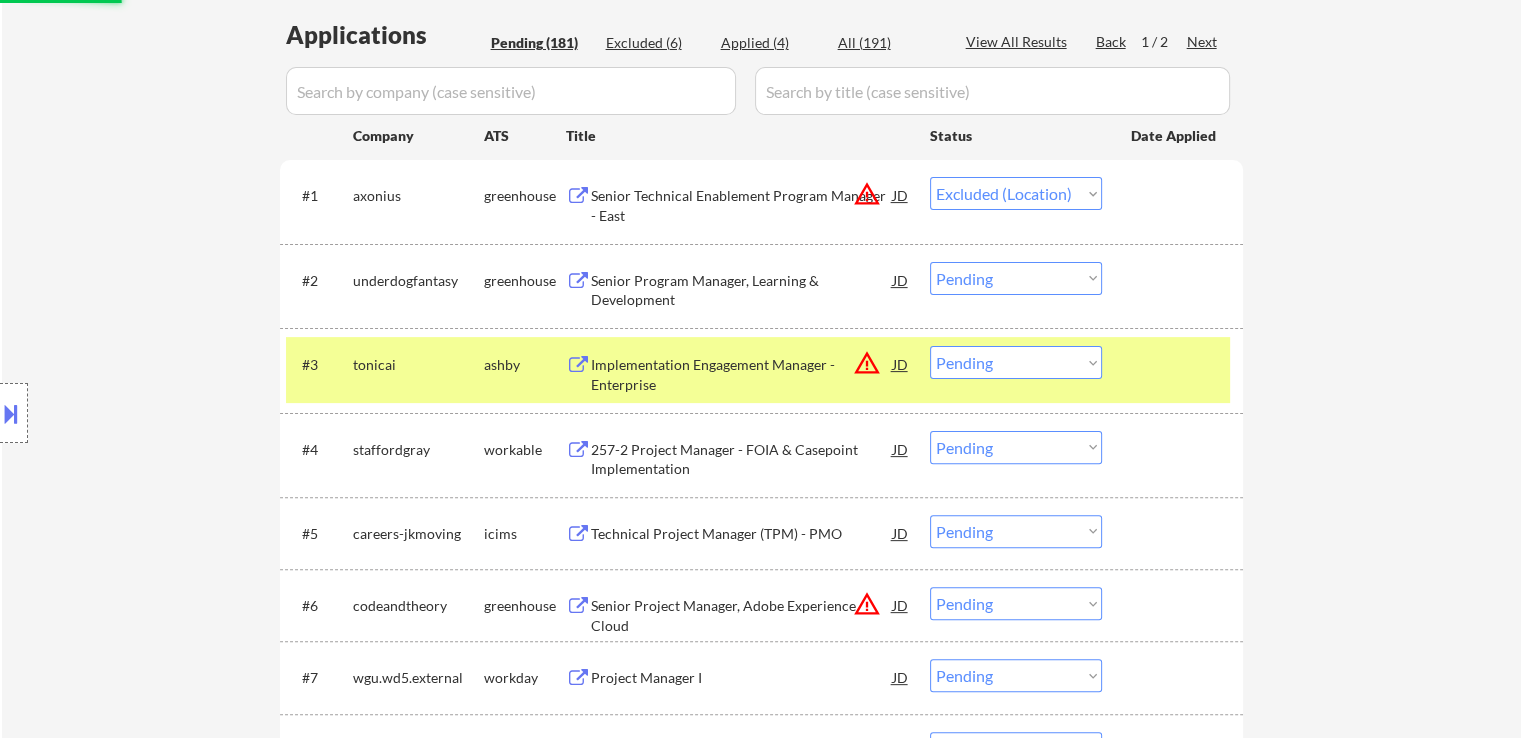click on "Senior Program Manager, Learning & Development" at bounding box center [742, 290] 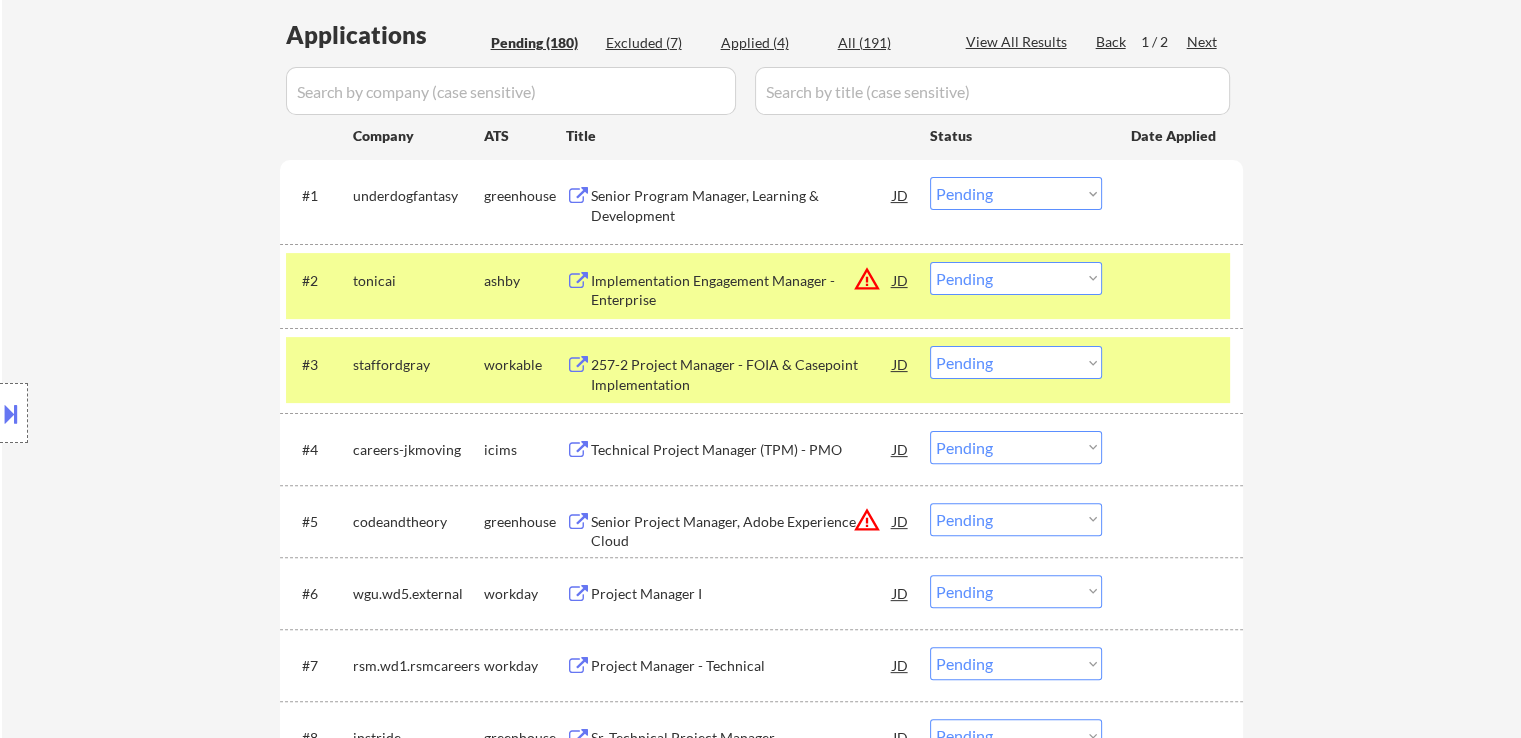 click on "Choose an option... Pending Applied Excluded (Questions) Excluded (Expired) Excluded (Location) Excluded (Bad Match) Excluded (Blocklist) Excluded (Salary) Excluded (Other)" at bounding box center [1016, 193] 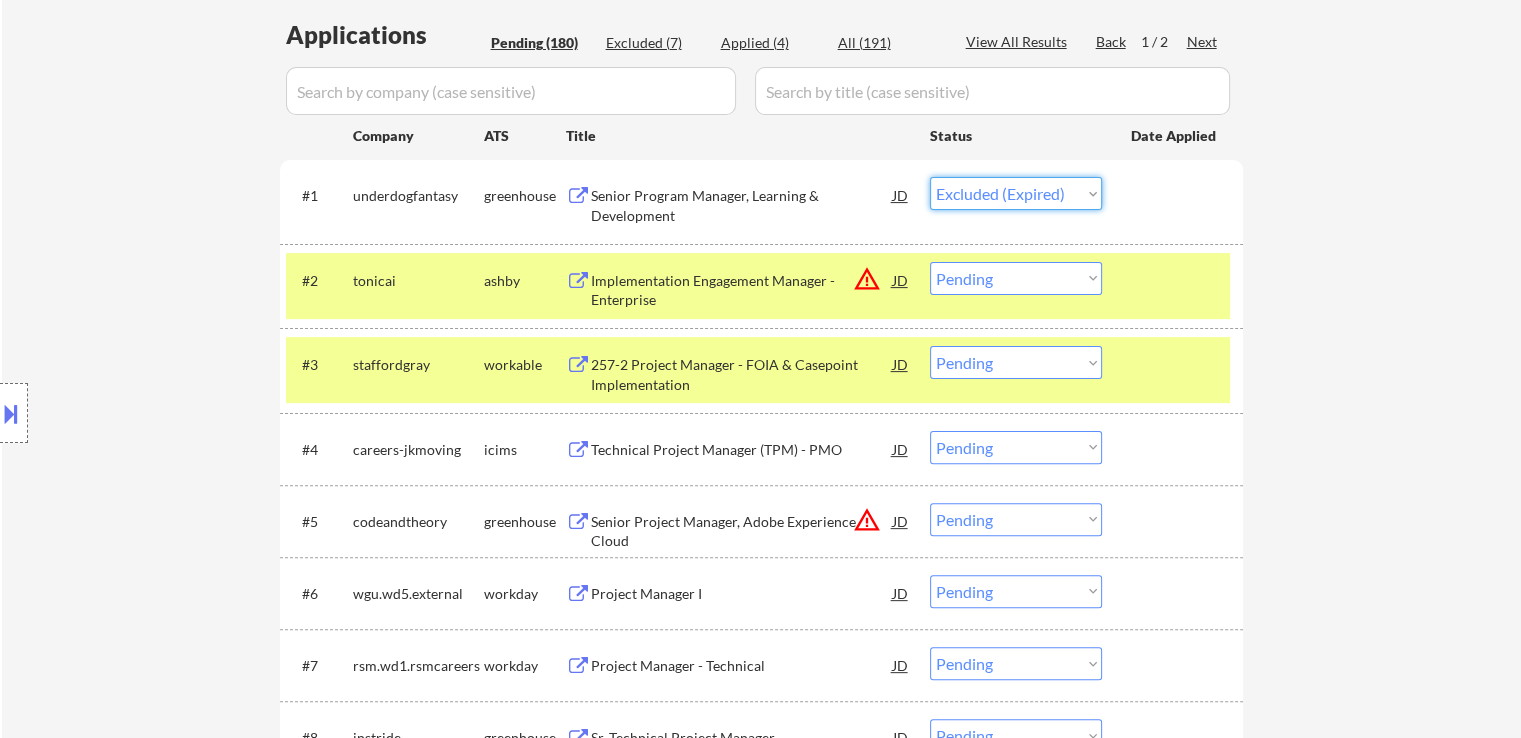 click on "Choose an option... Pending Applied Excluded (Questions) Excluded (Expired) Excluded (Location) Excluded (Bad Match) Excluded (Blocklist) Excluded (Salary) Excluded (Other)" at bounding box center [1016, 193] 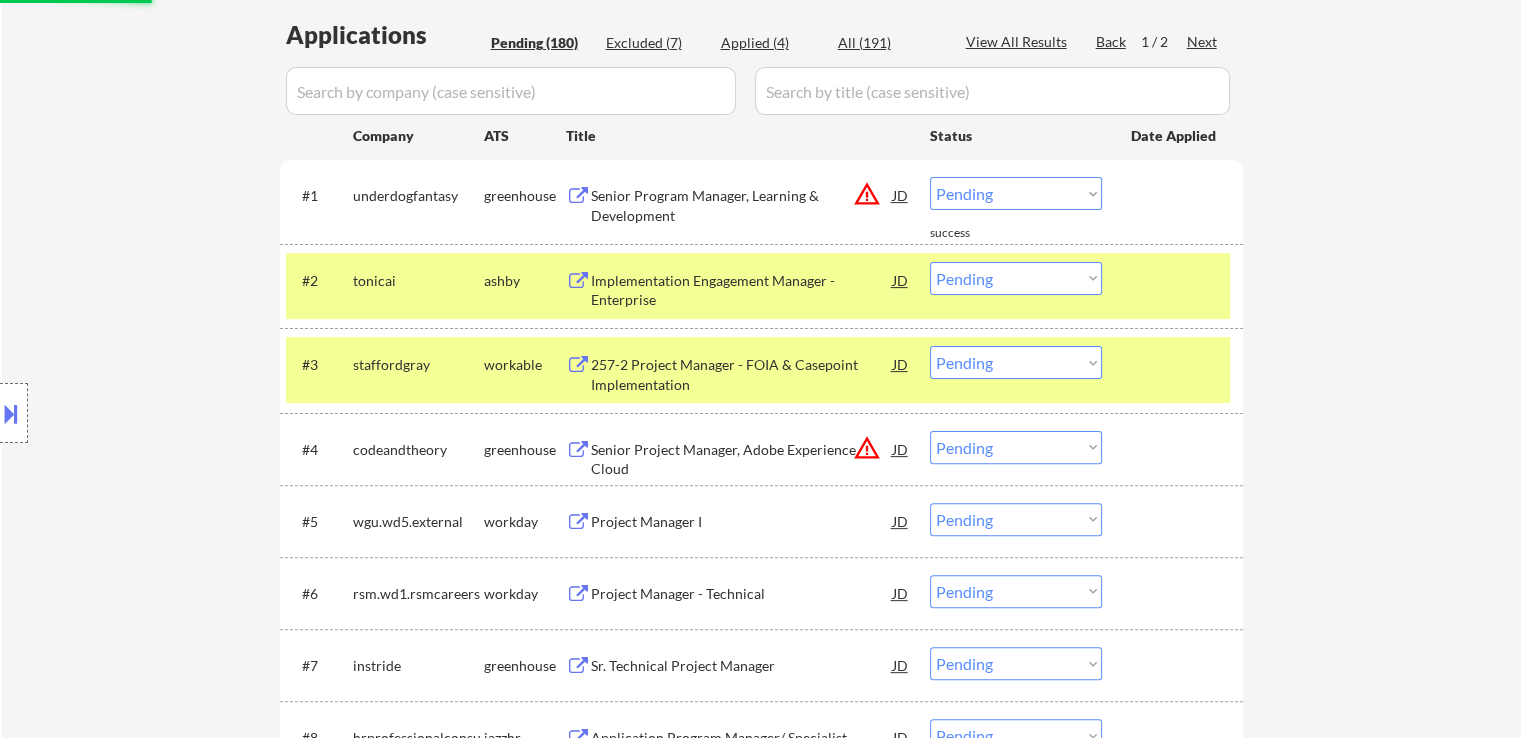 click on "Choose an option... Pending Applied Excluded (Questions) Excluded (Expired) Excluded (Location) Excluded (Bad Match) Excluded (Blocklist) Excluded (Salary) Excluded (Other)" at bounding box center [1016, 193] 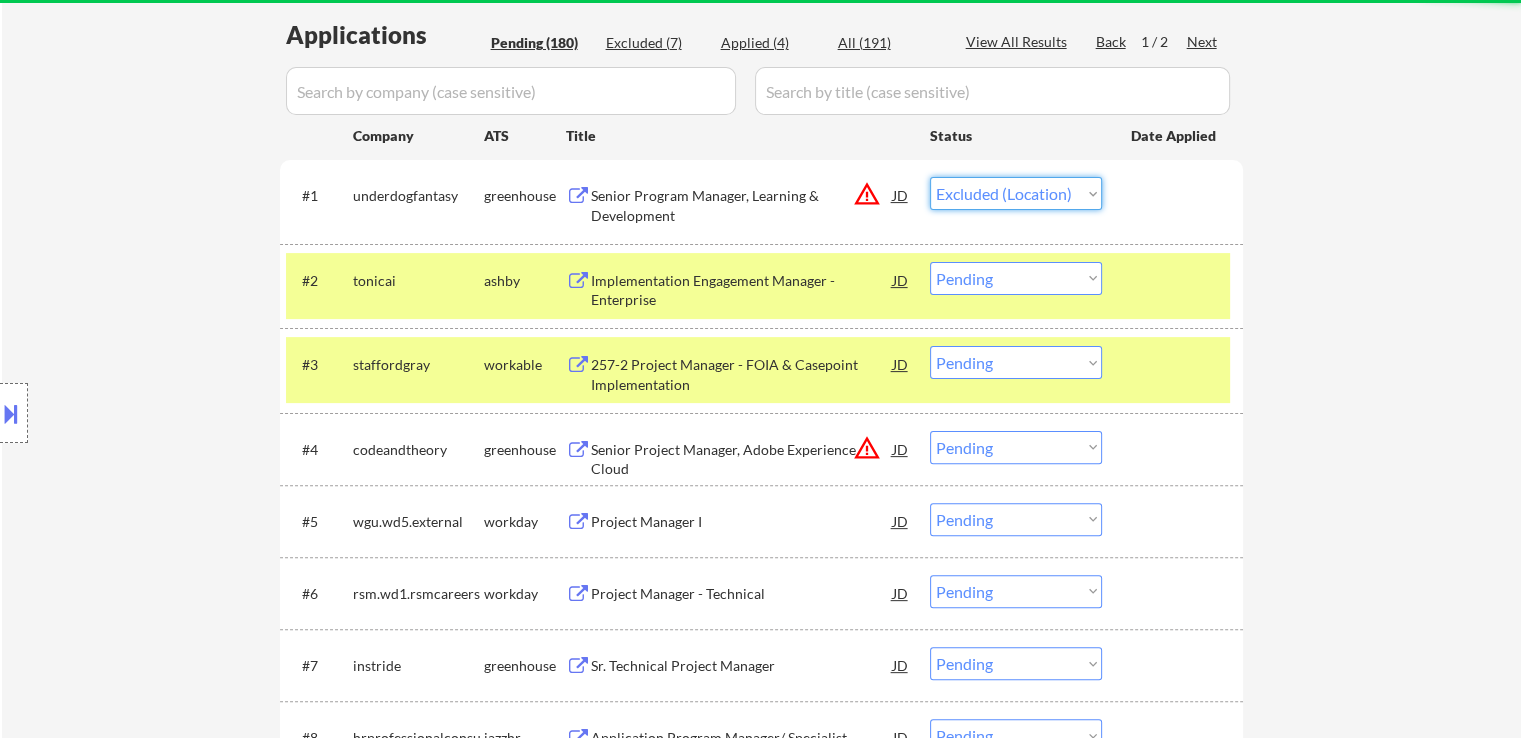 click on "Choose an option... Pending Applied Excluded (Questions) Excluded (Expired) Excluded (Location) Excluded (Bad Match) Excluded (Blocklist) Excluded (Salary) Excluded (Other)" at bounding box center [1016, 193] 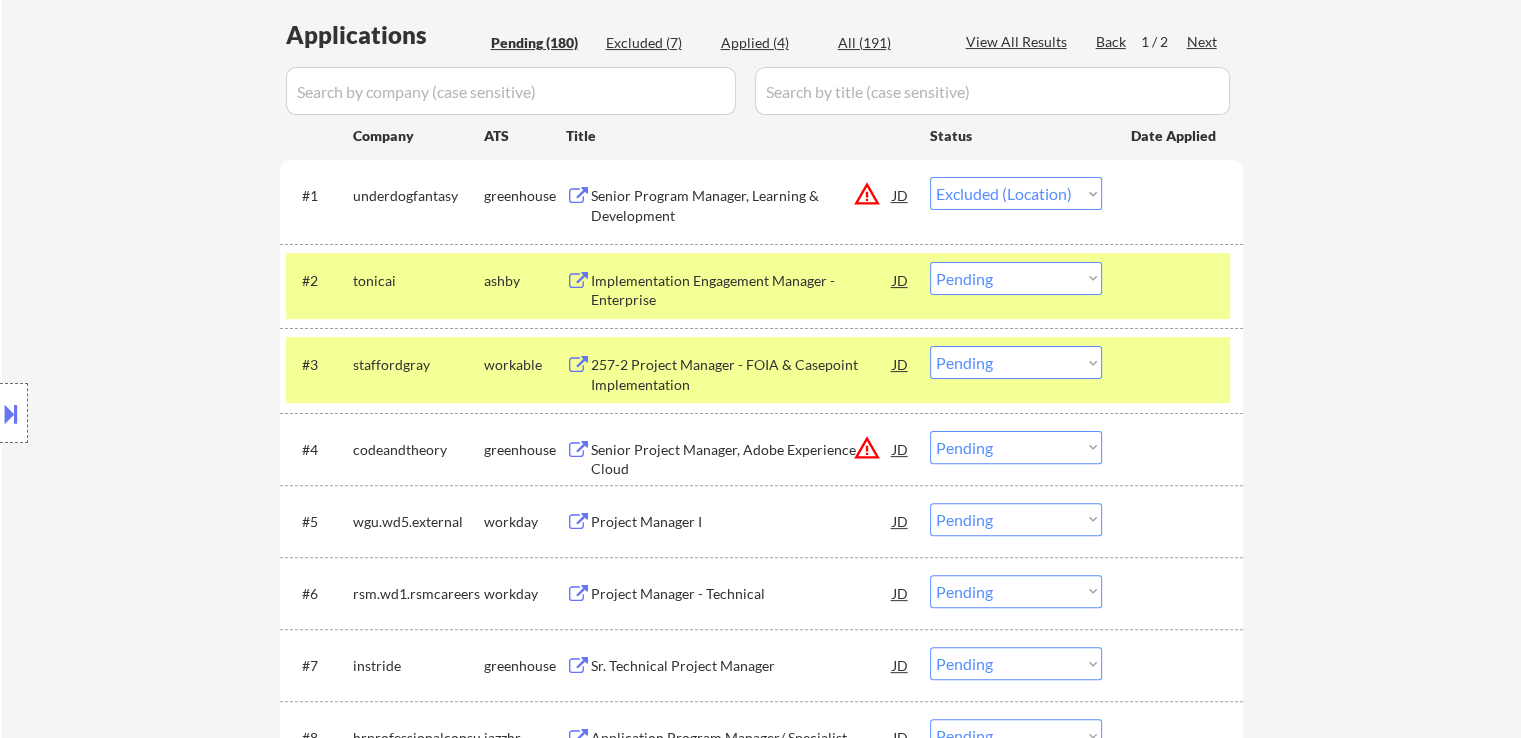 click on "Implementation Engagement Manager - Enterprise" at bounding box center [742, 290] 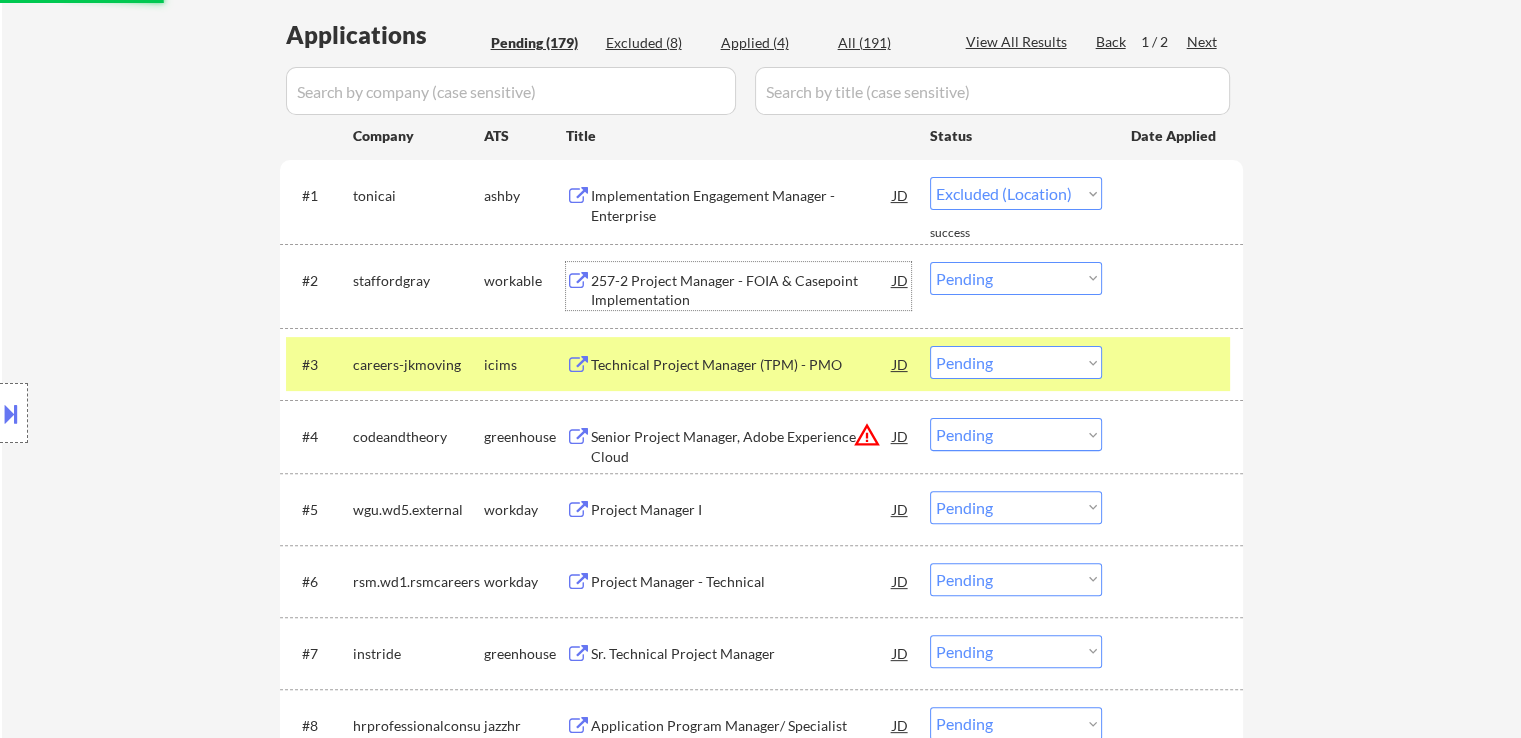 select on ""pending"" 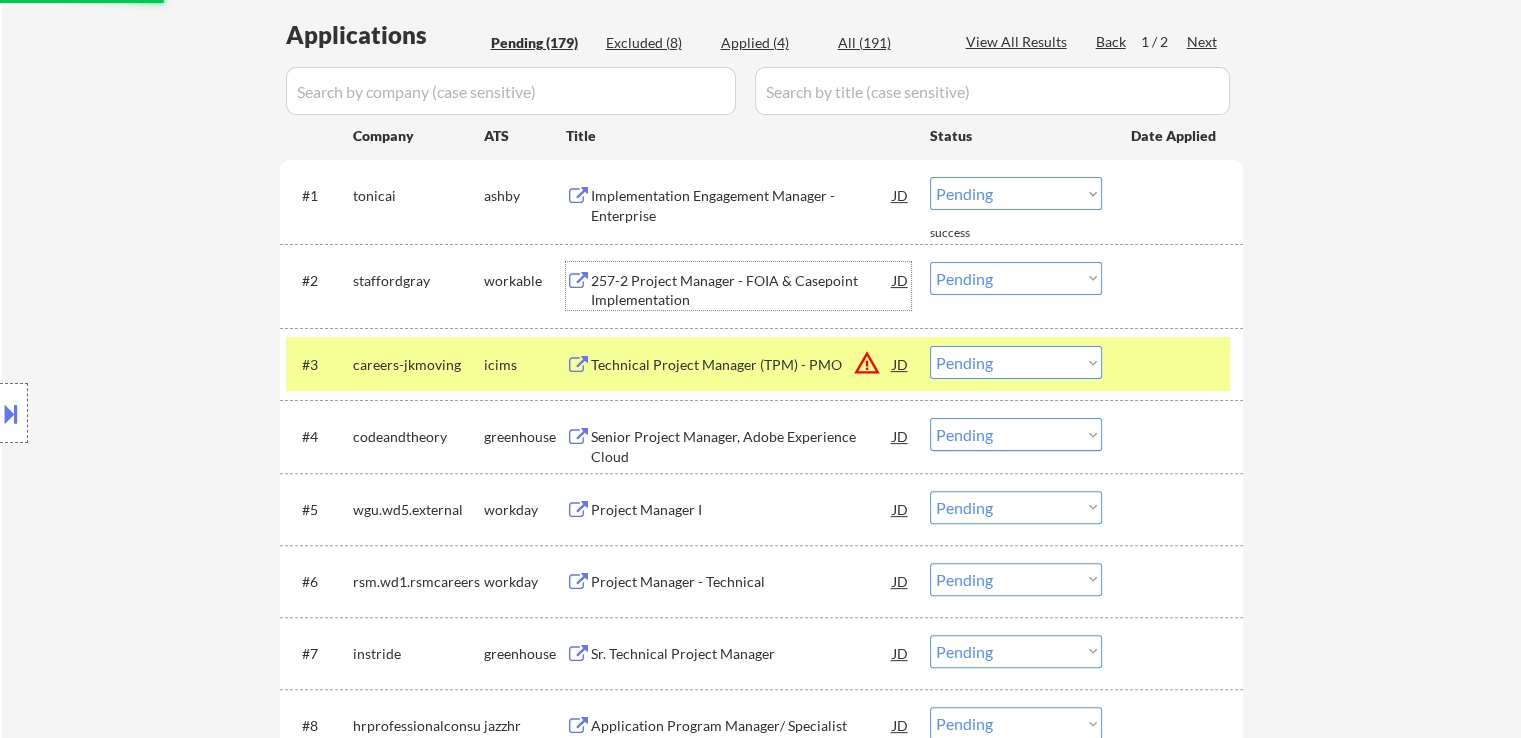 click on "257-2 Project Manager - FOIA & Casepoint Implementation" at bounding box center [742, 290] 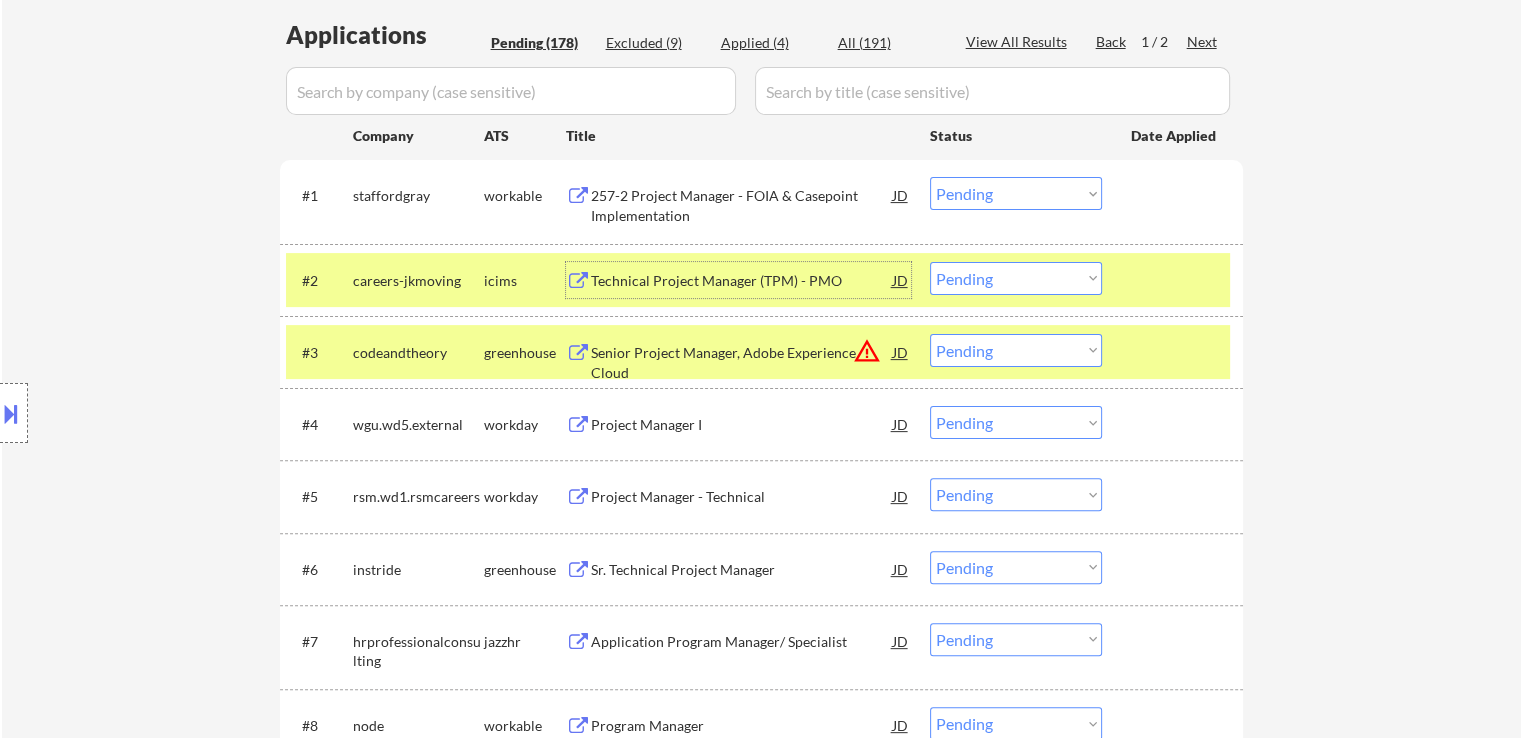 click on "Choose an option... Pending Applied Excluded (Questions) Excluded (Expired) Excluded (Location) Excluded (Bad Match) Excluded (Blocklist) Excluded (Salary) Excluded (Other)" at bounding box center (1016, 278) 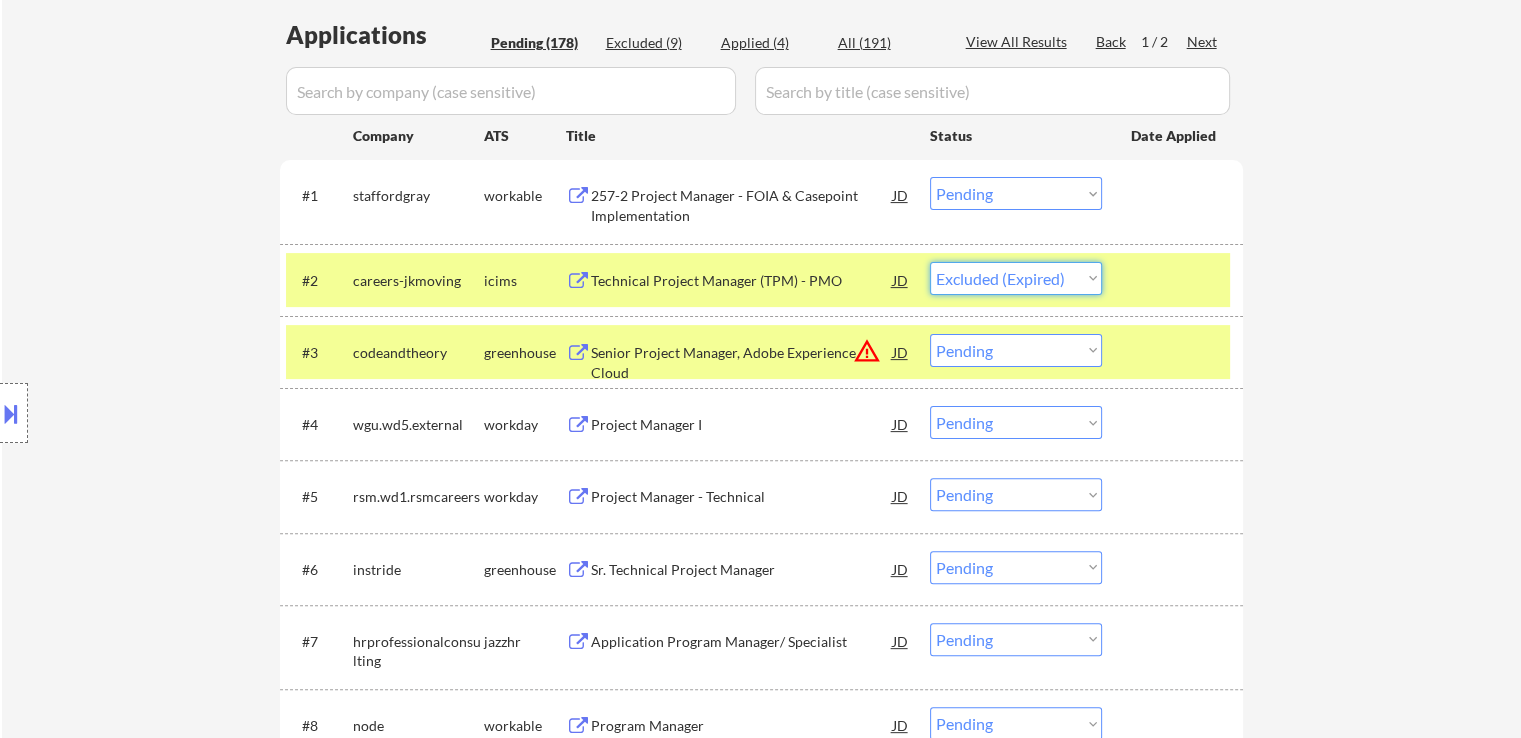 click on "Choose an option... Pending Applied Excluded (Questions) Excluded (Expired) Excluded (Location) Excluded (Bad Match) Excluded (Blocklist) Excluded (Salary) Excluded (Other)" at bounding box center (1016, 278) 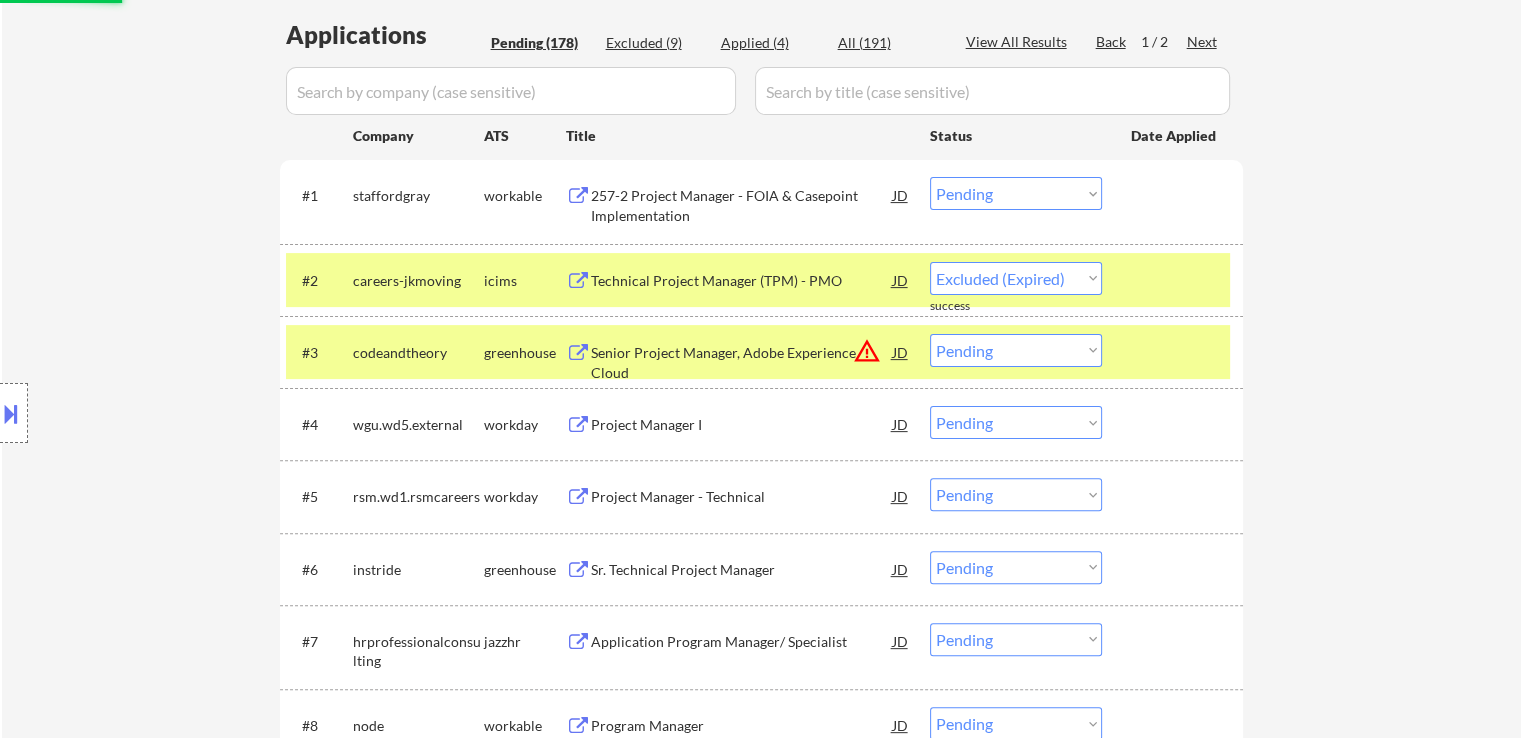 click on "257-2 Project Manager - FOIA & Casepoint Implementation" at bounding box center [742, 205] 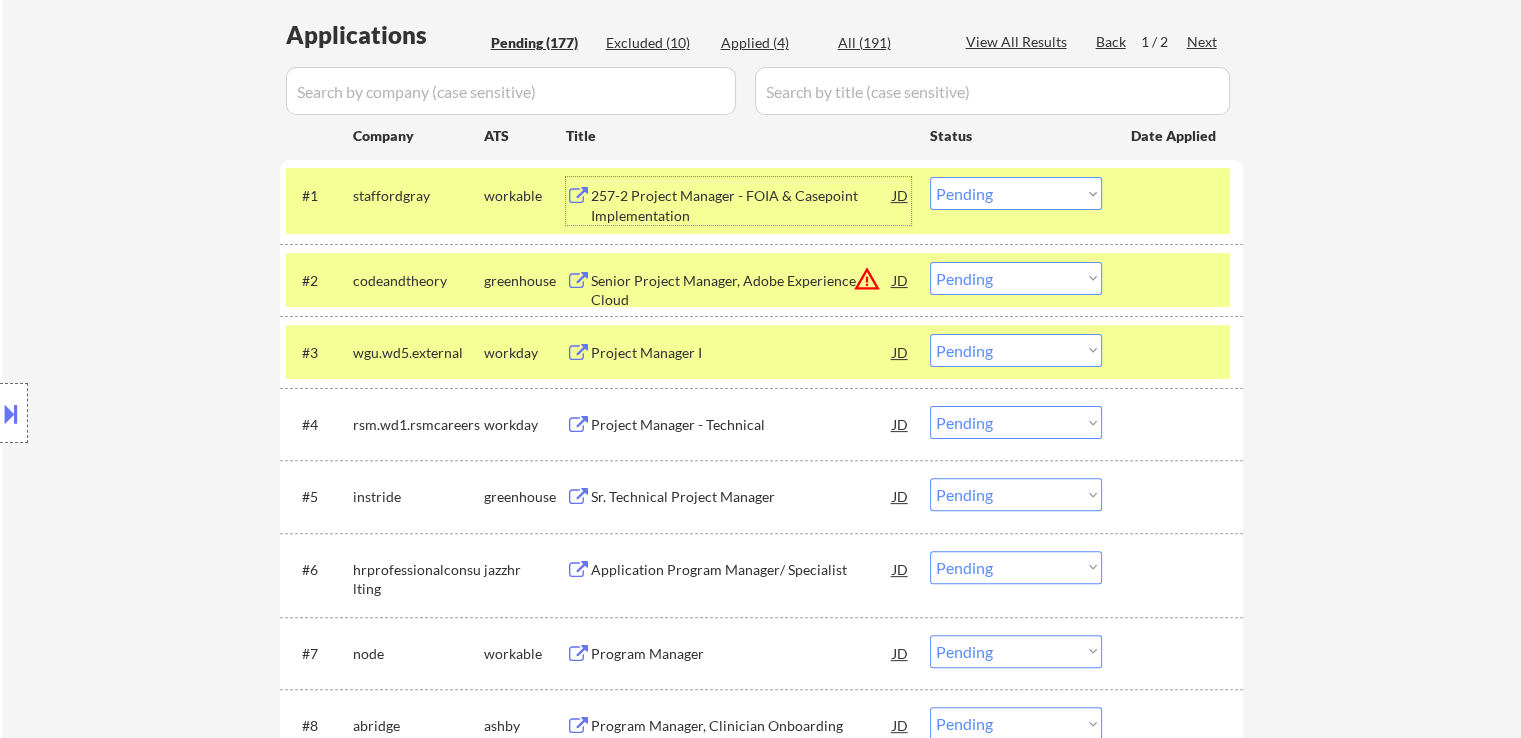 click on "Choose an option... Pending Applied Excluded (Questions) Excluded (Expired) Excluded (Location) Excluded (Bad Match) Excluded (Blocklist) Excluded (Salary) Excluded (Other)" at bounding box center (1016, 278) 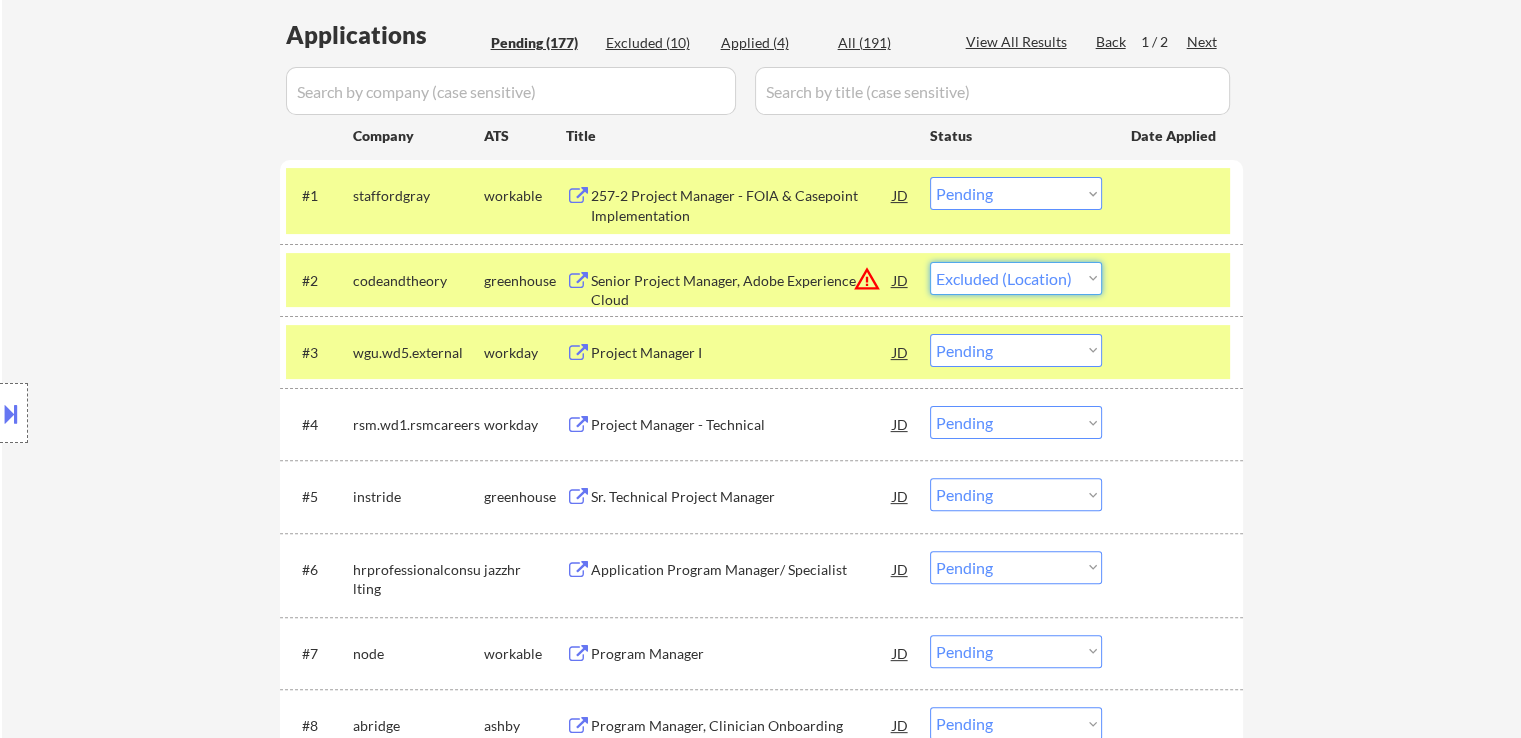 click on "Choose an option... Pending Applied Excluded (Questions) Excluded (Expired) Excluded (Location) Excluded (Bad Match) Excluded (Blocklist) Excluded (Salary) Excluded (Other)" at bounding box center (1016, 278) 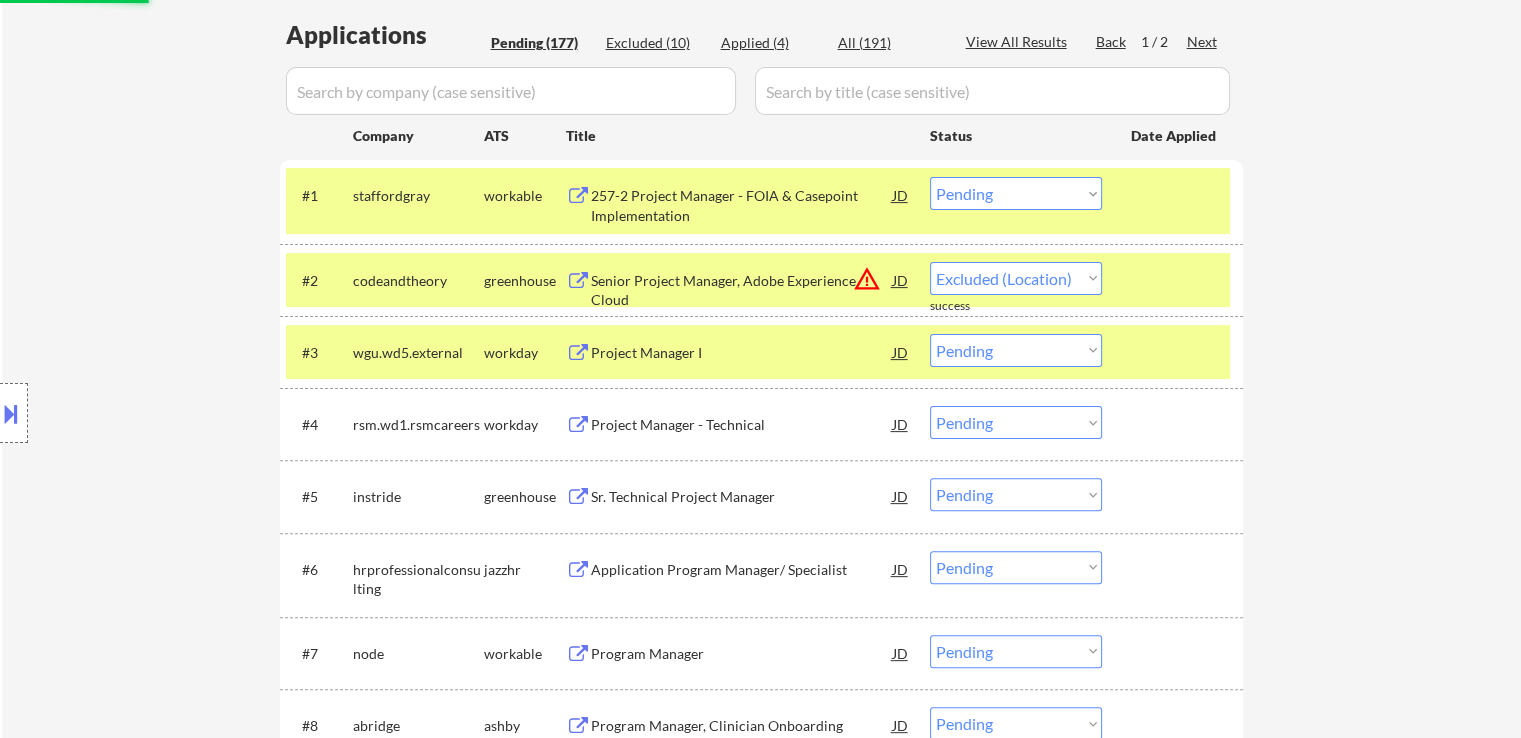 click on "Sr. Technical Project Manager" at bounding box center [742, 497] 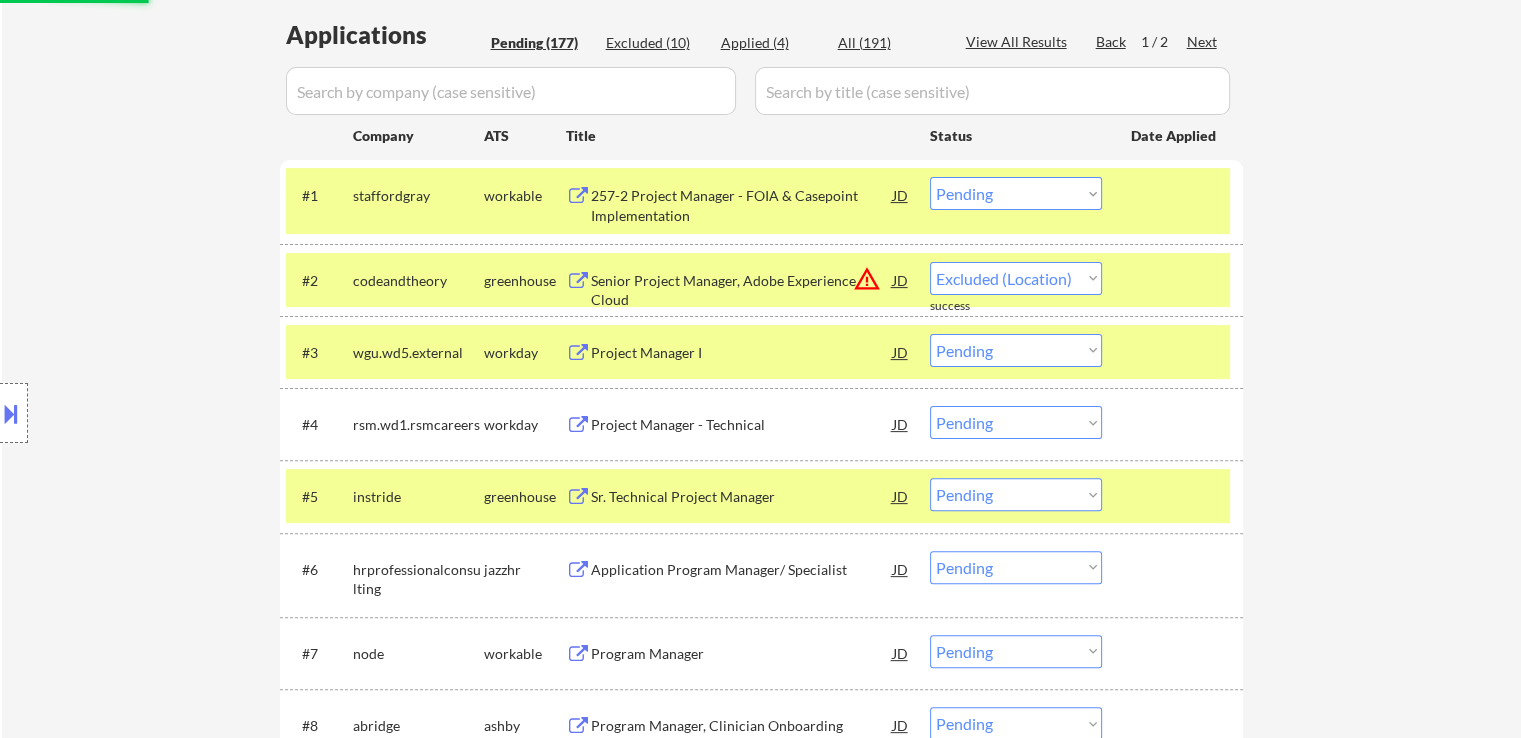 select on ""pending"" 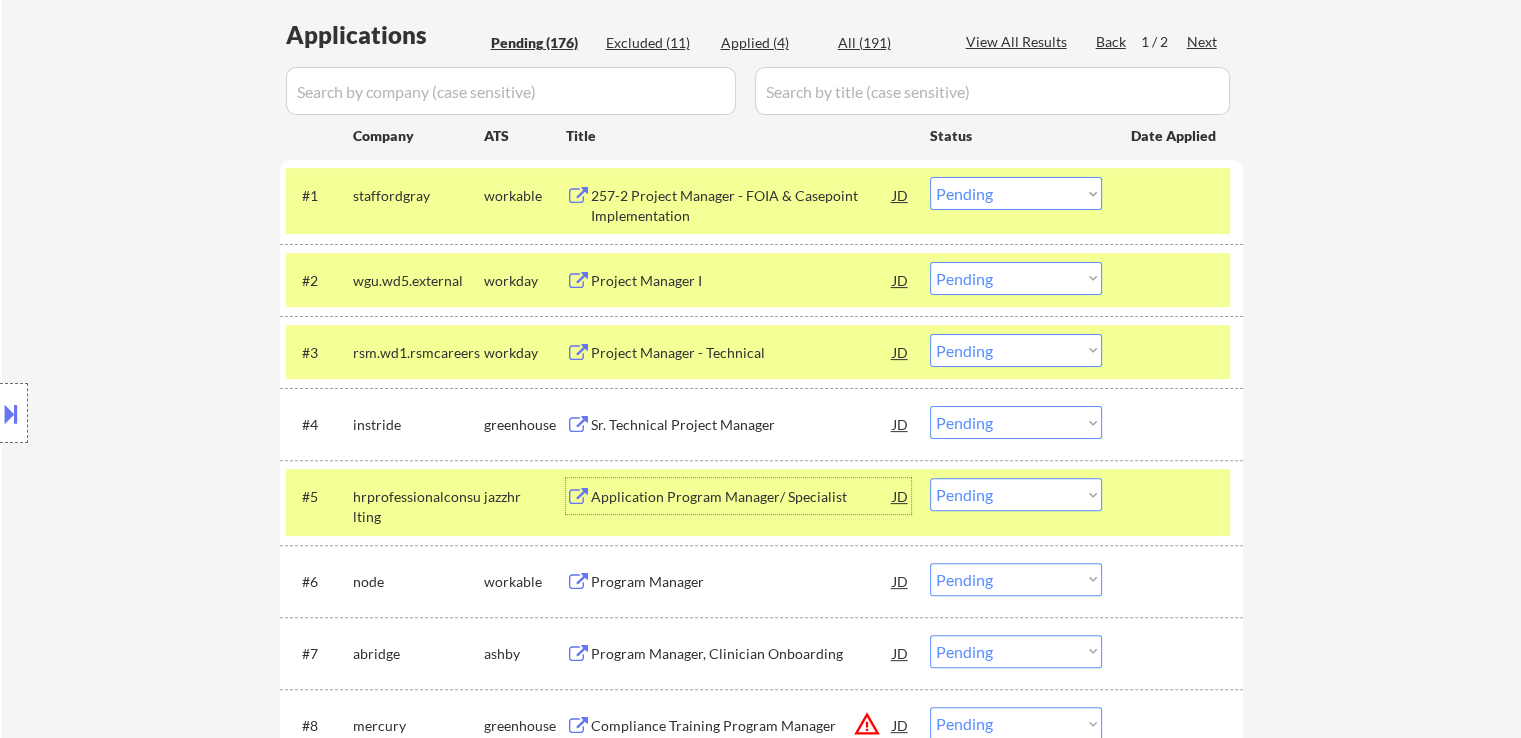 click on "Choose an option... Pending Applied Excluded (Questions) Excluded (Expired) Excluded (Location) Excluded (Bad Match) Excluded (Blocklist) Excluded (Salary) Excluded (Other)" at bounding box center [1016, 193] 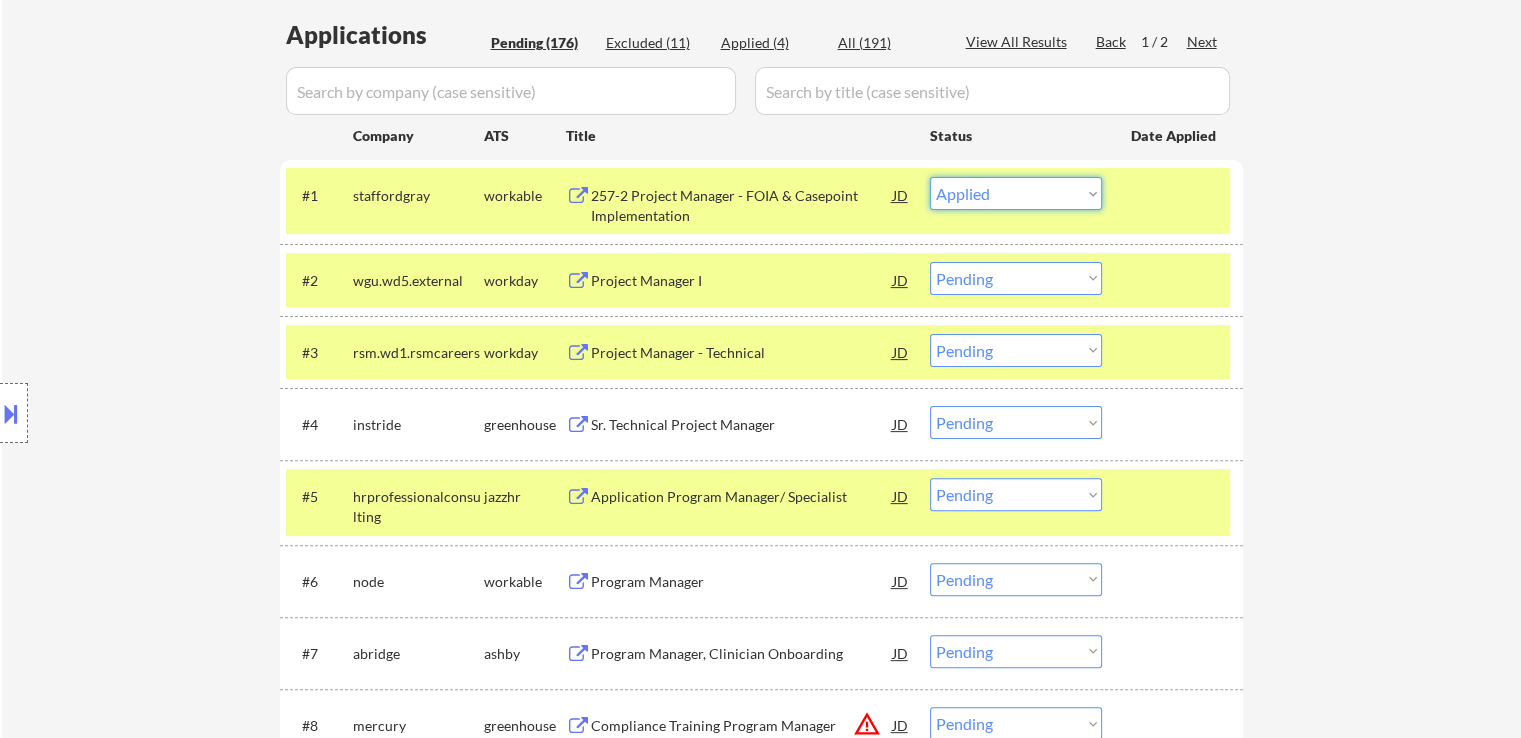 click on "Choose an option... Pending Applied Excluded (Questions) Excluded (Expired) Excluded (Location) Excluded (Bad Match) Excluded (Blocklist) Excluded (Salary) Excluded (Other)" at bounding box center (1016, 193) 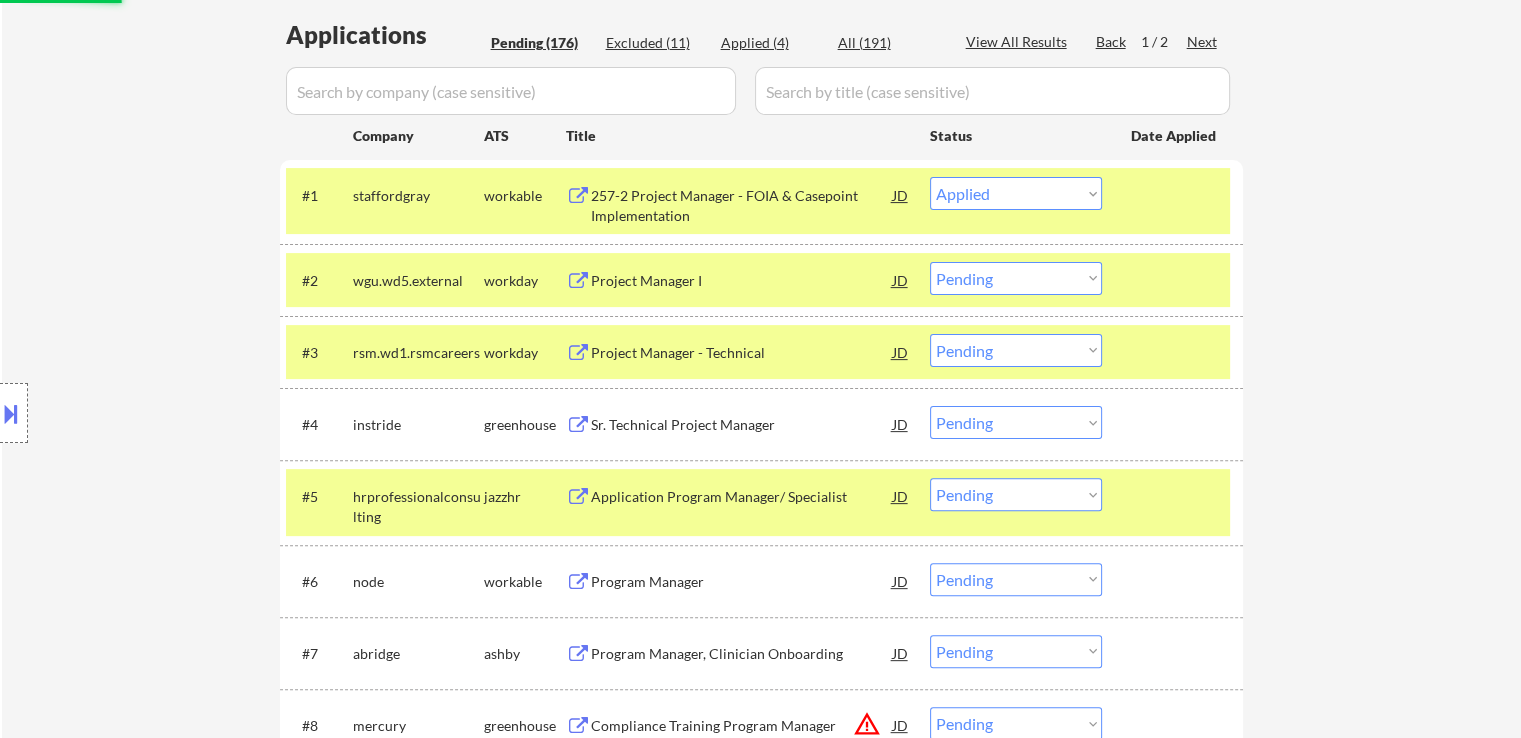 click on "wgu.wd5.external" at bounding box center [418, 281] 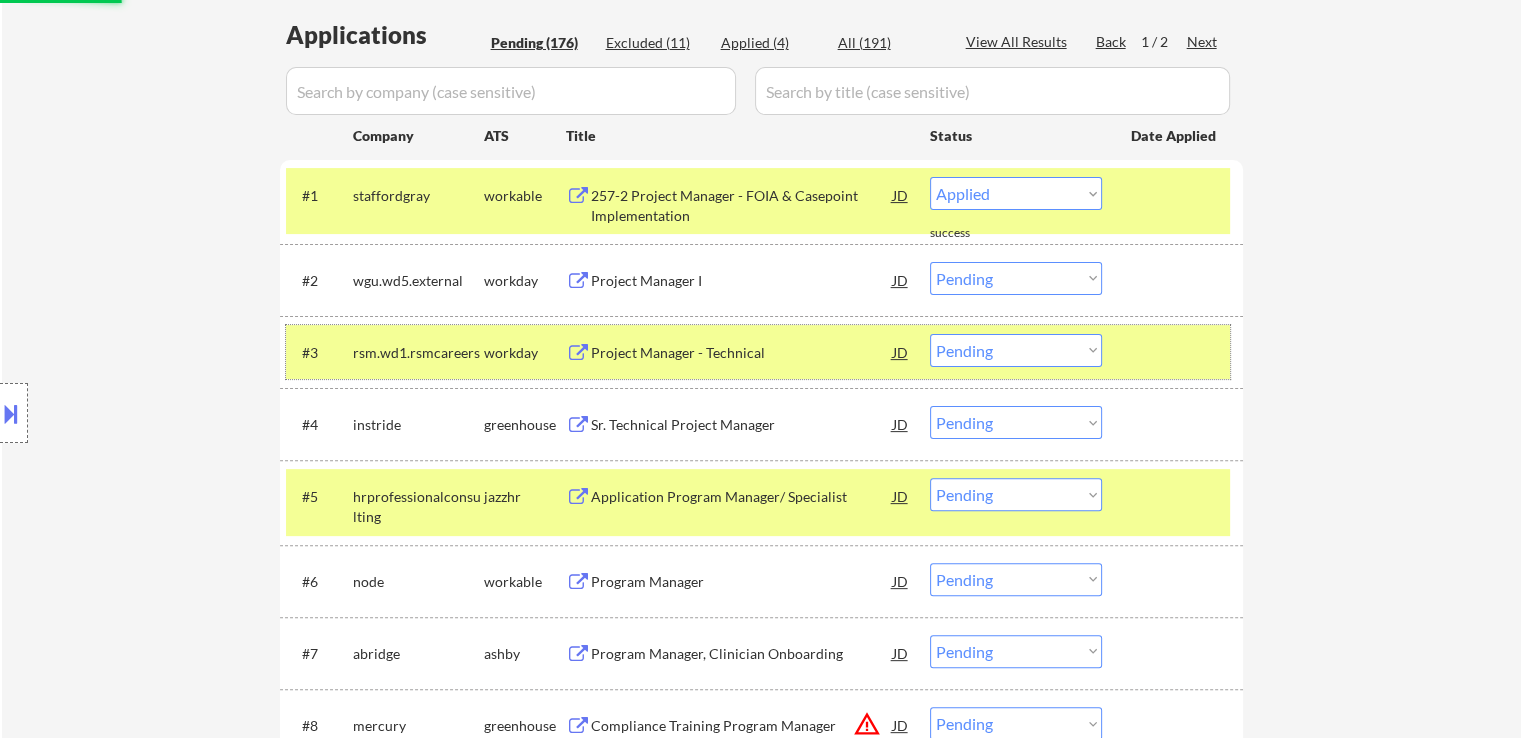 click on "rsm.wd1.rsmcareers" at bounding box center (418, 353) 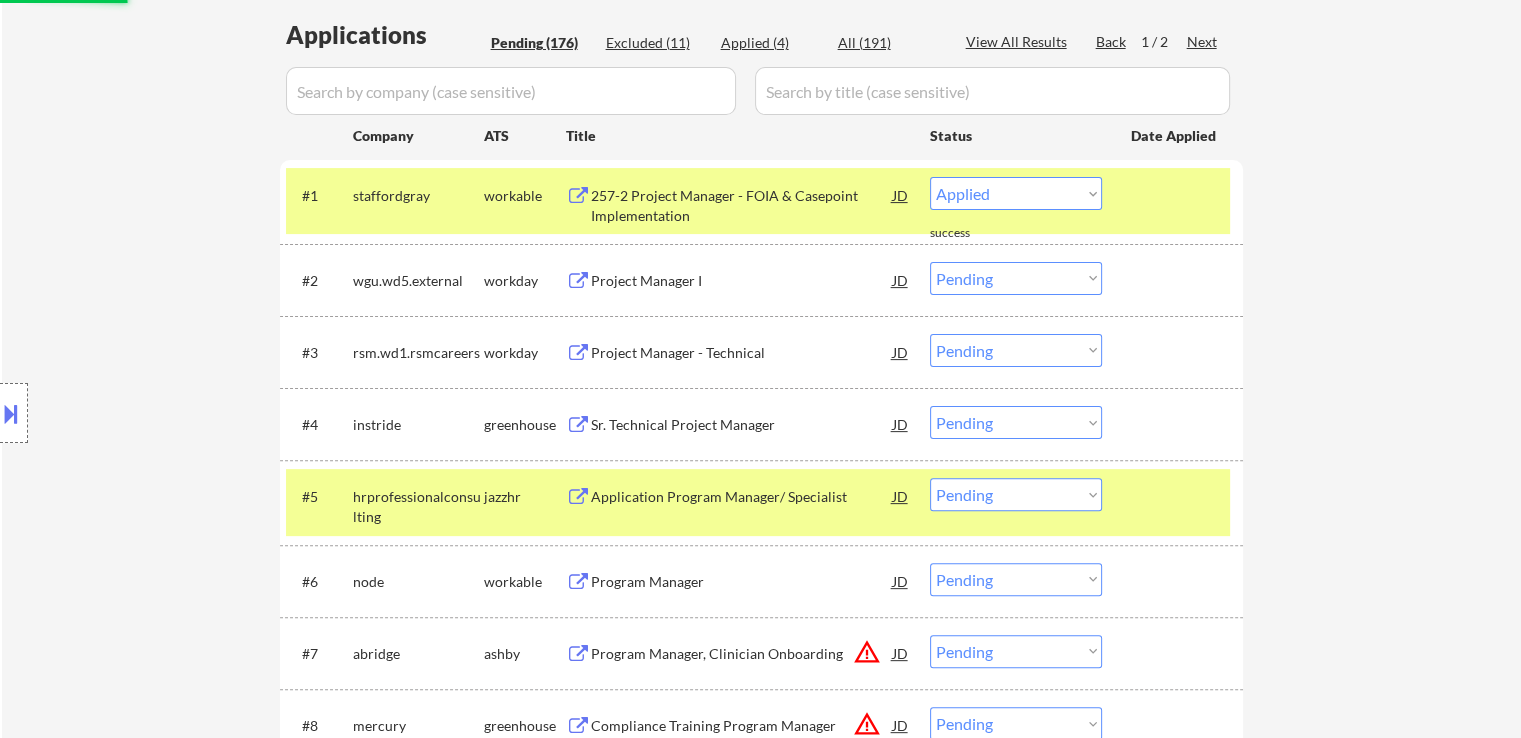 select on ""pending"" 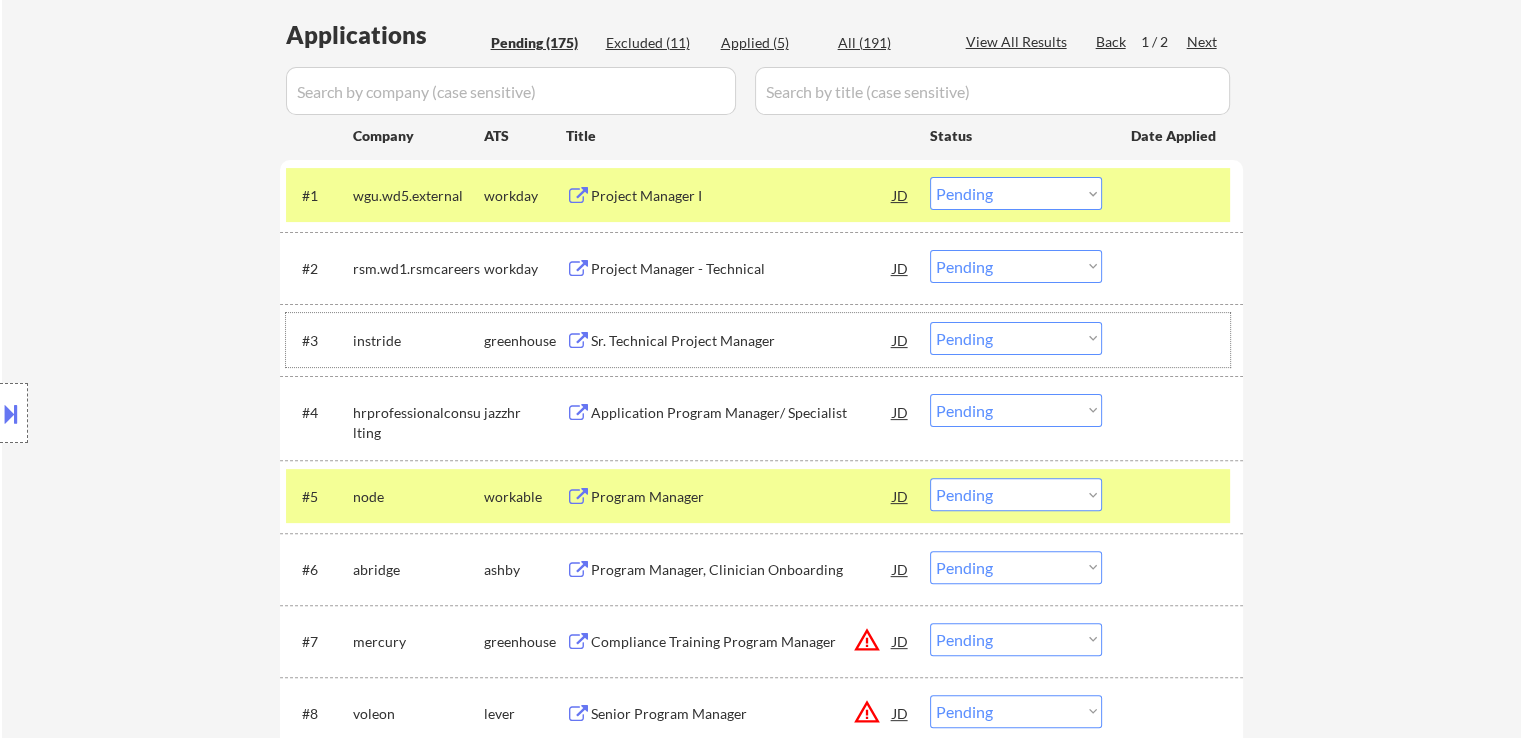scroll, scrollTop: 500, scrollLeft: 0, axis: vertical 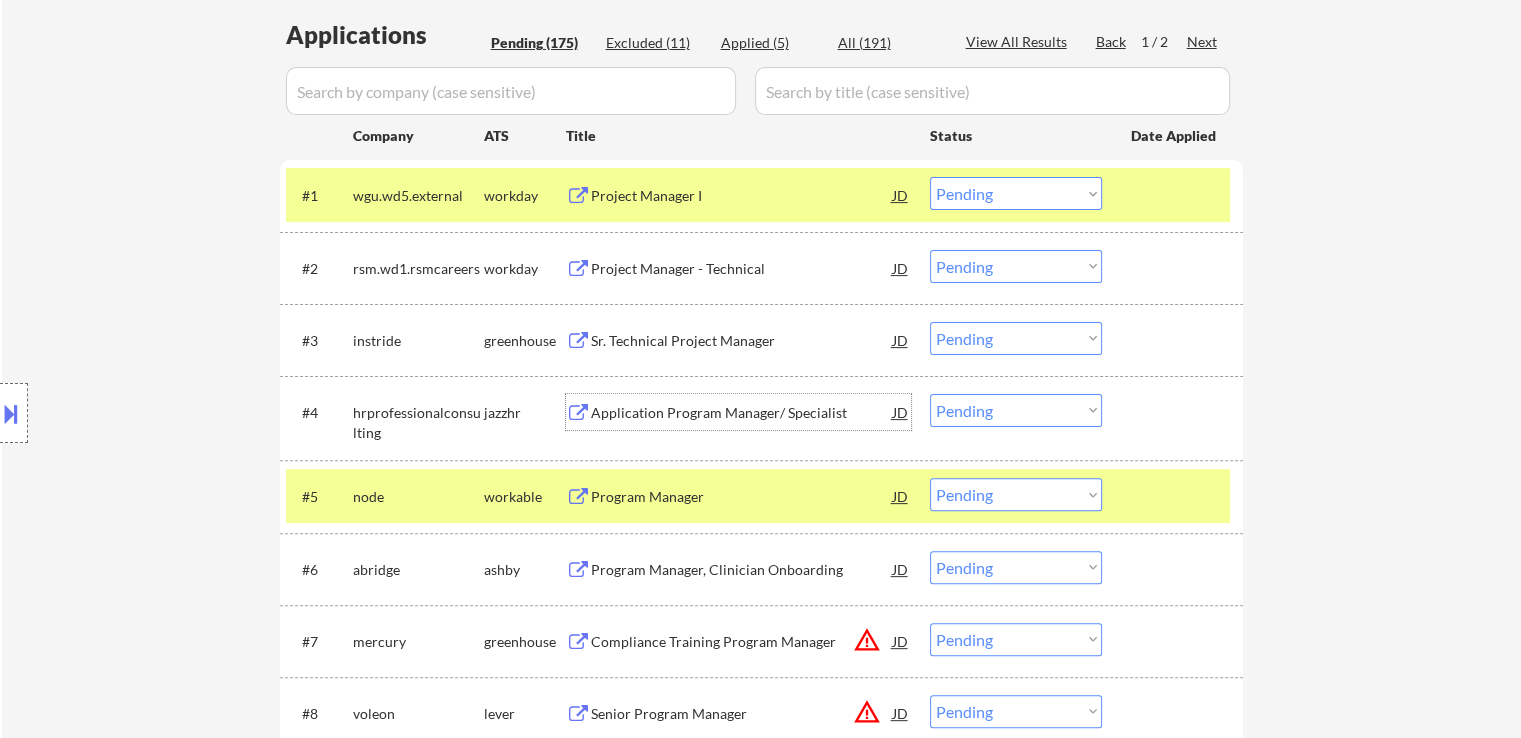 click on "Application Program Manager/ Specialist" at bounding box center (742, 413) 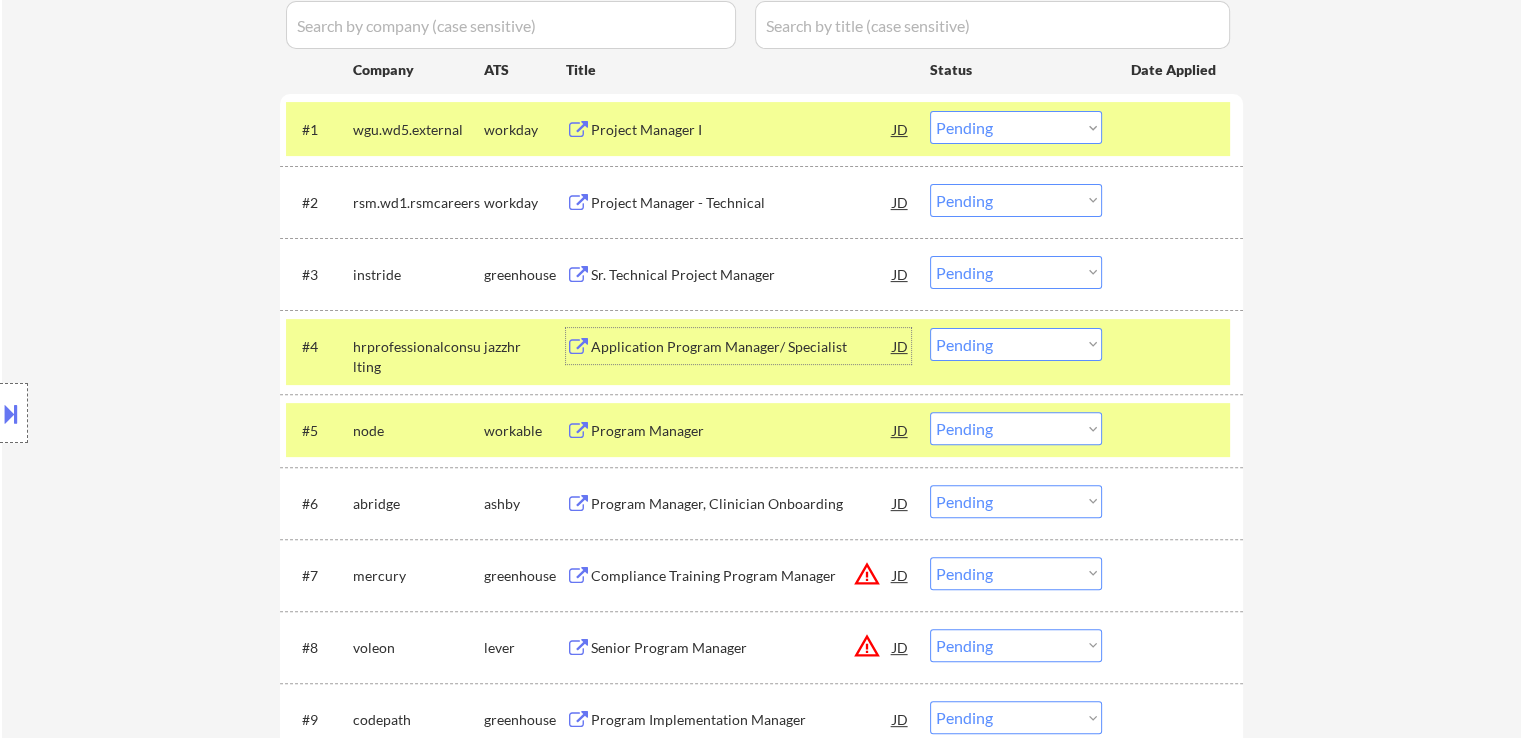 scroll, scrollTop: 600, scrollLeft: 0, axis: vertical 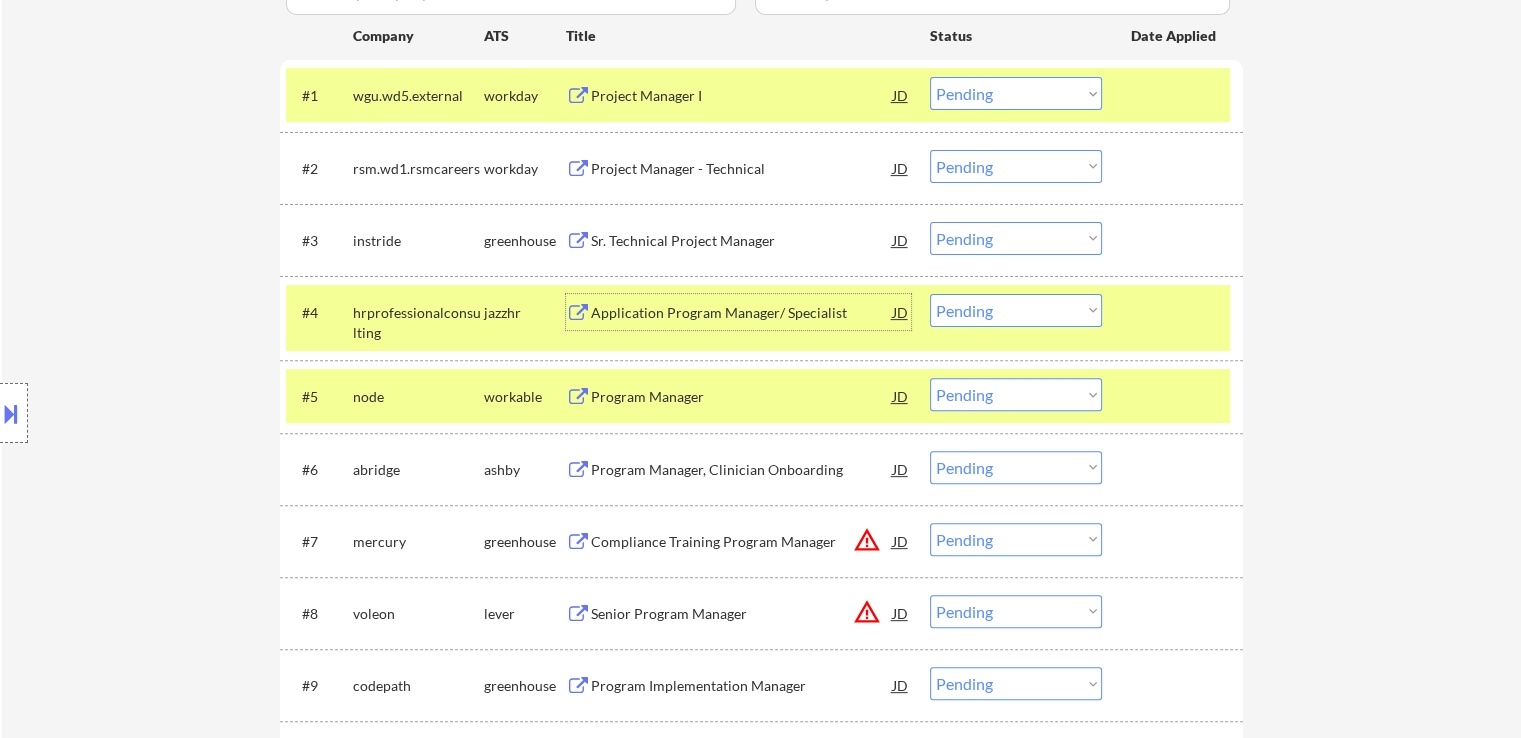 click on "Choose an option... Pending Applied Excluded (Questions) Excluded (Expired) Excluded (Location) Excluded (Bad Match) Excluded (Blocklist) Excluded (Salary) Excluded (Other)" at bounding box center (1016, 238) 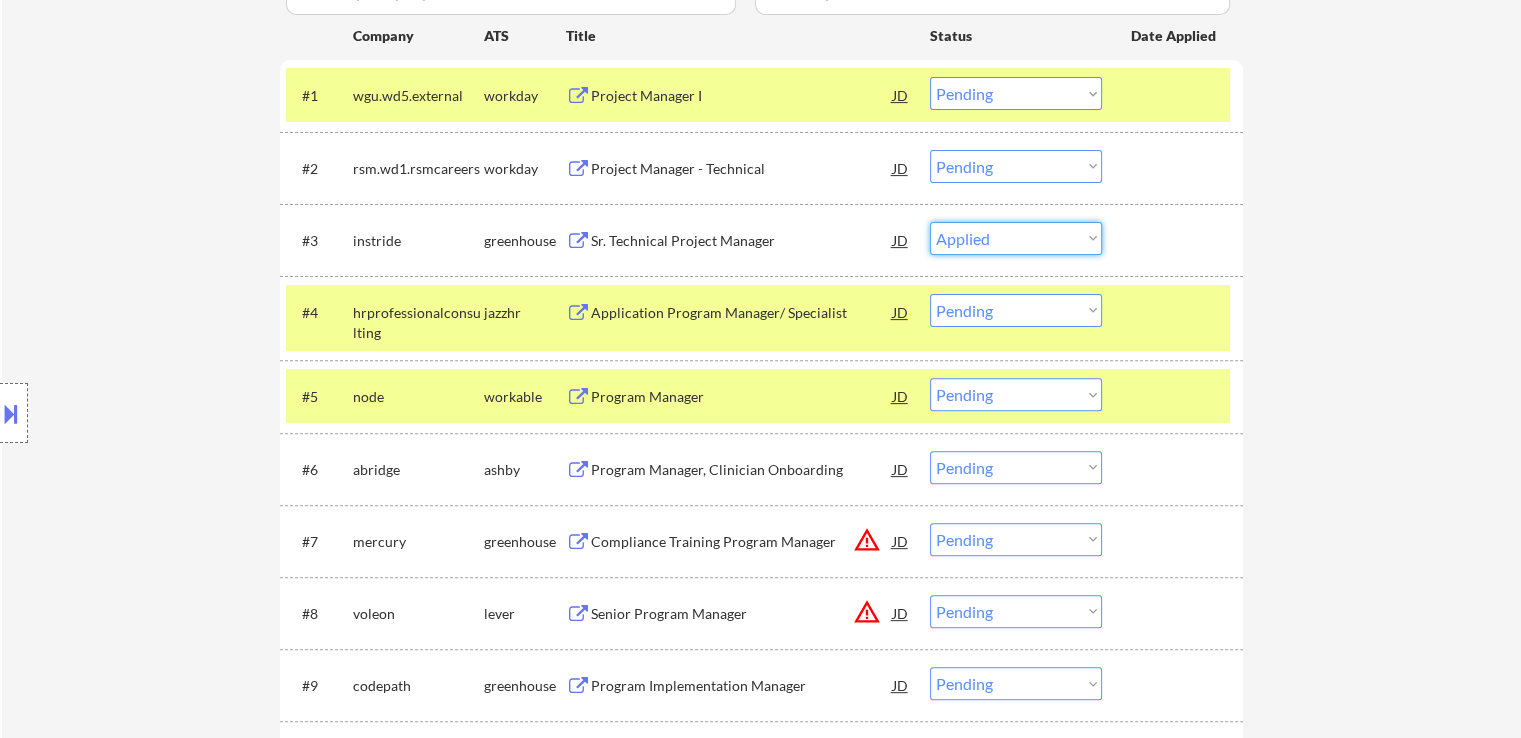 click on "Choose an option... Pending Applied Excluded (Questions) Excluded (Expired) Excluded (Location) Excluded (Bad Match) Excluded (Blocklist) Excluded (Salary) Excluded (Other)" at bounding box center (1016, 238) 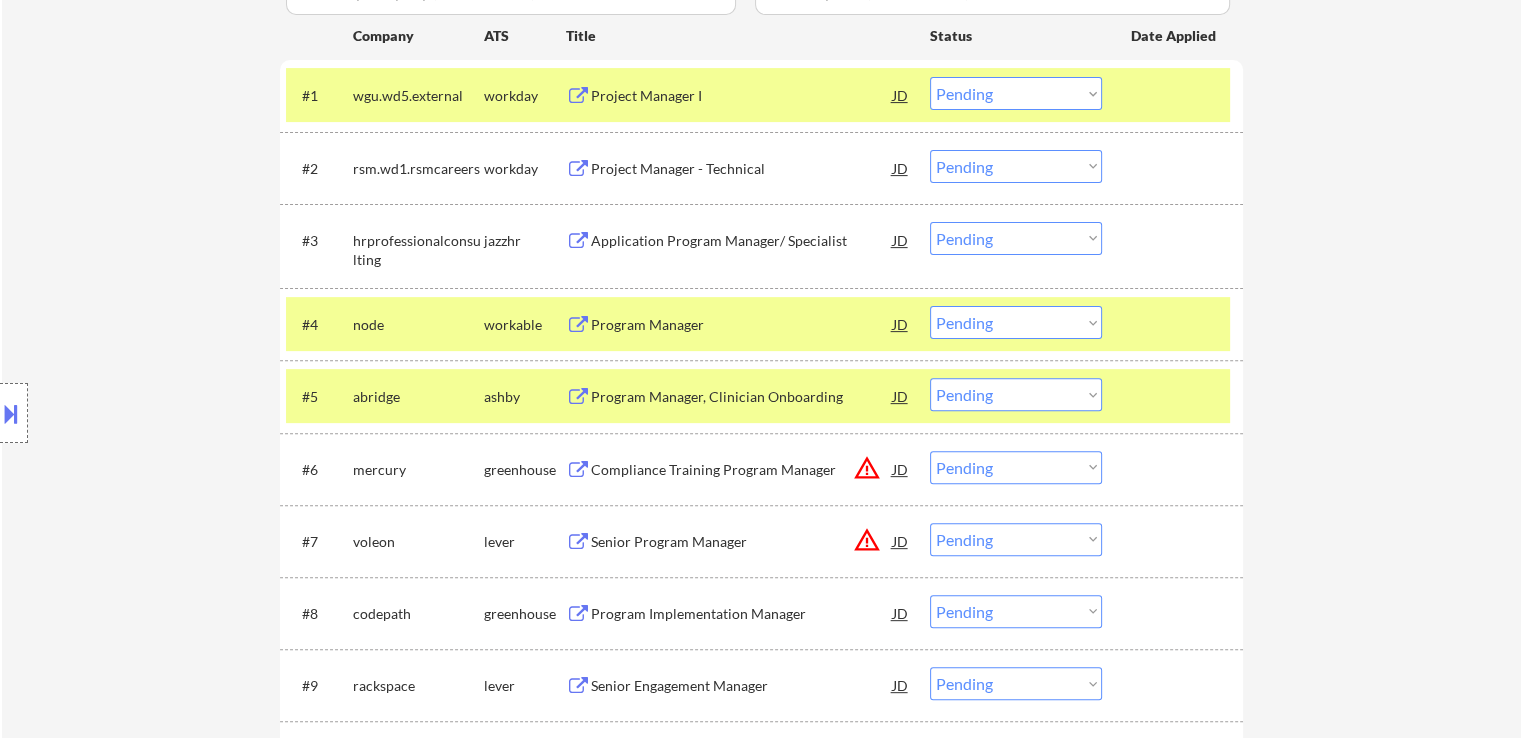 click on "Choose an option... Pending Applied Excluded (Questions) Excluded (Expired) Excluded (Location) Excluded (Bad Match) Excluded (Blocklist) Excluded (Salary) Excluded (Other)" at bounding box center [1016, 238] 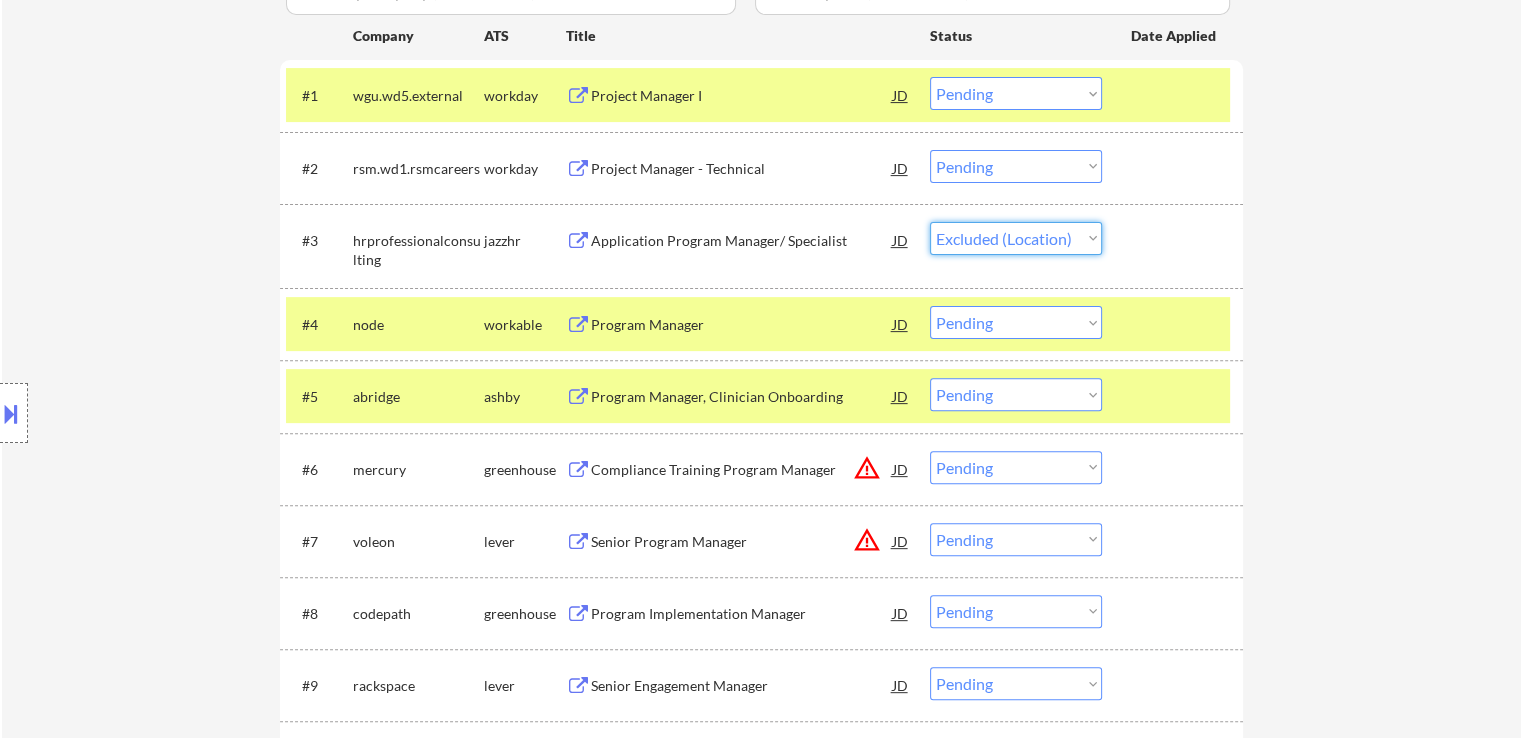 click on "Choose an option... Pending Applied Excluded (Questions) Excluded (Expired) Excluded (Location) Excluded (Bad Match) Excluded (Blocklist) Excluded (Salary) Excluded (Other)" at bounding box center [1016, 238] 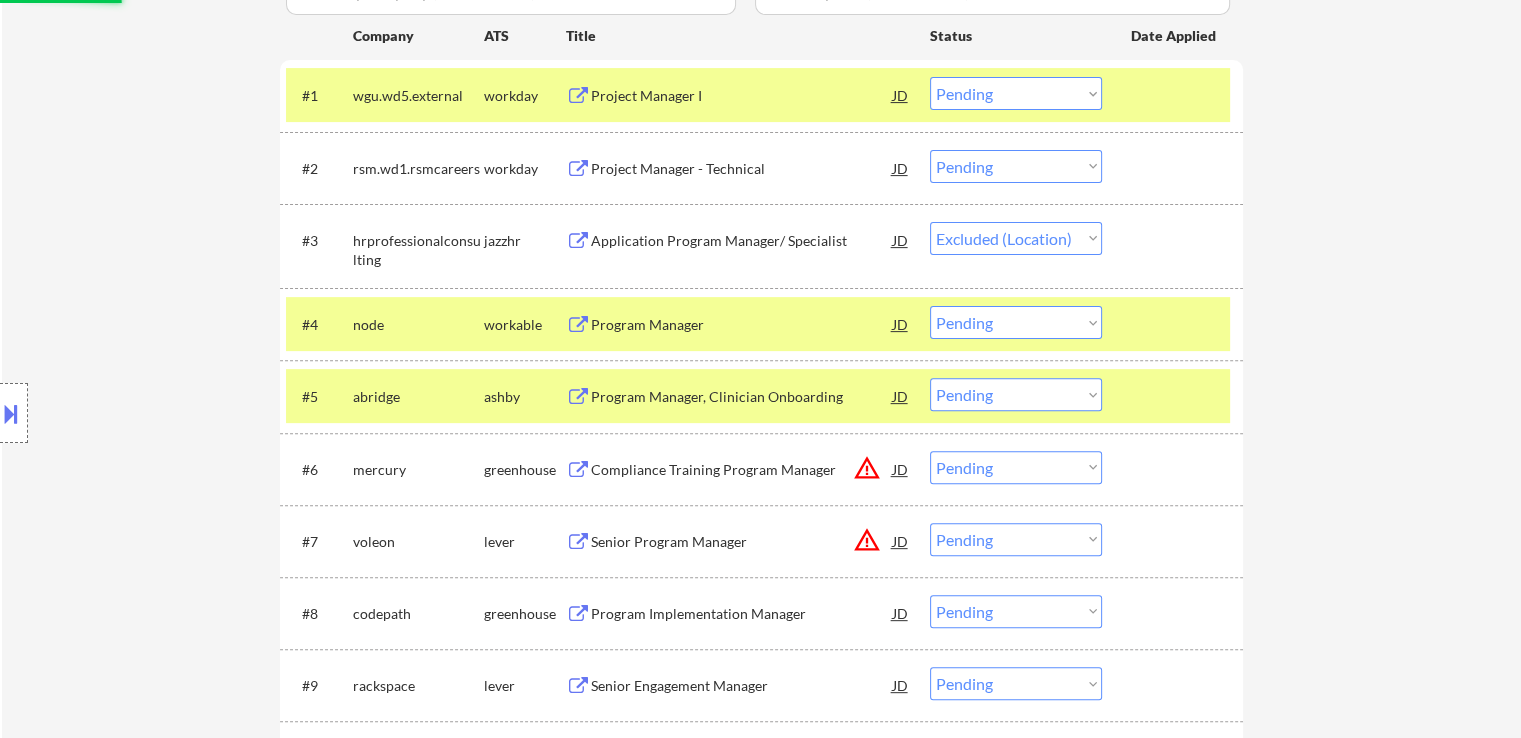 click on "Program Manager" at bounding box center [742, 324] 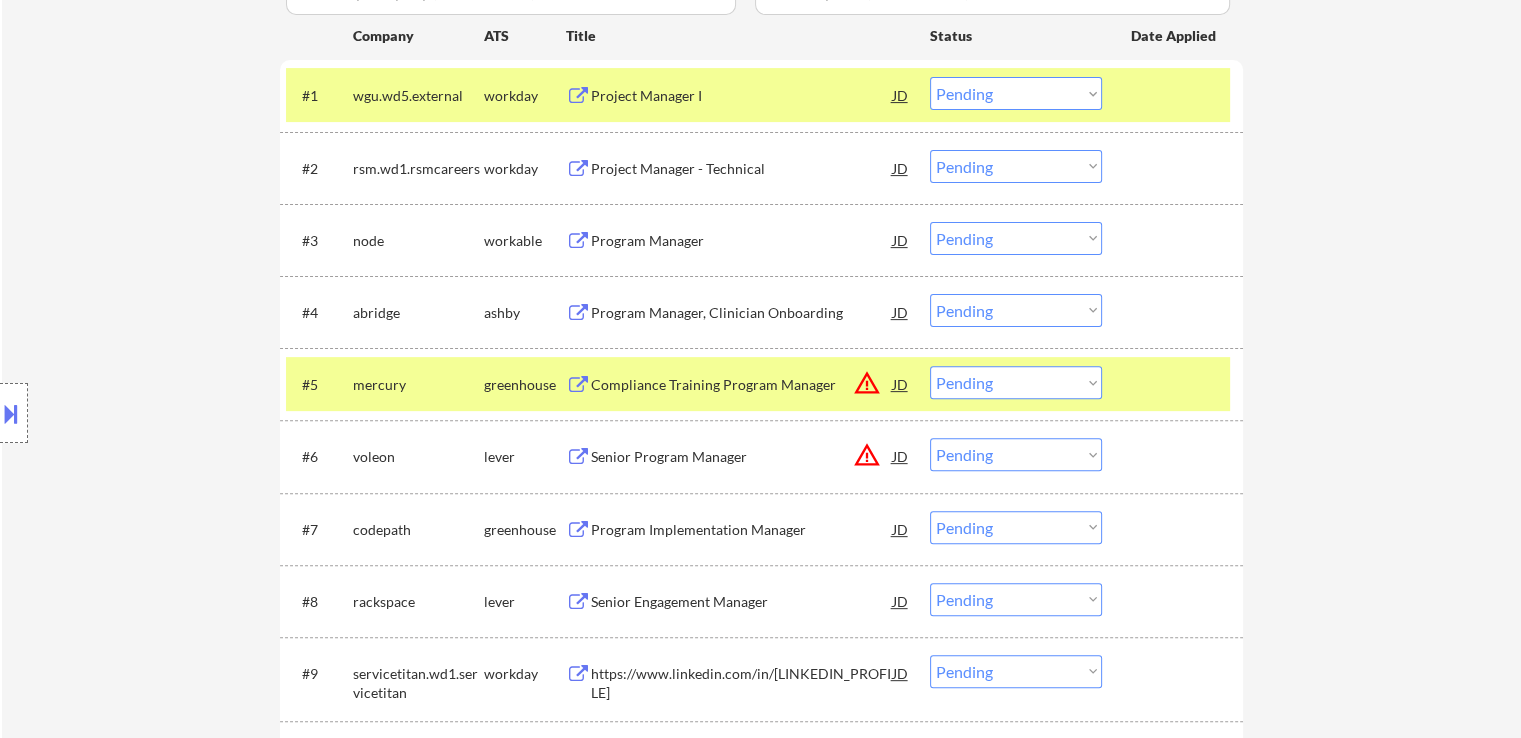 drag, startPoint x: 1022, startPoint y: 232, endPoint x: 1025, endPoint y: 252, distance: 20.22375 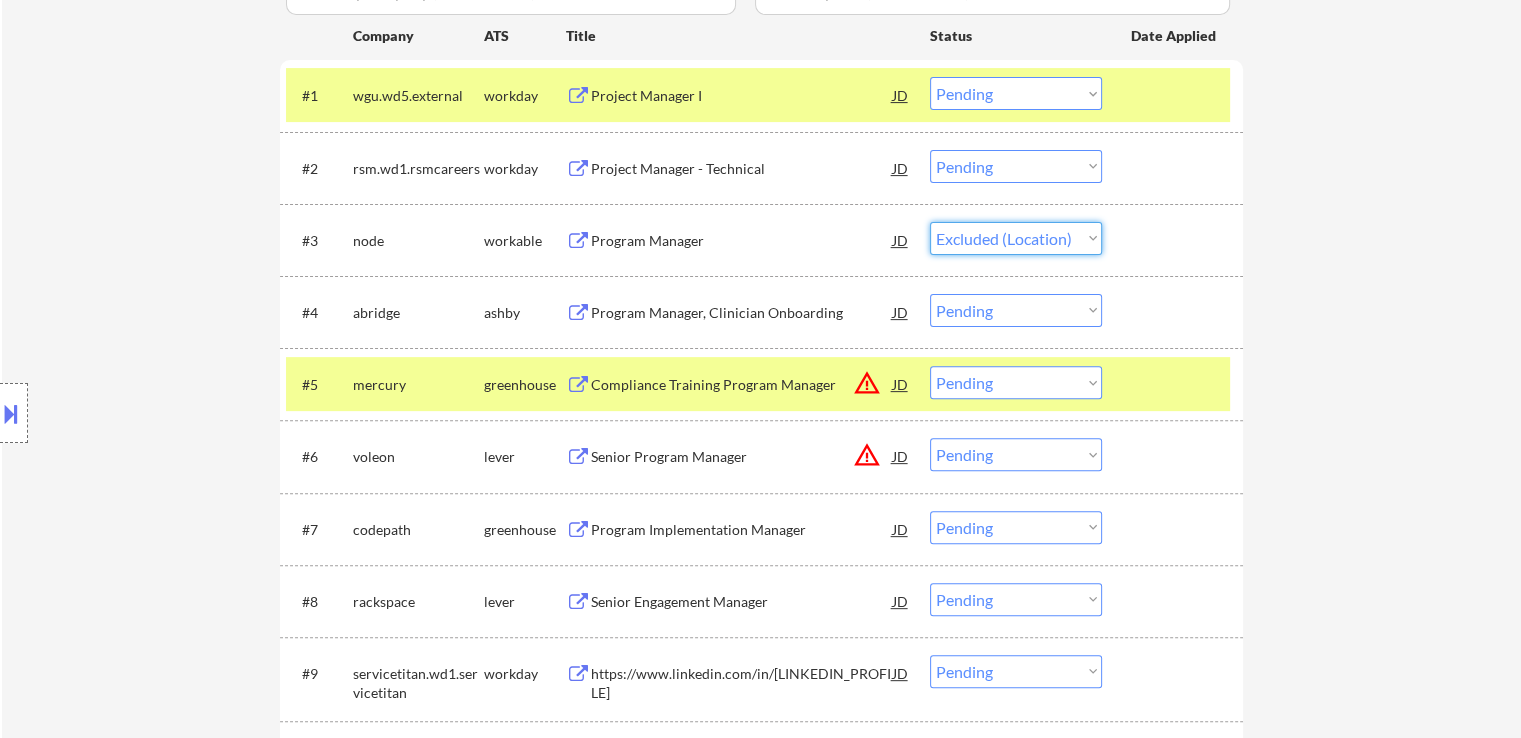 click on "Choose an option... Pending Applied Excluded (Questions) Excluded (Expired) Excluded (Location) Excluded (Bad Match) Excluded (Blocklist) Excluded (Salary) Excluded (Other)" at bounding box center (1016, 238) 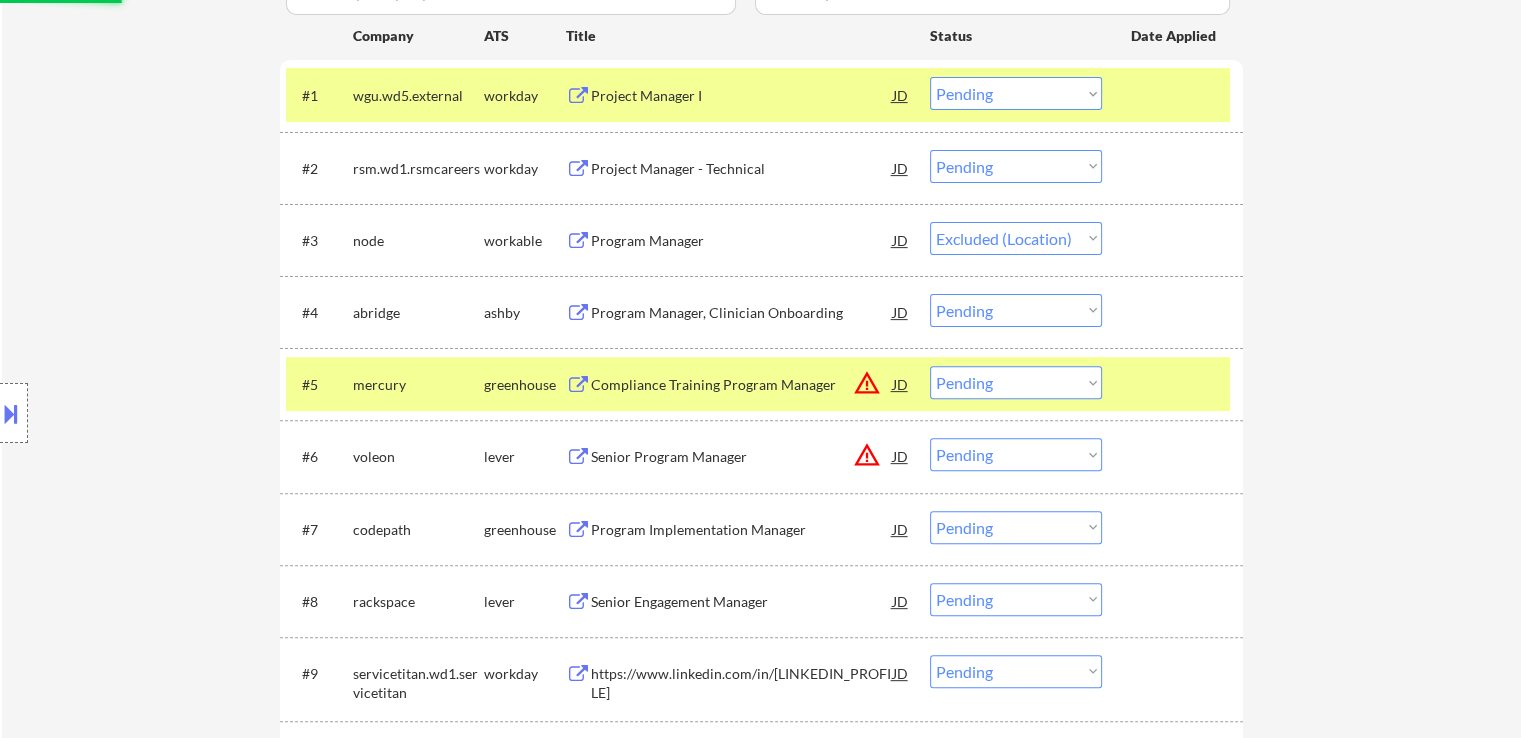 click on "Program Manager, Clinician Onboarding" at bounding box center (742, 313) 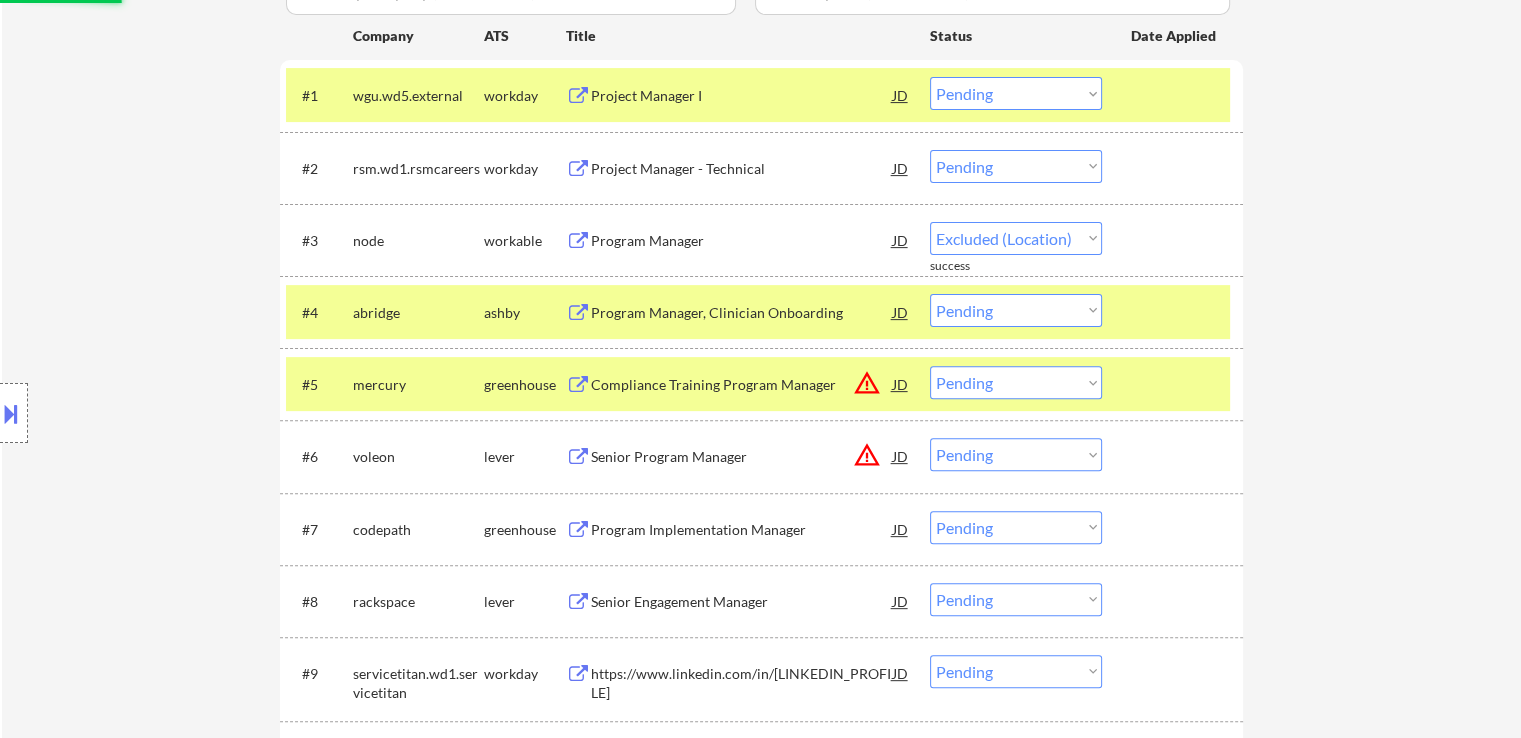 select on ""pending"" 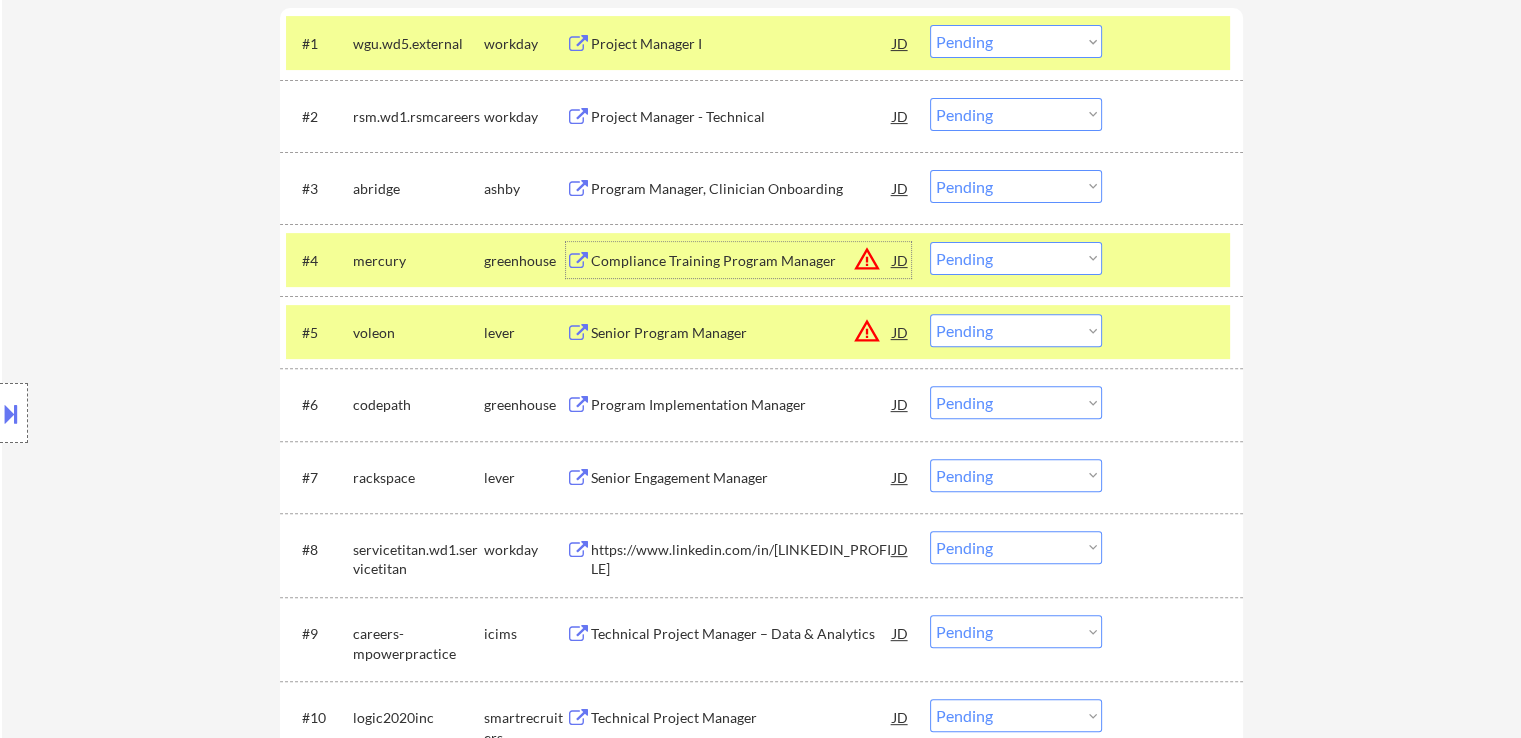 scroll, scrollTop: 700, scrollLeft: 0, axis: vertical 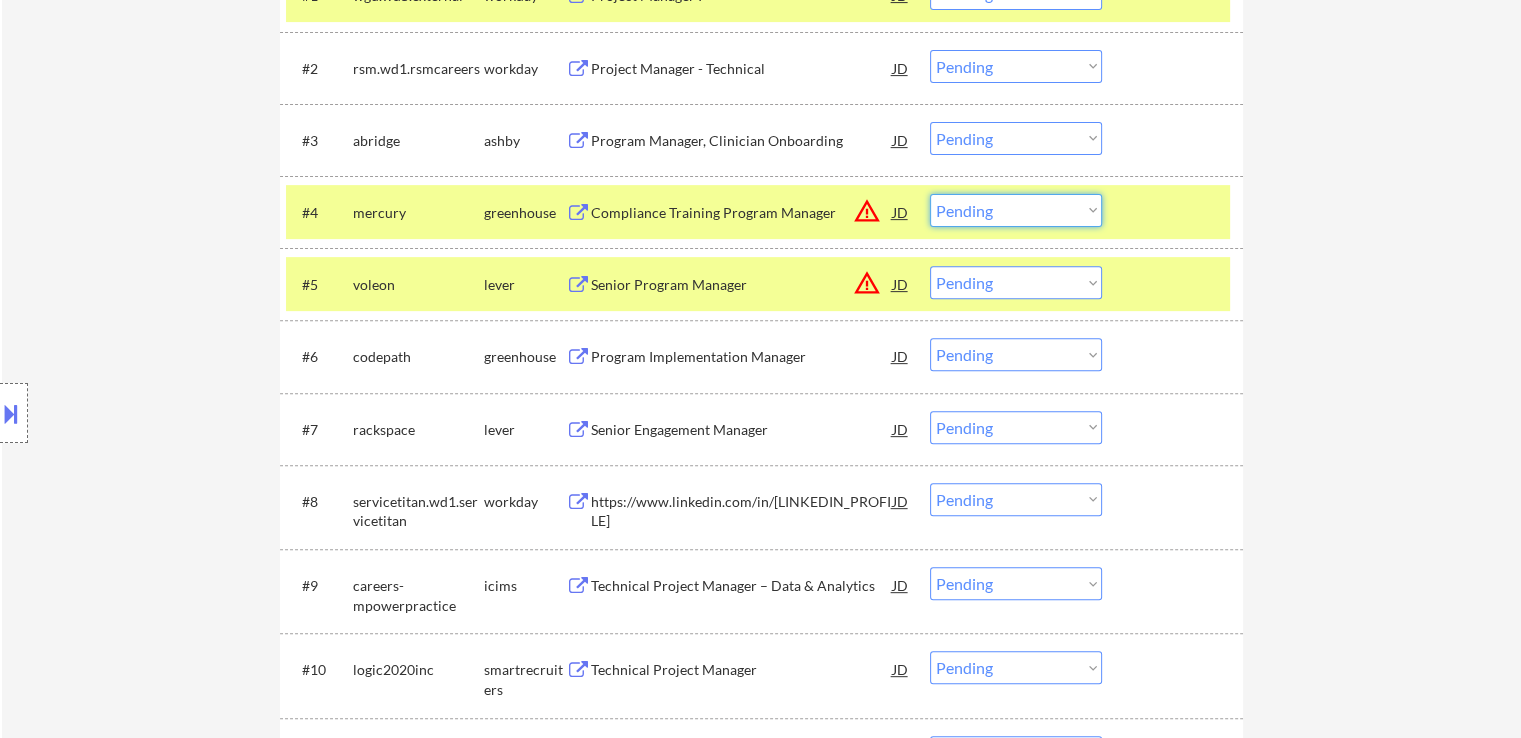 click on "Choose an option... Pending Applied Excluded (Questions) Excluded (Expired) Excluded (Location) Excluded (Bad Match) Excluded (Blocklist) Excluded (Salary) Excluded (Other)" at bounding box center [1016, 210] 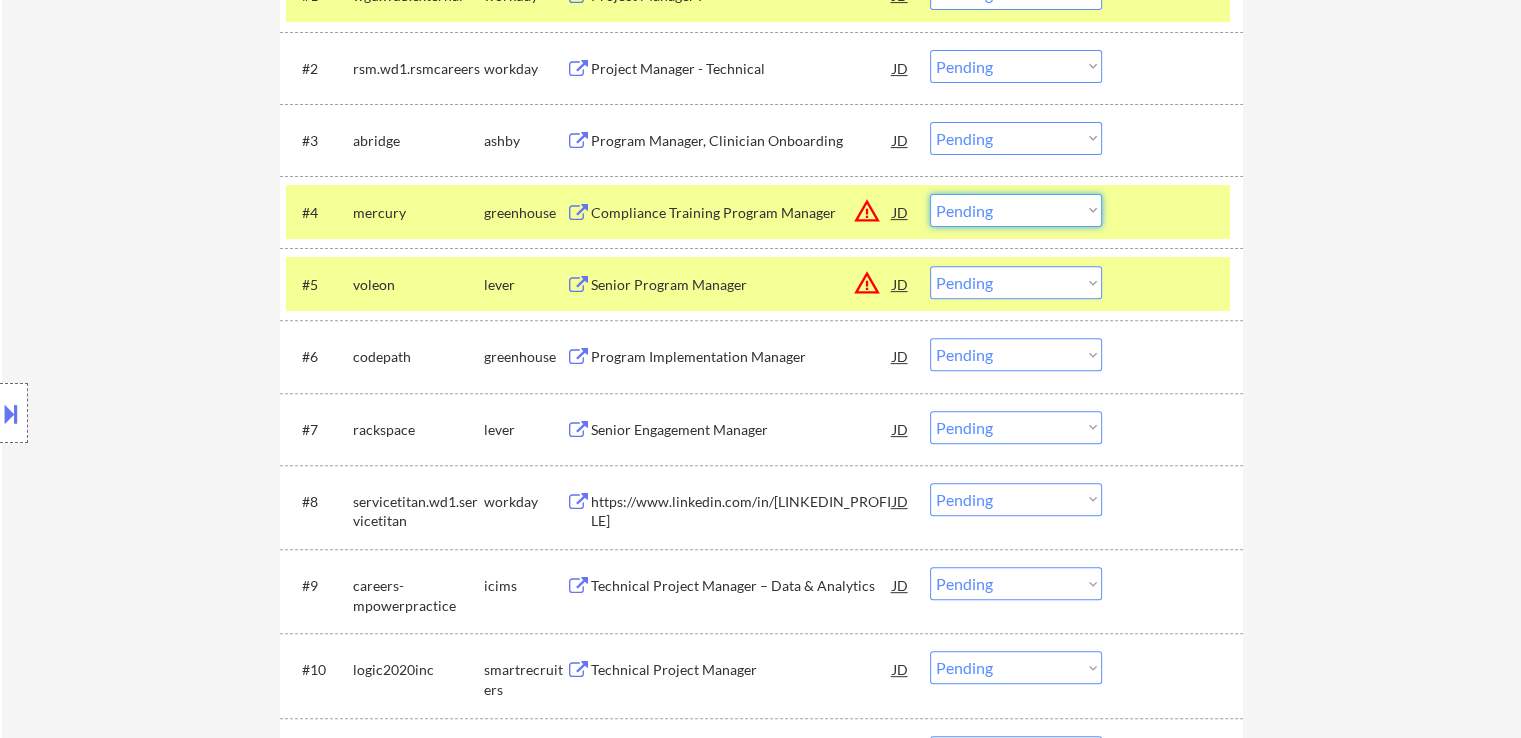 select on ""excluded__location_"" 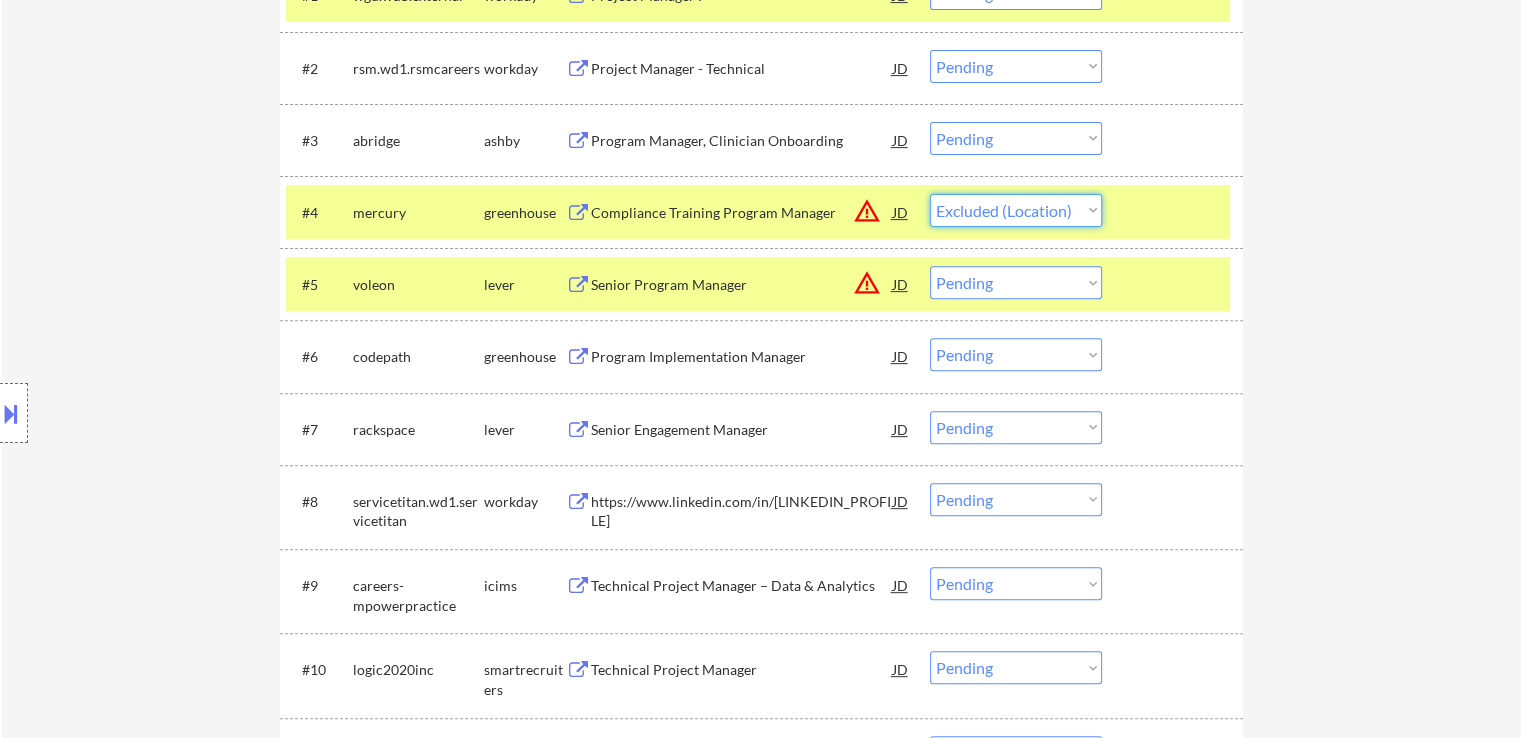 click on "Choose an option... Pending Applied Excluded (Questions) Excluded (Expired) Excluded (Location) Excluded (Bad Match) Excluded (Blocklist) Excluded (Salary) Excluded (Other)" at bounding box center (1016, 210) 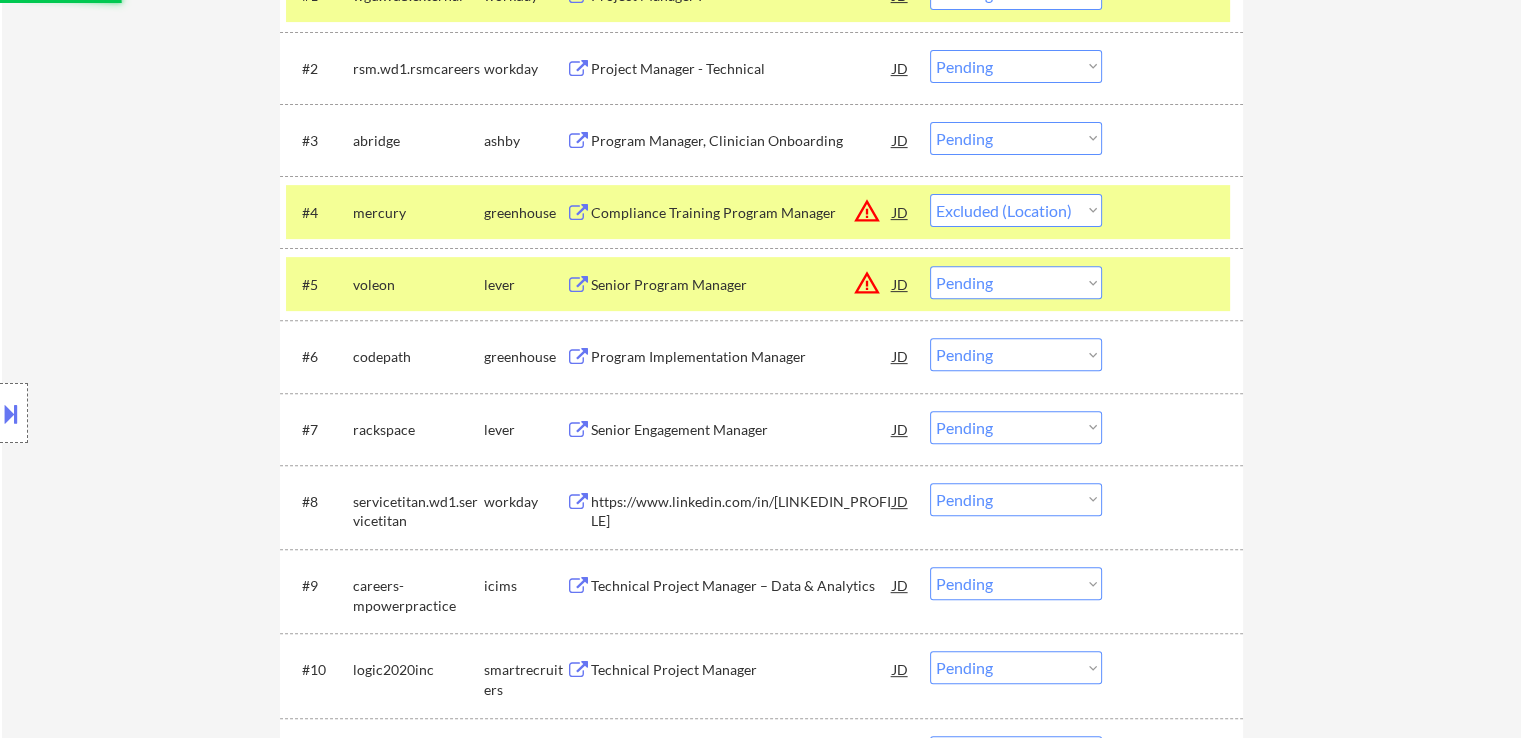 drag, startPoint x: 1004, startPoint y: 285, endPoint x: 1015, endPoint y: 295, distance: 14.866069 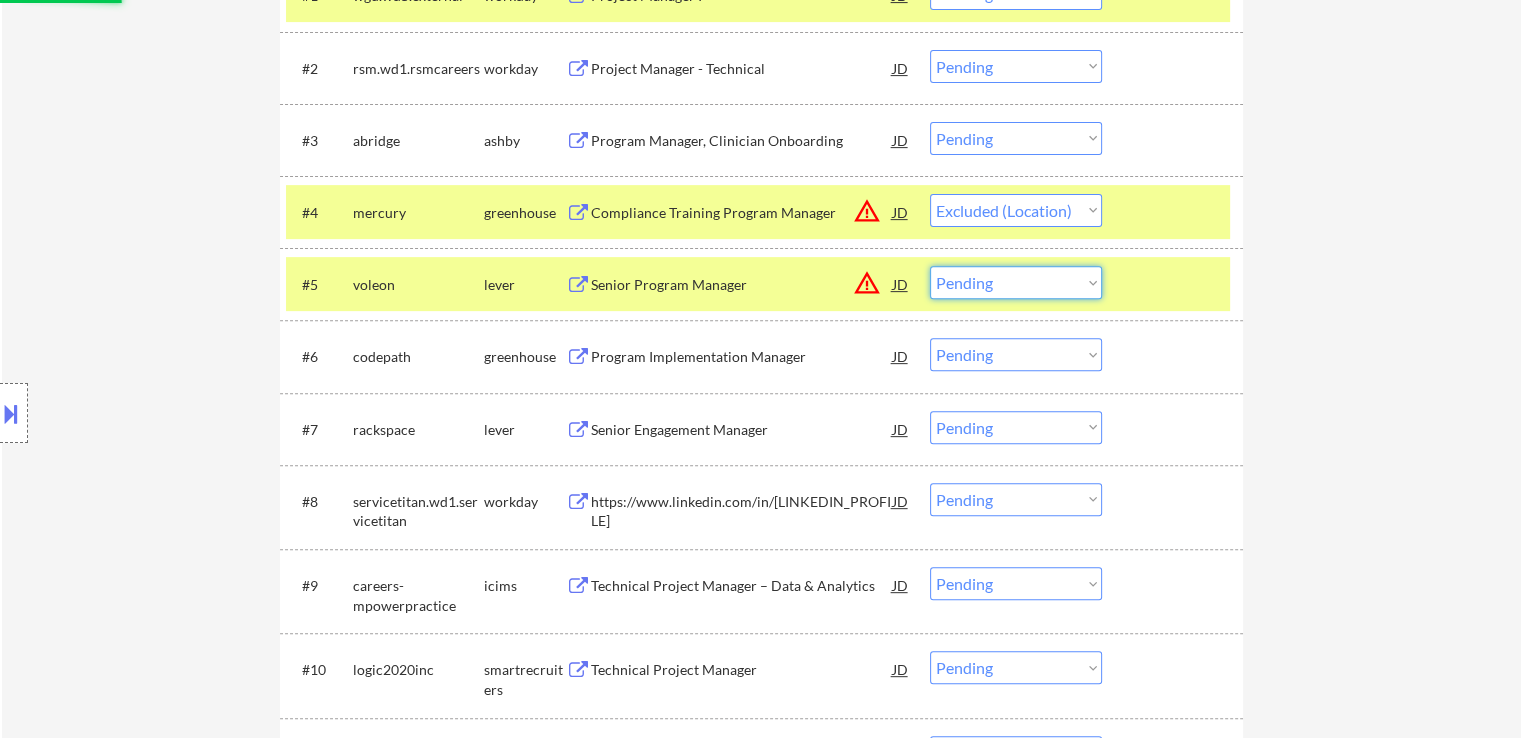 select on ""excluded__location_"" 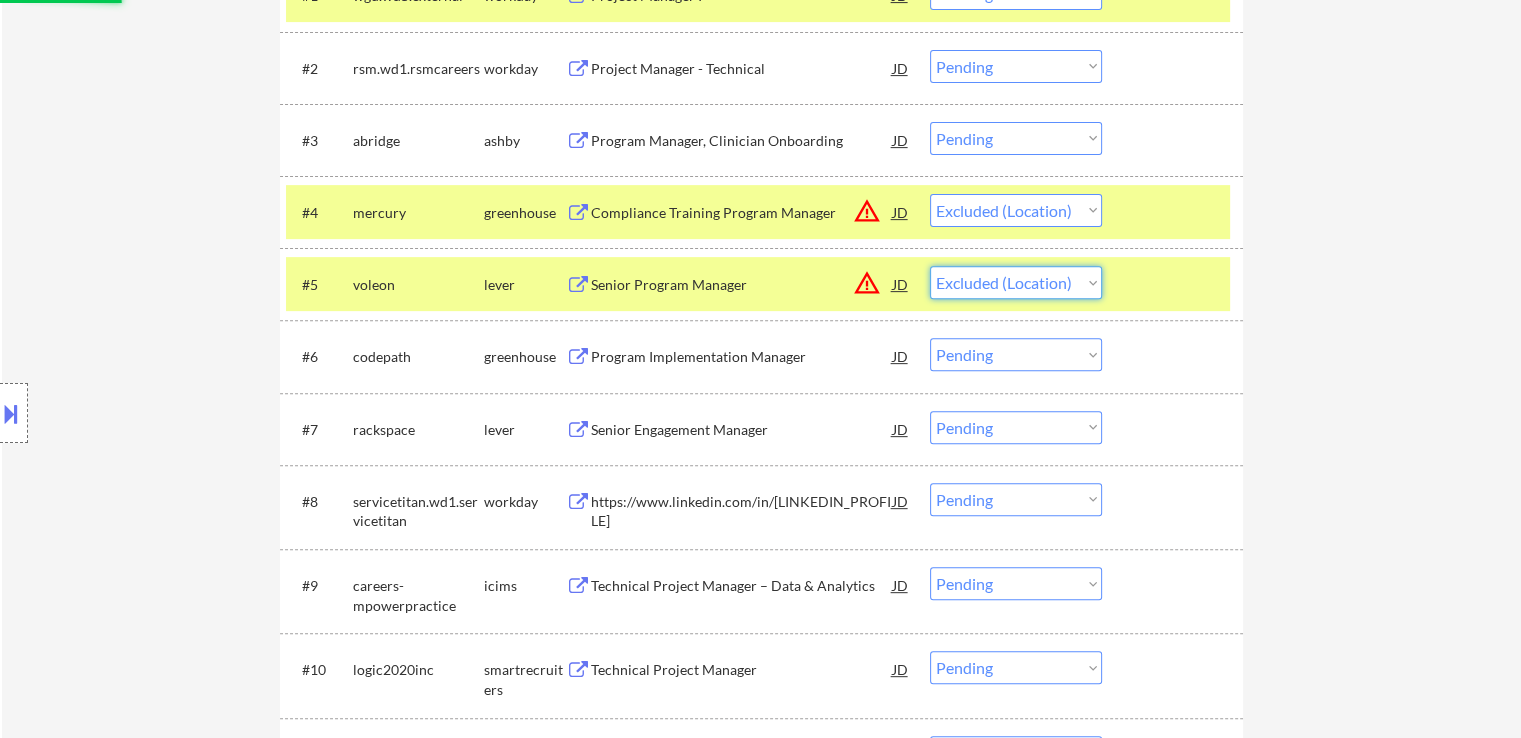 click on "Choose an option... Pending Applied Excluded (Questions) Excluded (Expired) Excluded (Location) Excluded (Bad Match) Excluded (Blocklist) Excluded (Salary) Excluded (Other)" at bounding box center (1016, 282) 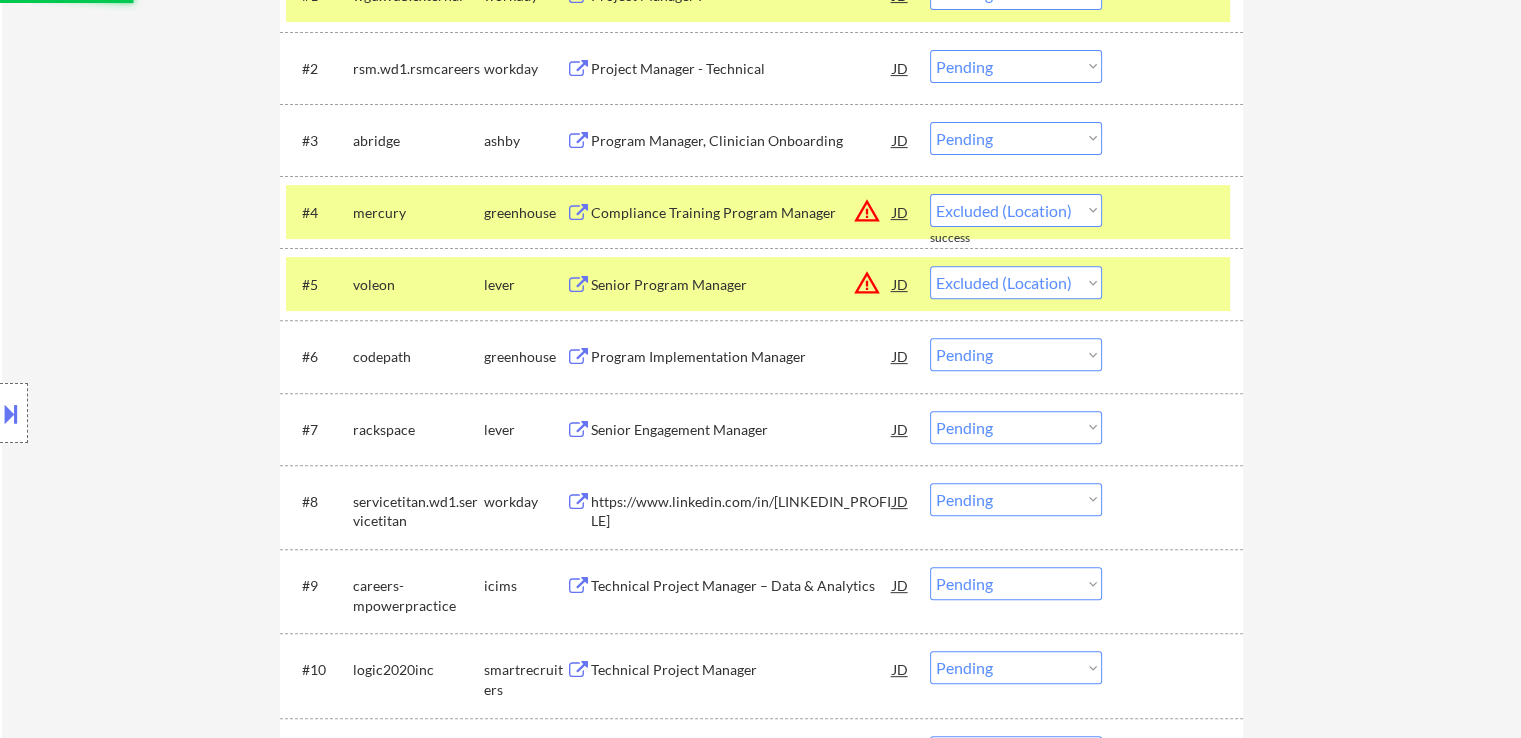 click on "← Return to /applysquad Mailslurp Inbox Job Search Builder [FIRST] [LAST] User Email: [EMAIL] Application Email: [EMAIL] Mailslurp Email: [EMAIL] LinkedIn: https://www.linkedin.com/in/[LINKEDIN_PROFILE]
Phone: [PHONE] Current Location: [CITY], [STATE], [STATE] Applies: 0 sent / 200 bought Internal Notes Can work in country of residence?: yes Squad Notes Minimum salary: $100,000 Will need Visa to work in that country now/future?: no Download Resume Add a Job Manually Ahsan Applications Pending (172) Excluded (13) Applied (6) All (191) View All Results Back 1 / 2
Next Company ATS Title Status Date Applied #1 wgu.wd5.external workday Project Manager I JD warning_amber Choose an option... Pending Applied Excluded (Questions) Excluded (Expired) Excluded (Location) Excluded (Bad Match) Excluded (Blocklist) Excluded (Salary) Excluded (Other) success #2 rsm.wd1.rsmcareers workday Project Manager - Technical JD warning_amber Choose an option... #3 JD" at bounding box center [762, 3612] 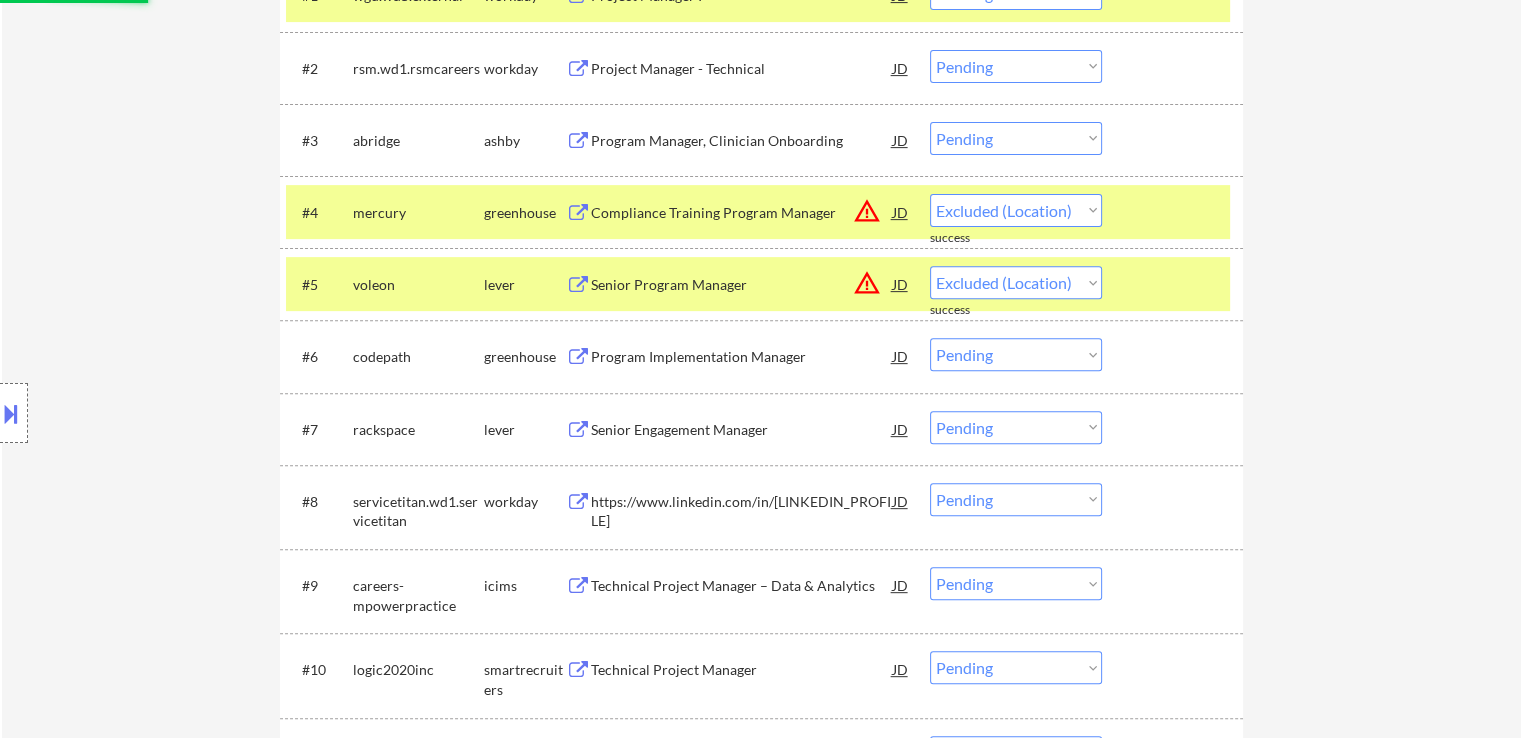 select on ""pending"" 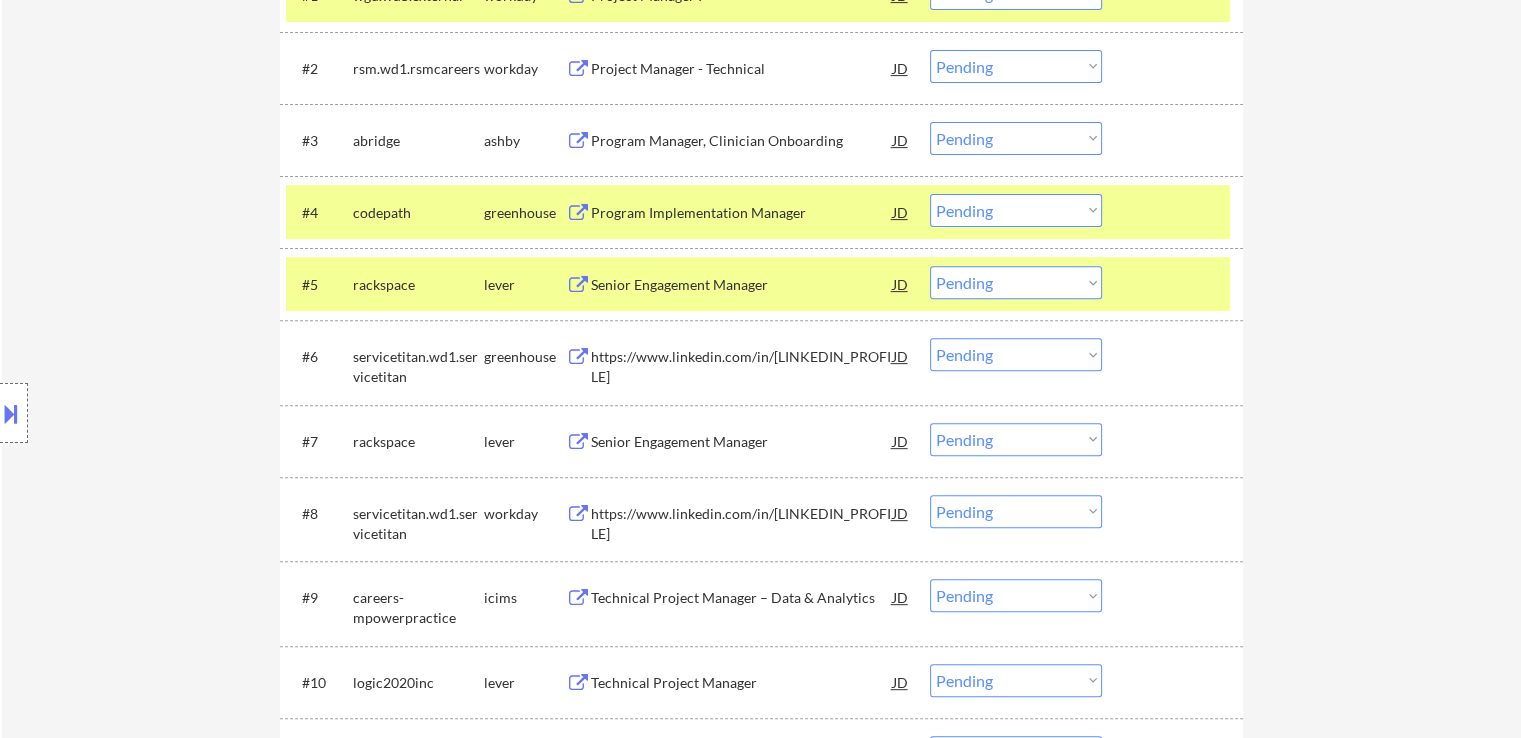click on "Program Implementation Manager" at bounding box center (742, 213) 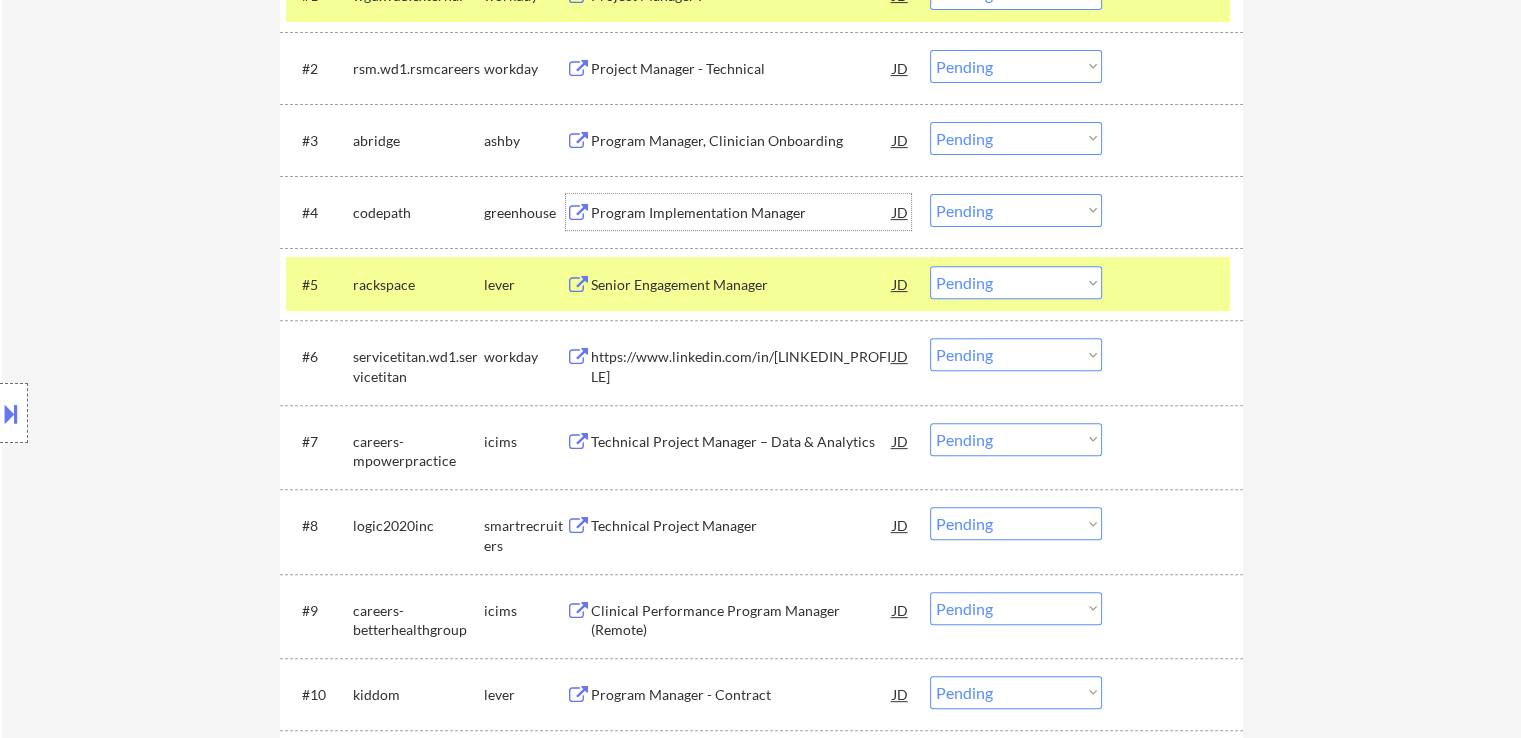 click on "Choose an option... Pending Applied Excluded (Questions) Excluded (Expired) Excluded (Location) Excluded (Bad Match) Excluded (Blocklist) Excluded (Salary) Excluded (Other)" at bounding box center [1016, 138] 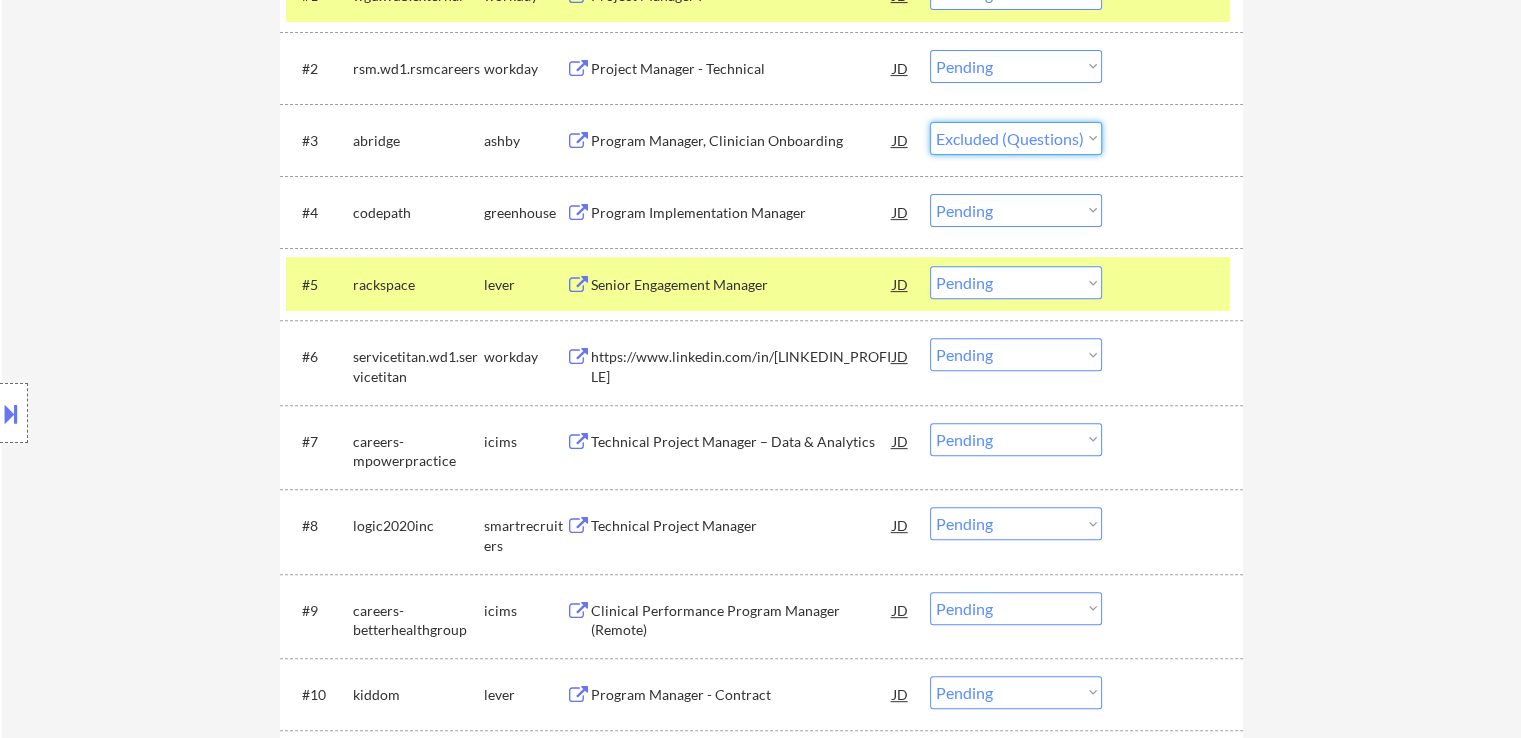click on "Choose an option... Pending Applied Excluded (Questions) Excluded (Expired) Excluded (Location) Excluded (Bad Match) Excluded (Blocklist) Excluded (Salary) Excluded (Other)" at bounding box center (1016, 138) 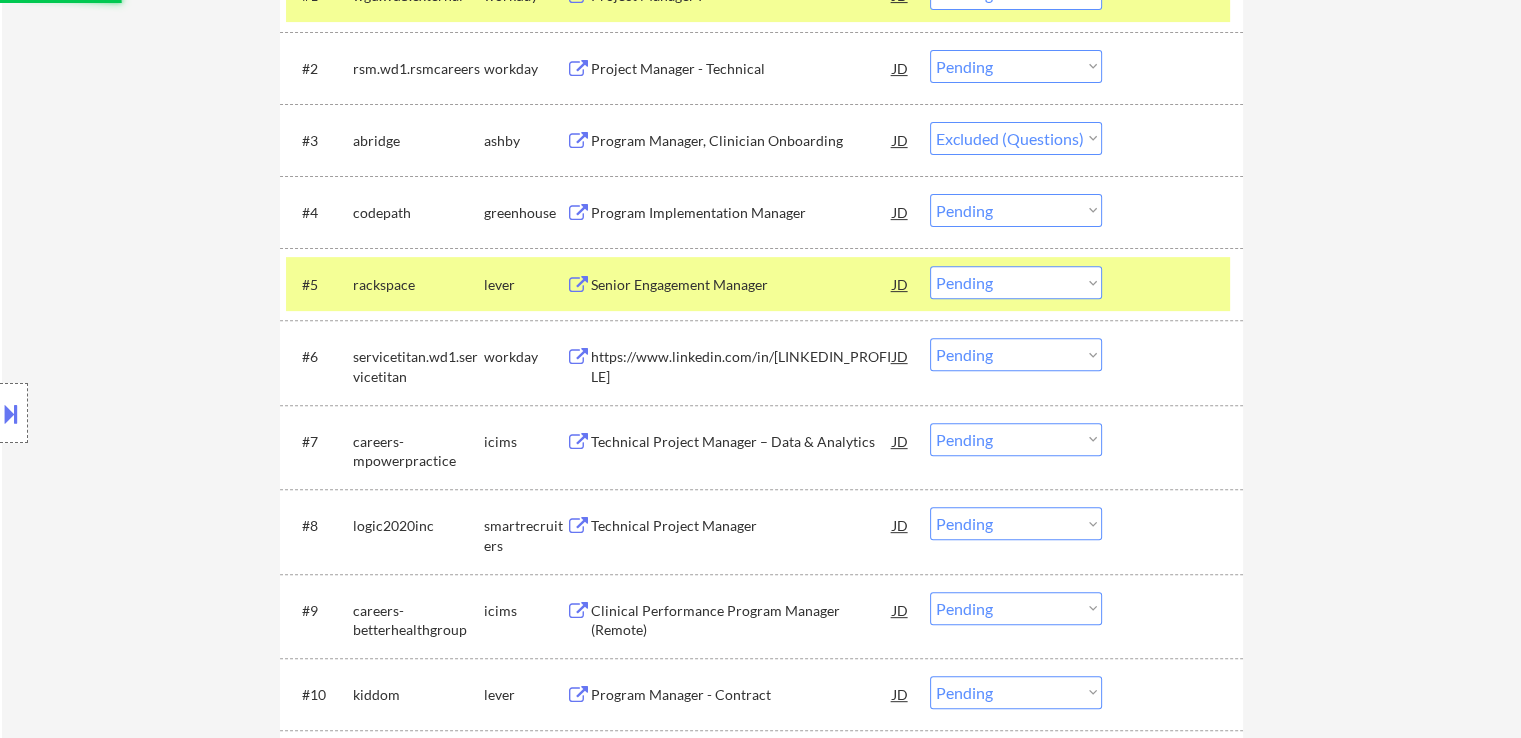 click on "Senior Engagement Manager" at bounding box center [742, 285] 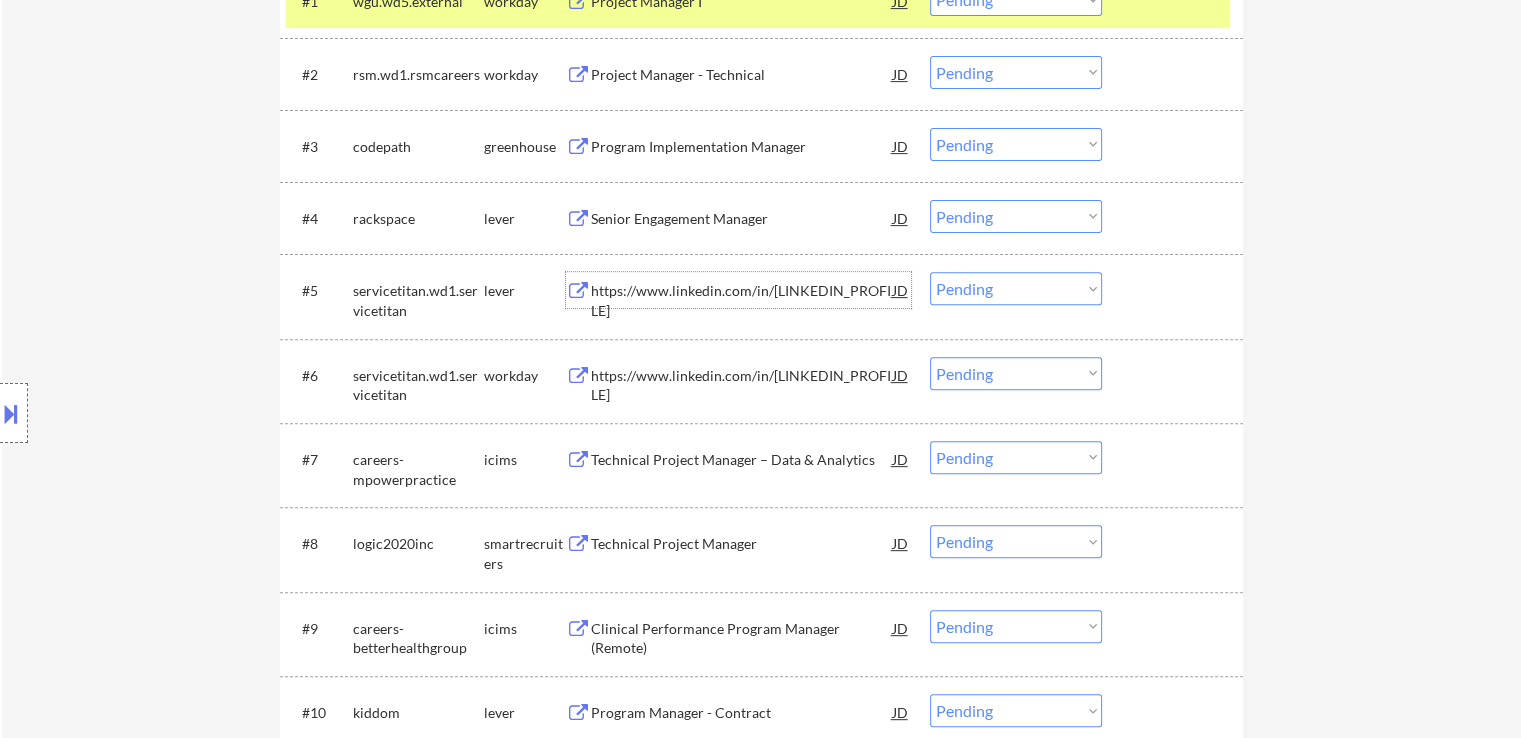 scroll, scrollTop: 600, scrollLeft: 0, axis: vertical 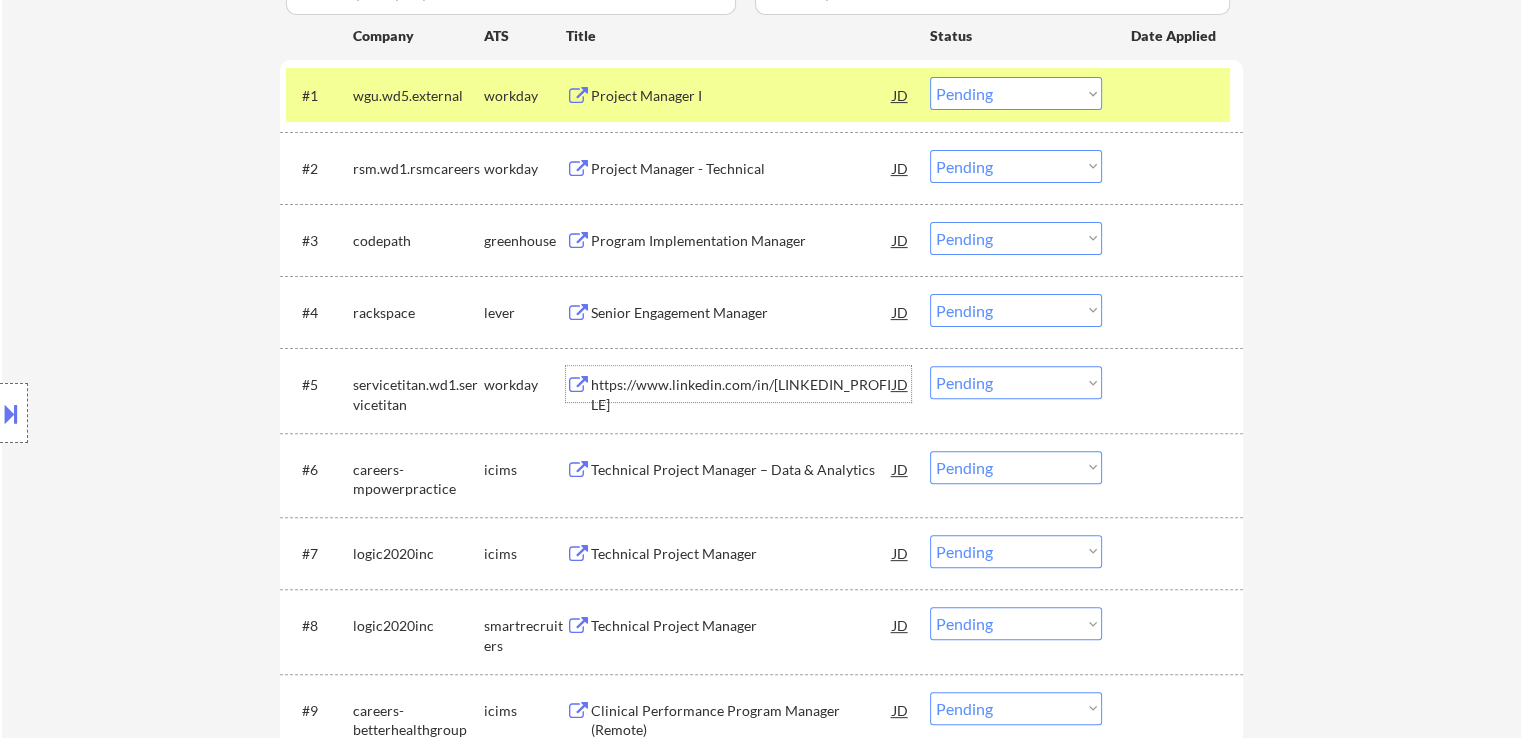click on "Choose an option... Pending Applied Excluded (Questions) Excluded (Expired) Excluded (Location) Excluded (Bad Match) Excluded (Blocklist) Excluded (Salary) Excluded (Other)" at bounding box center [1016, 238] 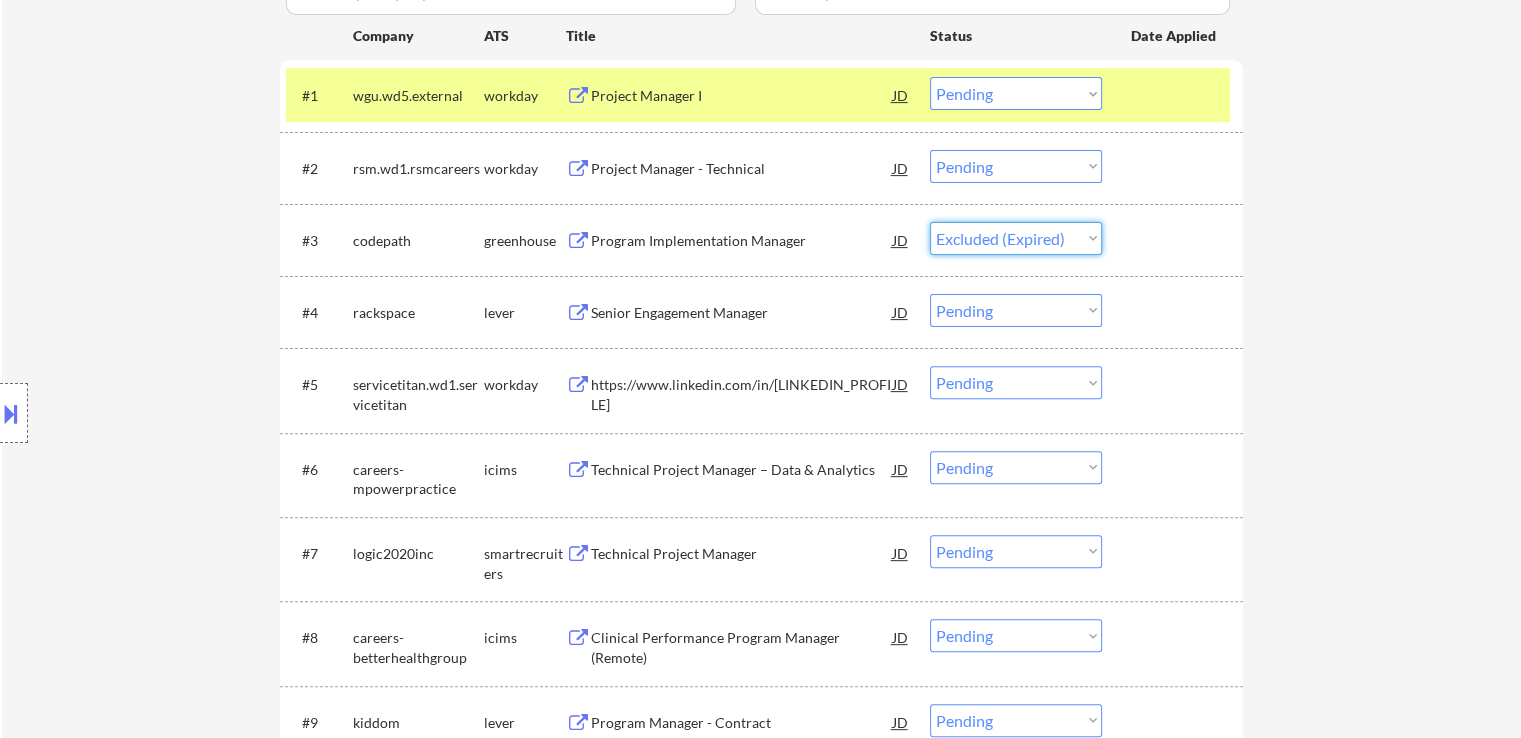click on "Choose an option... Pending Applied Excluded (Questions) Excluded (Expired) Excluded (Location) Excluded (Bad Match) Excluded (Blocklist) Excluded (Salary) Excluded (Other)" at bounding box center [1016, 238] 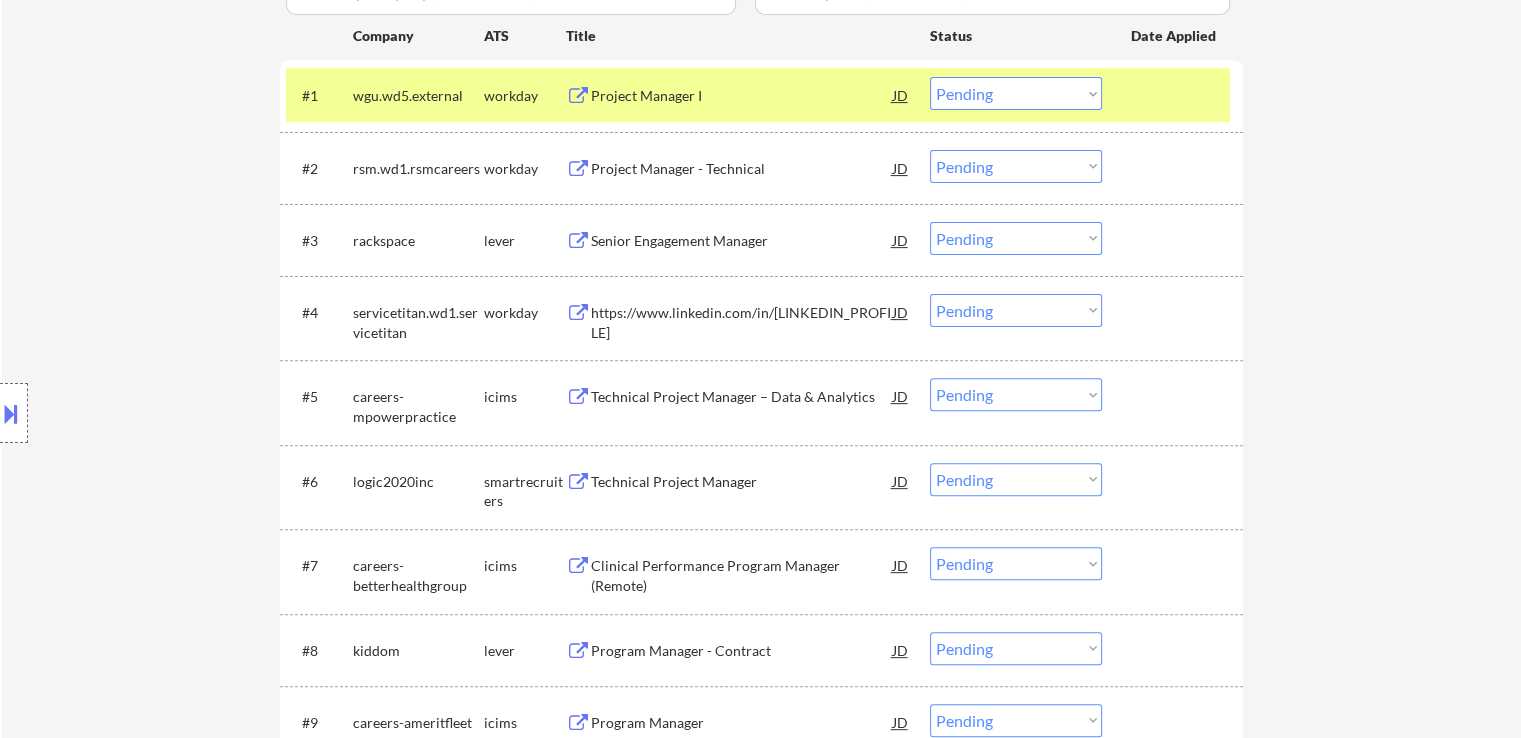 drag, startPoint x: 974, startPoint y: 240, endPoint x: 972, endPoint y: 250, distance: 10.198039 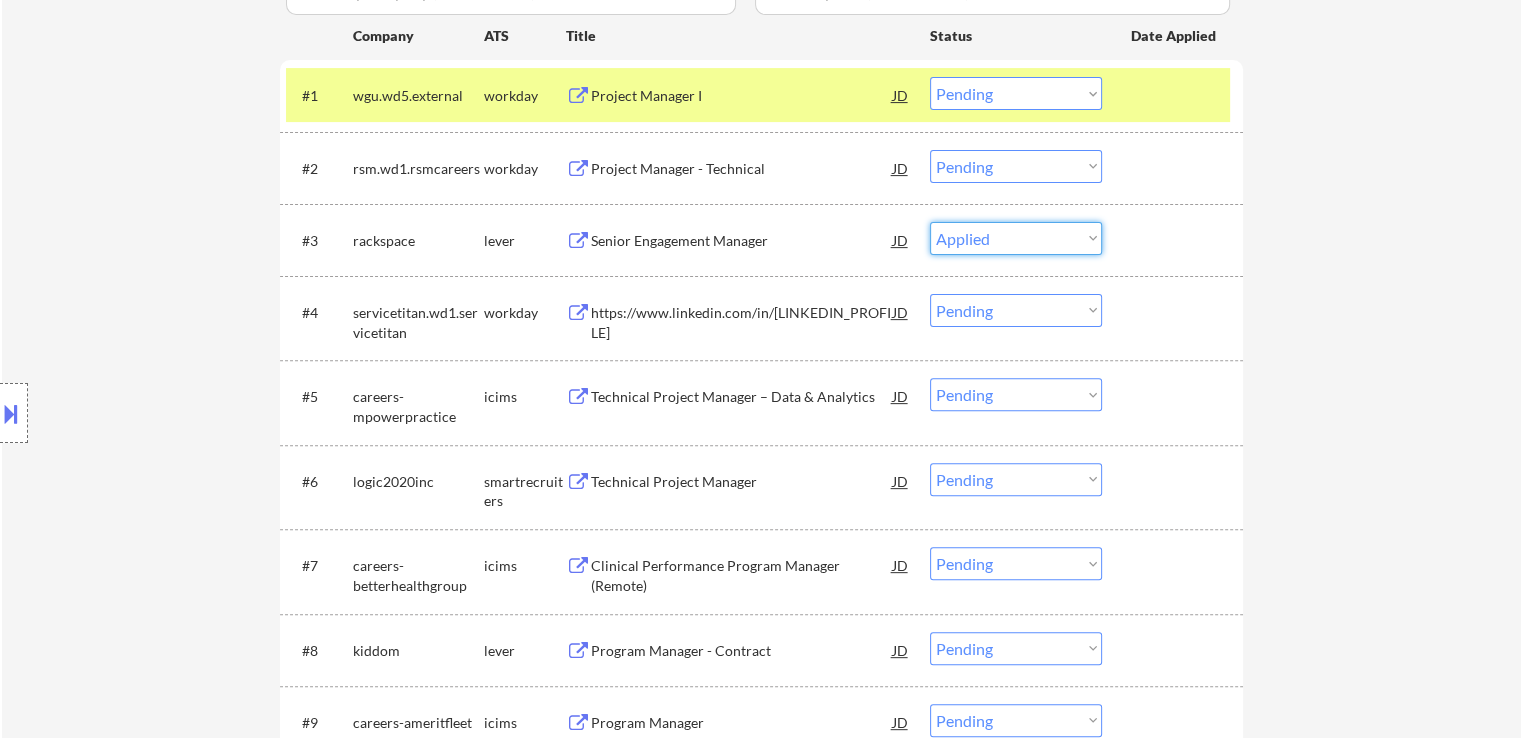 click on "Choose an option... Pending Applied Excluded (Questions) Excluded (Expired) Excluded (Location) Excluded (Bad Match) Excluded (Blocklist) Excluded (Salary) Excluded (Other)" at bounding box center (1016, 238) 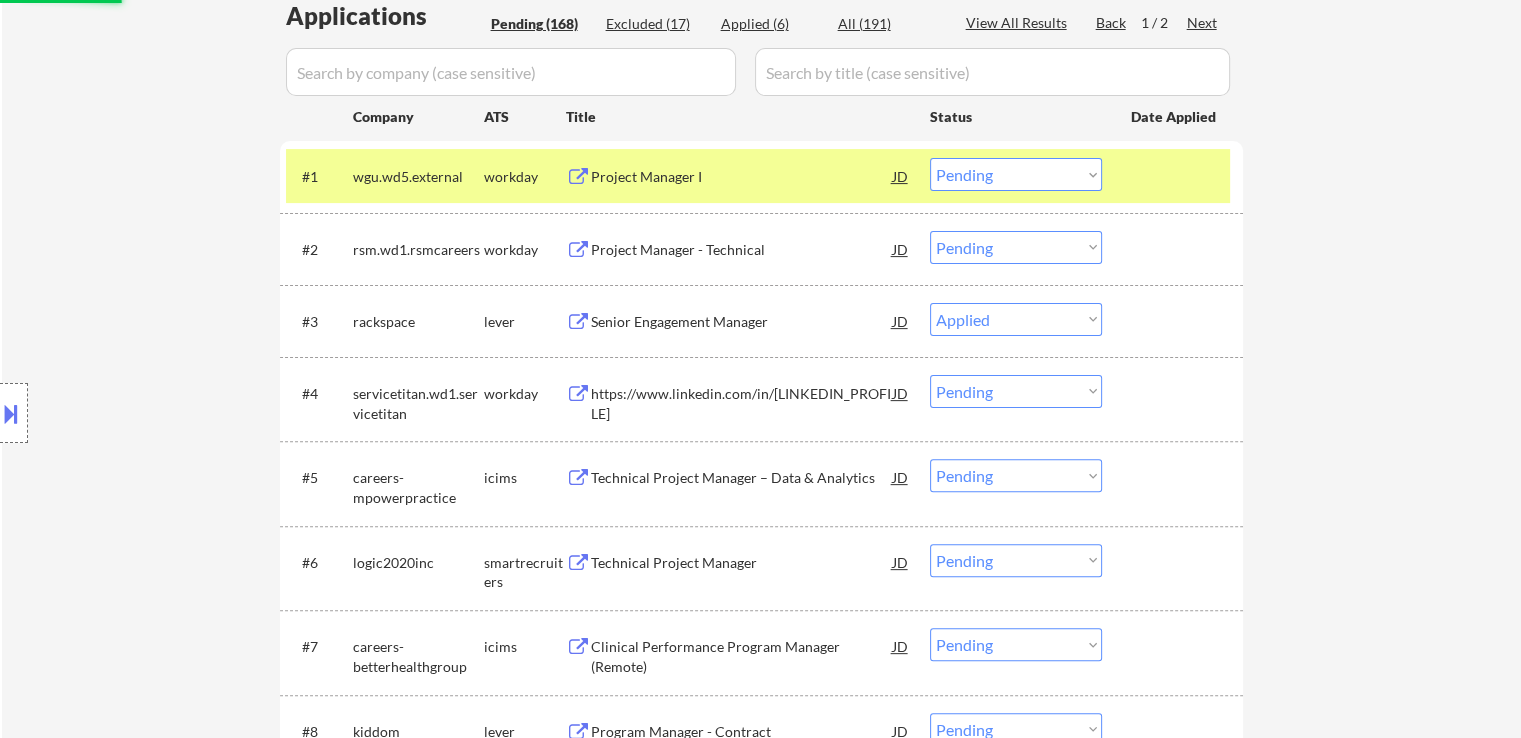 scroll, scrollTop: 500, scrollLeft: 0, axis: vertical 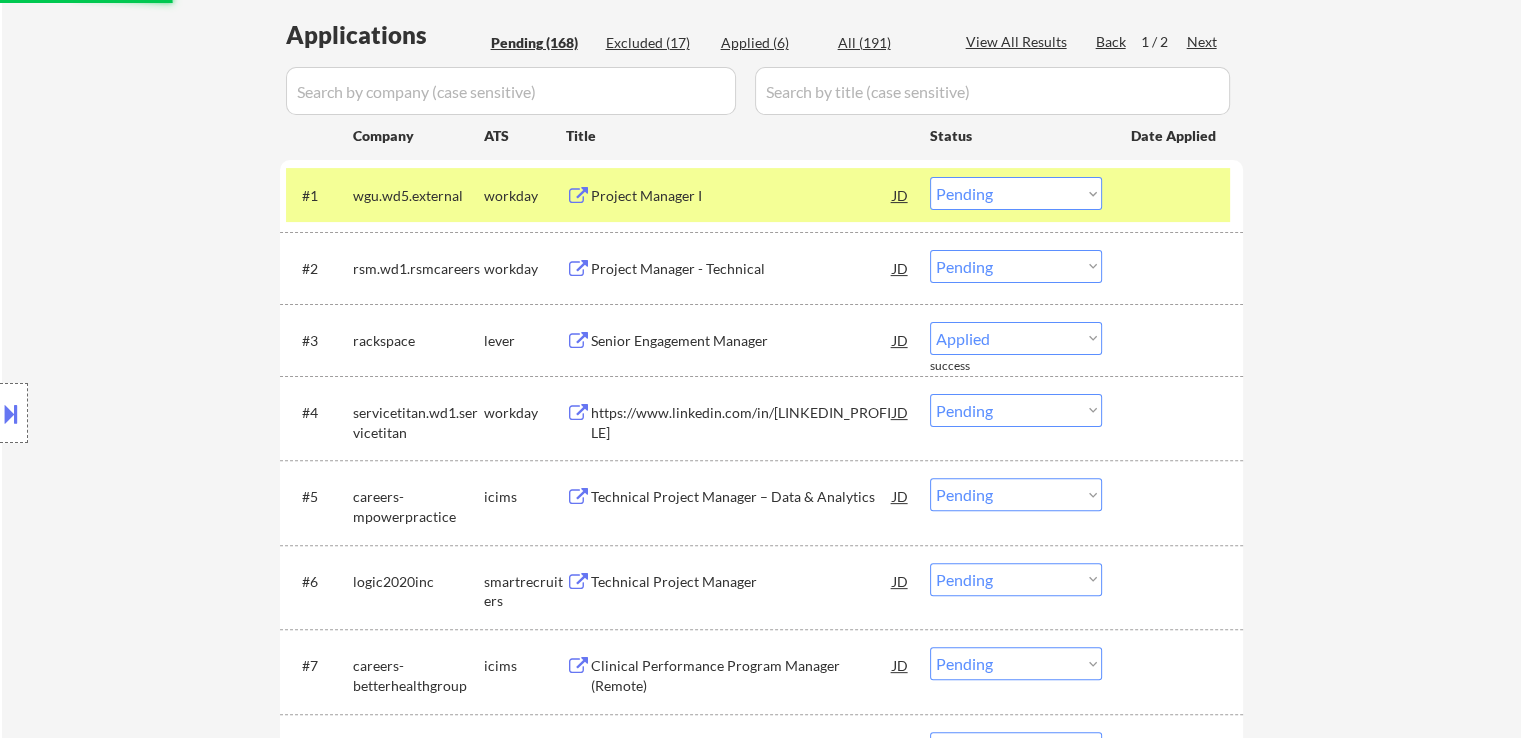 select on ""pending"" 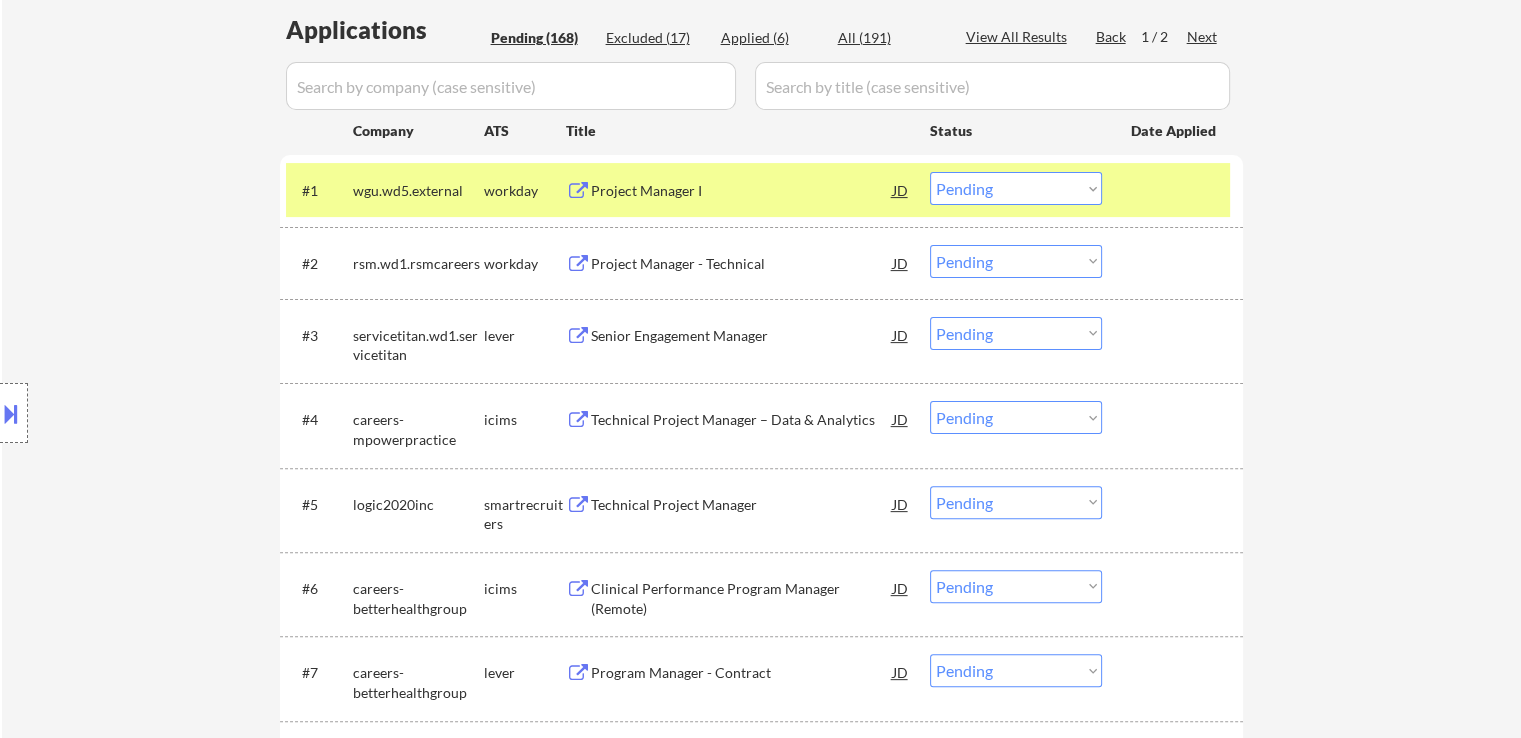 scroll, scrollTop: 700, scrollLeft: 0, axis: vertical 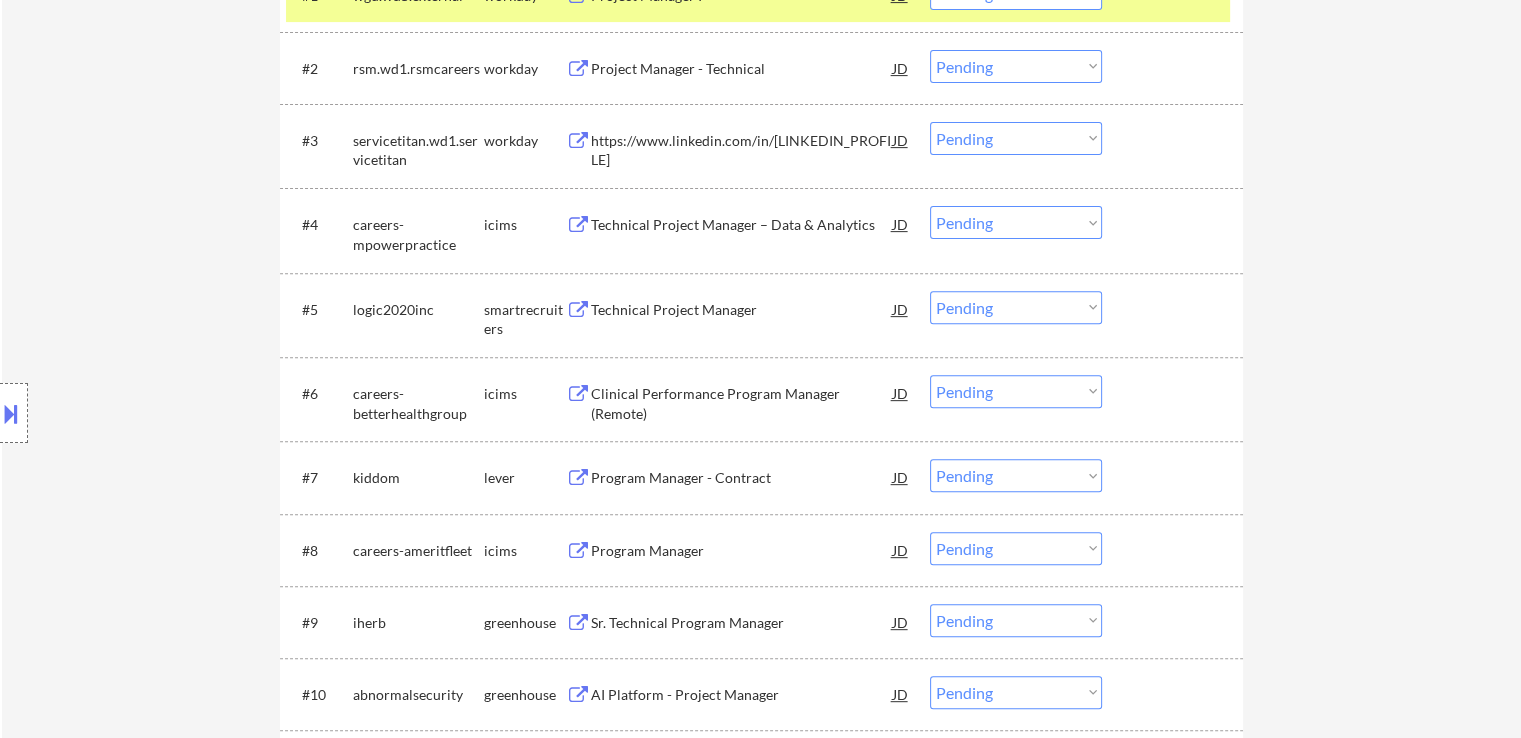 click on "Technical Project Manager" at bounding box center (742, 310) 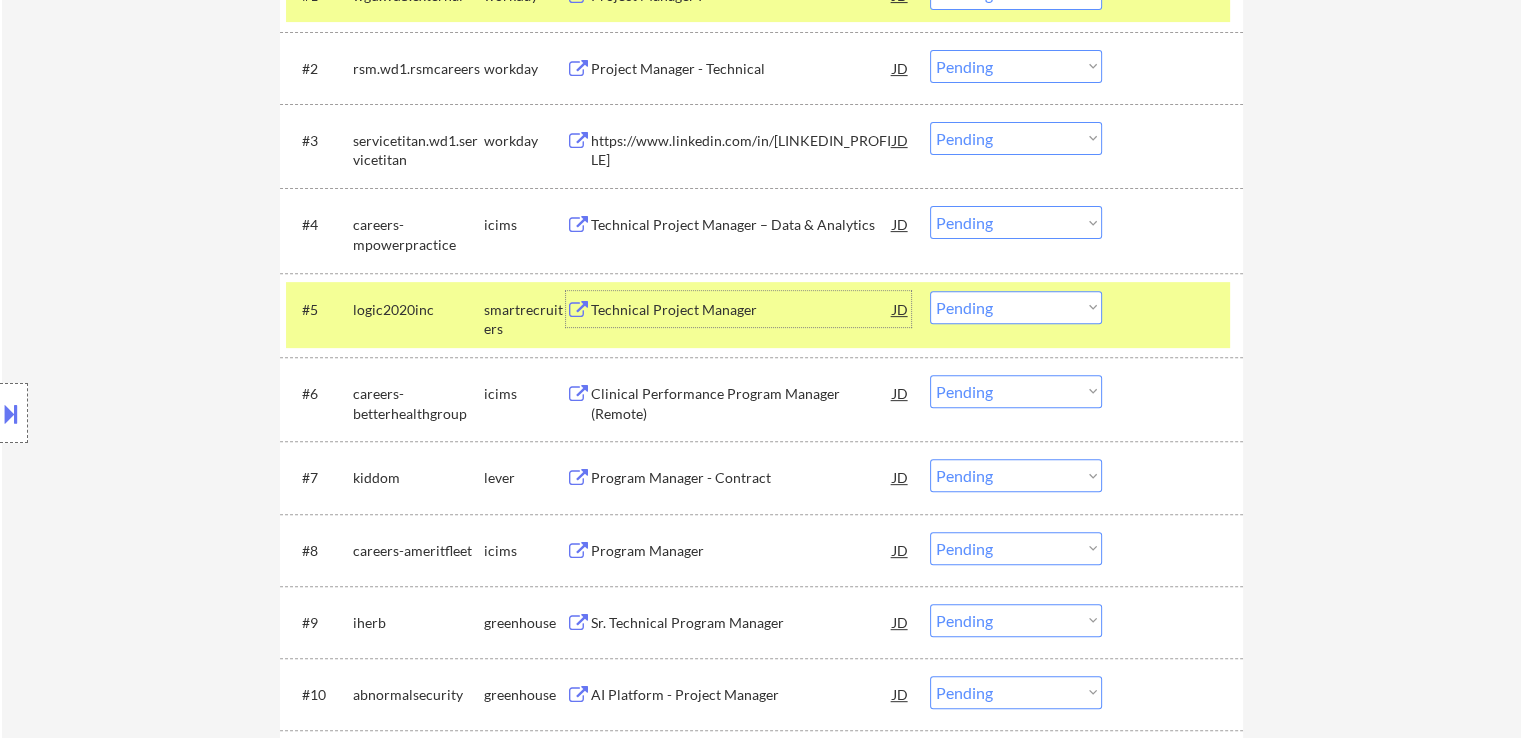 click on "Program Manager - Contract" at bounding box center [742, 478] 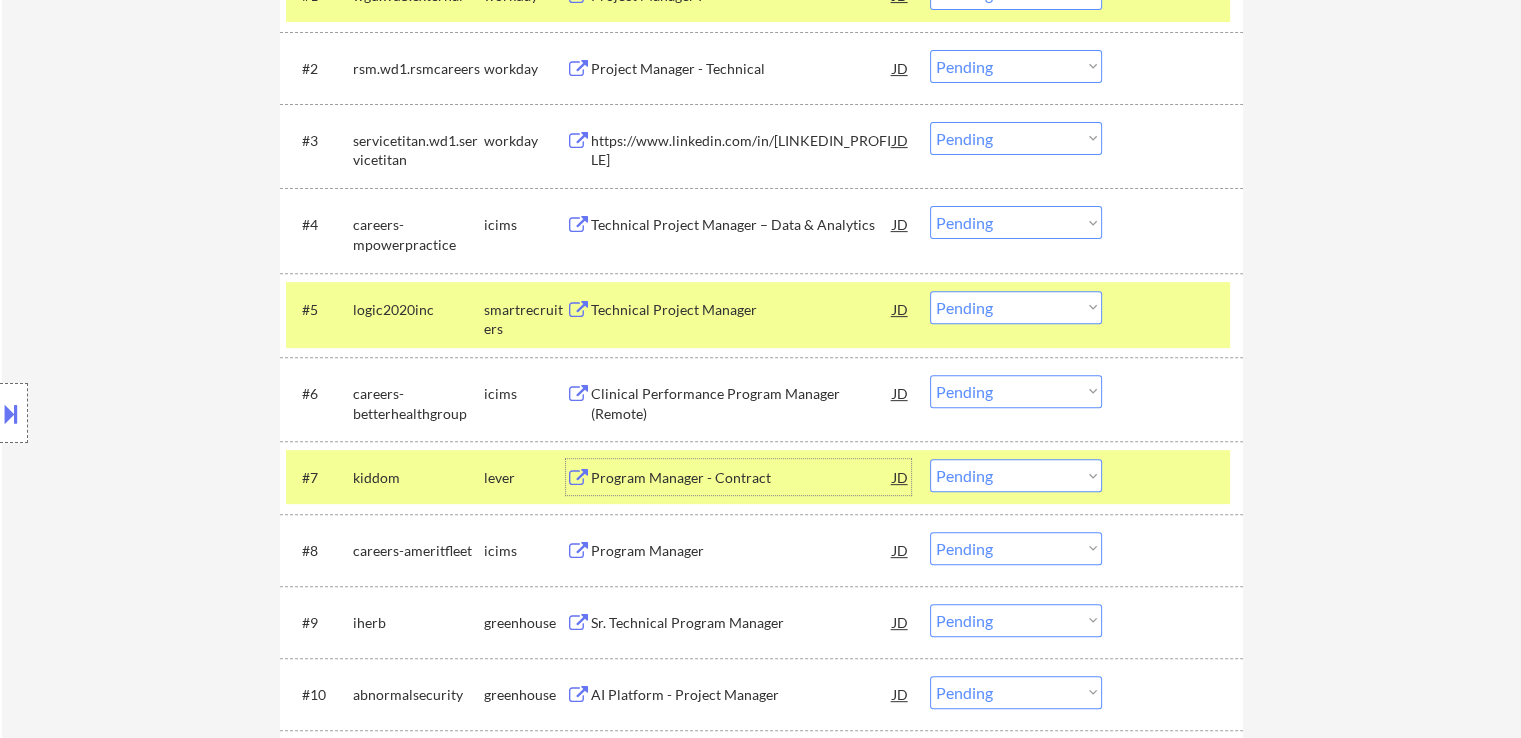 click on "Choose an option... Pending Applied Excluded (Questions) Excluded (Expired) Excluded (Location) Excluded (Bad Match) Excluded (Blocklist) Excluded (Salary) Excluded (Other)" at bounding box center (1016, 307) 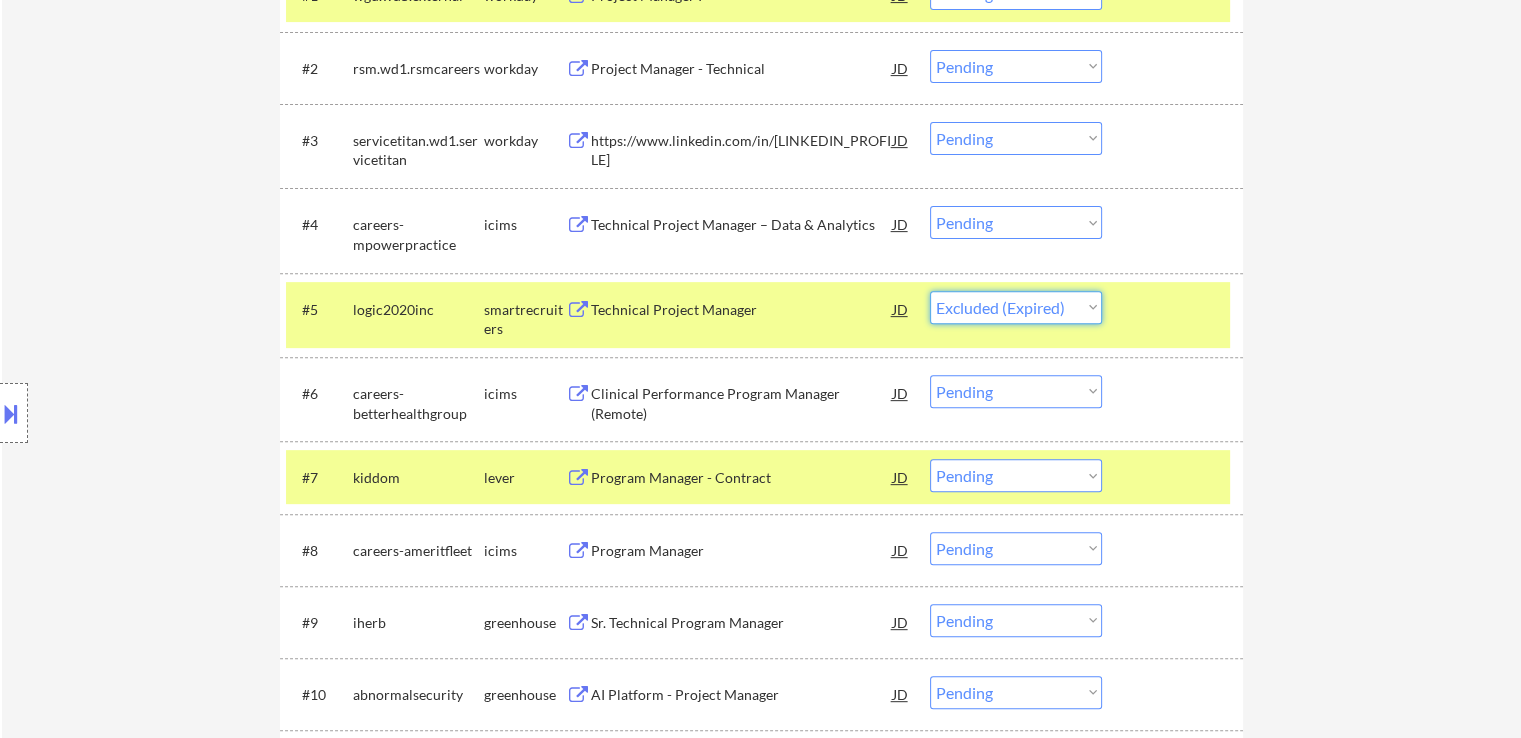 click on "Choose an option... Pending Applied Excluded (Questions) Excluded (Expired) Excluded (Location) Excluded (Bad Match) Excluded (Blocklist) Excluded (Salary) Excluded (Other)" at bounding box center [1016, 307] 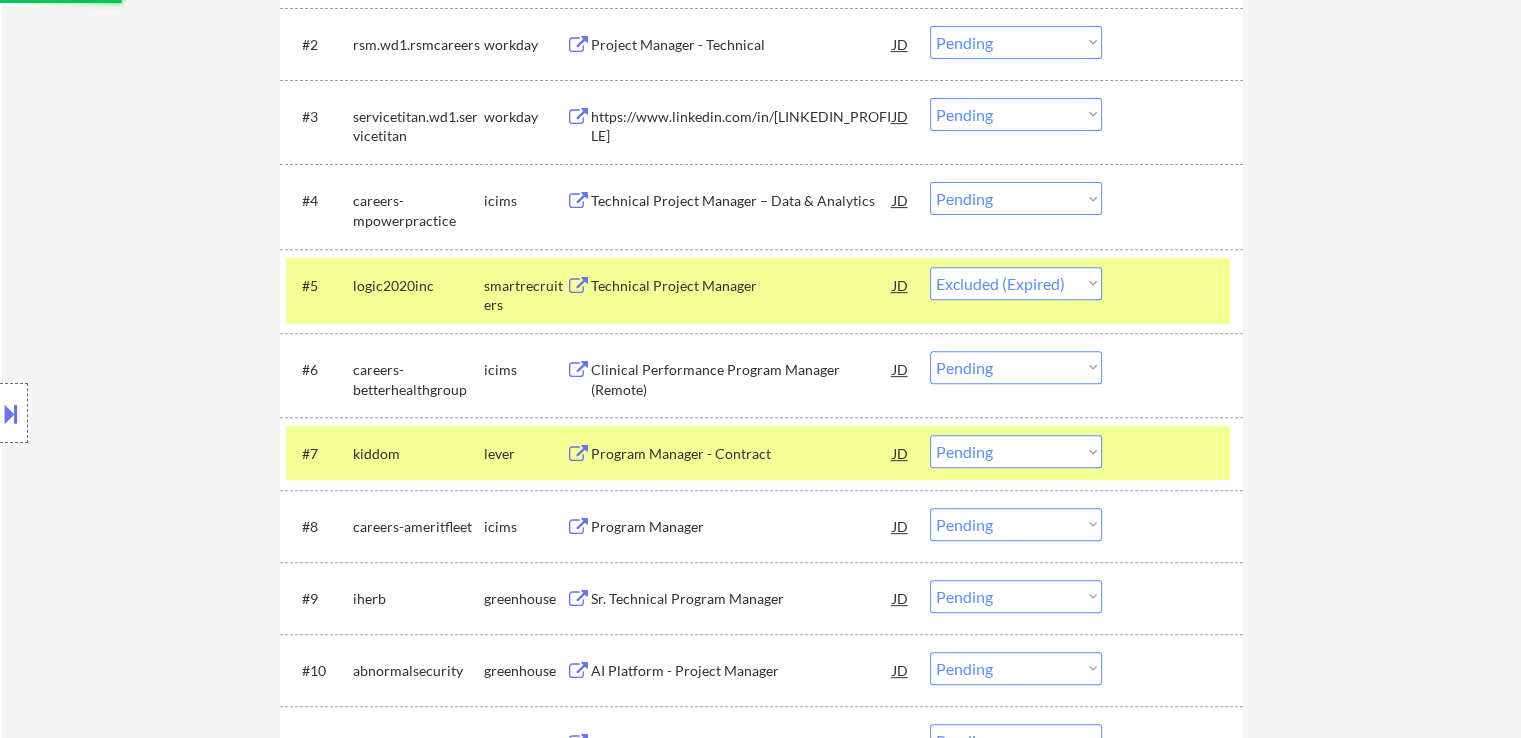 scroll, scrollTop: 800, scrollLeft: 0, axis: vertical 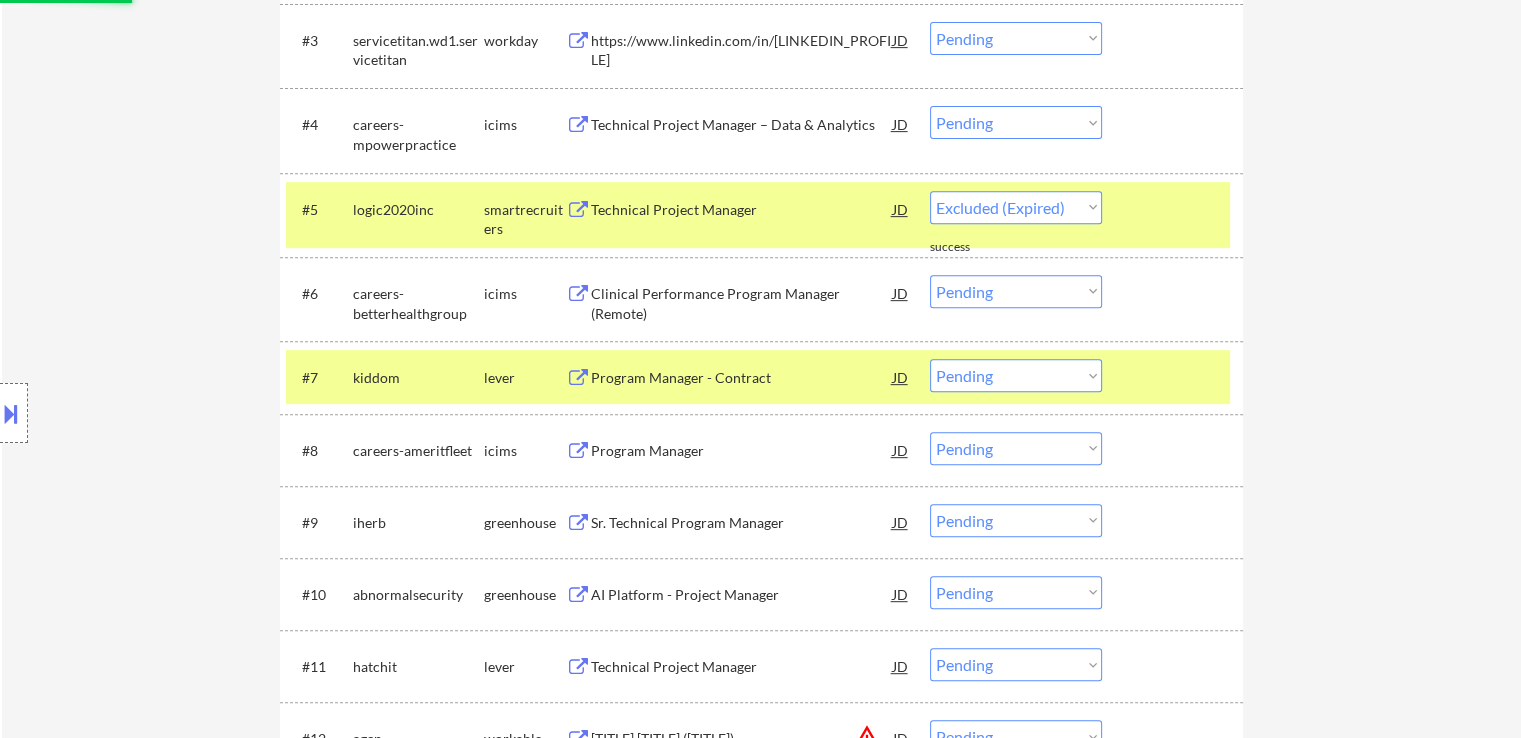 select on ""pending"" 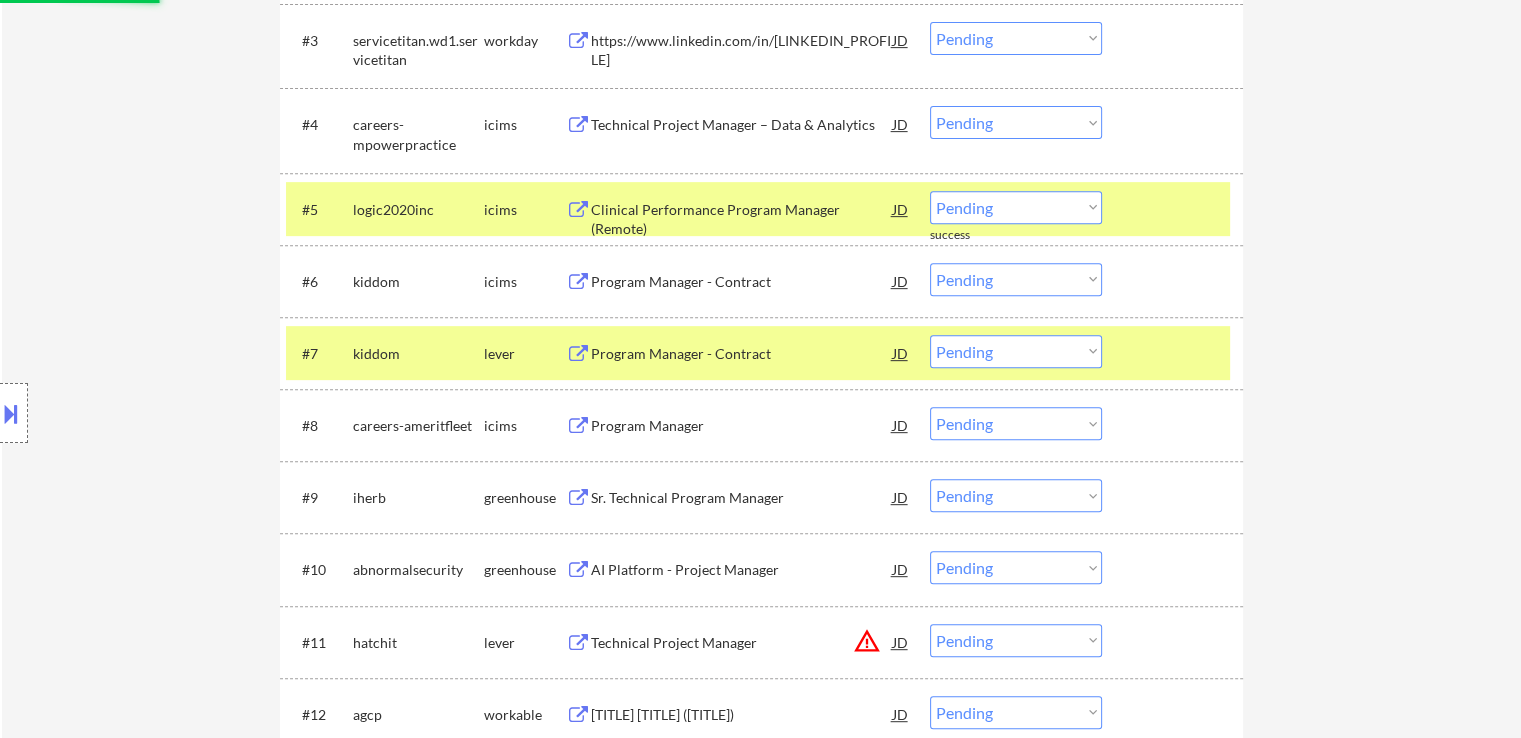 scroll, scrollTop: 900, scrollLeft: 0, axis: vertical 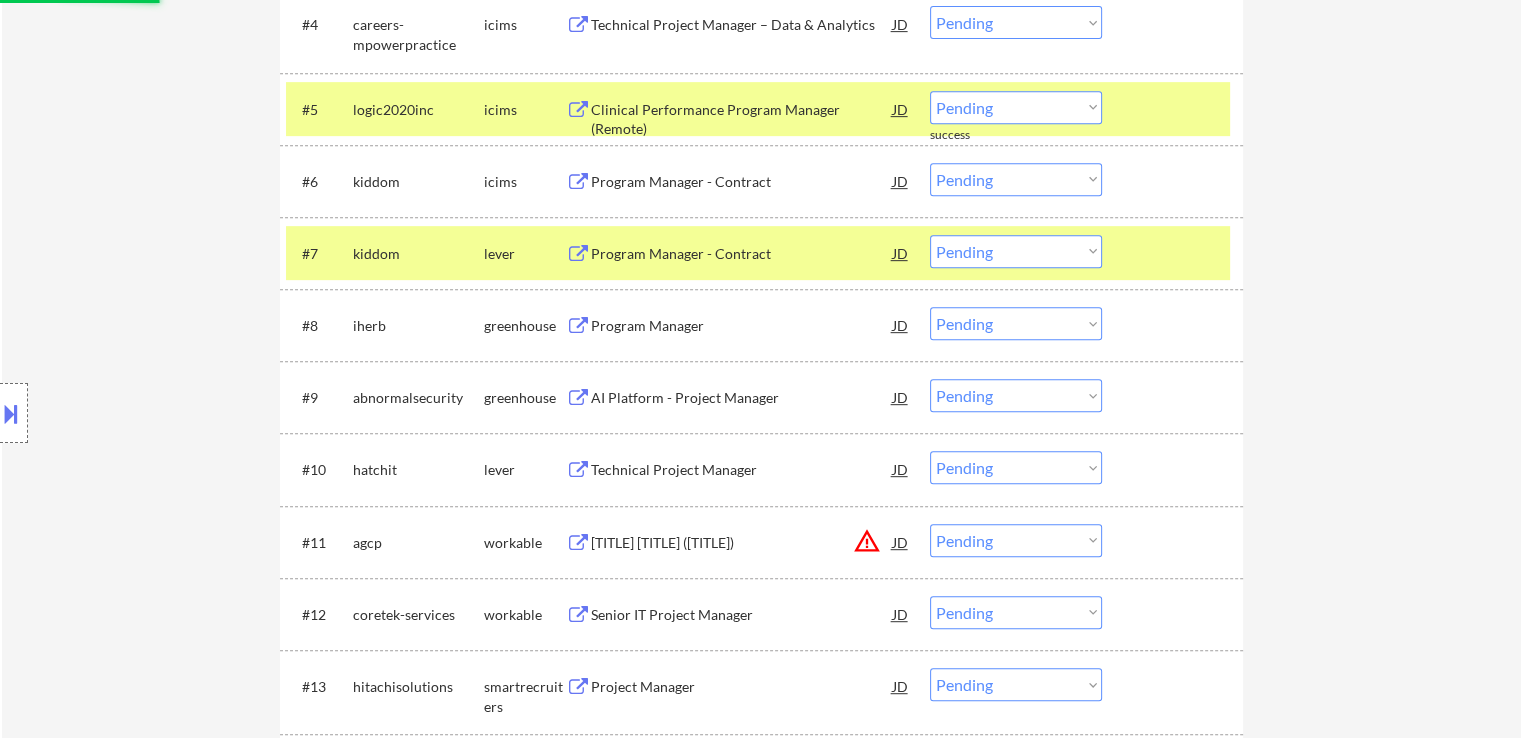 click on "Choose an option... Pending Applied Excluded (Questions) Excluded (Expired) Excluded (Location) Excluded (Bad Match) Excluded (Blocklist) Excluded (Salary) Excluded (Other)" at bounding box center (1016, 251) 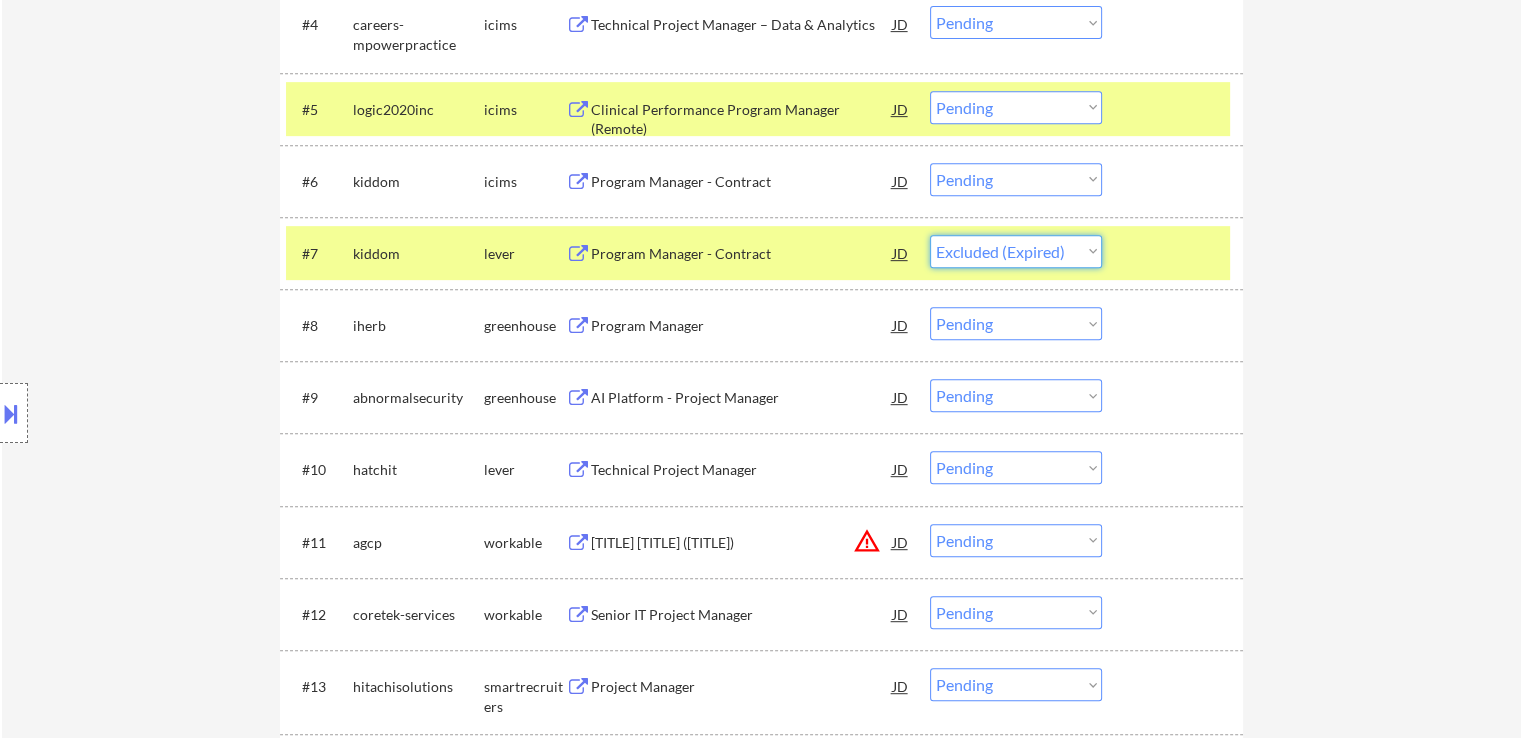 click on "Choose an option... Pending Applied Excluded (Questions) Excluded (Expired) Excluded (Location) Excluded (Bad Match) Excluded (Blocklist) Excluded (Salary) Excluded (Other)" at bounding box center (1016, 251) 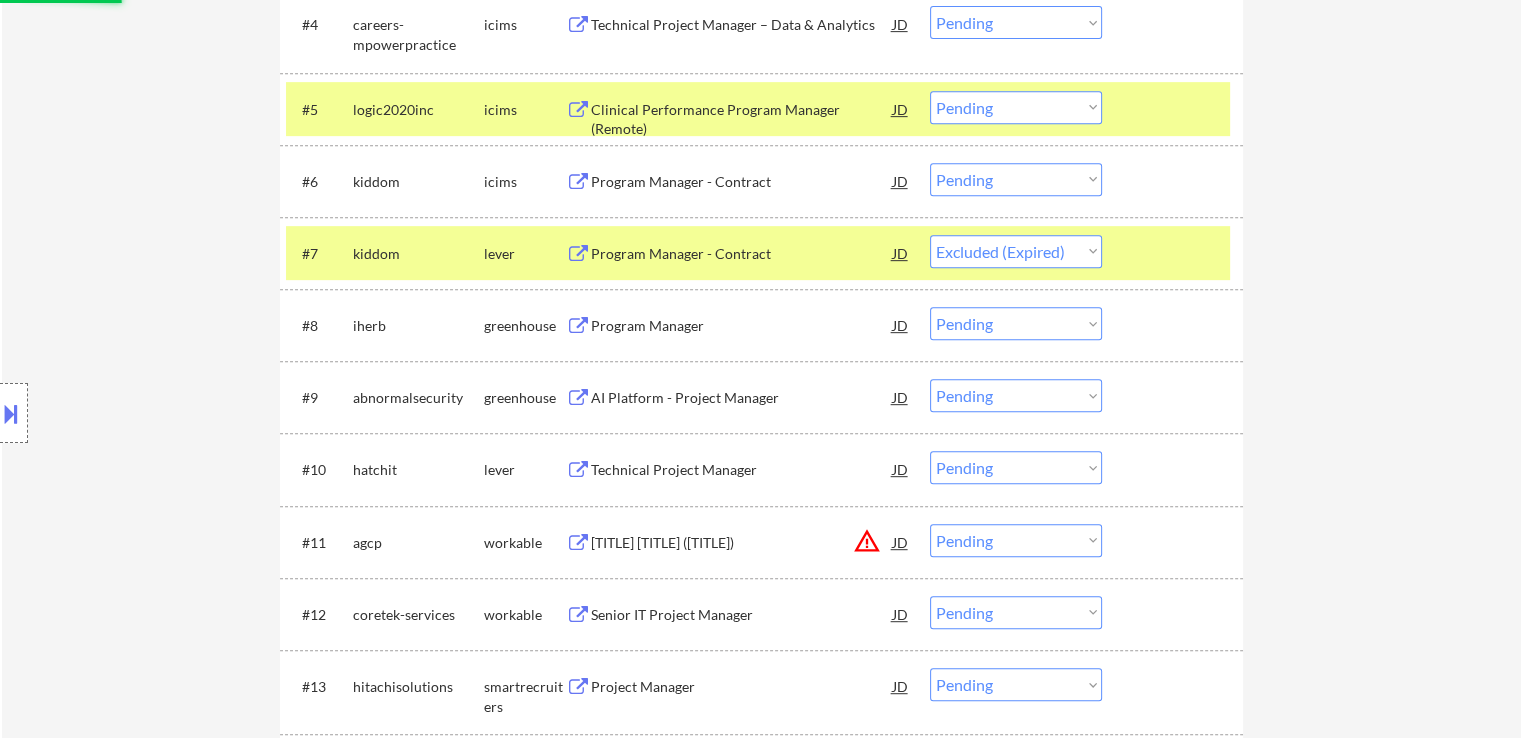 click on "Program Manager" at bounding box center (742, 326) 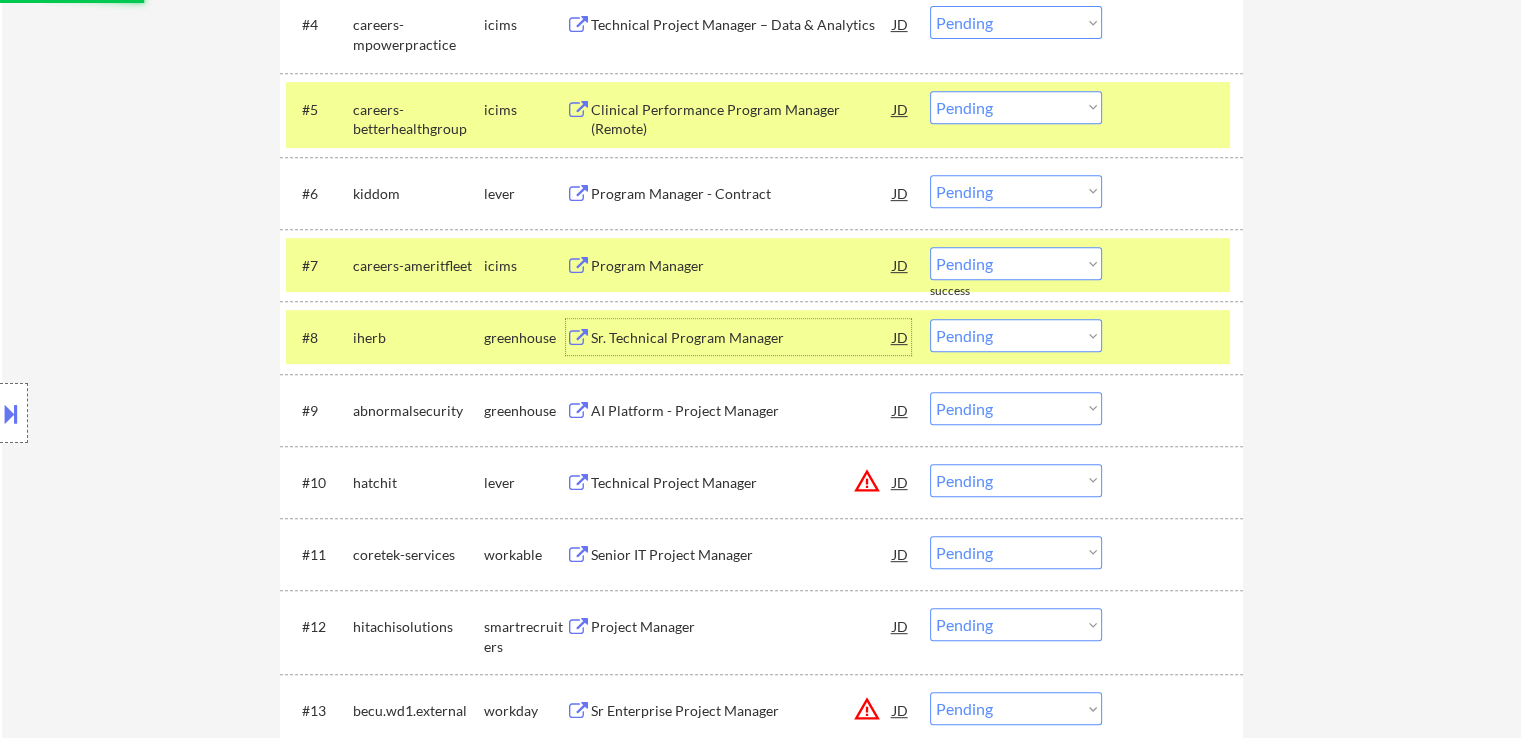 click on "AI Platform - Project Manager" at bounding box center [742, 411] 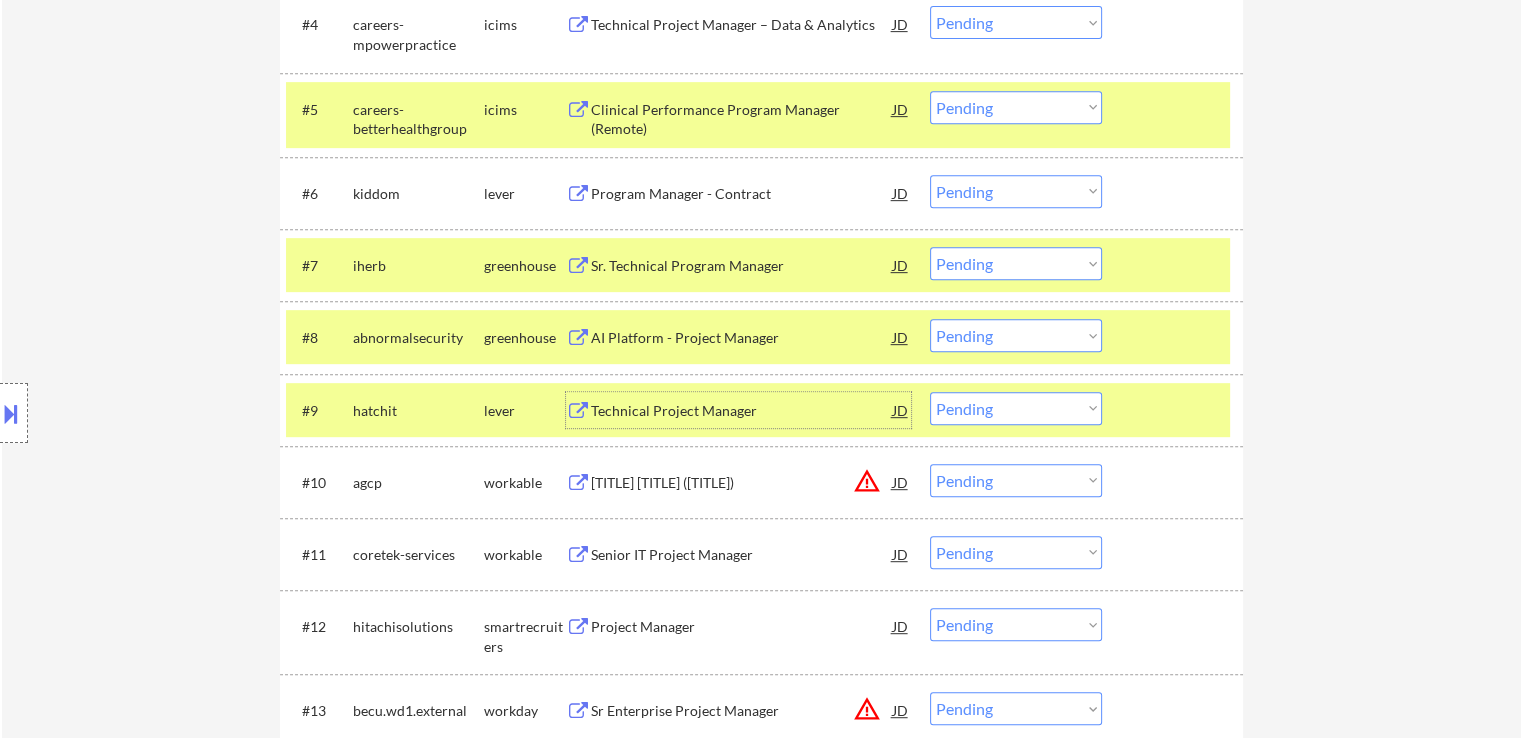 click on "Program Manager - Contract" at bounding box center (742, 193) 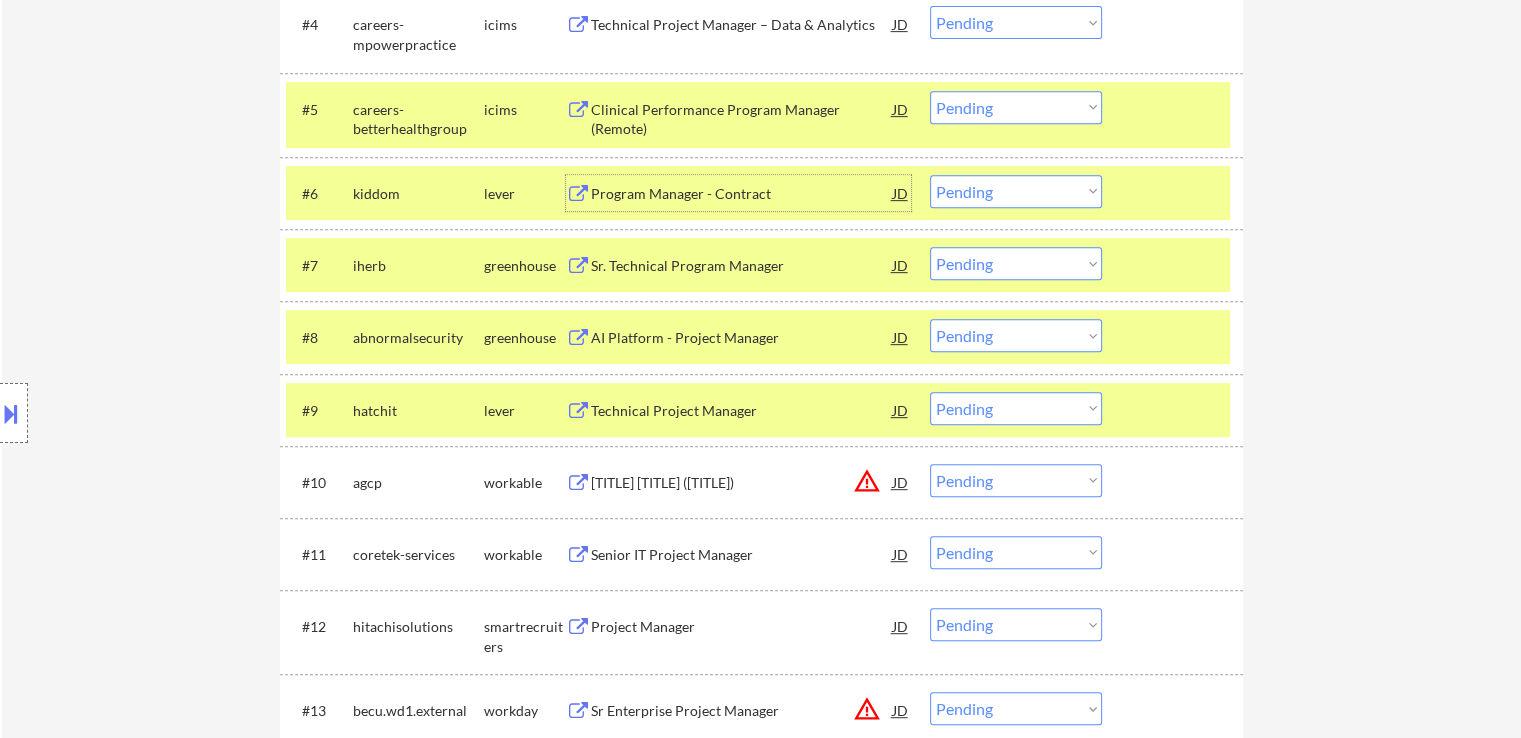 click on "Choose an option... Pending Applied Excluded (Questions) Excluded (Expired) Excluded (Location) Excluded (Bad Match) Excluded (Blocklist) Excluded (Salary) Excluded (Other)" at bounding box center [1016, 263] 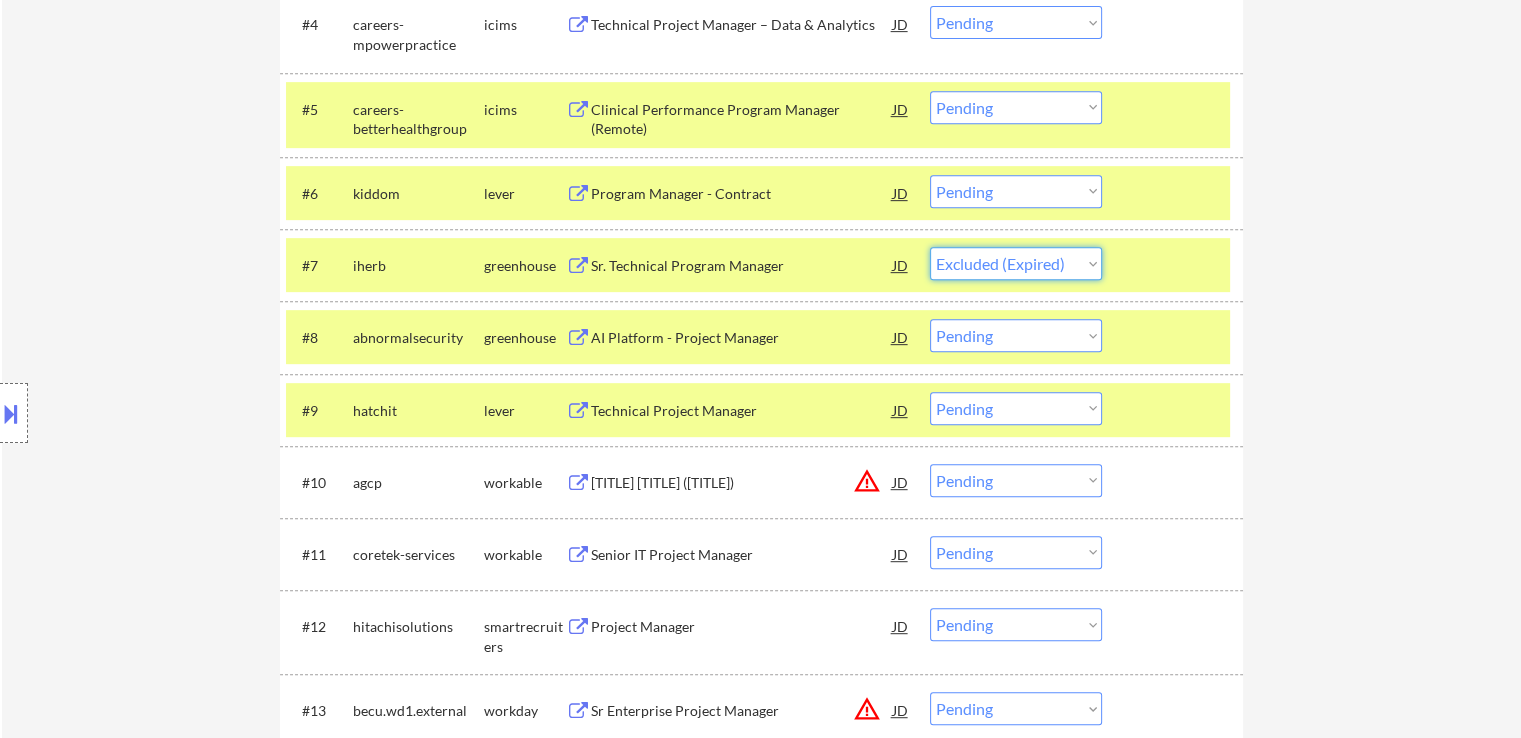 click on "Choose an option... Pending Applied Excluded (Questions) Excluded (Expired) Excluded (Location) Excluded (Bad Match) Excluded (Blocklist) Excluded (Salary) Excluded (Other)" at bounding box center [1016, 263] 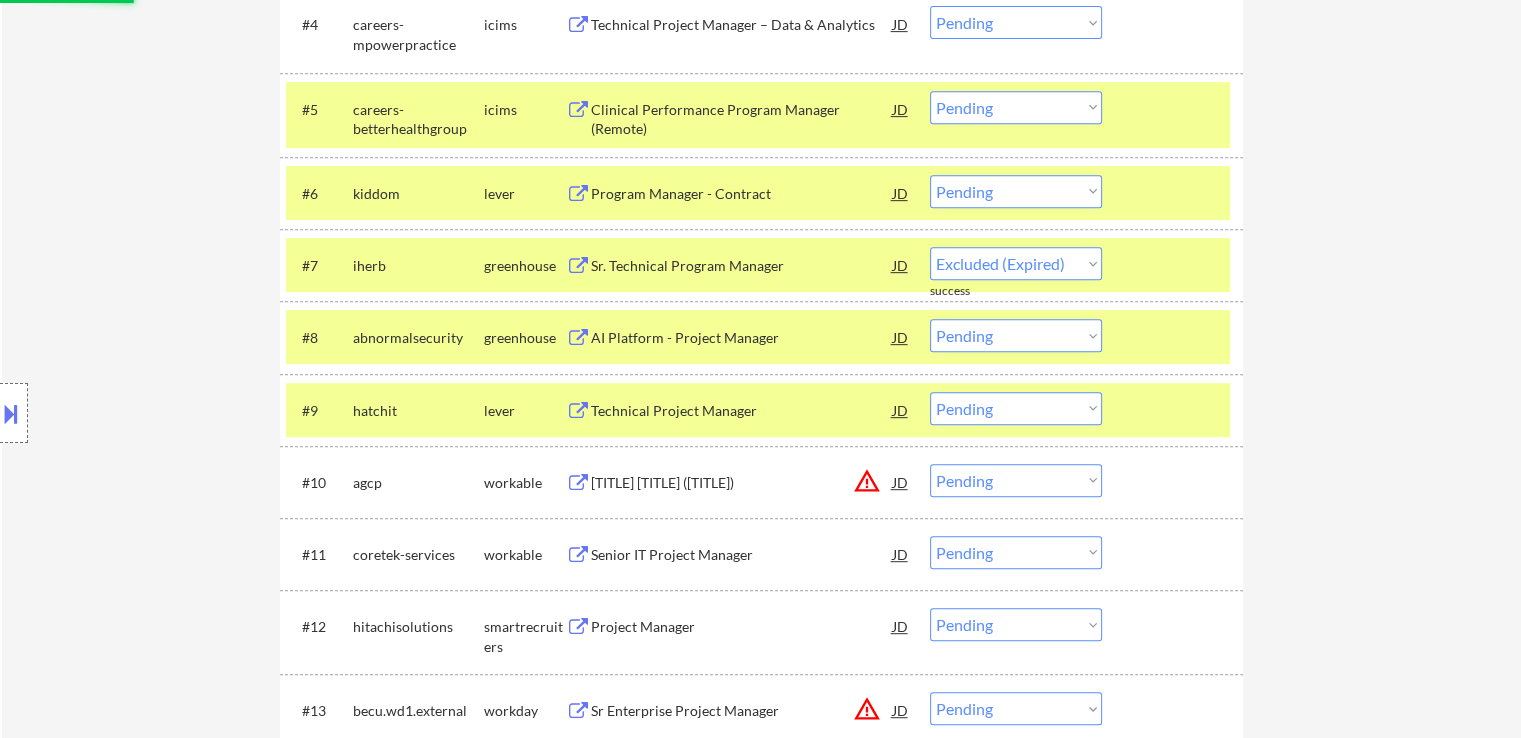 select on ""pending"" 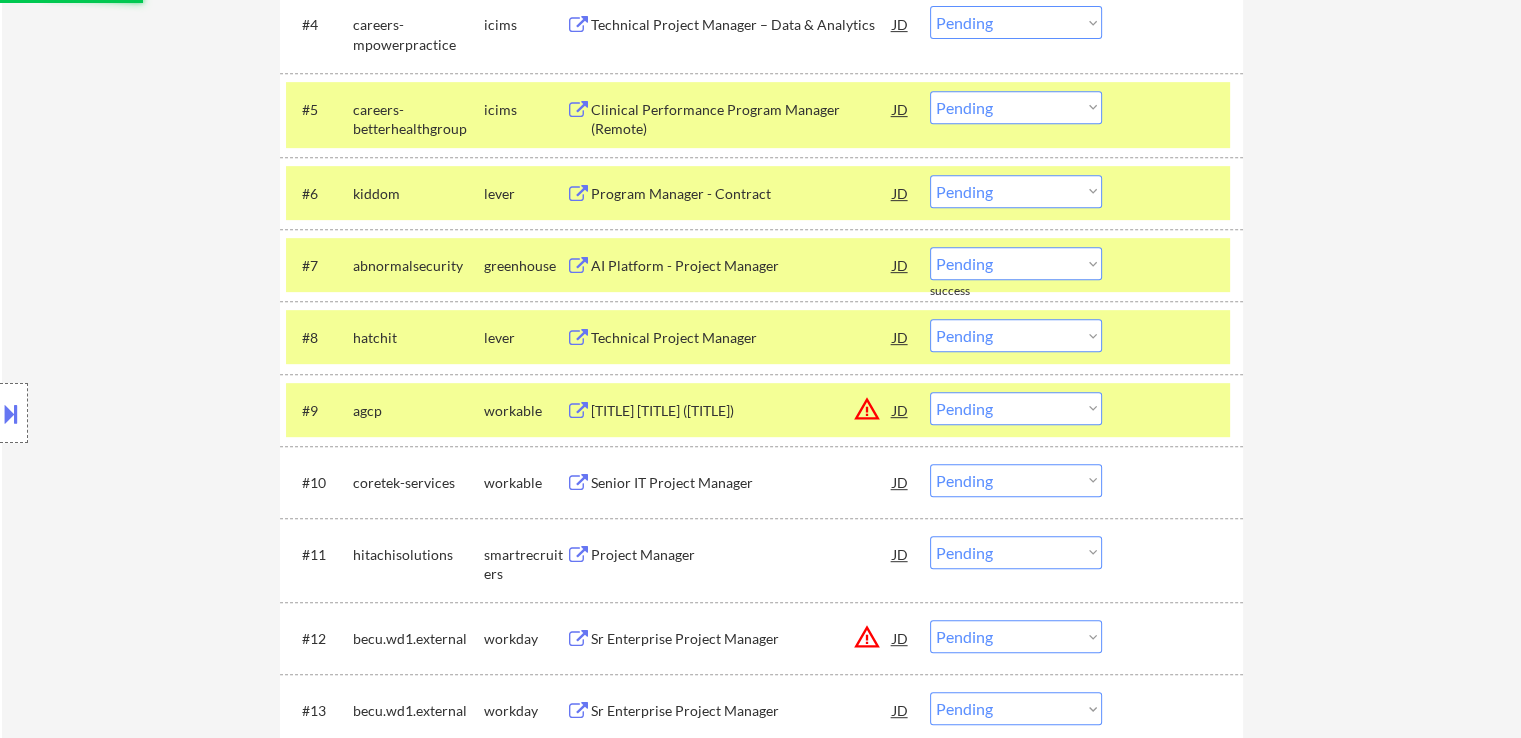 click on "Choose an option... Pending Applied Excluded (Questions) Excluded (Expired) Excluded (Location) Excluded (Bad Match) Excluded (Blocklist) Excluded (Salary) Excluded (Other)" at bounding box center [1016, 191] 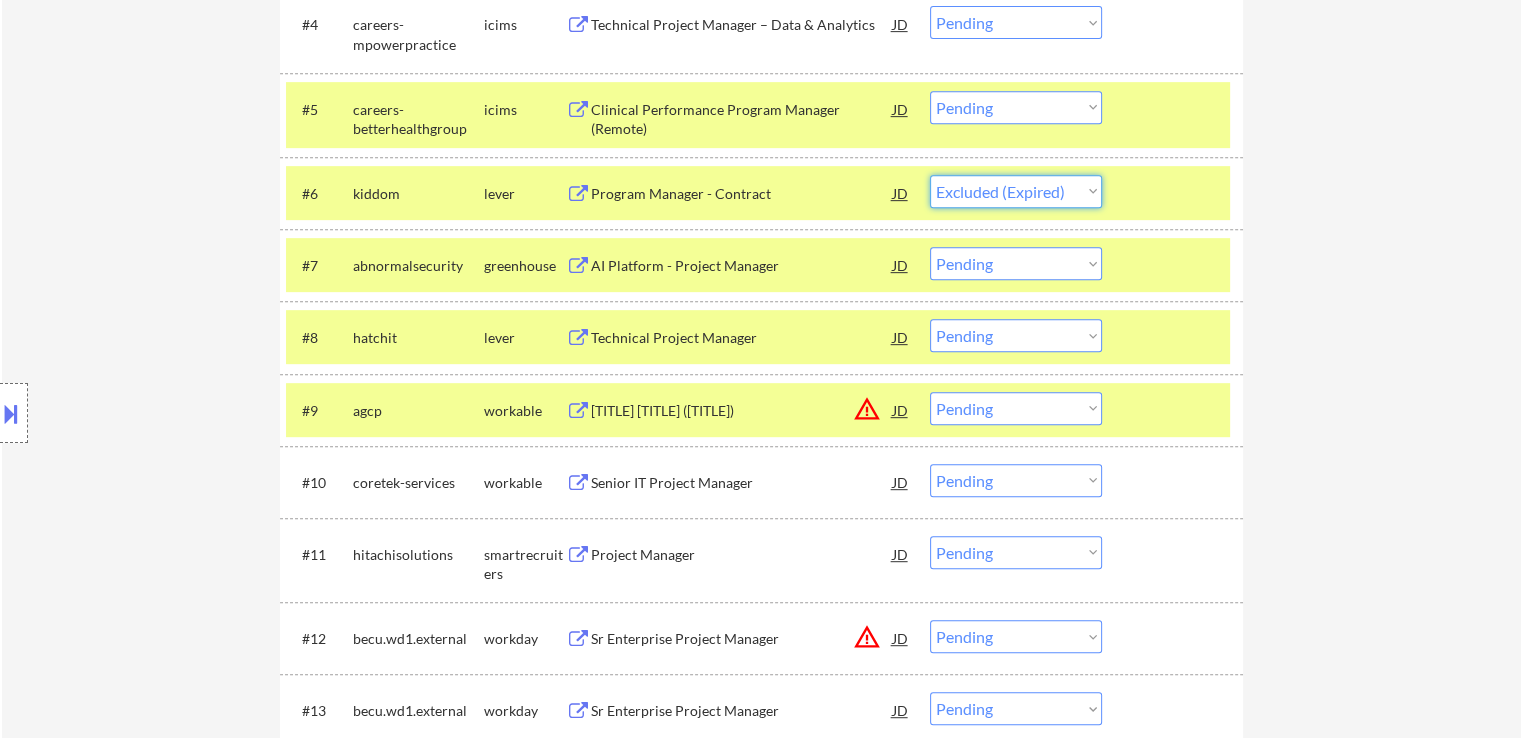 click on "Choose an option... Pending Applied Excluded (Questions) Excluded (Expired) Excluded (Location) Excluded (Bad Match) Excluded (Blocklist) Excluded (Salary) Excluded (Other)" at bounding box center [1016, 191] 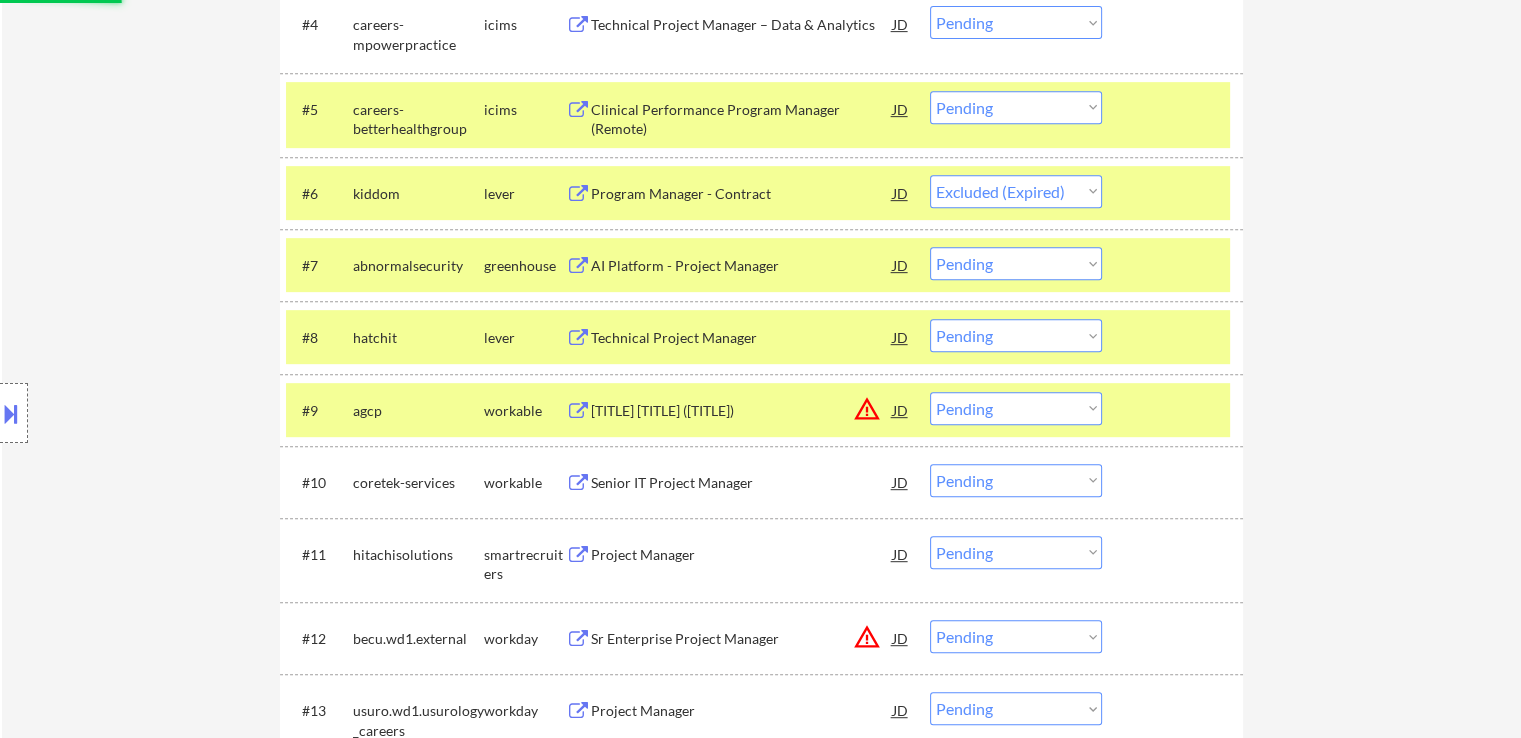 click on "Technical Project Manager" at bounding box center [742, 338] 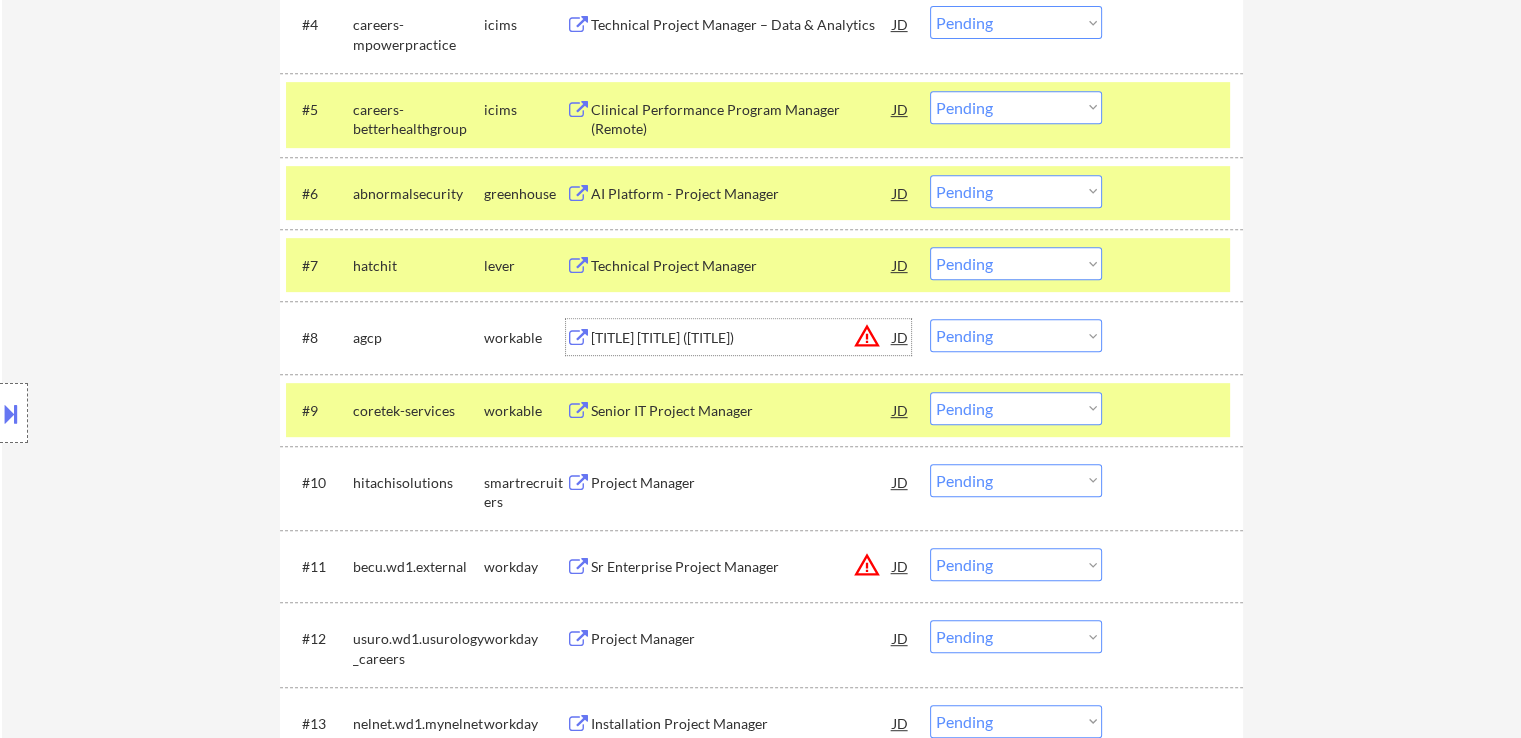 click on "AI Platform - Project Manager" at bounding box center [742, 193] 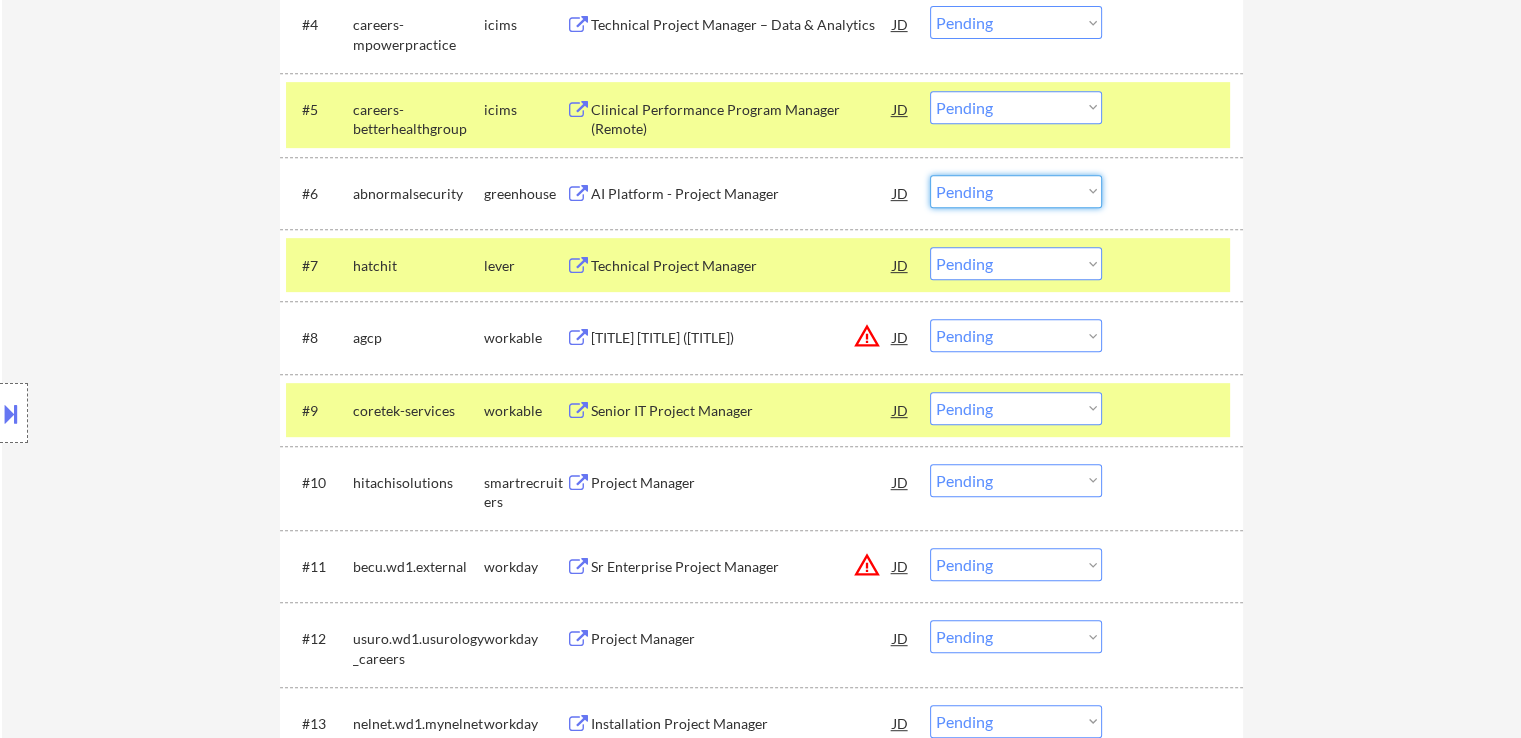drag, startPoint x: 956, startPoint y: 184, endPoint x: 977, endPoint y: 204, distance: 29 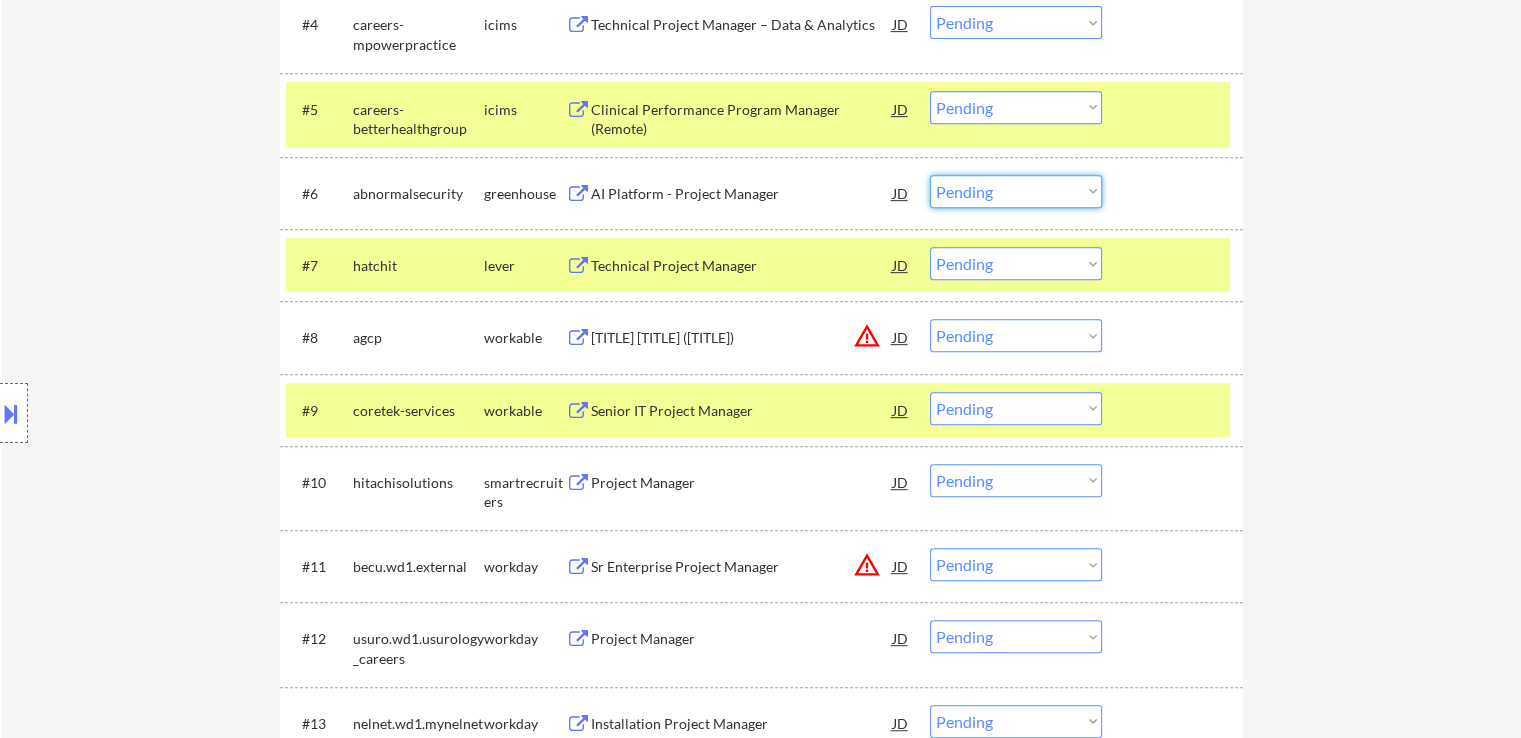 select on ""excluded__salary_"" 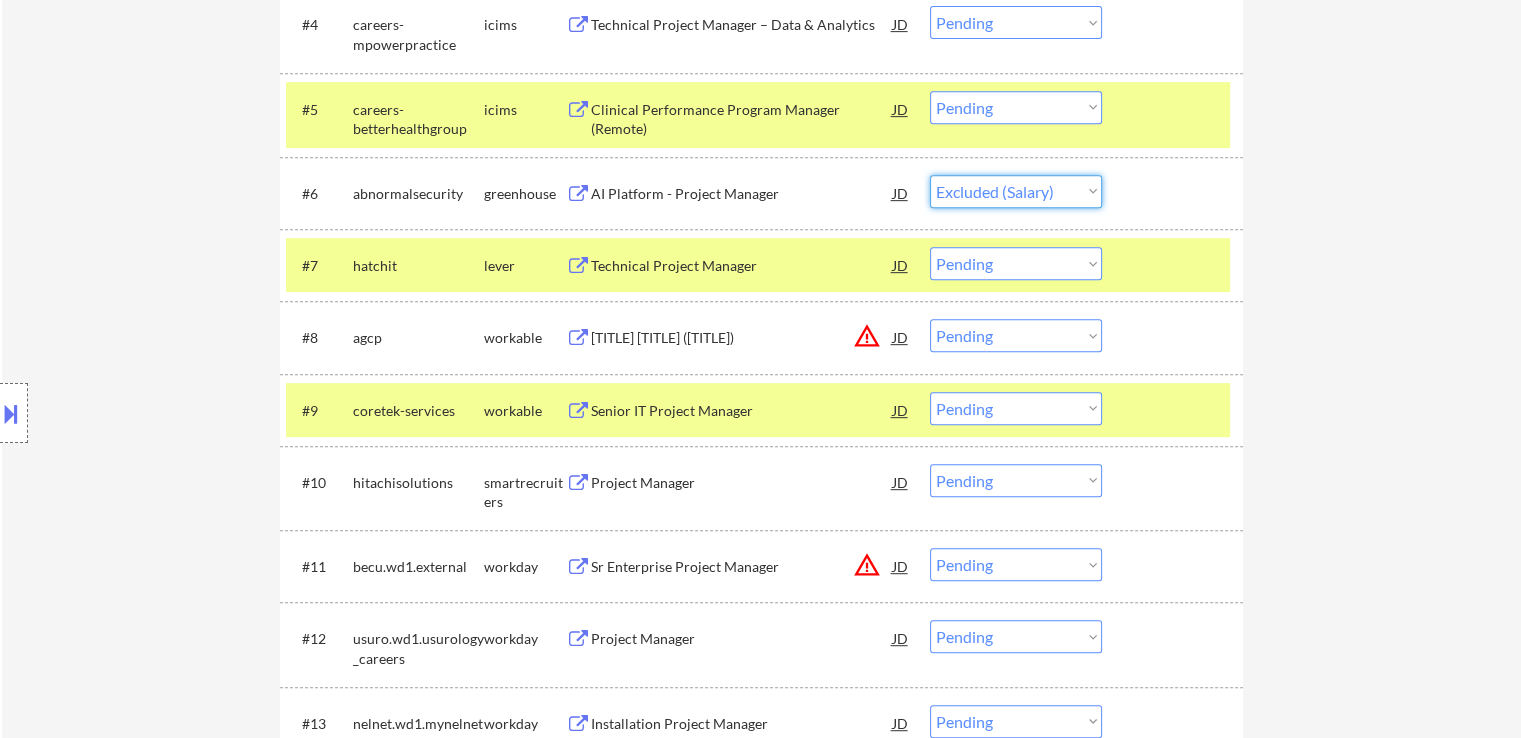 click on "Choose an option... Pending Applied Excluded (Questions) Excluded (Expired) Excluded (Location) Excluded (Bad Match) Excluded (Blocklist) Excluded (Salary) Excluded (Other)" at bounding box center (1016, 191) 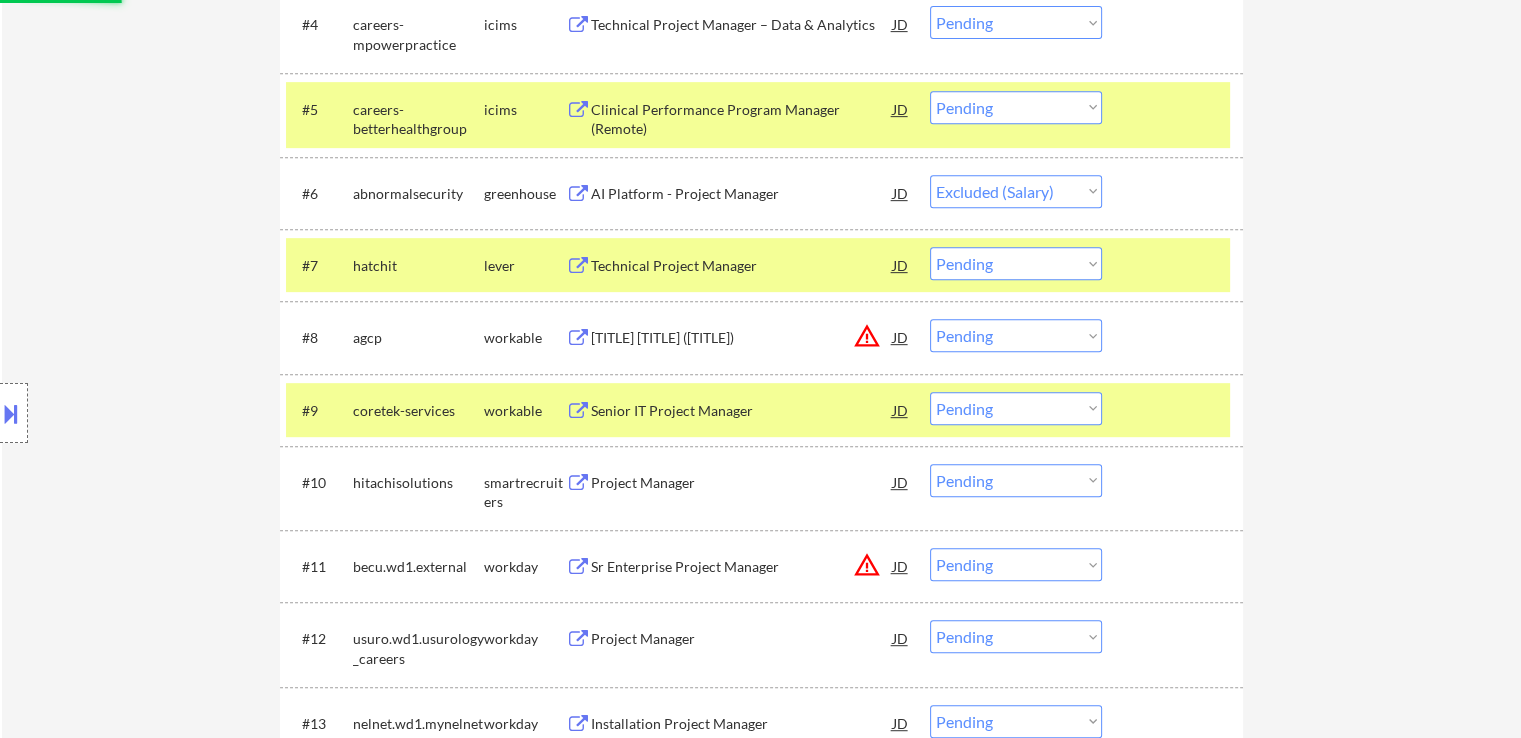 drag, startPoint x: 984, startPoint y: 337, endPoint x: 1002, endPoint y: 350, distance: 22.203604 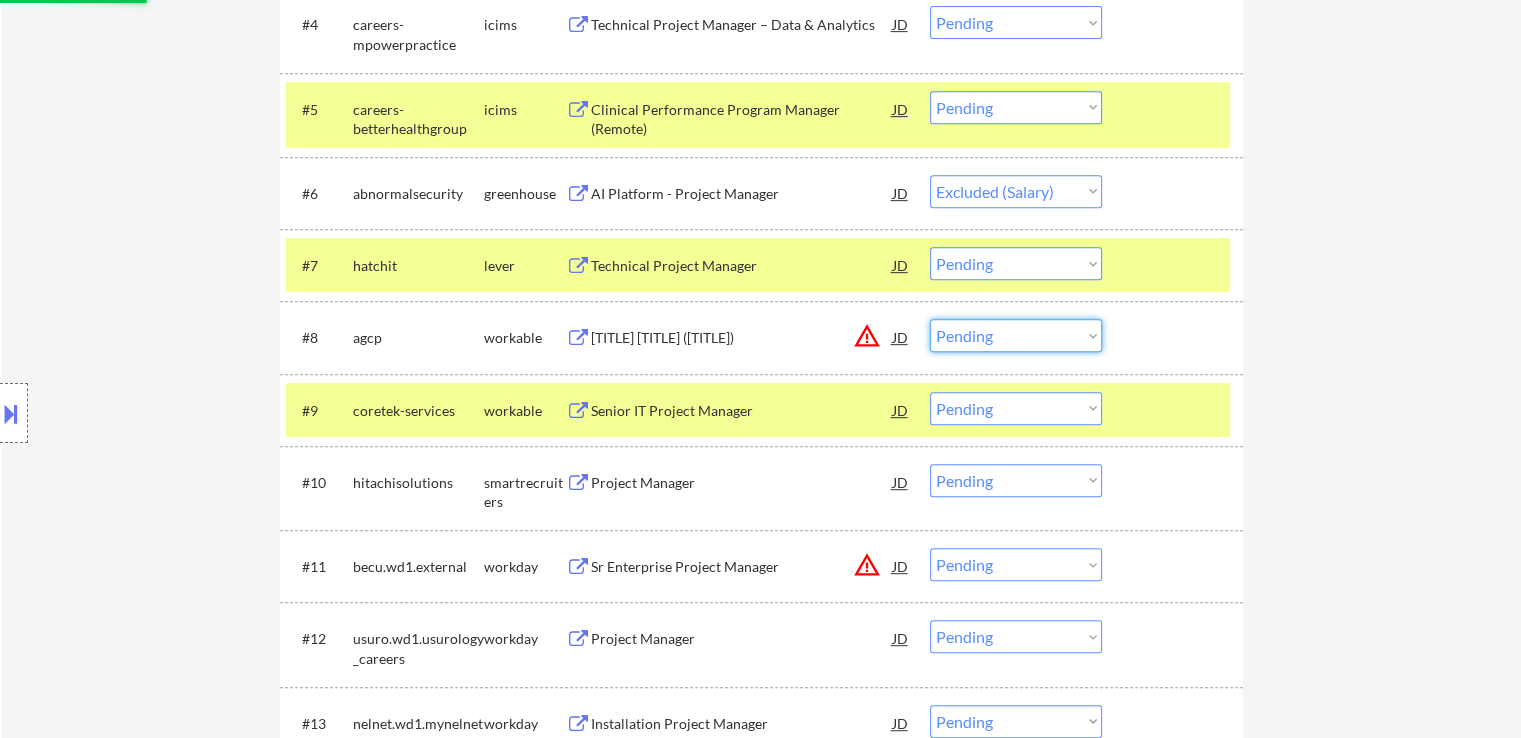 select on ""excluded__location_"" 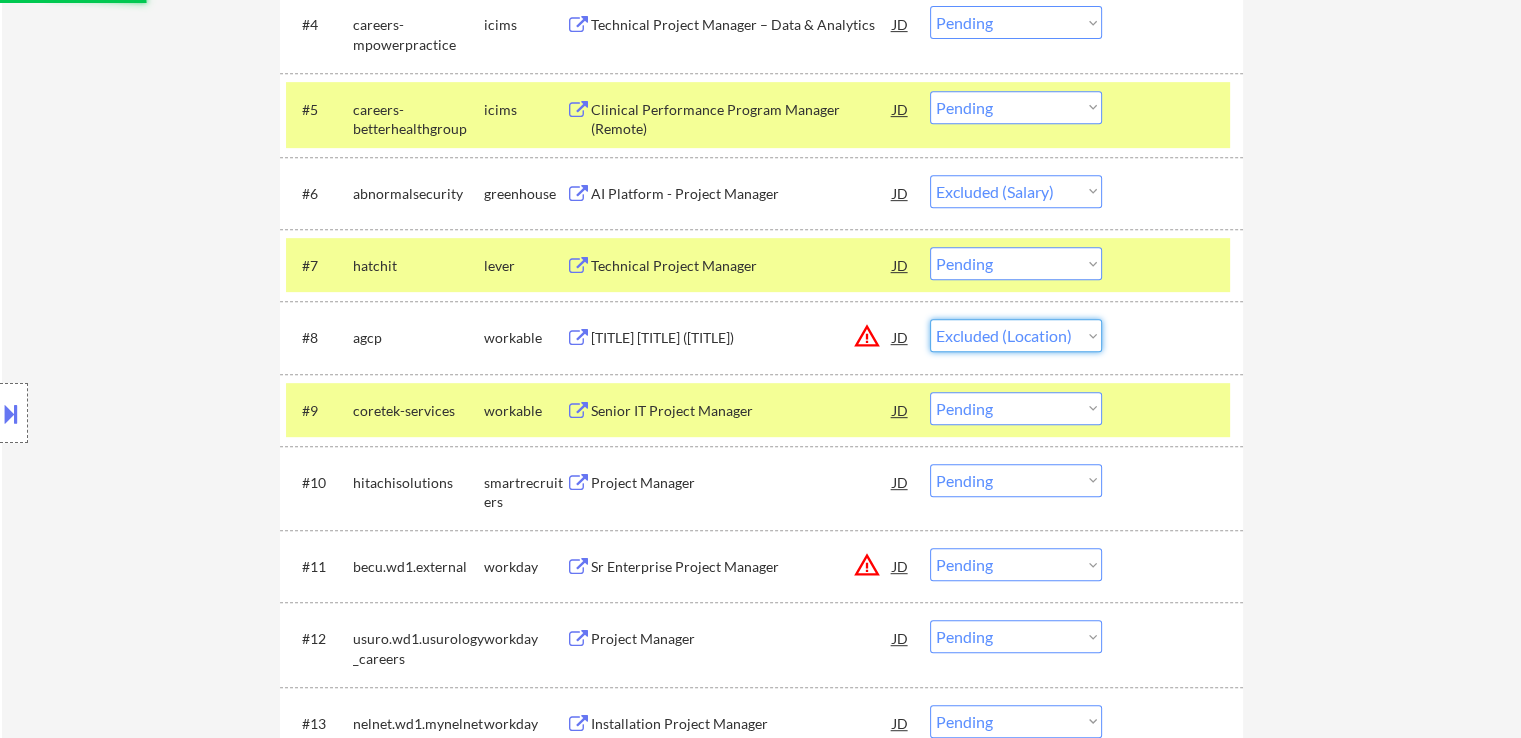 click on "Choose an option... Pending Applied Excluded (Questions) Excluded (Expired) Excluded (Location) Excluded (Bad Match) Excluded (Blocklist) Excluded (Salary) Excluded (Other)" at bounding box center (1016, 335) 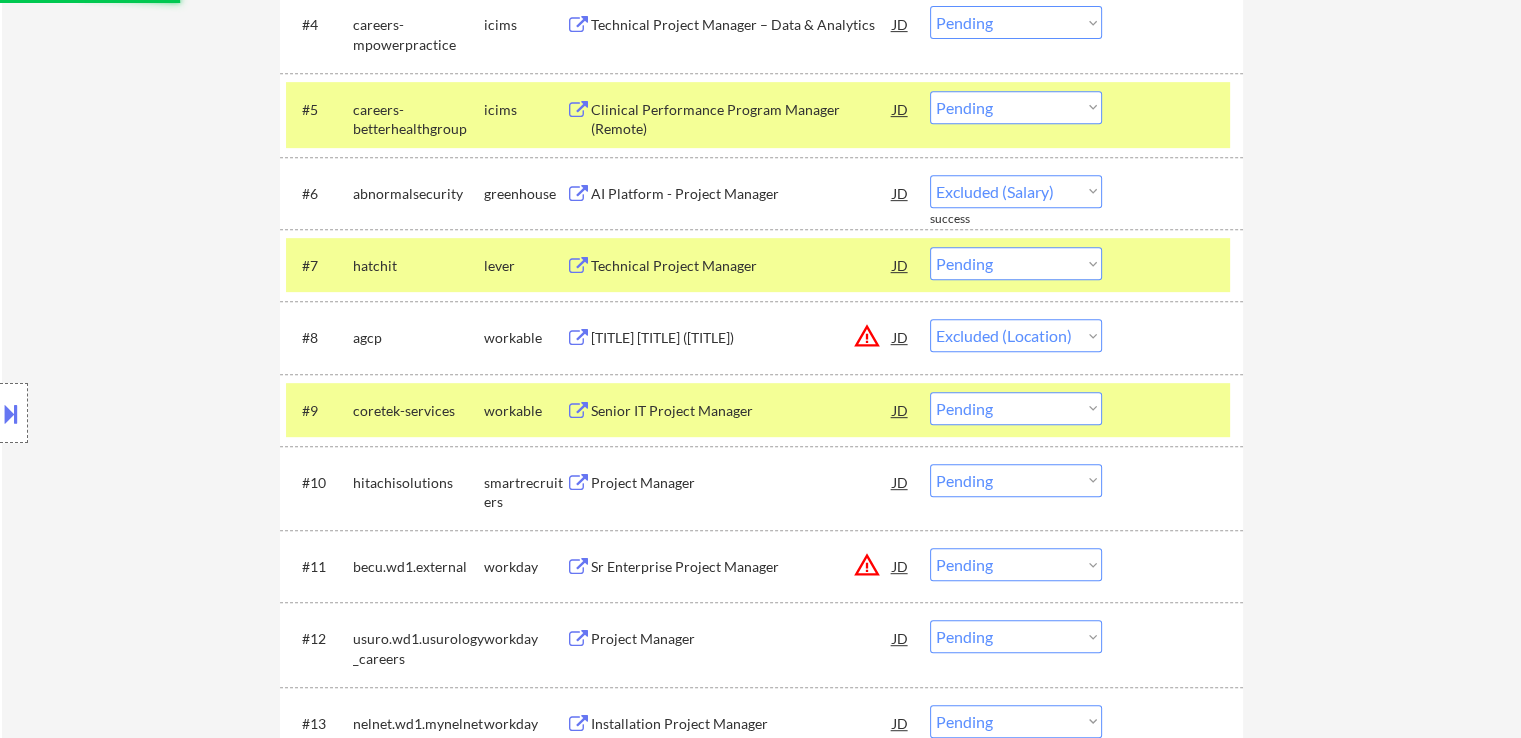 select on ""pending"" 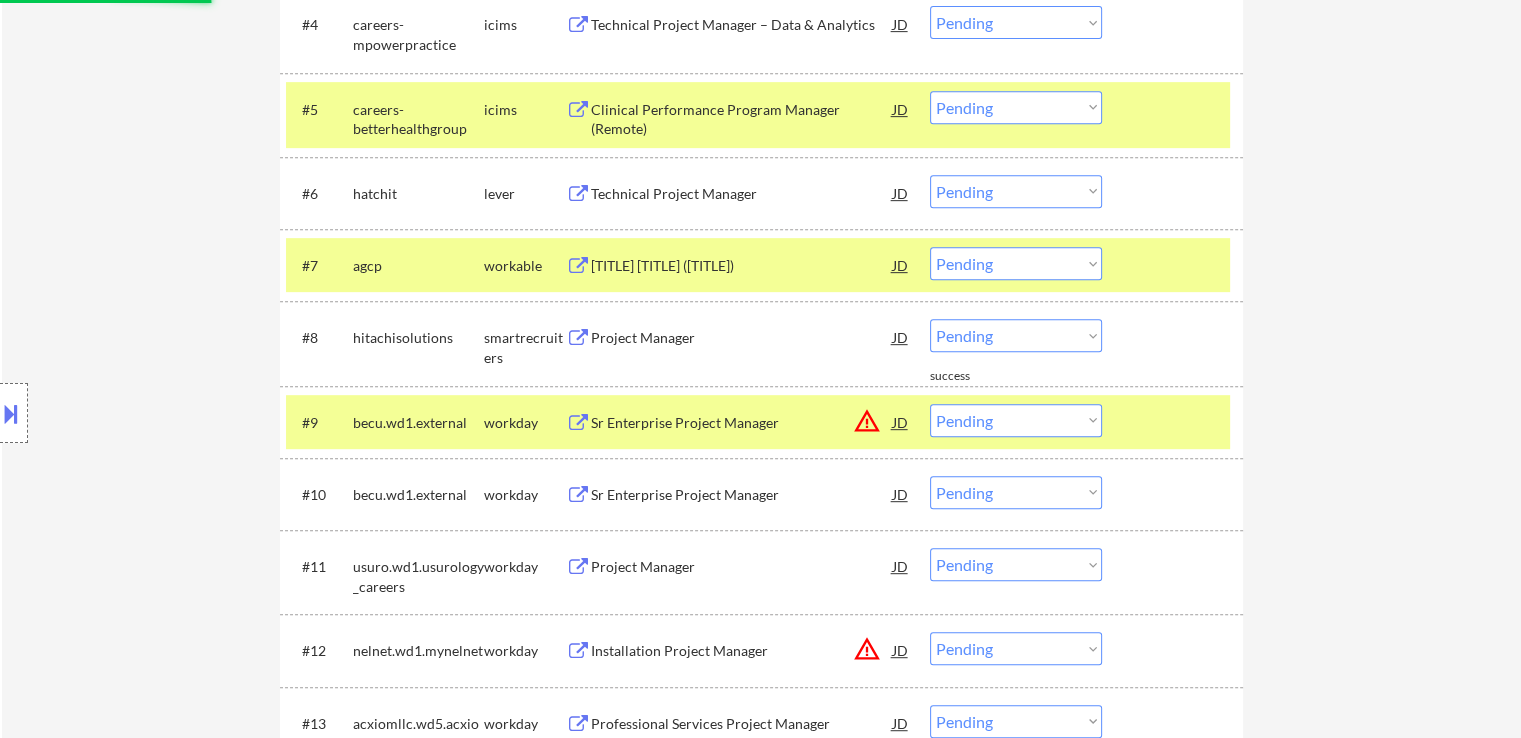 click on "[TITLE] [TITLE] ([TITLE])" at bounding box center [742, 266] 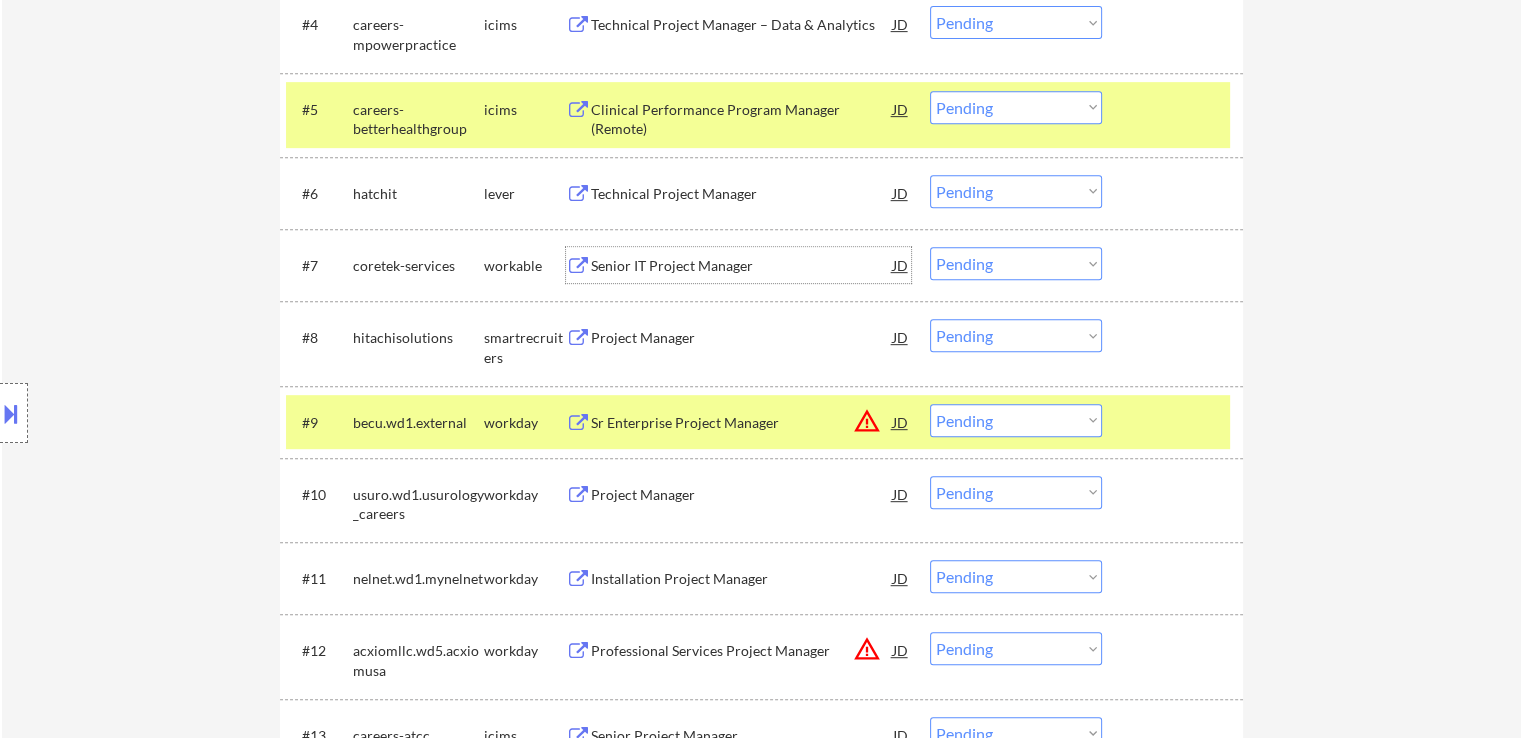 click on "Choose an option... Pending Applied Excluded (Questions) Excluded (Expired) Excluded (Location) Excluded (Bad Match) Excluded (Blocklist) Excluded (Salary) Excluded (Other)" at bounding box center [1016, 191] 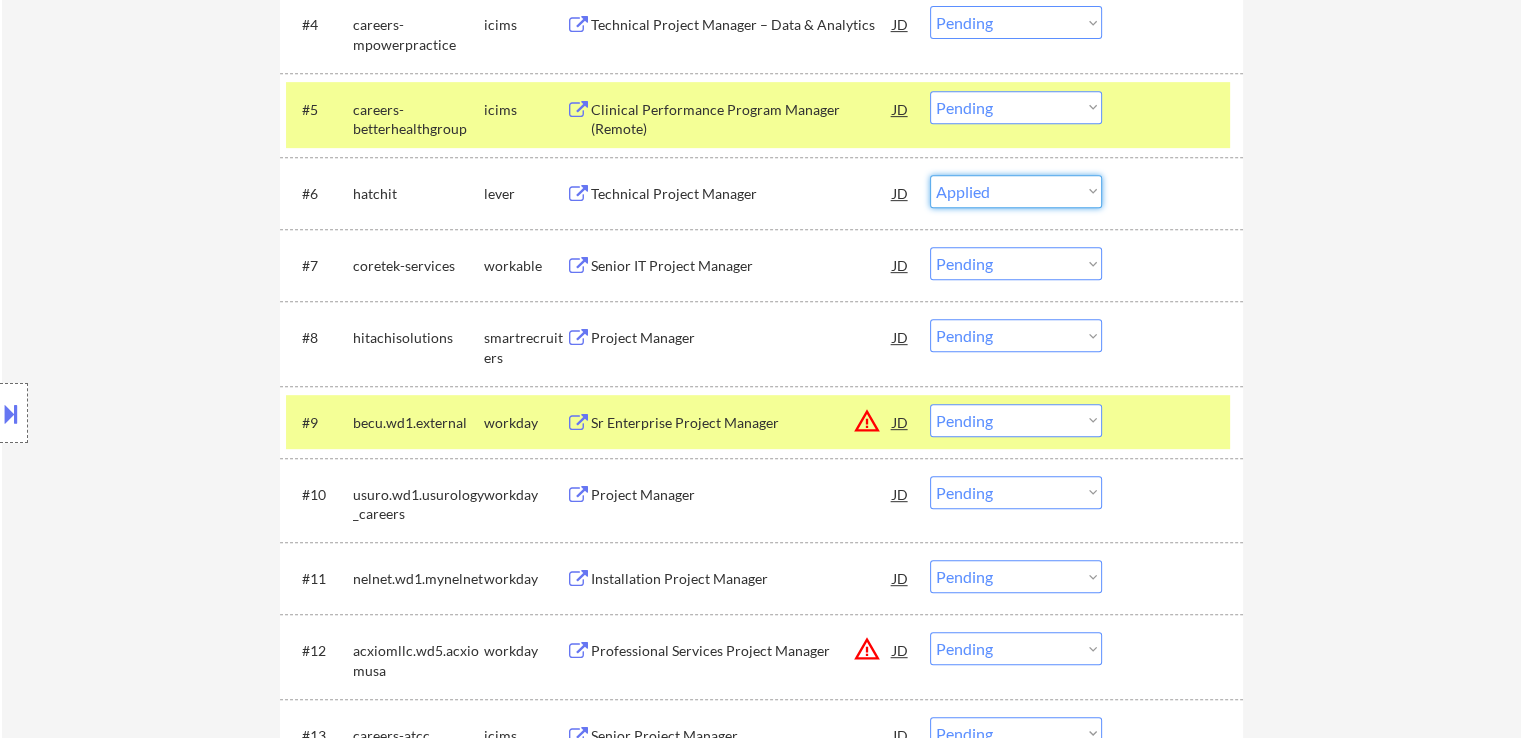 click on "Choose an option... Pending Applied Excluded (Questions) Excluded (Expired) Excluded (Location) Excluded (Bad Match) Excluded (Blocklist) Excluded (Salary) Excluded (Other)" at bounding box center (1016, 191) 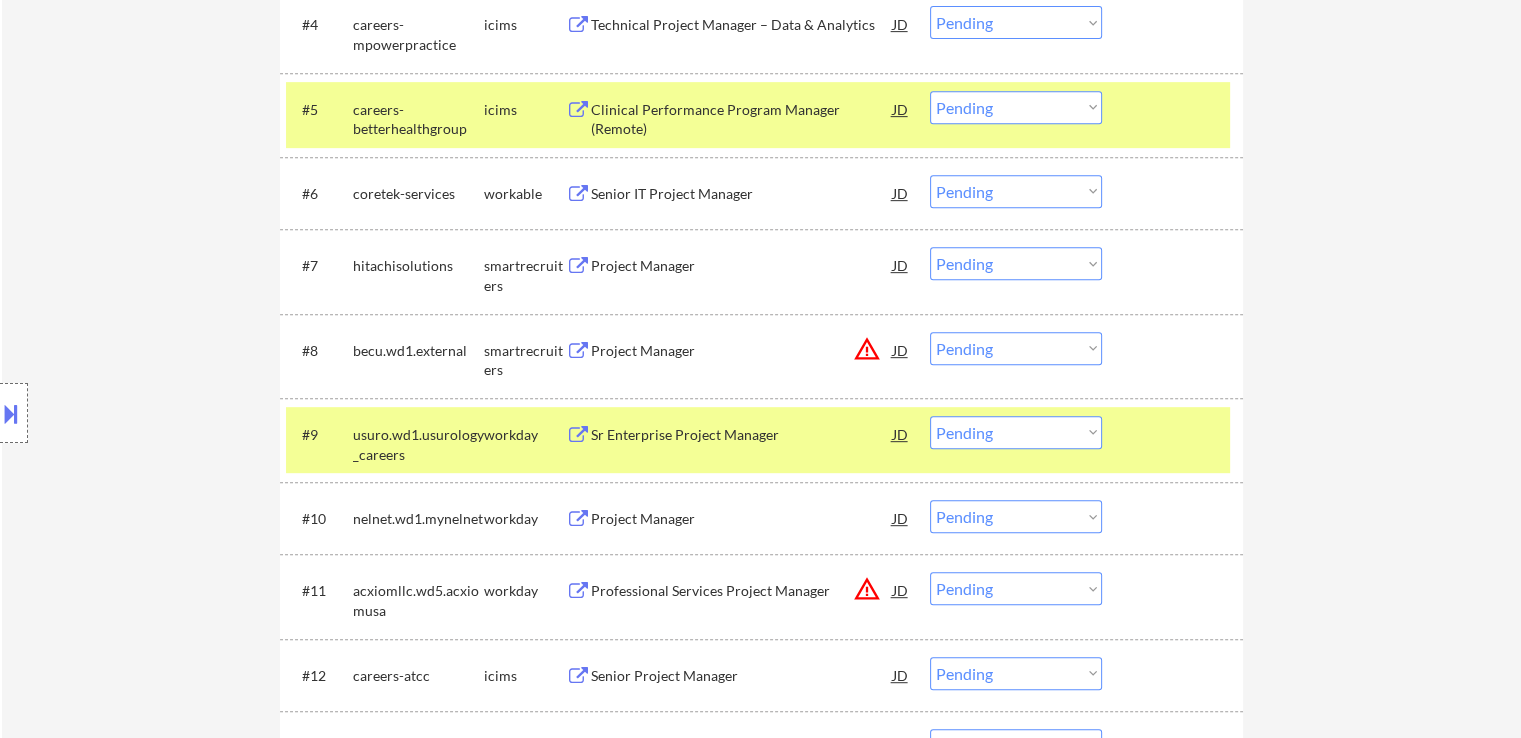 click on "Project Manager" at bounding box center [742, 265] 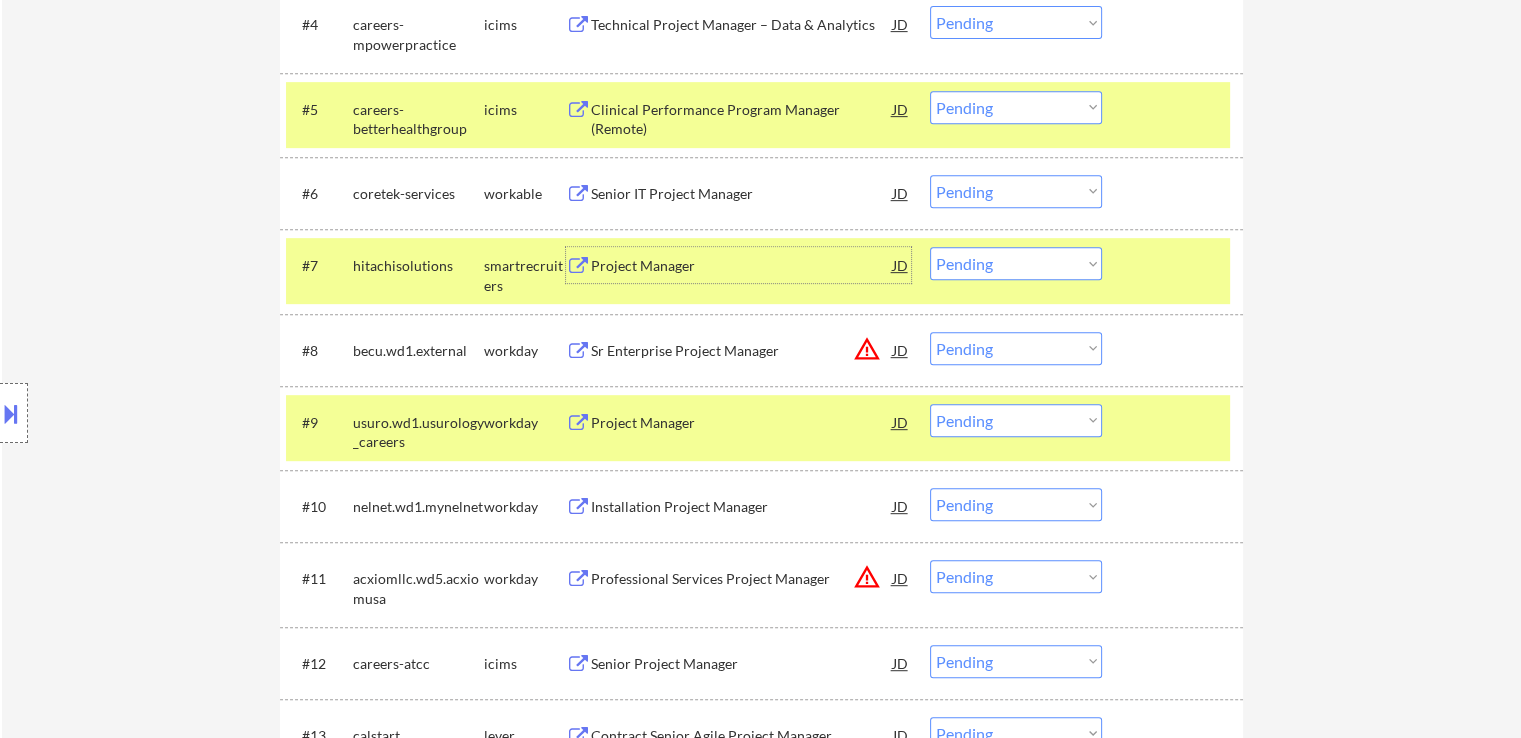 drag, startPoint x: 971, startPoint y: 187, endPoint x: 980, endPoint y: 204, distance: 19.235384 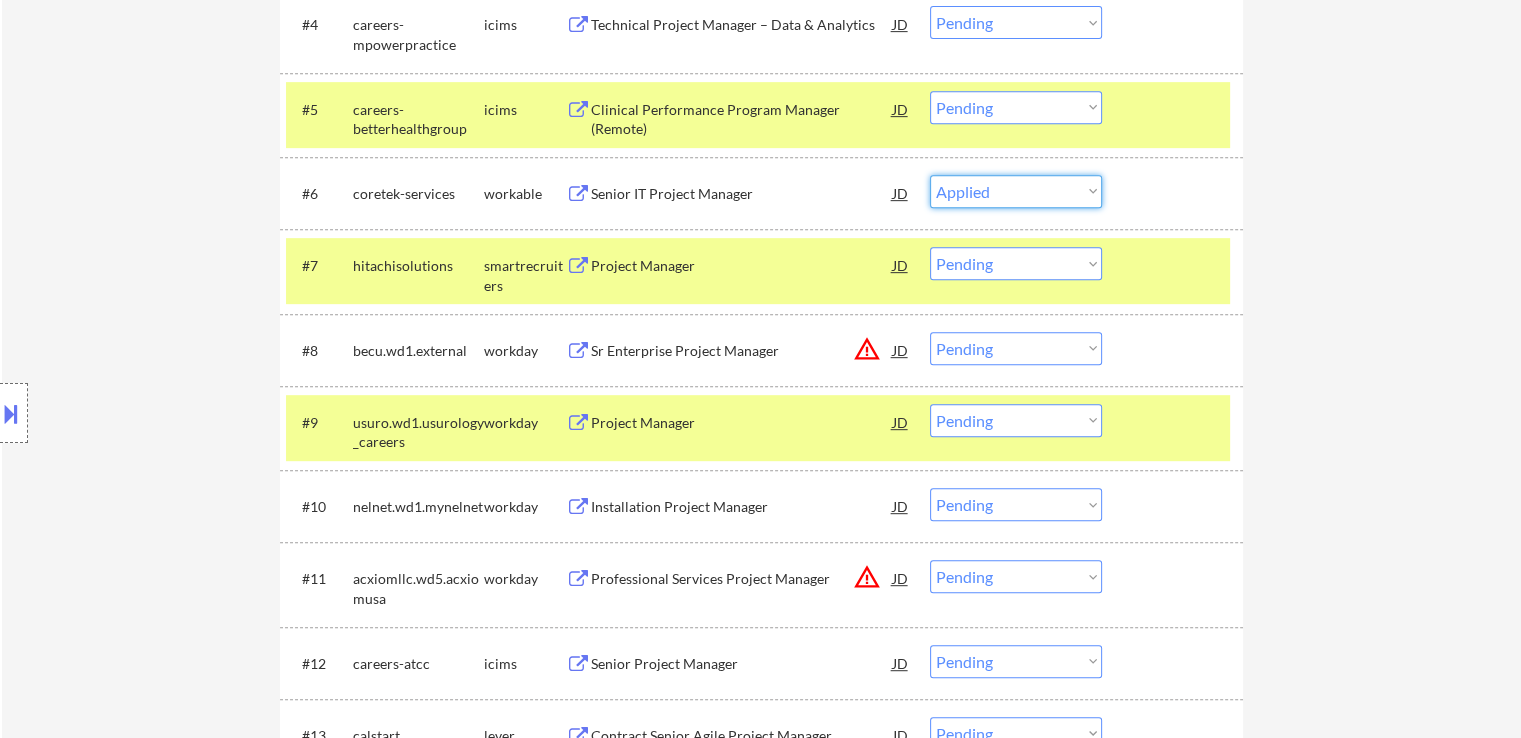click on "Choose an option... Pending Applied Excluded (Questions) Excluded (Expired) Excluded (Location) Excluded (Bad Match) Excluded (Blocklist) Excluded (Salary) Excluded (Other)" at bounding box center [1016, 191] 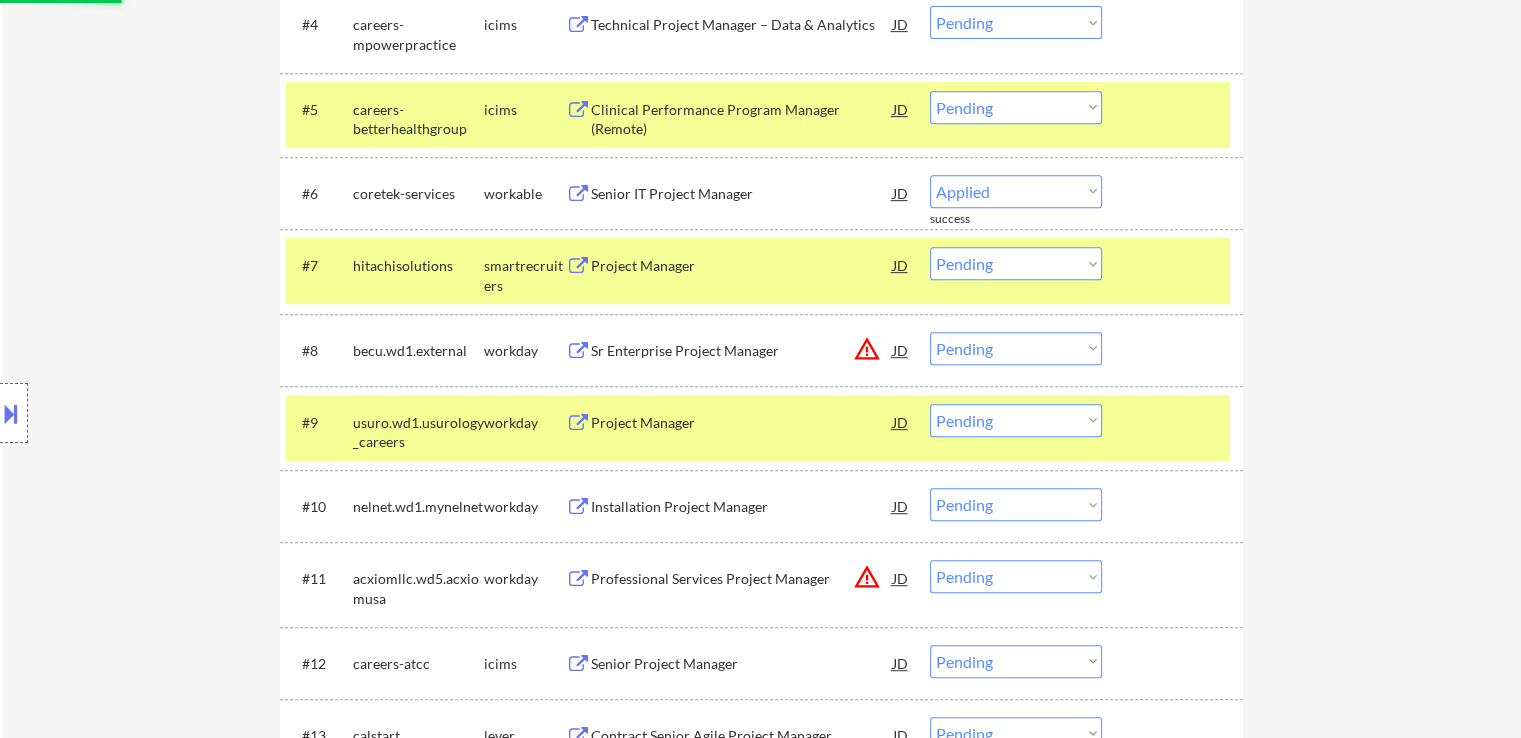 select on ""pending"" 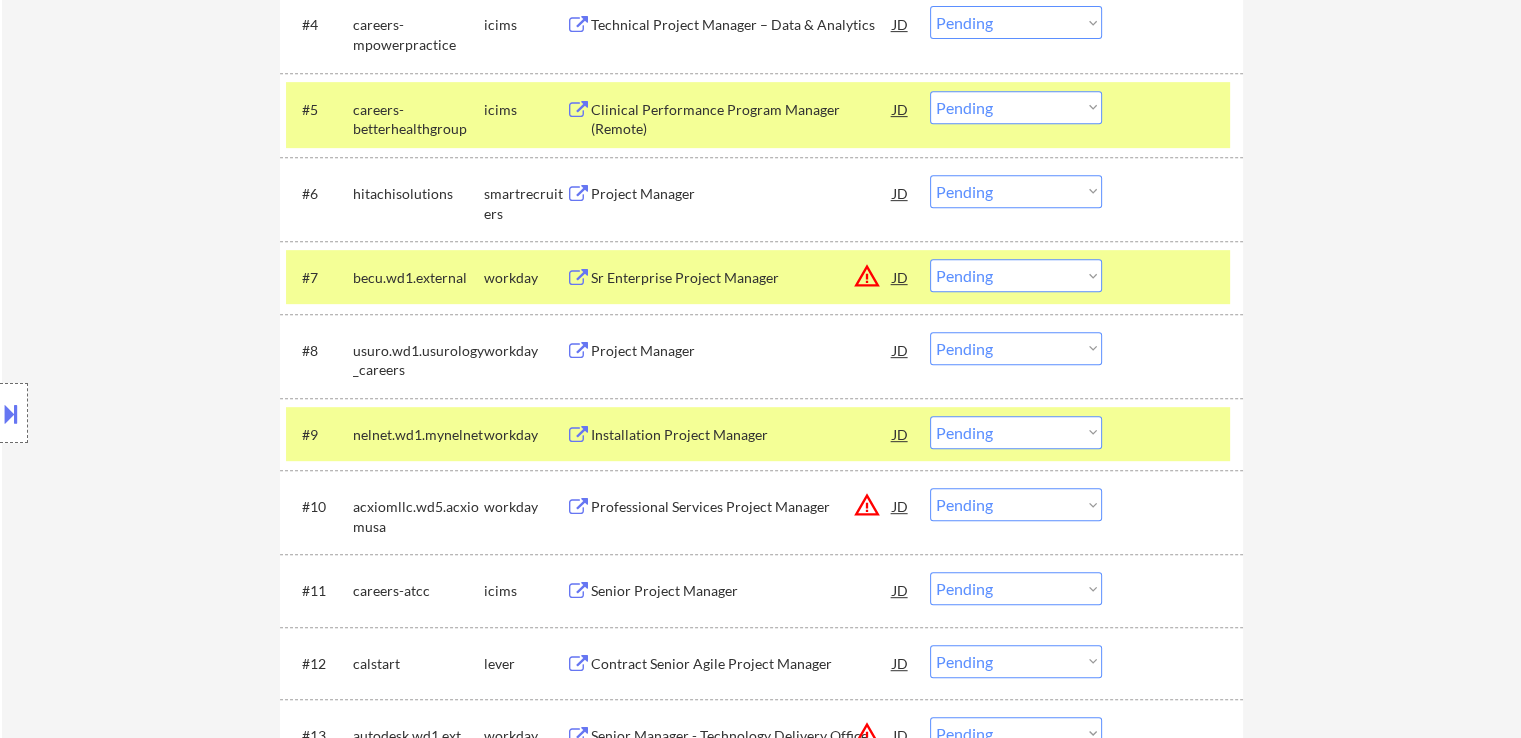 click on "Choose an option... Pending Applied Excluded (Questions) Excluded (Expired) Excluded (Location) Excluded (Bad Match) Excluded (Blocklist) Excluded (Salary) Excluded (Other)" at bounding box center (1016, 275) 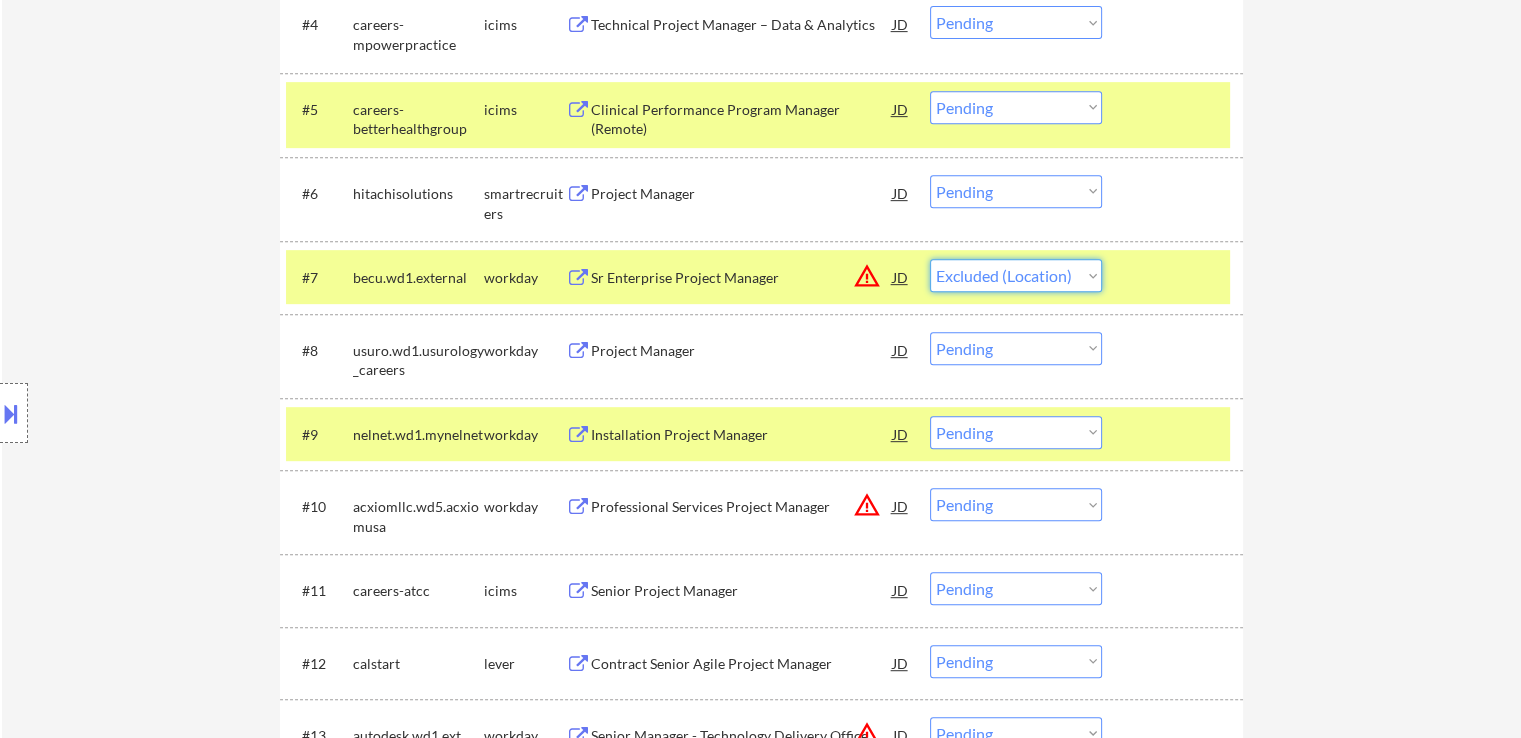 click on "Choose an option... Pending Applied Excluded (Questions) Excluded (Expired) Excluded (Location) Excluded (Bad Match) Excluded (Blocklist) Excluded (Salary) Excluded (Other)" at bounding box center [1016, 275] 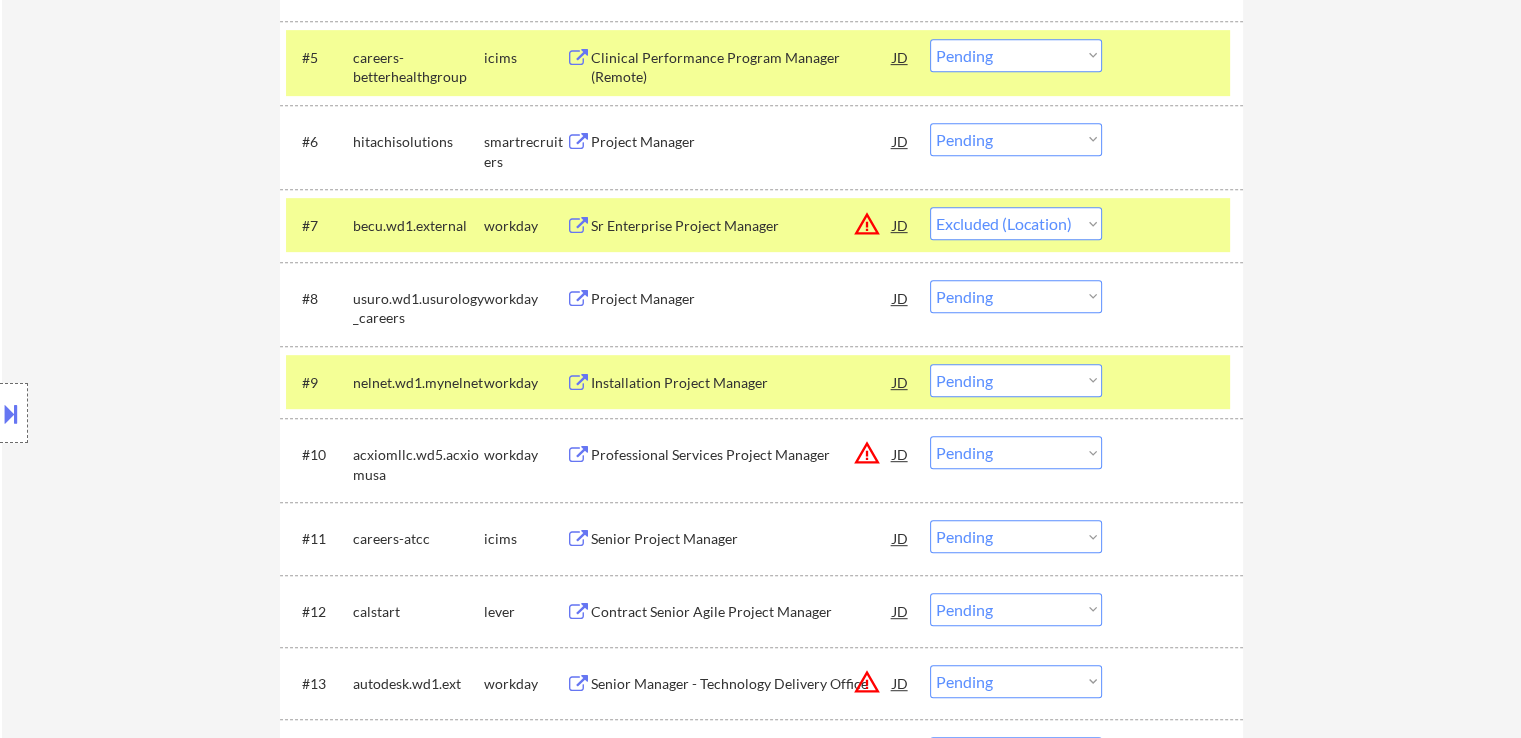 scroll, scrollTop: 1000, scrollLeft: 0, axis: vertical 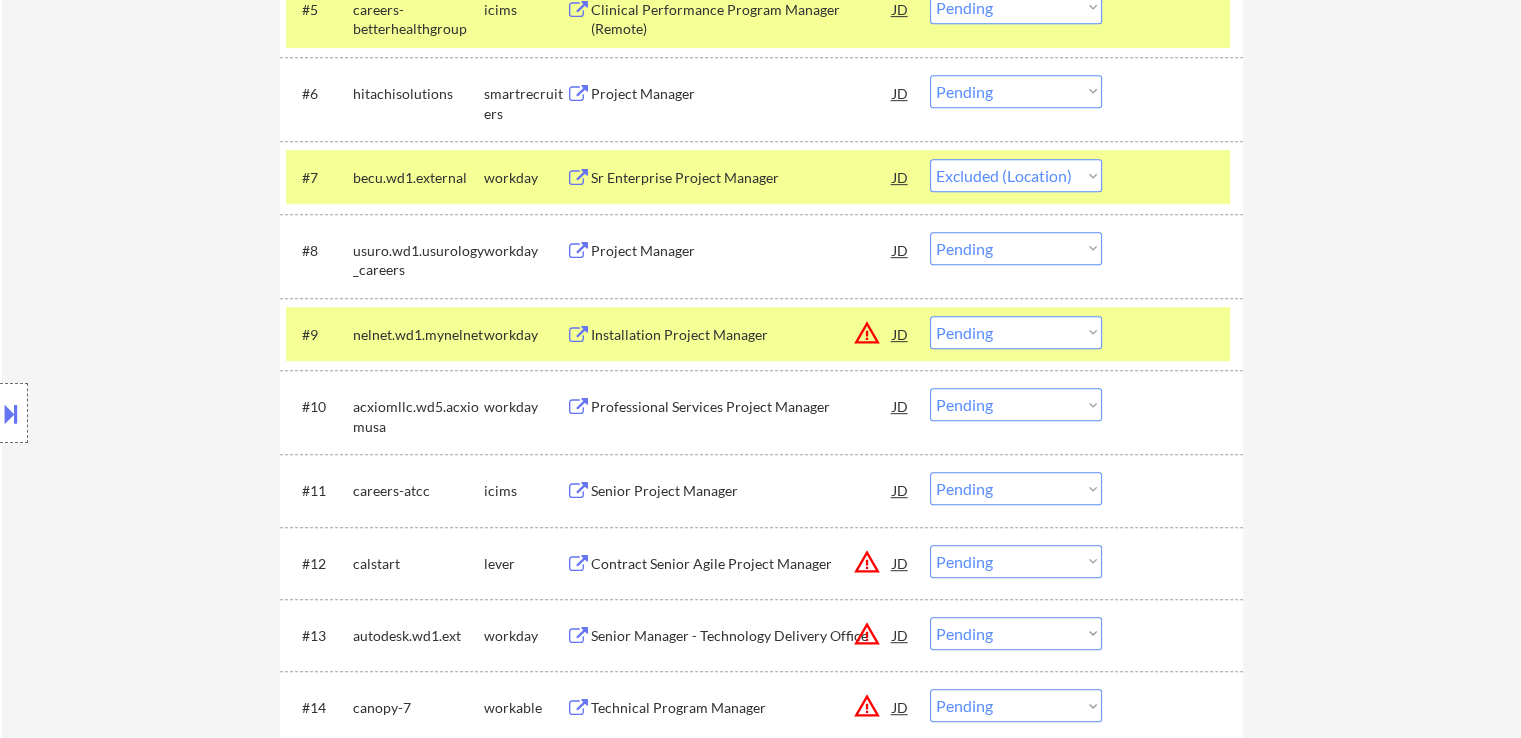 select on ""pending"" 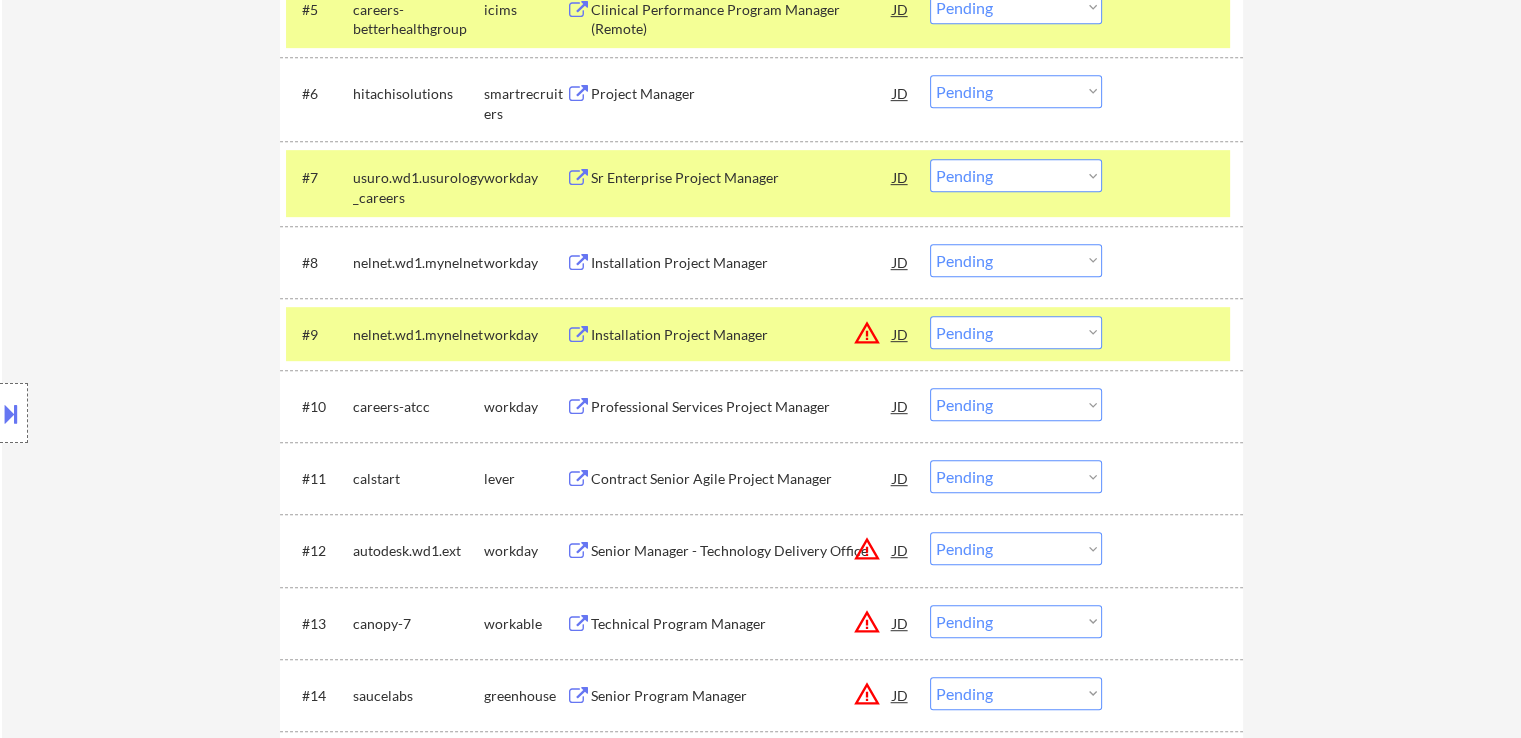 click on "Choose an option... Pending Applied Excluded (Questions) Excluded (Expired) Excluded (Location) Excluded (Bad Match) Excluded (Blocklist) Excluded (Salary) Excluded (Other)" at bounding box center (1016, 332) 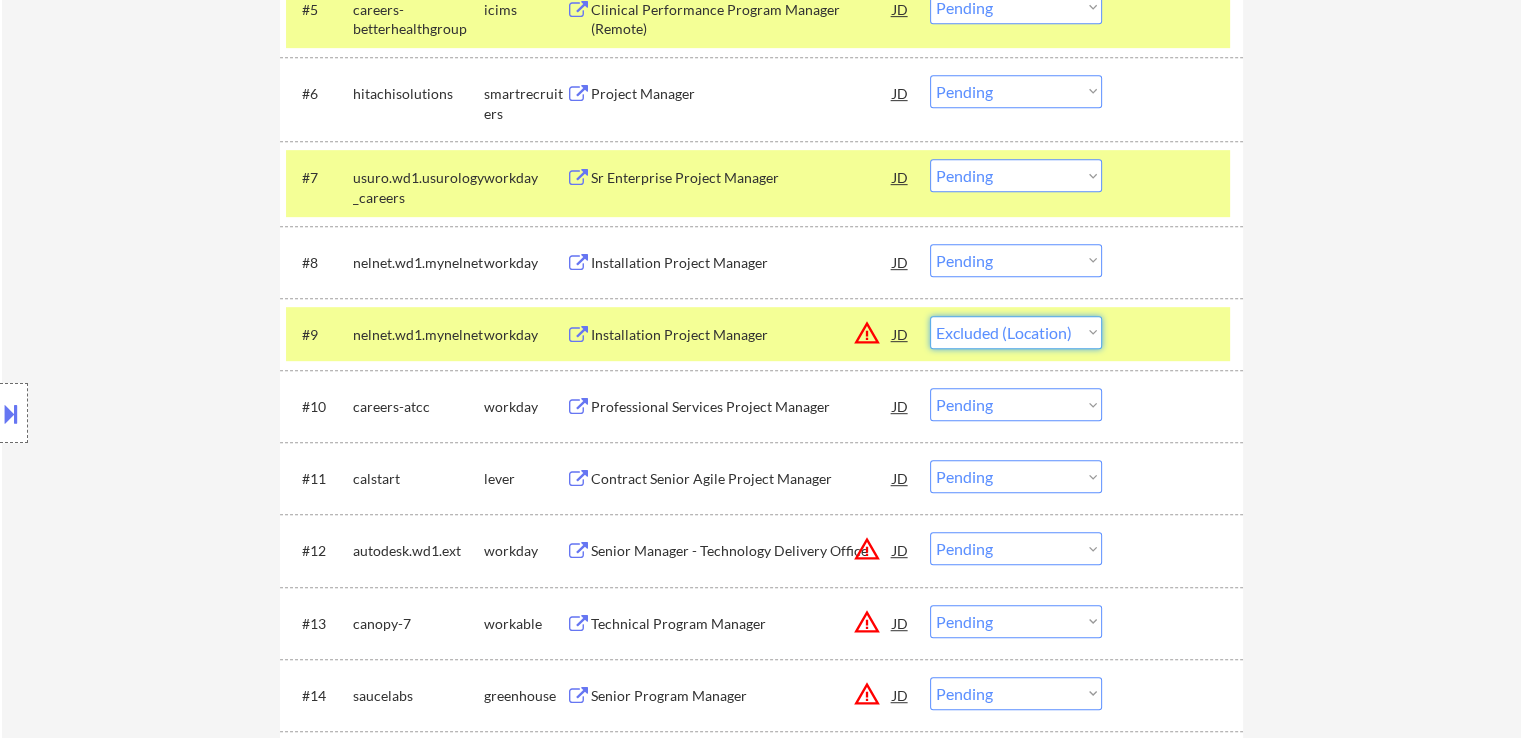 click on "Choose an option... Pending Applied Excluded (Questions) Excluded (Expired) Excluded (Location) Excluded (Bad Match) Excluded (Blocklist) Excluded (Salary) Excluded (Other)" at bounding box center [1016, 332] 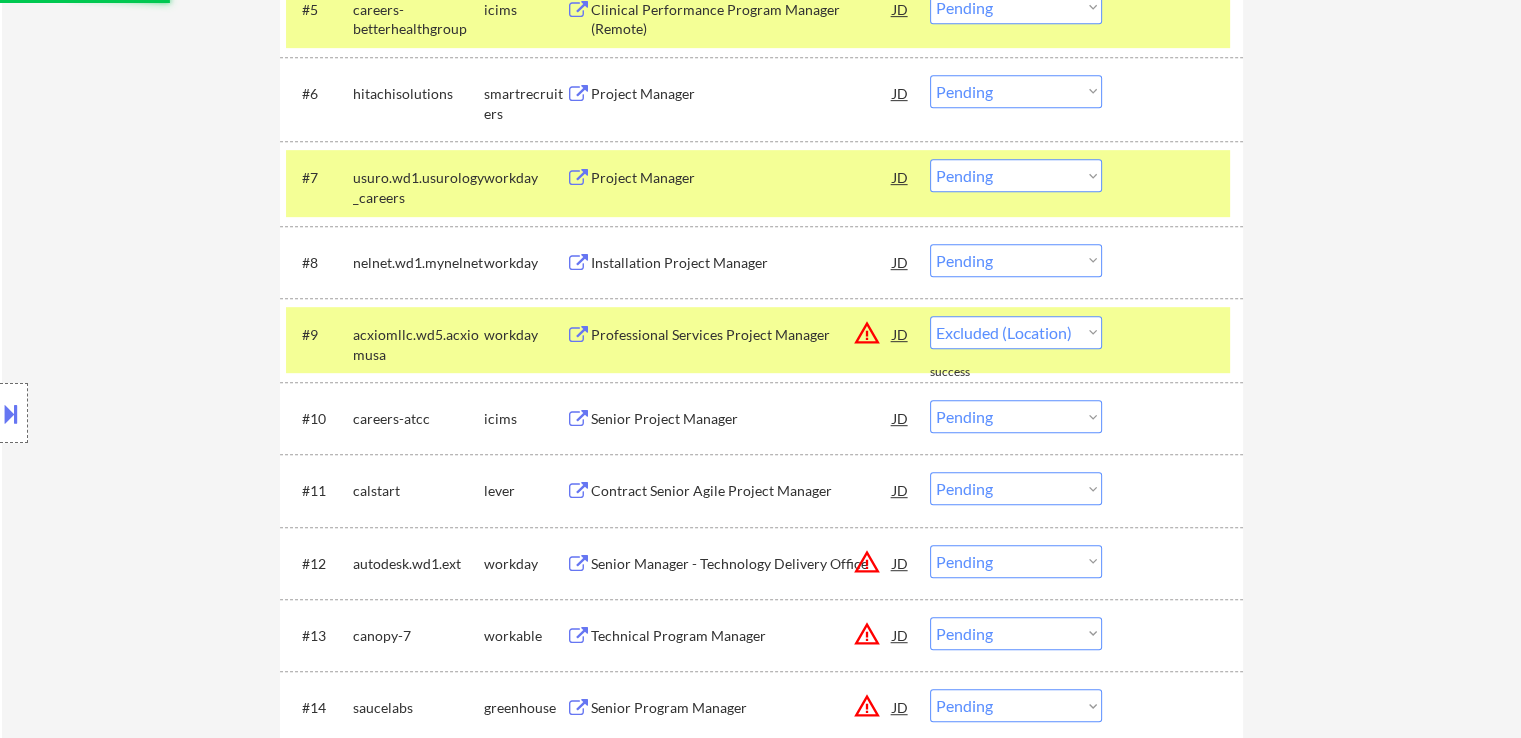 select on ""pending"" 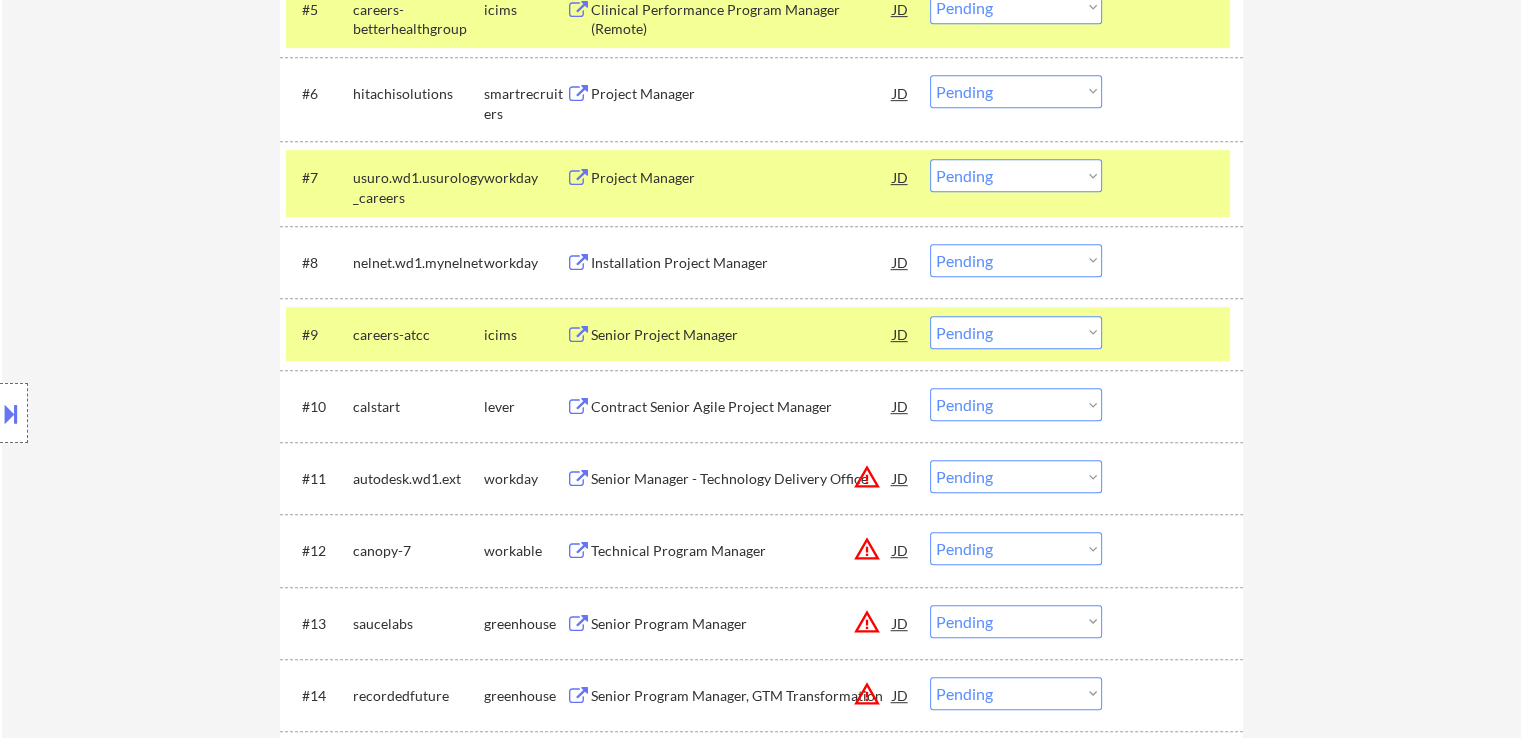 click on "Contract Senior Agile Project Manager" at bounding box center (742, 407) 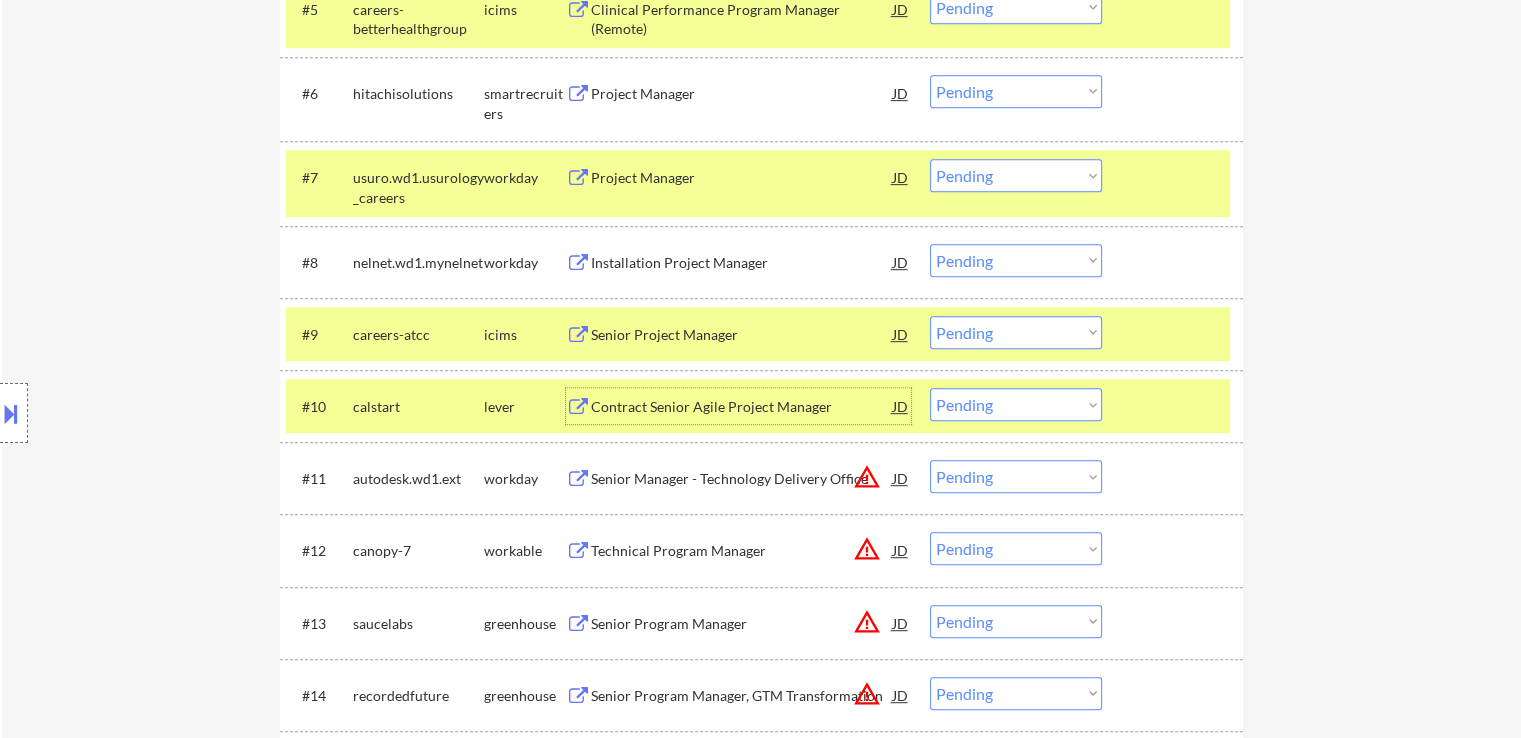 drag, startPoint x: 1020, startPoint y: 91, endPoint x: 1012, endPoint y: 104, distance: 15.264338 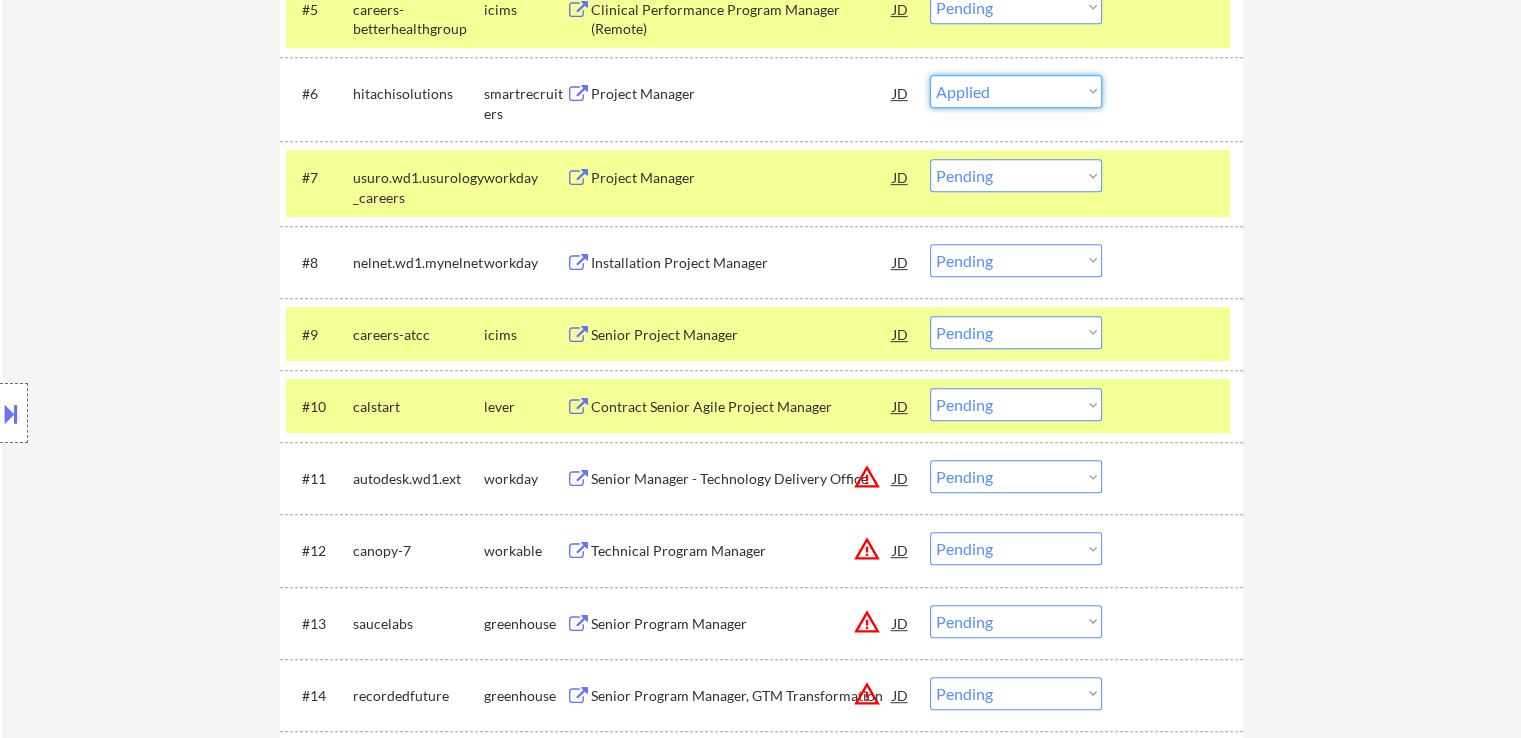 click on "Choose an option... Pending Applied Excluded (Questions) Excluded (Expired) Excluded (Location) Excluded (Bad Match) Excluded (Blocklist) Excluded (Salary) Excluded (Other)" at bounding box center (1016, 91) 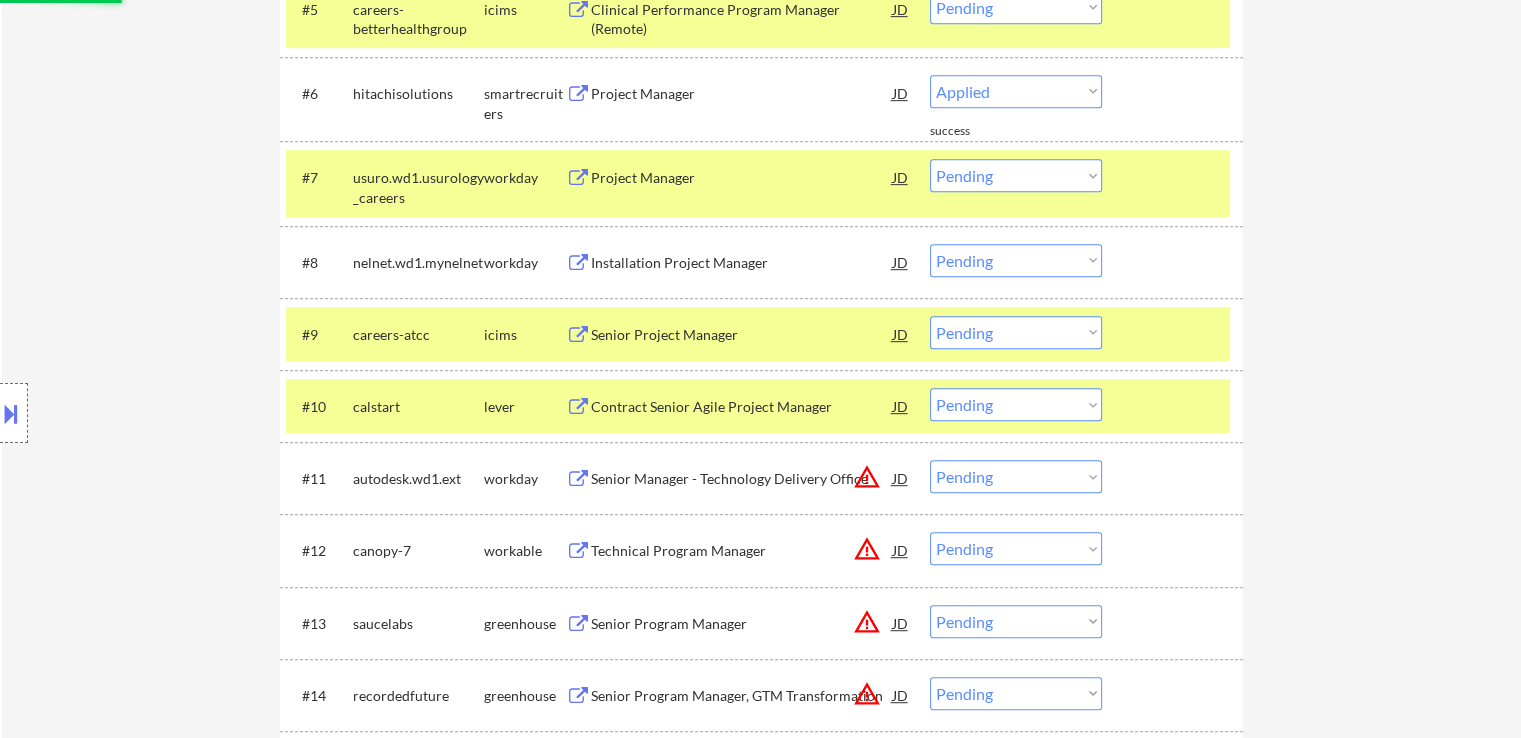 select on ""pending"" 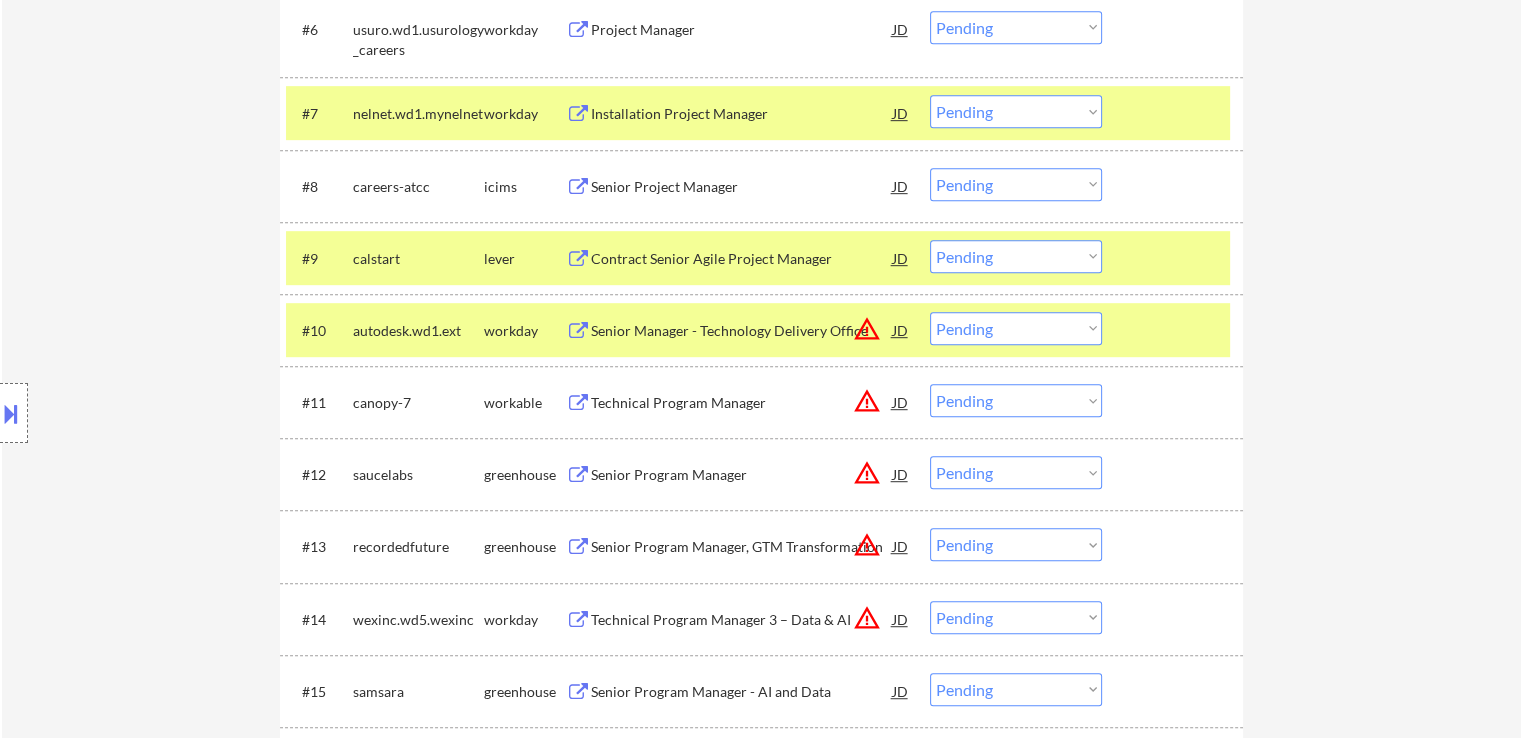 scroll, scrollTop: 1100, scrollLeft: 0, axis: vertical 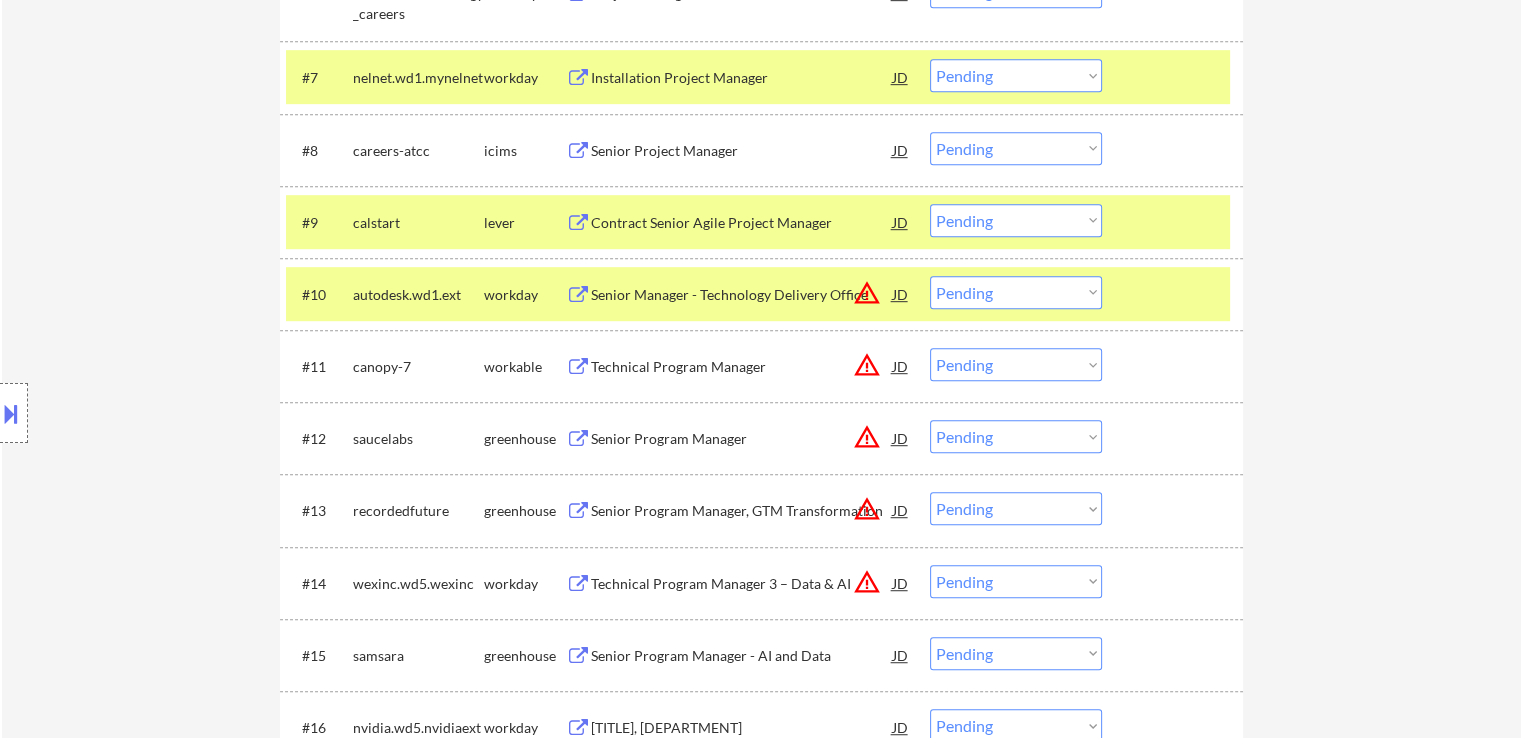 click on "Choose an option... Pending Applied Excluded (Questions) Excluded (Expired) Excluded (Location) Excluded (Bad Match) Excluded (Blocklist) Excluded (Salary) Excluded (Other)" at bounding box center (1016, 292) 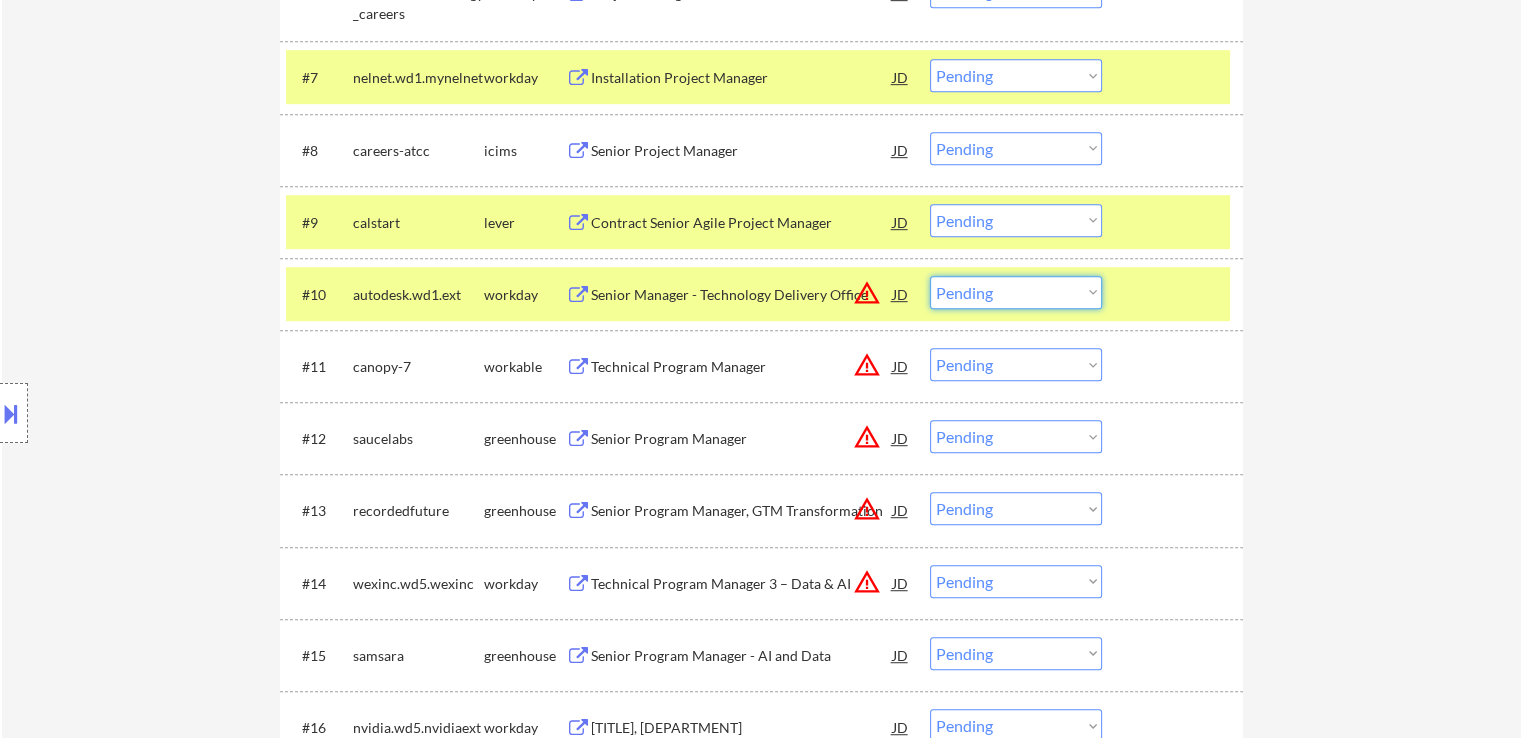 select on ""excluded__location_"" 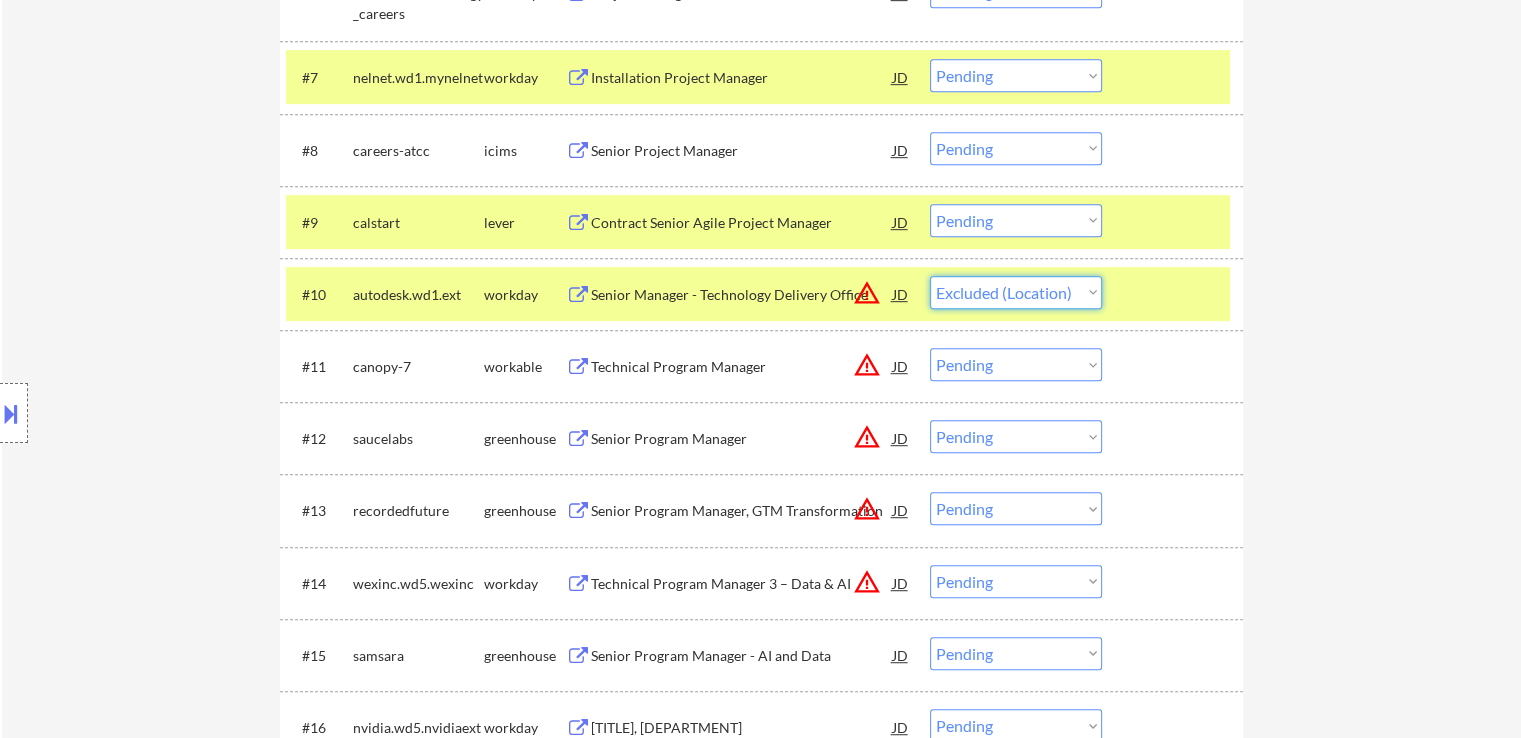 click on "Choose an option... Pending Applied Excluded (Questions) Excluded (Expired) Excluded (Location) Excluded (Bad Match) Excluded (Blocklist) Excluded (Salary) Excluded (Other)" at bounding box center (1016, 292) 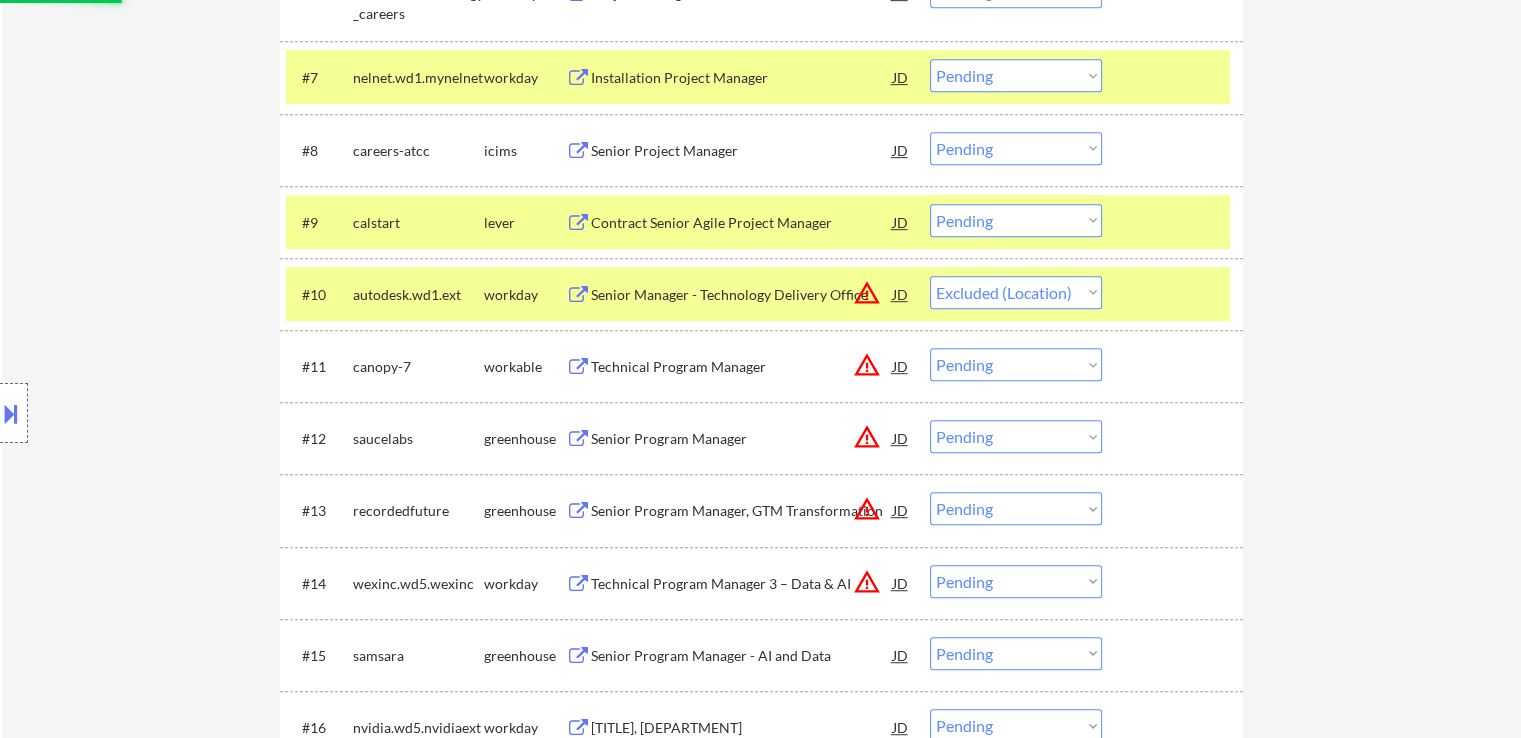 click on "Choose an option... Pending Applied Excluded (Questions) Excluded (Expired) Excluded (Location) Excluded (Bad Match) Excluded (Blocklist) Excluded (Salary) Excluded (Other)" at bounding box center [1016, 364] 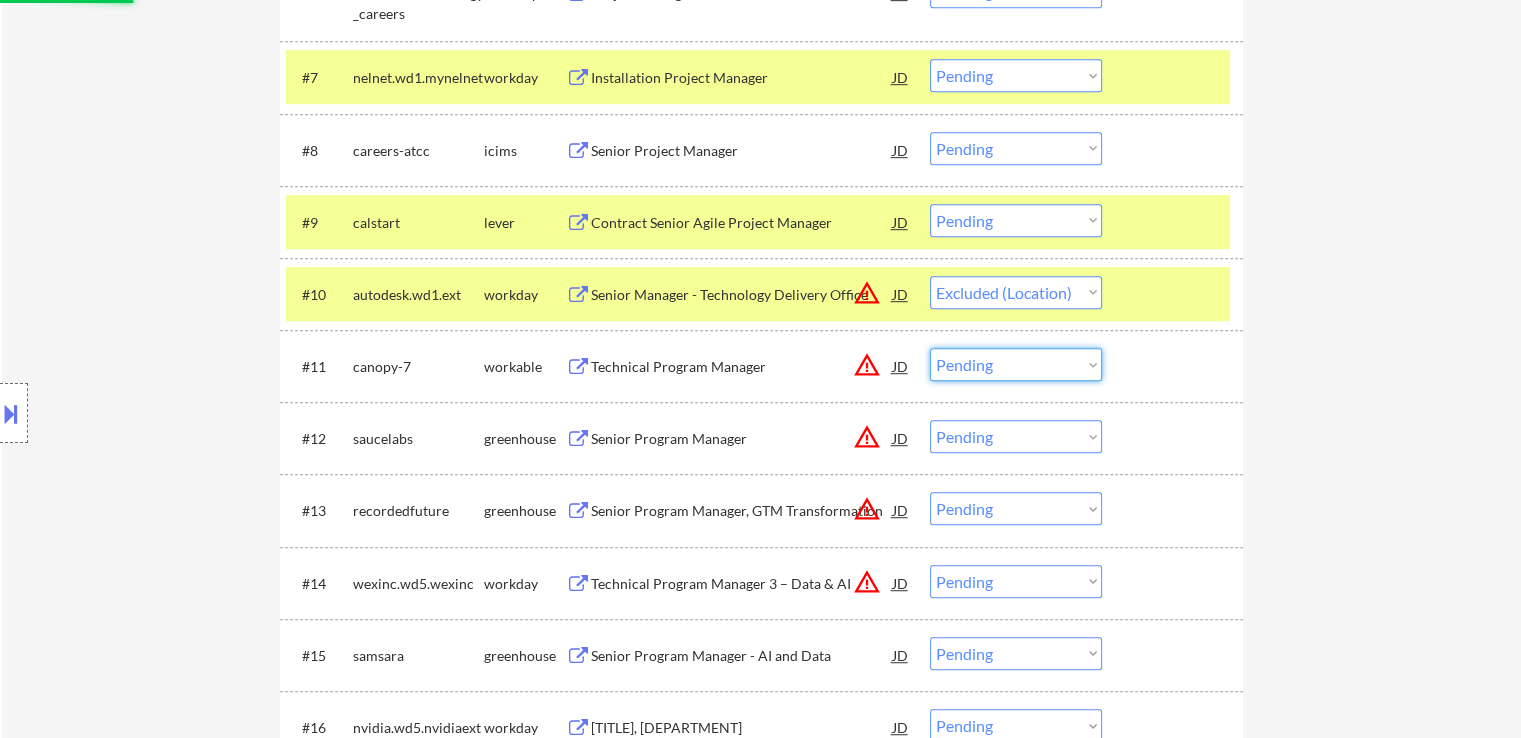 select on ""excluded__location_"" 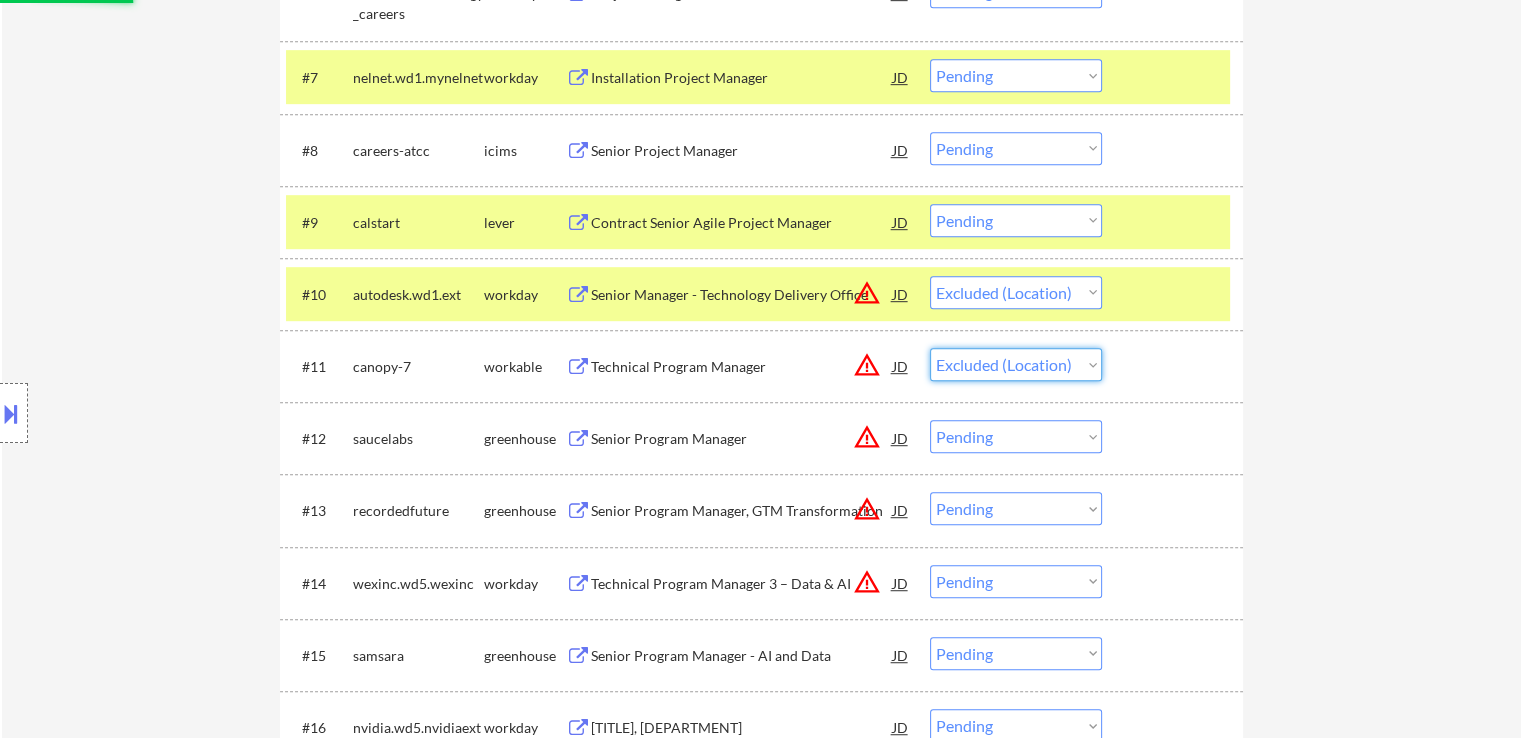 click on "Choose an option... Pending Applied Excluded (Questions) Excluded (Expired) Excluded (Location) Excluded (Bad Match) Excluded (Blocklist) Excluded (Salary) Excluded (Other)" at bounding box center (1016, 364) 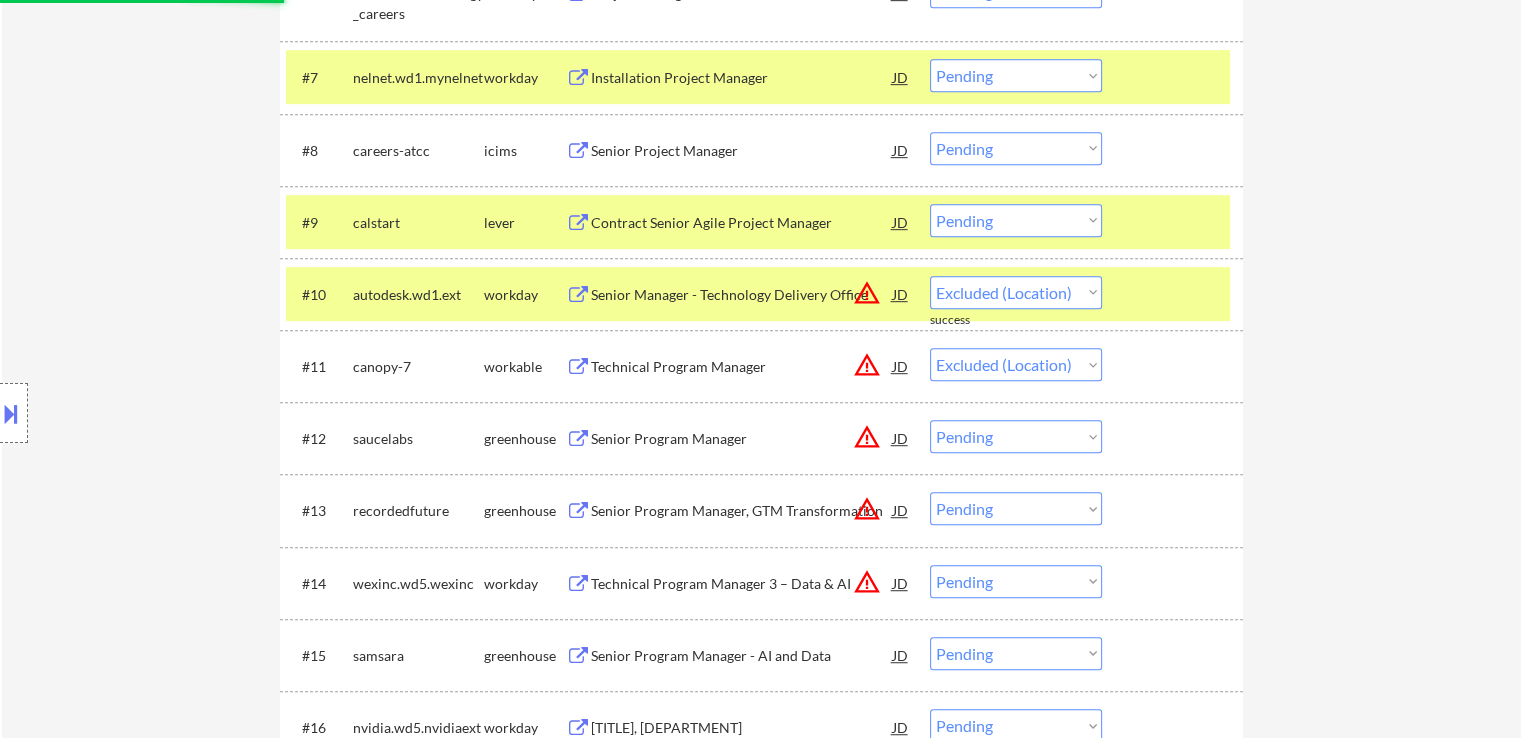 scroll, scrollTop: 1200, scrollLeft: 0, axis: vertical 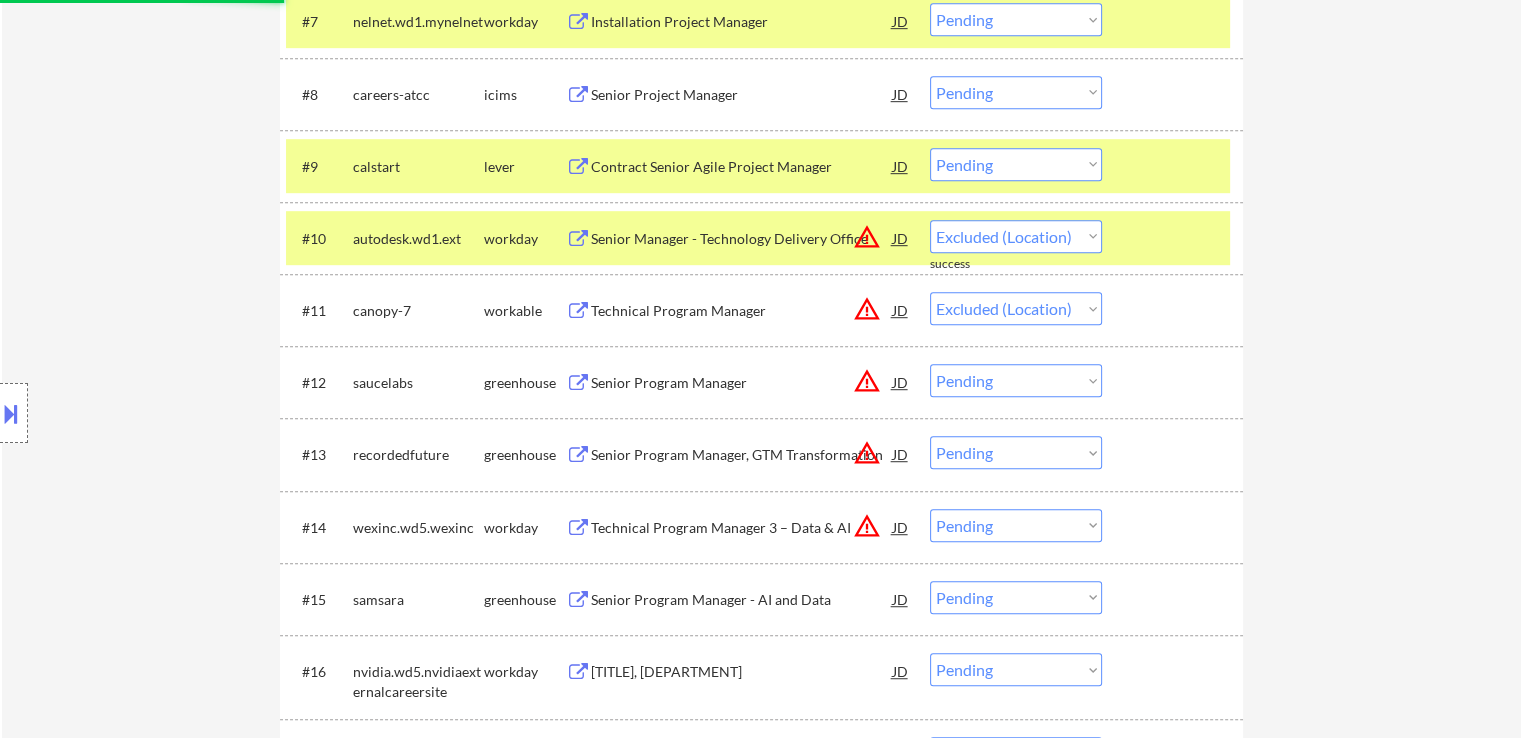 select on ""pending"" 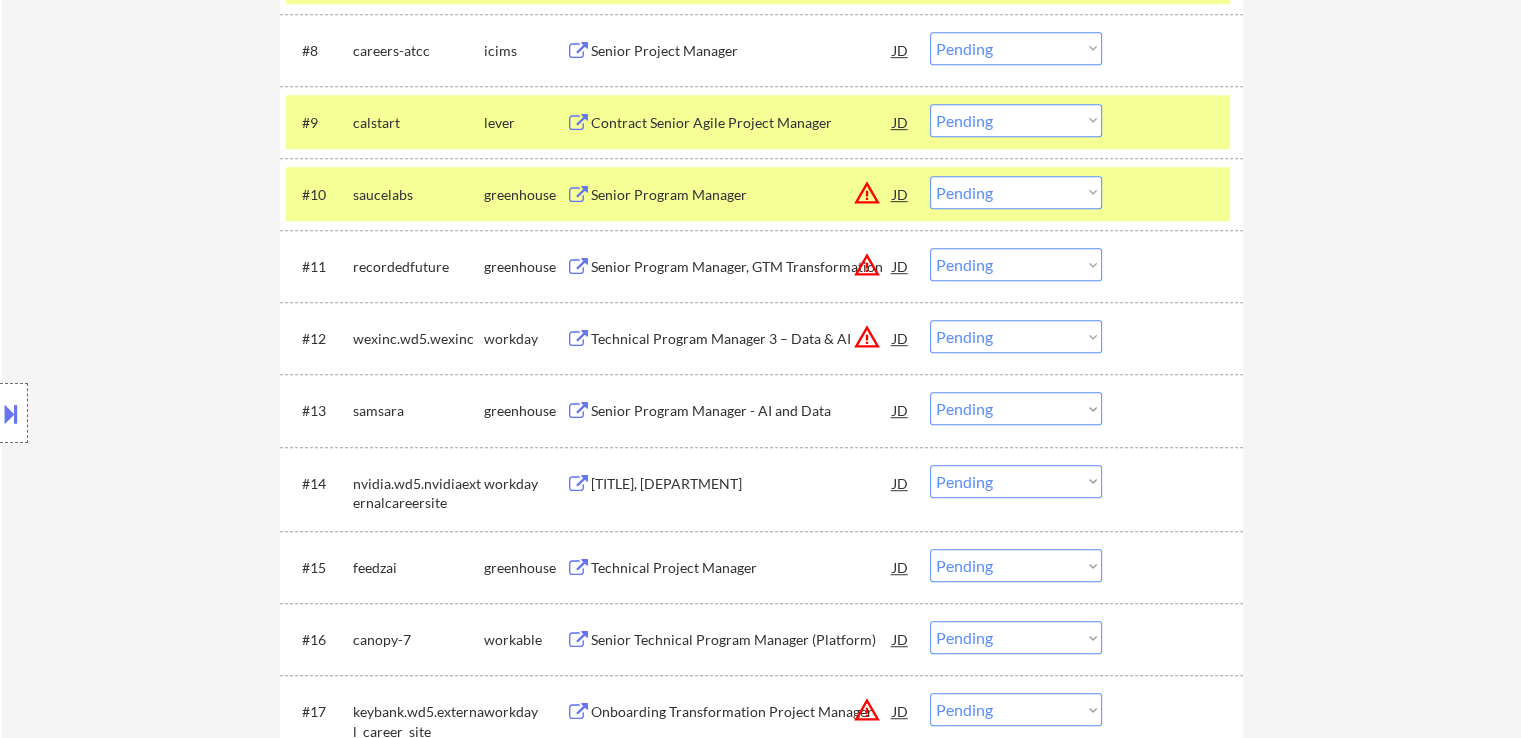 click on "Choose an option... Pending Applied Excluded (Questions) Excluded (Expired) Excluded (Location) Excluded (Bad Match) Excluded (Blocklist) Excluded (Salary) Excluded (Other)" at bounding box center (1016, 192) 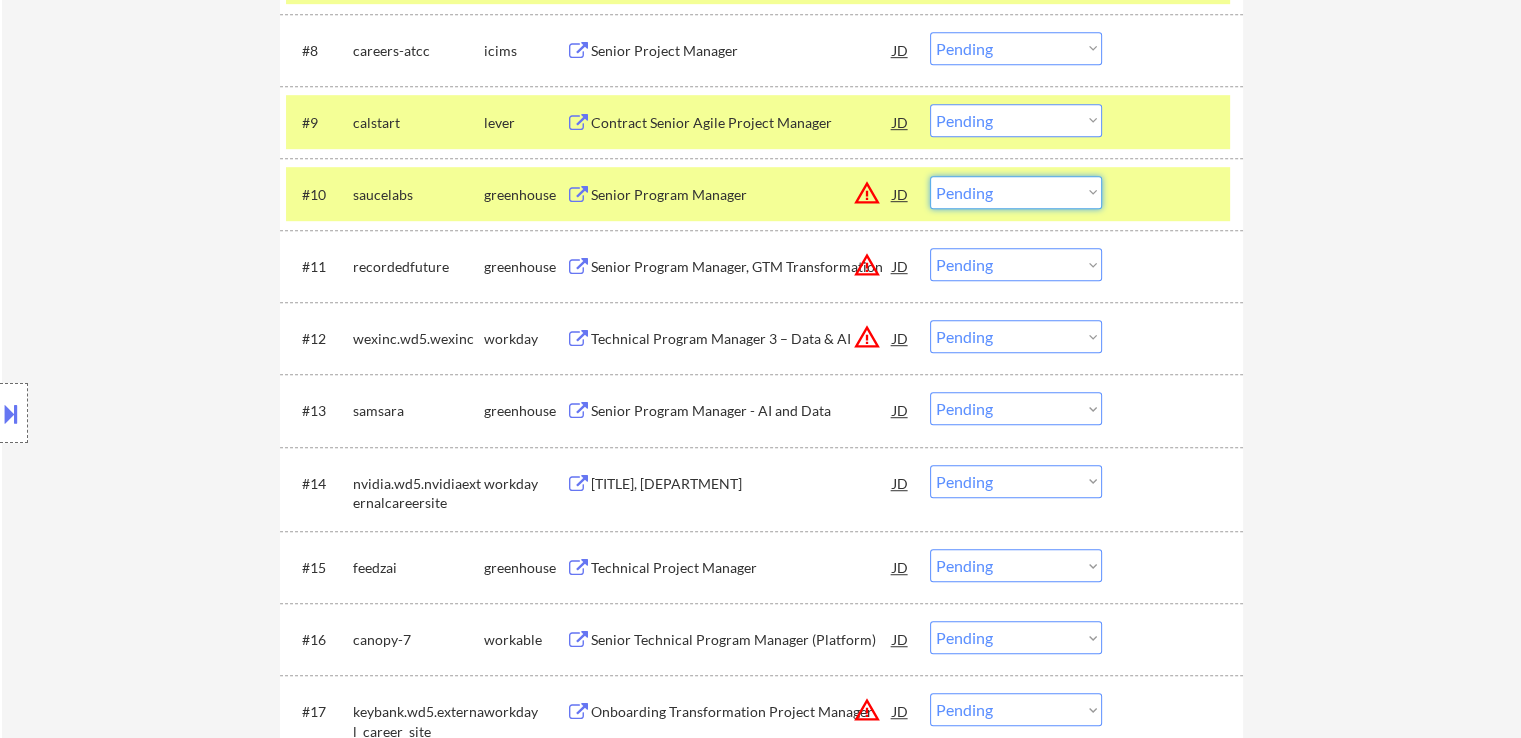 select on ""excluded__location_"" 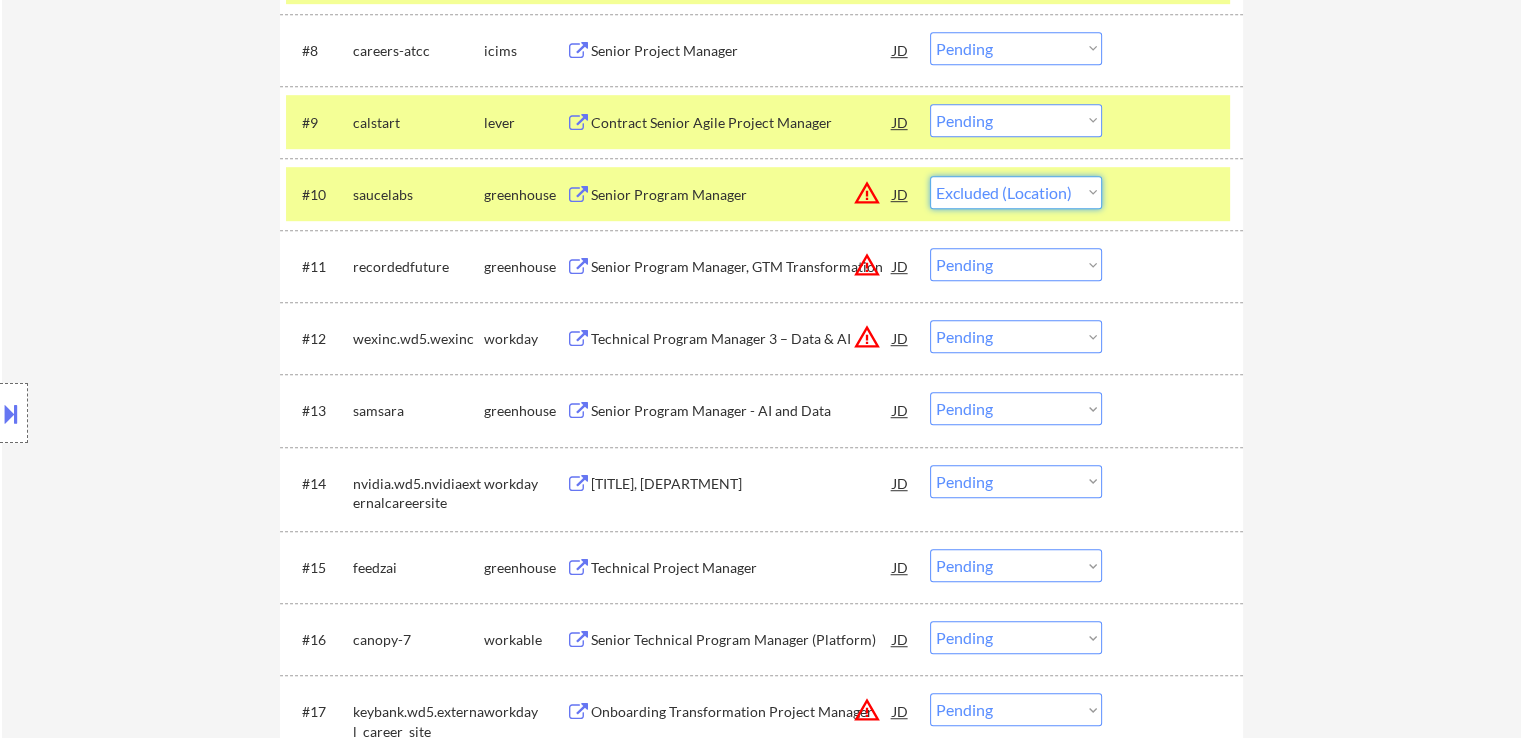 click on "Choose an option... Pending Applied Excluded (Questions) Excluded (Expired) Excluded (Location) Excluded (Bad Match) Excluded (Blocklist) Excluded (Salary) Excluded (Other)" at bounding box center (1016, 192) 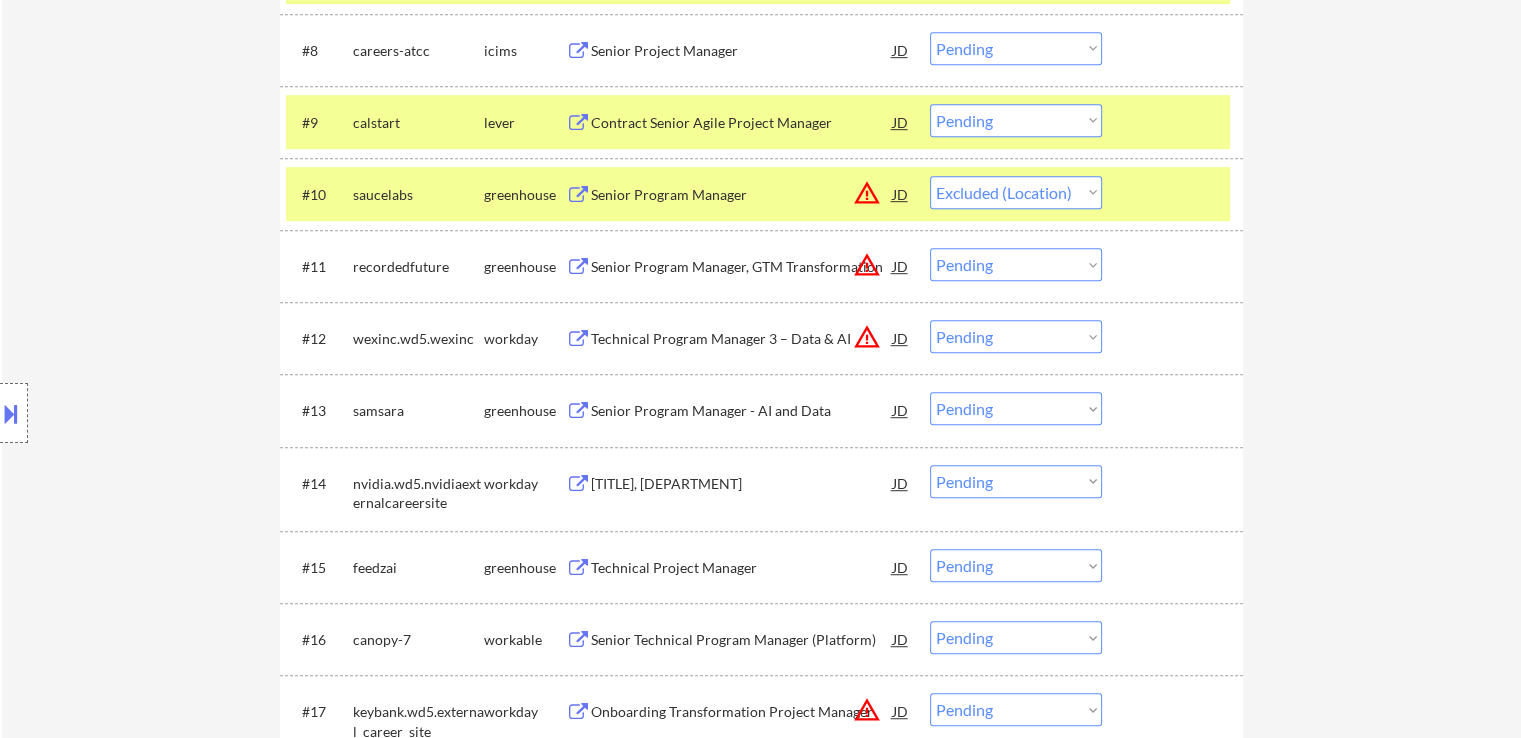 click on "Choose an option... Pending Applied Excluded (Questions) Excluded (Expired) Excluded (Location) Excluded (Bad Match) Excluded (Blocklist) Excluded (Salary) Excluded (Other)" at bounding box center [1016, 264] 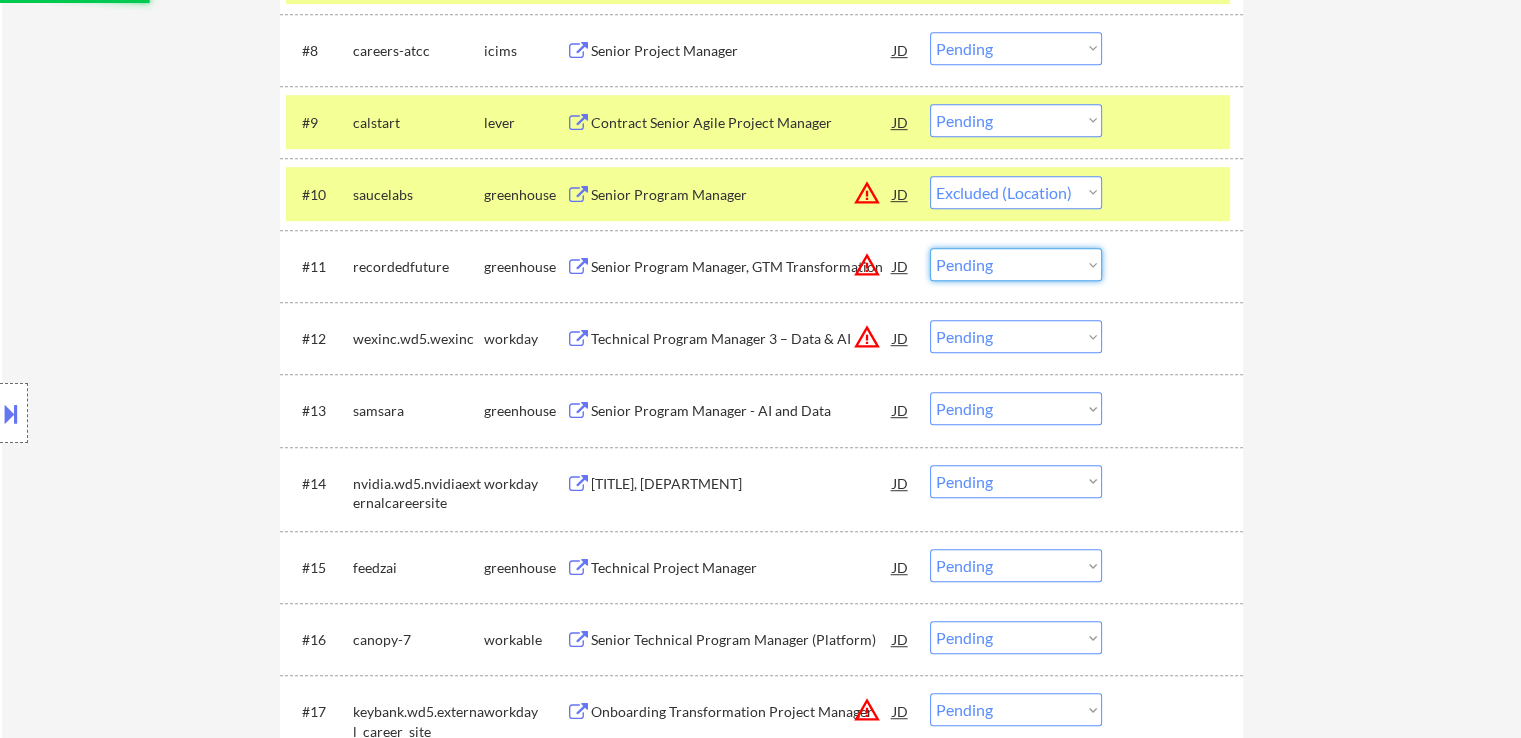 select on ""excluded__location_"" 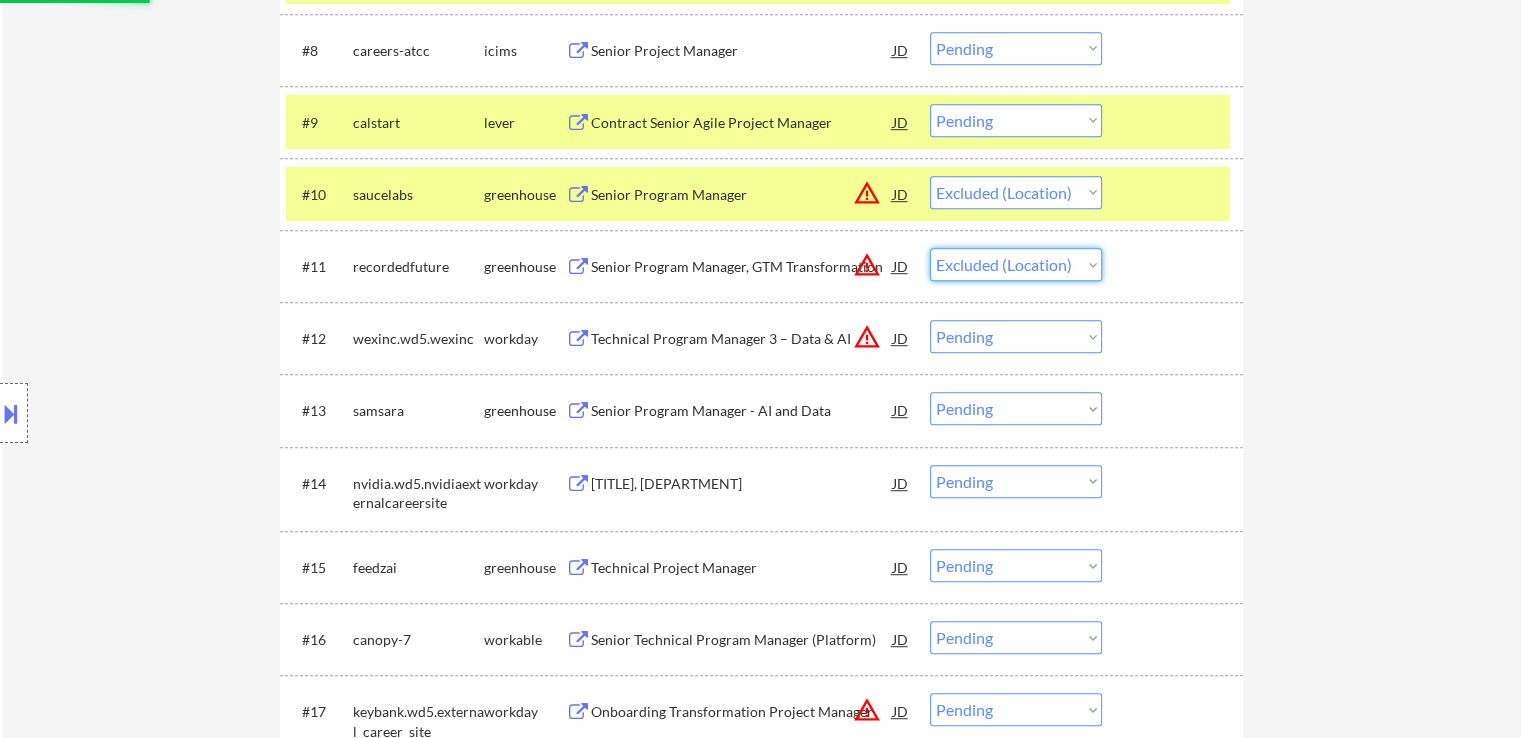 click on "Choose an option... Pending Applied Excluded (Questions) Excluded (Expired) Excluded (Location) Excluded (Bad Match) Excluded (Blocklist) Excluded (Salary) Excluded (Other)" at bounding box center [1016, 264] 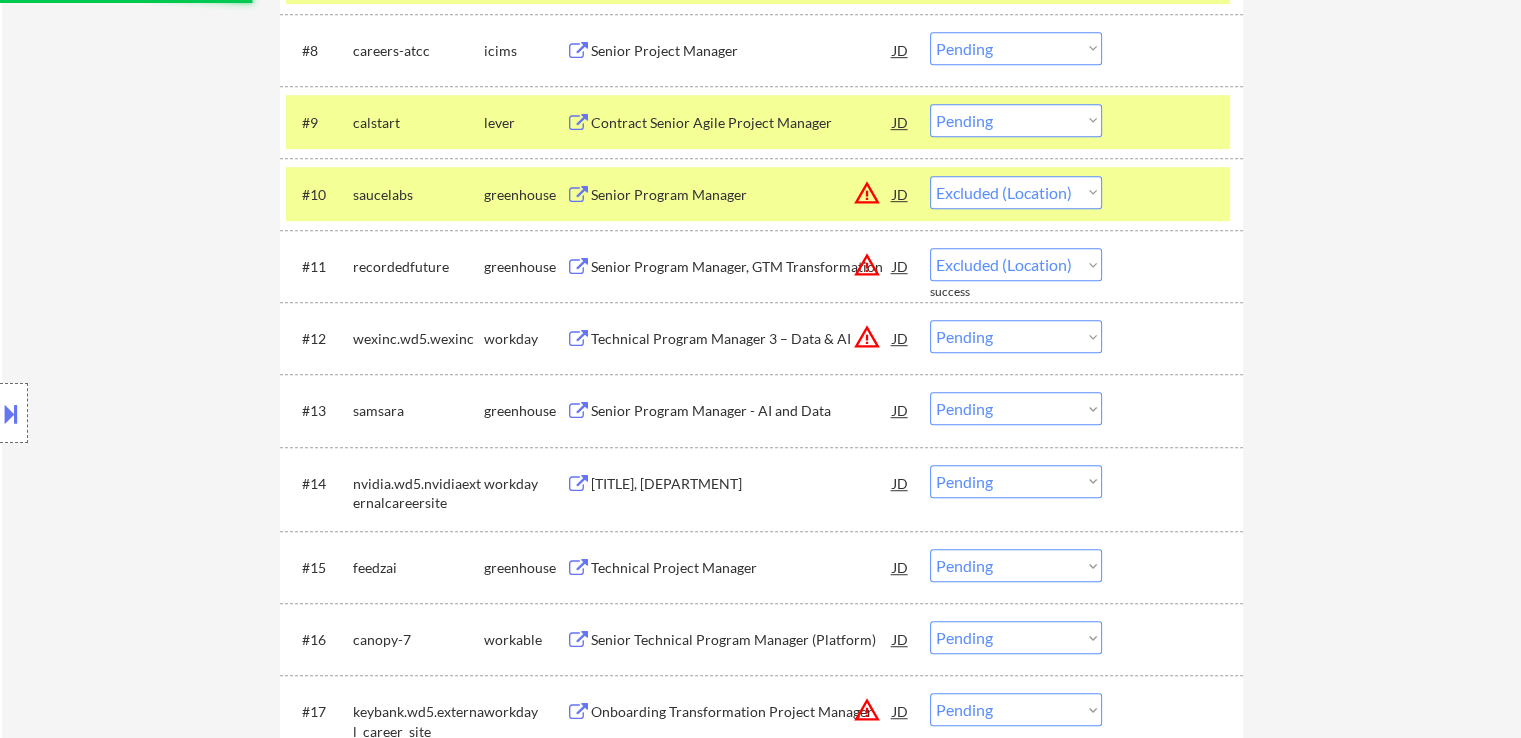 select on ""pending"" 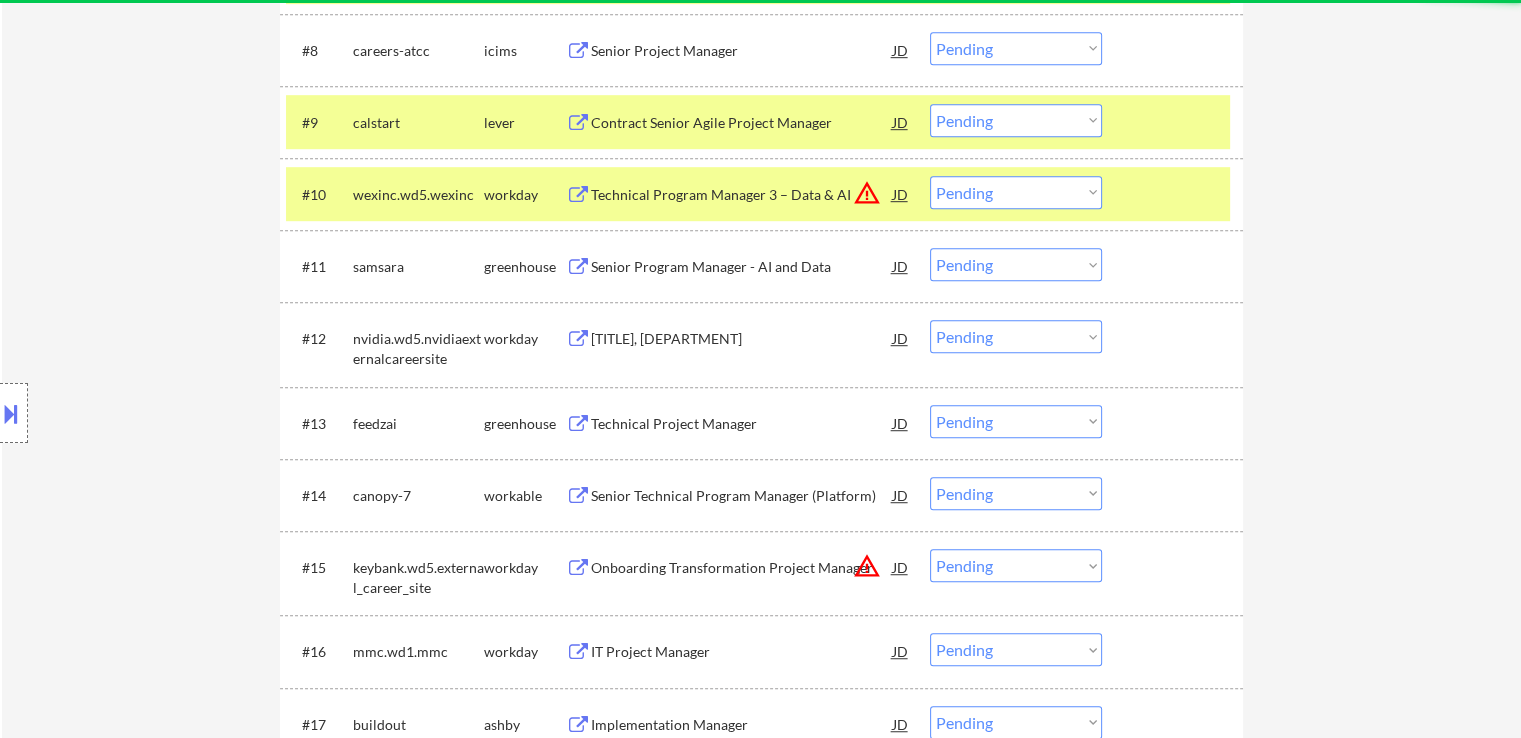 click on "Choose an option... Pending Applied Excluded (Questions) Excluded (Expired) Excluded (Location) Excluded (Bad Match) Excluded (Blocklist) Excluded (Salary) Excluded (Other)" at bounding box center (1016, 192) 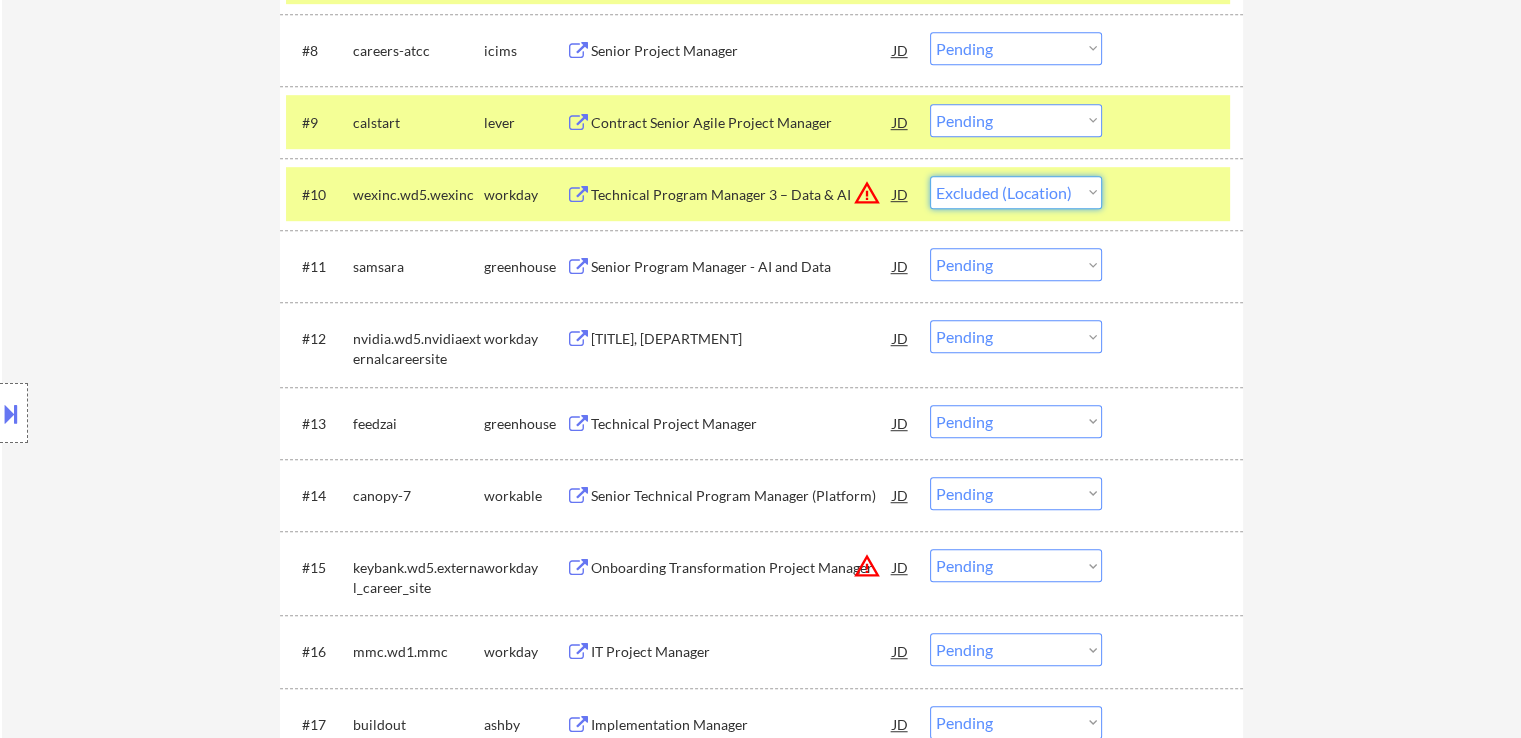 click on "Choose an option... Pending Applied Excluded (Questions) Excluded (Expired) Excluded (Location) Excluded (Bad Match) Excluded (Blocklist) Excluded (Salary) Excluded (Other)" at bounding box center [1016, 192] 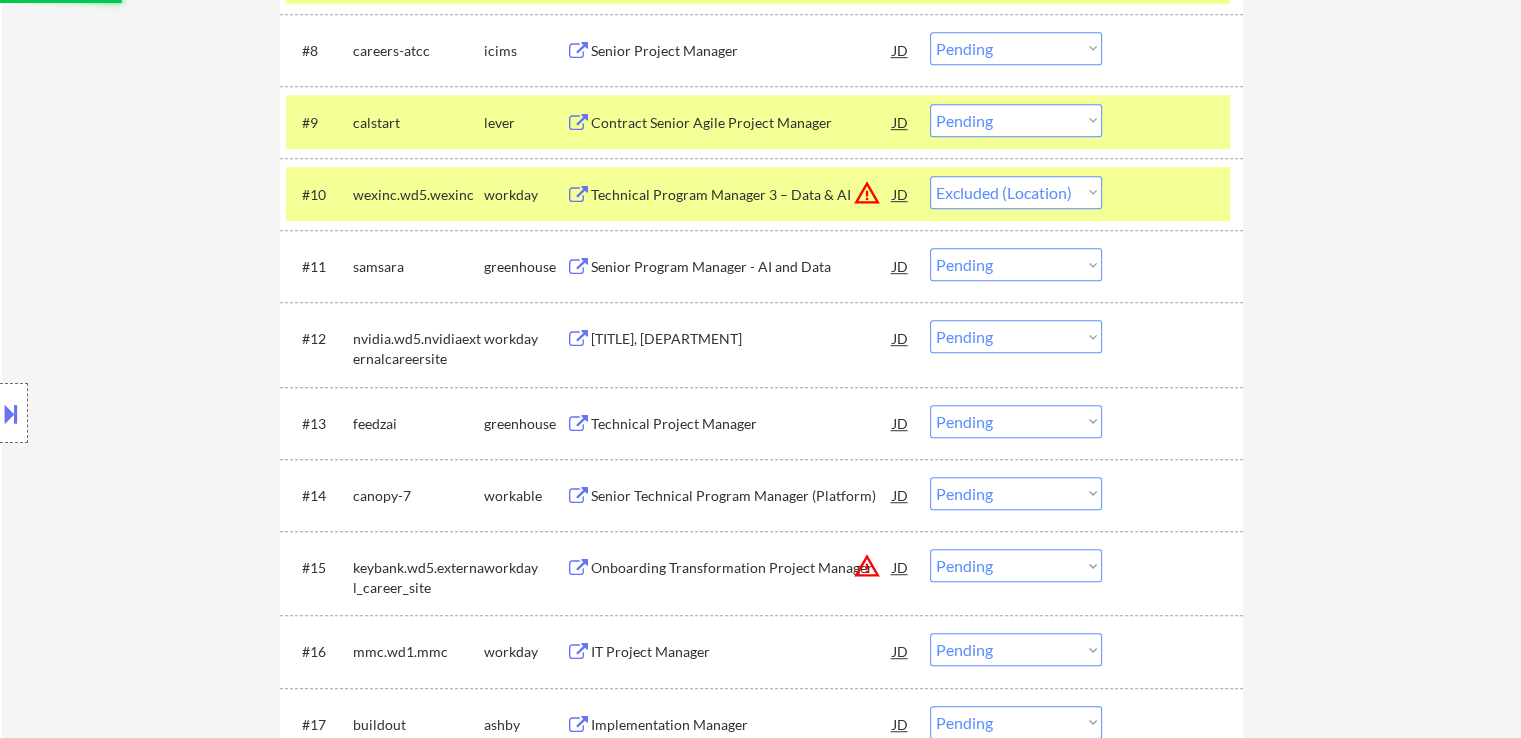 click on "Senior Program Manager - AI and Data" at bounding box center [742, 267] 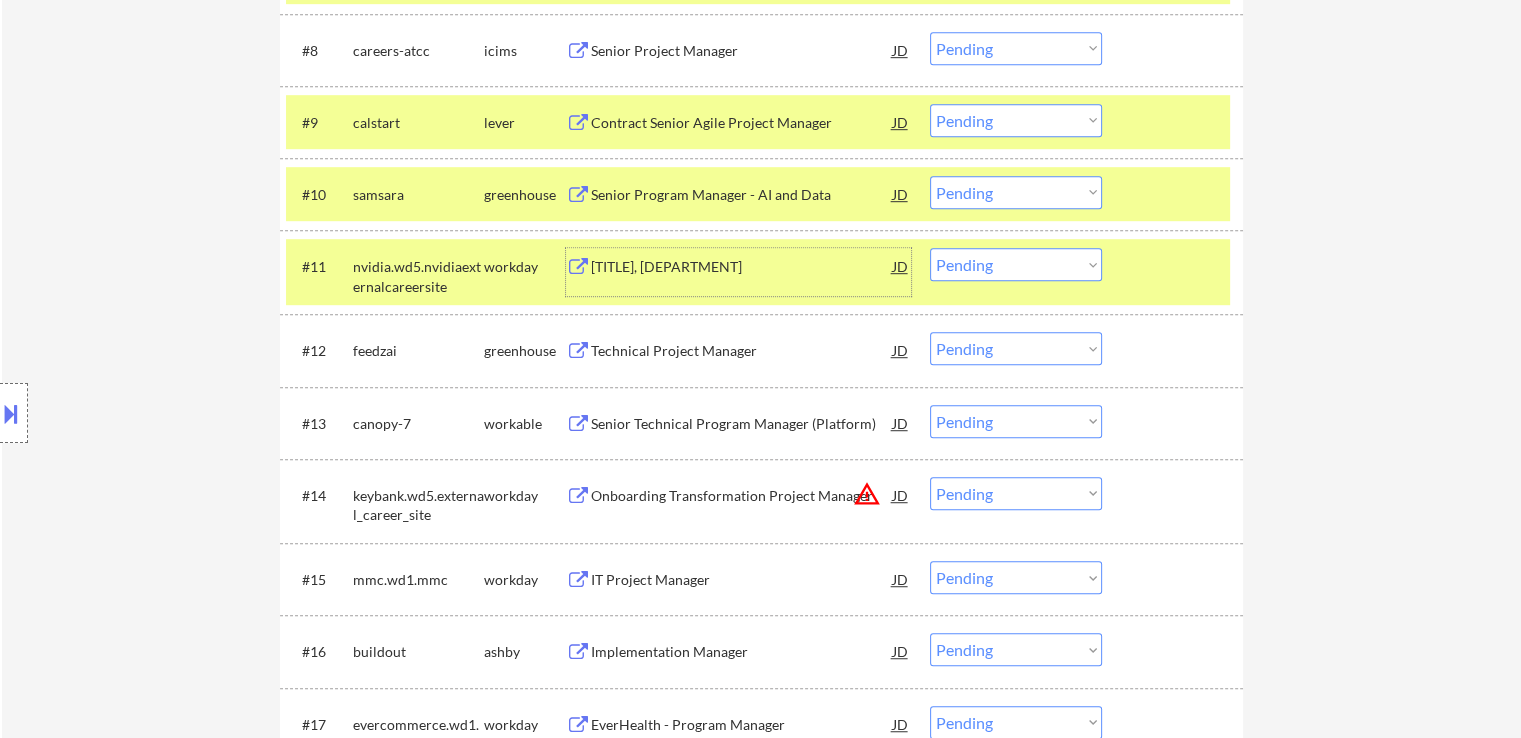 click on "Choose an option... Pending Applied Excluded (Questions) Excluded (Expired) Excluded (Location) Excluded (Bad Match) Excluded (Blocklist) Excluded (Salary) Excluded (Other)" at bounding box center [1016, 192] 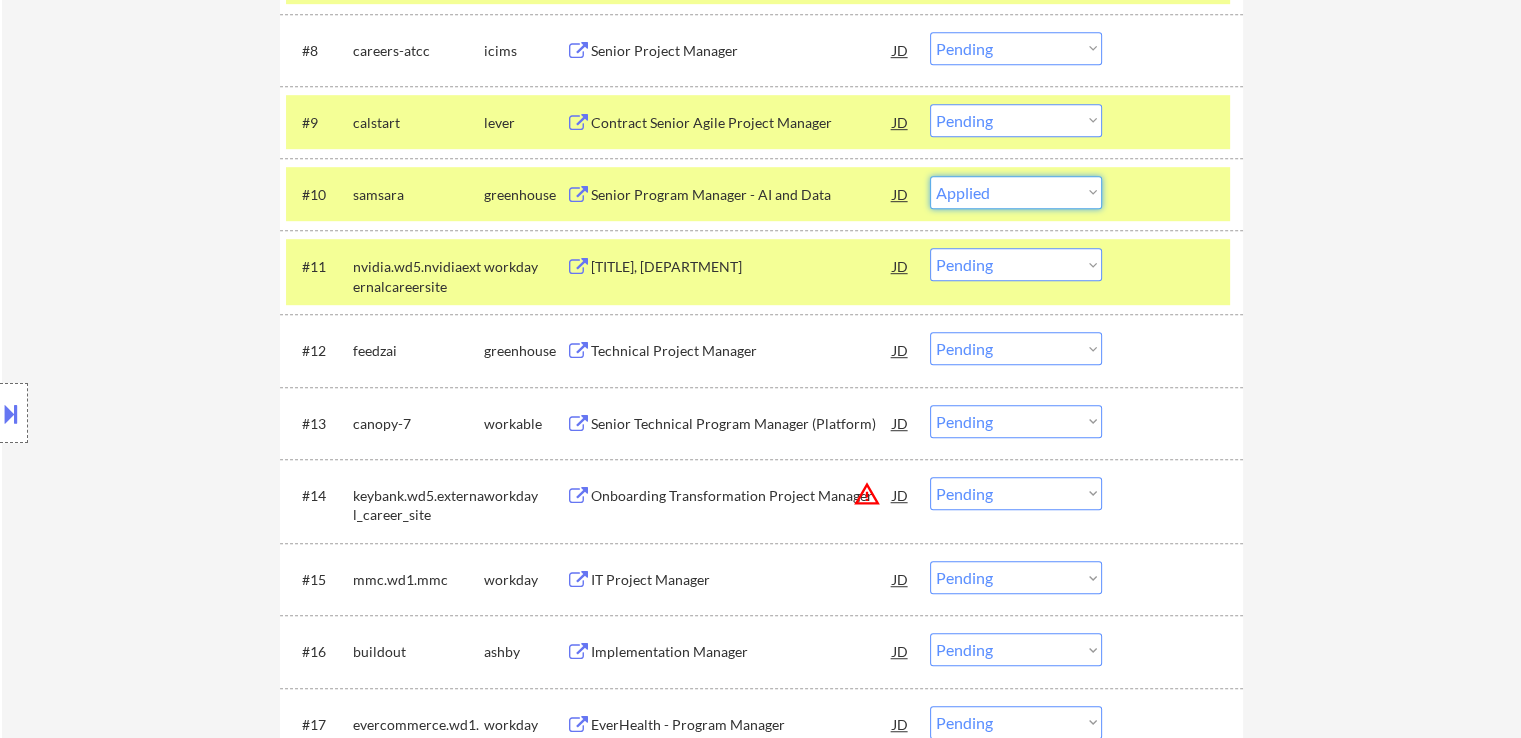 click on "Choose an option... Pending Applied Excluded (Questions) Excluded (Expired) Excluded (Location) Excluded (Bad Match) Excluded (Blocklist) Excluded (Salary) Excluded (Other)" at bounding box center (1016, 192) 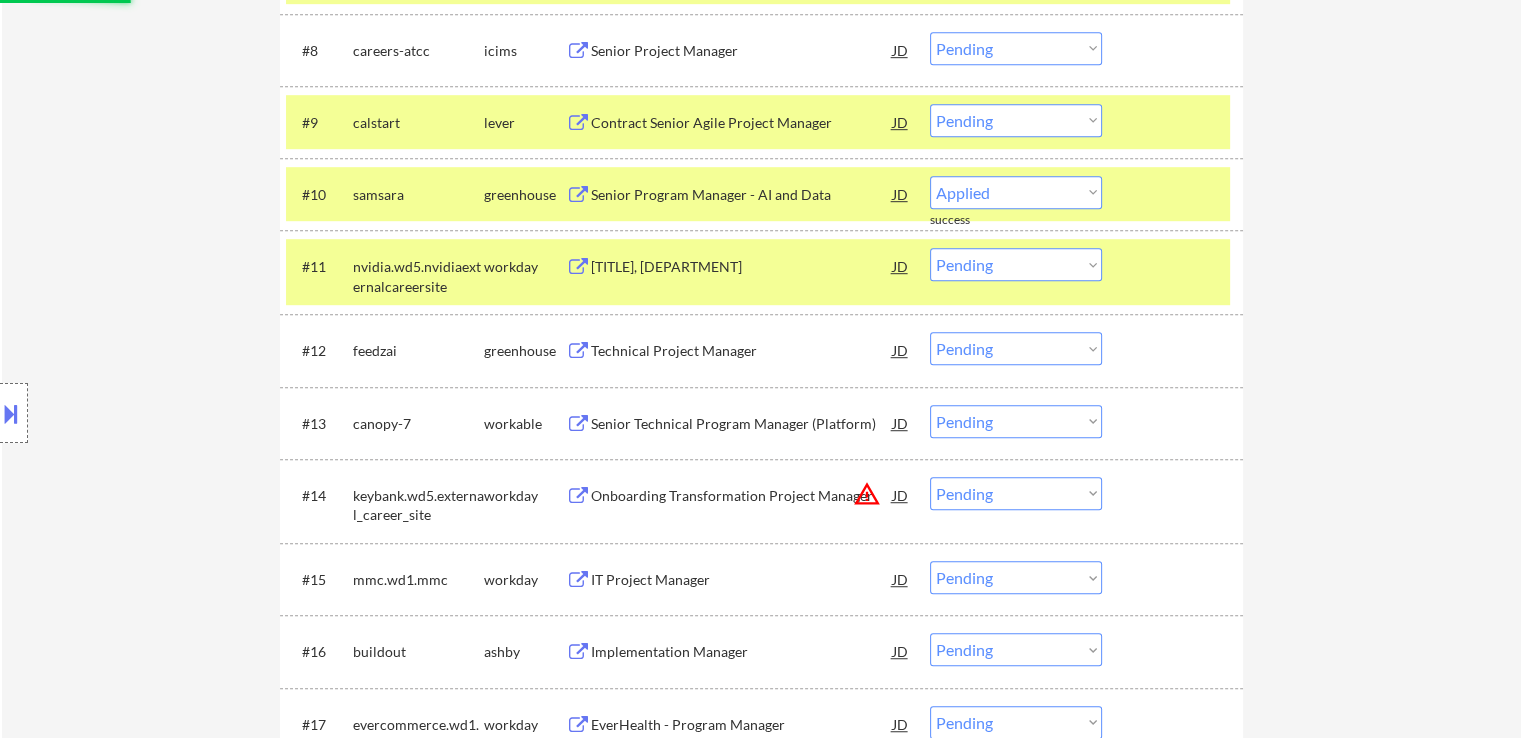 select on ""pending"" 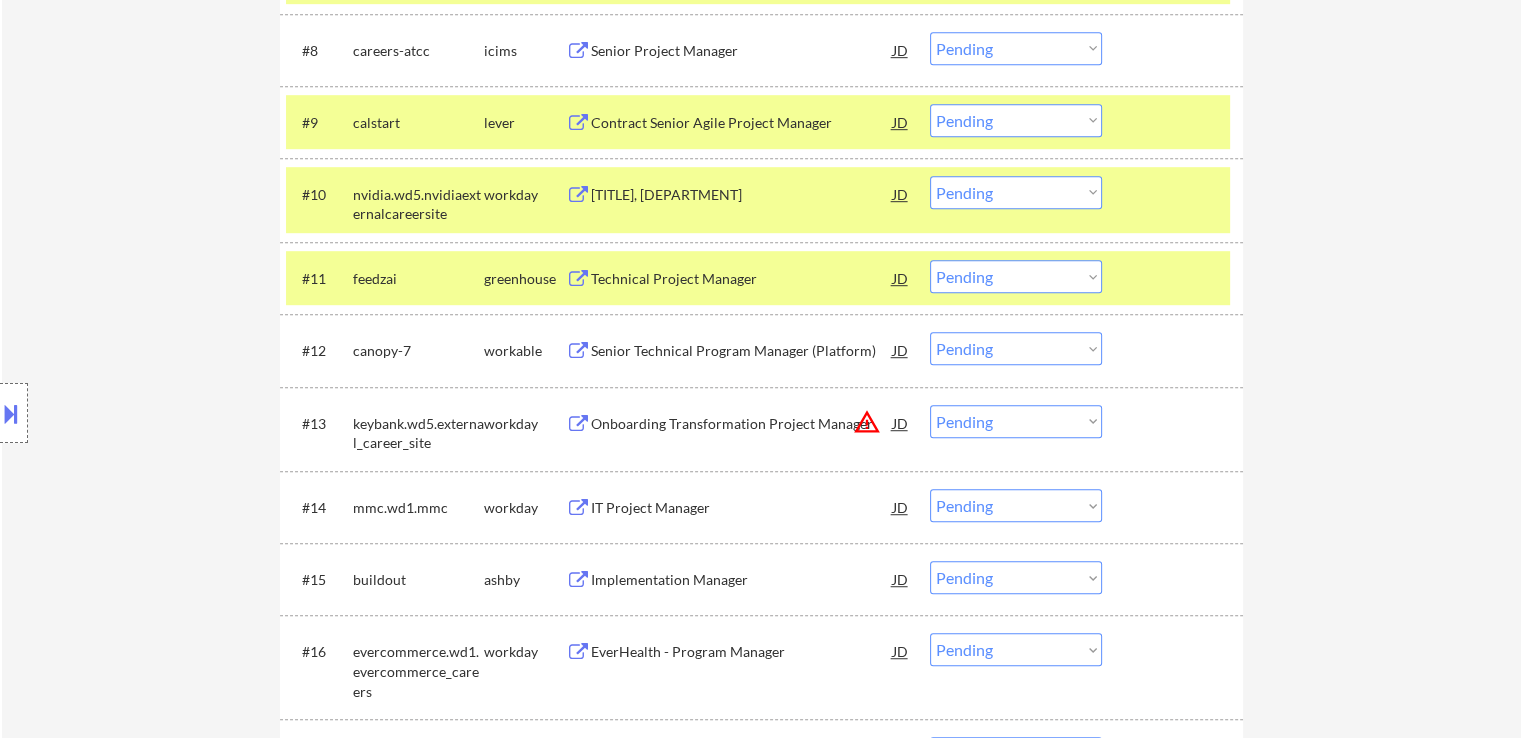 click on "Choose an option... Pending Applied Excluded (Questions) Excluded (Expired) Excluded (Location) Excluded (Bad Match) Excluded (Blocklist) Excluded (Salary) Excluded (Other)" at bounding box center (1016, 120) 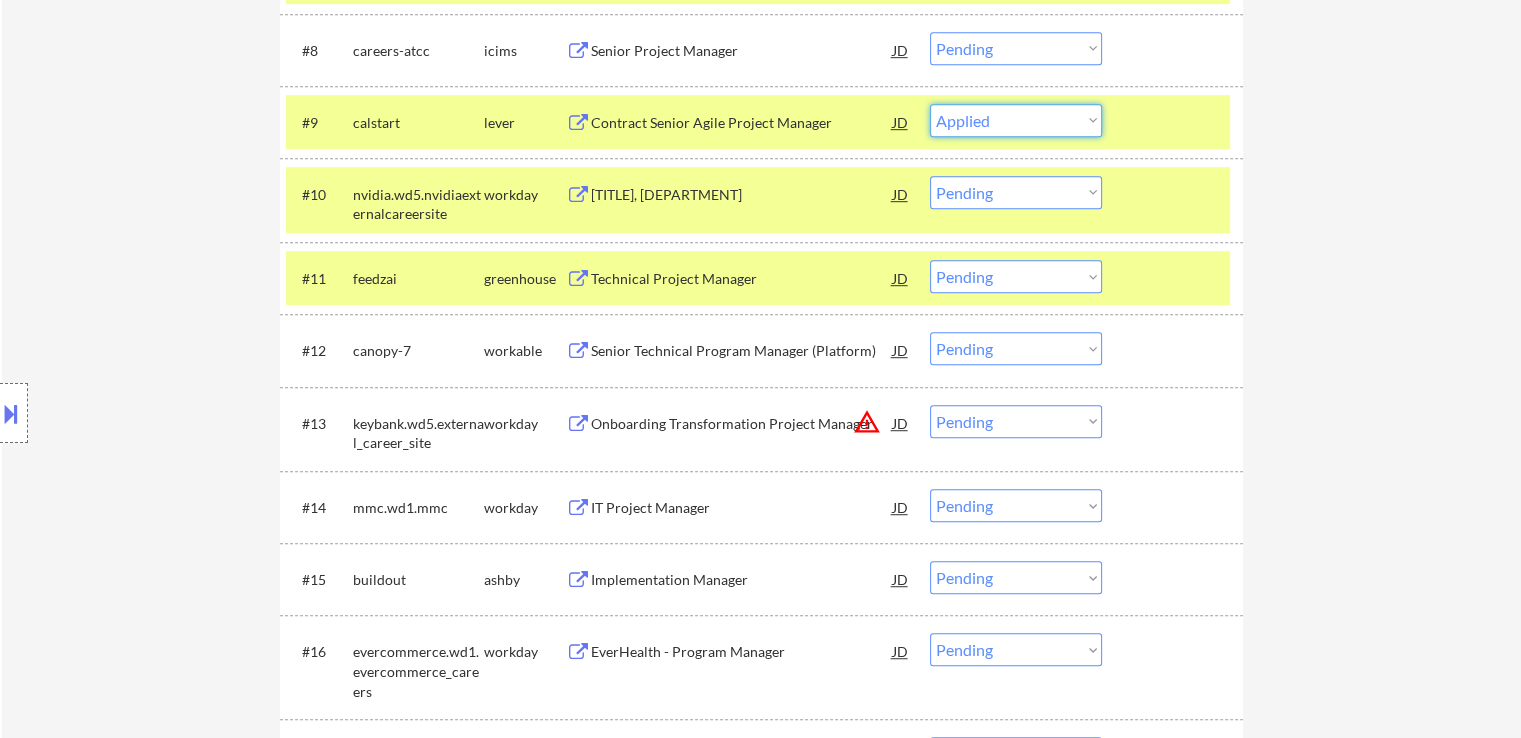 click on "Choose an option... Pending Applied Excluded (Questions) Excluded (Expired) Excluded (Location) Excluded (Bad Match) Excluded (Blocklist) Excluded (Salary) Excluded (Other)" at bounding box center [1016, 120] 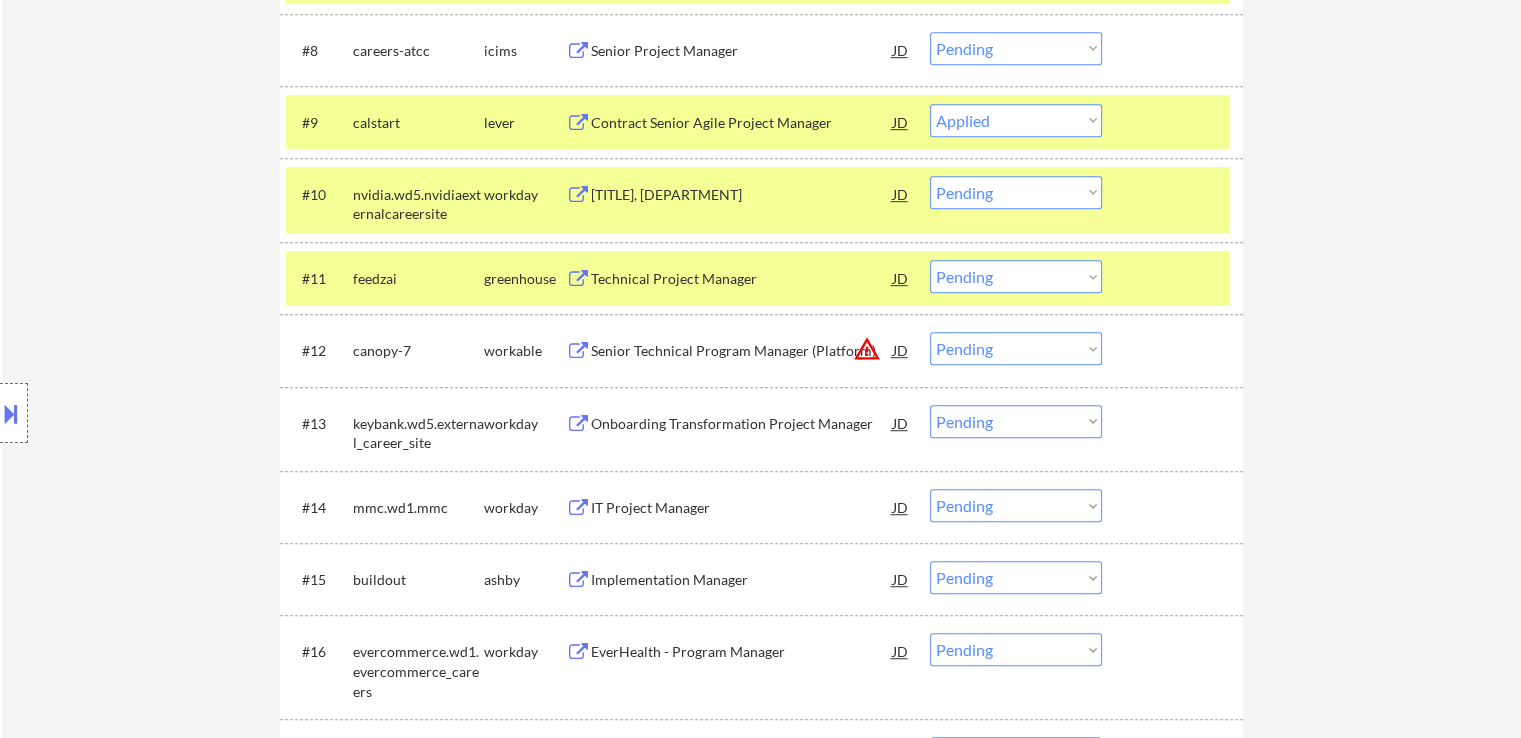 select on ""pending"" 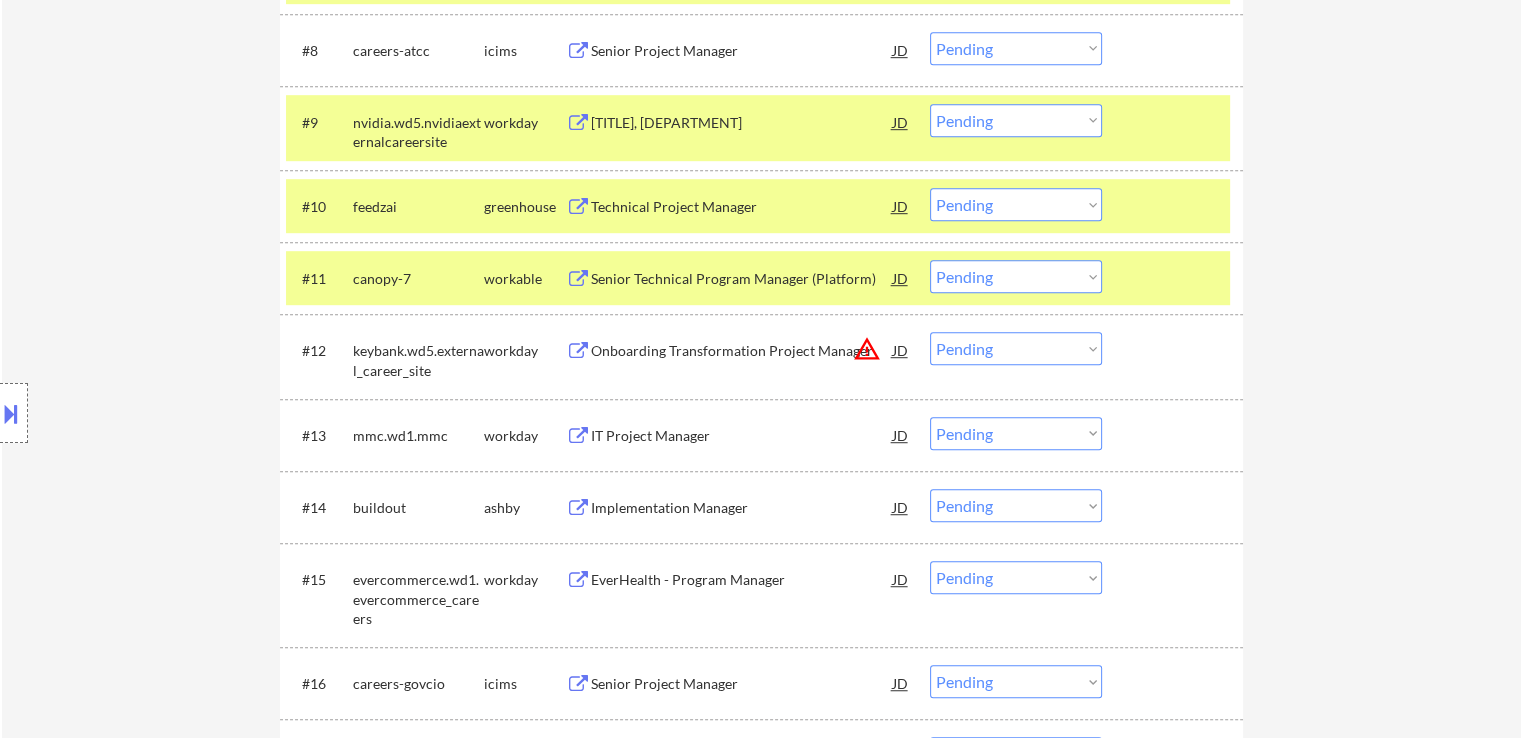 click on "Senior Technical Program Manager (Platform)" at bounding box center (742, 278) 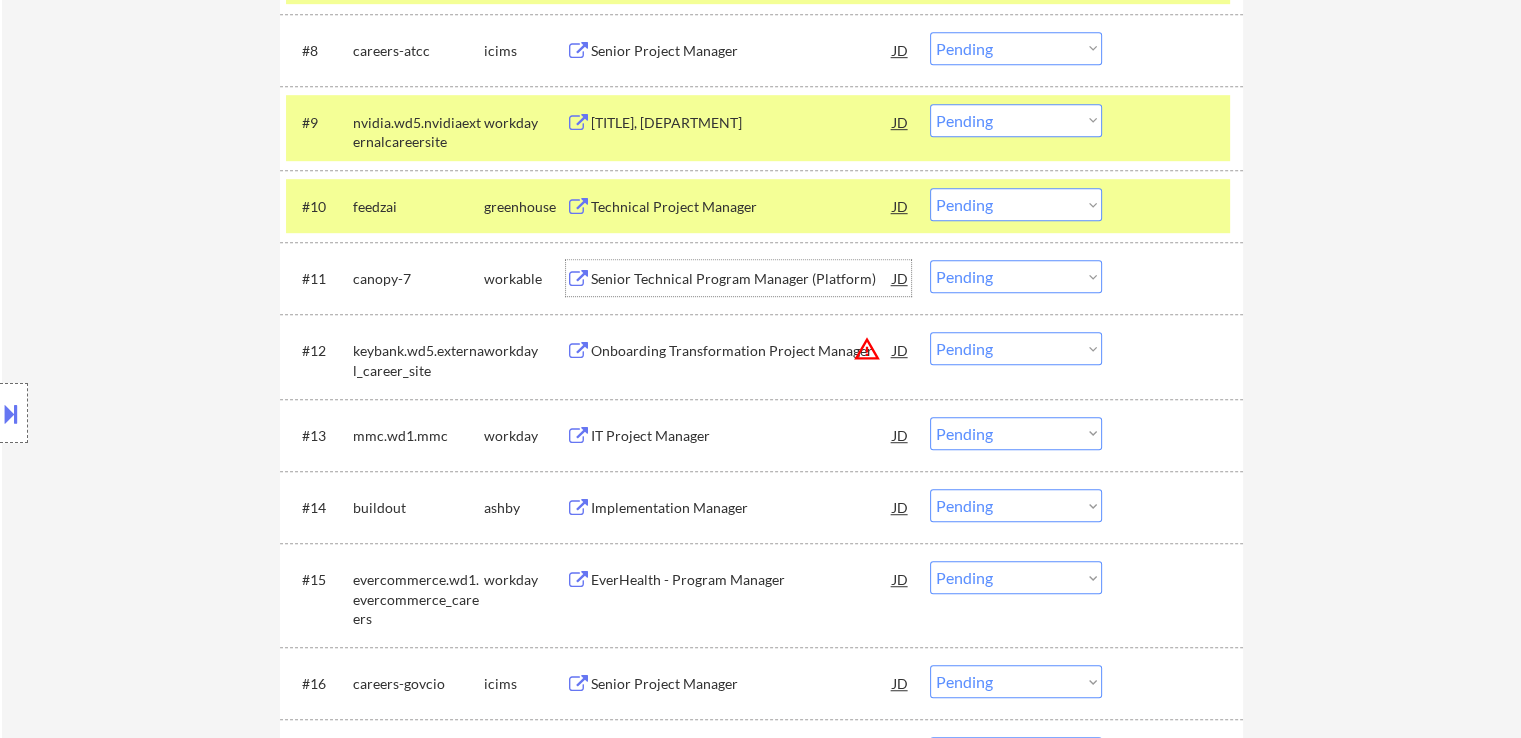 click on "Technical Project Manager" at bounding box center (742, 207) 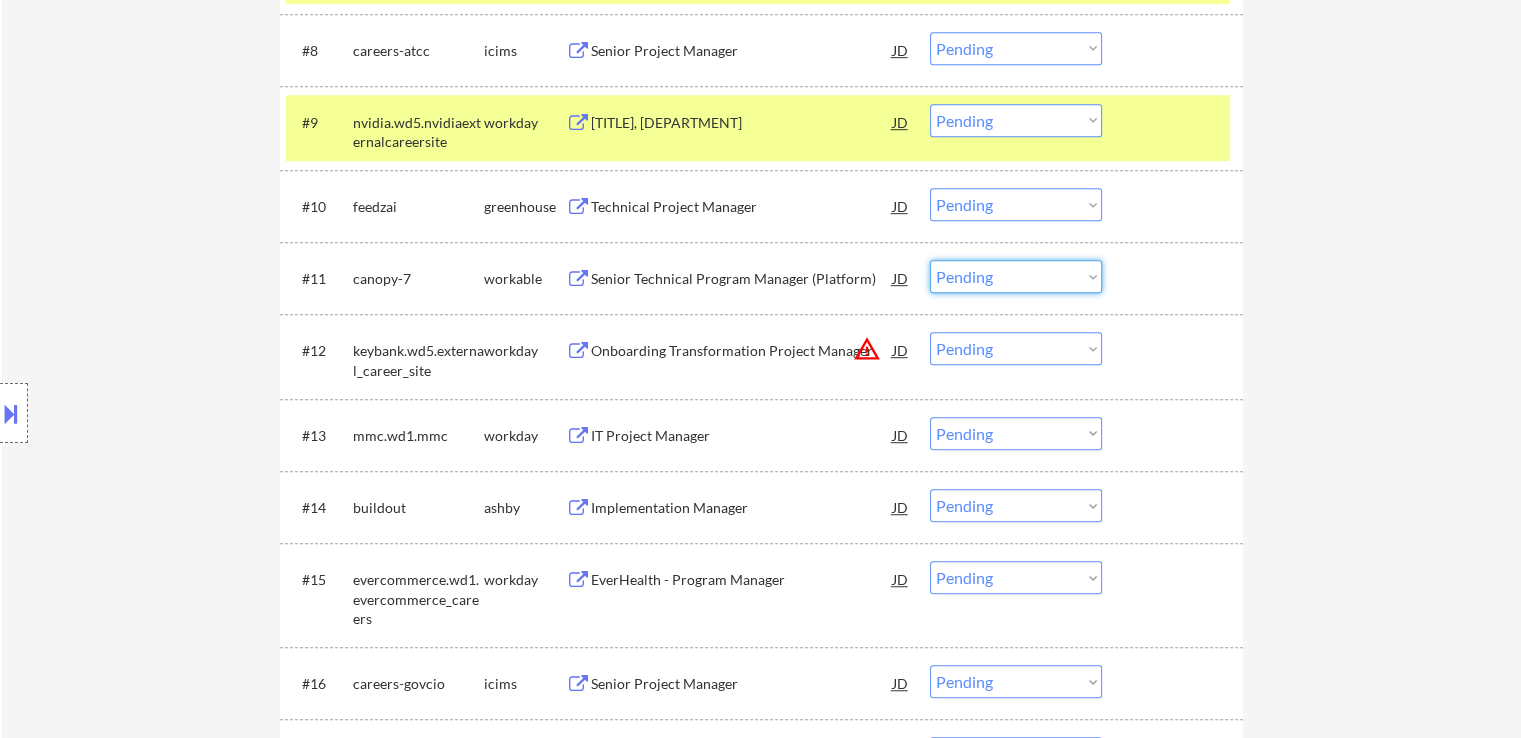 click on "Choose an option... Pending Applied Excluded (Questions) Excluded (Expired) Excluded (Location) Excluded (Bad Match) Excluded (Blocklist) Excluded (Salary) Excluded (Other)" at bounding box center [1016, 276] 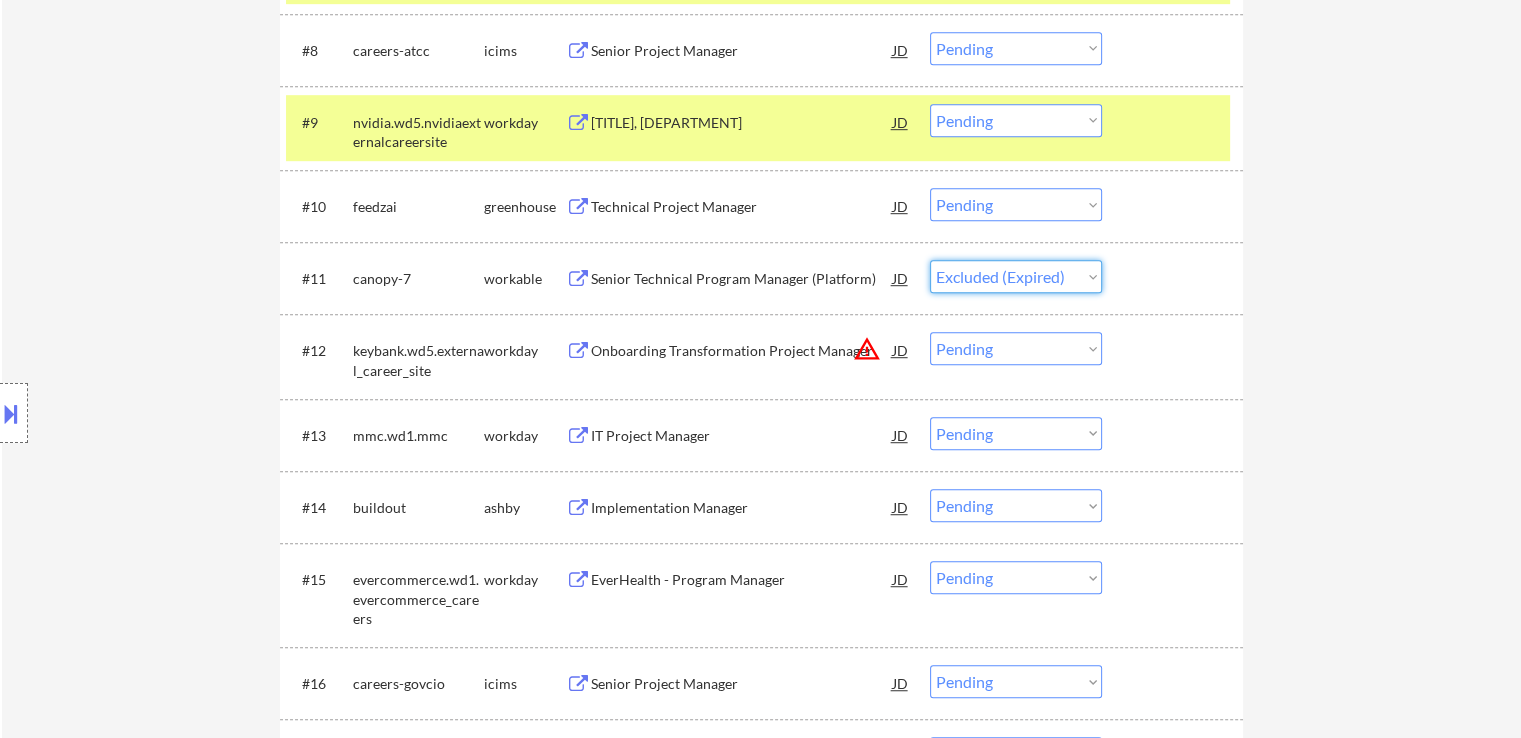 click on "Choose an option... Pending Applied Excluded (Questions) Excluded (Expired) Excluded (Location) Excluded (Bad Match) Excluded (Blocklist) Excluded (Salary) Excluded (Other)" at bounding box center (1016, 276) 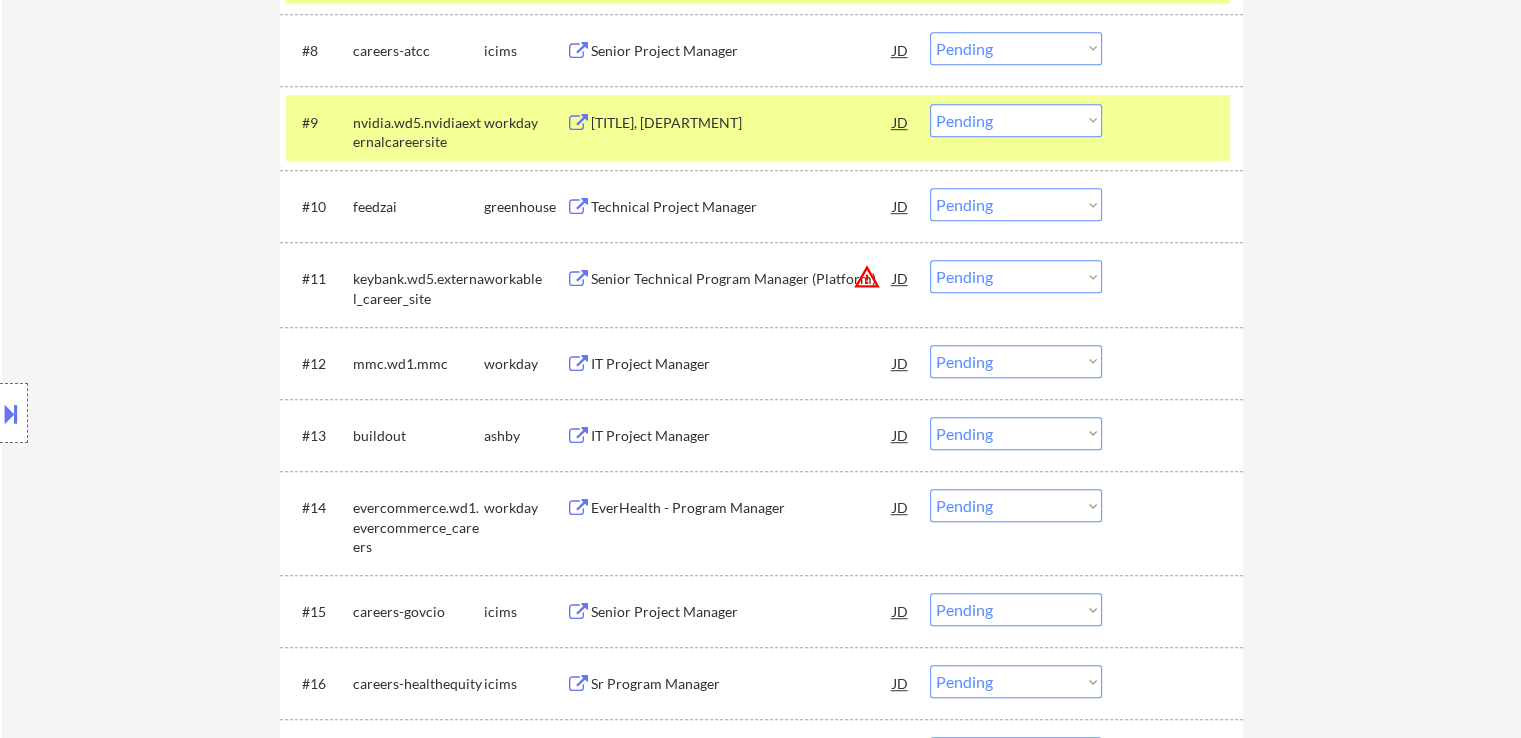 click on "Choose an option... Pending Applied Excluded (Questions) Excluded (Expired) Excluded (Location) Excluded (Bad Match) Excluded (Blocklist) Excluded (Salary) Excluded (Other)" at bounding box center (1016, 276) 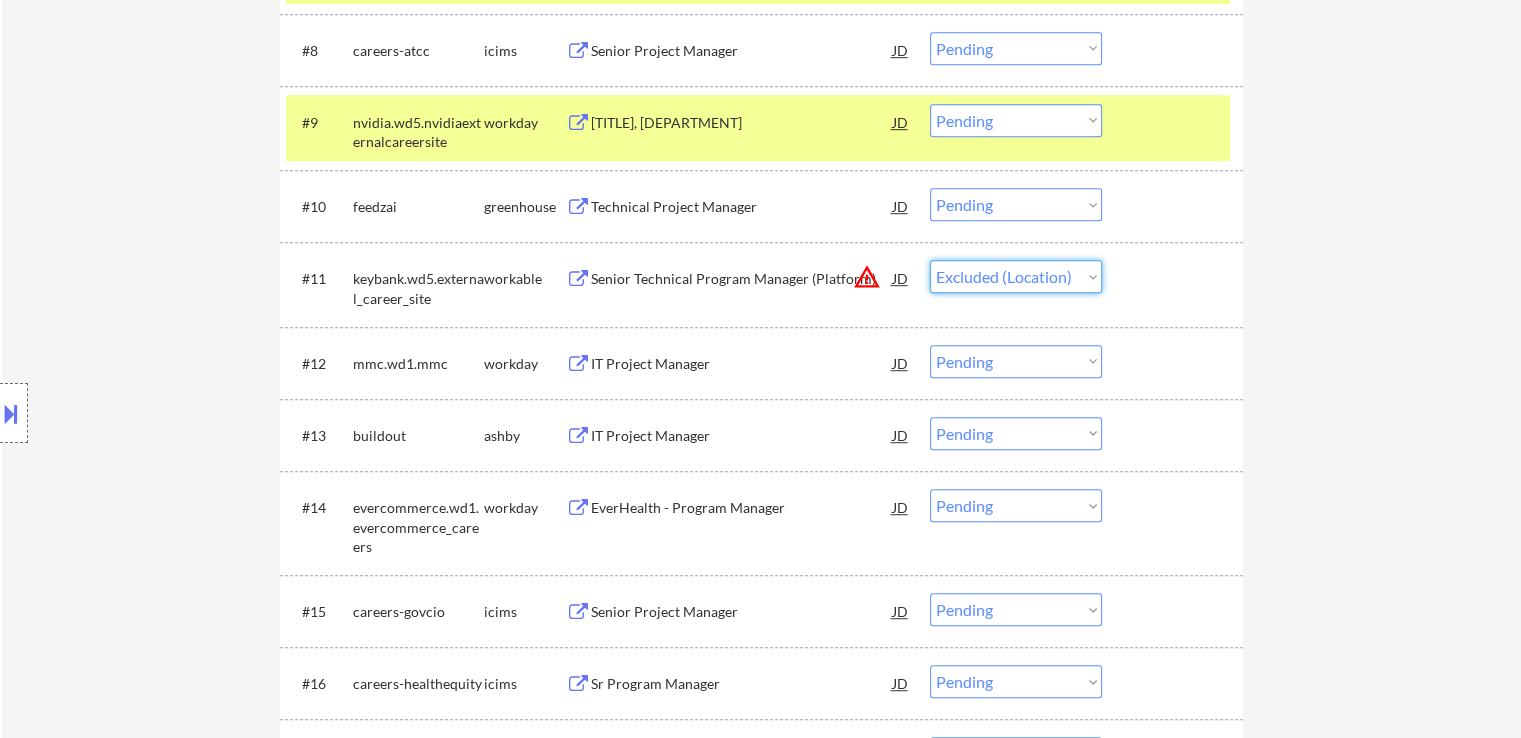 click on "Choose an option... Pending Applied Excluded (Questions) Excluded (Expired) Excluded (Location) Excluded (Bad Match) Excluded (Blocklist) Excluded (Salary) Excluded (Other)" at bounding box center [1016, 276] 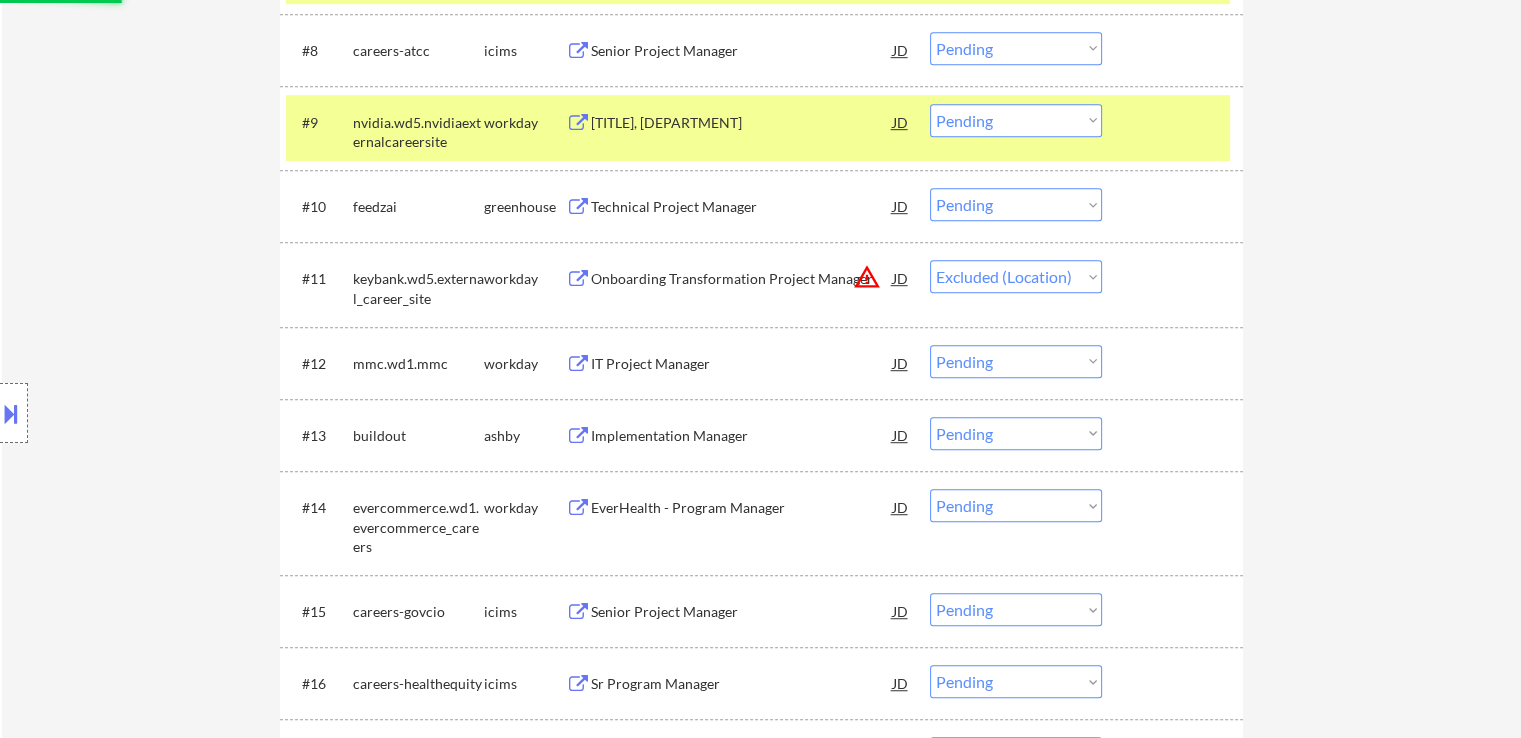 click on "Implementation Manager" at bounding box center [742, 435] 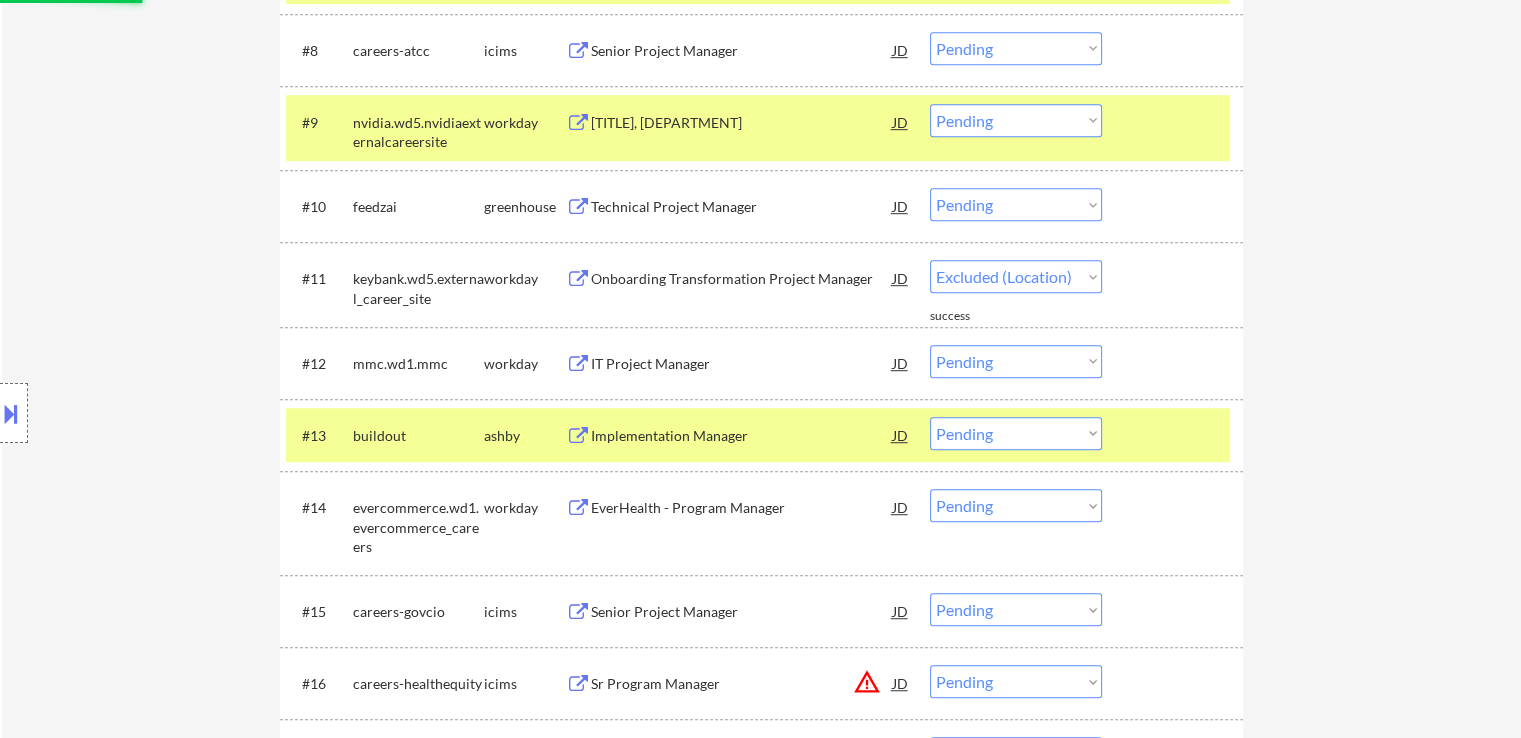select on ""pending"" 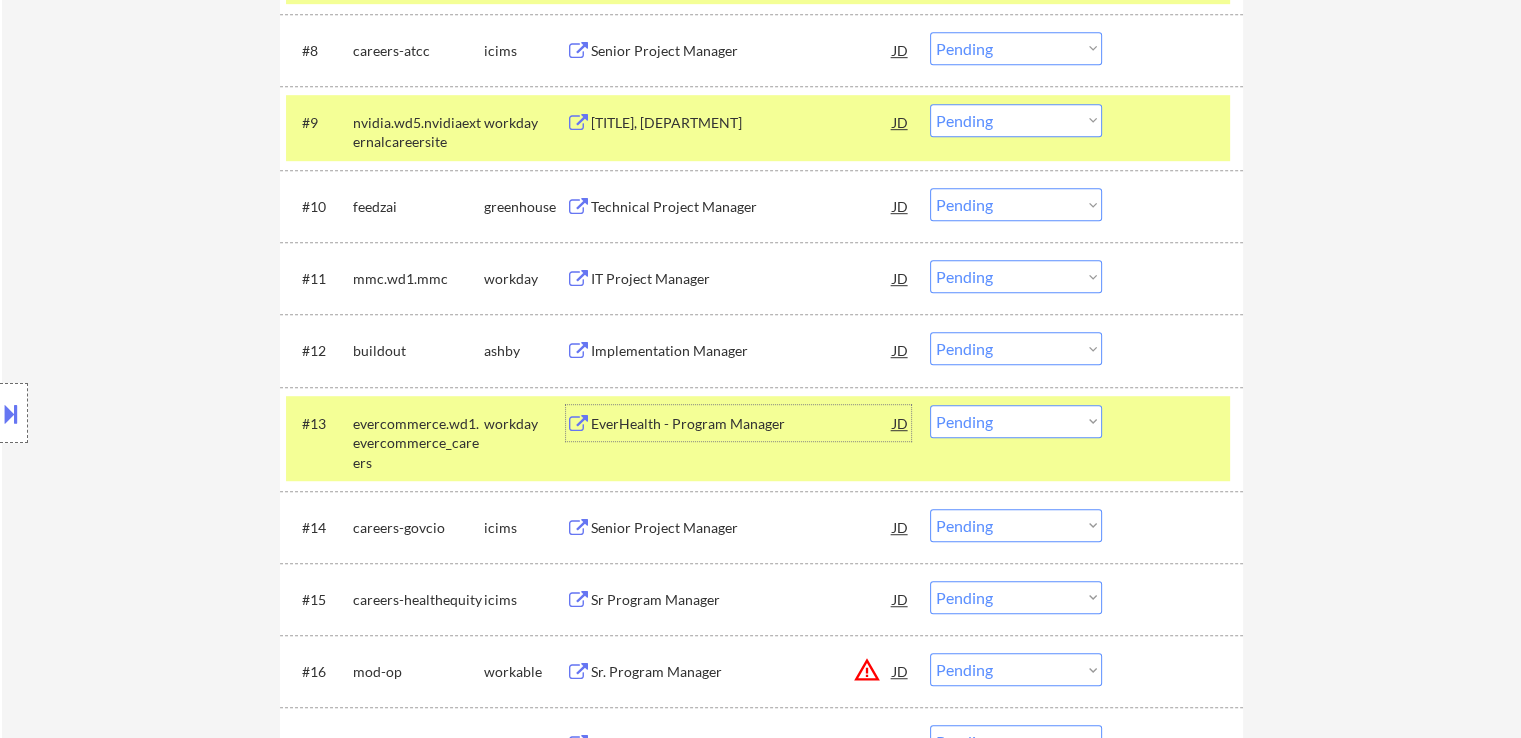 scroll, scrollTop: 1300, scrollLeft: 0, axis: vertical 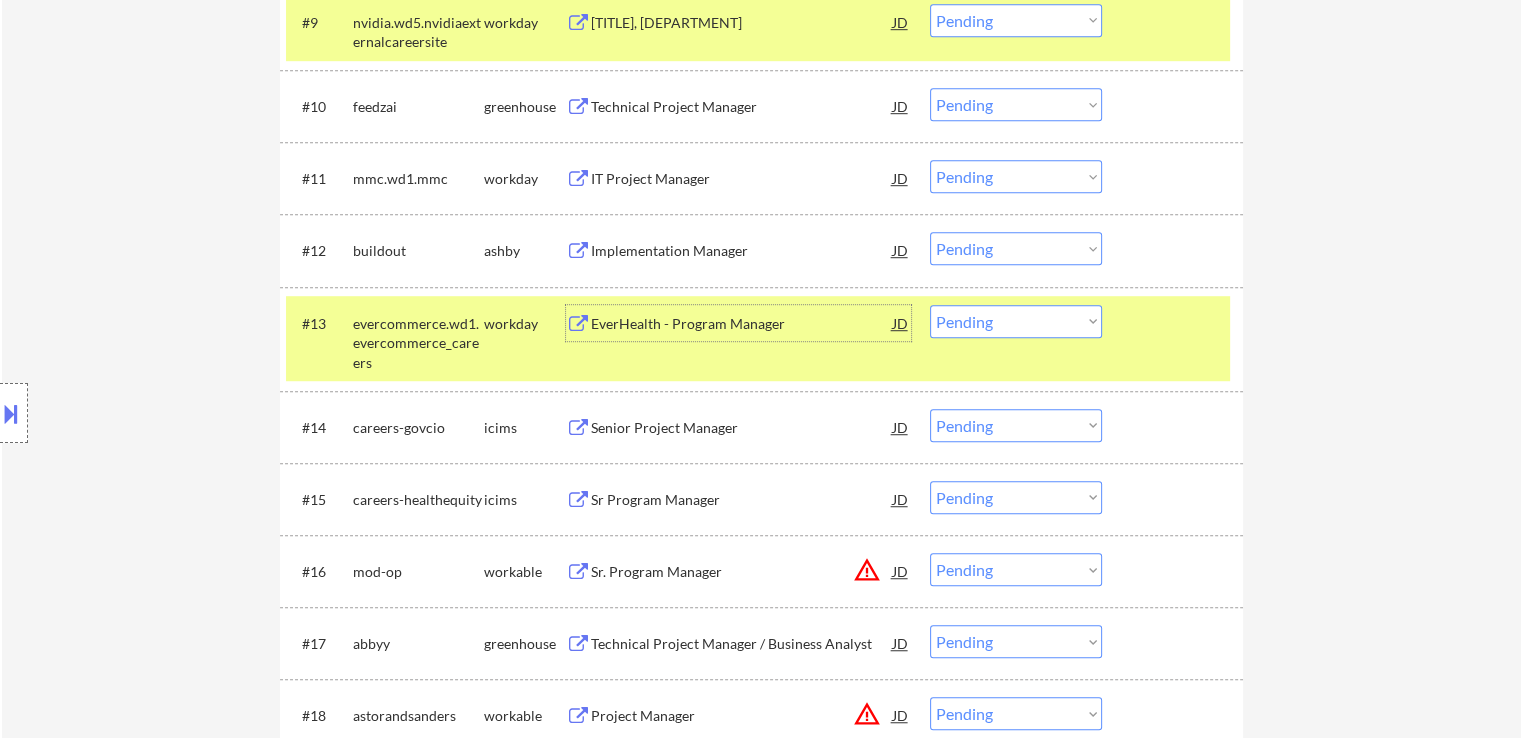 click on "Choose an option... Pending Applied Excluded (Questions) Excluded (Expired) Excluded (Location) Excluded (Bad Match) Excluded (Blocklist) Excluded (Salary) Excluded (Other)" at bounding box center [1016, 248] 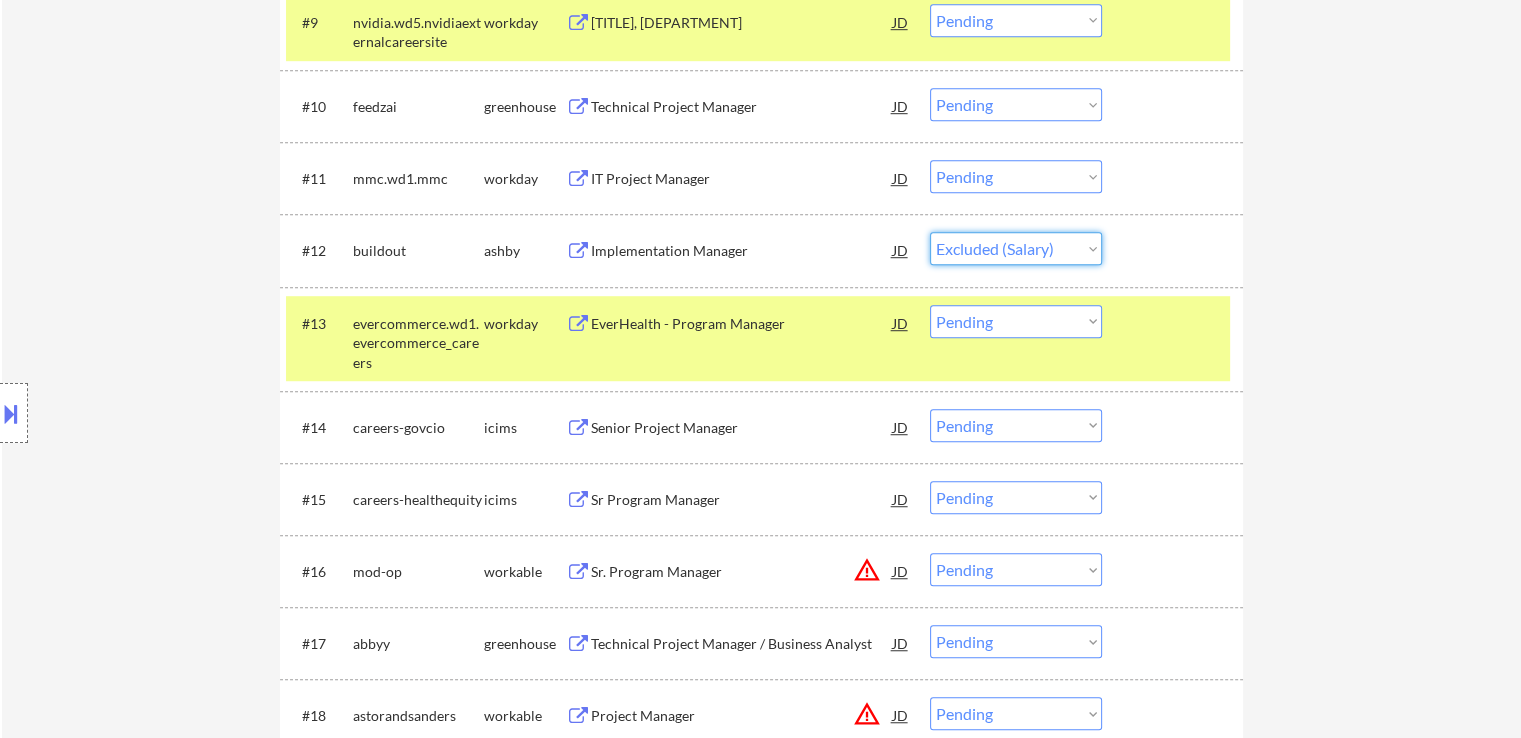 click on "Choose an option... Pending Applied Excluded (Questions) Excluded (Expired) Excluded (Location) Excluded (Bad Match) Excluded (Blocklist) Excluded (Salary) Excluded (Other)" at bounding box center (1016, 248) 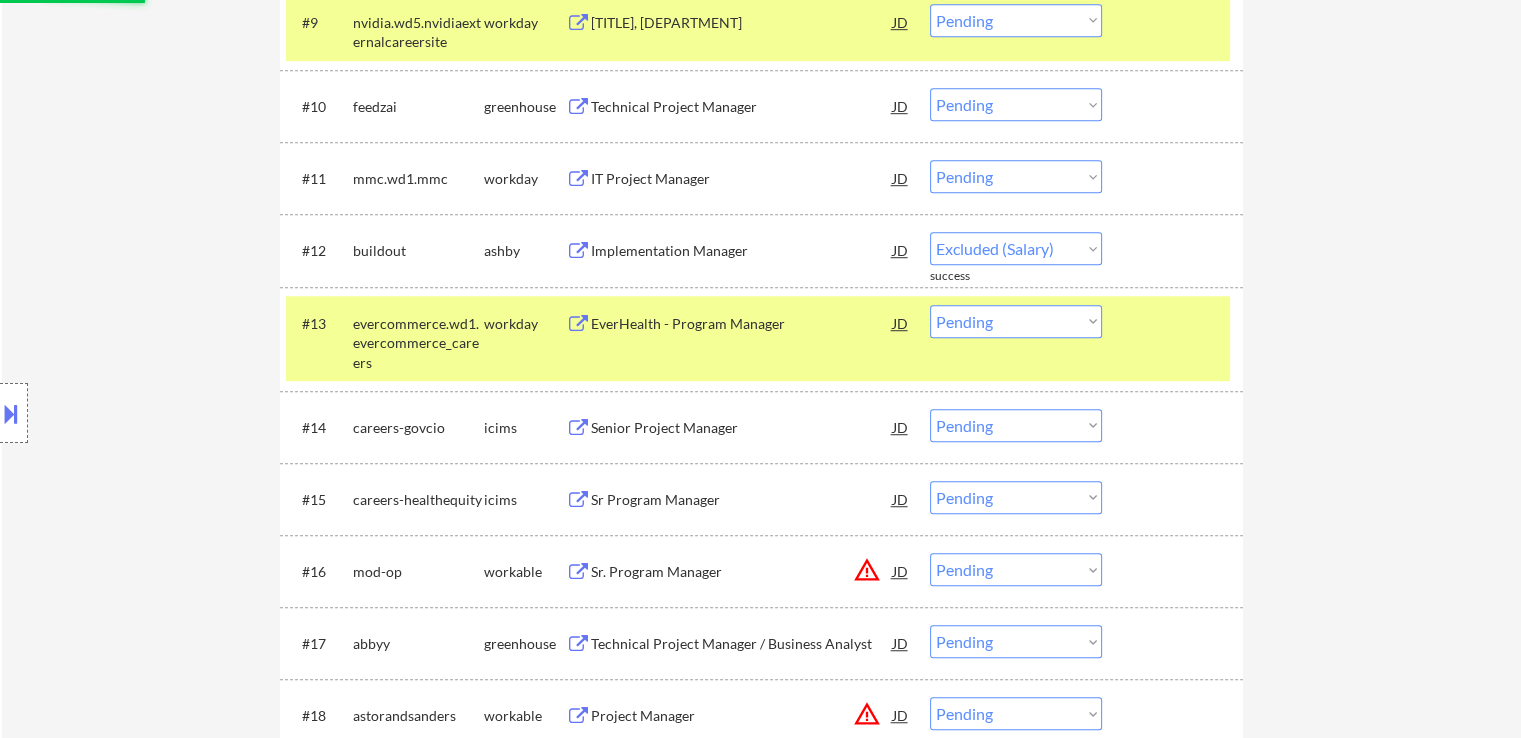 select on ""pending"" 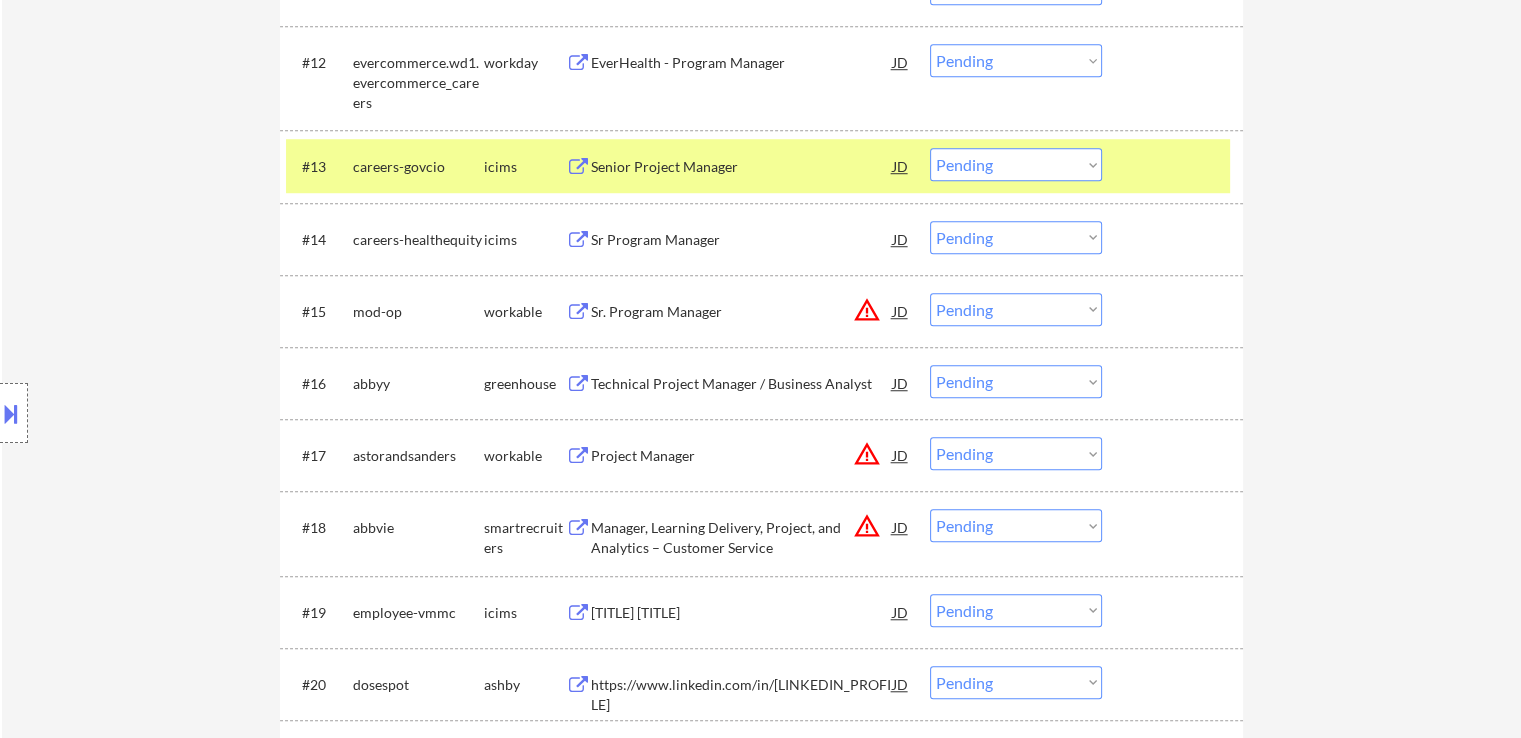 scroll, scrollTop: 1500, scrollLeft: 0, axis: vertical 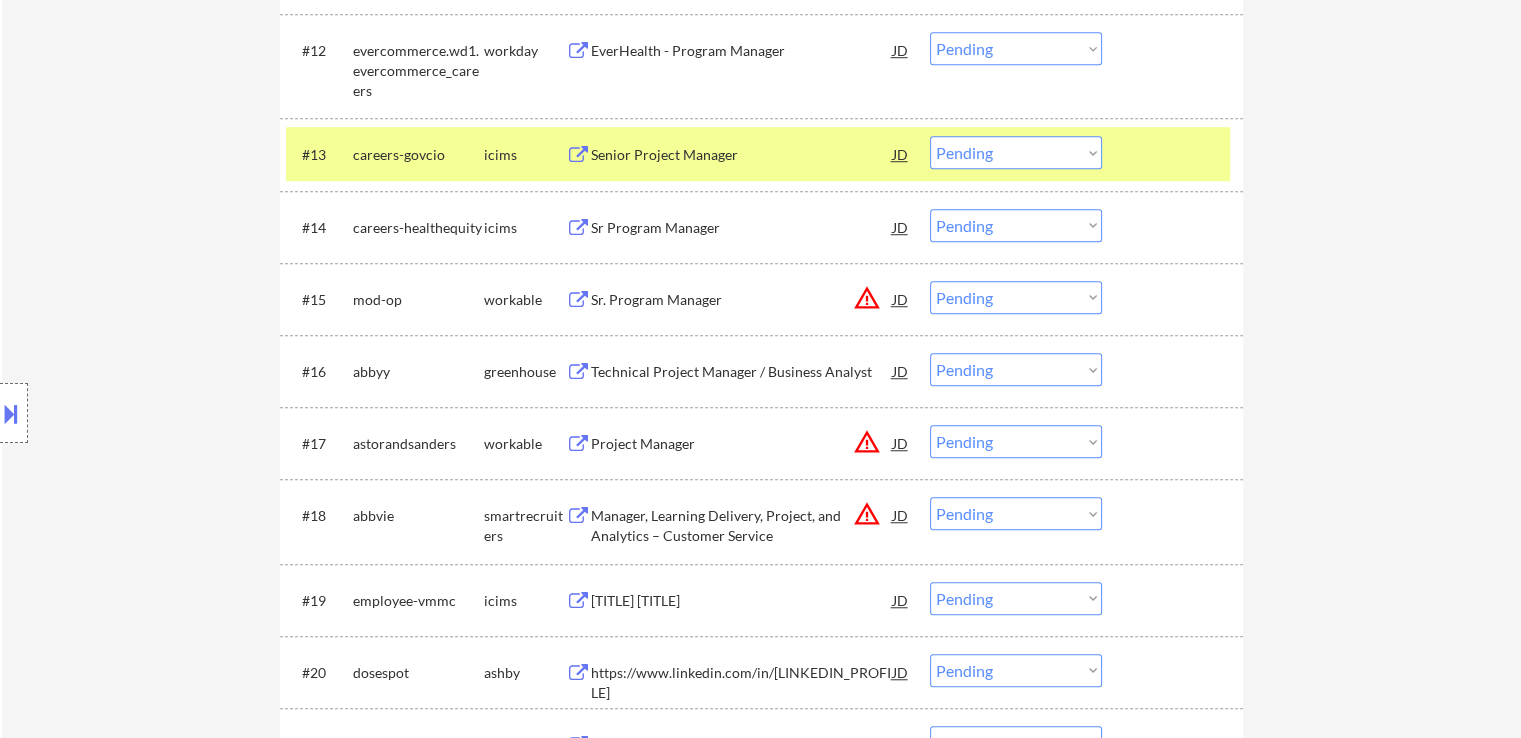 drag, startPoint x: 974, startPoint y: 289, endPoint x: 978, endPoint y: 305, distance: 16.492422 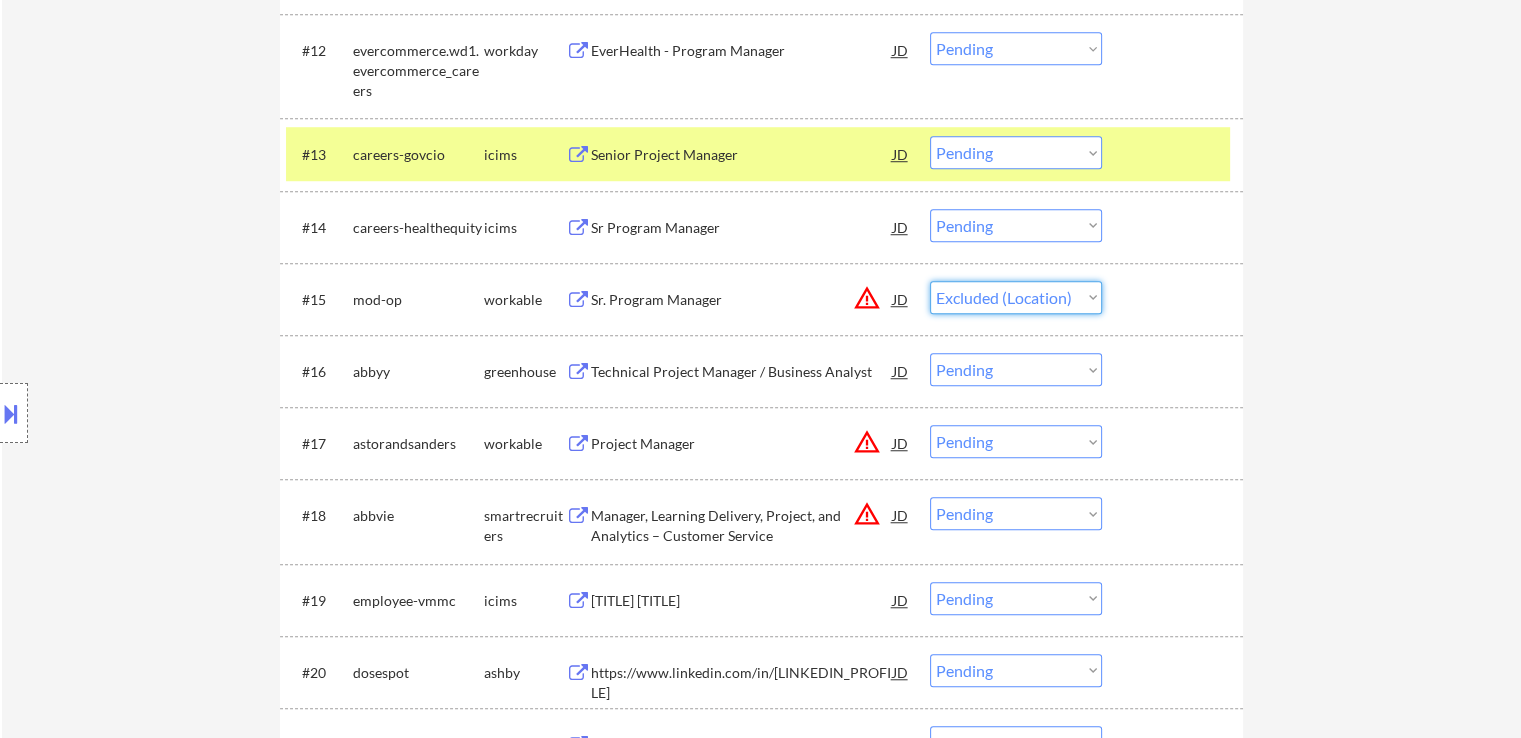 click on "Choose an option... Pending Applied Excluded (Questions) Excluded (Expired) Excluded (Location) Excluded (Bad Match) Excluded (Blocklist) Excluded (Salary) Excluded (Other)" at bounding box center (1016, 297) 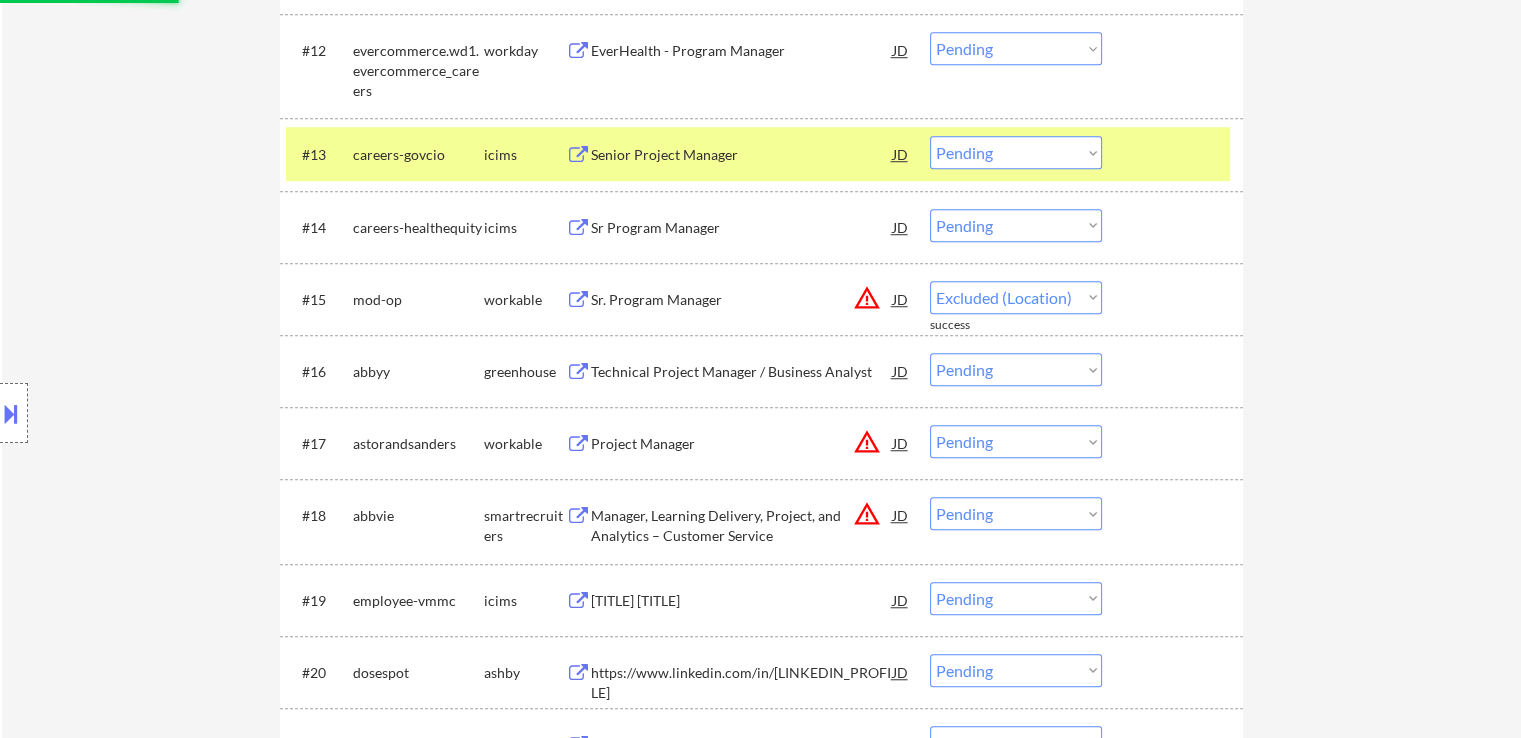 select on ""pending"" 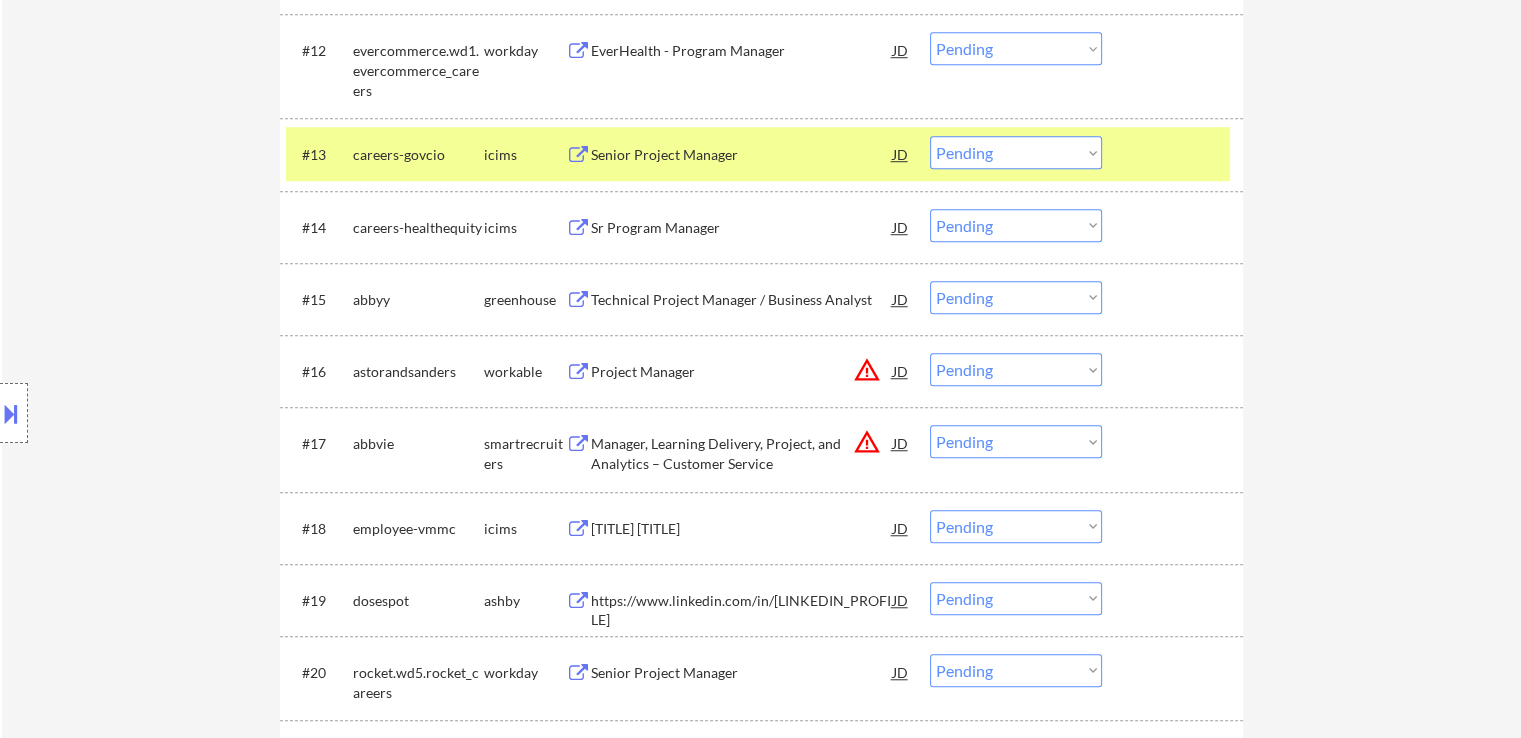 drag, startPoint x: 958, startPoint y: 371, endPoint x: 968, endPoint y: 381, distance: 14.142136 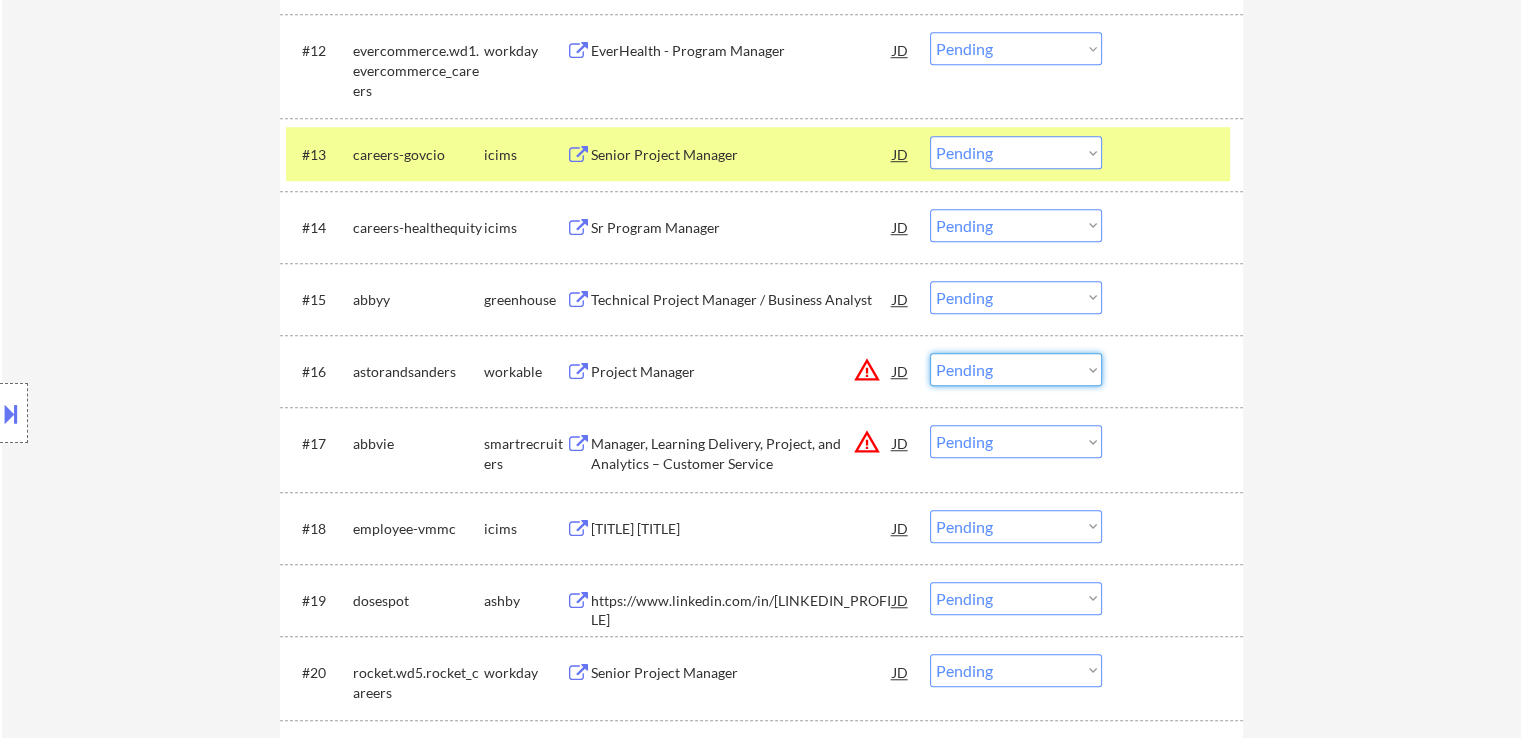 select on ""excluded__location_"" 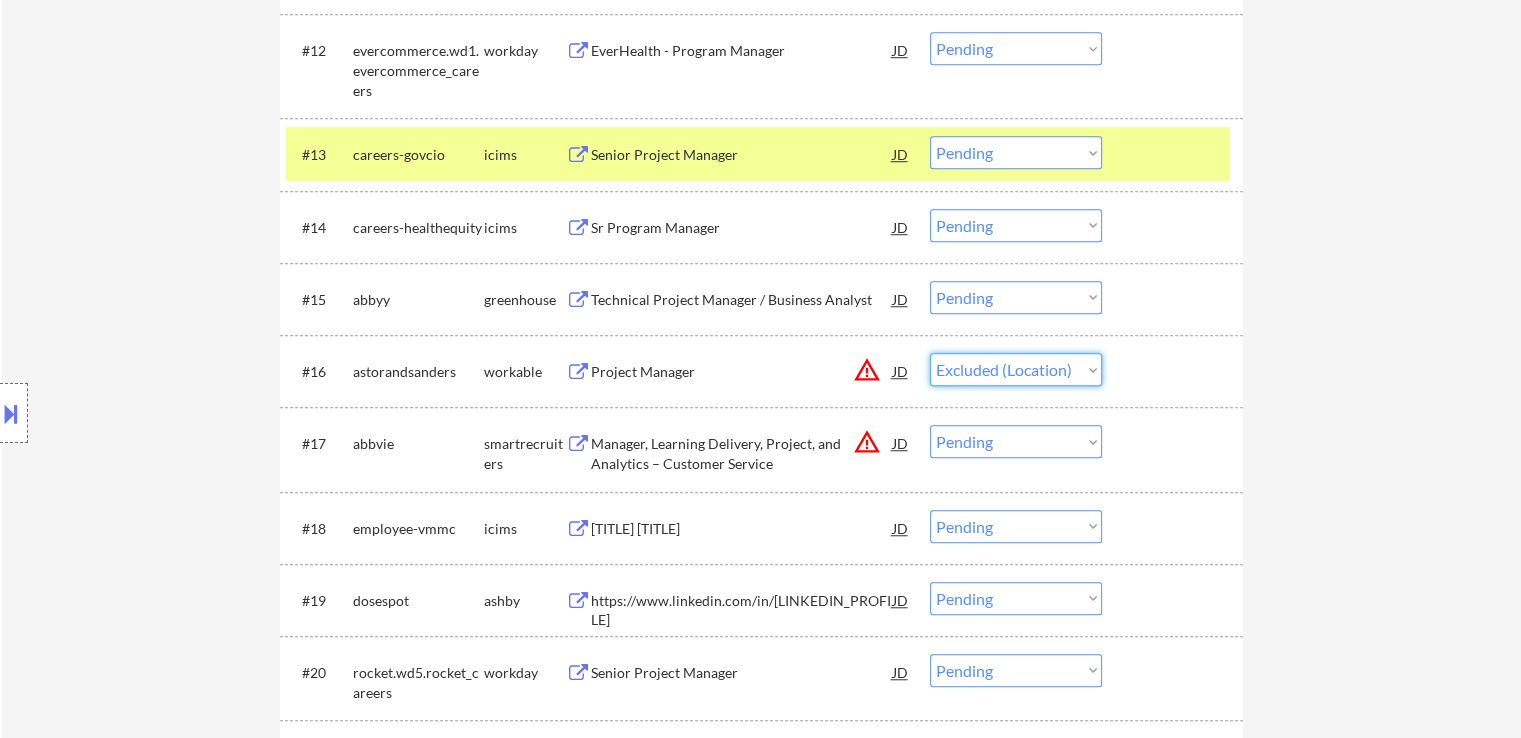 click on "Choose an option... Pending Applied Excluded (Questions) Excluded (Expired) Excluded (Location) Excluded (Bad Match) Excluded (Blocklist) Excluded (Salary) Excluded (Other)" at bounding box center (1016, 369) 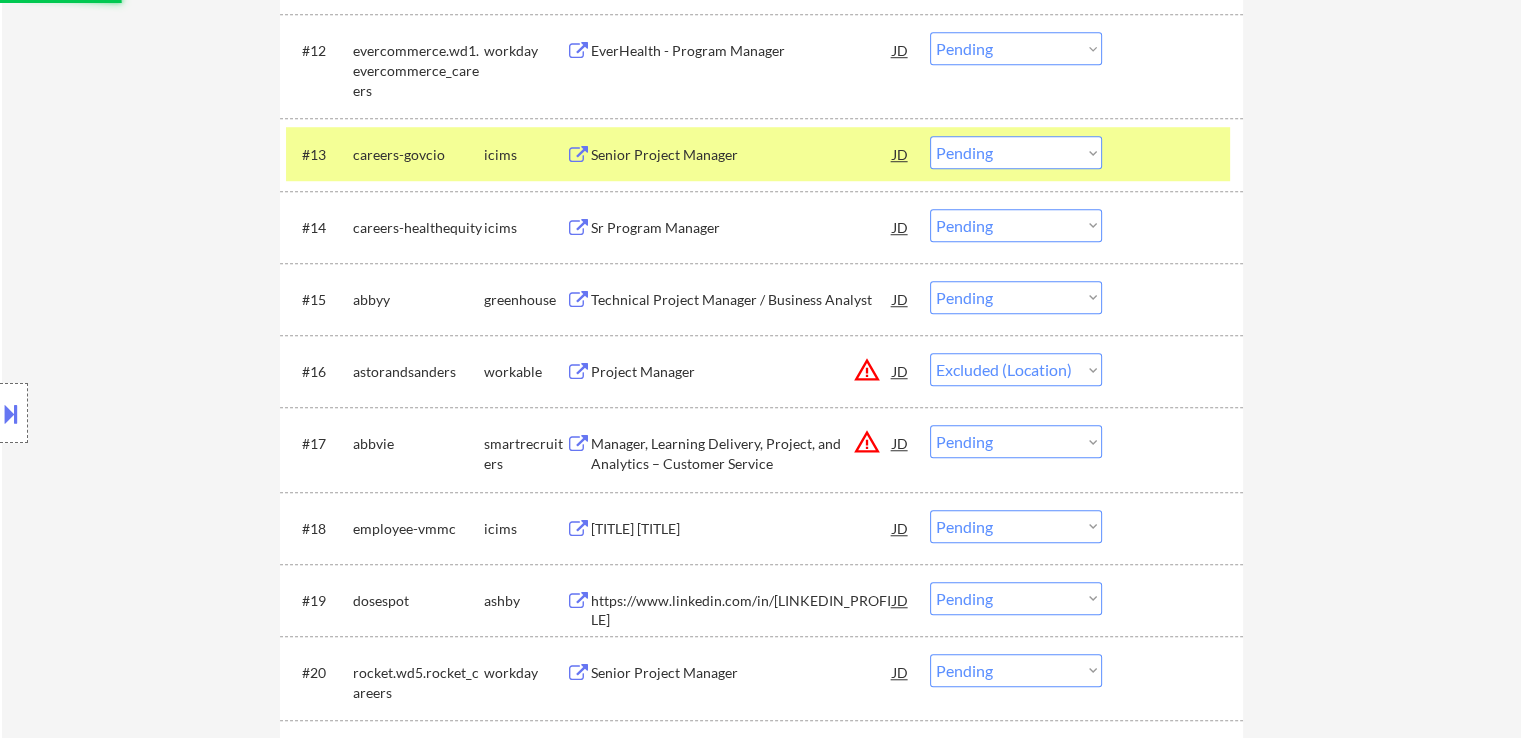 click on "Choose an option... Pending Applied Excluded (Questions) Excluded (Expired) Excluded (Location) Excluded (Bad Match) Excluded (Blocklist) Excluded (Salary) Excluded (Other)" at bounding box center [1016, 441] 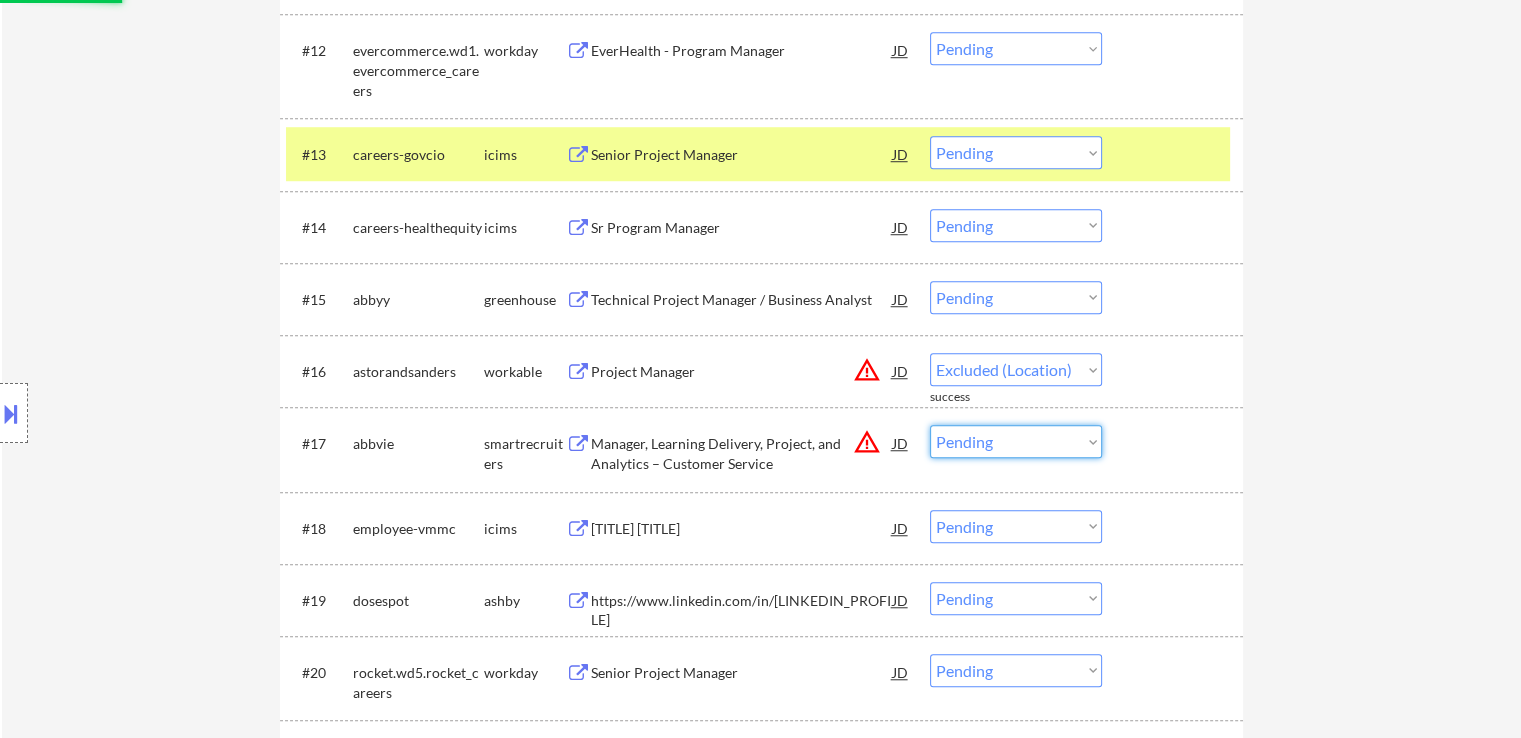 select on ""excluded__location_"" 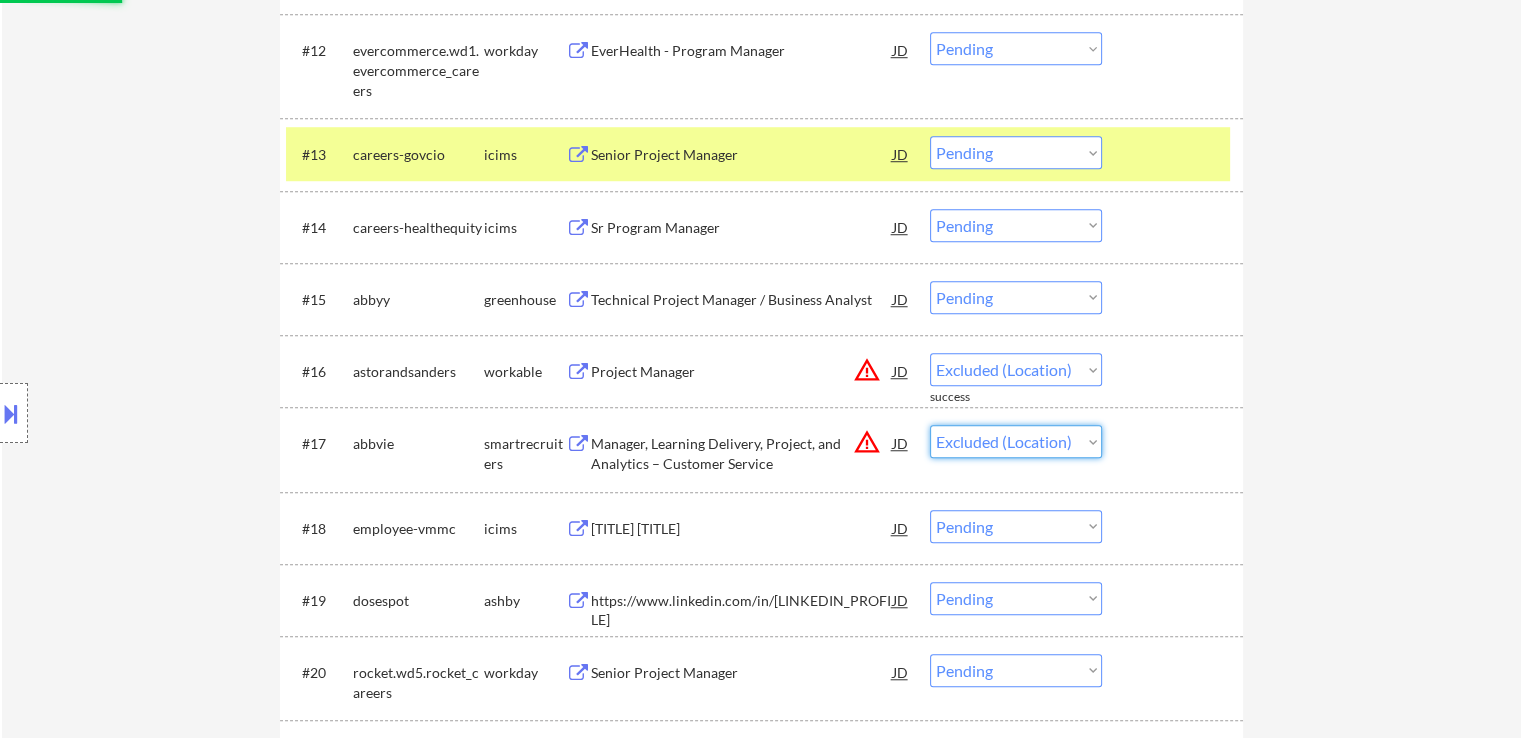 click on "Choose an option... Pending Applied Excluded (Questions) Excluded (Expired) Excluded (Location) Excluded (Bad Match) Excluded (Blocklist) Excluded (Salary) Excluded (Other)" at bounding box center [1016, 441] 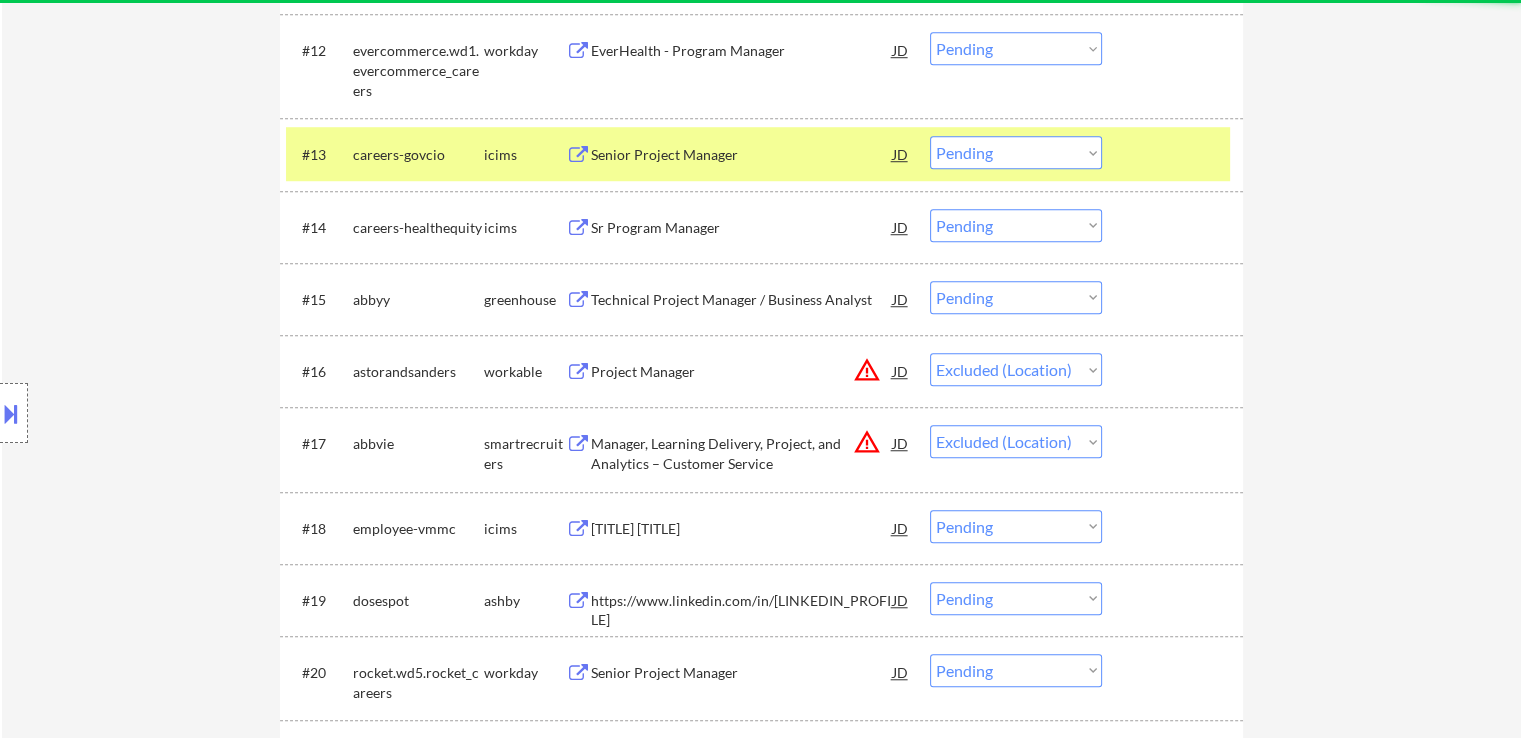 select on ""pending"" 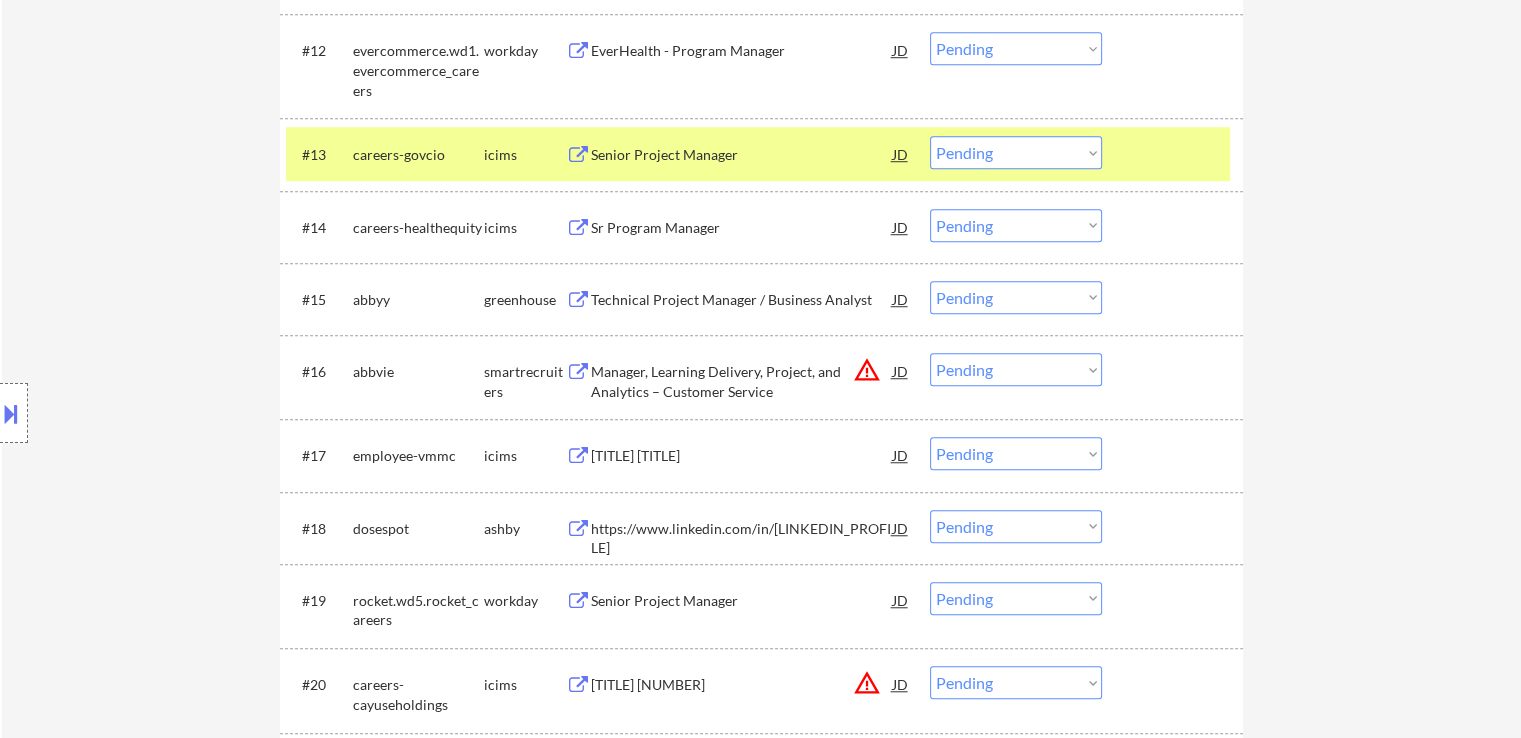 click on "Choose an option... Pending Applied Excluded (Questions) Excluded (Expired) Excluded (Location) Excluded (Bad Match) Excluded (Blocklist) Excluded (Salary) Excluded (Other)" at bounding box center (1016, 369) 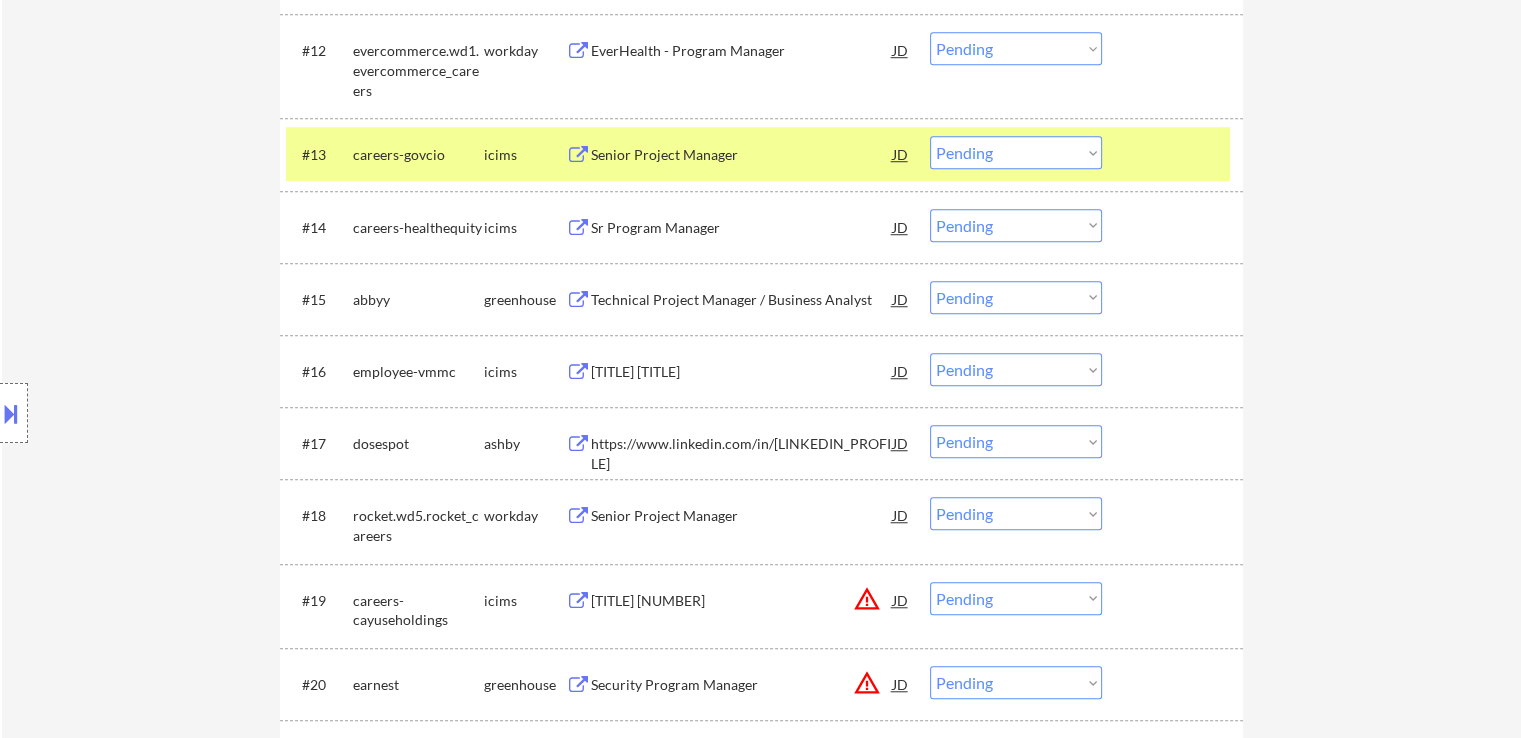 click on "← Return to /applysquad Mailslurp Inbox Job Search Builder [FIRST] [LAST] User Email: [EMAIL] Application Email: [EMAIL] Mailslurp Email: [EMAIL] LinkedIn: https://www.linkedin.com/in/[FIRST]-[LAST] Phone: [PHONE] Current Location: [CITY], [STATE], [STATE] Applies: 0 sent / 200 bought Internal Notes Can work in country of residence?: yes Squad Notes Minimum salary: $100,000 Will need Visa to work in that country now/future?: no Download Resume Add a Job Manually [FIRST] Applications Pending (143) Excluded (36) Applied (12) All (191) View All Results Back 1 / 2
Next Company ATS Title Status Date Applied #1 wgu.wd5.external workday Project Manager I JD warning_amber Choose an option... Pending Applied Excluded (Questions) Excluded (Expired) Excluded (Location) Excluded (Bad Match) Excluded (Blocklist) Excluded (Salary) Excluded (Other) success #2 rsm.wd1.rsmcareers workday Project Manager - Technical JD warning_amber Choose an option... #3" at bounding box center [761, 2881] 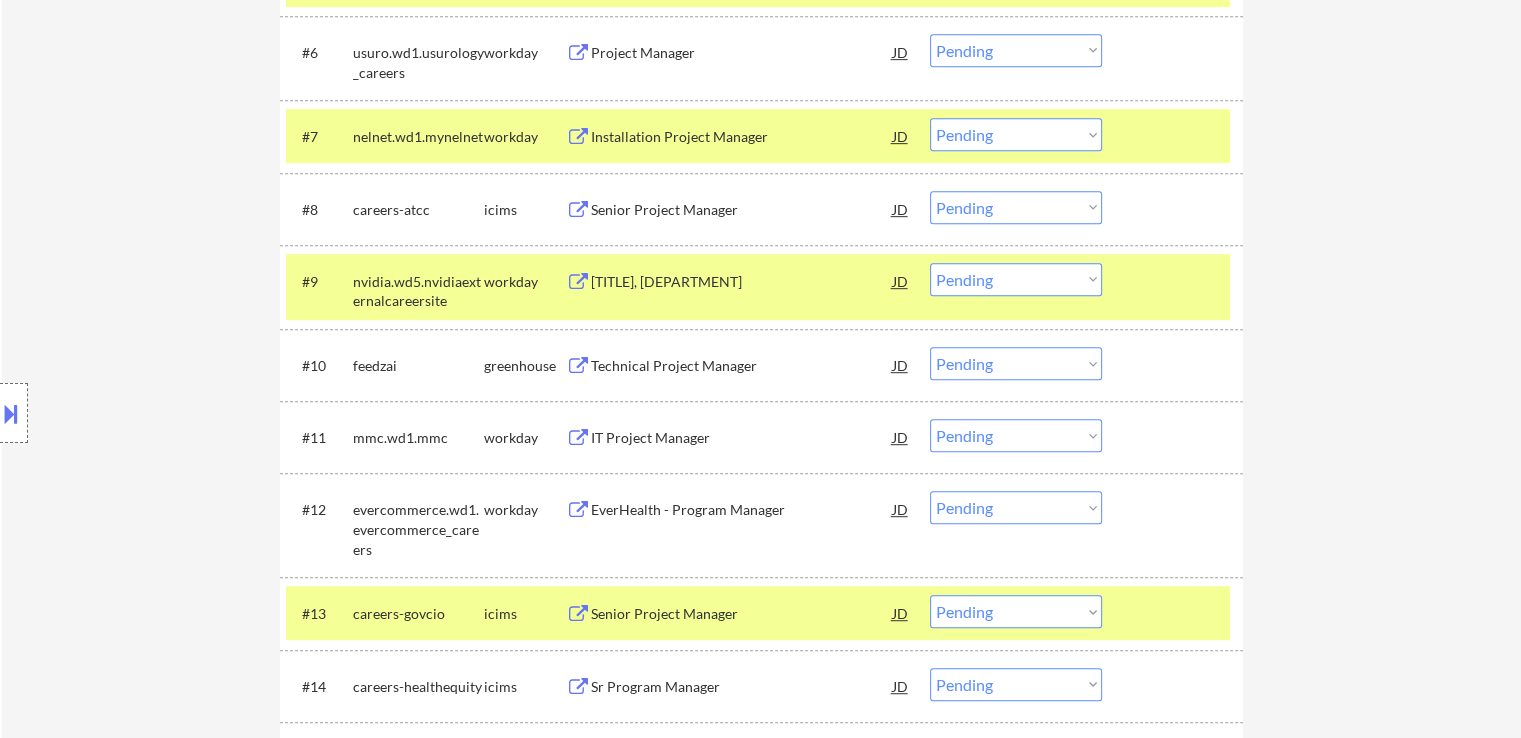 scroll, scrollTop: 1100, scrollLeft: 0, axis: vertical 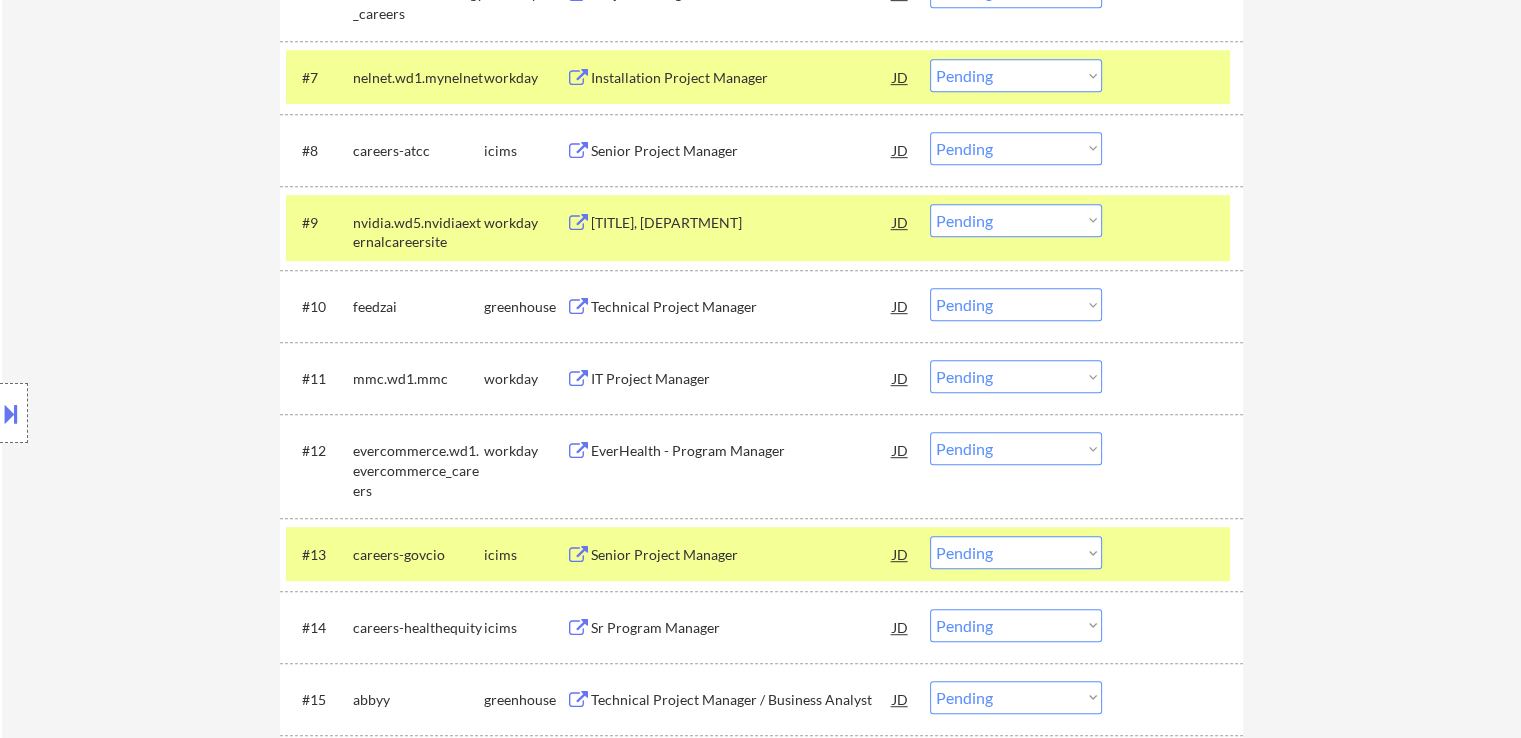 click on "Technical Project Manager" at bounding box center [742, 307] 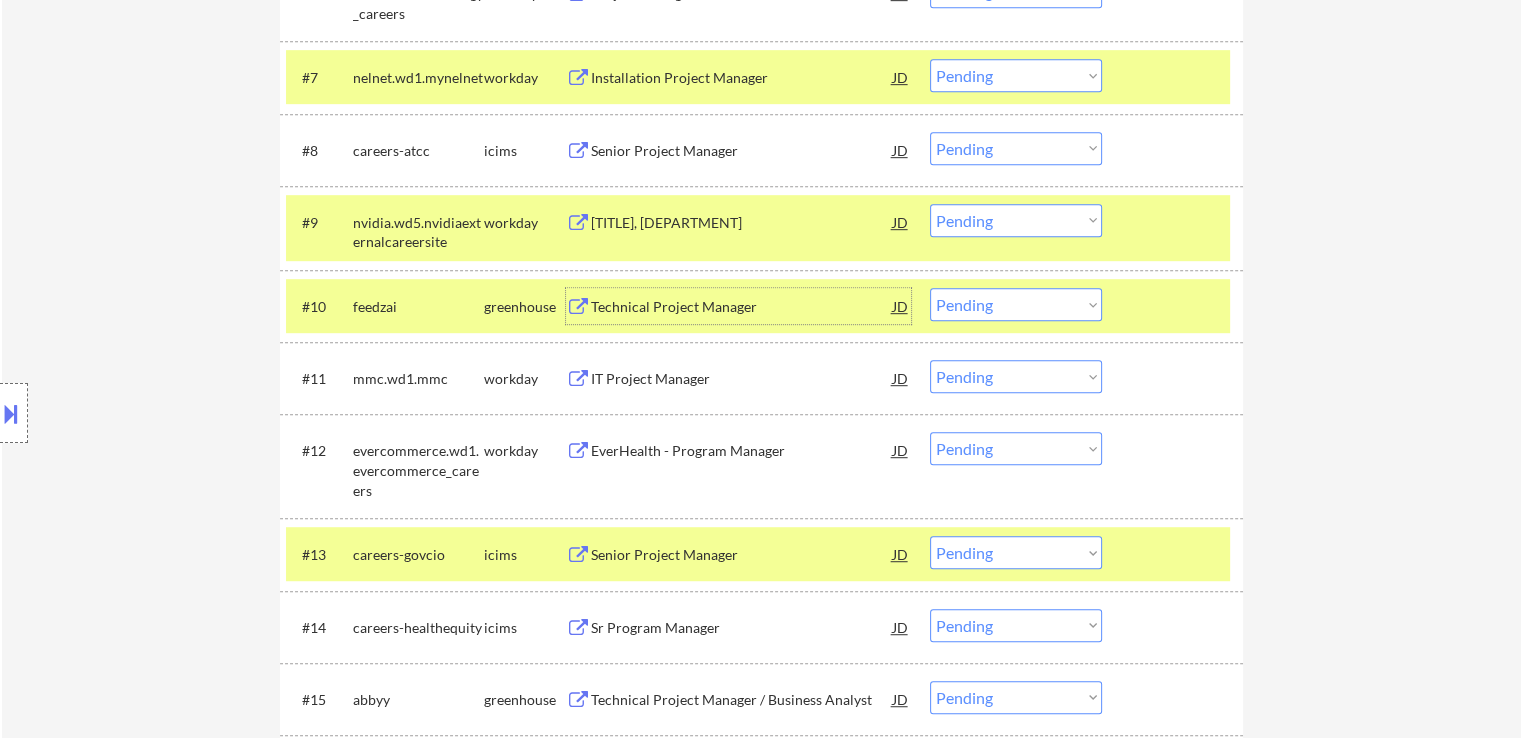click on "Choose an option... Pending Applied Excluded (Questions) Excluded (Expired) Excluded (Location) Excluded (Bad Match) Excluded (Blocklist) Excluded (Salary) Excluded (Other)" at bounding box center (1016, 304) 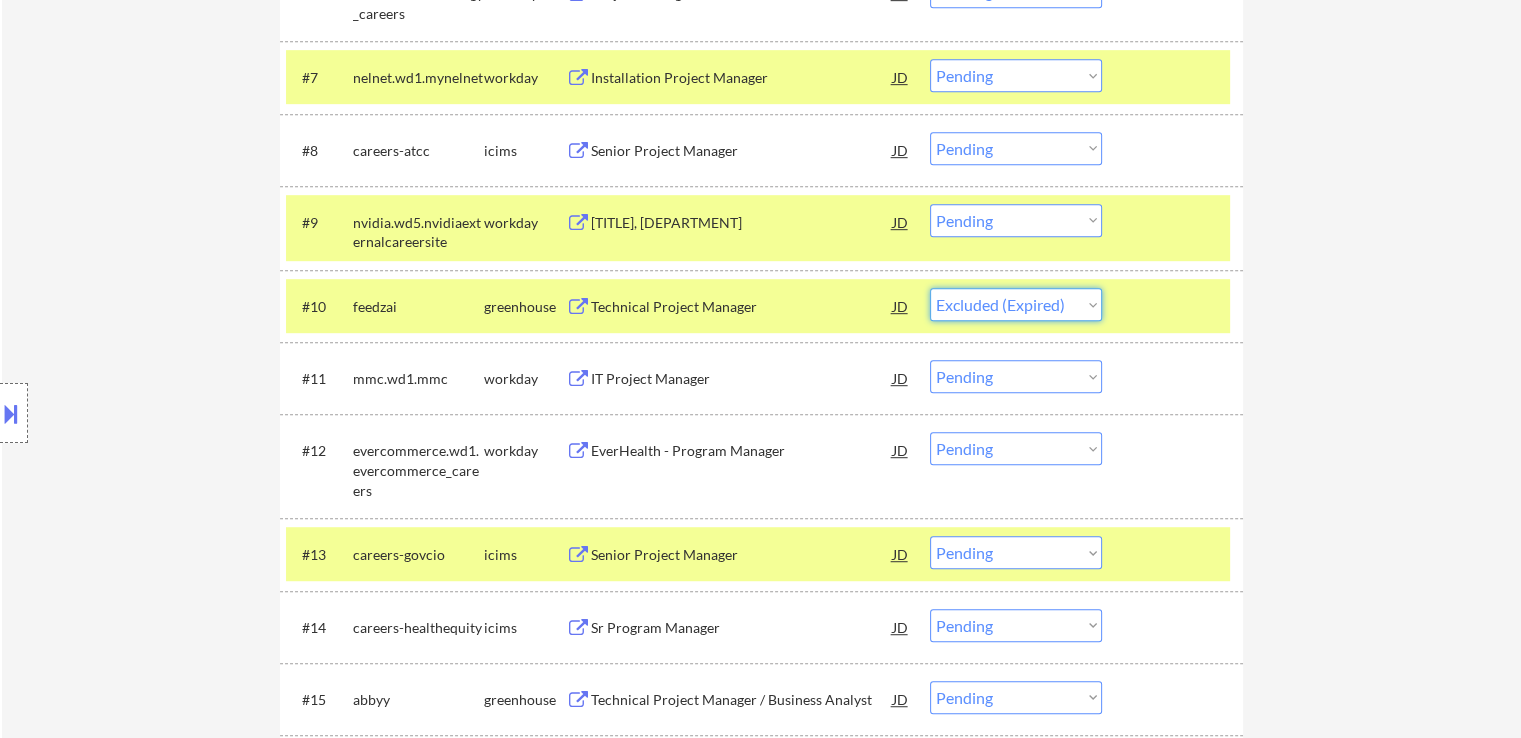 click on "Choose an option... Pending Applied Excluded (Questions) Excluded (Expired) Excluded (Location) Excluded (Bad Match) Excluded (Blocklist) Excluded (Salary) Excluded (Other)" at bounding box center [1016, 304] 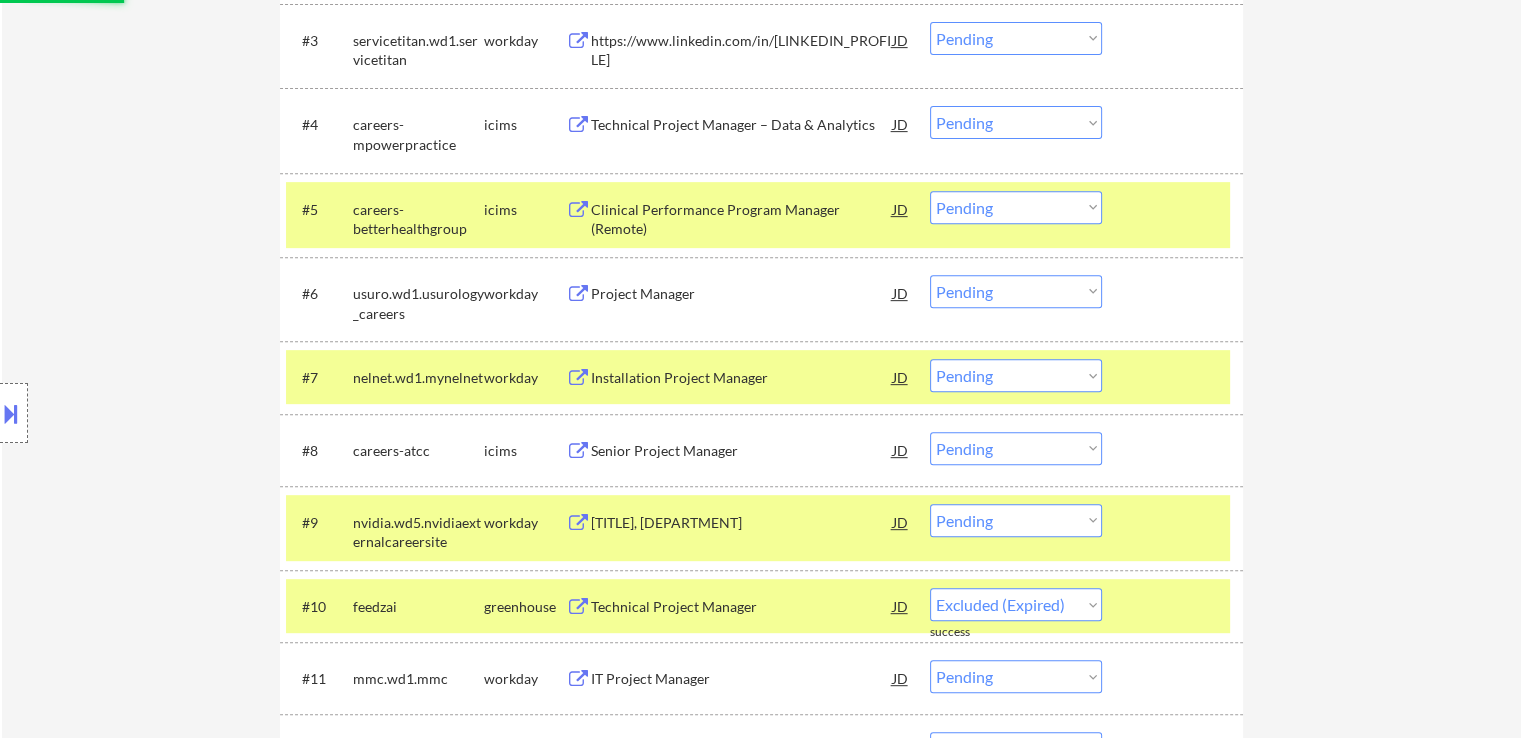 select on ""pending"" 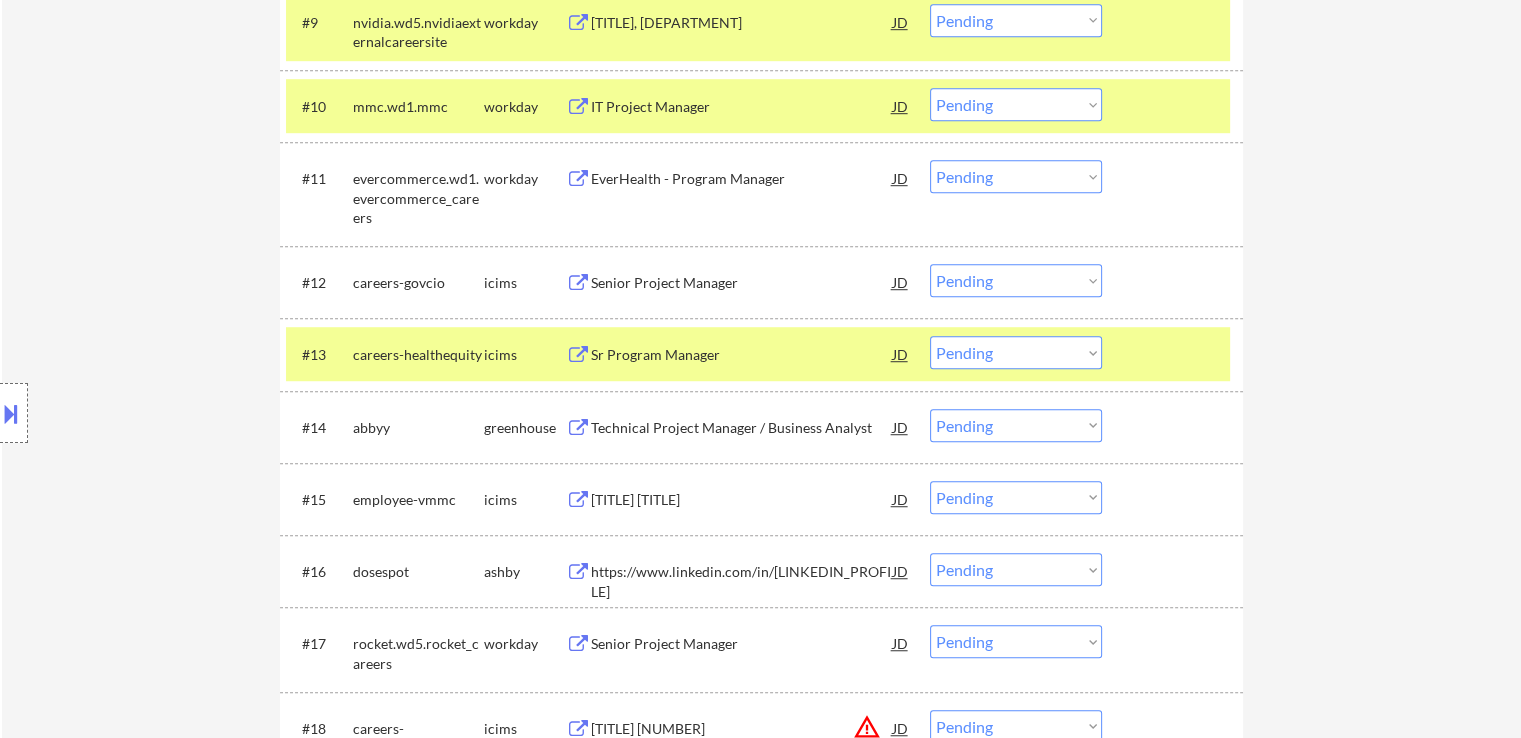 scroll, scrollTop: 1400, scrollLeft: 0, axis: vertical 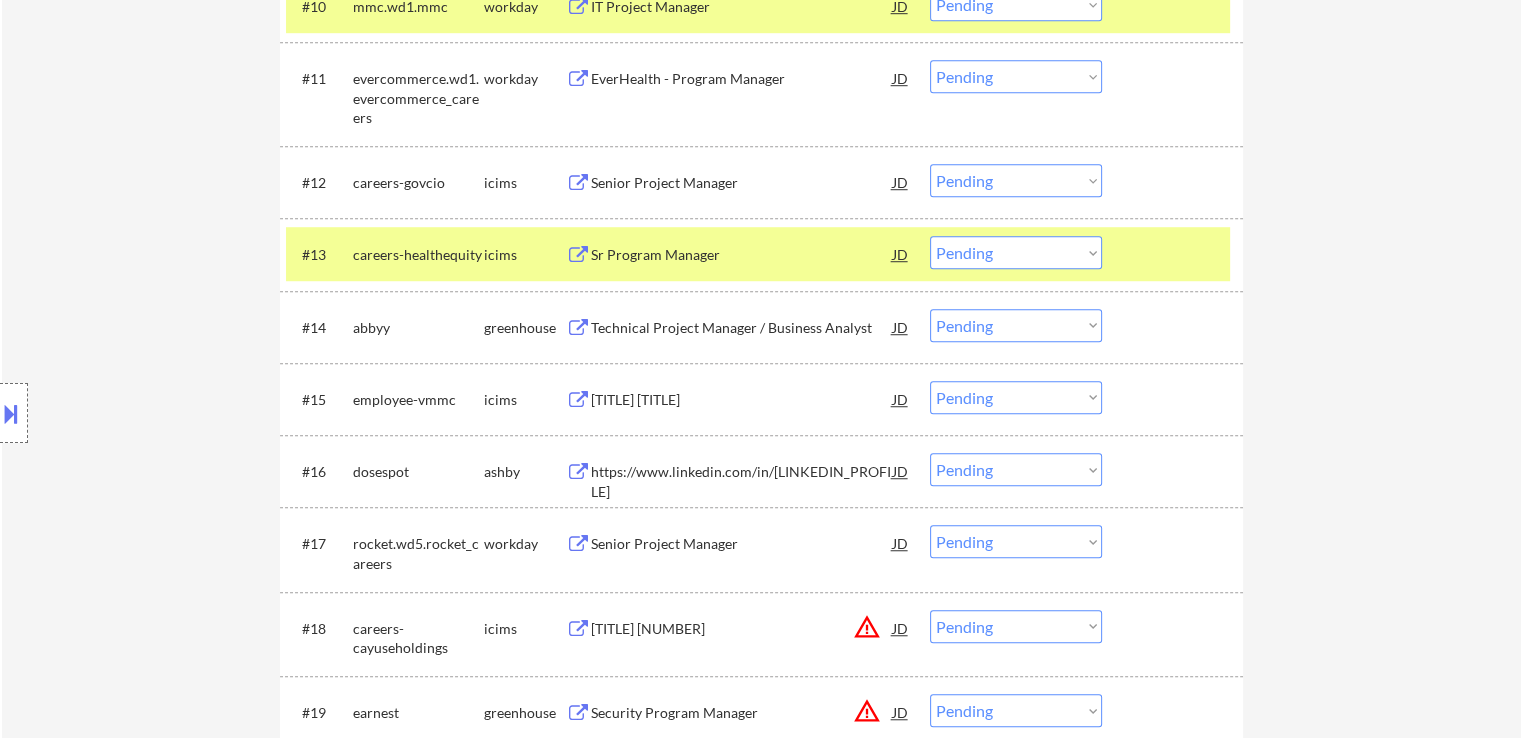 click on "Technical Project Manager / Business Analyst" at bounding box center (742, 328) 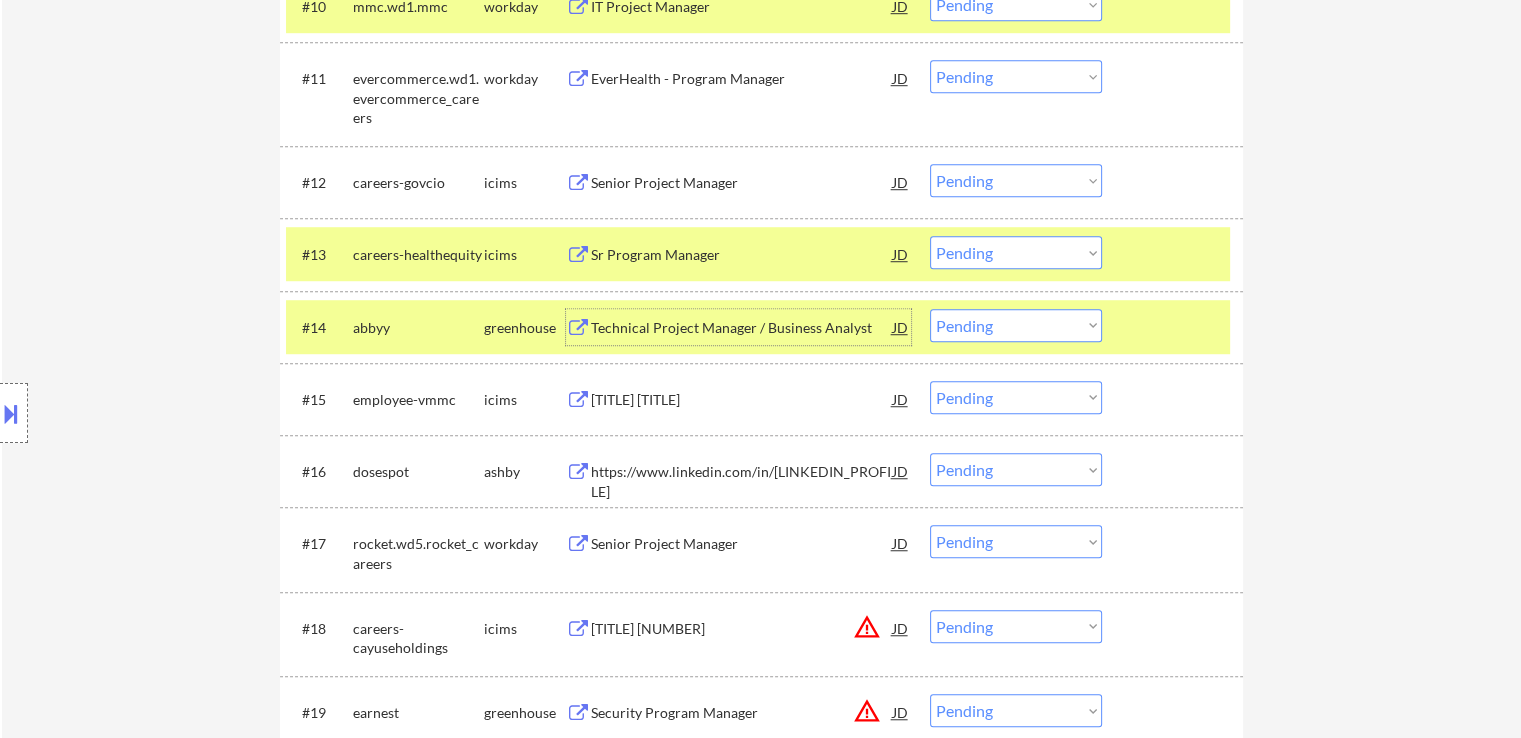 click on "https://www.linkedin.com/in/[LINKEDIN_PROFILE]" at bounding box center (742, 481) 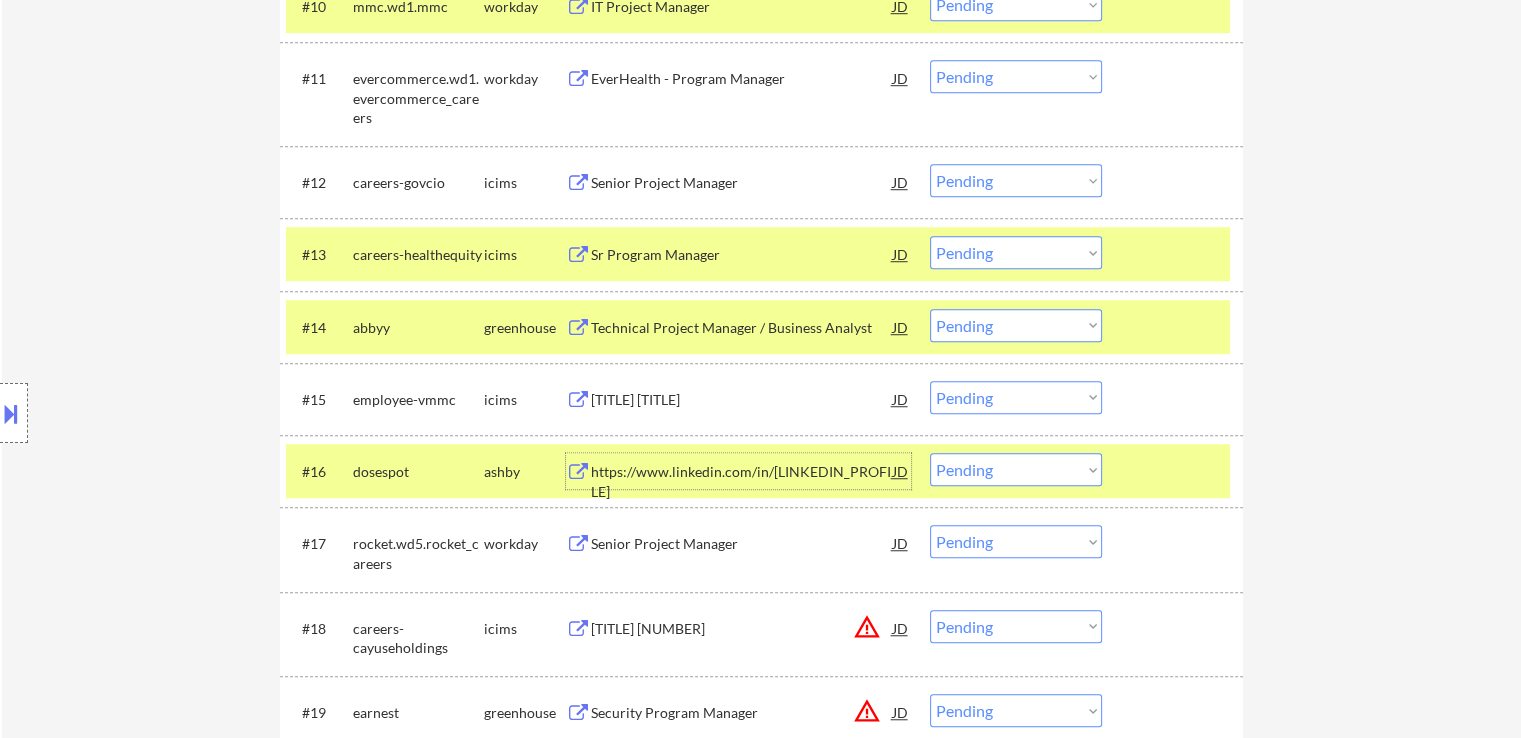 click on "Choose an option... Pending Applied Excluded (Questions) Excluded (Expired) Excluded (Location) Excluded (Bad Match) Excluded (Blocklist) Excluded (Salary) Excluded (Other)" at bounding box center [1016, 469] 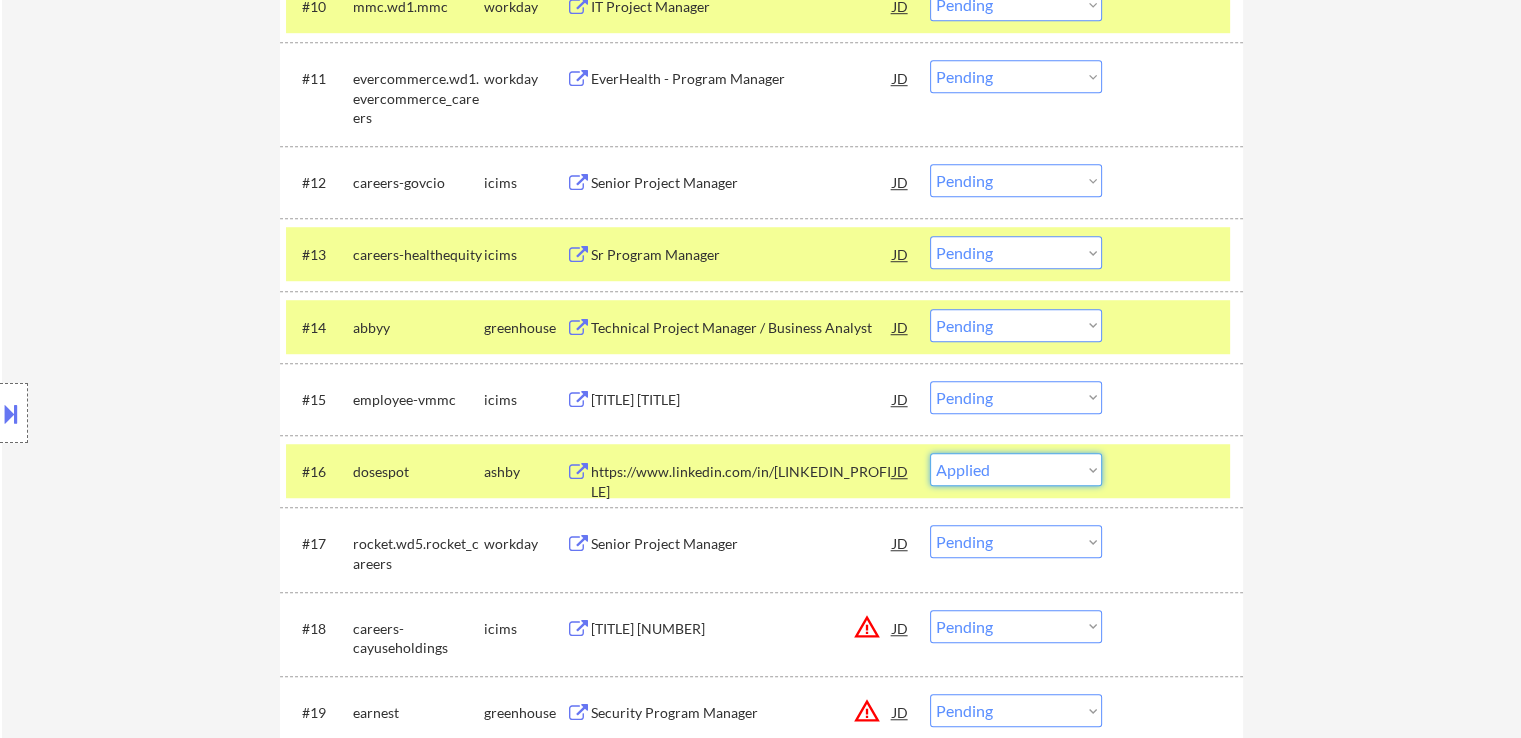 click on "Choose an option... Pending Applied Excluded (Questions) Excluded (Expired) Excluded (Location) Excluded (Bad Match) Excluded (Blocklist) Excluded (Salary) Excluded (Other)" at bounding box center [1016, 469] 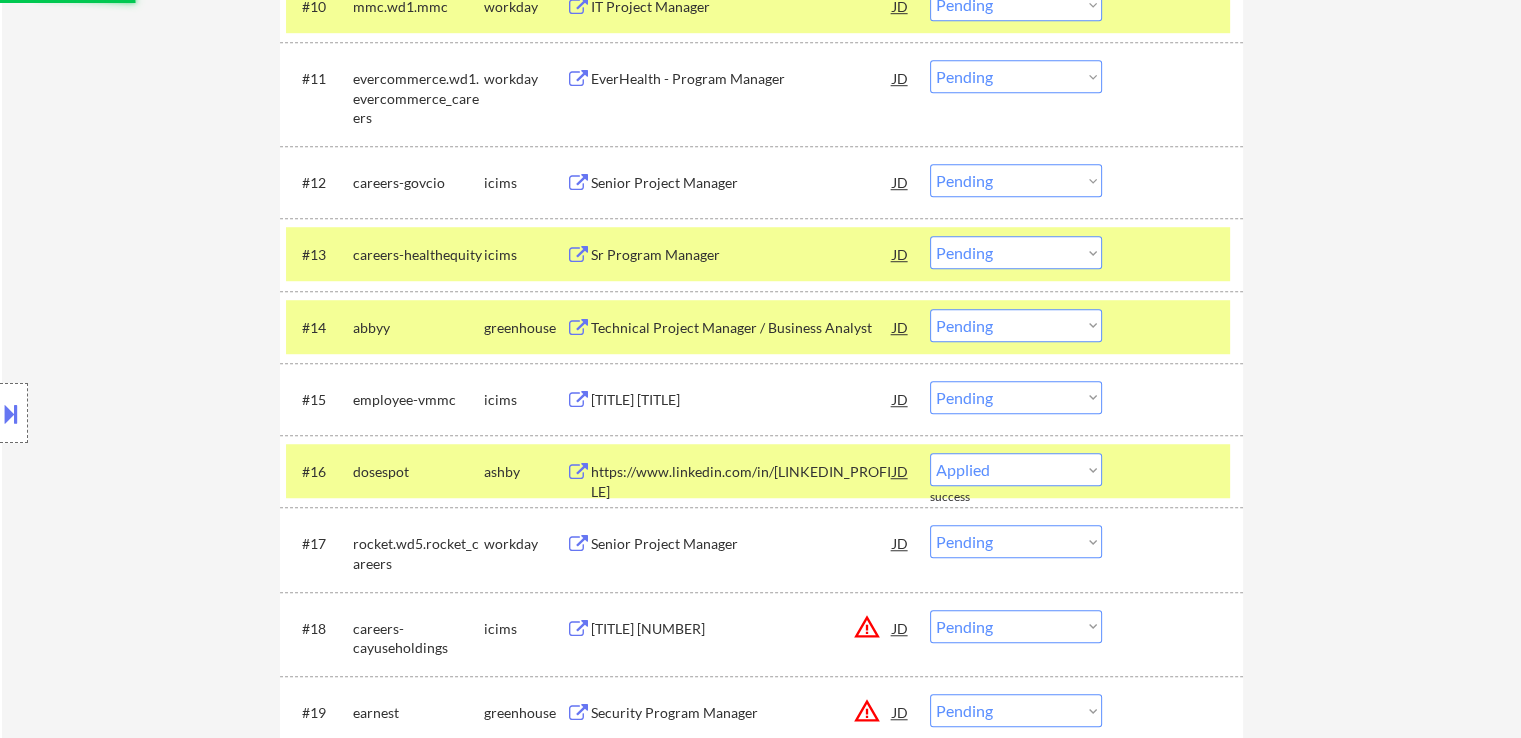 select on ""pending"" 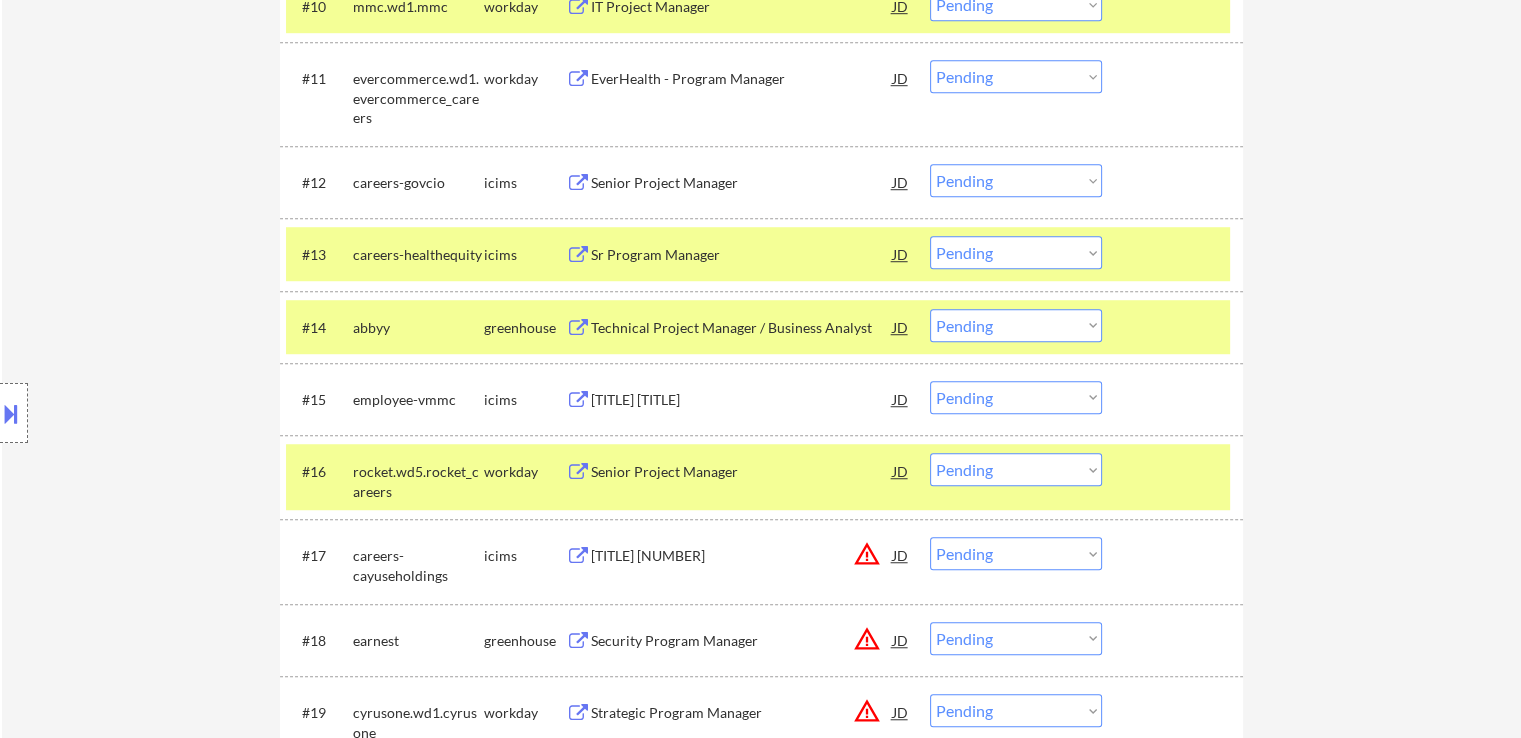 click on "Choose an option... Pending Applied Excluded (Questions) Excluded (Expired) Excluded (Location) Excluded (Bad Match) Excluded (Blocklist) Excluded (Salary) Excluded (Other)" at bounding box center [1016, 325] 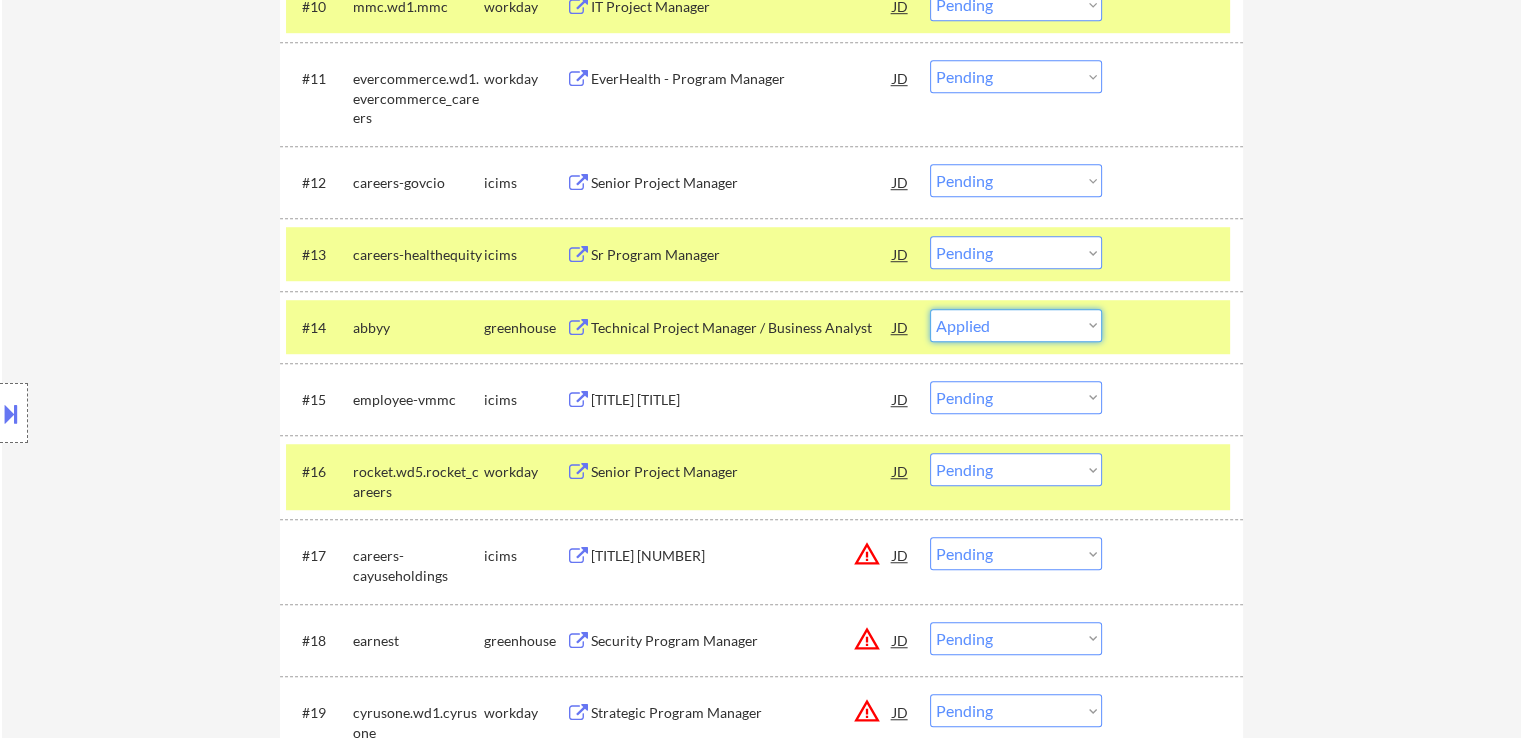 click on "Choose an option... Pending Applied Excluded (Questions) Excluded (Expired) Excluded (Location) Excluded (Bad Match) Excluded (Blocklist) Excluded (Salary) Excluded (Other)" at bounding box center [1016, 325] 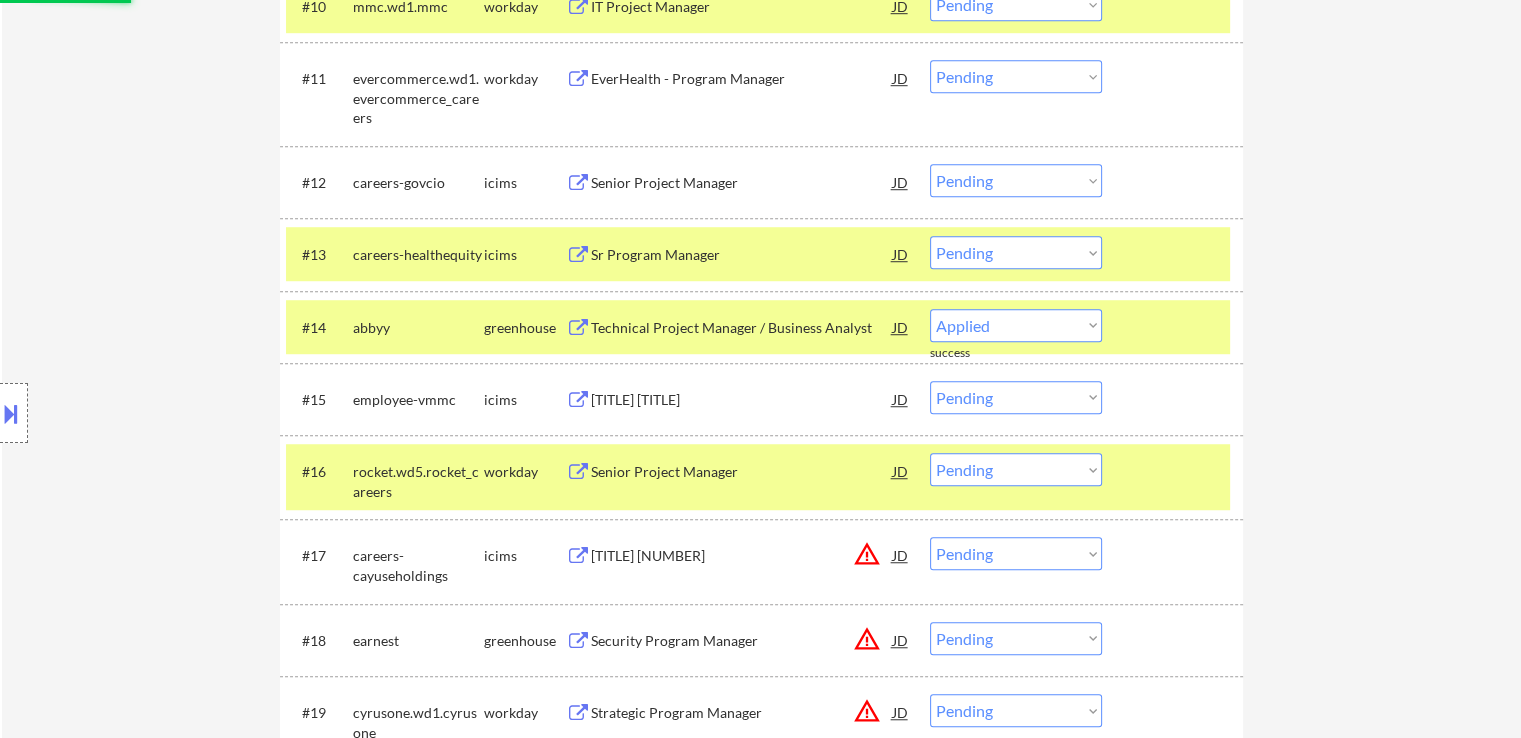 select on ""pending"" 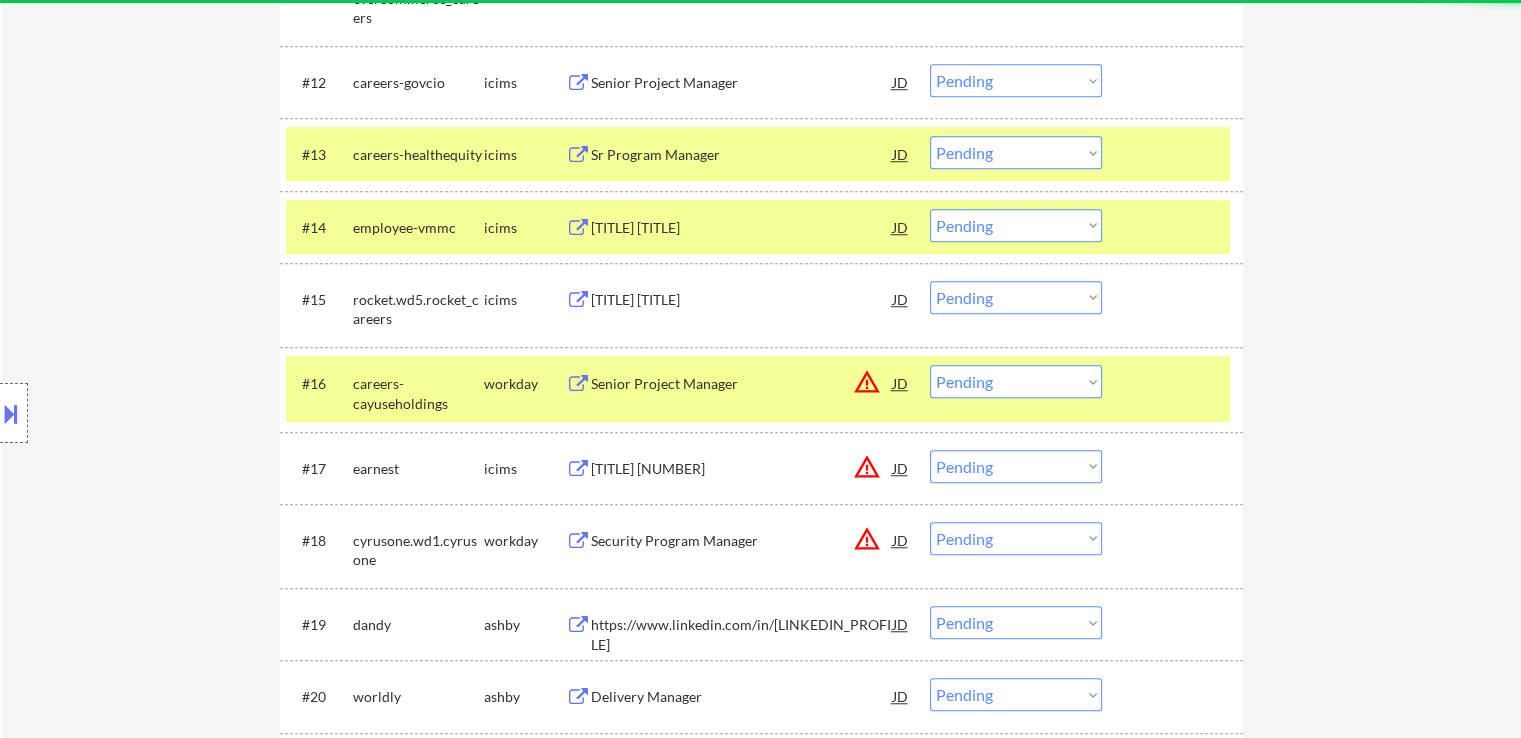 scroll, scrollTop: 1600, scrollLeft: 0, axis: vertical 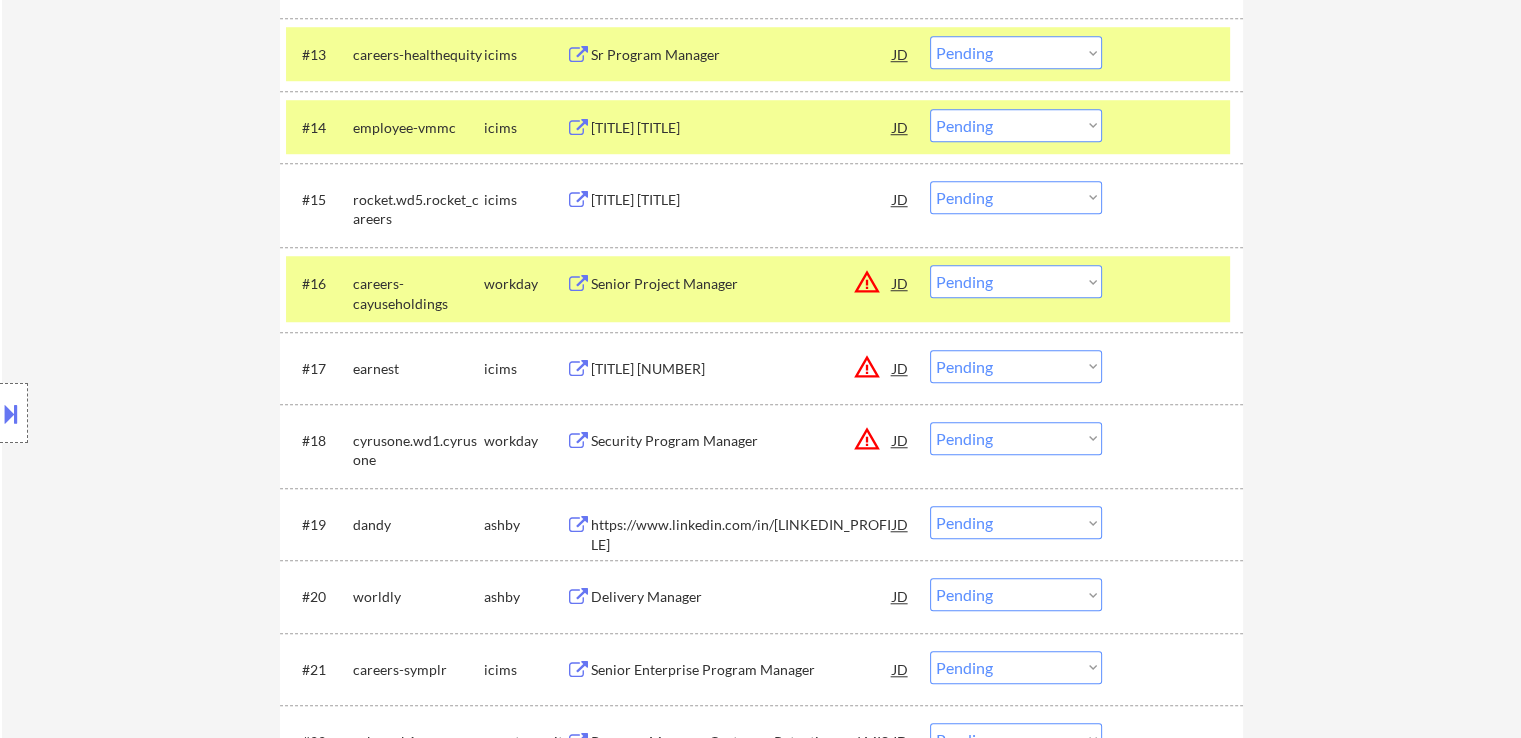 click on "Choose an option... Pending Applied Excluded (Questions) Excluded (Expired) Excluded (Location) Excluded (Bad Match) Excluded (Blocklist) Excluded (Salary) Excluded (Other)" at bounding box center (1016, 281) 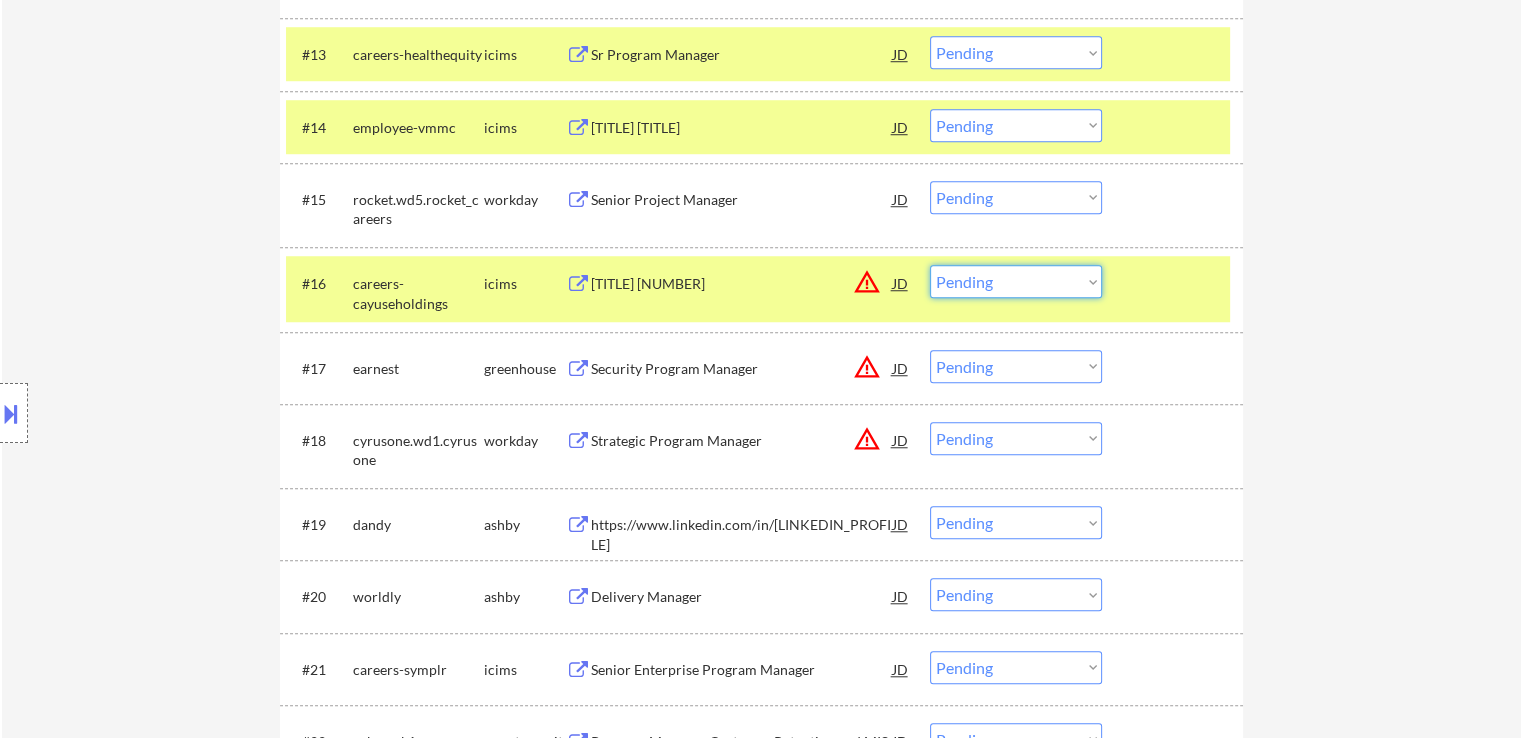 select on ""excluded__location_"" 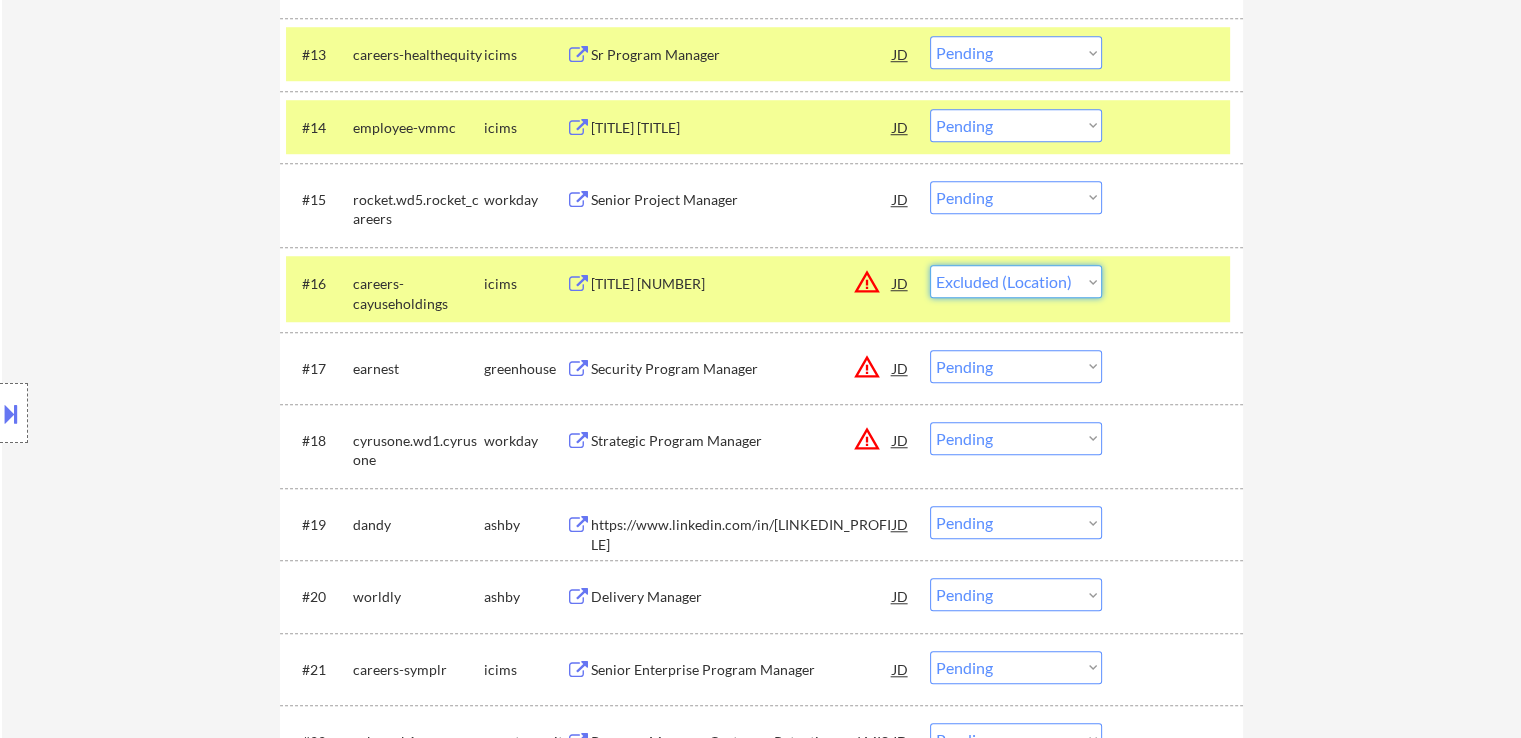 click on "Choose an option... Pending Applied Excluded (Questions) Excluded (Expired) Excluded (Location) Excluded (Bad Match) Excluded (Blocklist) Excluded (Salary) Excluded (Other)" at bounding box center [1016, 281] 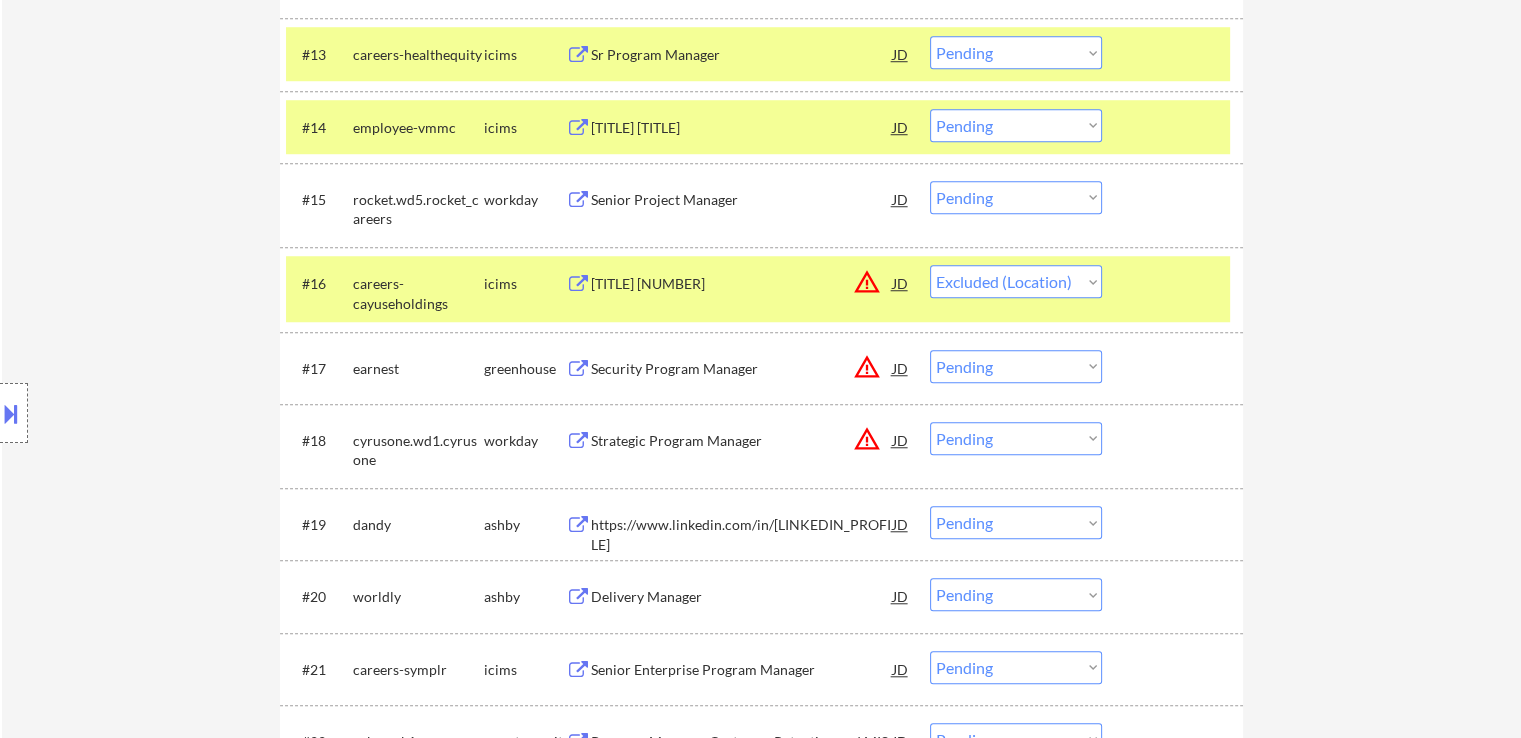 click on "Choose an option... Pending Applied Excluded (Questions) Excluded (Expired) Excluded (Location) Excluded (Bad Match) Excluded (Blocklist) Excluded (Salary) Excluded (Other)" at bounding box center (1016, 366) 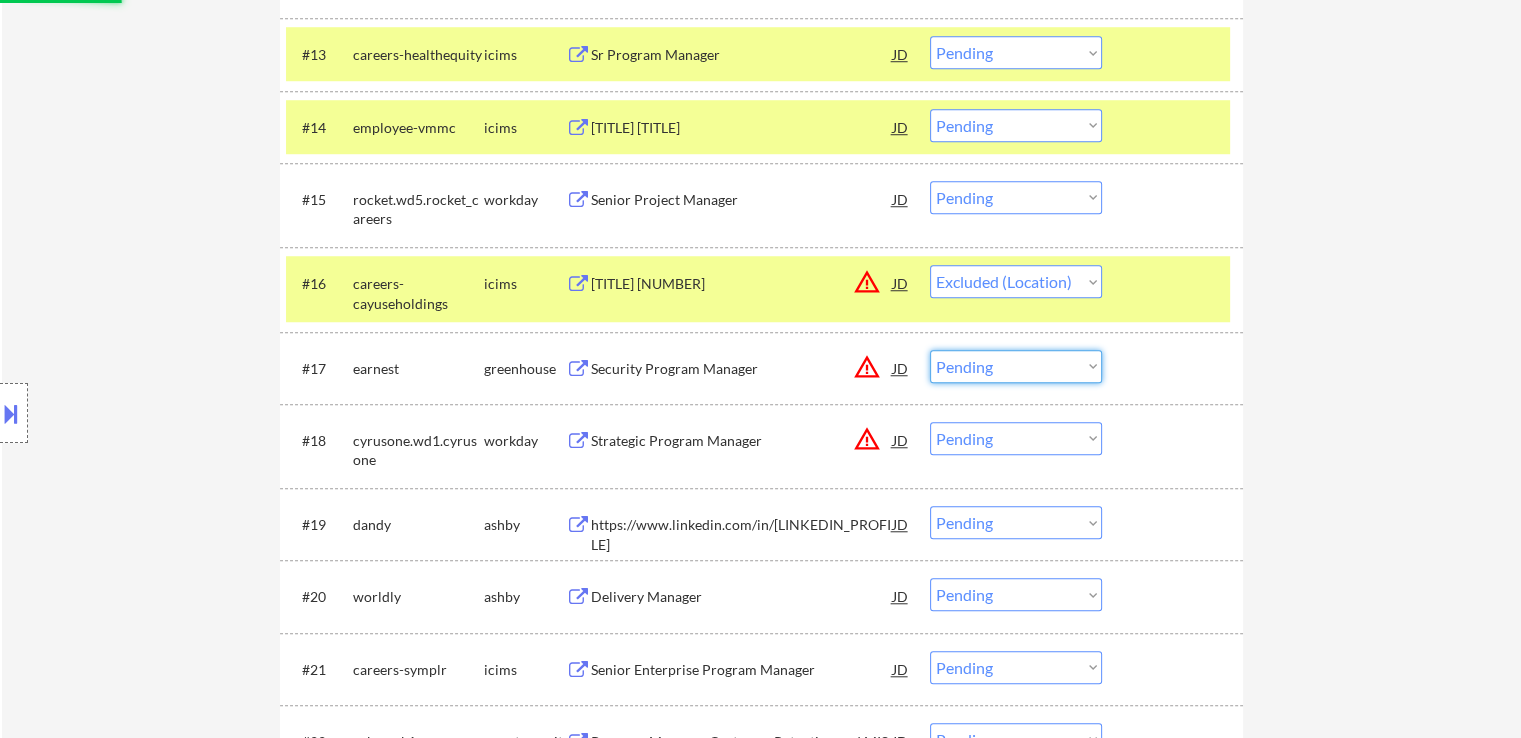 select on ""excluded__location_"" 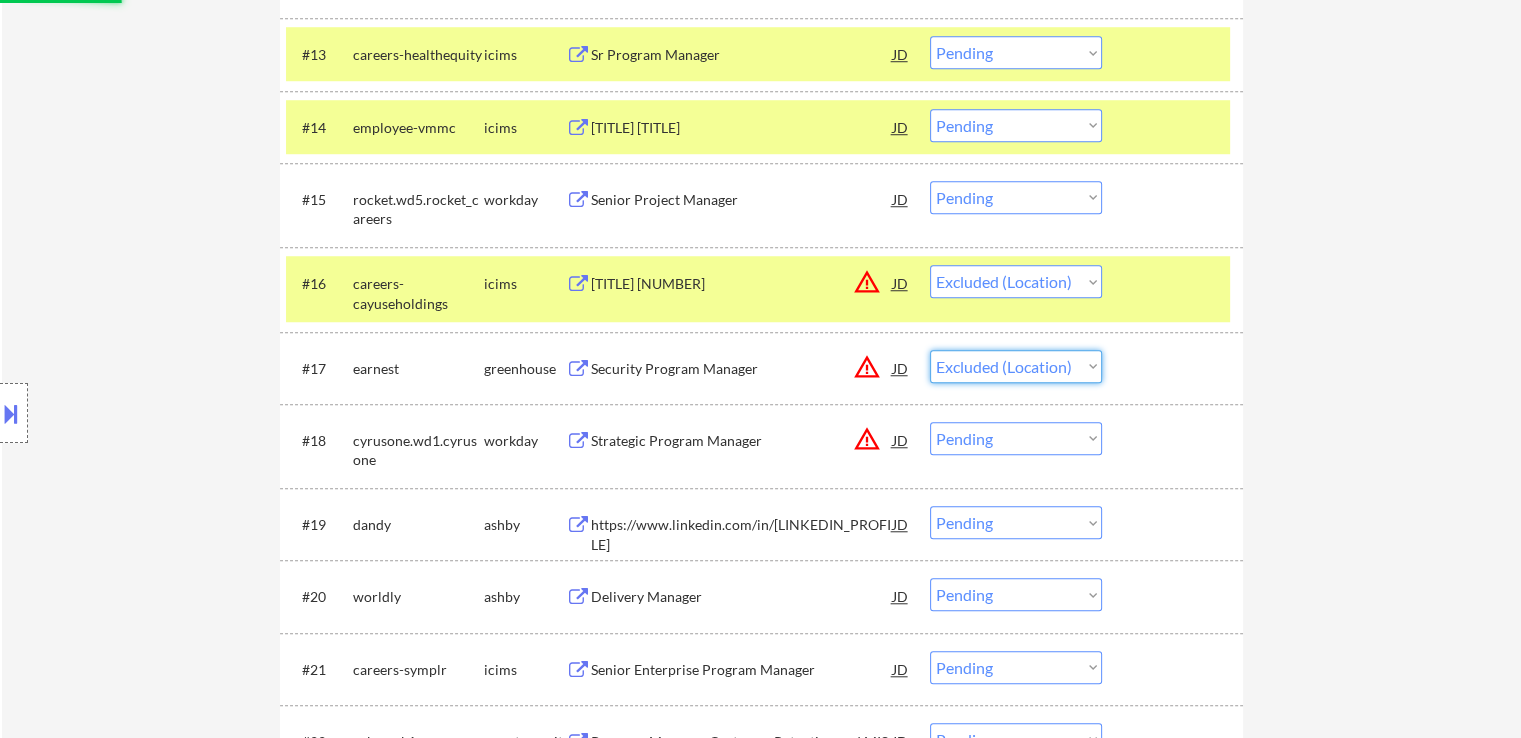 click on "Choose an option... Pending Applied Excluded (Questions) Excluded (Expired) Excluded (Location) Excluded (Bad Match) Excluded (Blocklist) Excluded (Salary) Excluded (Other)" at bounding box center [1016, 366] 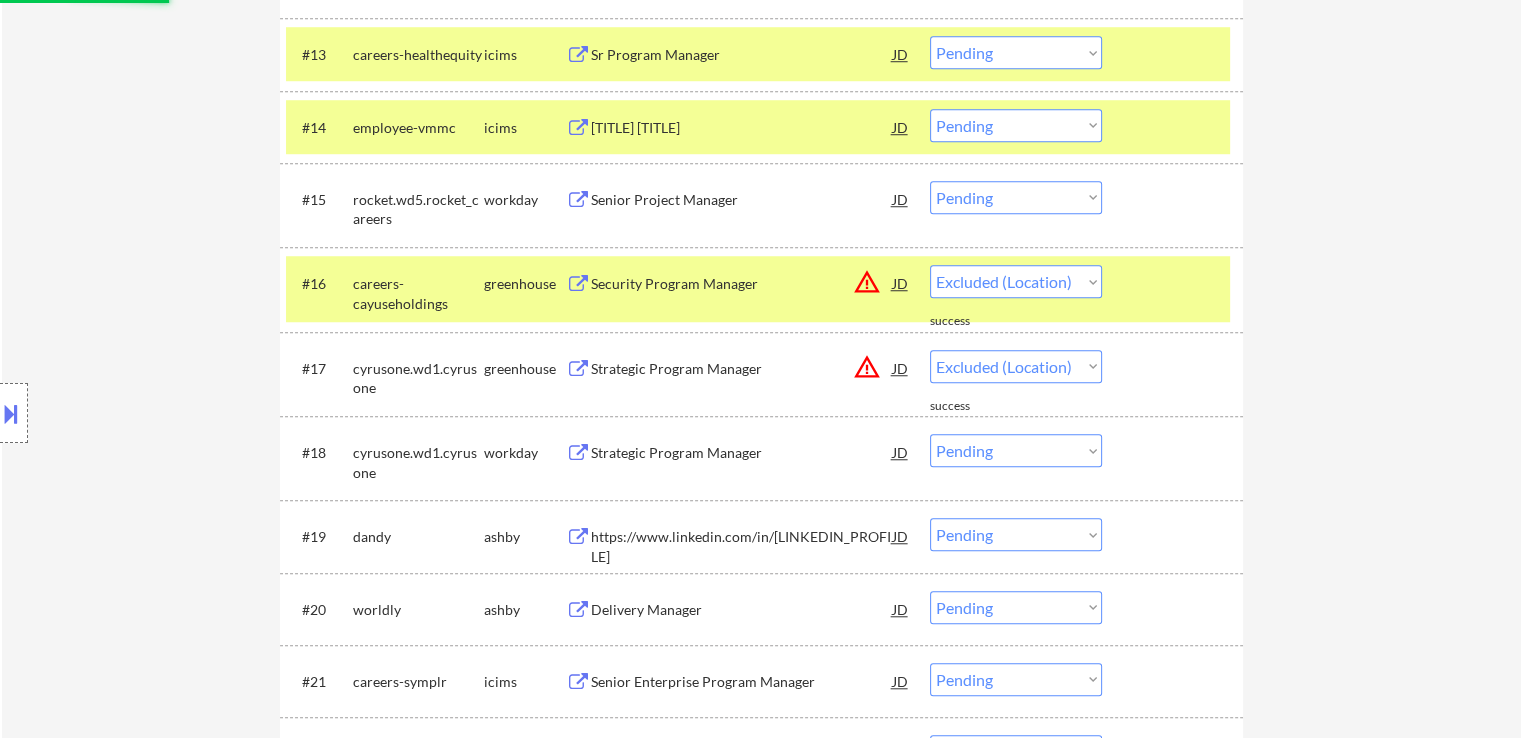 select on ""pending"" 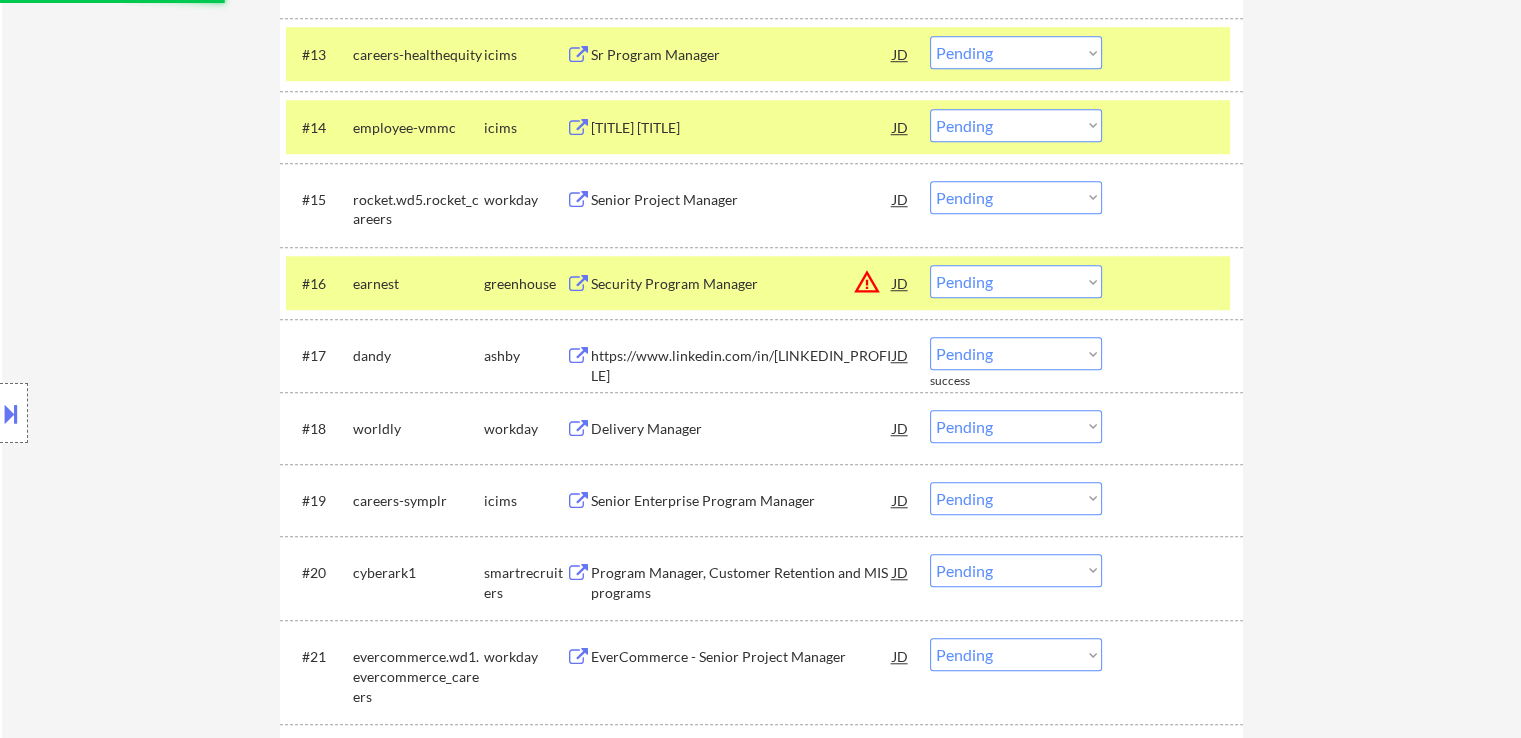 click on "Choose an option... Pending Applied Excluded (Questions) Excluded (Expired) Excluded (Location) Excluded (Bad Match) Excluded (Blocklist) Excluded (Salary) Excluded (Other)" at bounding box center [1016, 281] 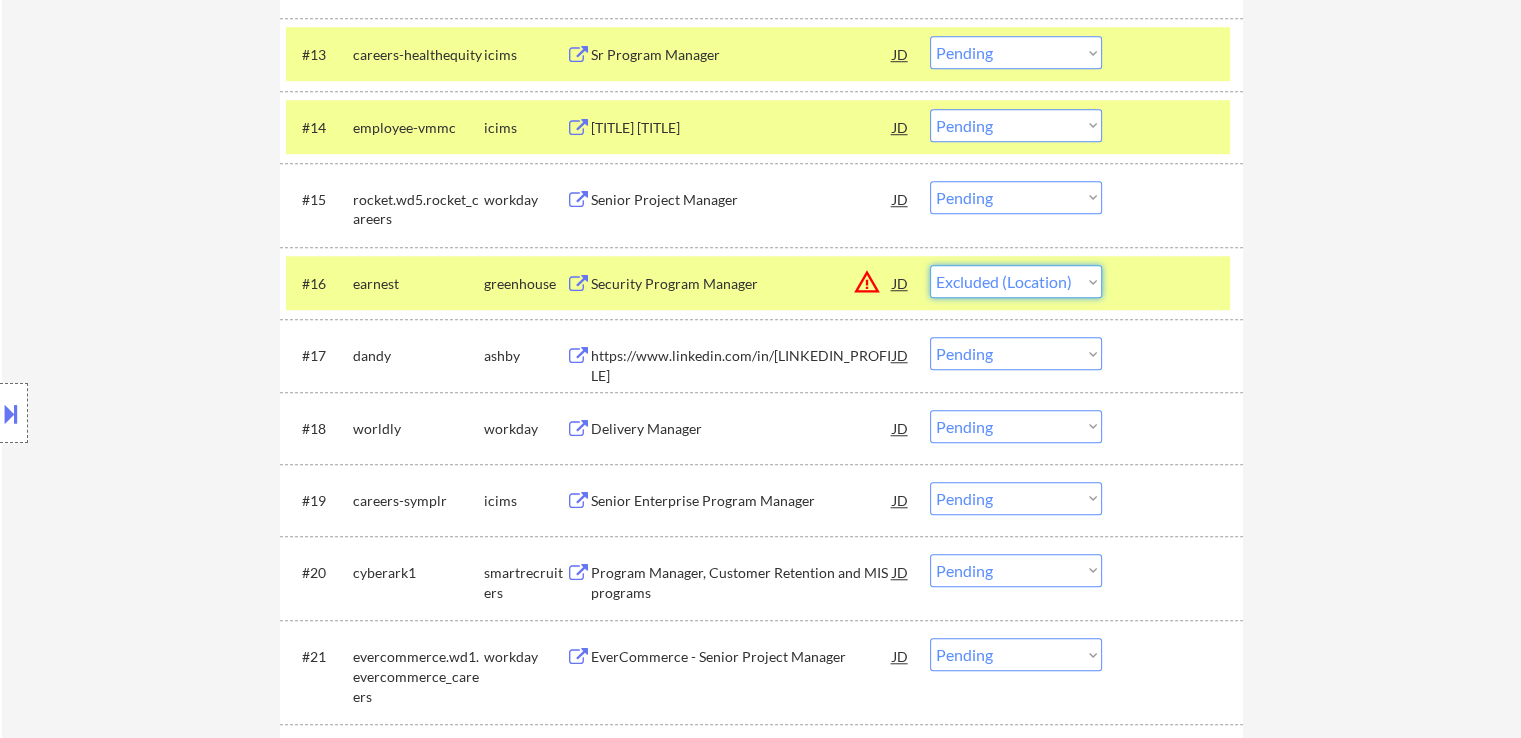 click on "Choose an option... Pending Applied Excluded (Questions) Excluded (Expired) Excluded (Location) Excluded (Bad Match) Excluded (Blocklist) Excluded (Salary) Excluded (Other)" at bounding box center [1016, 281] 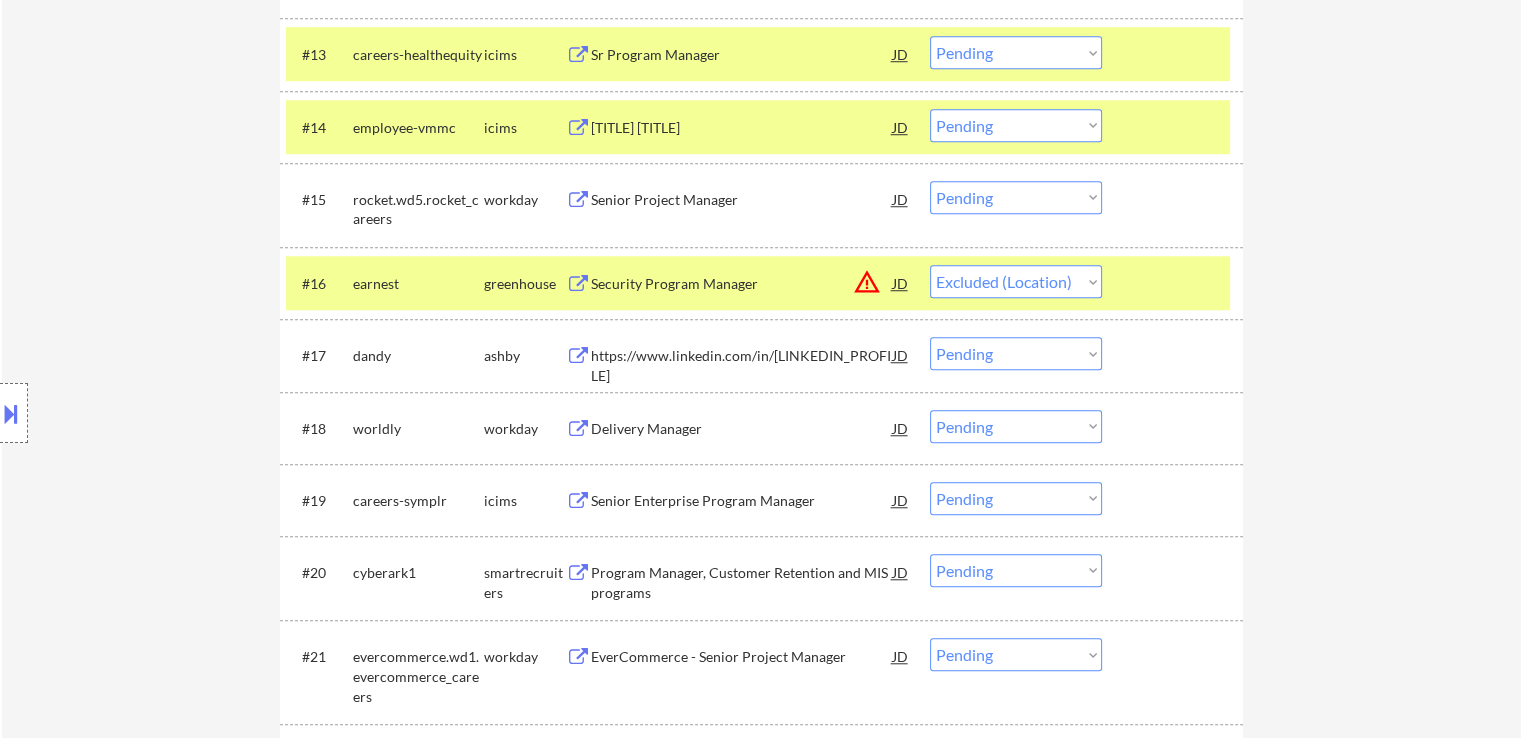 click on "← Return to /applysquad Mailslurp Inbox Job Search Builder [FIRST] [LAST] User Email: [EMAIL] Application Email: [EMAIL] Mailslurp Email: [EMAIL] LinkedIn: https://www.linkedin.com/in/[FIRST]-[LAST] Phone: [PHONE] Current Location: [CITY], [STATE], [STATE] Applies: 0 sent / 200 bought Internal Notes Can work in country of residence?: yes Squad Notes Minimum salary: $100,000 Will need Visa to work in that country now/future?: no Download Resume Add a Job Manually [FIRST] Applications Pending (139) Excluded (38) Applied (14) All (191) View All Results Back 1 / 2
Next Company ATS Title Status Date Applied #1 wgu.wd5.external workday Project Manager I JD warning_amber Choose an option... Pending Applied Excluded (Questions) Excluded (Expired) Excluded (Location) Excluded (Bad Match) Excluded (Blocklist) Excluded (Salary) Excluded (Other) success #2 rsm.wd1.rsmcareers workday Project Manager - Technical JD warning_amber Choose an option... #3" at bounding box center (761, 2784) 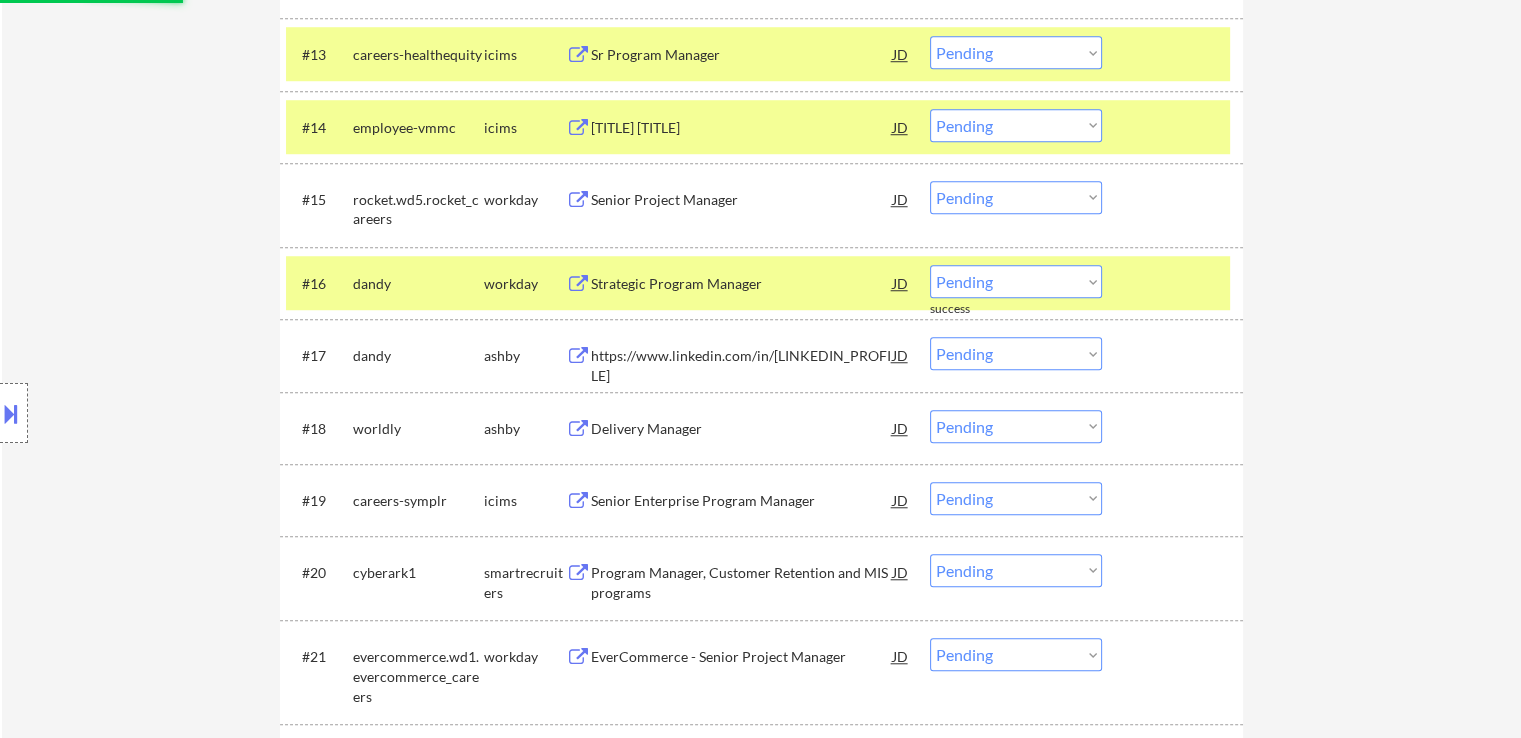 scroll, scrollTop: 1700, scrollLeft: 0, axis: vertical 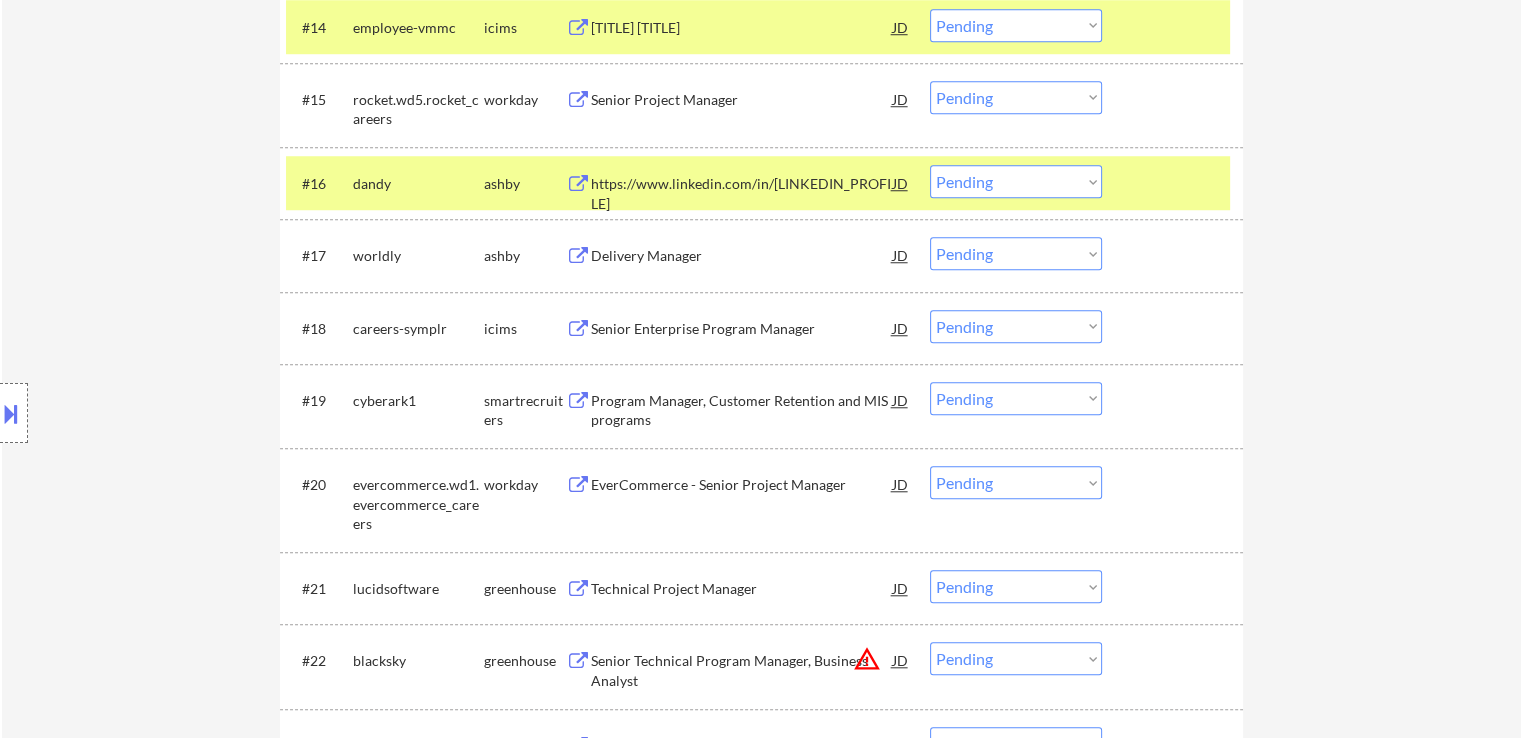 click on "https://www.linkedin.com/in/[LINKEDIN_PROFILE]" at bounding box center [742, 193] 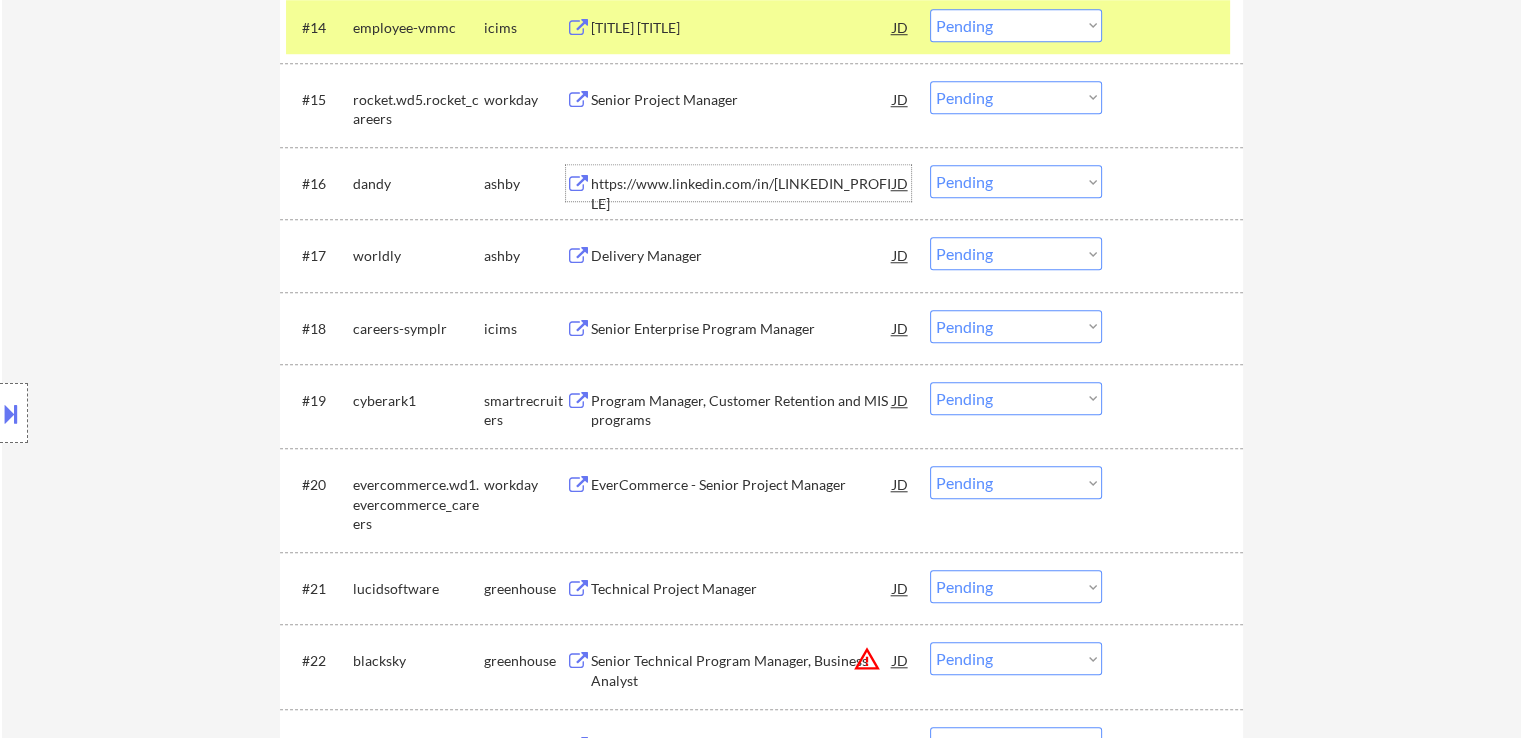 click on "Delivery Manager" at bounding box center (742, 256) 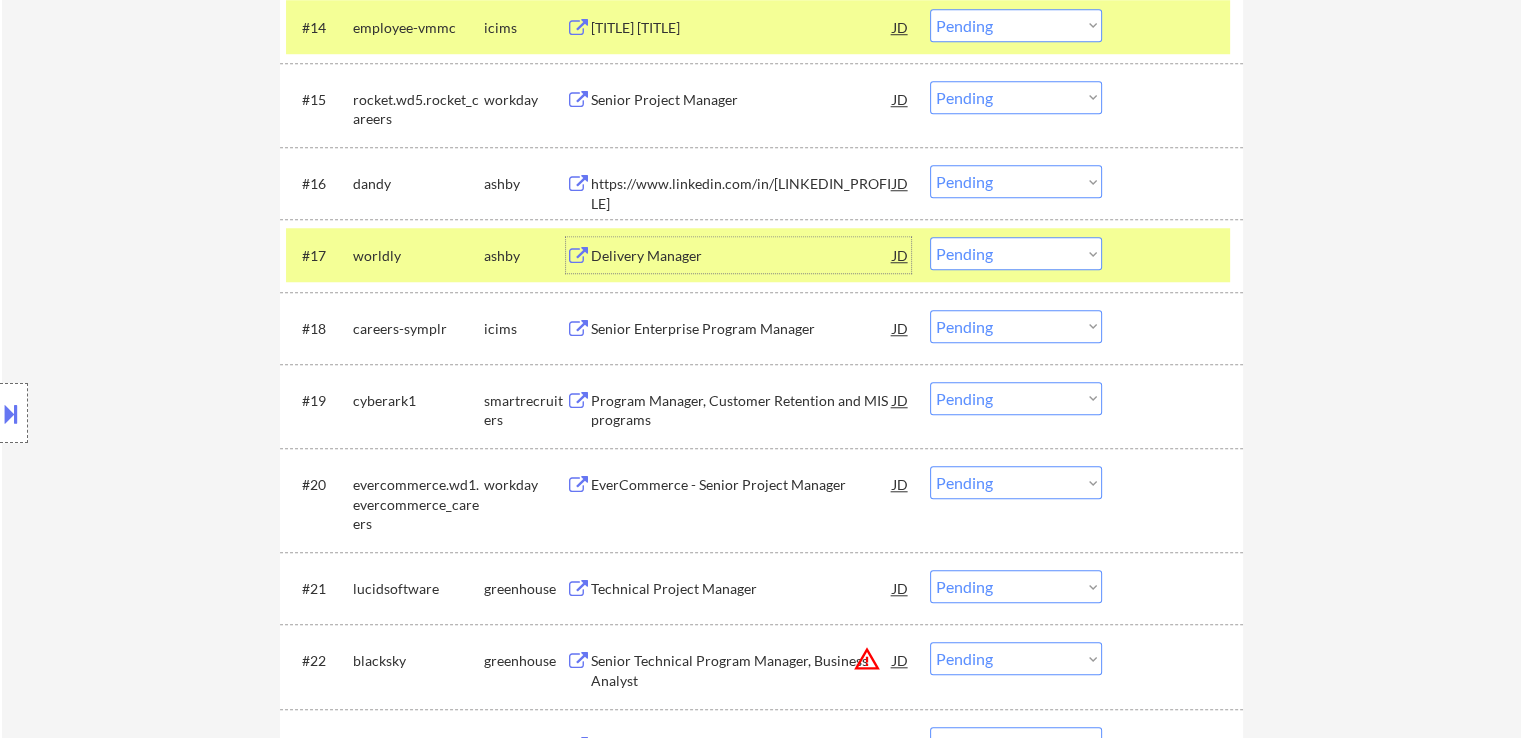 click on "Choose an option... Pending Applied Excluded (Questions) Excluded (Expired) Excluded (Location) Excluded (Bad Match) Excluded (Blocklist) Excluded (Salary) Excluded (Other)" at bounding box center (1016, 181) 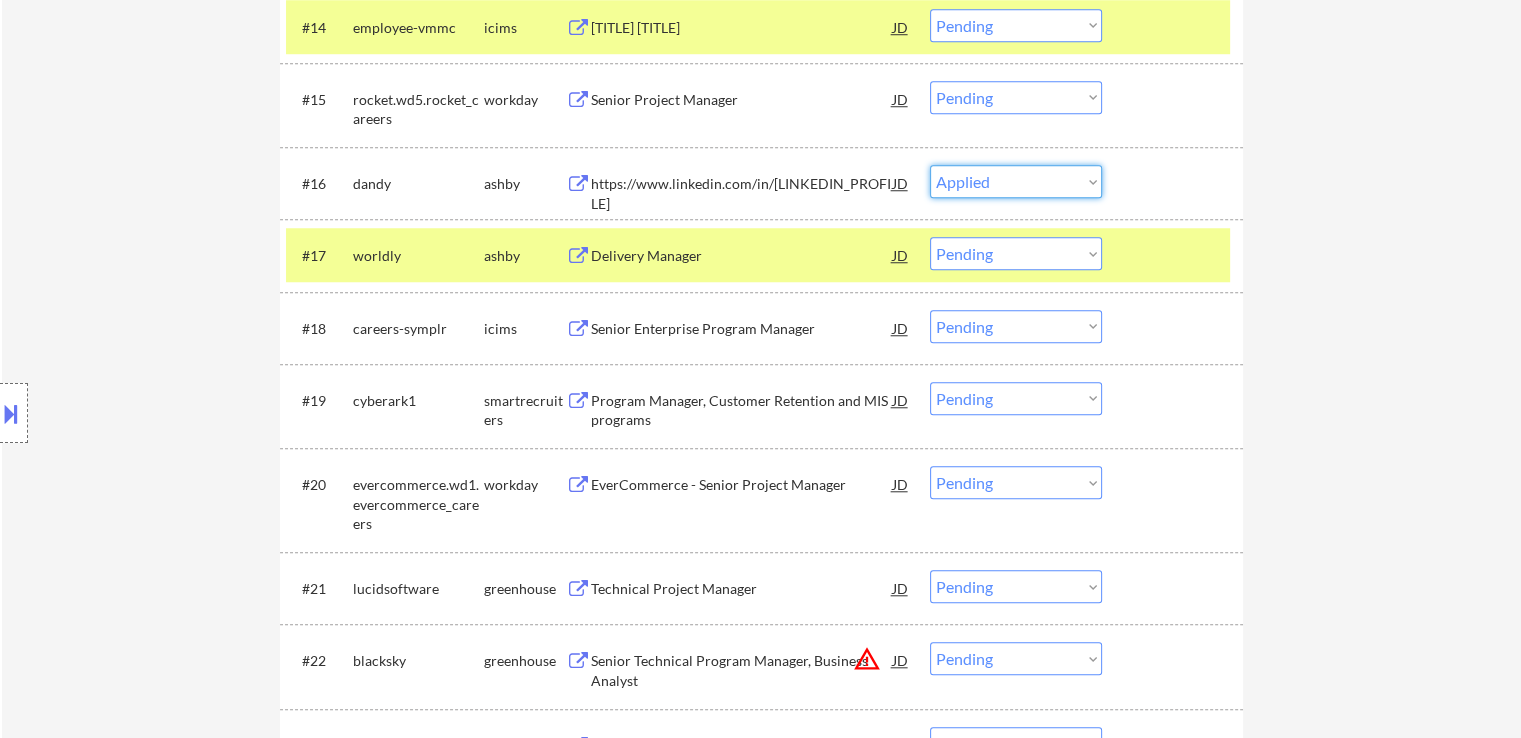 click on "Choose an option... Pending Applied Excluded (Questions) Excluded (Expired) Excluded (Location) Excluded (Bad Match) Excluded (Blocklist) Excluded (Salary) Excluded (Other)" at bounding box center (1016, 181) 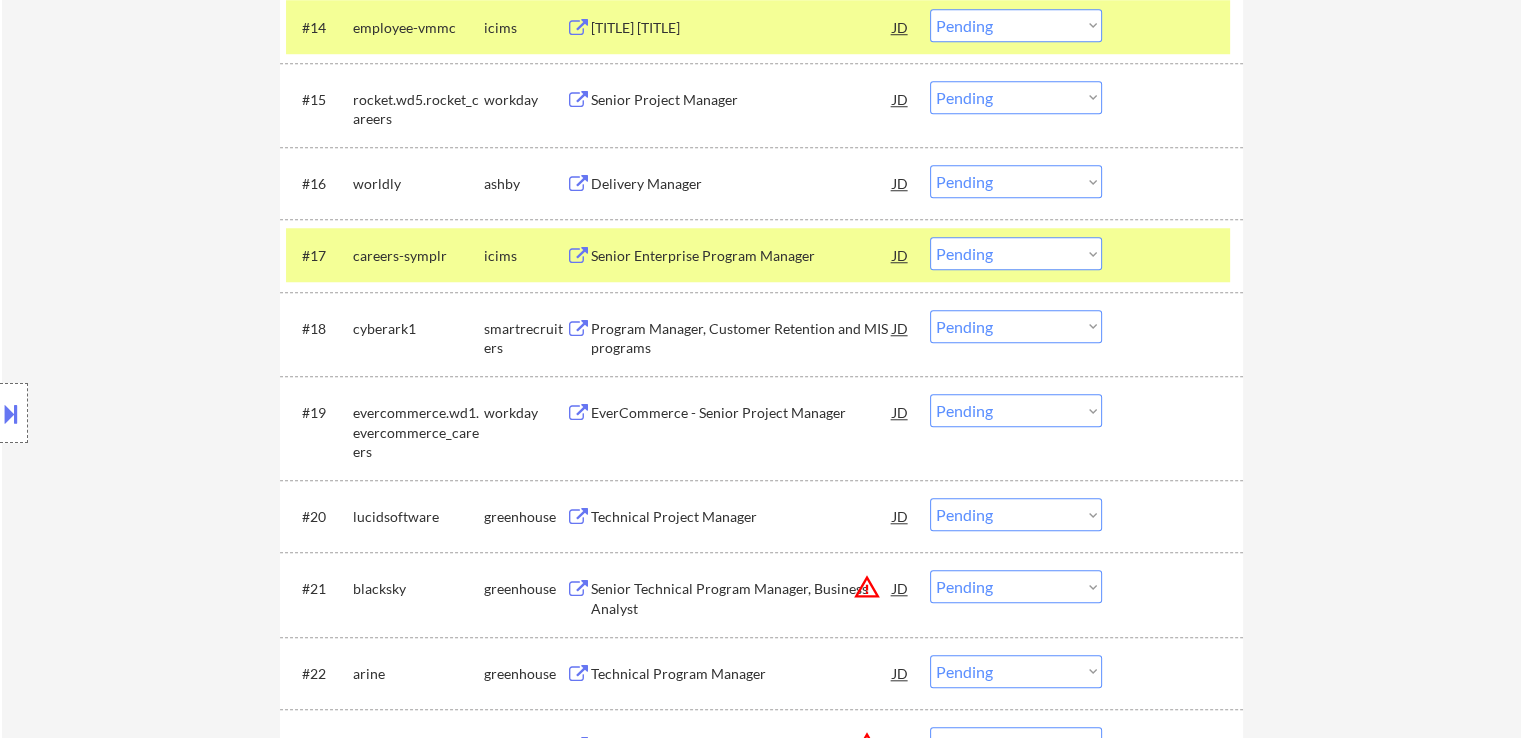 click on "Choose an option... Pending Applied Excluded (Questions) Excluded (Expired) Excluded (Location) Excluded (Bad Match) Excluded (Blocklist) Excluded (Salary) Excluded (Other)" at bounding box center [1016, 181] 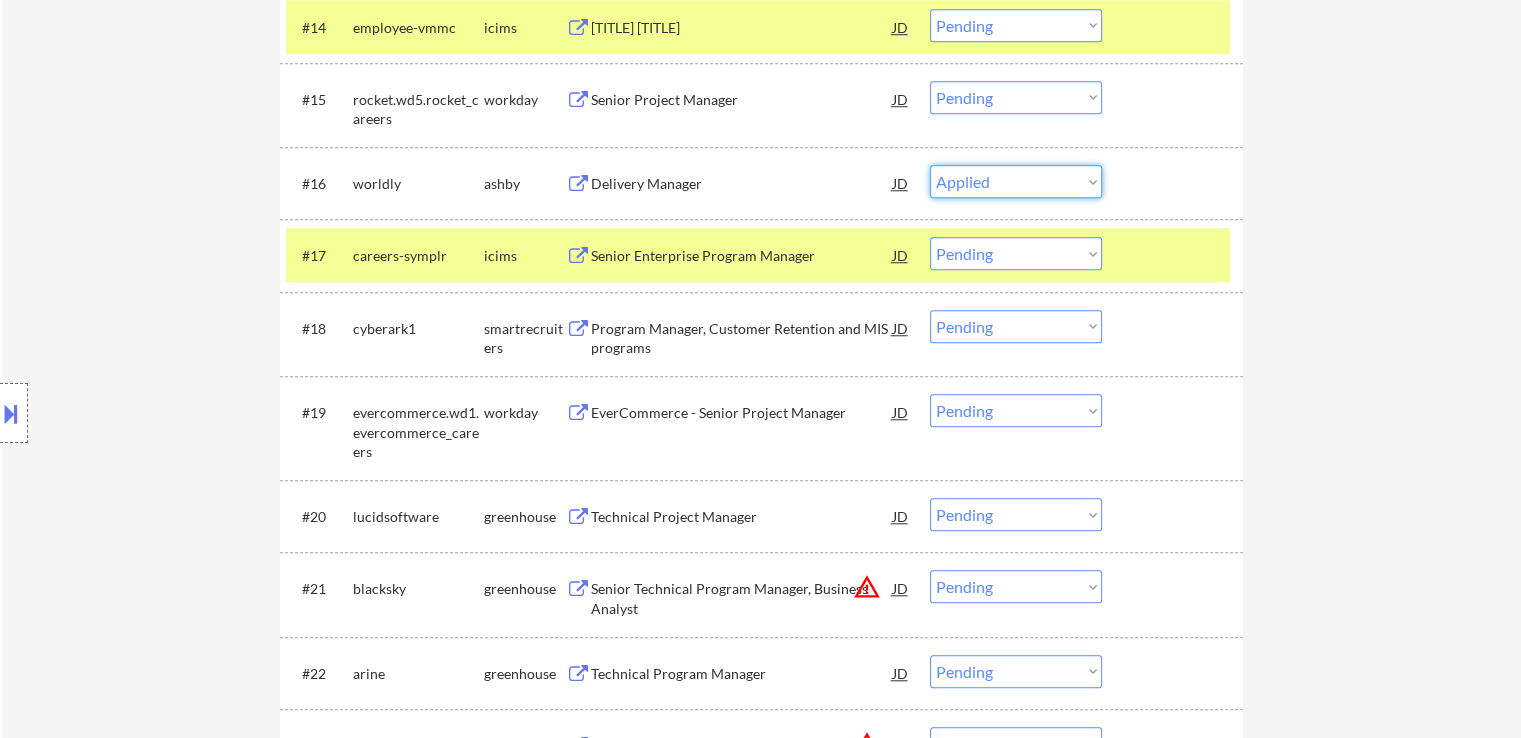 click on "Choose an option... Pending Applied Excluded (Questions) Excluded (Expired) Excluded (Location) Excluded (Bad Match) Excluded (Blocklist) Excluded (Salary) Excluded (Other)" at bounding box center [1016, 181] 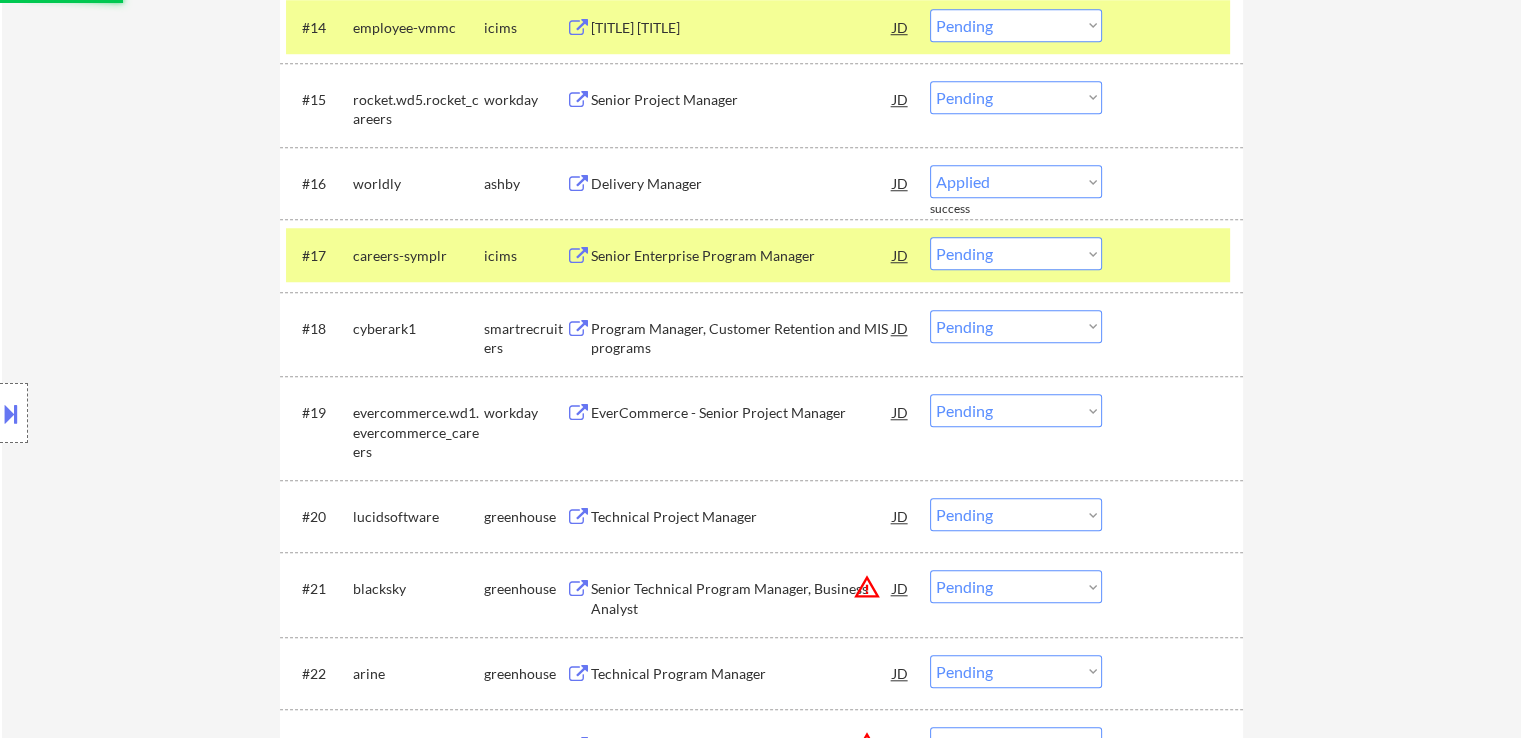 select on ""pending"" 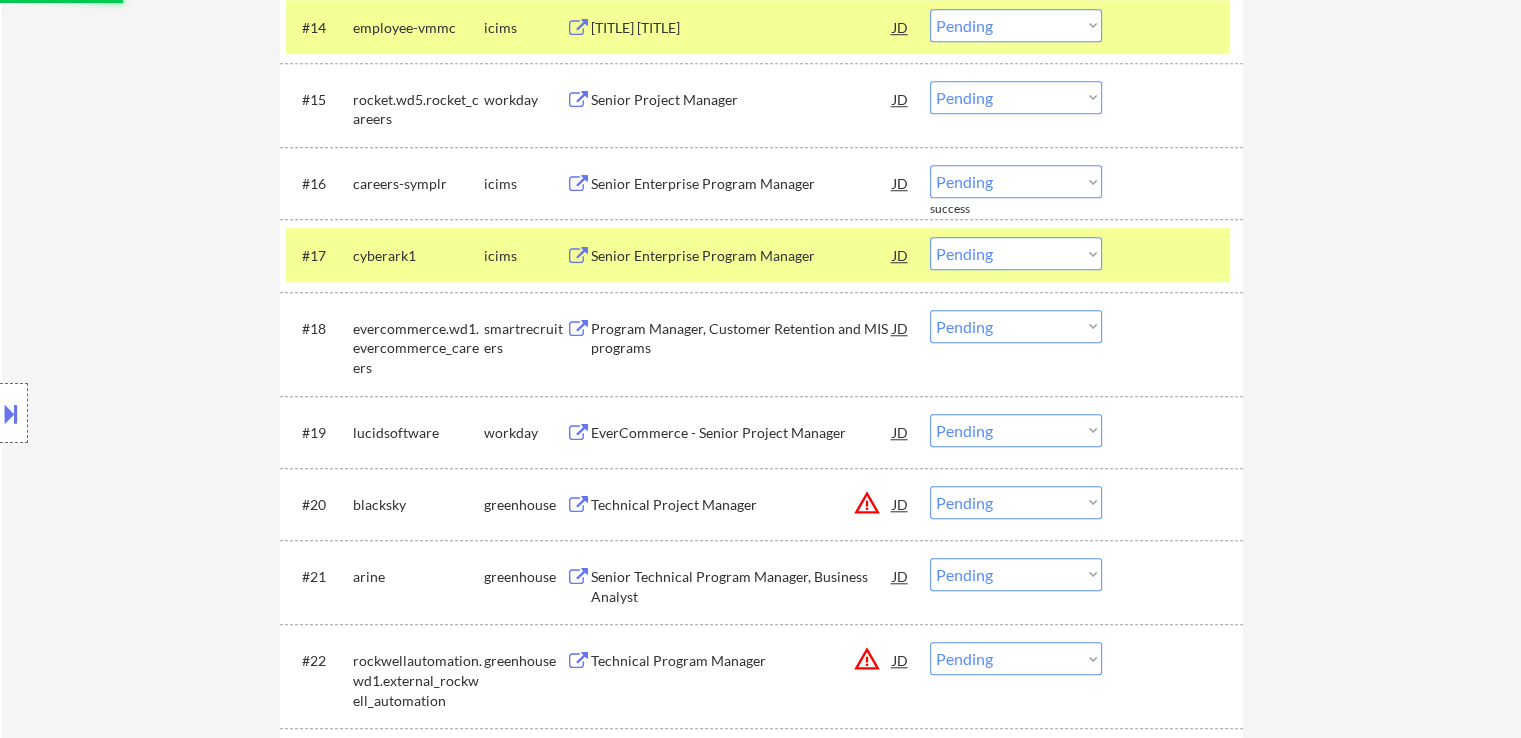 scroll, scrollTop: 1800, scrollLeft: 0, axis: vertical 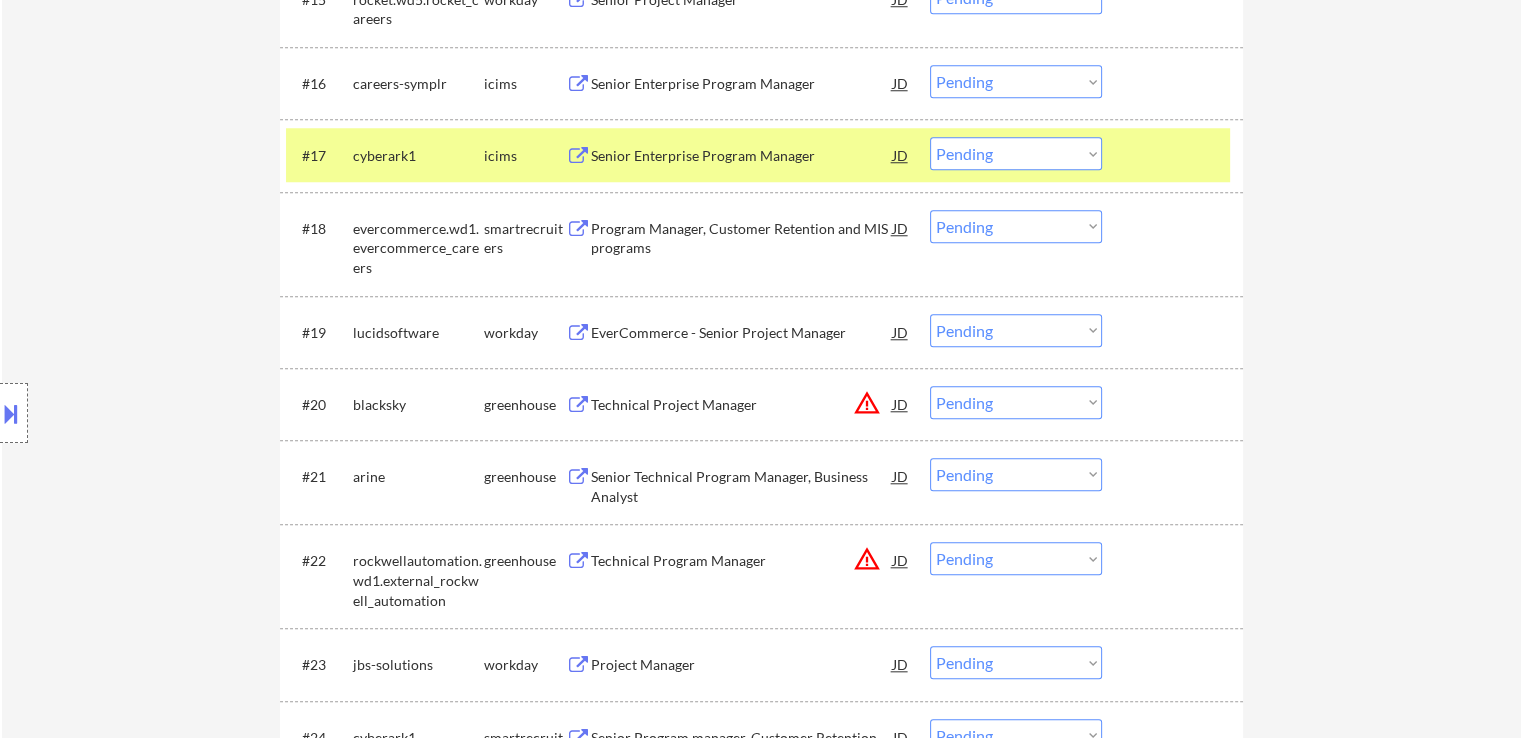 click on "Program Manager, Customer Retention and MIS programs" at bounding box center (742, 238) 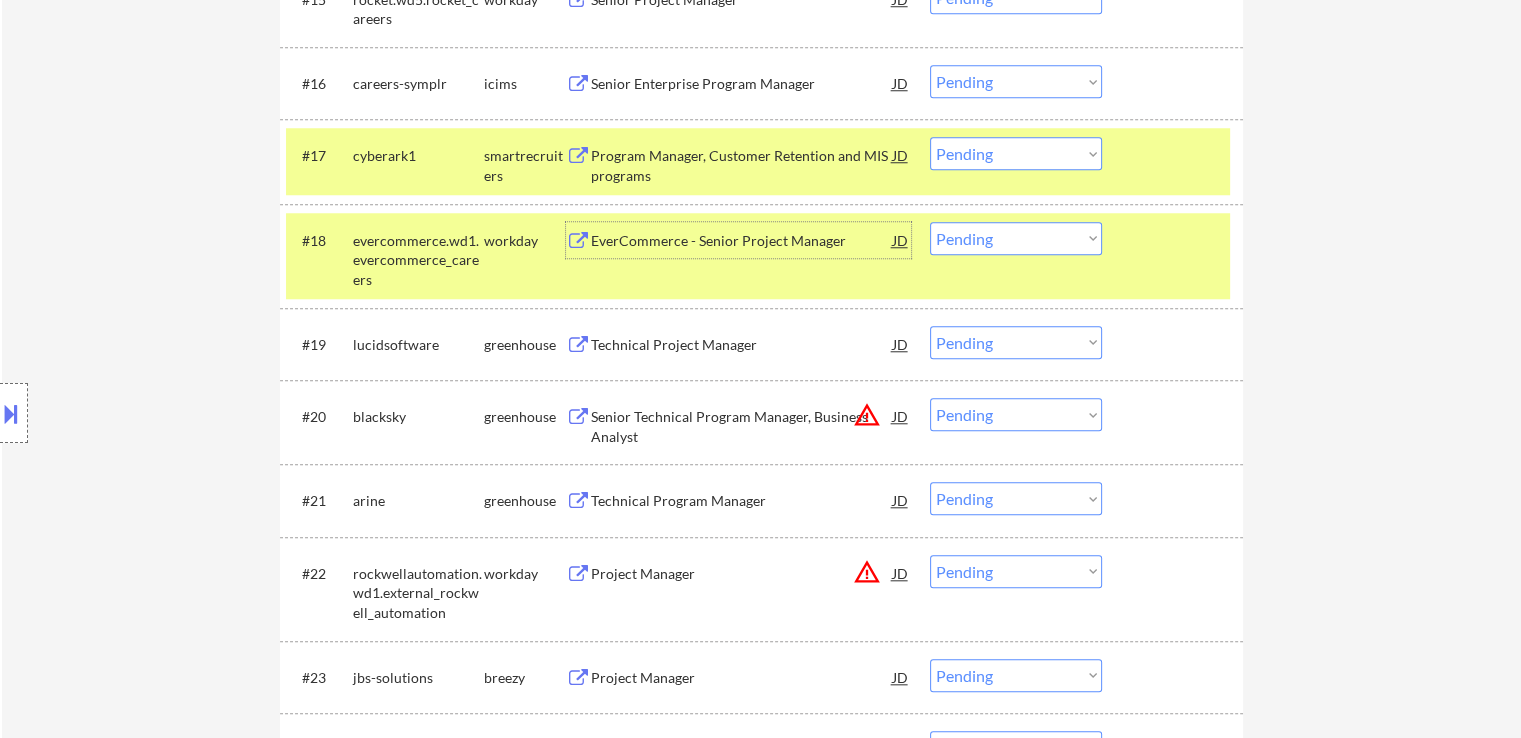 click on "Technical Project Manager" at bounding box center (742, 345) 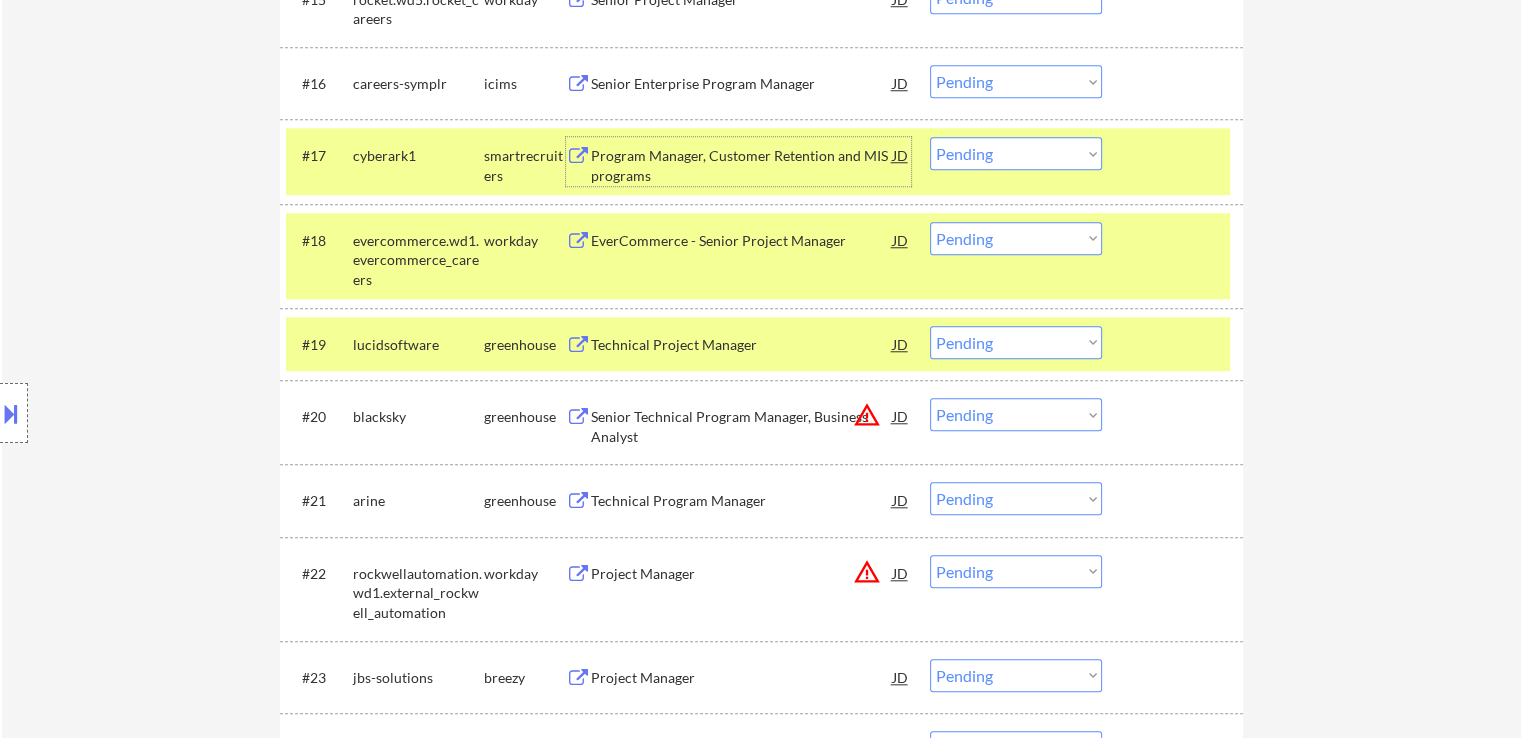 click on "Program Manager, Customer Retention and MIS programs" at bounding box center (742, 165) 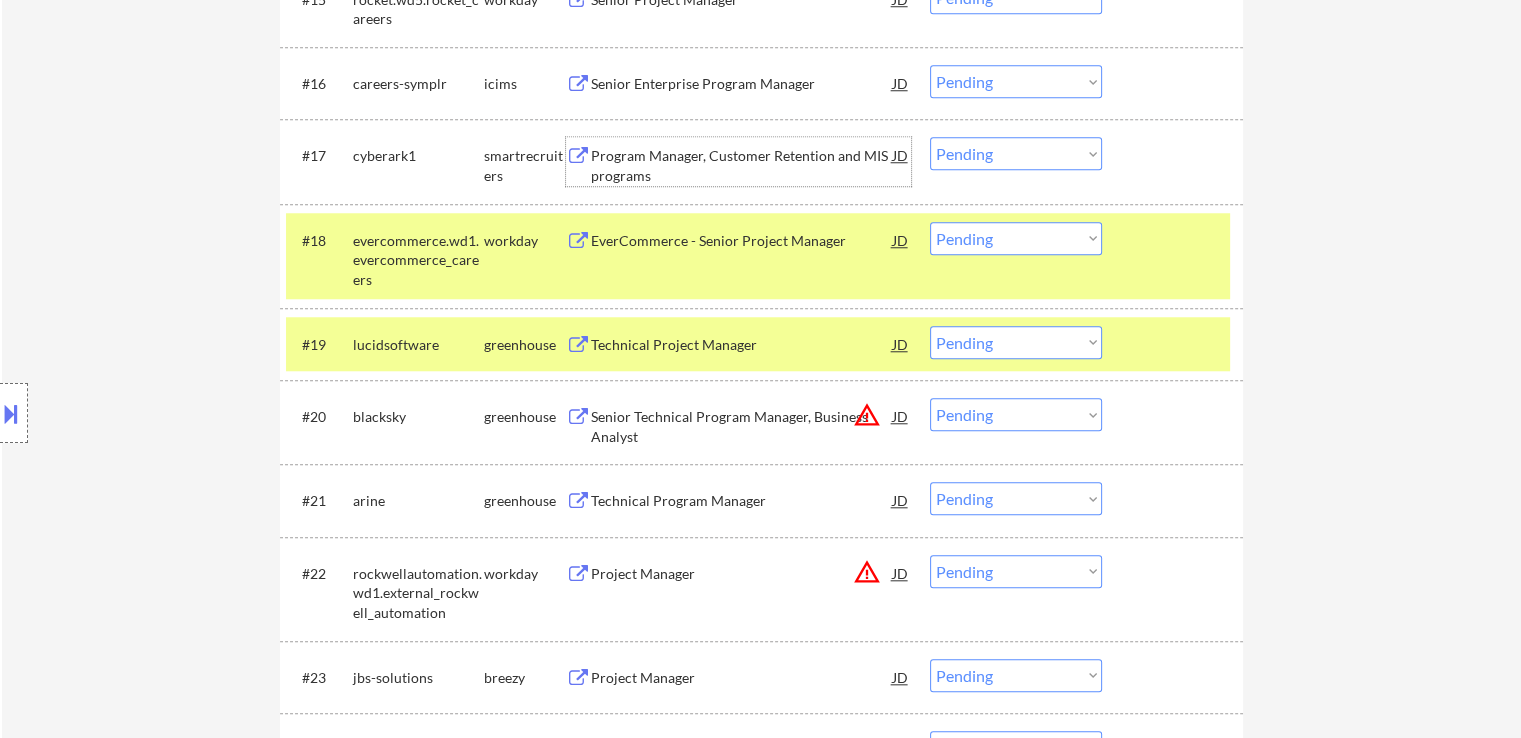 drag, startPoint x: 985, startPoint y: 233, endPoint x: 997, endPoint y: 253, distance: 23.323807 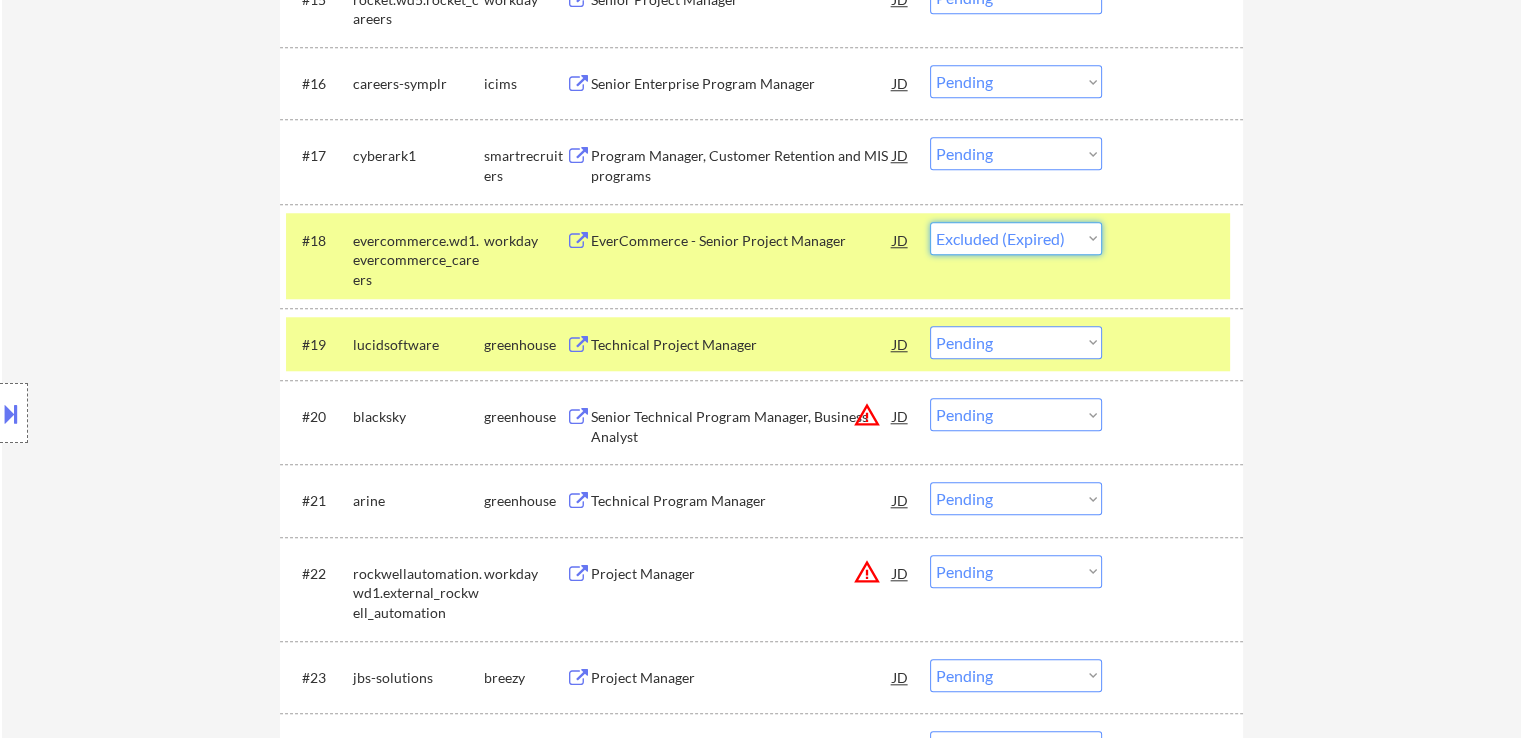 click on "Choose an option... Pending Applied Excluded (Questions) Excluded (Expired) Excluded (Location) Excluded (Bad Match) Excluded (Blocklist) Excluded (Salary) Excluded (Other)" at bounding box center (1016, 238) 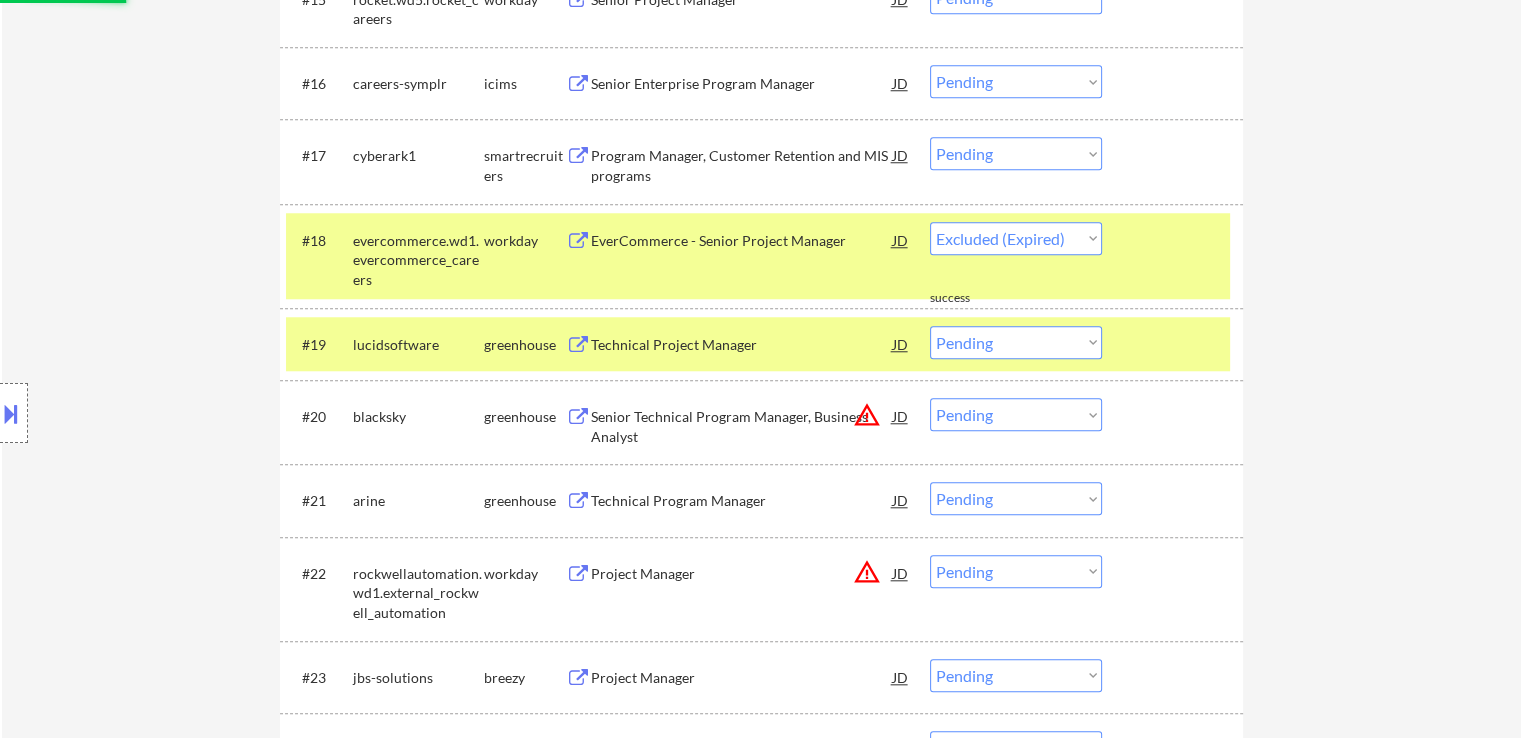 click on "Technical Project Manager" at bounding box center [742, 345] 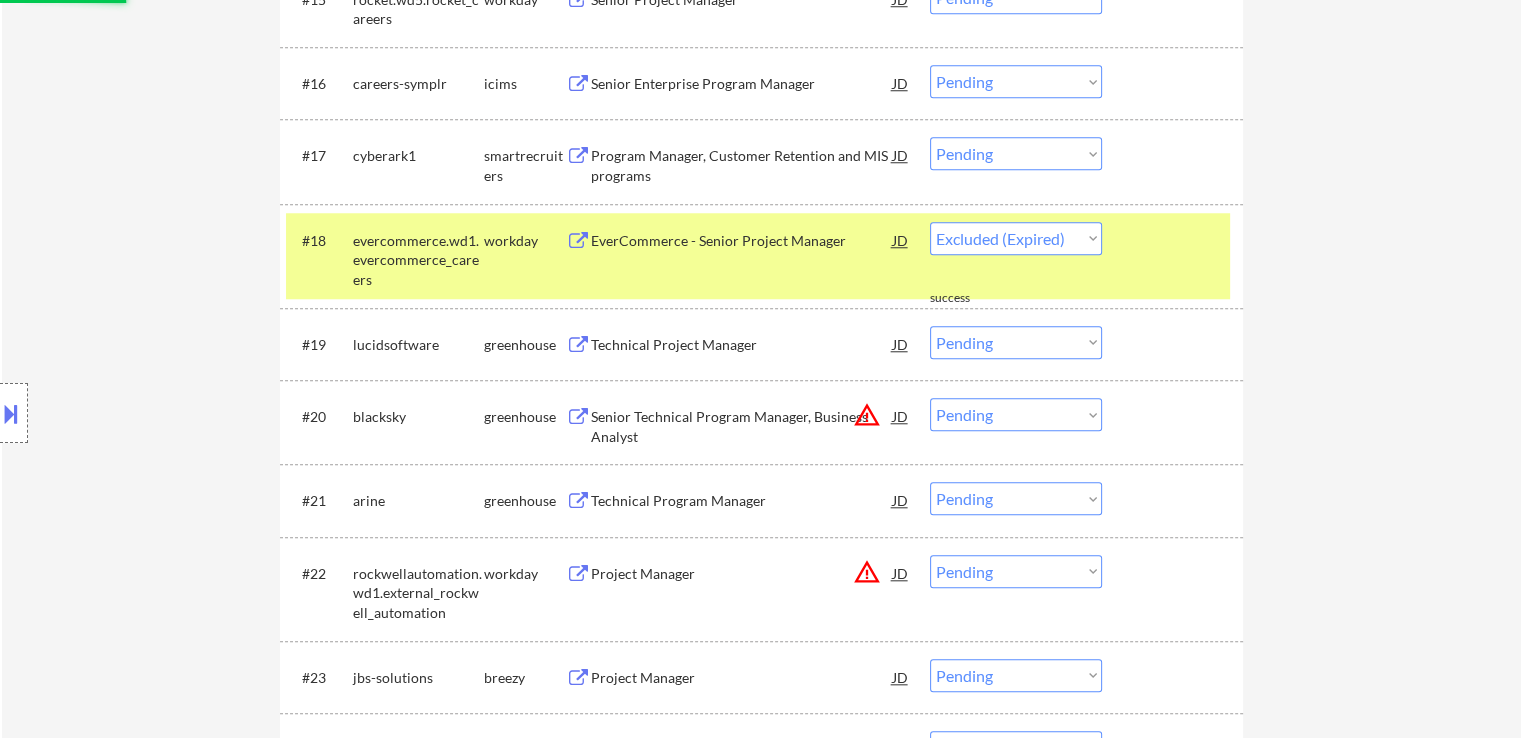 select on ""pending"" 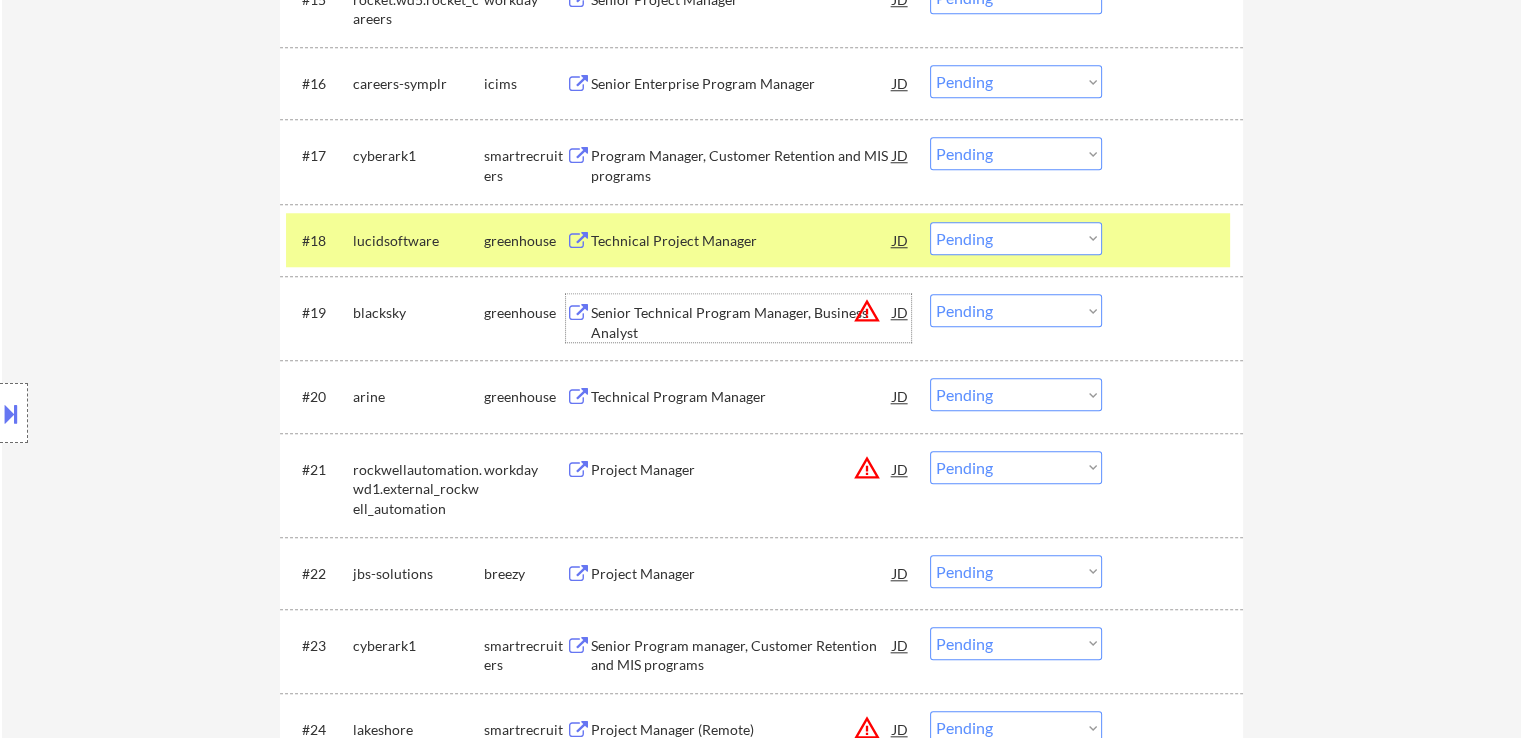 drag, startPoint x: 977, startPoint y: 155, endPoint x: 992, endPoint y: 169, distance: 20.518284 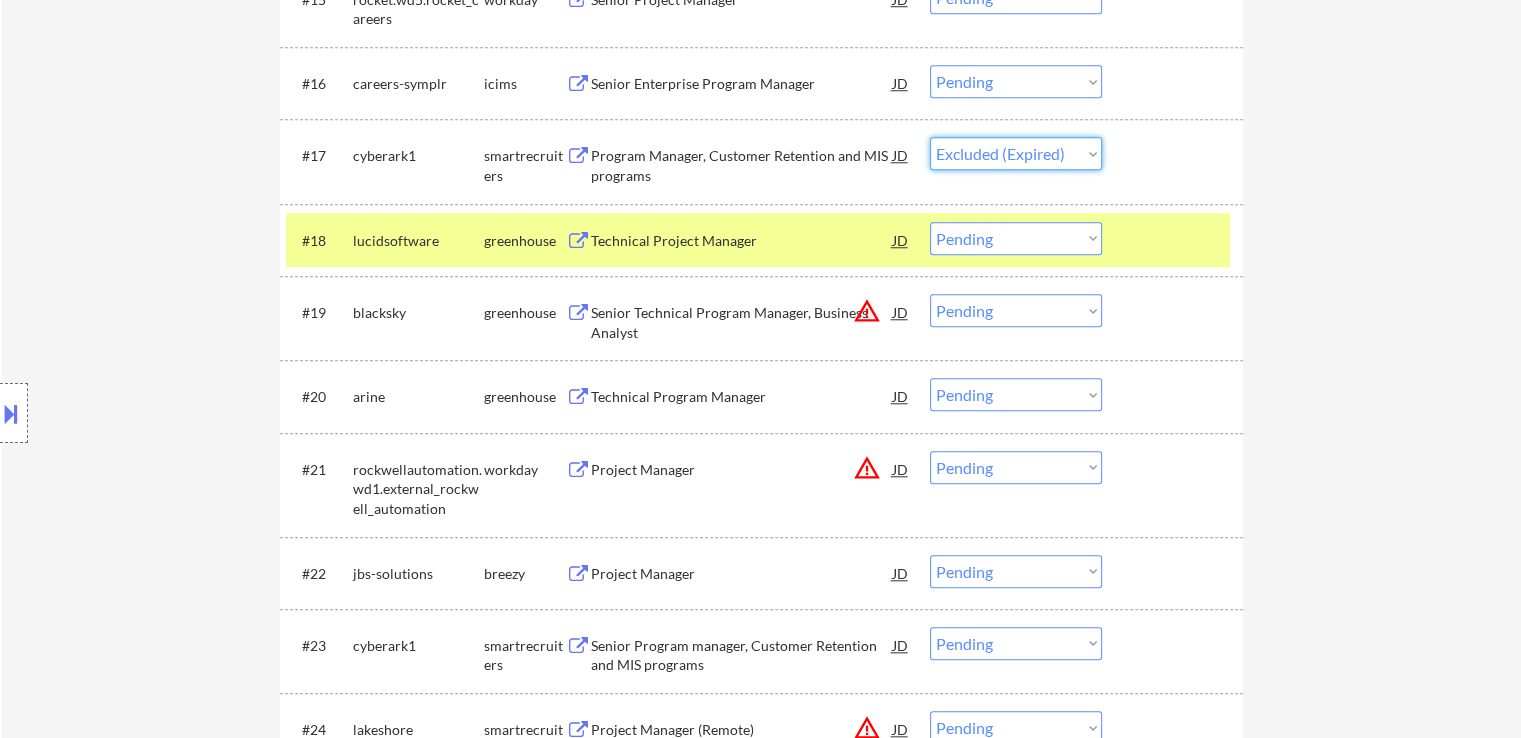 click on "Choose an option... Pending Applied Excluded (Questions) Excluded (Expired) Excluded (Location) Excluded (Bad Match) Excluded (Blocklist) Excluded (Salary) Excluded (Other)" at bounding box center (1016, 153) 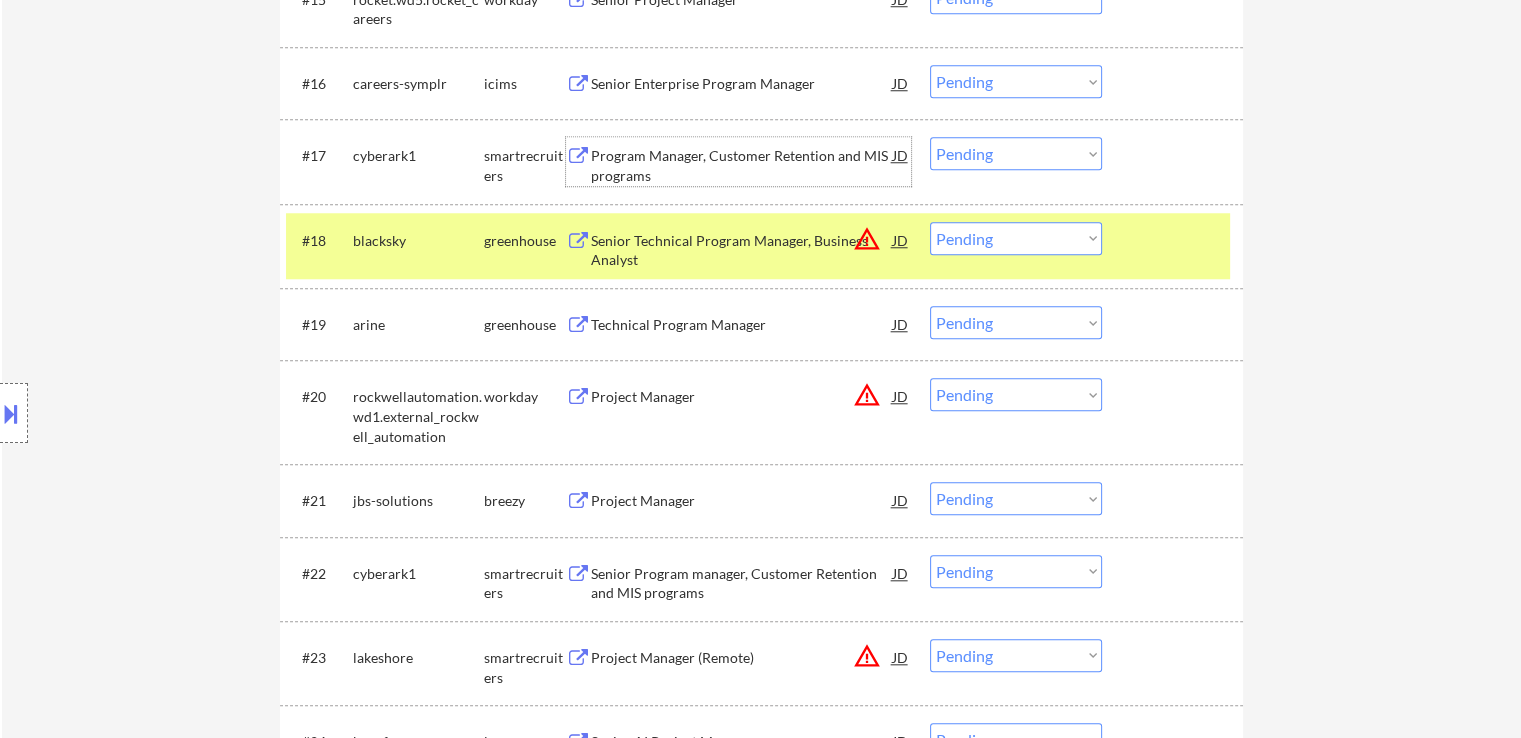 click on "Program Manager, Customer Retention and MIS programs" at bounding box center (742, 165) 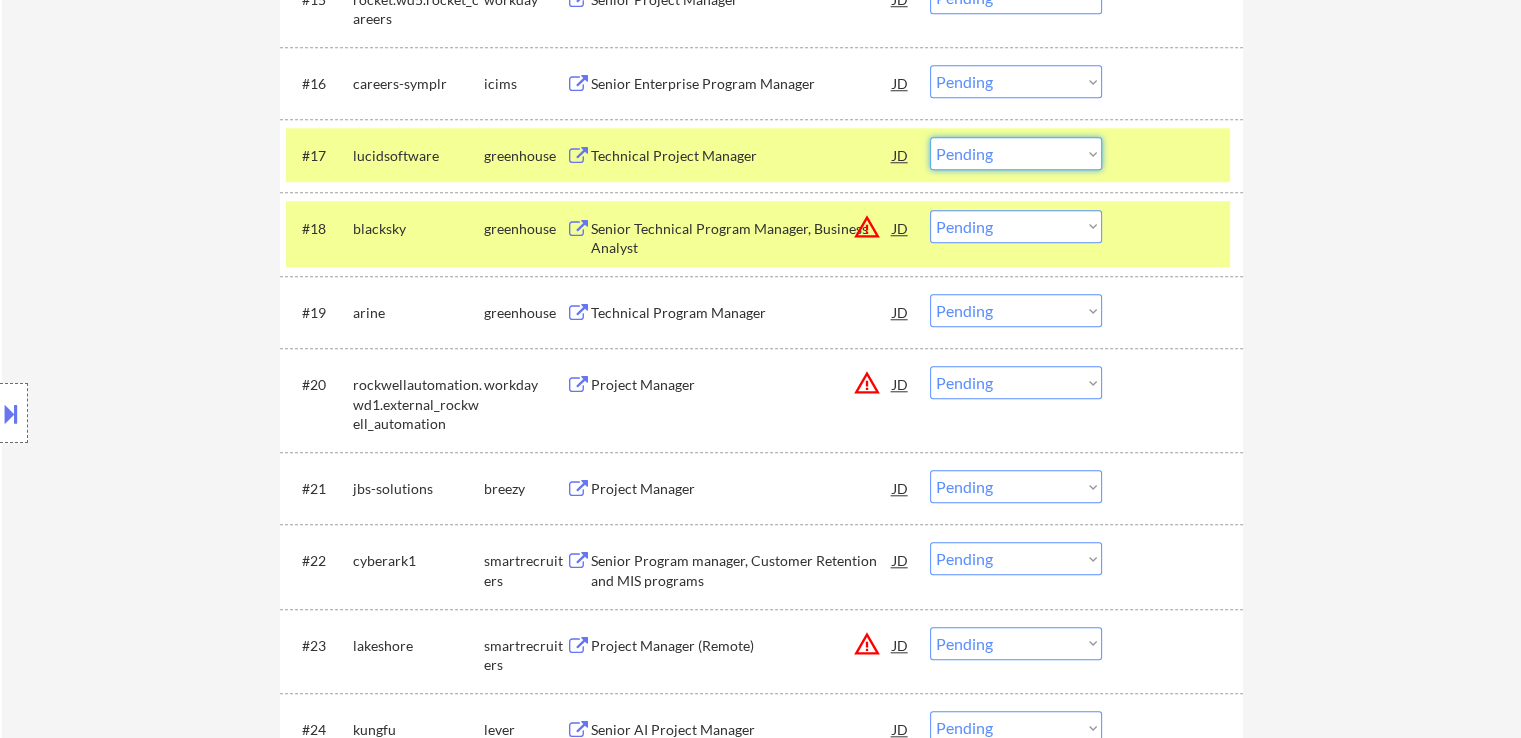 click on "Choose an option... Pending Applied Excluded (Questions) Excluded (Expired) Excluded (Location) Excluded (Bad Match) Excluded (Blocklist) Excluded (Salary) Excluded (Other)" at bounding box center [1016, 153] 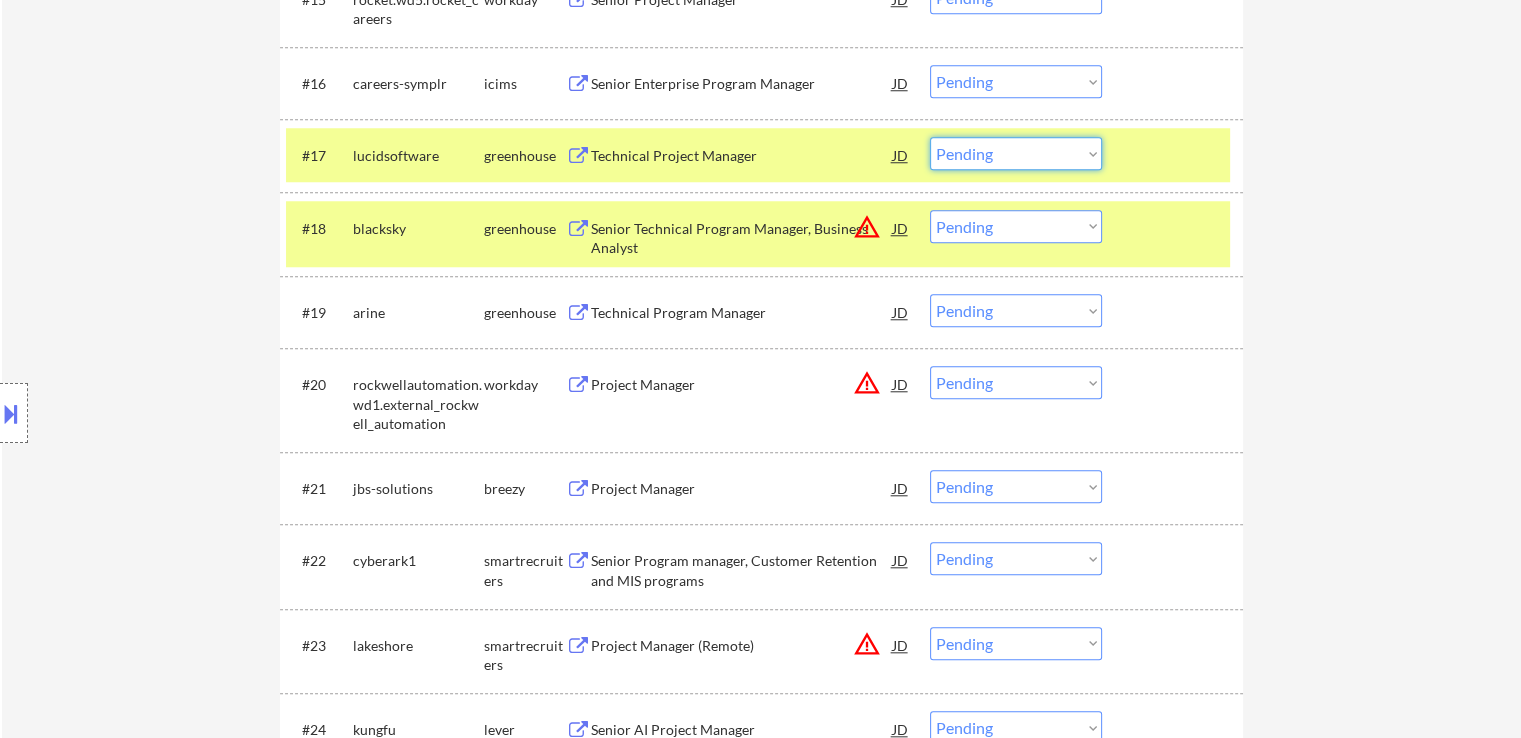 select on ""excluded__expired_"" 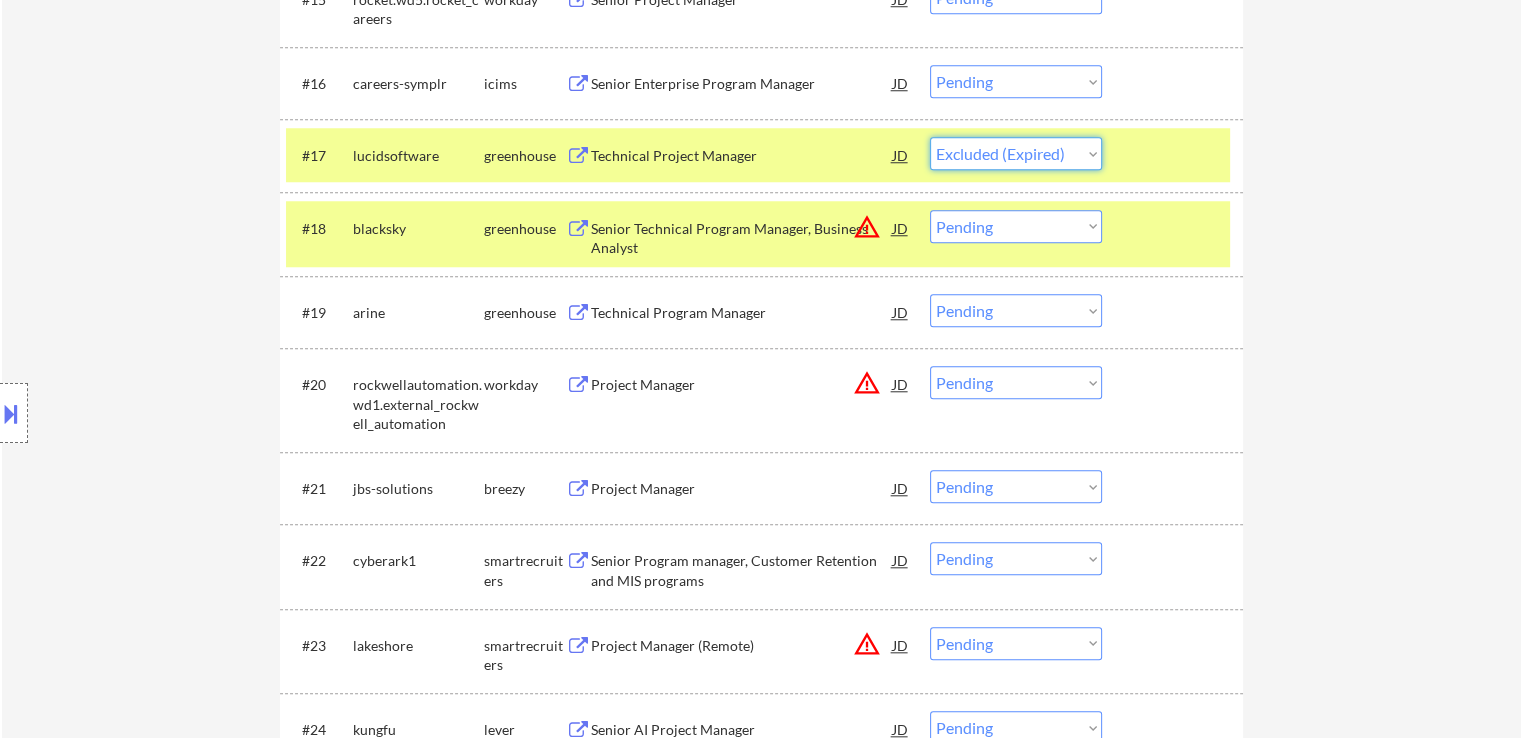 click on "Choose an option... Pending Applied Excluded (Questions) Excluded (Expired) Excluded (Location) Excluded (Bad Match) Excluded (Blocklist) Excluded (Salary) Excluded (Other)" at bounding box center [1016, 153] 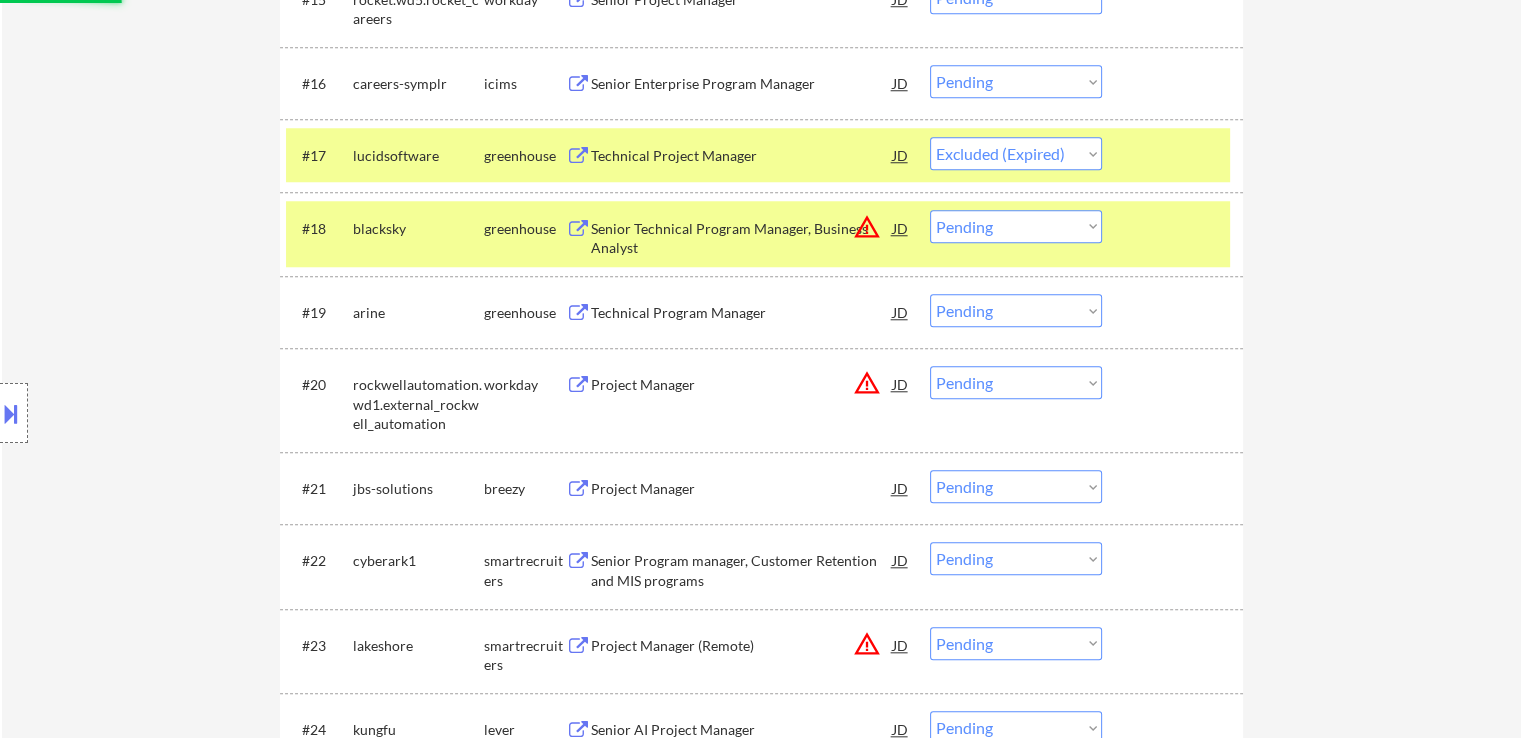 click on "Choose an option... Pending Applied Excluded (Questions) Excluded (Expired) Excluded (Location) Excluded (Bad Match) Excluded (Blocklist) Excluded (Salary) Excluded (Other)" at bounding box center (1016, 226) 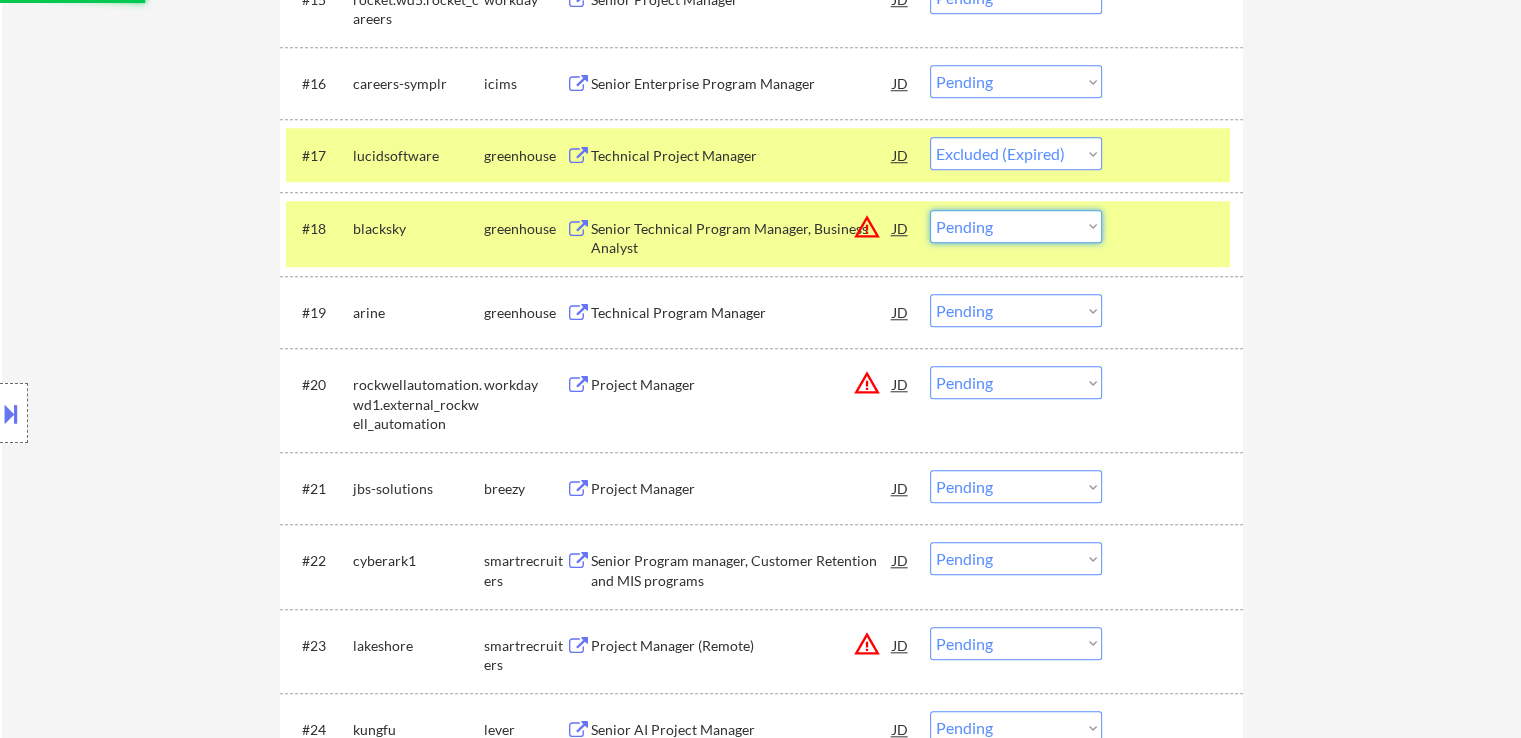 select on ""excluded__location_"" 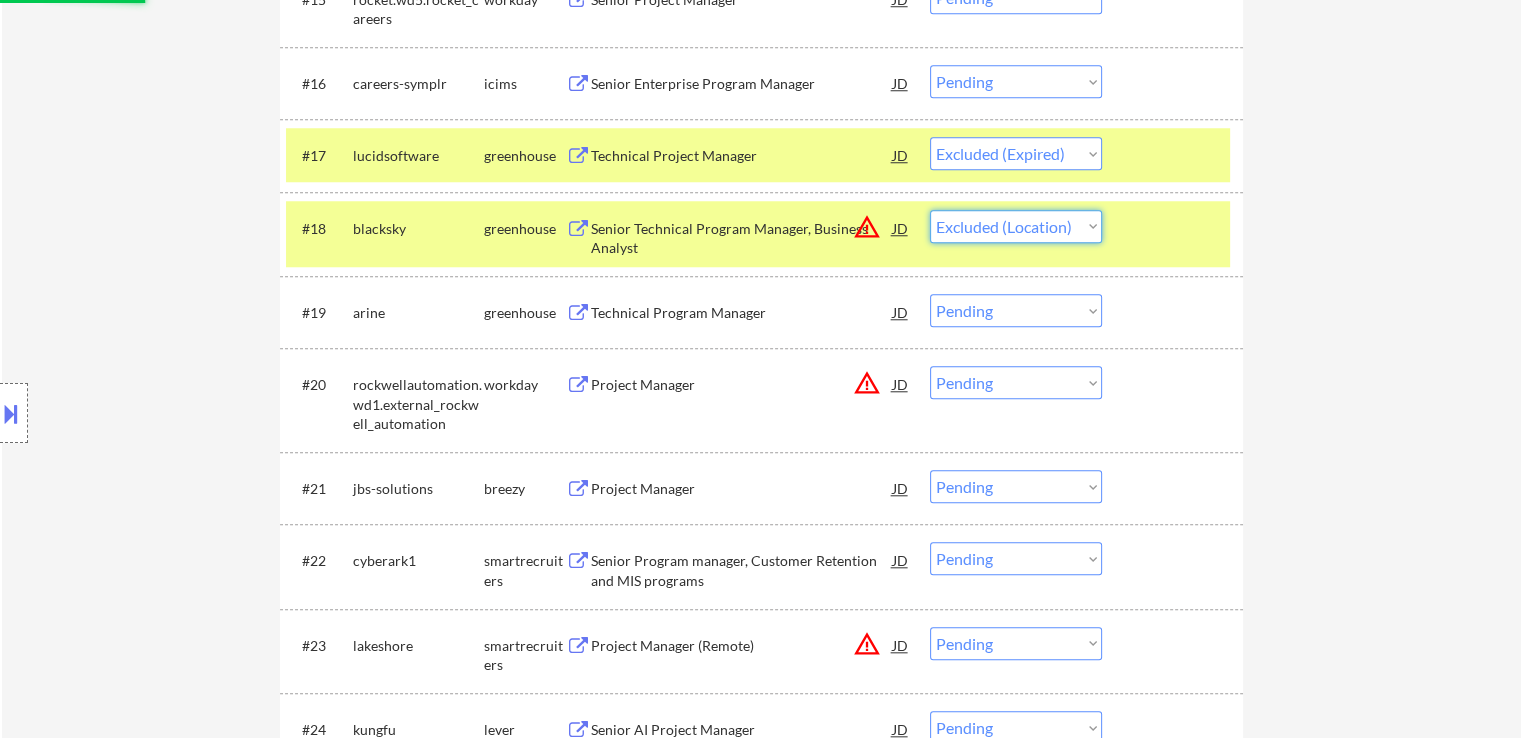 click on "Choose an option... Pending Applied Excluded (Questions) Excluded (Expired) Excluded (Location) Excluded (Bad Match) Excluded (Blocklist) Excluded (Salary) Excluded (Other)" at bounding box center (1016, 226) 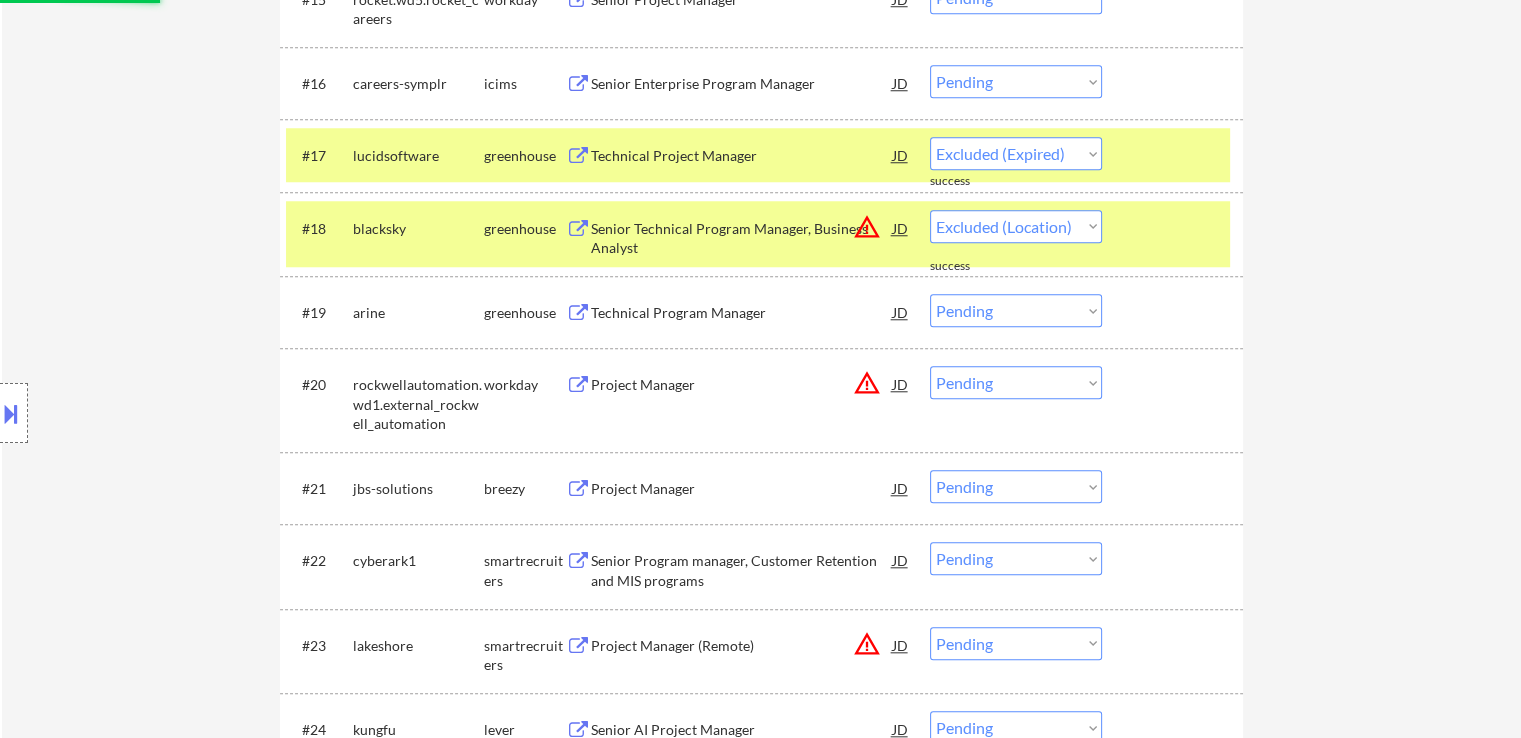 select on ""pending"" 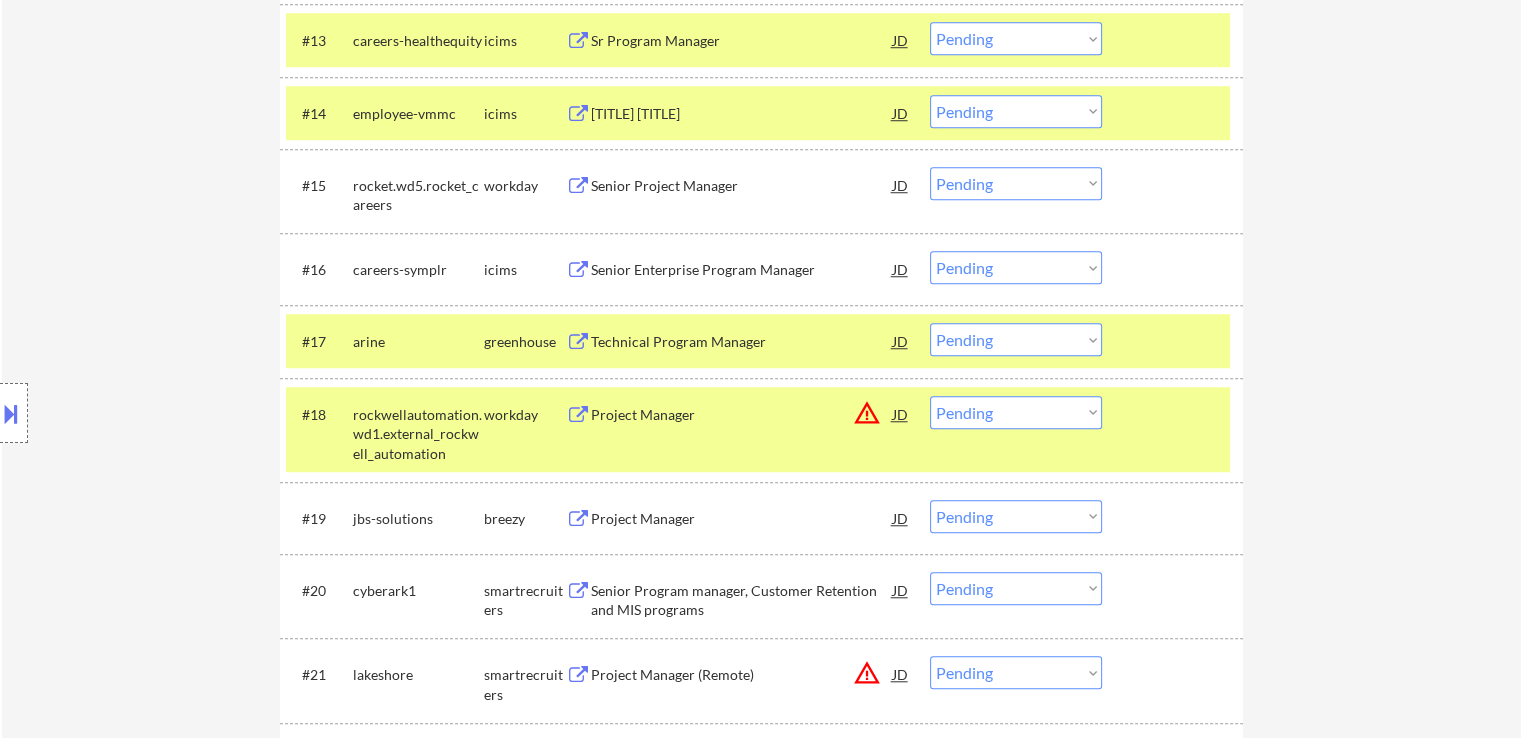 scroll, scrollTop: 1700, scrollLeft: 0, axis: vertical 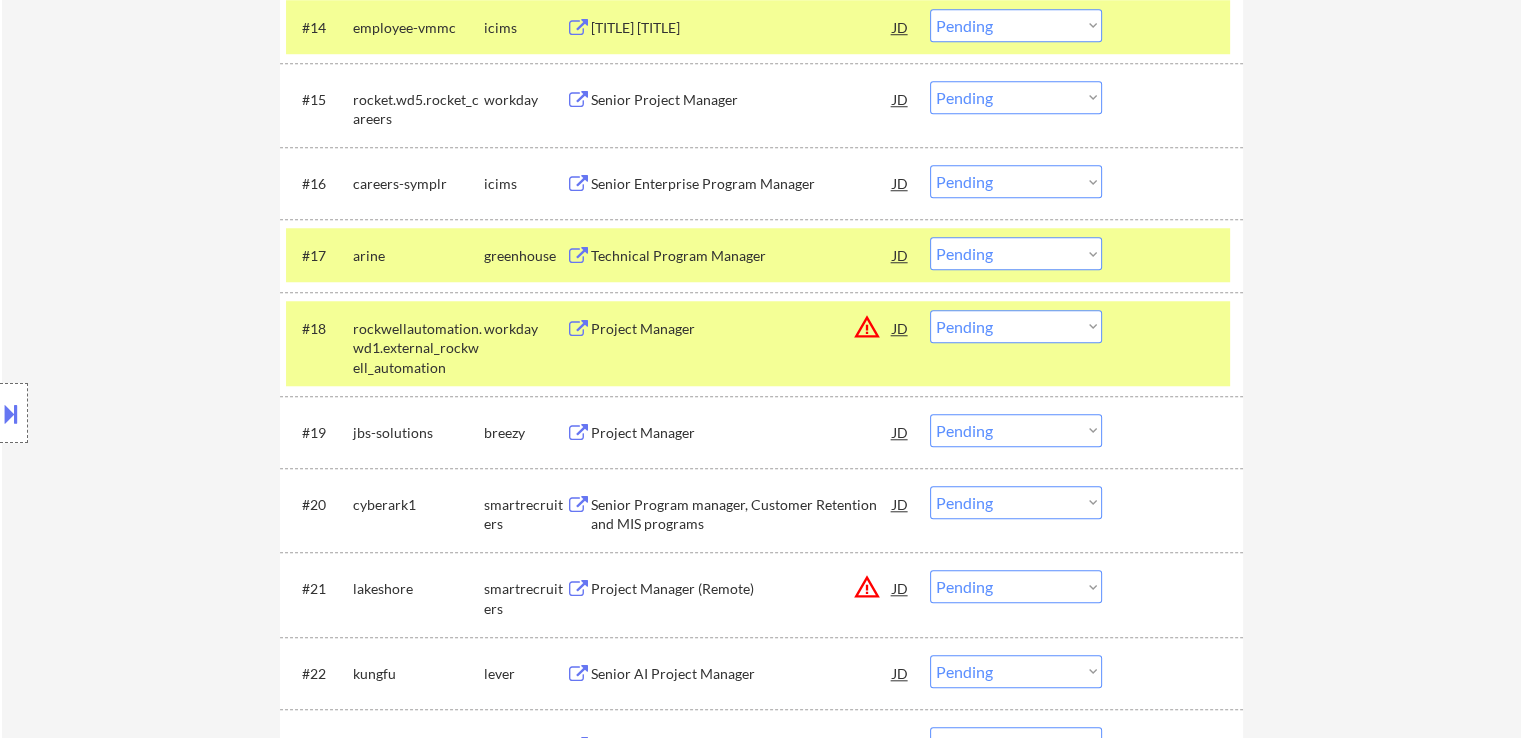 click on "Technical Program Manager" at bounding box center [742, 256] 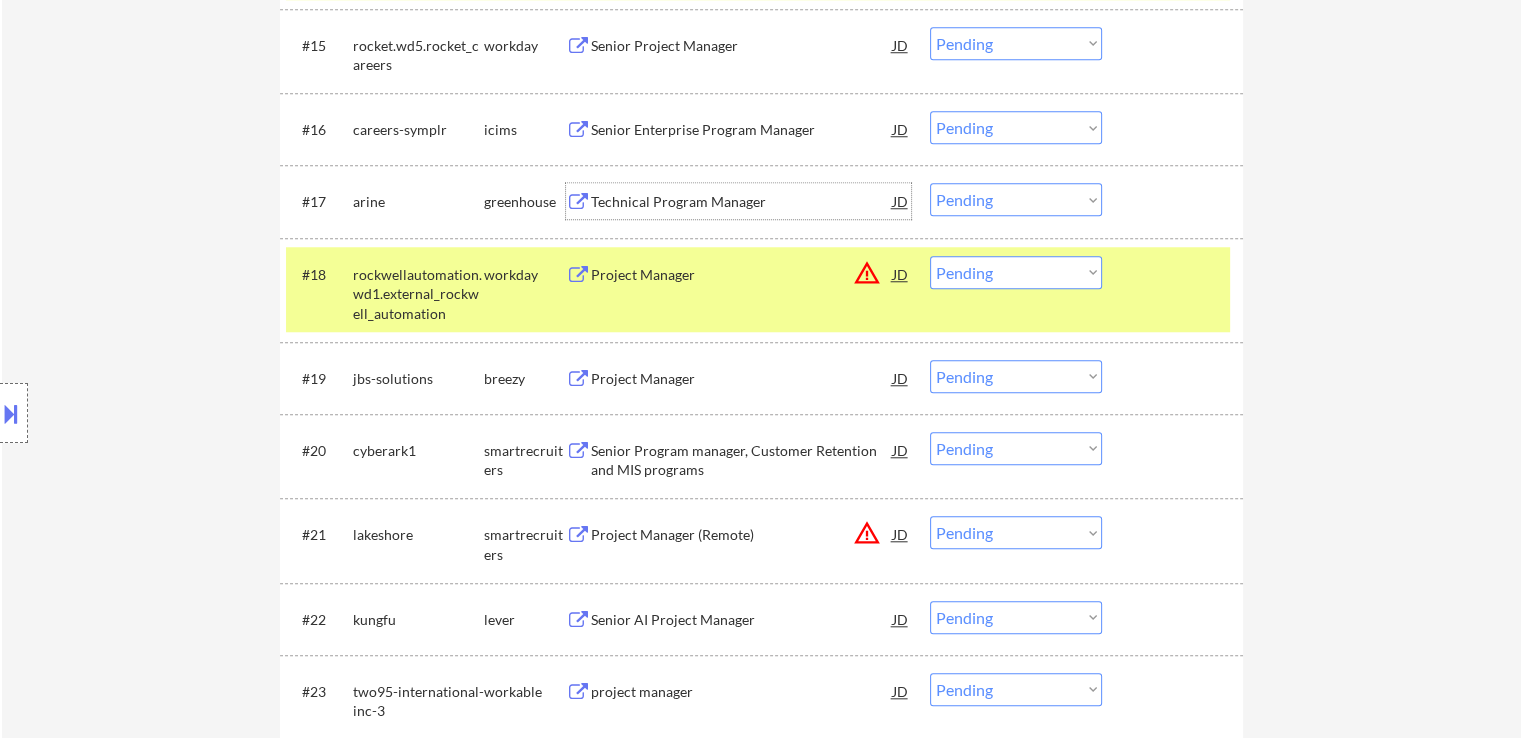 scroll, scrollTop: 1800, scrollLeft: 0, axis: vertical 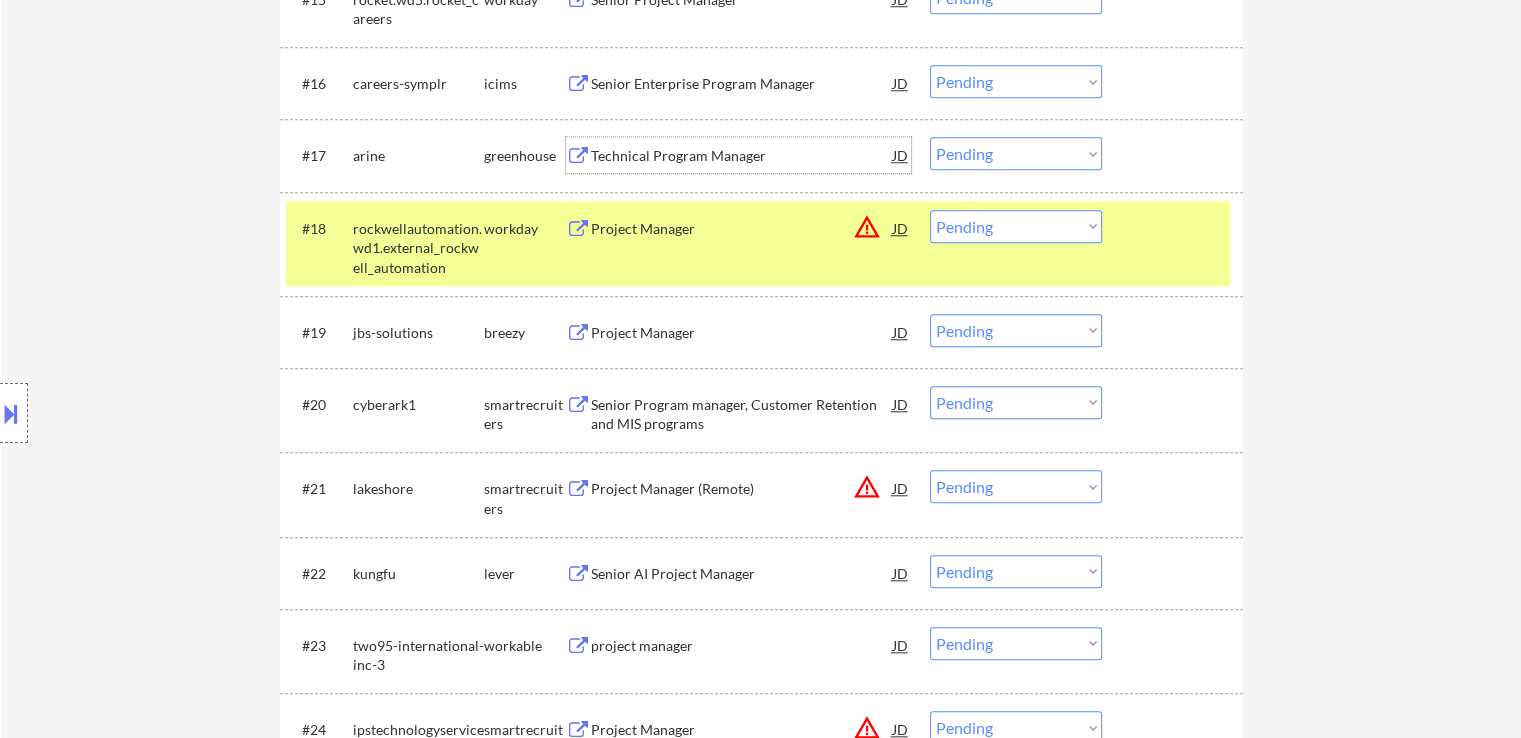 click on "Choose an option... Pending Applied Excluded (Questions) Excluded (Expired) Excluded (Location) Excluded (Bad Match) Excluded (Blocklist) Excluded (Salary) Excluded (Other)" at bounding box center [1016, 226] 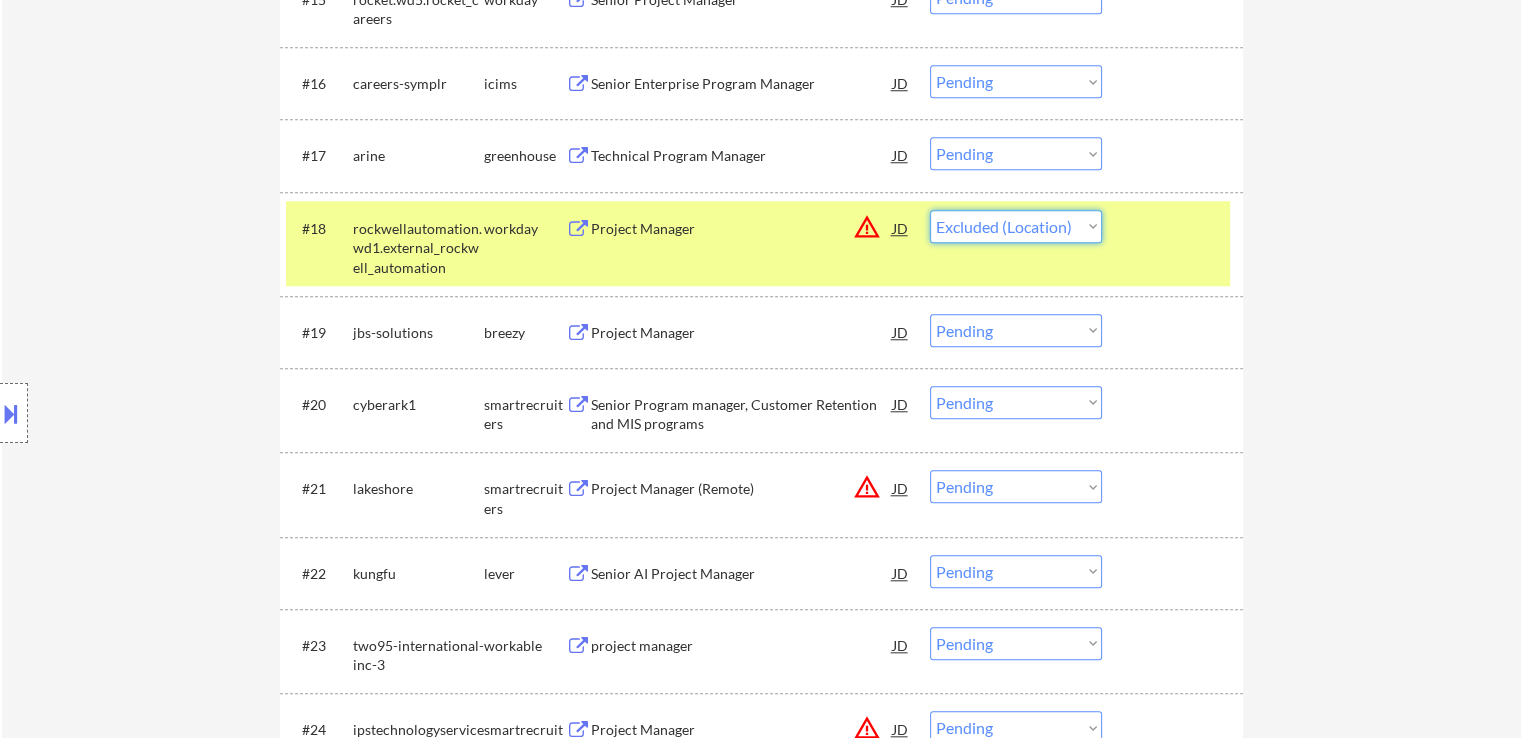click on "Choose an option... Pending Applied Excluded (Questions) Excluded (Expired) Excluded (Location) Excluded (Bad Match) Excluded (Blocklist) Excluded (Salary) Excluded (Other)" at bounding box center [1016, 226] 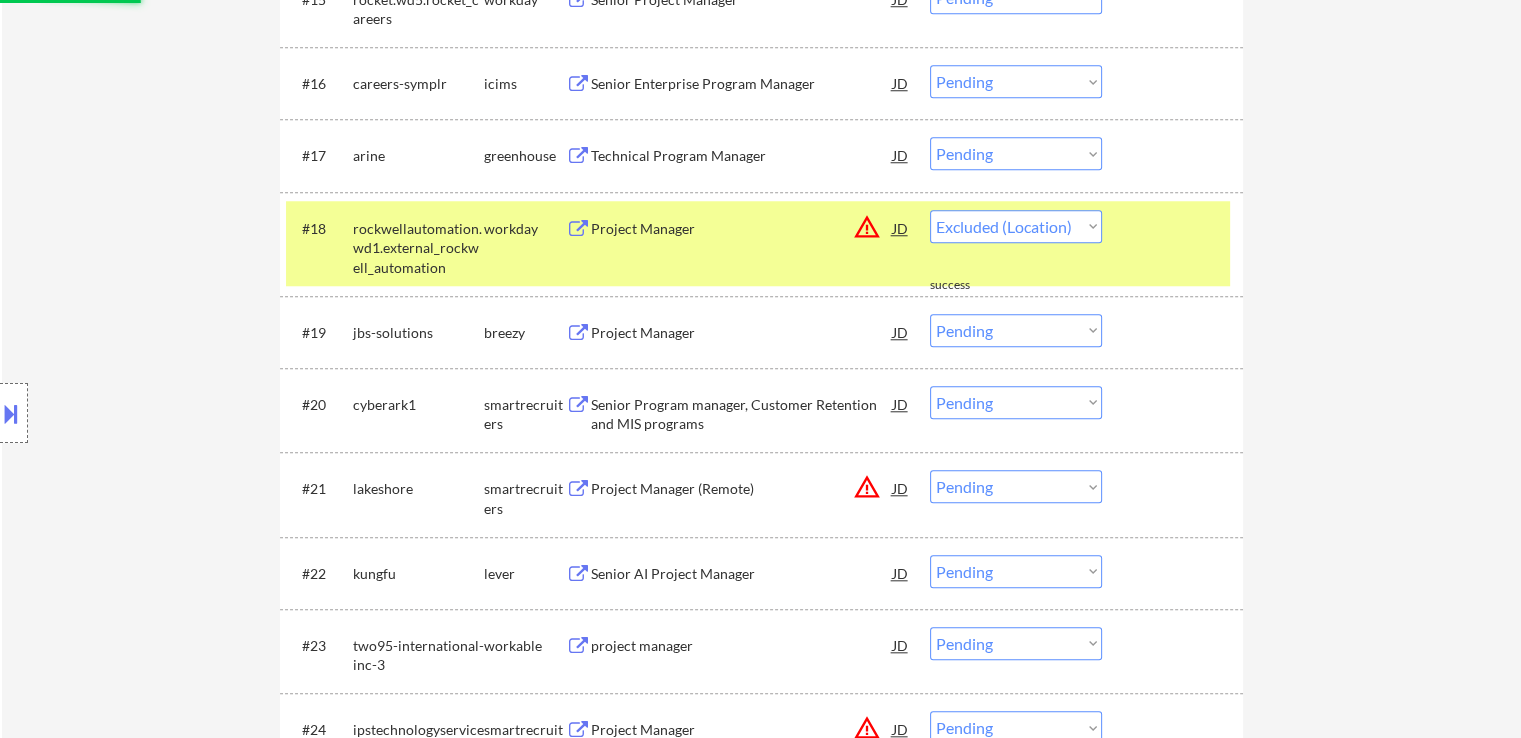 select on ""pending"" 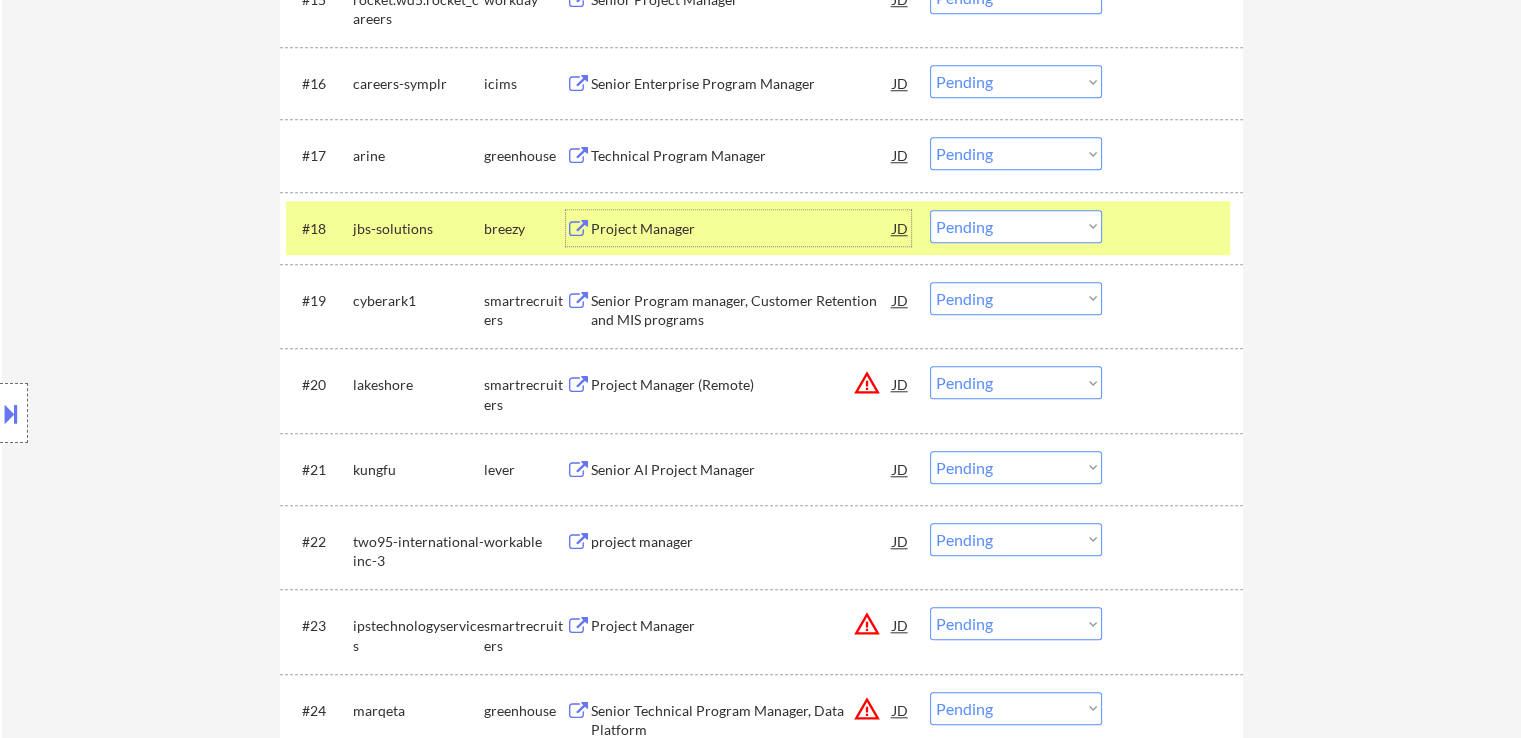 click on "Project Manager" at bounding box center [742, 229] 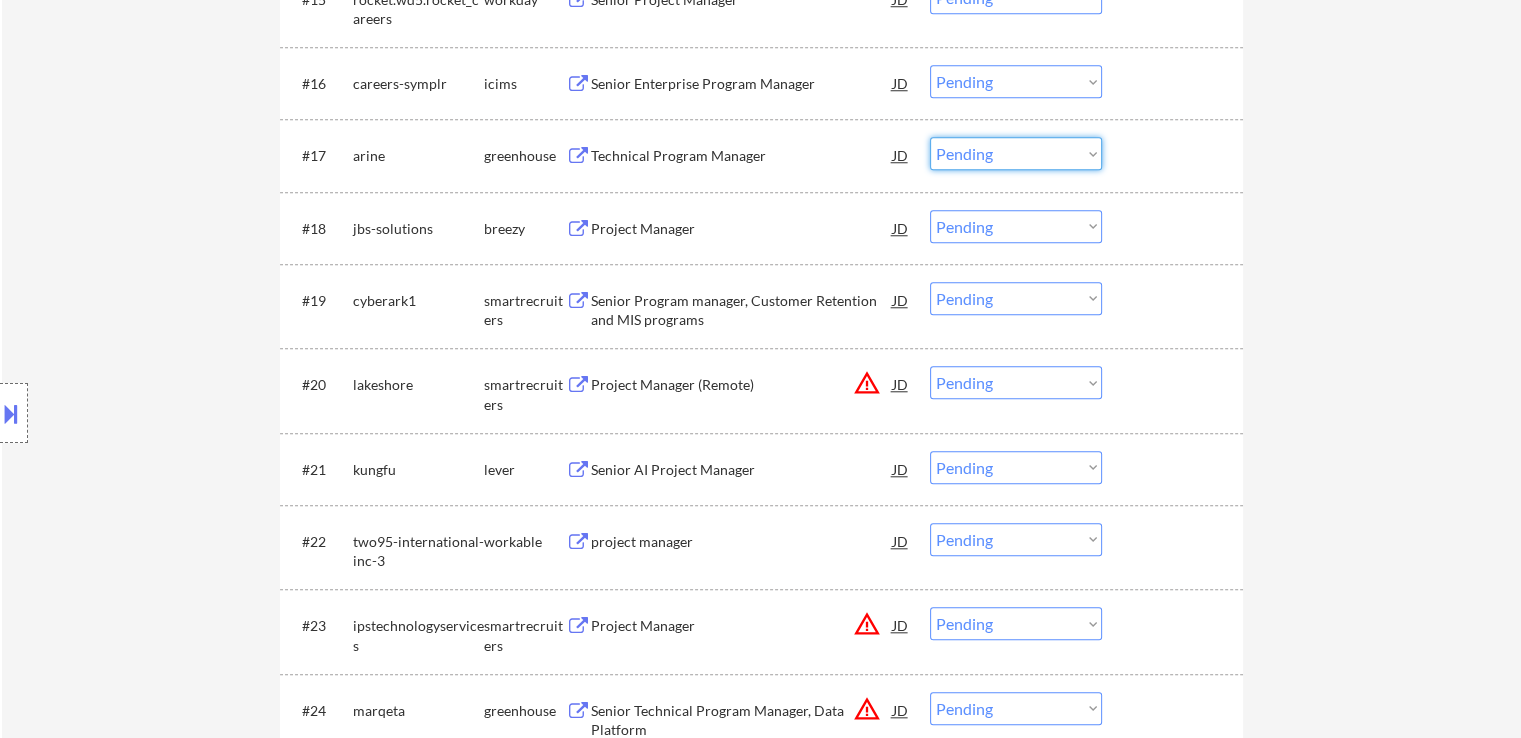 click on "Choose an option... Pending Applied Excluded (Questions) Excluded (Expired) Excluded (Location) Excluded (Bad Match) Excluded (Blocklist) Excluded (Salary) Excluded (Other)" at bounding box center [1016, 153] 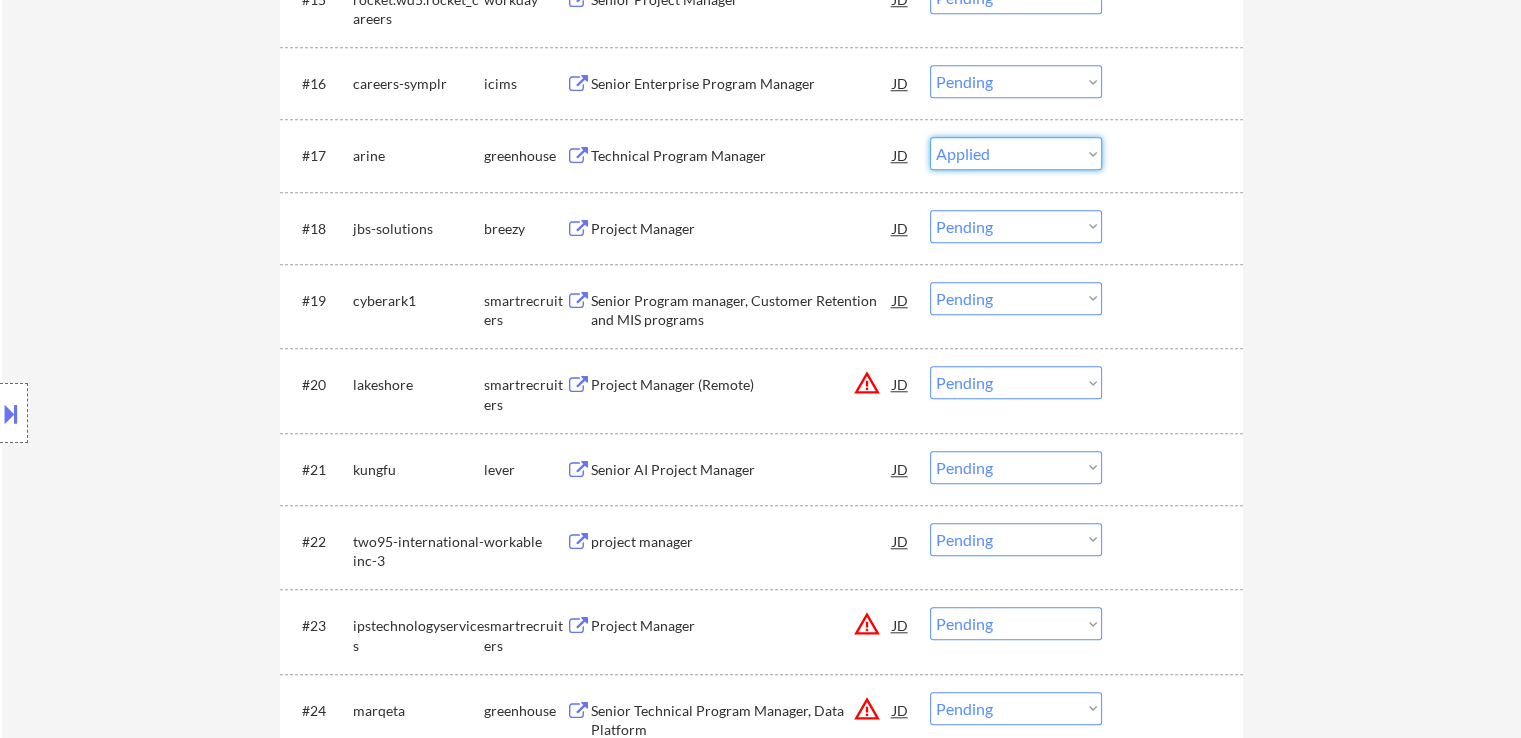click on "Choose an option... Pending Applied Excluded (Questions) Excluded (Expired) Excluded (Location) Excluded (Bad Match) Excluded (Blocklist) Excluded (Salary) Excluded (Other)" at bounding box center [1016, 153] 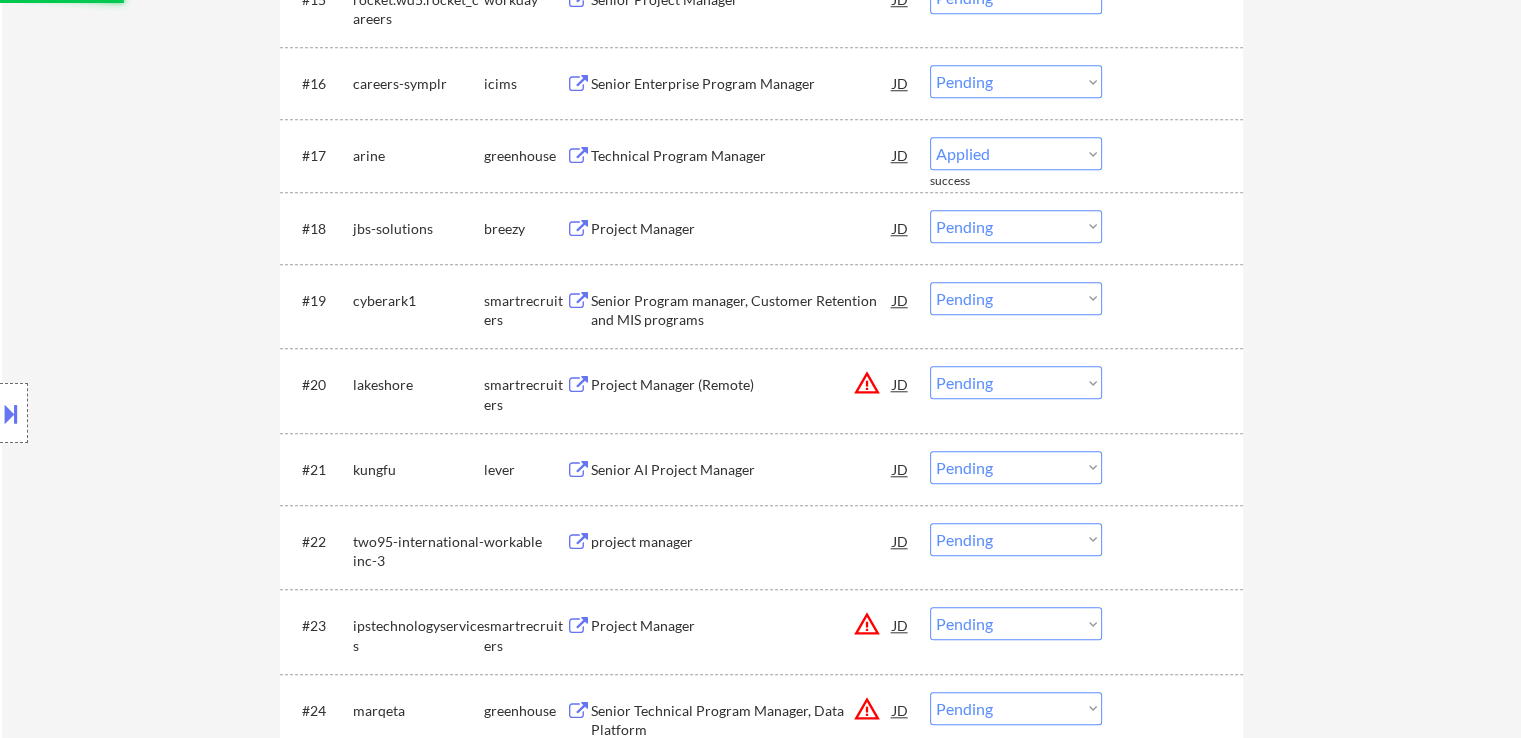 select on ""pending"" 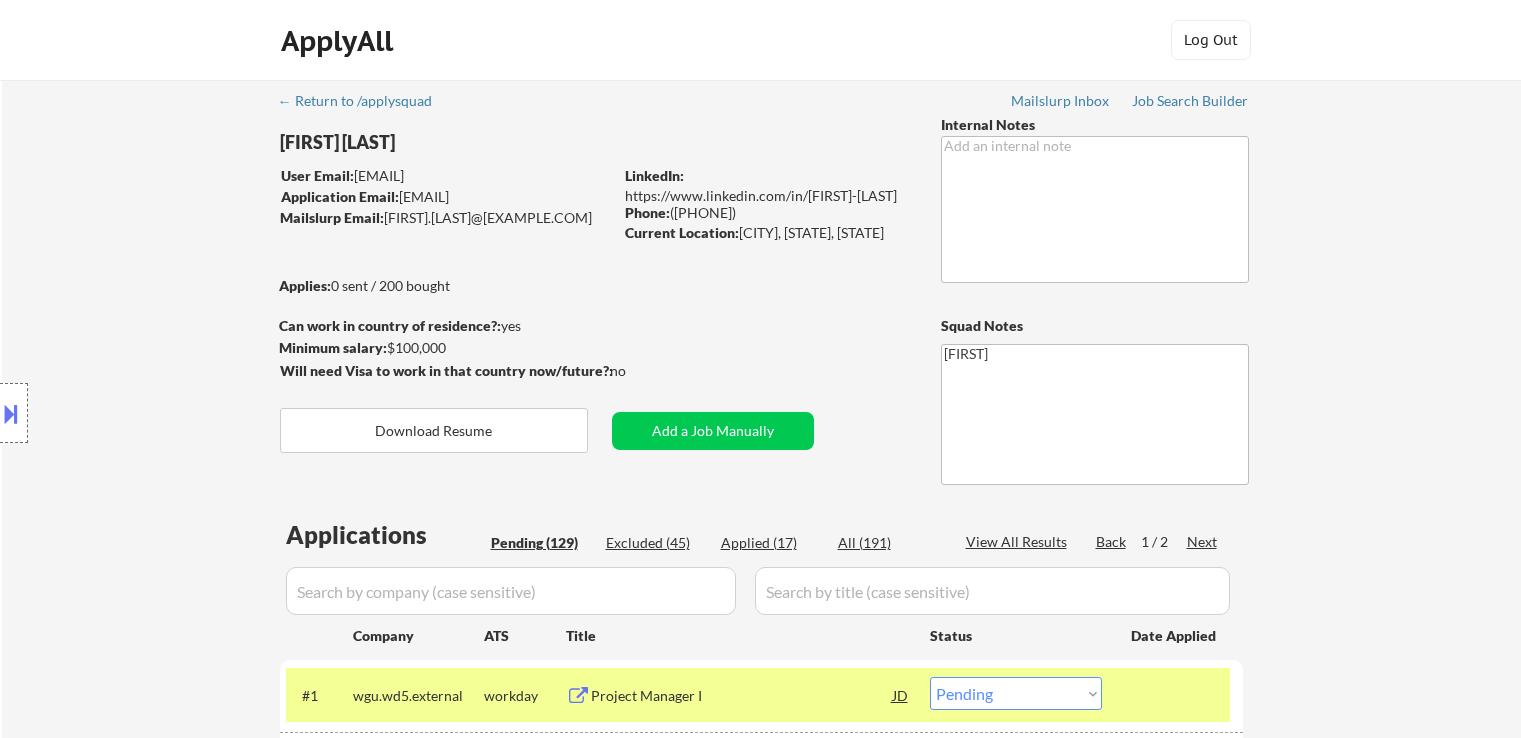 select on ""pending"" 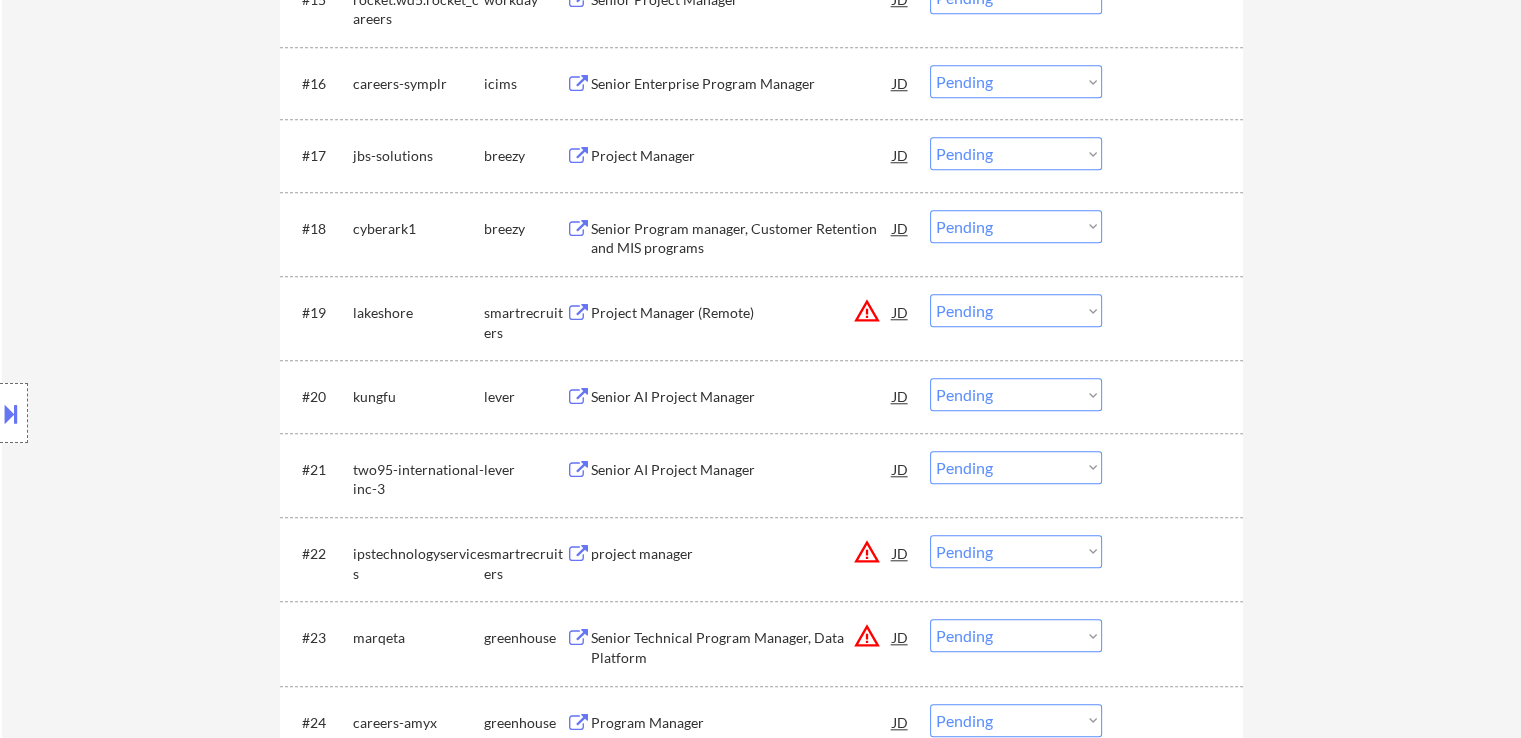 scroll, scrollTop: 1800, scrollLeft: 0, axis: vertical 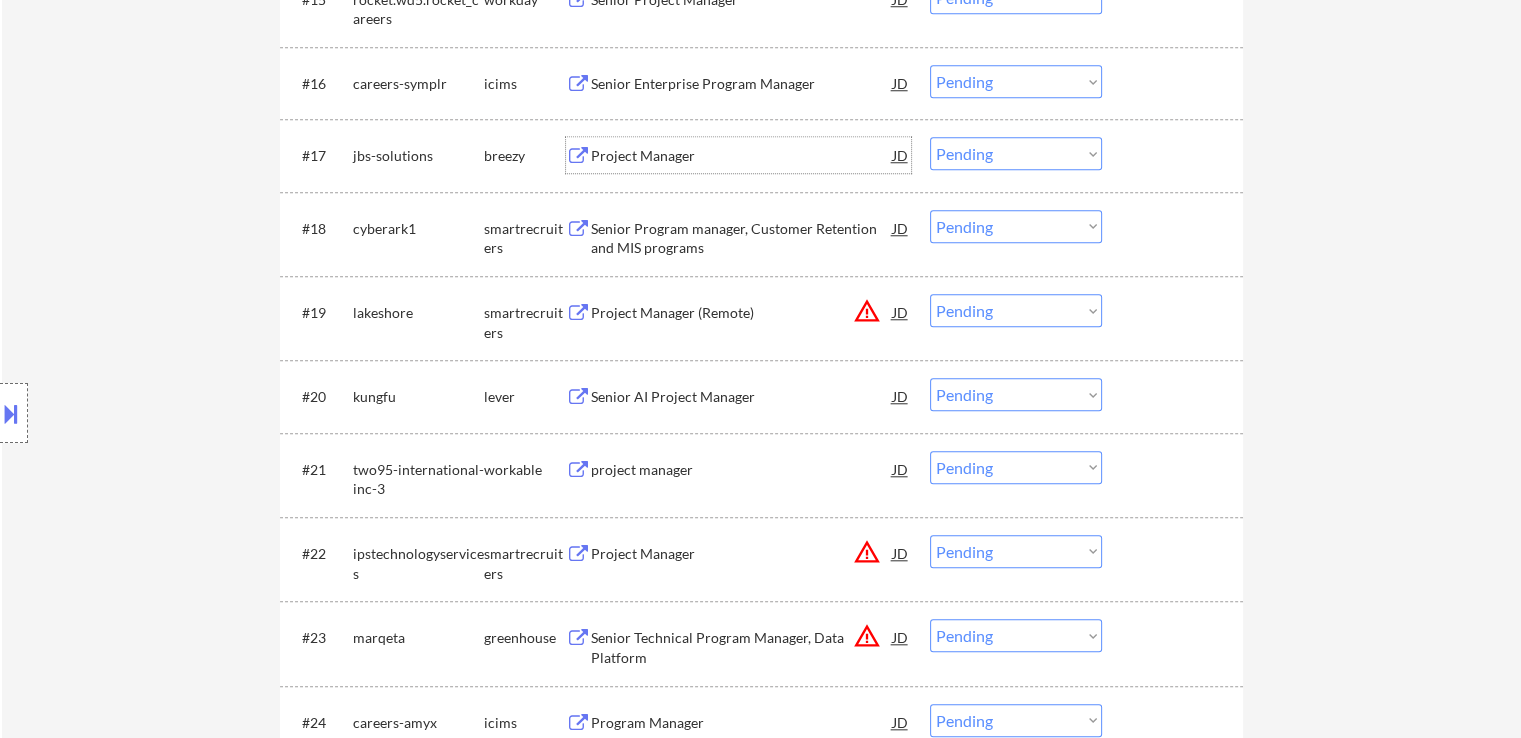 click on "Project Manager" at bounding box center [742, 156] 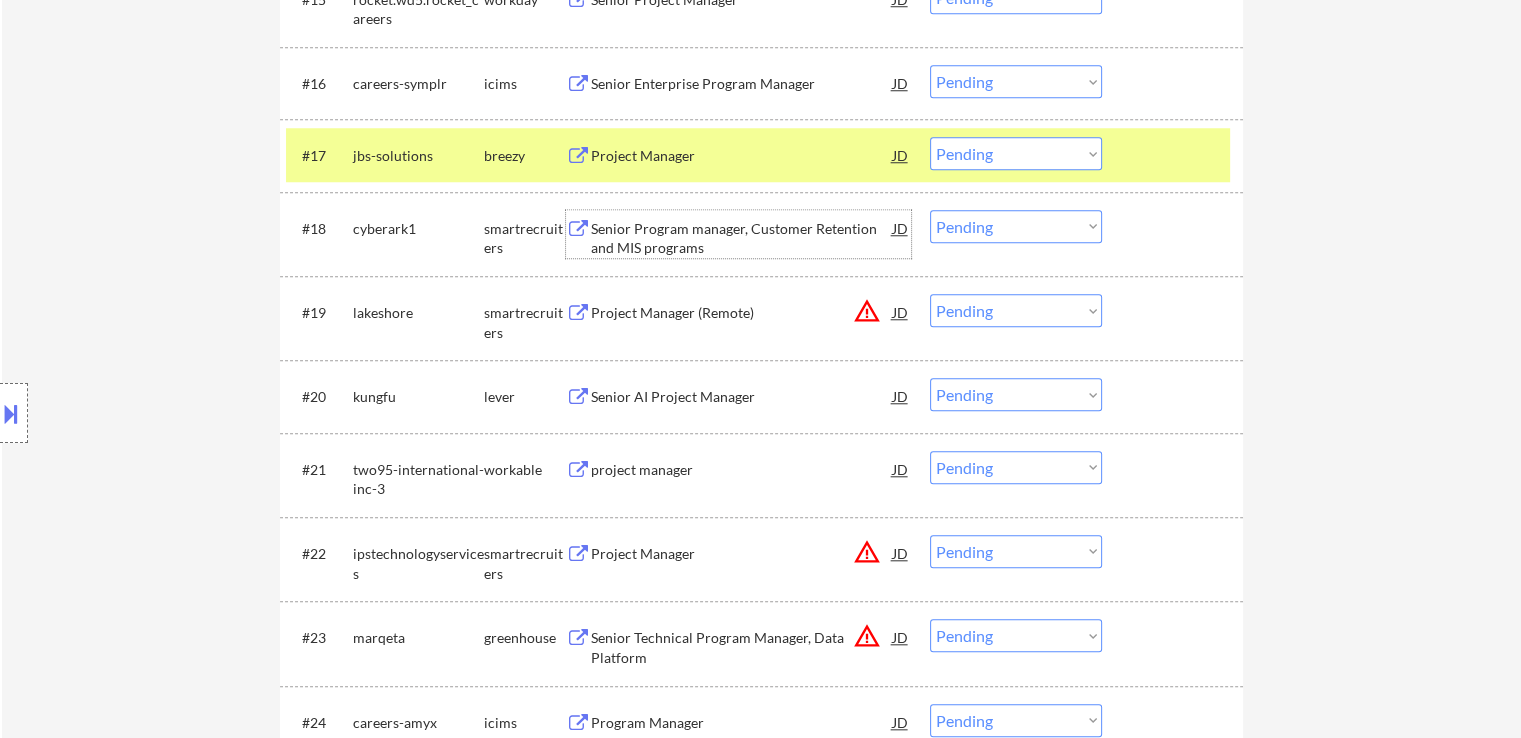 click on "Senior Program manager, Customer Retention and MIS programs" at bounding box center [742, 238] 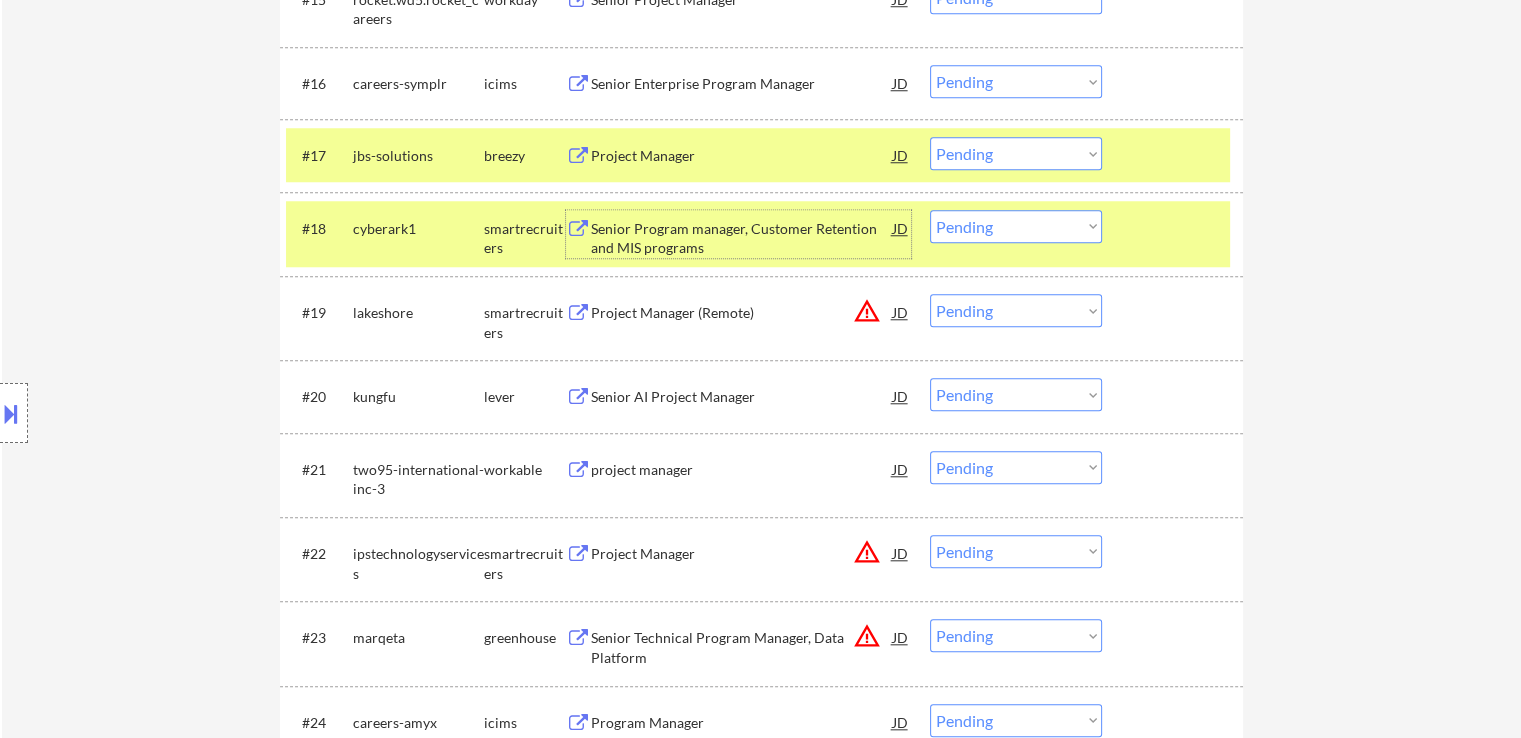 drag, startPoint x: 1009, startPoint y: 225, endPoint x: 1012, endPoint y: 238, distance: 13.341664 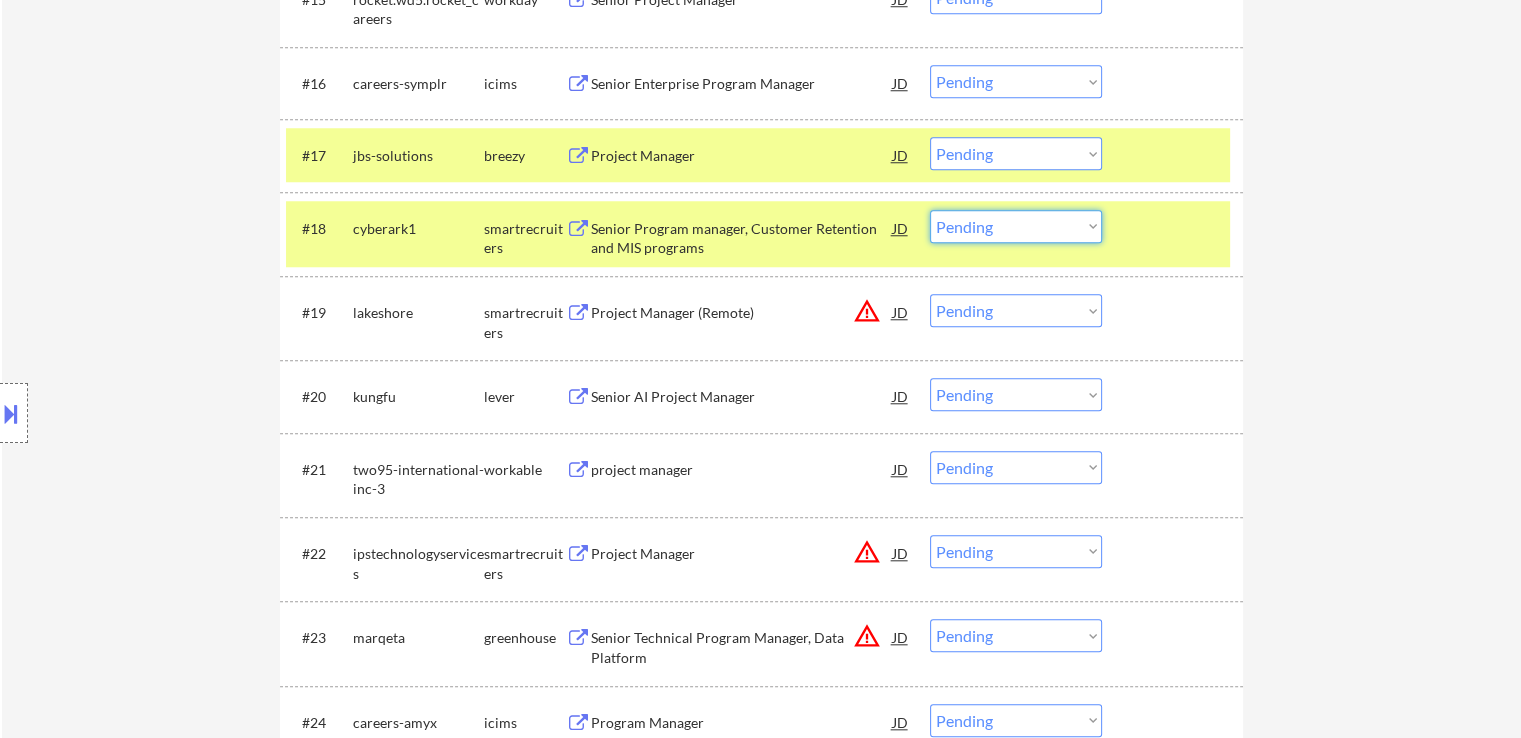 select on ""excluded__expired_"" 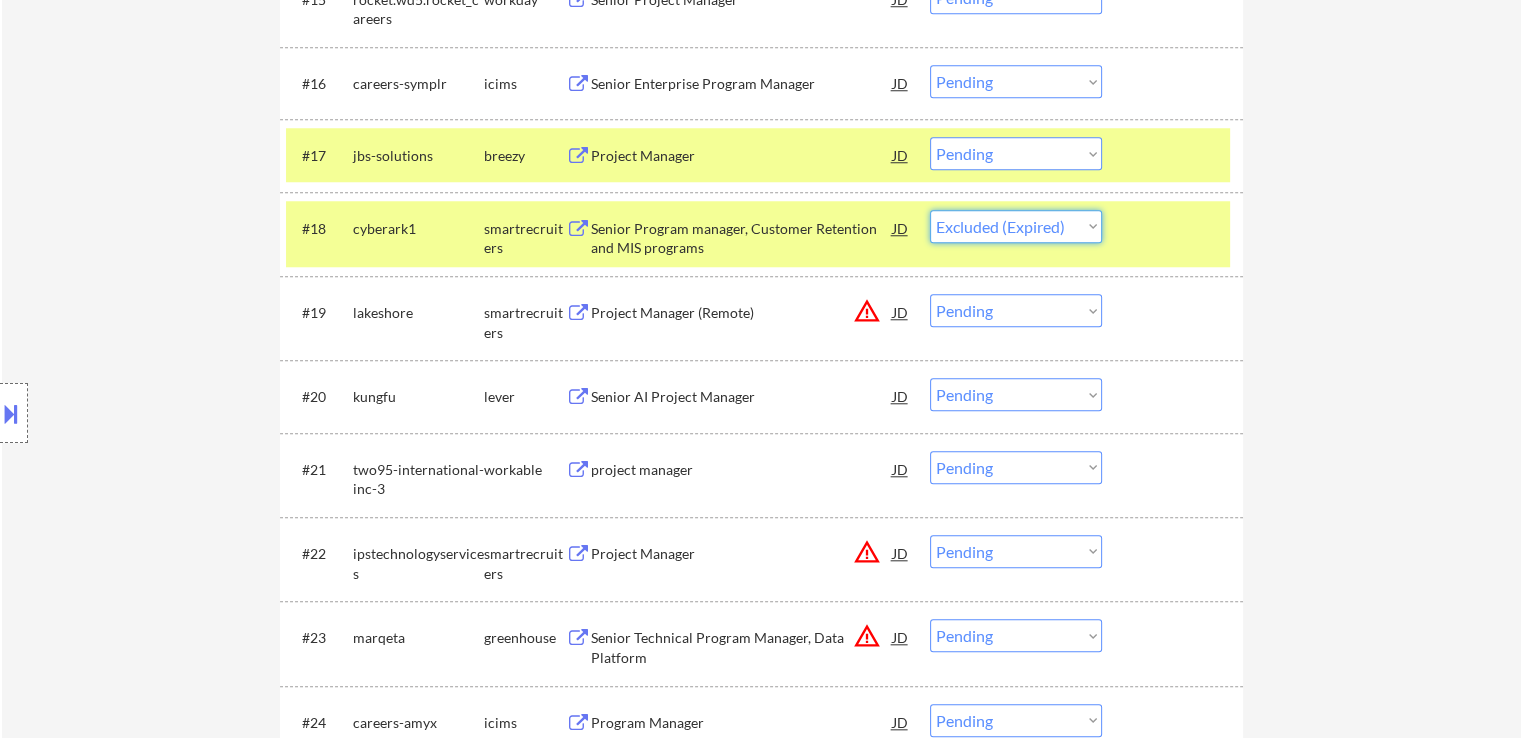 click on "Choose an option... Pending Applied Excluded (Questions) Excluded (Expired) Excluded (Location) Excluded (Bad Match) Excluded (Blocklist) Excluded (Salary) Excluded (Other)" at bounding box center (1016, 226) 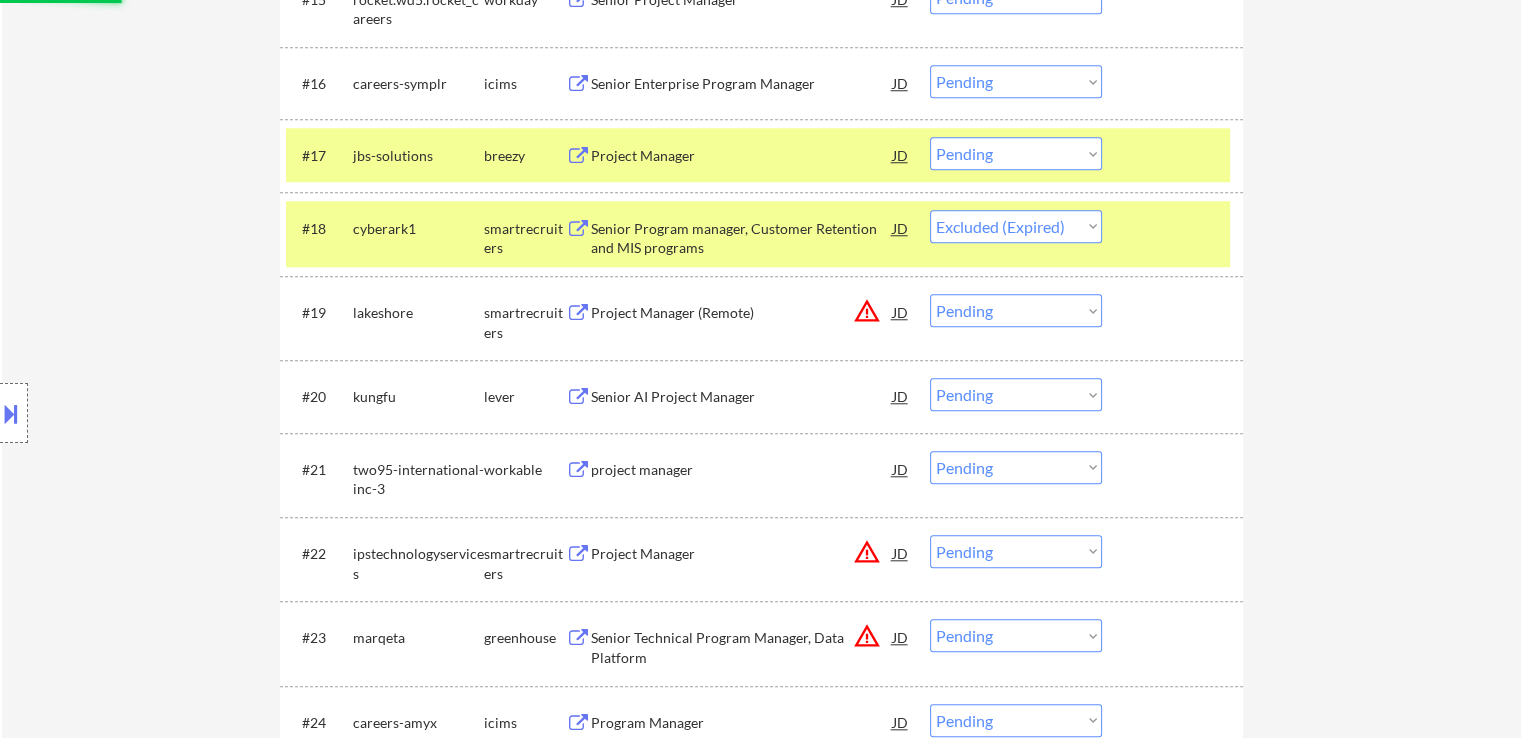 click on "Choose an option... Pending Applied Excluded (Questions) Excluded (Expired) Excluded (Location) Excluded (Bad Match) Excluded (Blocklist) Excluded (Salary) Excluded (Other)" at bounding box center (1016, 310) 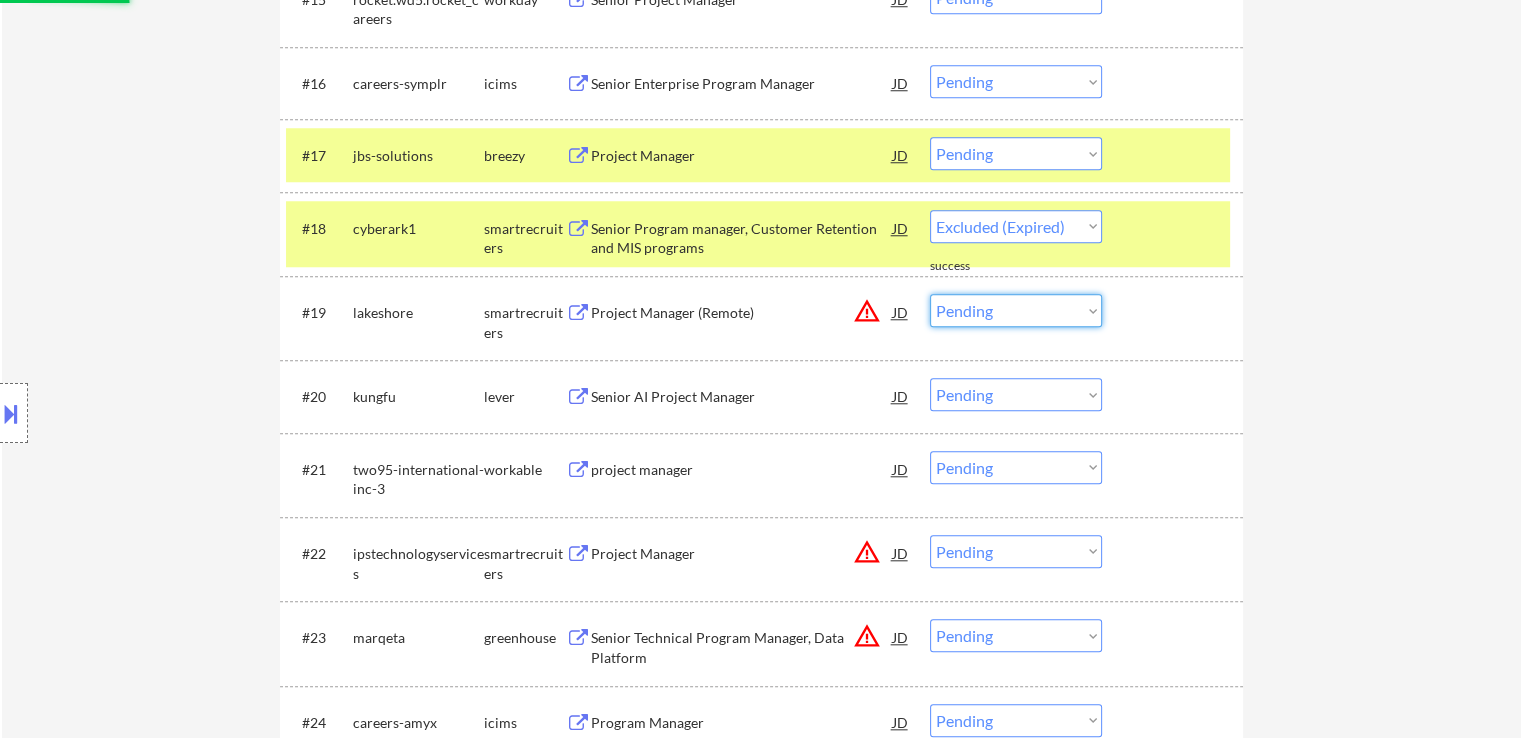 select on ""excluded__location_"" 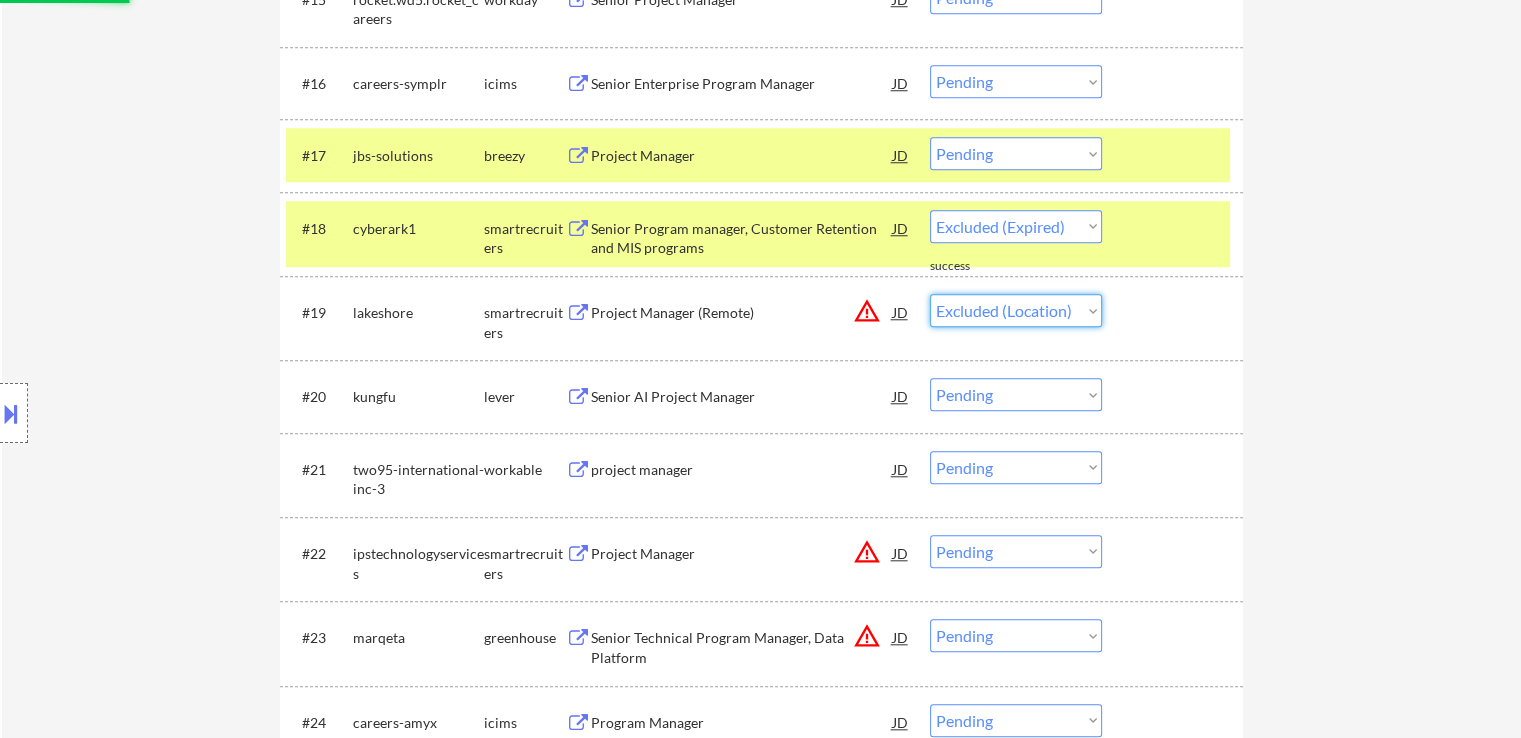 click on "Choose an option... Pending Applied Excluded (Questions) Excluded (Expired) Excluded (Location) Excluded (Bad Match) Excluded (Blocklist) Excluded (Salary) Excluded (Other)" at bounding box center (1016, 310) 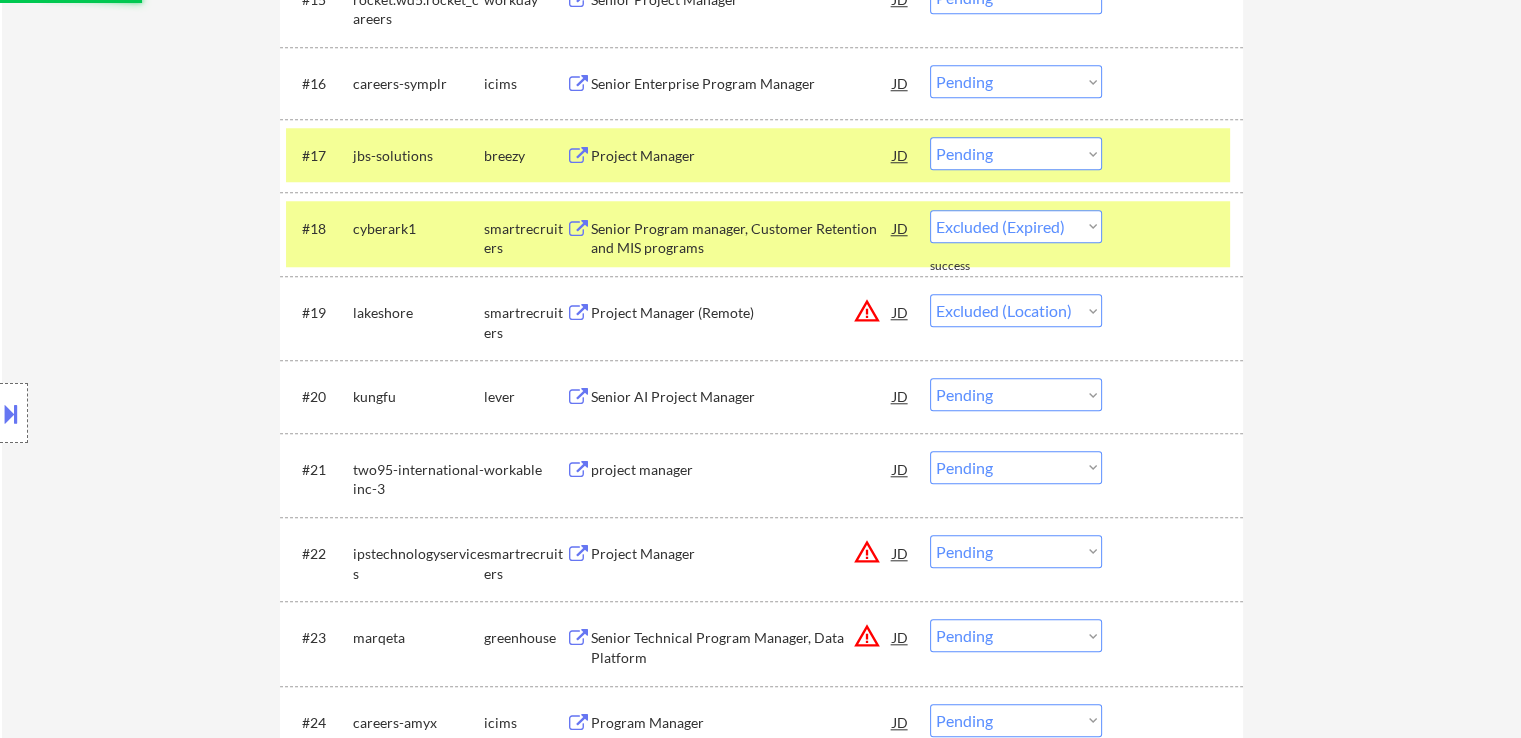 select on ""pending"" 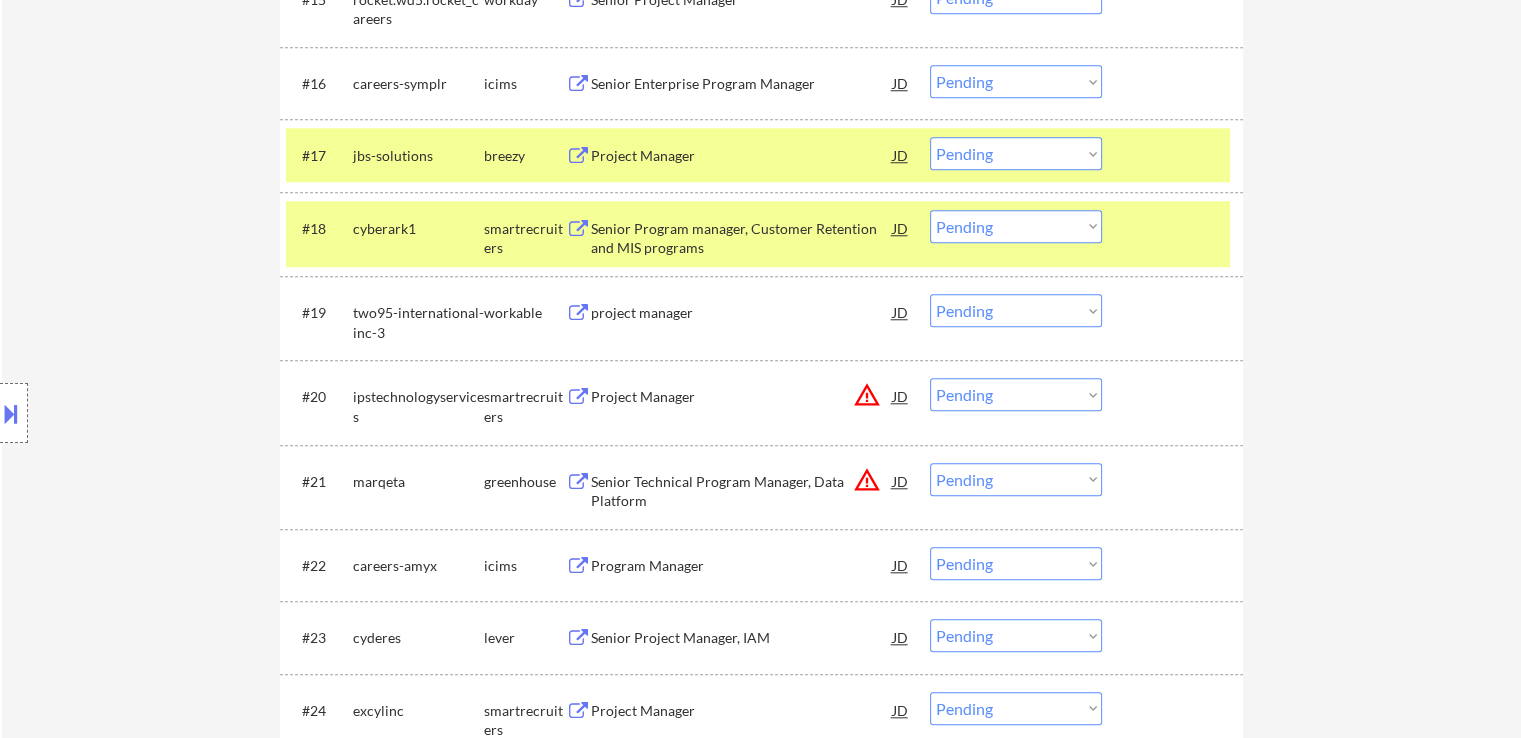 click on "Senior Program manager, Customer Retention and MIS programs" at bounding box center (742, 238) 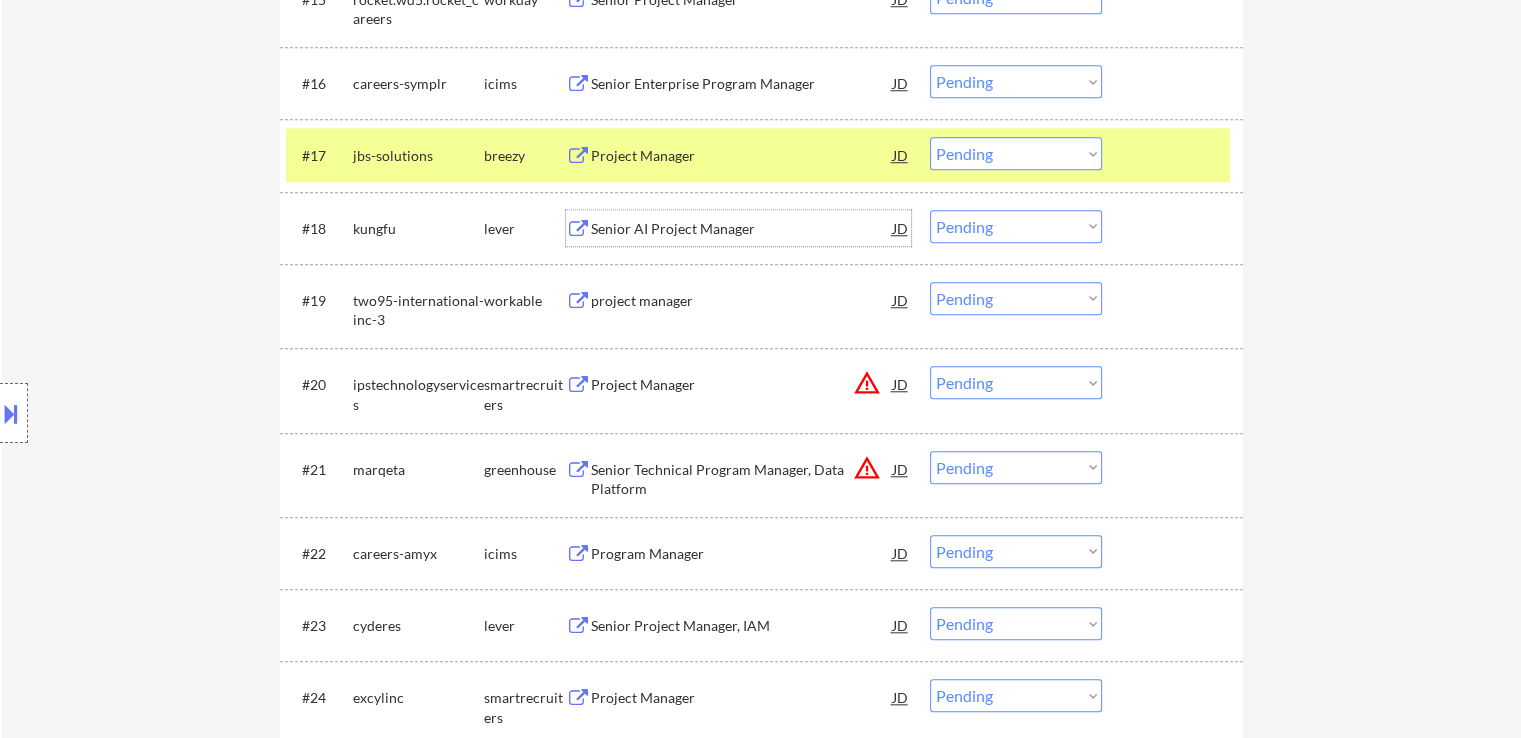 click on "Senior AI Project Manager" at bounding box center (742, 229) 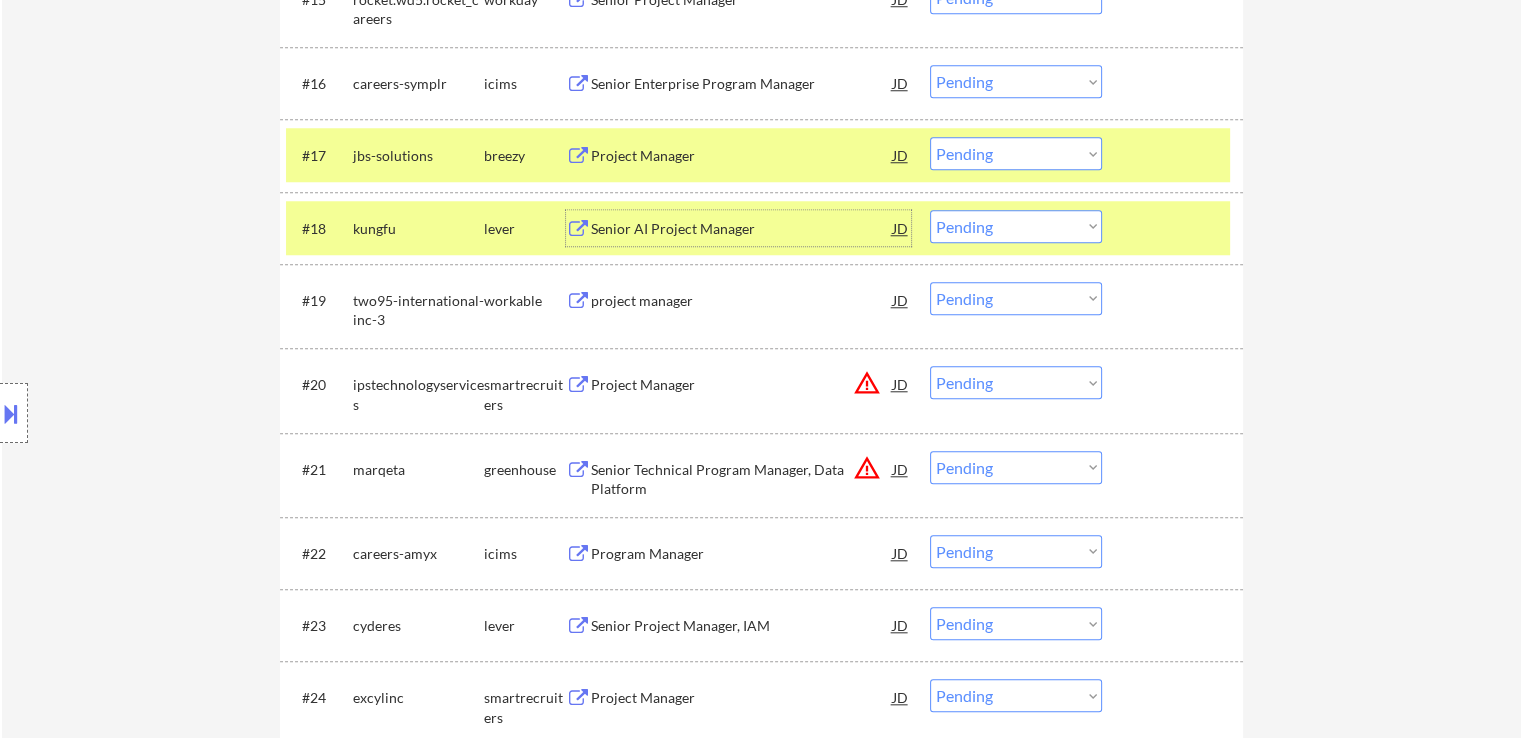 drag, startPoint x: 964, startPoint y: 157, endPoint x: 972, endPoint y: 167, distance: 12.806249 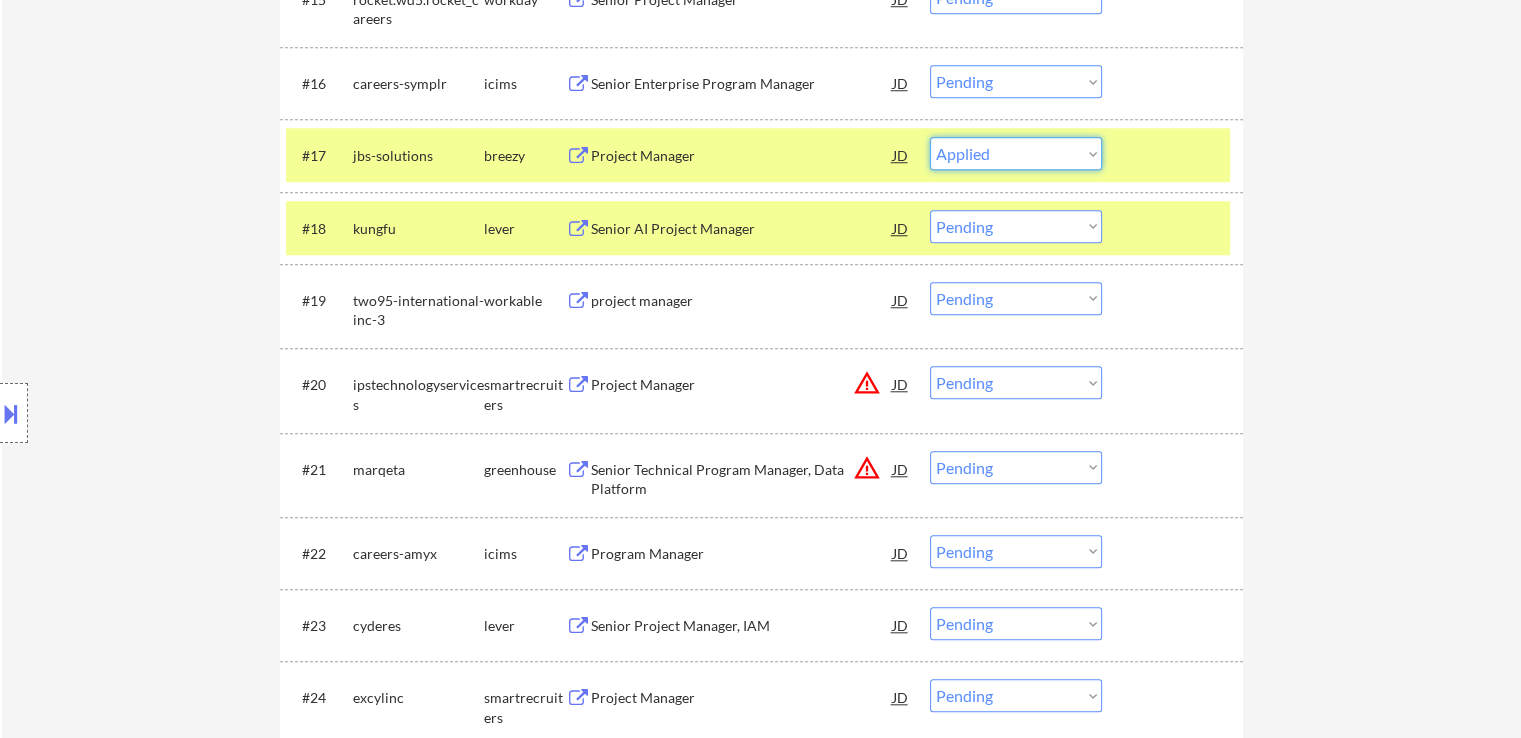 click on "Choose an option... Pending Applied Excluded (Questions) Excluded (Expired) Excluded (Location) Excluded (Bad Match) Excluded (Blocklist) Excluded (Salary) Excluded (Other)" at bounding box center [1016, 153] 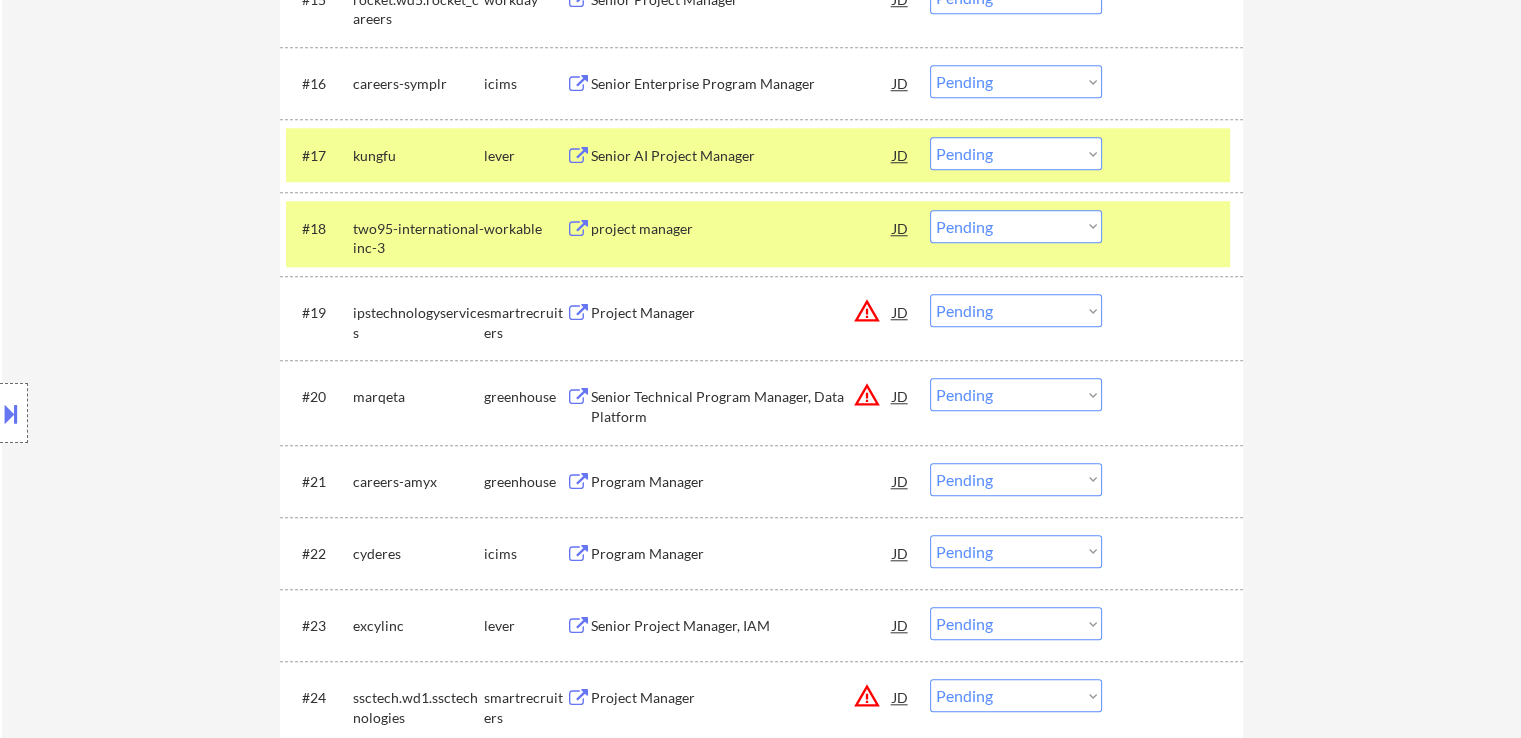 click on "Choose an option... Pending Applied Excluded (Questions) Excluded (Expired) Excluded (Location) Excluded (Bad Match) Excluded (Blocklist) Excluded (Salary) Excluded (Other)" at bounding box center [1016, 153] 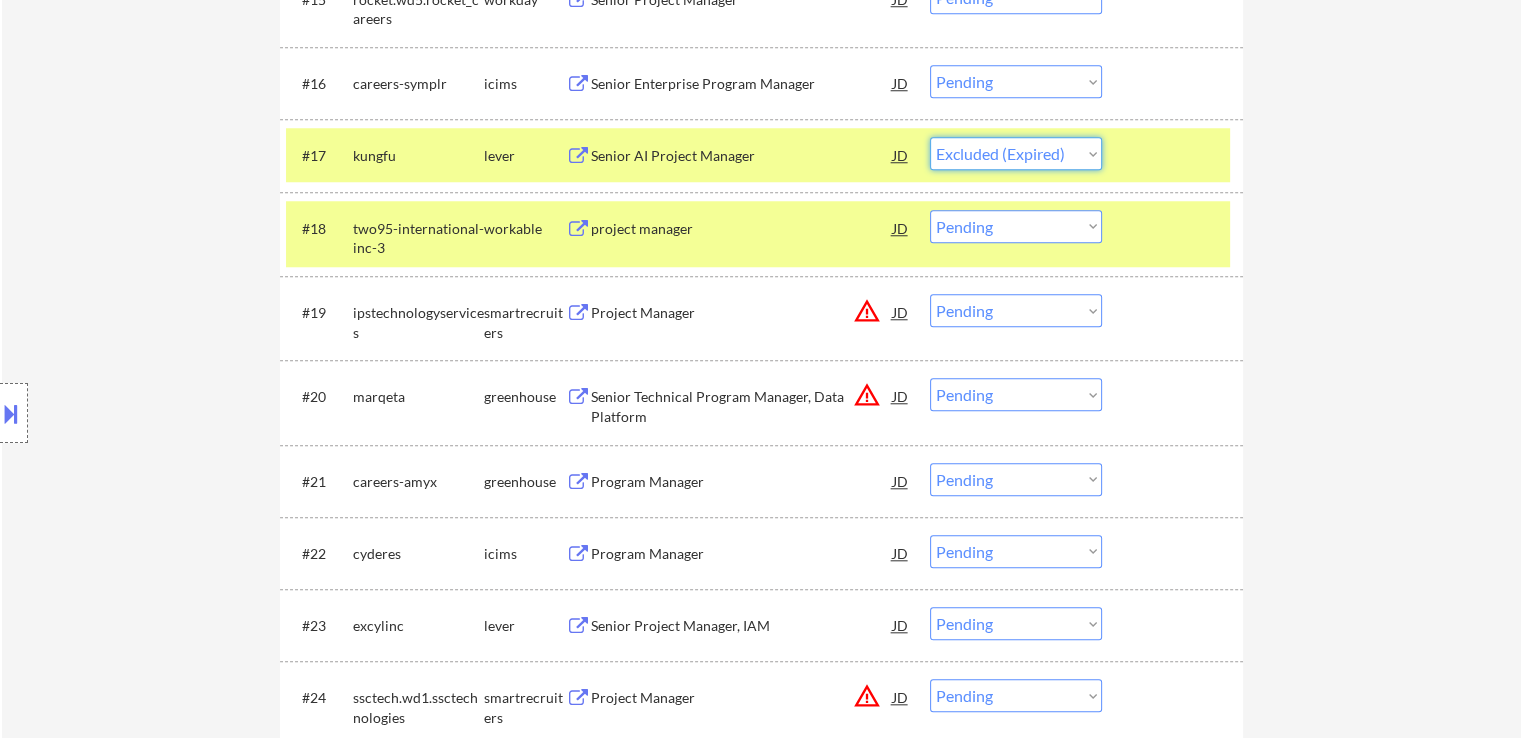 click on "Choose an option... Pending Applied Excluded (Questions) Excluded (Expired) Excluded (Location) Excluded (Bad Match) Excluded (Blocklist) Excluded (Salary) Excluded (Other)" at bounding box center (1016, 153) 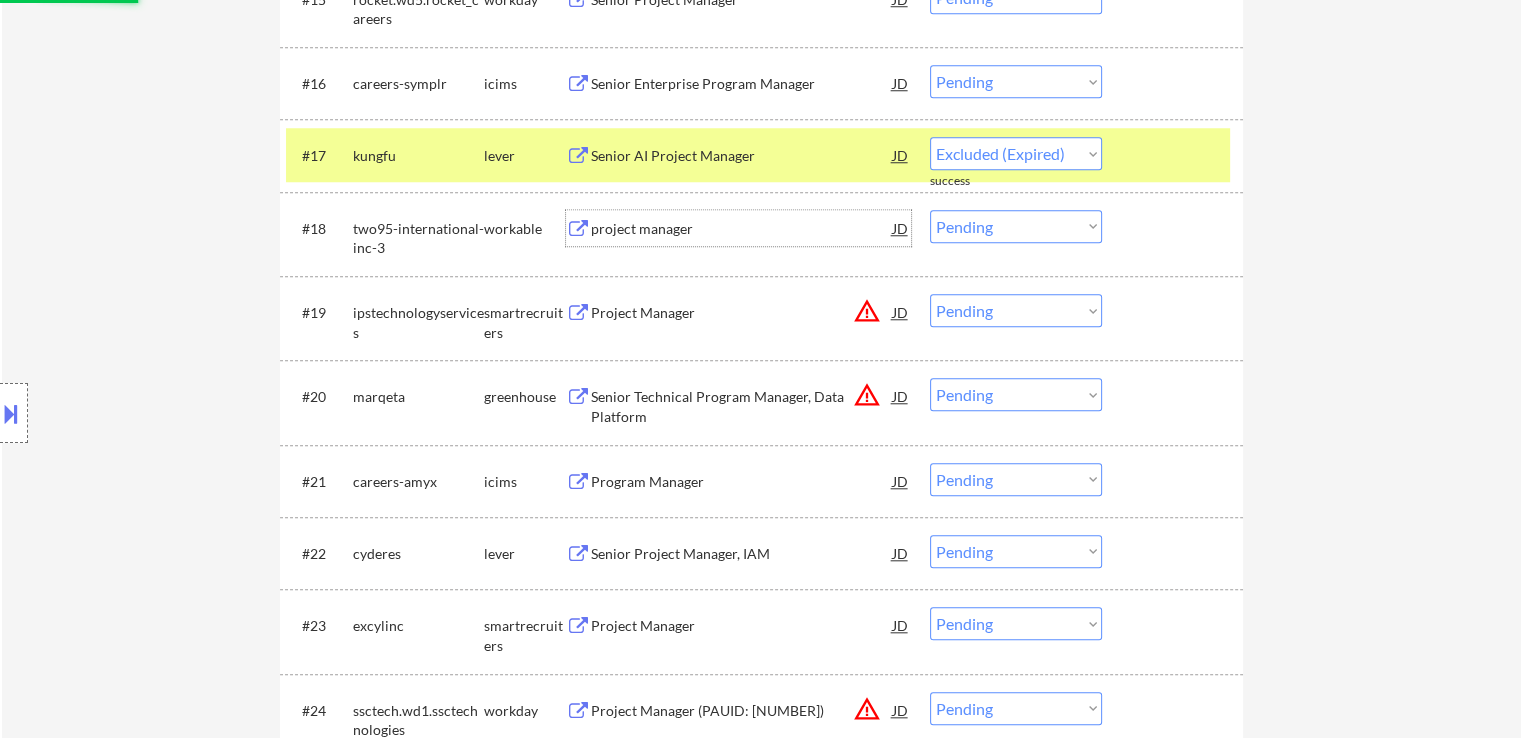 select on ""pending"" 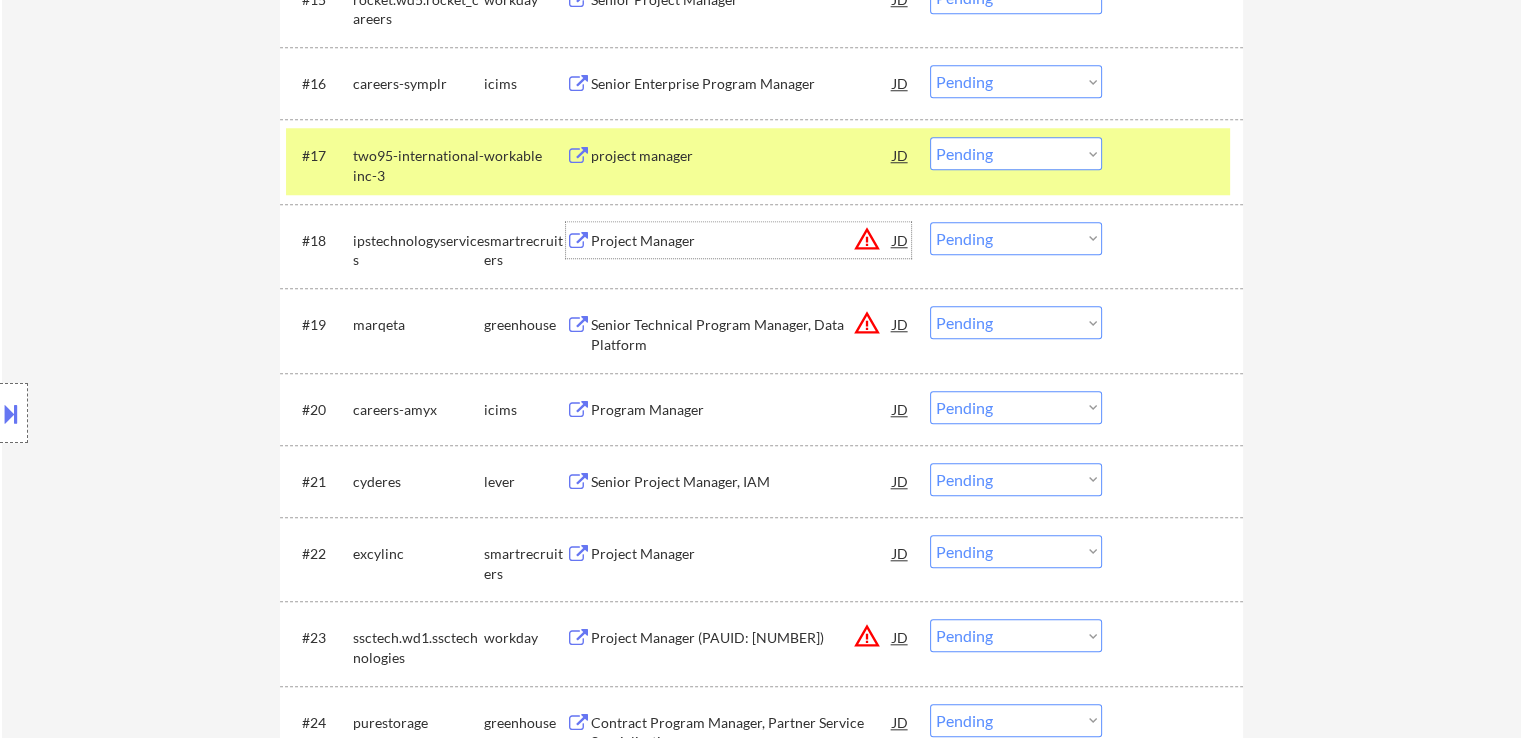 click on "Choose an option... Pending Applied Excluded (Questions) Excluded (Expired) Excluded (Location) Excluded (Bad Match) Excluded (Blocklist) Excluded (Salary) Excluded (Other)" at bounding box center [1016, 238] 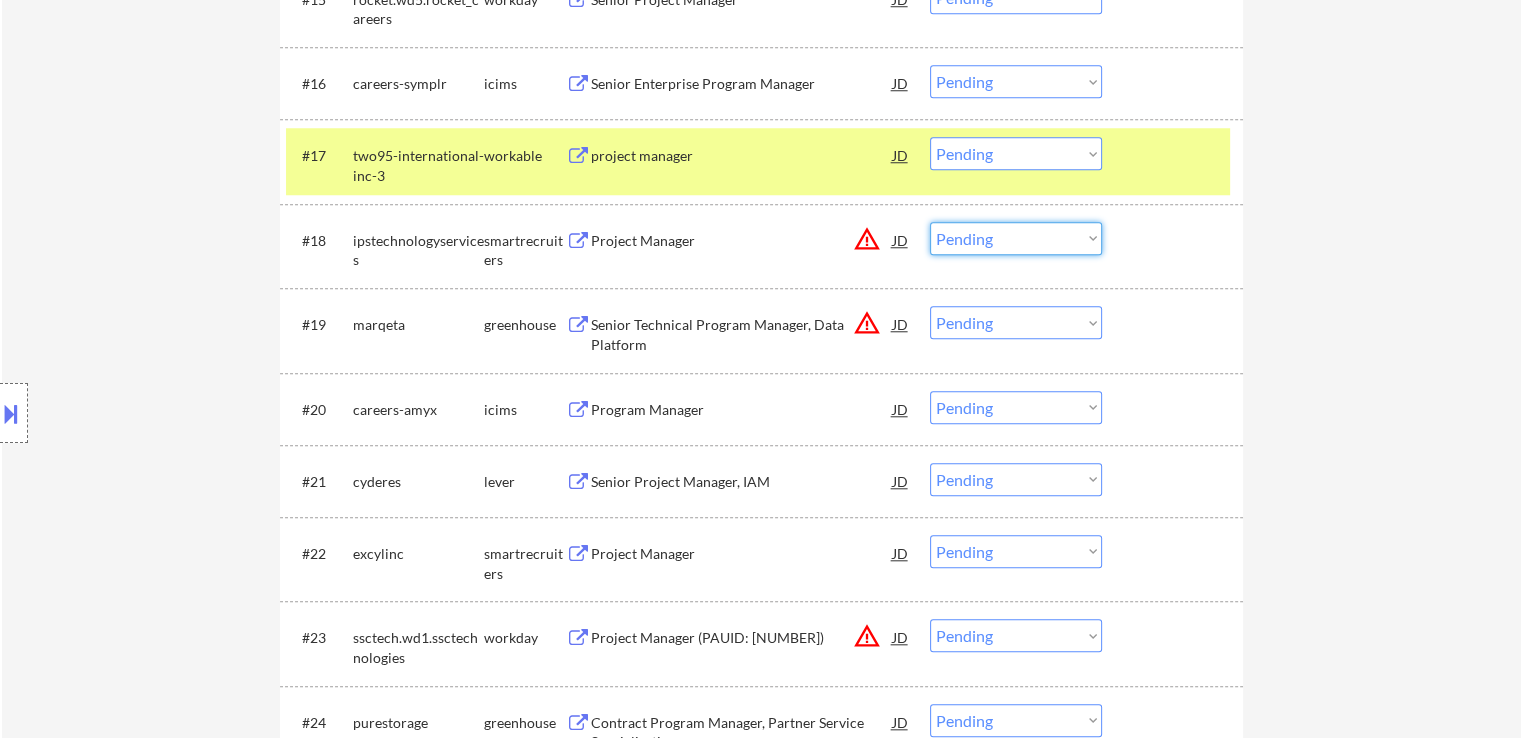 select on ""excluded__location_"" 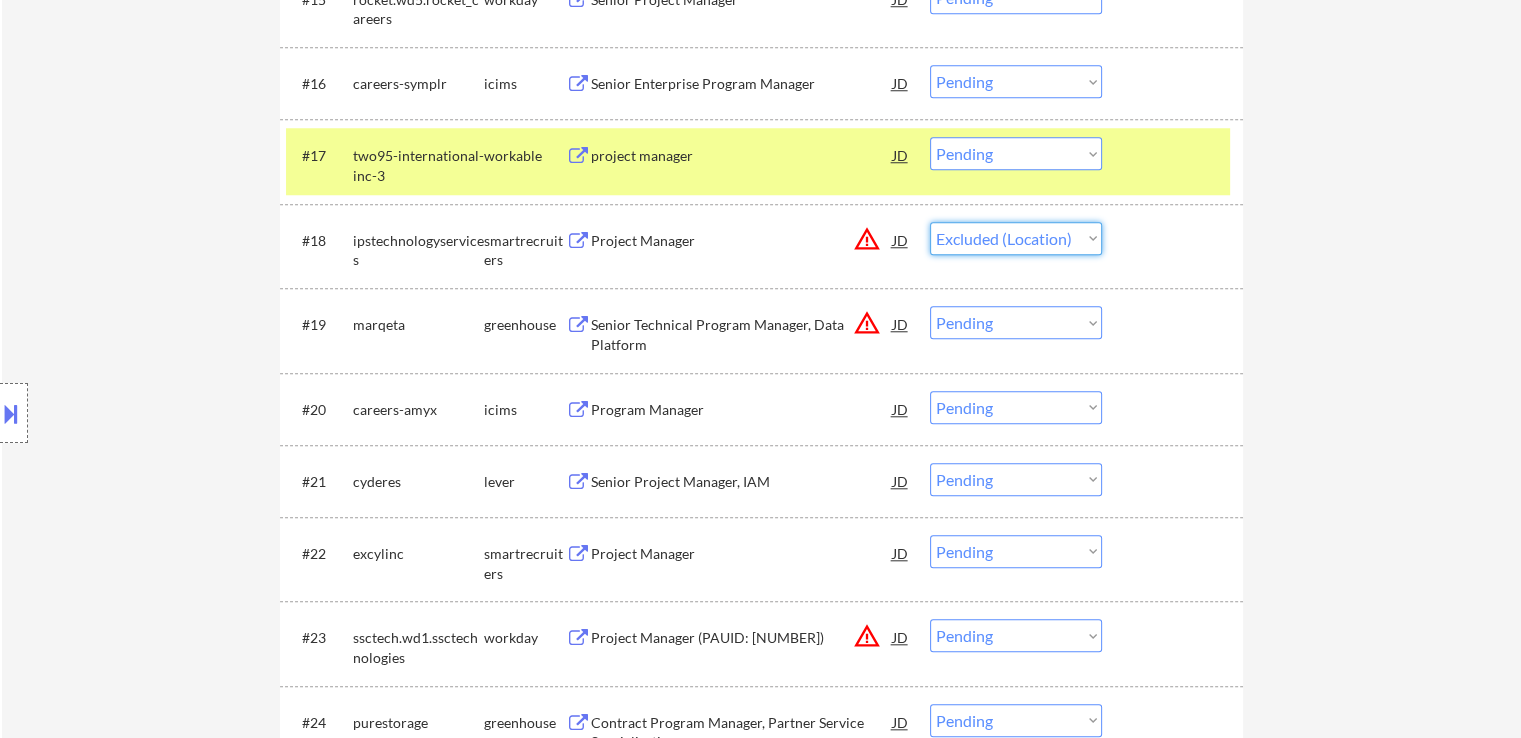 click on "Choose an option... Pending Applied Excluded (Questions) Excluded (Expired) Excluded (Location) Excluded (Bad Match) Excluded (Blocklist) Excluded (Salary) Excluded (Other)" at bounding box center (1016, 238) 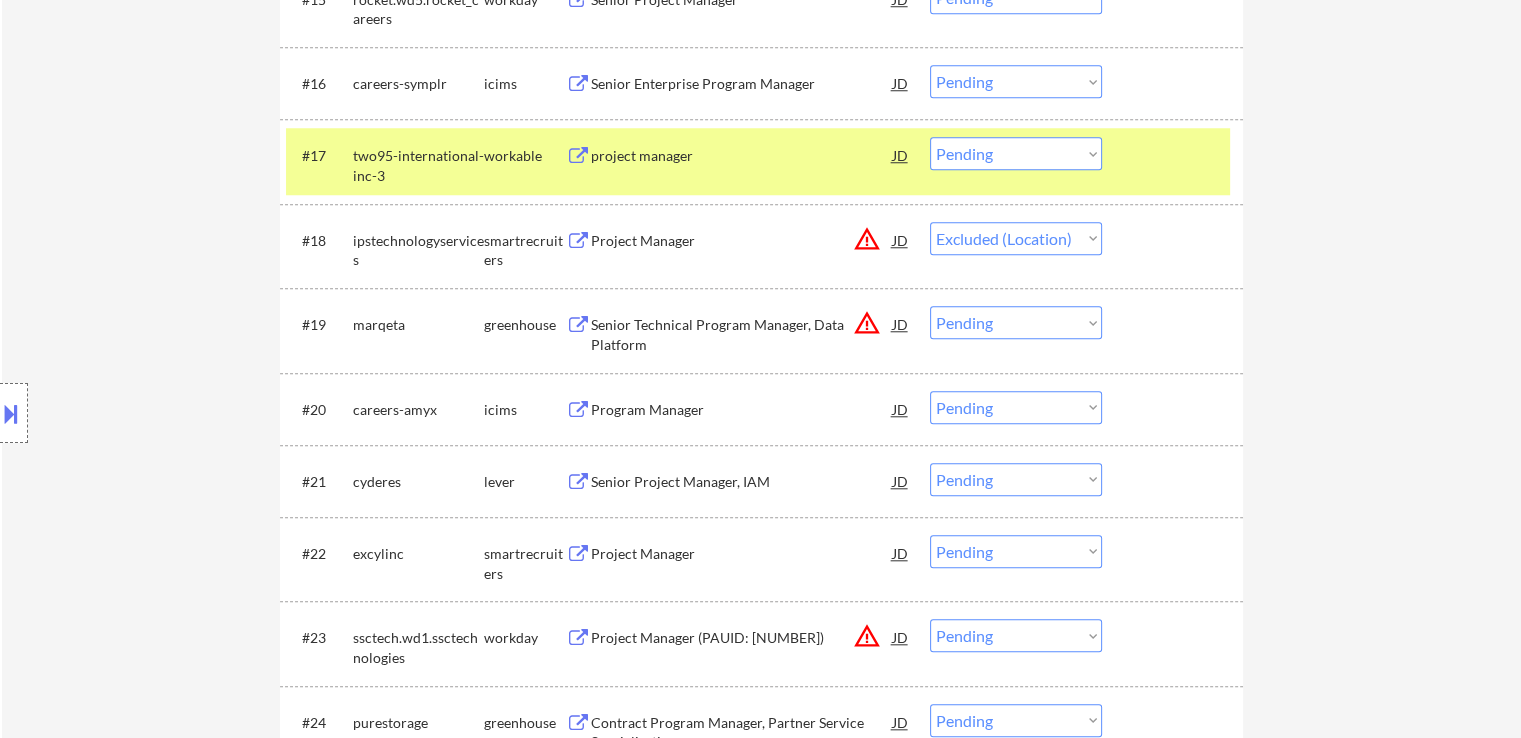 click on "Choose an option... Pending Applied Excluded (Questions) Excluded (Expired) Excluded (Location) Excluded (Bad Match) Excluded (Blocklist) Excluded (Salary) Excluded (Other)" at bounding box center [1016, 322] 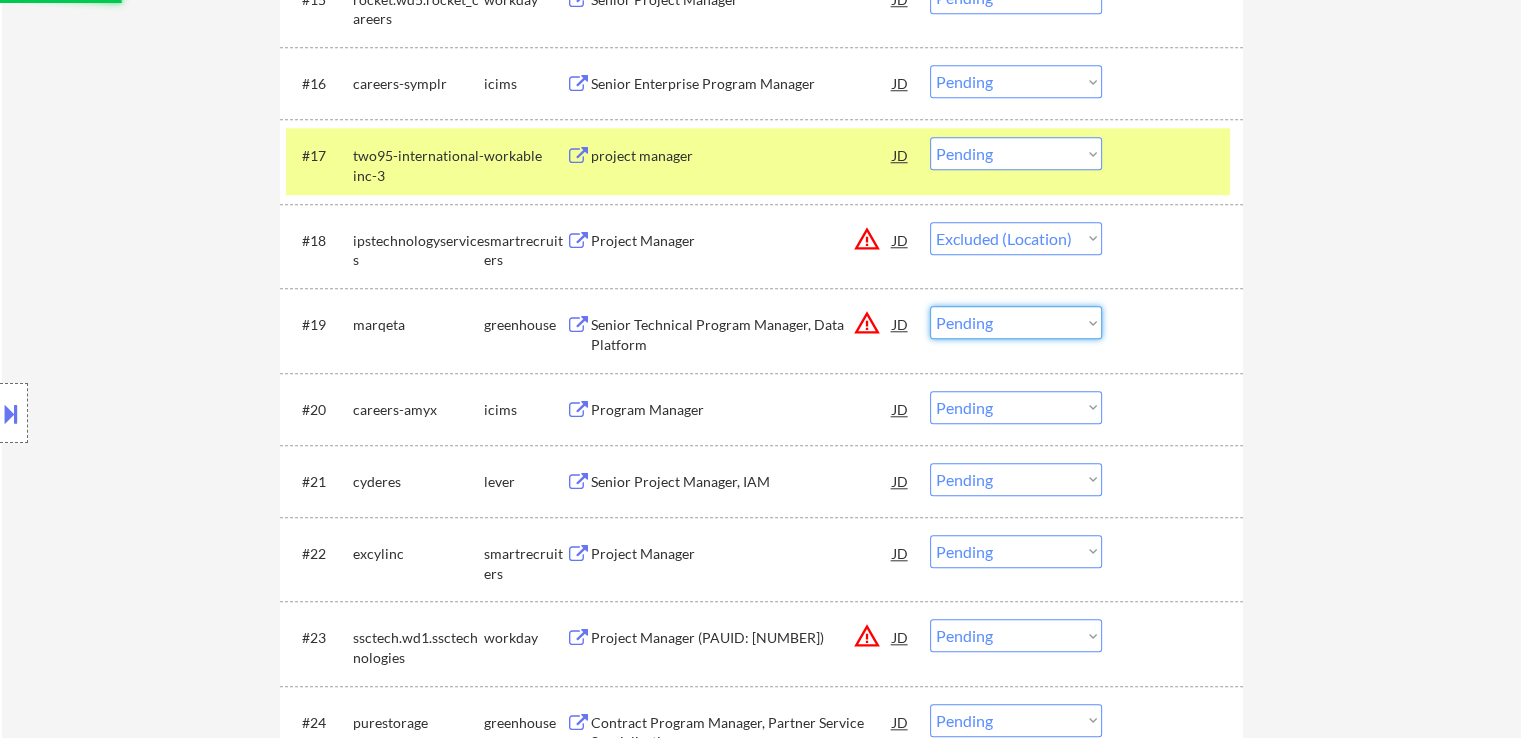 select on ""excluded__location_"" 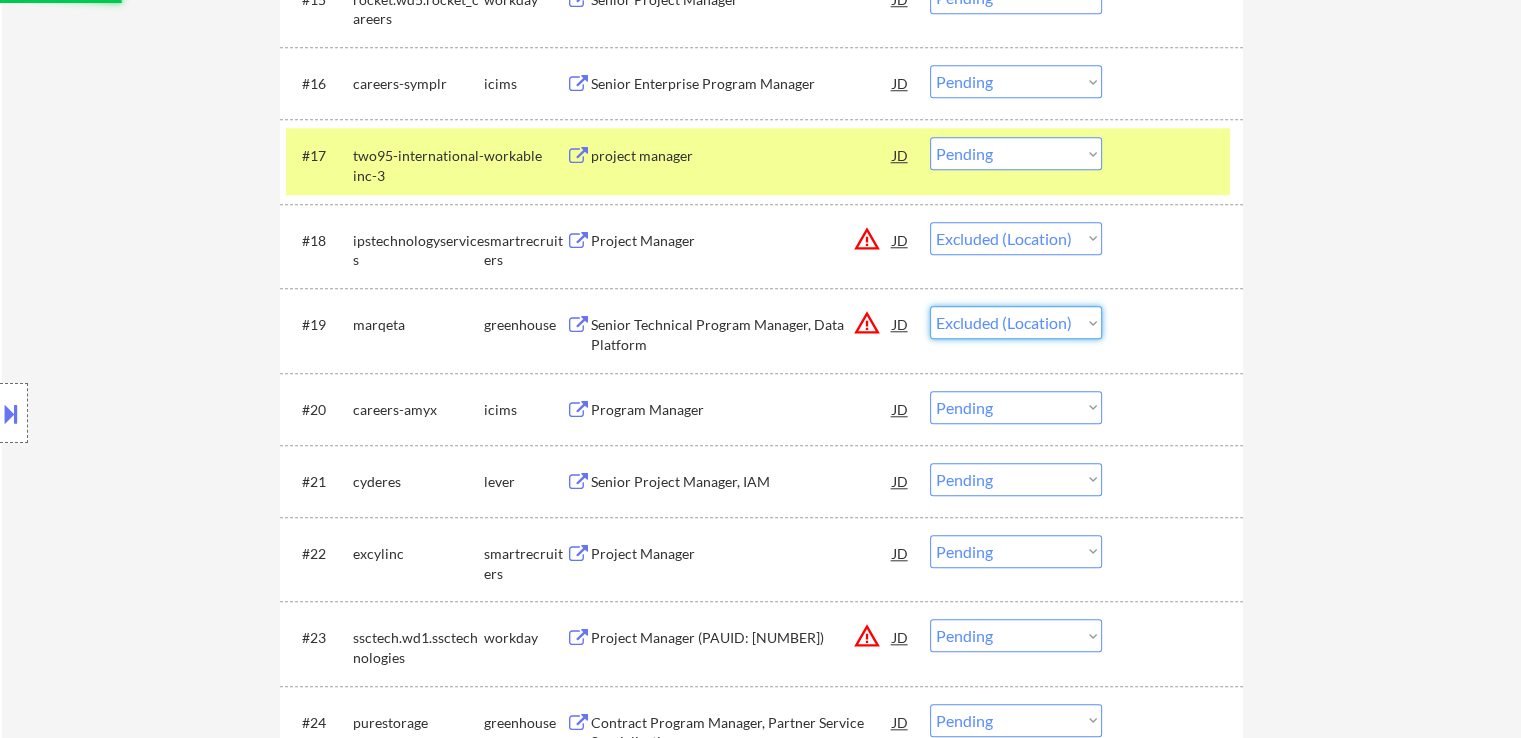 click on "Choose an option... Pending Applied Excluded (Questions) Excluded (Expired) Excluded (Location) Excluded (Bad Match) Excluded (Blocklist) Excluded (Salary) Excluded (Other)" at bounding box center [1016, 322] 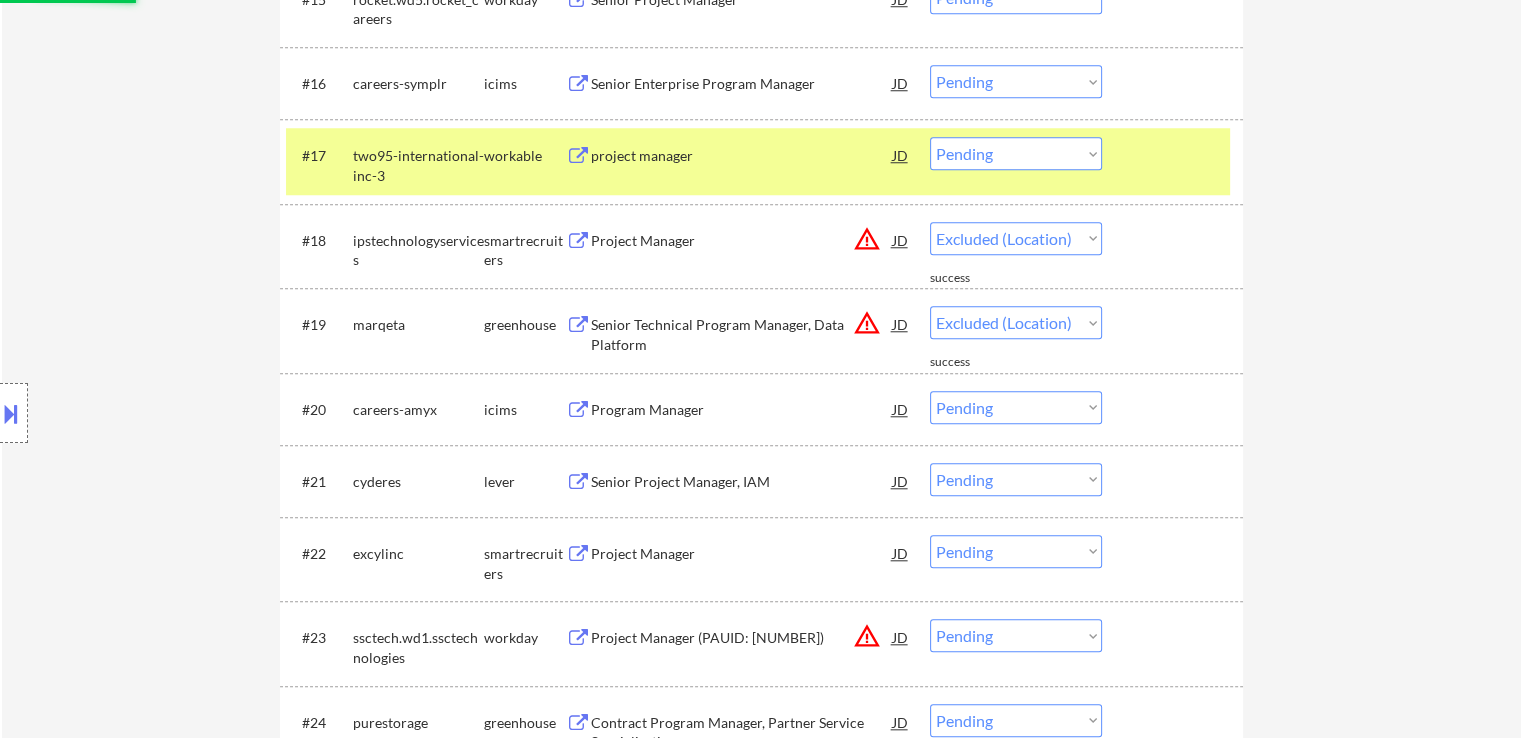 select on ""pending"" 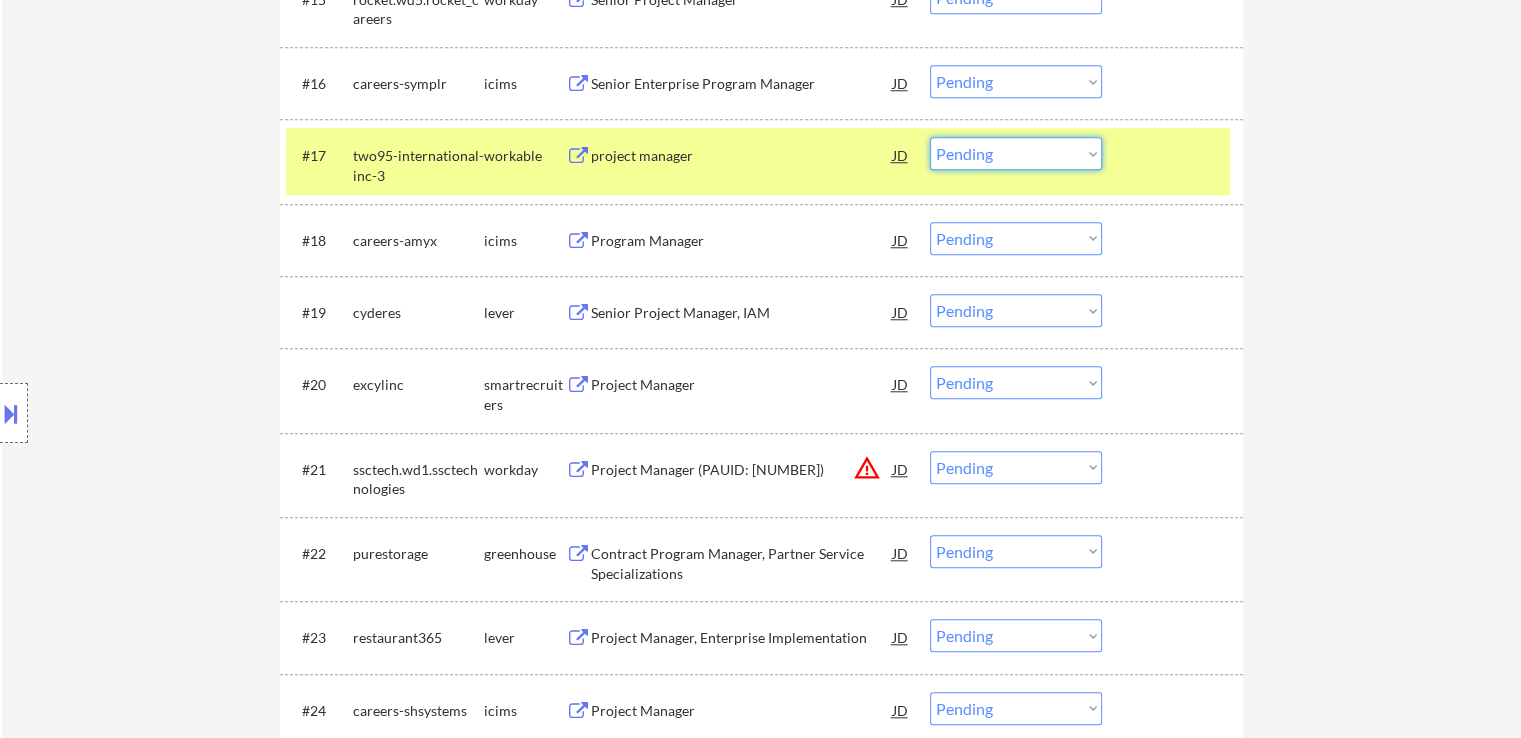 click on "Choose an option... Pending Applied Excluded (Questions) Excluded (Expired) Excluded (Location) Excluded (Bad Match) Excluded (Blocklist) Excluded (Salary) Excluded (Other)" at bounding box center [1016, 153] 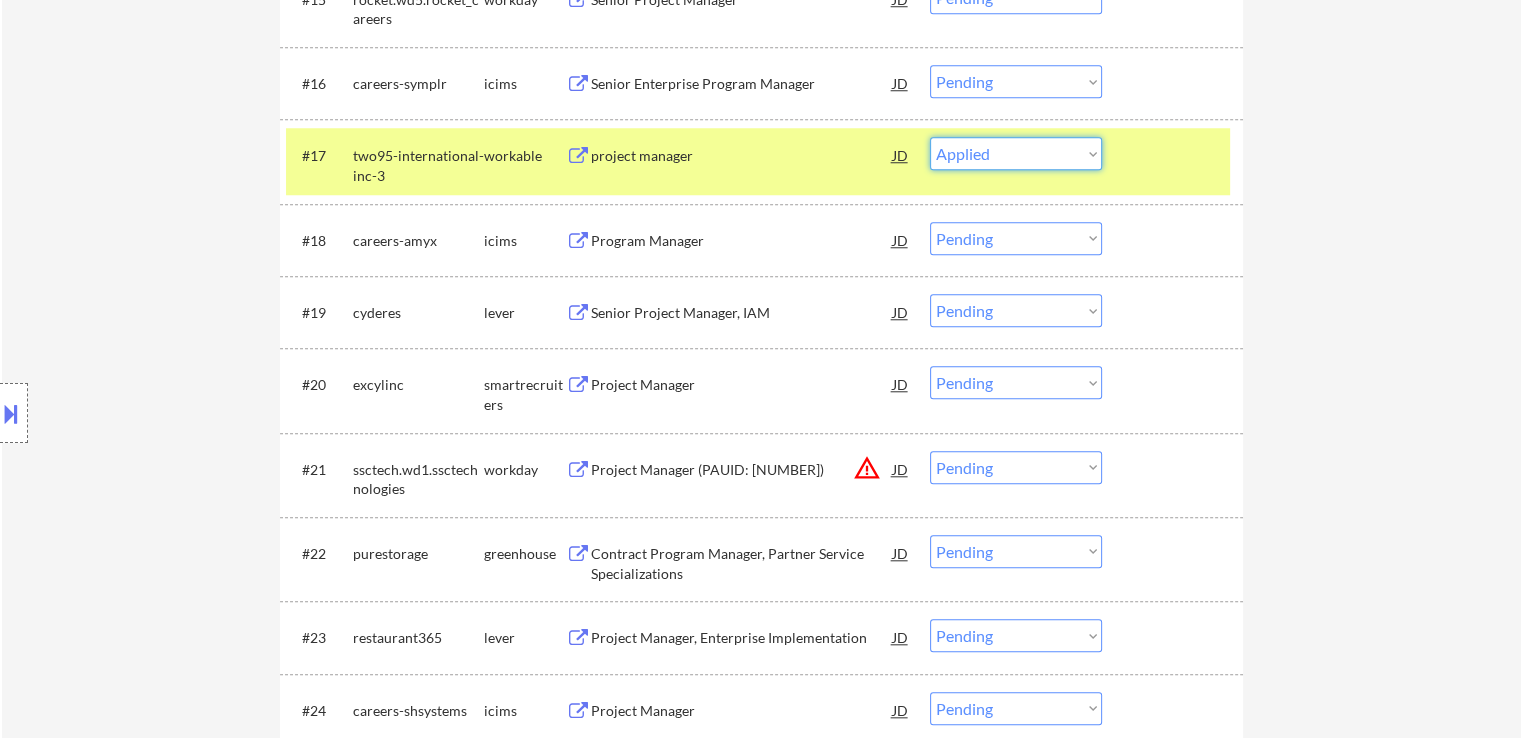 click on "Choose an option... Pending Applied Excluded (Questions) Excluded (Expired) Excluded (Location) Excluded (Bad Match) Excluded (Blocklist) Excluded (Salary) Excluded (Other)" at bounding box center [1016, 153] 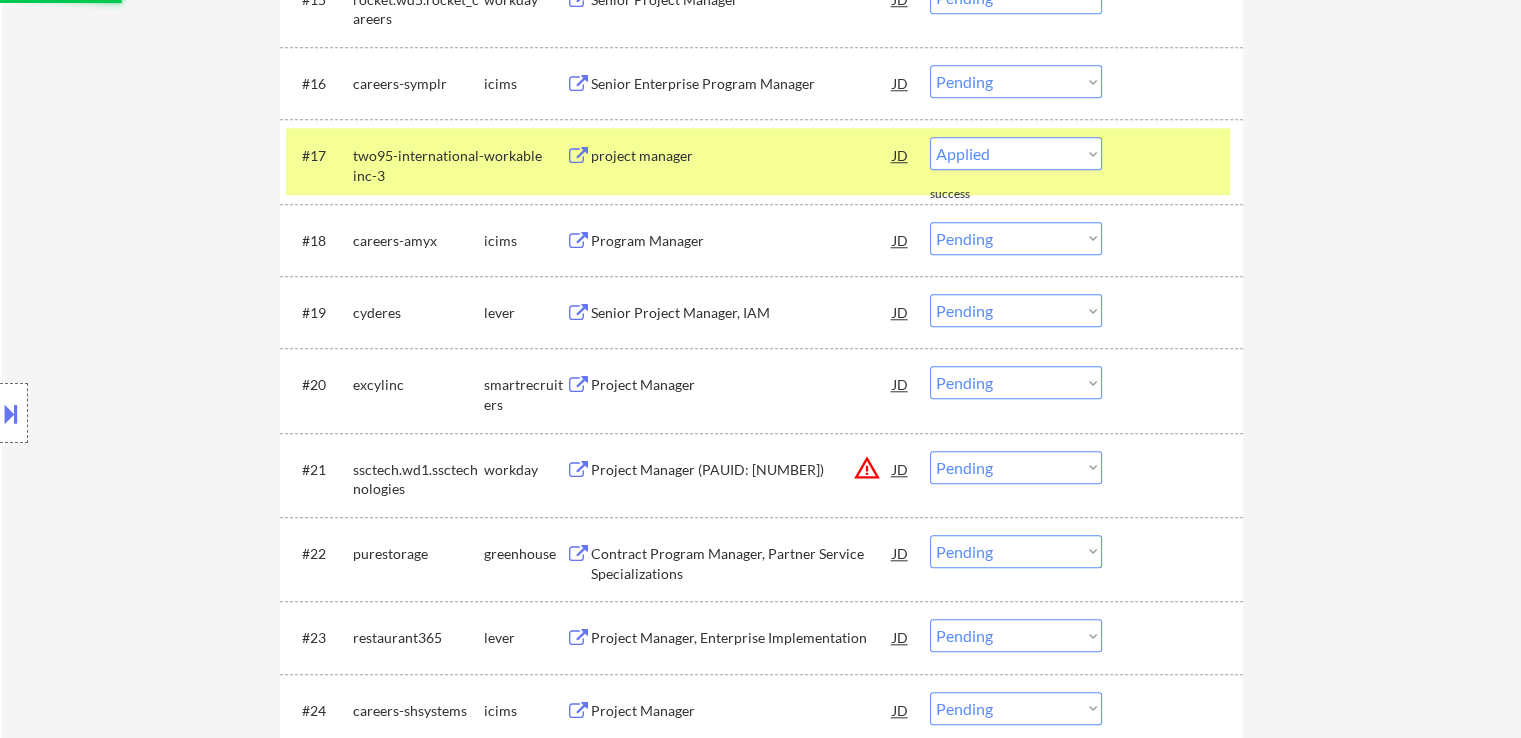 select on ""pending"" 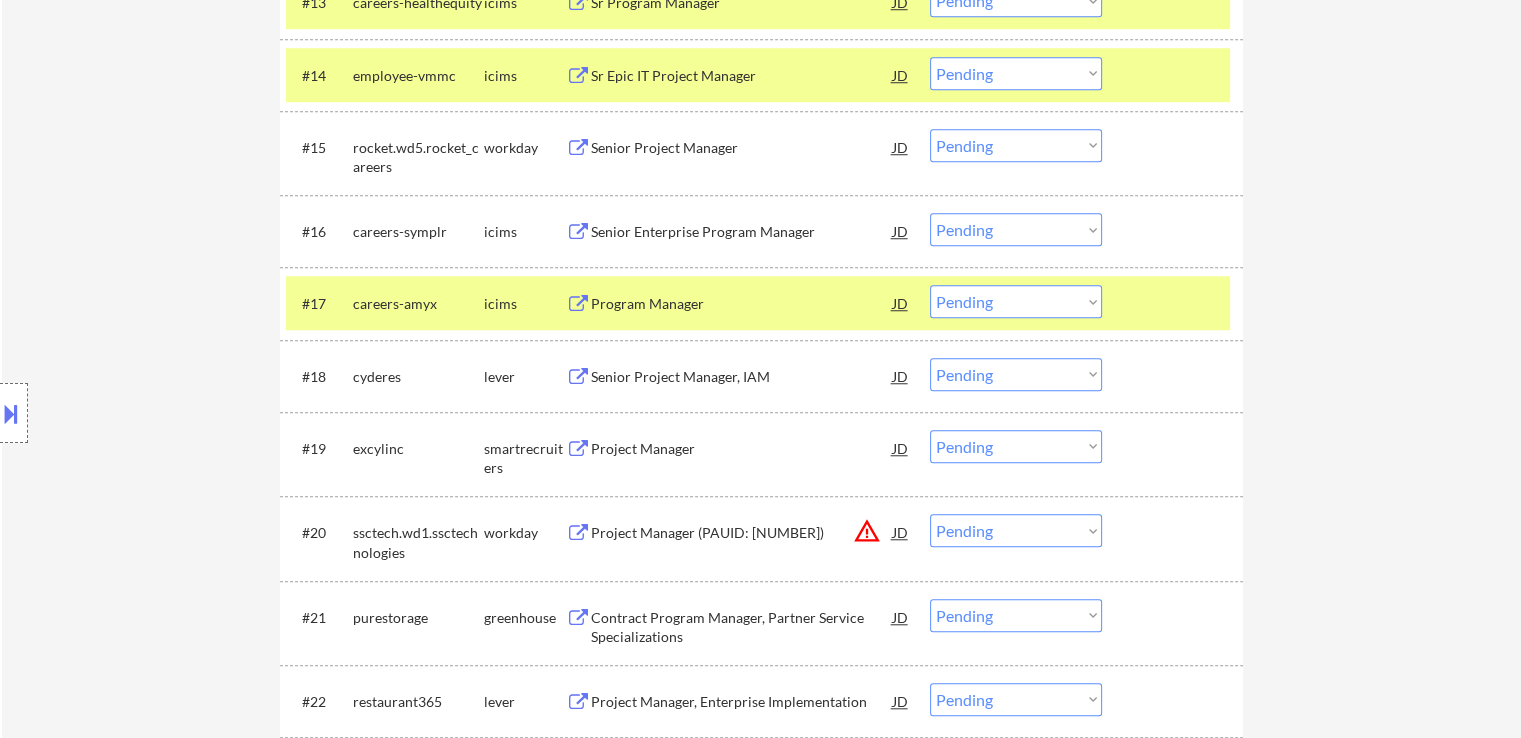 scroll, scrollTop: 1800, scrollLeft: 0, axis: vertical 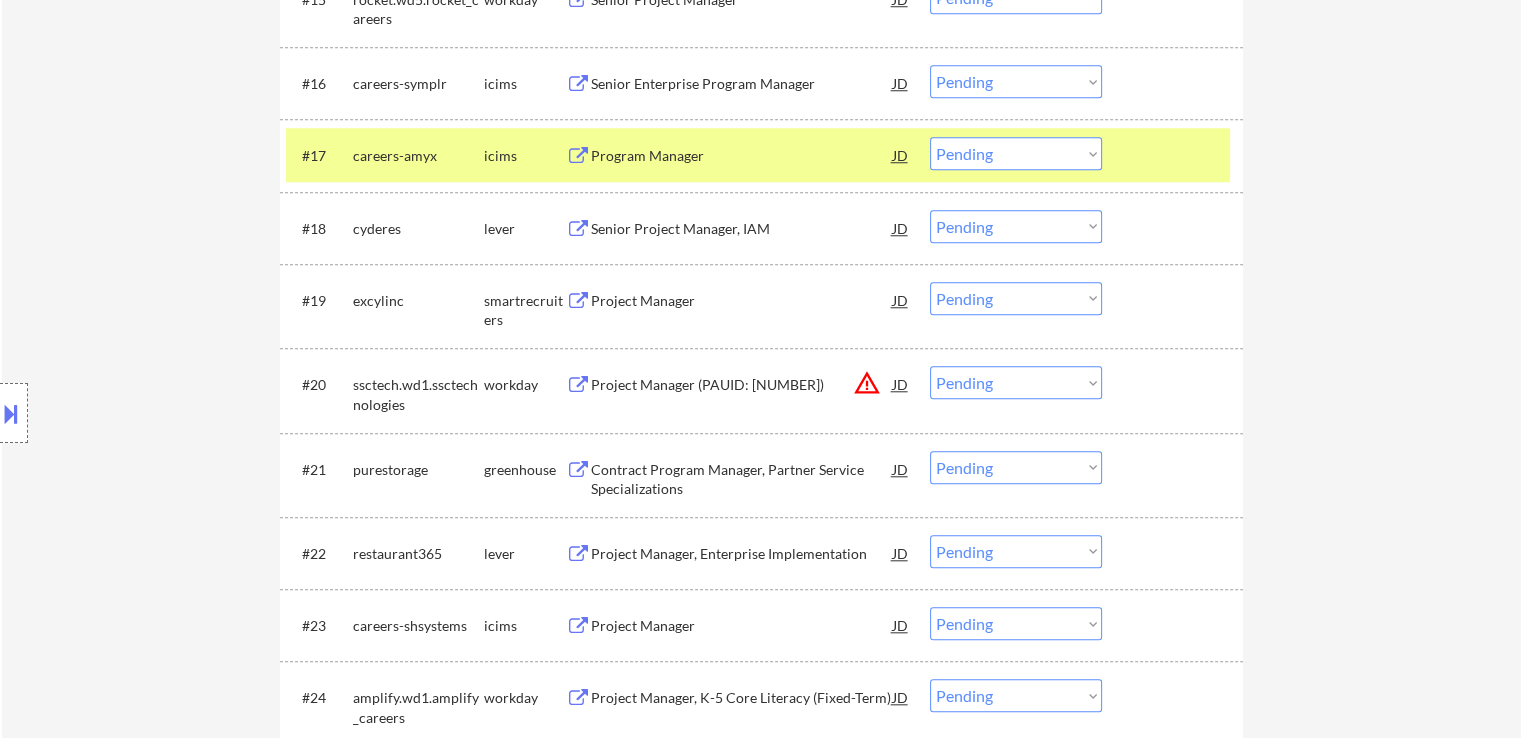 click on "Senior Project Manager, IAM" at bounding box center (742, 229) 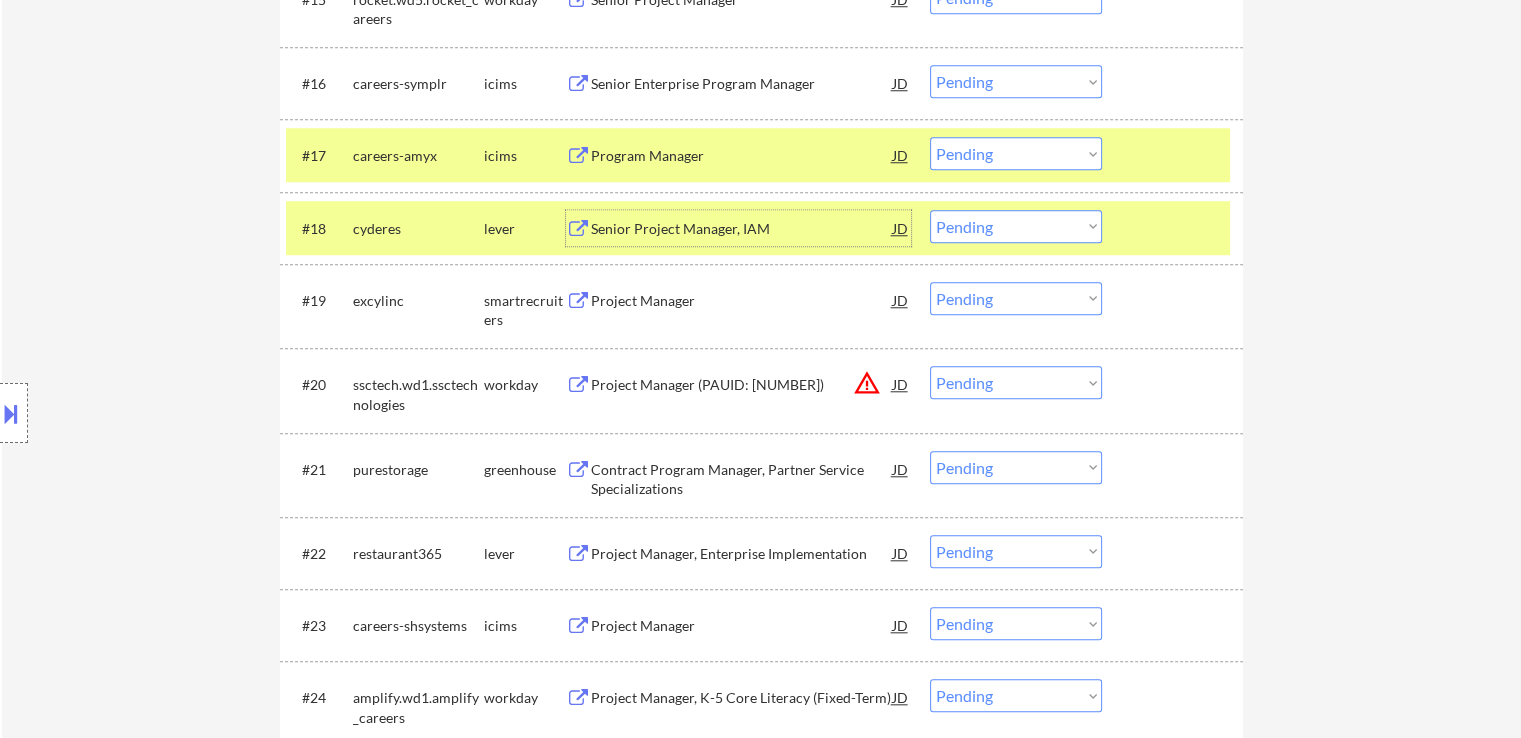 click on "Project Manager" at bounding box center (742, 300) 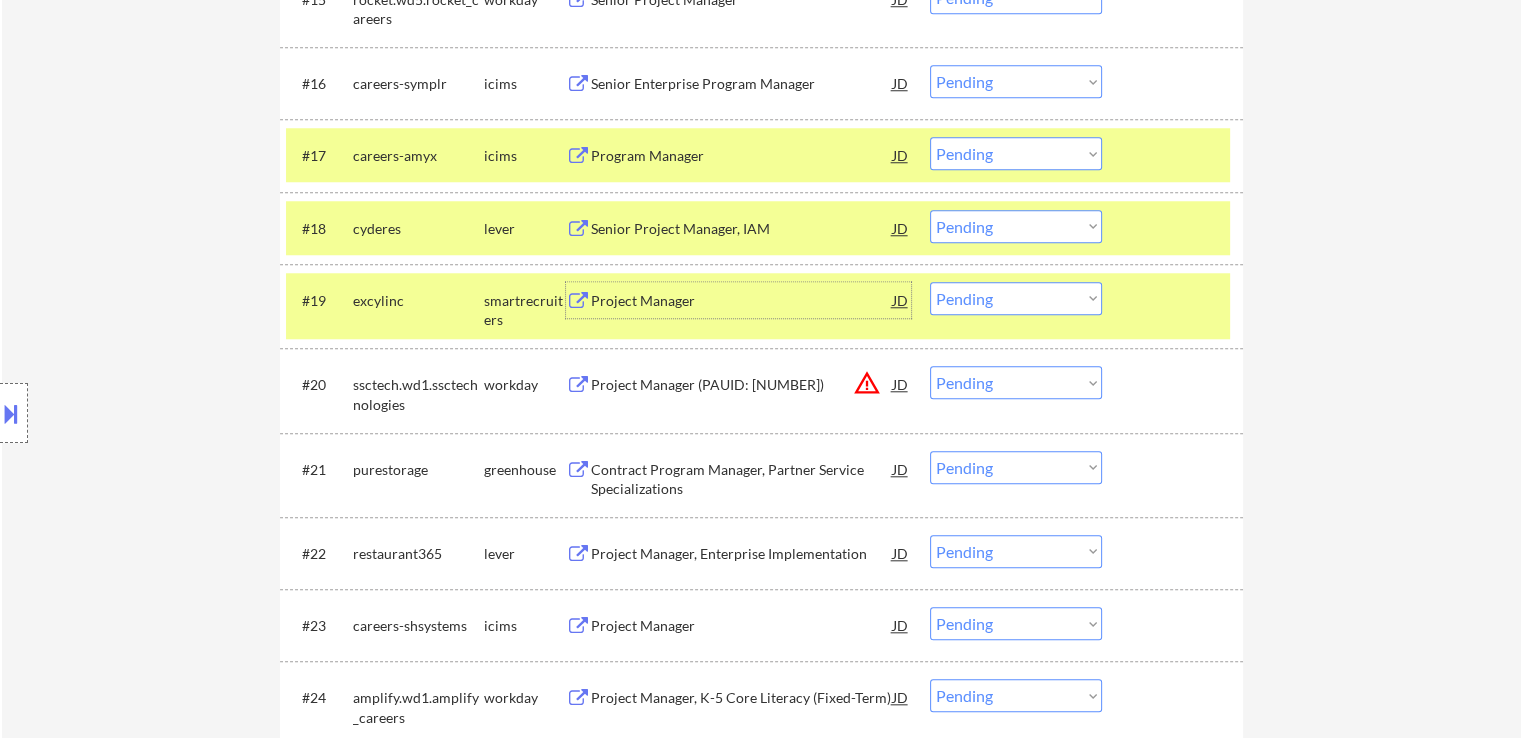 click on "Choose an option... Pending Applied Excluded (Questions) Excluded (Expired) Excluded (Location) Excluded (Bad Match) Excluded (Blocklist) Excluded (Salary) Excluded (Other)" at bounding box center [1016, 226] 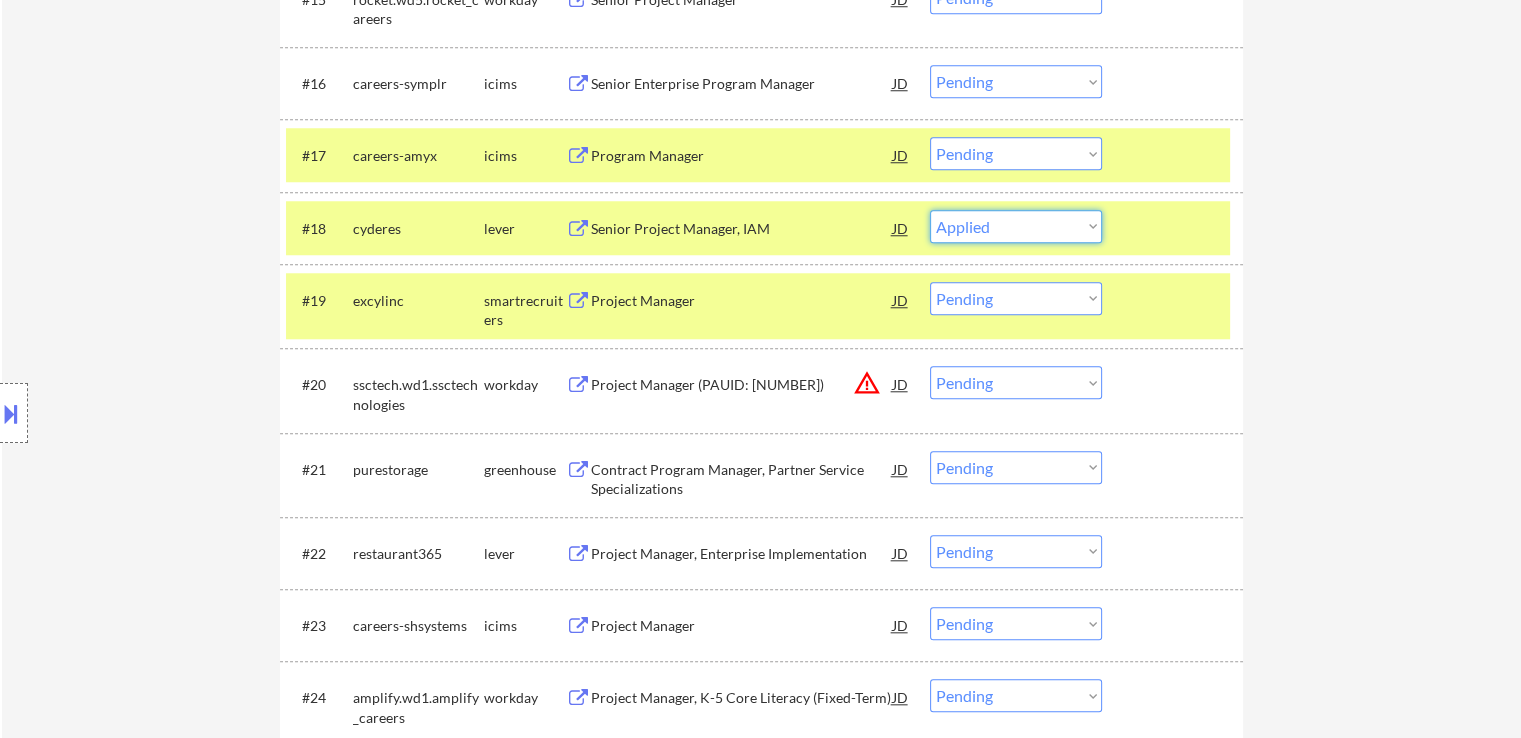 click on "Choose an option... Pending Applied Excluded (Questions) Excluded (Expired) Excluded (Location) Excluded (Bad Match) Excluded (Blocklist) Excluded (Salary) Excluded (Other)" at bounding box center (1016, 226) 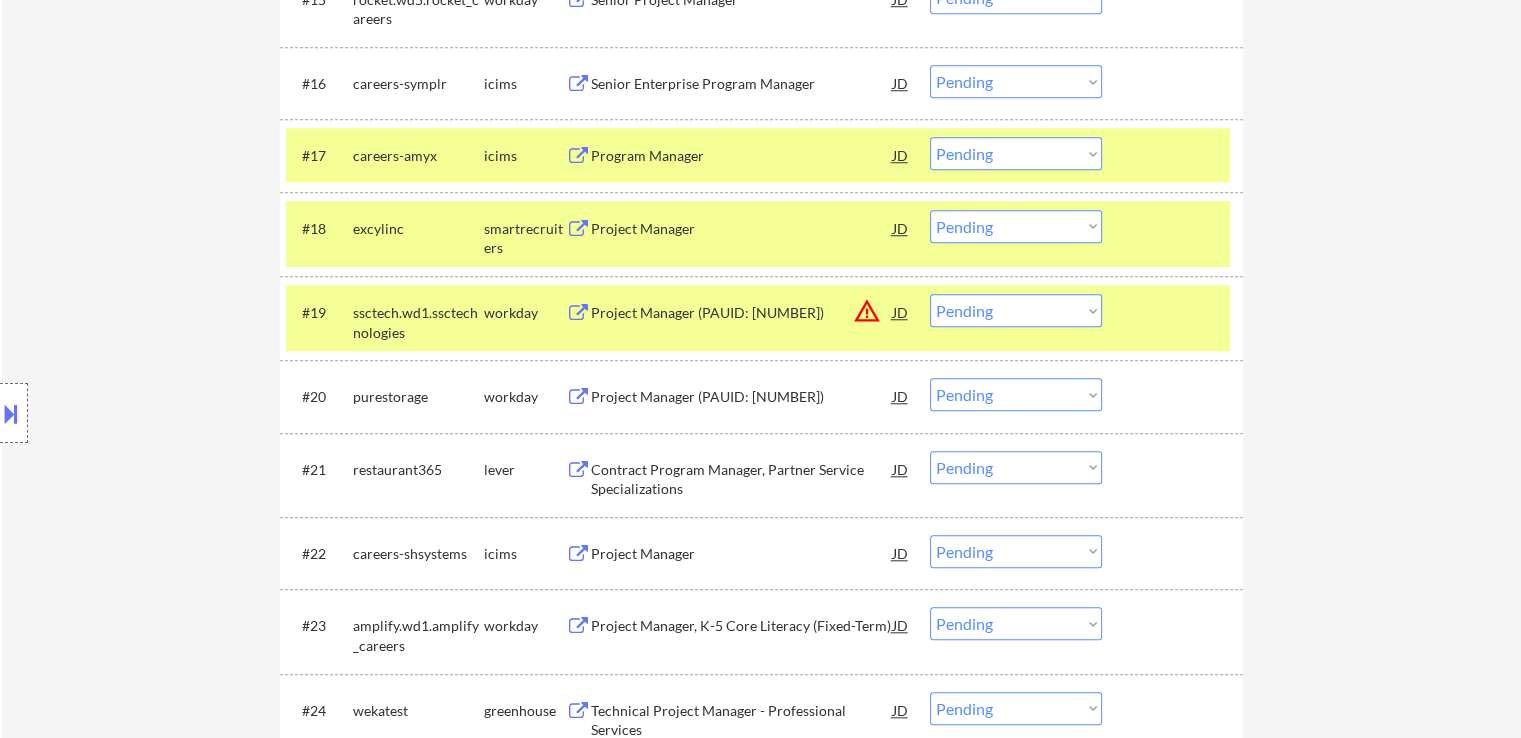 drag, startPoint x: 1028, startPoint y: 221, endPoint x: 1015, endPoint y: 238, distance: 21.400934 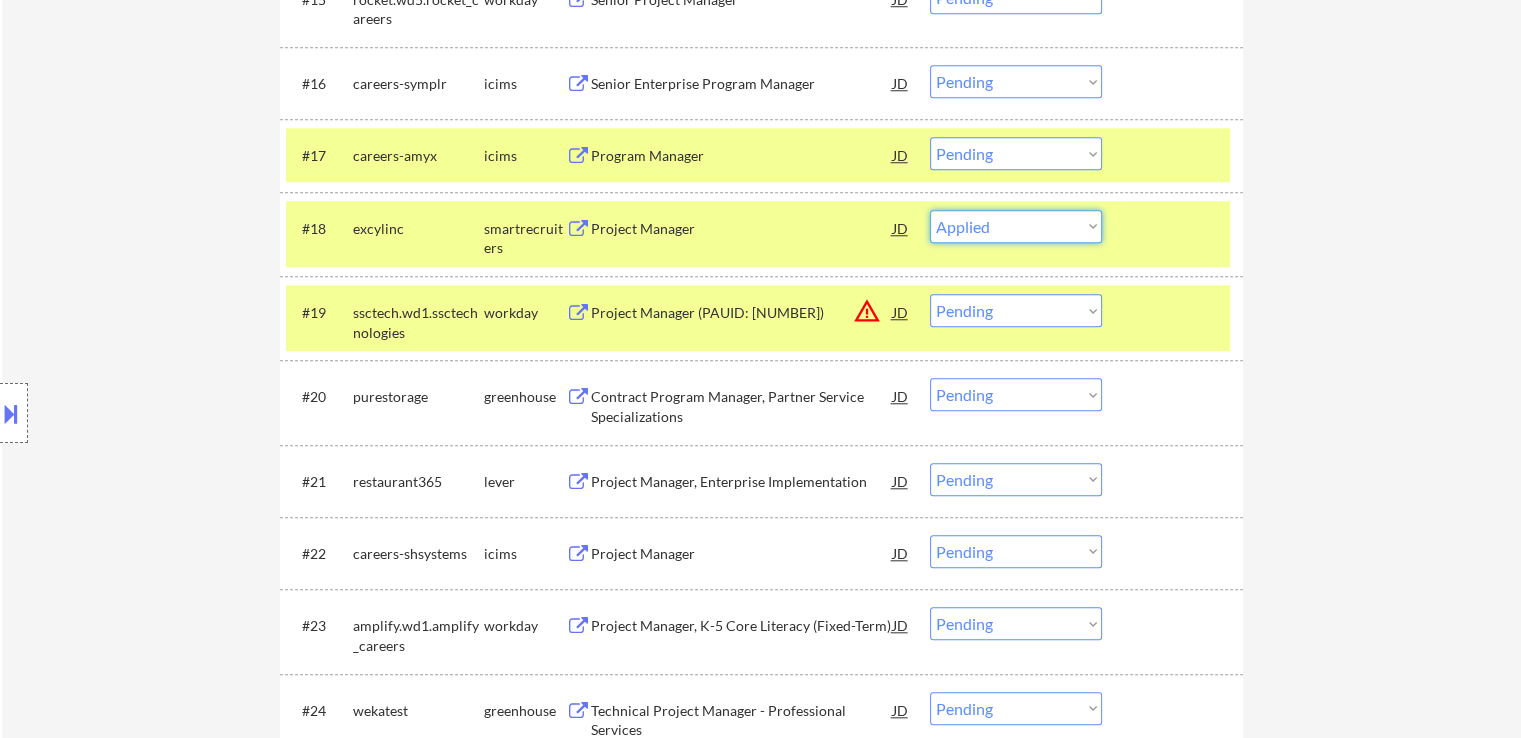 click on "Choose an option... Pending Applied Excluded (Questions) Excluded (Expired) Excluded (Location) Excluded (Bad Match) Excluded (Blocklist) Excluded (Salary) Excluded (Other)" at bounding box center [1016, 226] 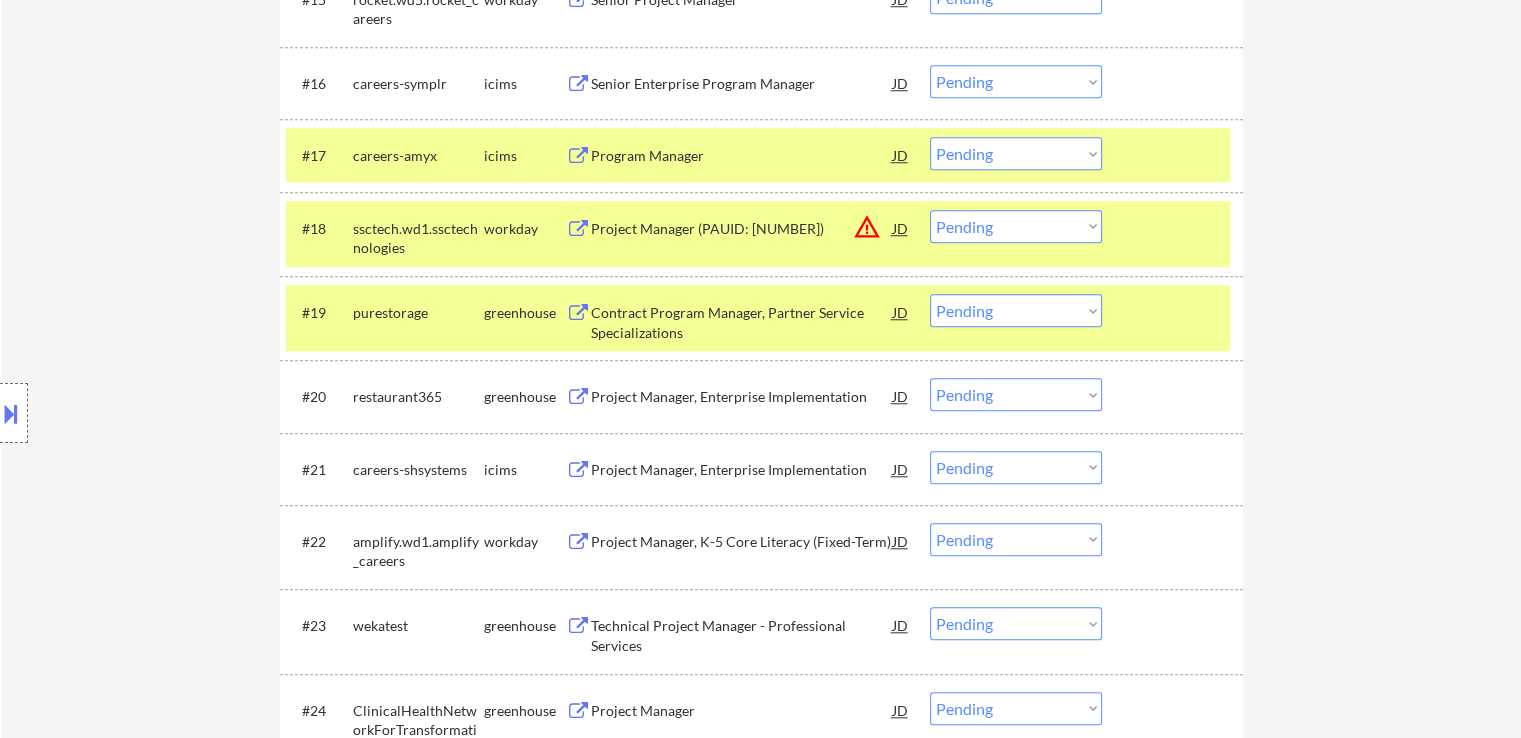 click on "Choose an option... Pending Applied Excluded (Questions) Excluded (Expired) Excluded (Location) Excluded (Bad Match) Excluded (Blocklist) Excluded (Salary) Excluded (Other)" at bounding box center [1016, 226] 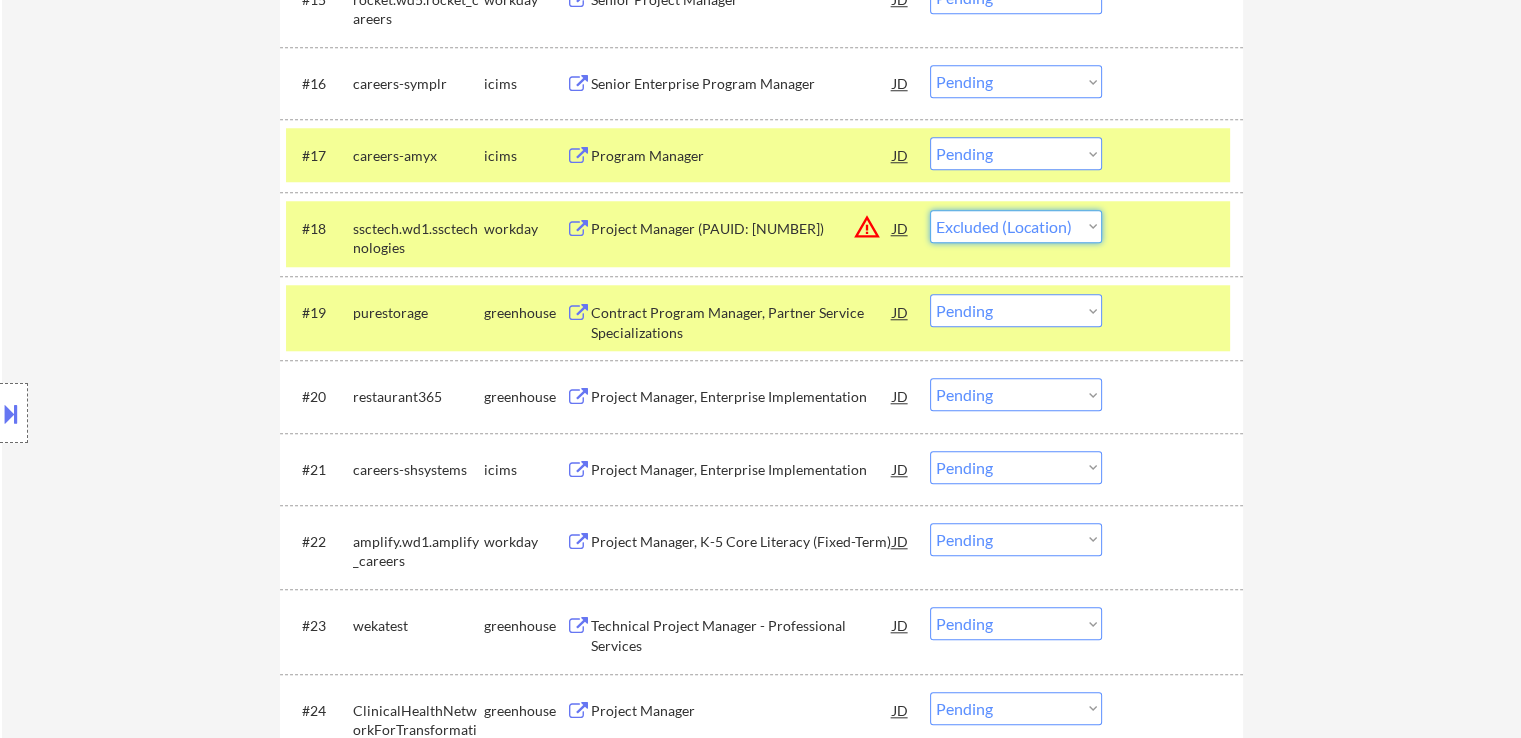 click on "Choose an option... Pending Applied Excluded (Questions) Excluded (Expired) Excluded (Location) Excluded (Bad Match) Excluded (Blocklist) Excluded (Salary) Excluded (Other)" at bounding box center (1016, 226) 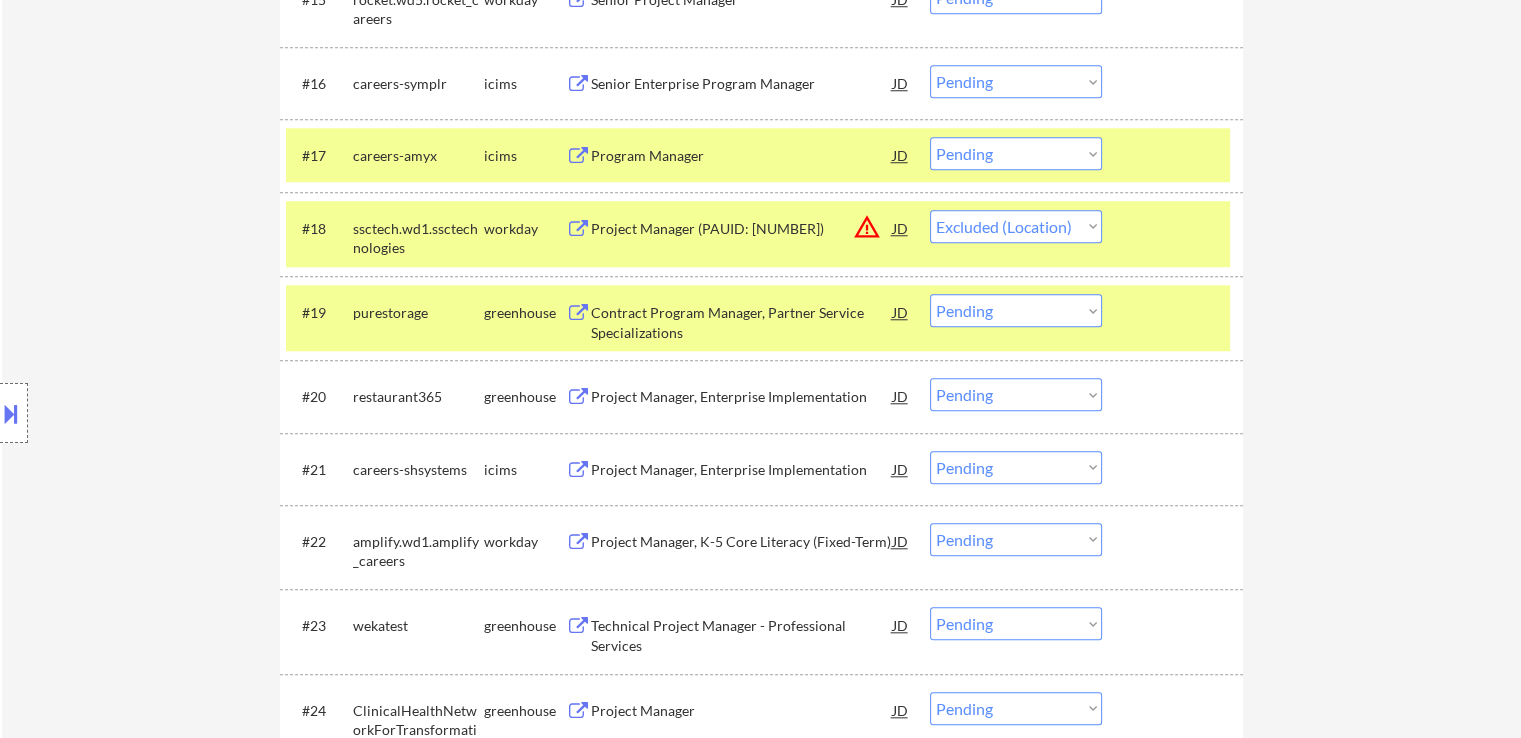 click on "Contract Program Manager, Partner Service Specializations" at bounding box center [742, 322] 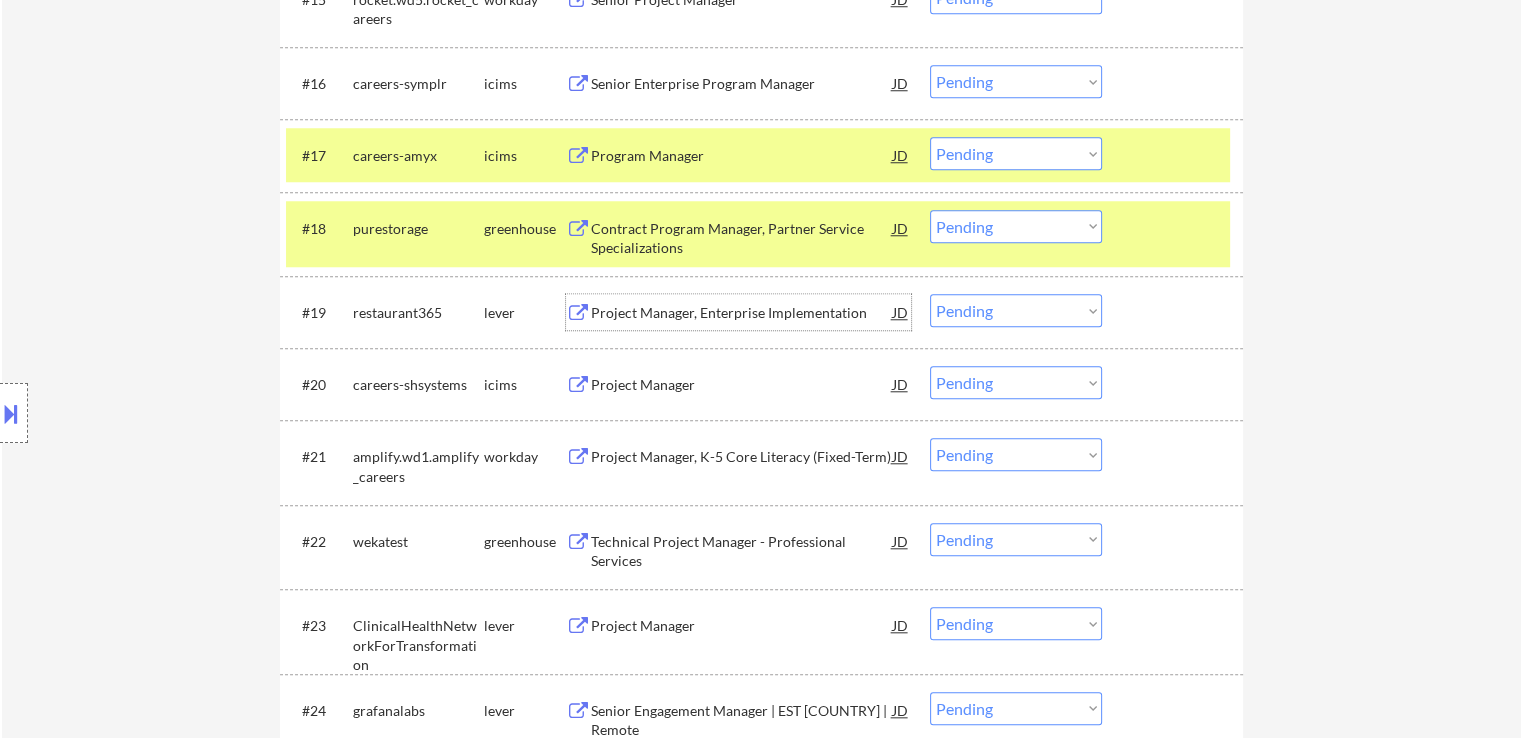 click on "Project Manager, Enterprise Implementation" at bounding box center (742, 313) 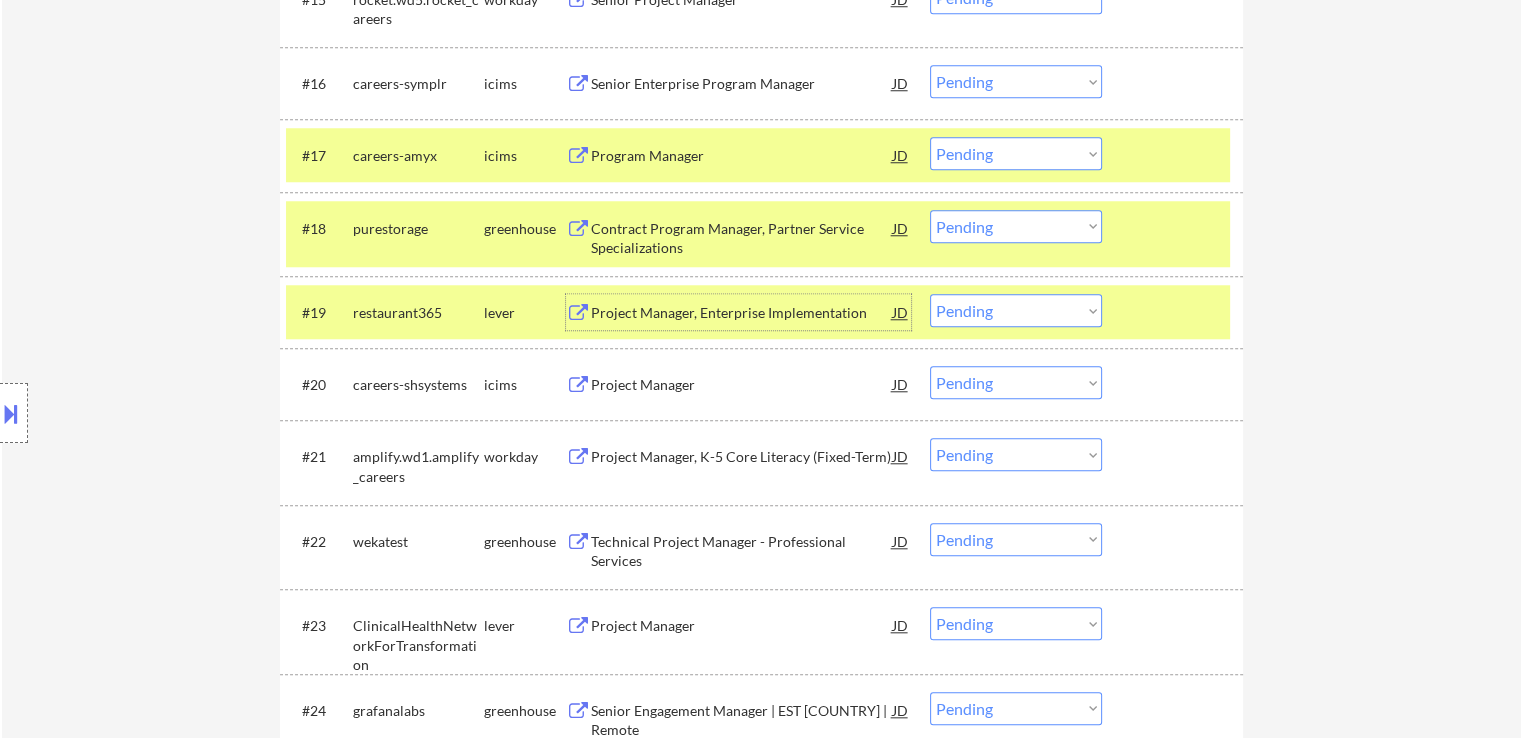 click on "Choose an option... Pending Applied Excluded (Questions) Excluded (Expired) Excluded (Location) Excluded (Bad Match) Excluded (Blocklist) Excluded (Salary) Excluded (Other)" at bounding box center (1016, 226) 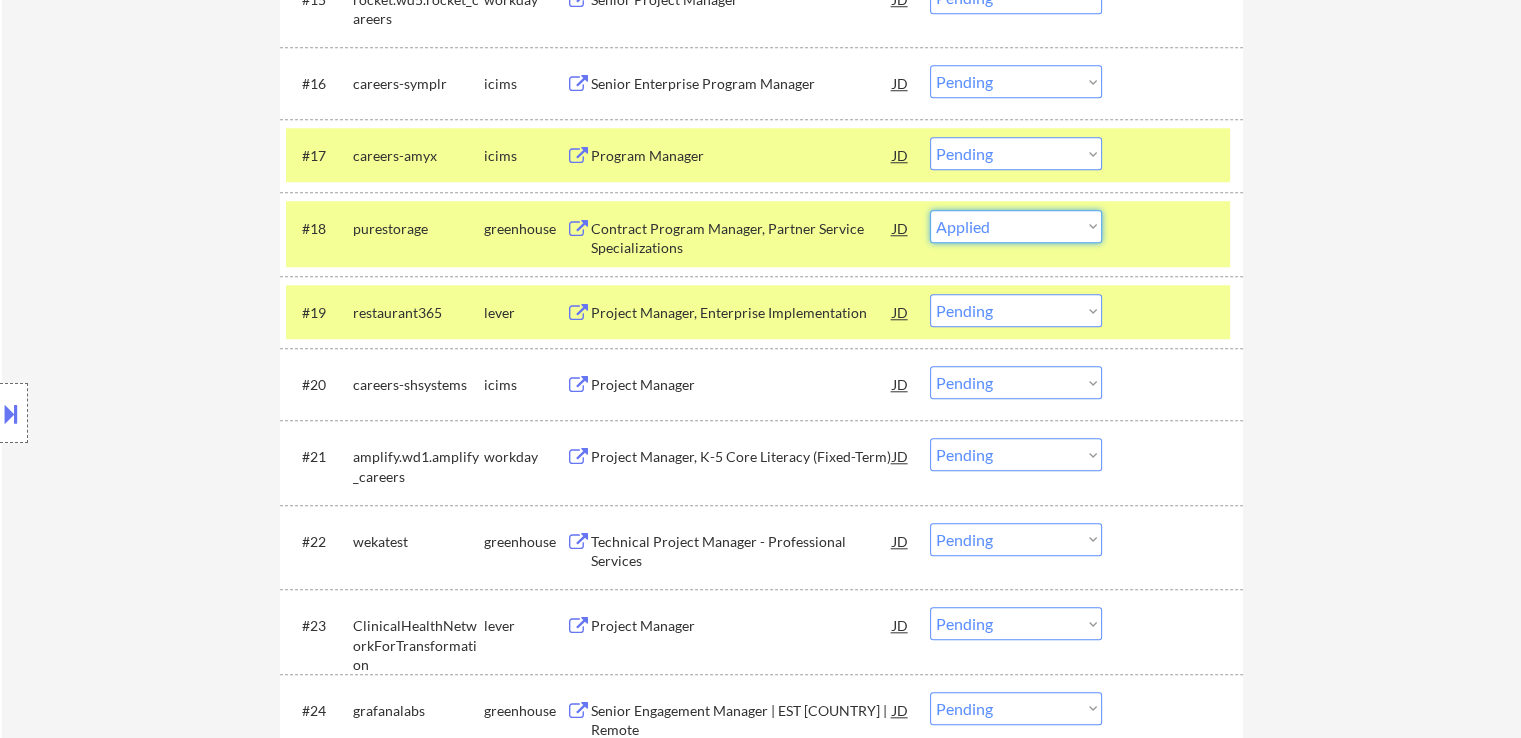 click on "Choose an option... Pending Applied Excluded (Questions) Excluded (Expired) Excluded (Location) Excluded (Bad Match) Excluded (Blocklist) Excluded (Salary) Excluded (Other)" at bounding box center (1016, 226) 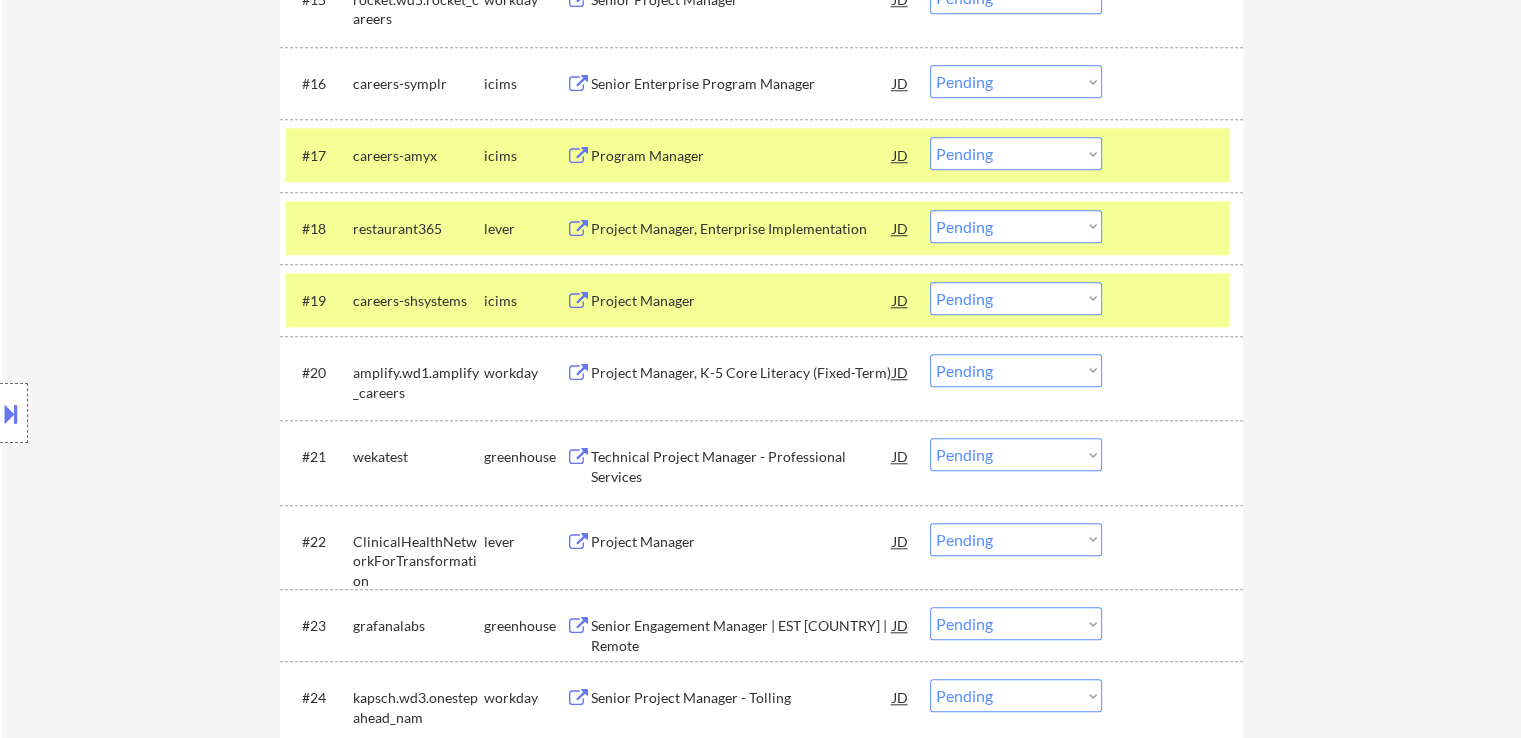 click on "Project Manager, Enterprise Implementation" at bounding box center [742, 229] 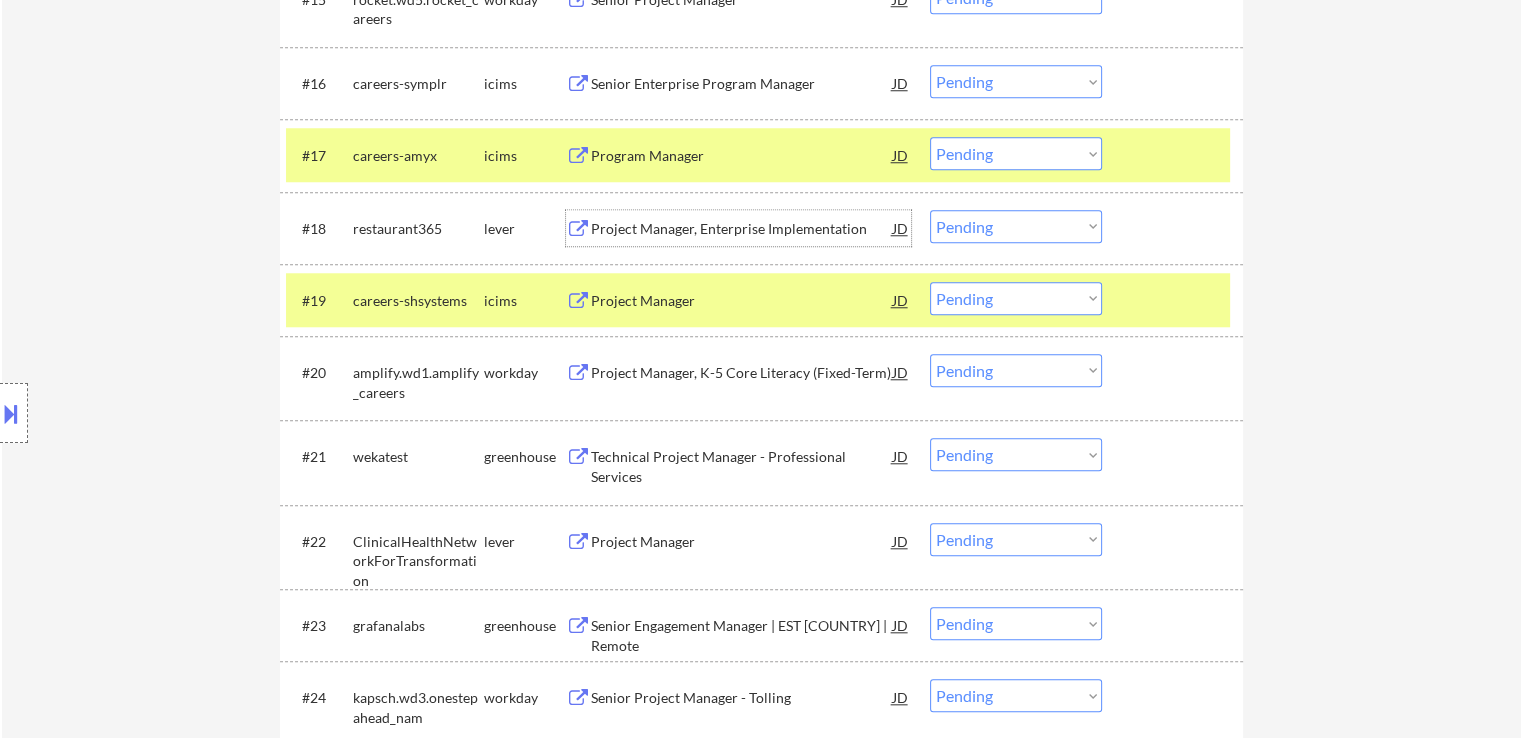drag, startPoint x: 988, startPoint y: 232, endPoint x: 981, endPoint y: 240, distance: 10.630146 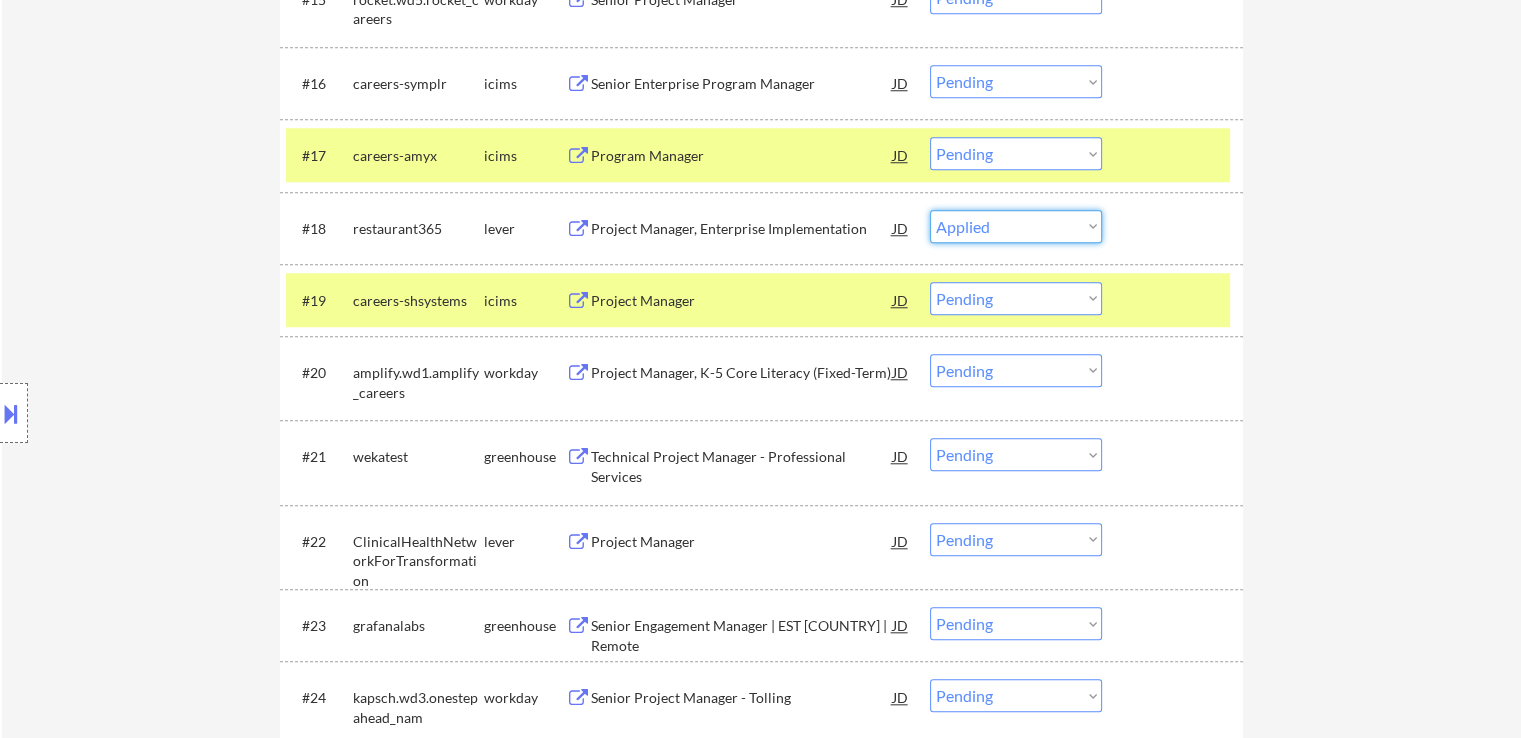 click on "Choose an option... Pending Applied Excluded (Questions) Excluded (Expired) Excluded (Location) Excluded (Bad Match) Excluded (Blocklist) Excluded (Salary) Excluded (Other)" at bounding box center [1016, 226] 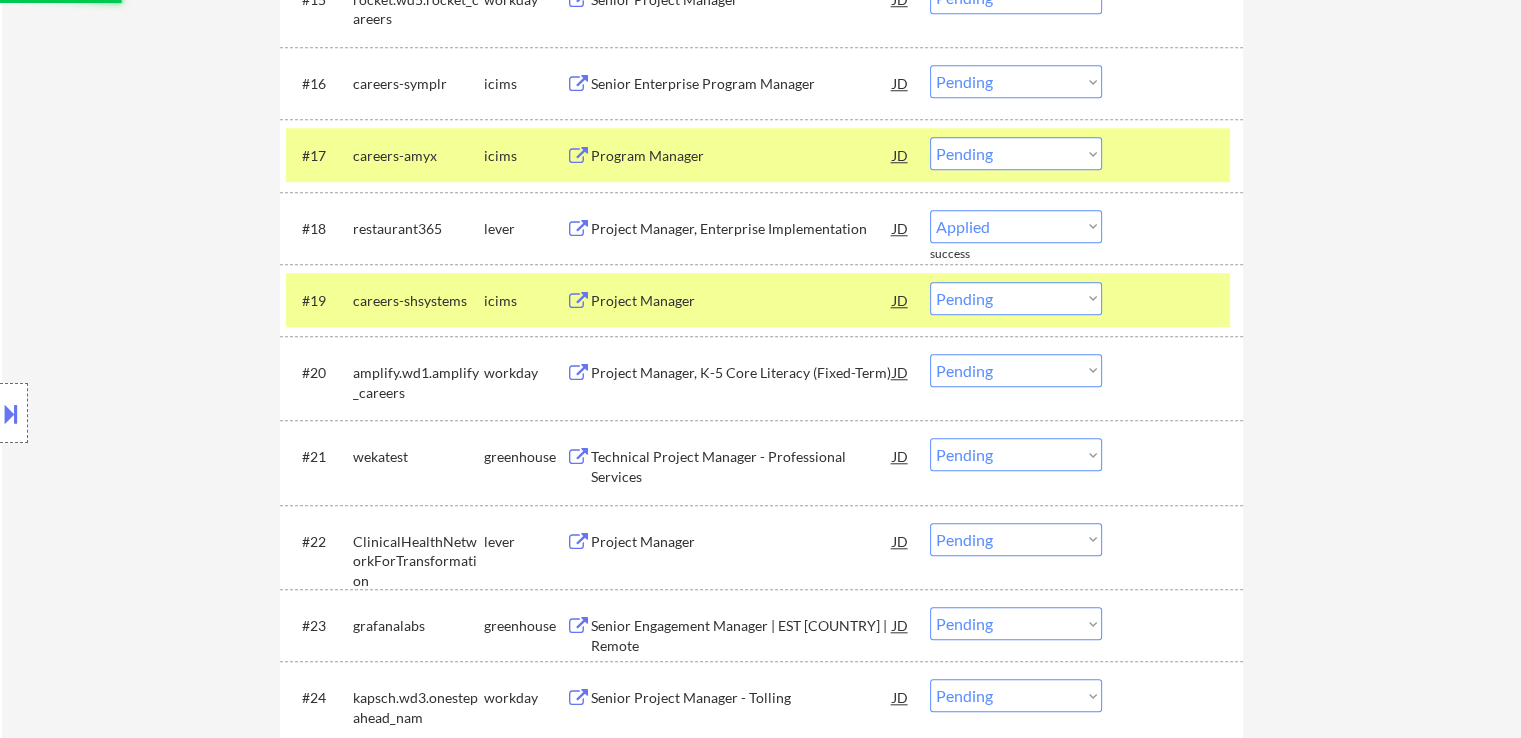 select on ""pending"" 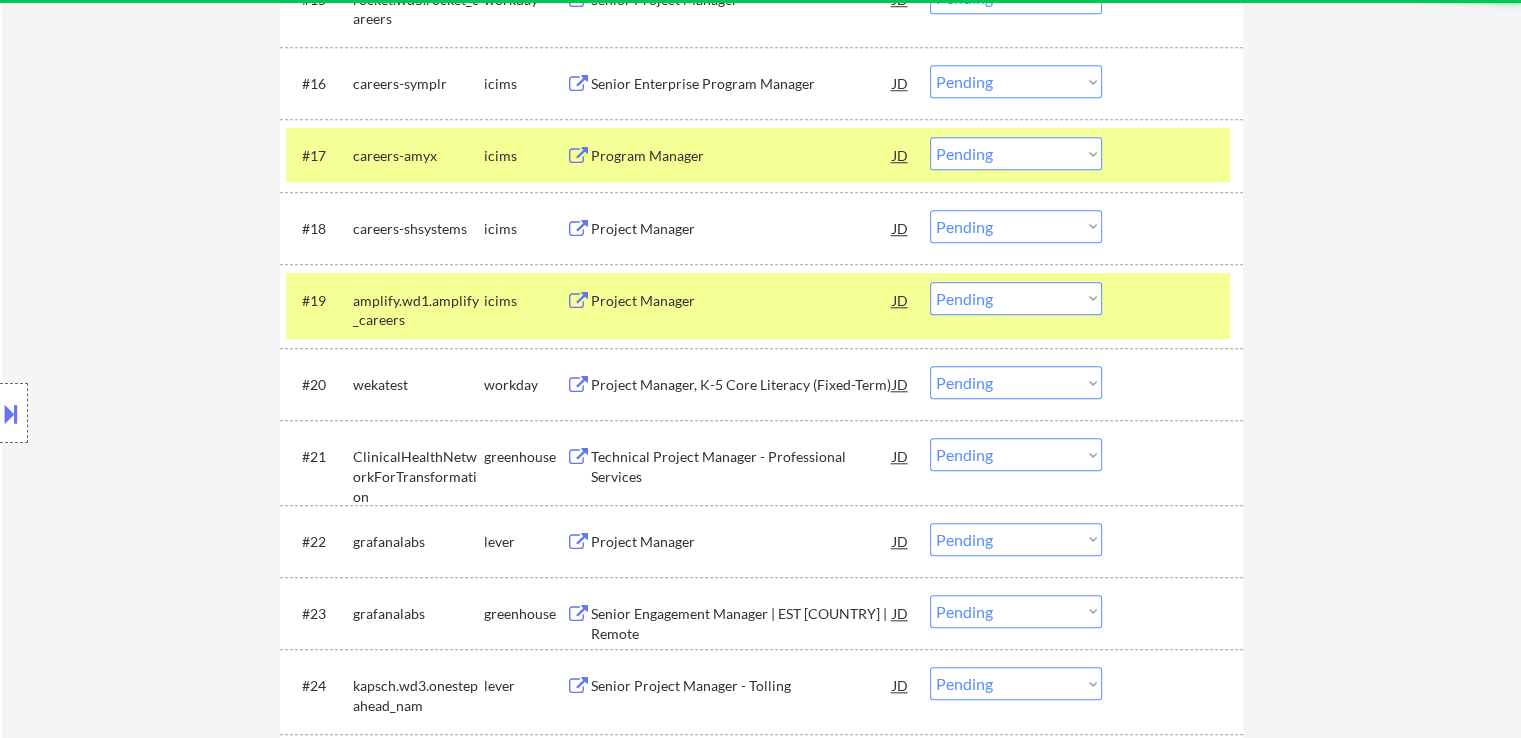 scroll, scrollTop: 1900, scrollLeft: 0, axis: vertical 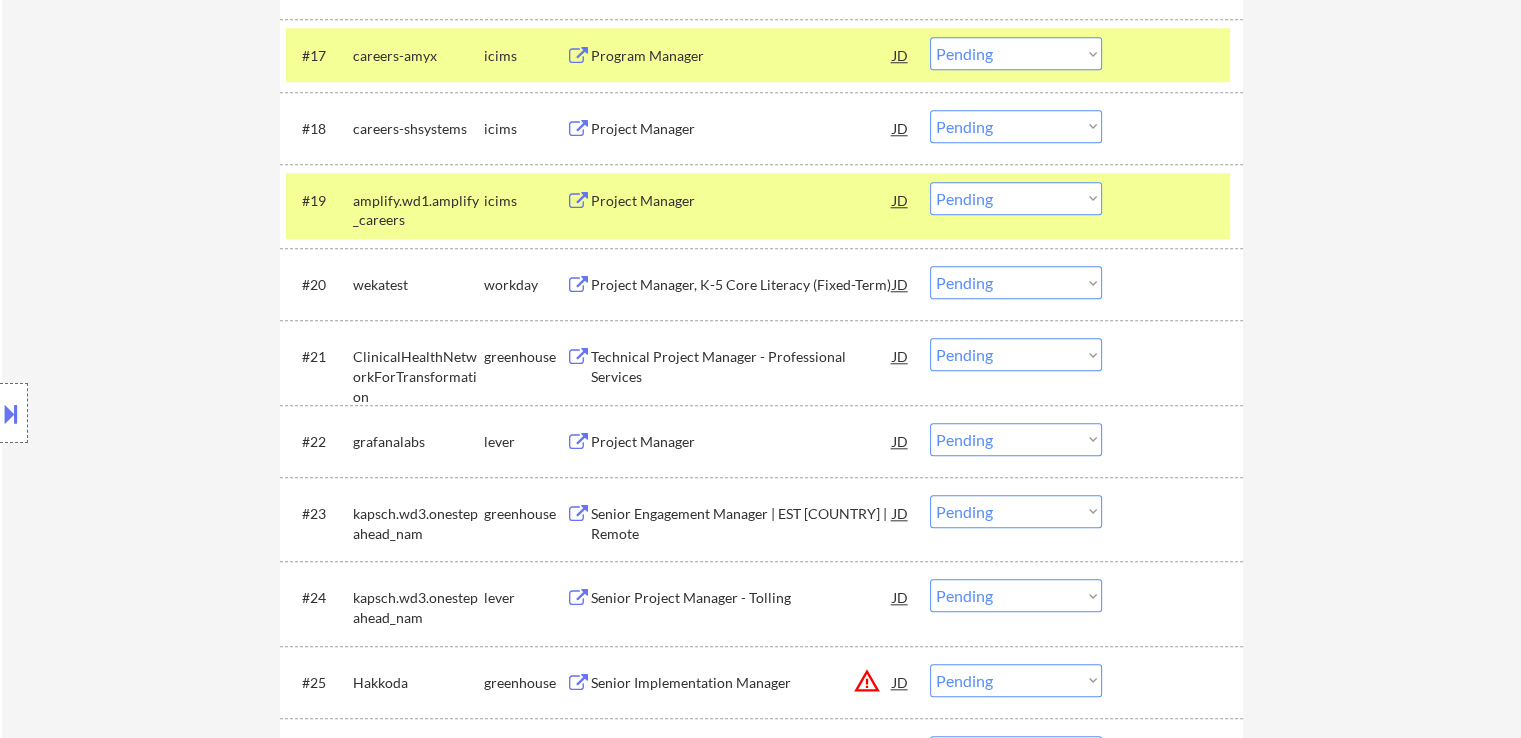 click on "amplify.wd1.amplify_careers" at bounding box center [418, 210] 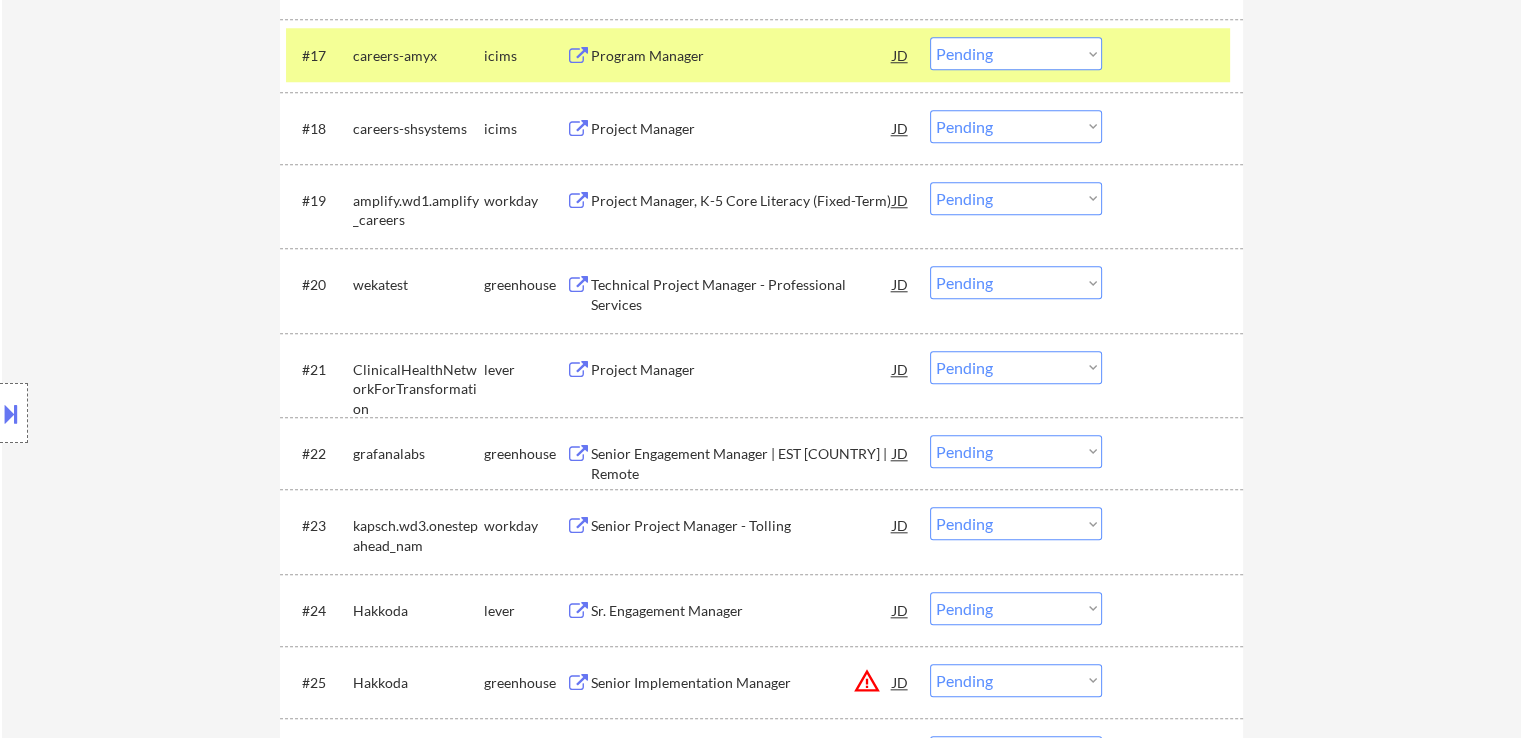 click on "careers-amyx" at bounding box center (418, 56) 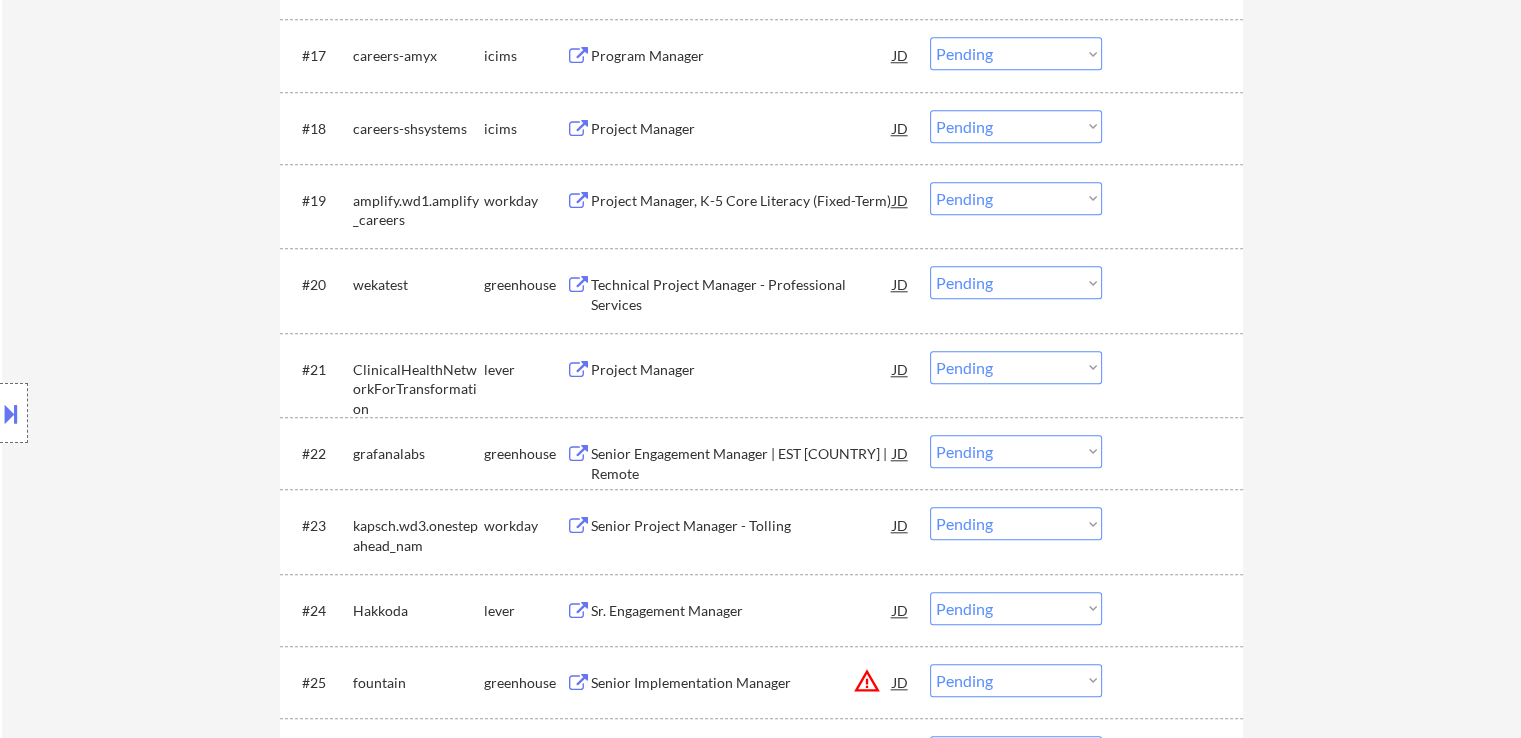 click on "[TITLE] [TITLE] - [DEPARTMENT]" at bounding box center (742, 294) 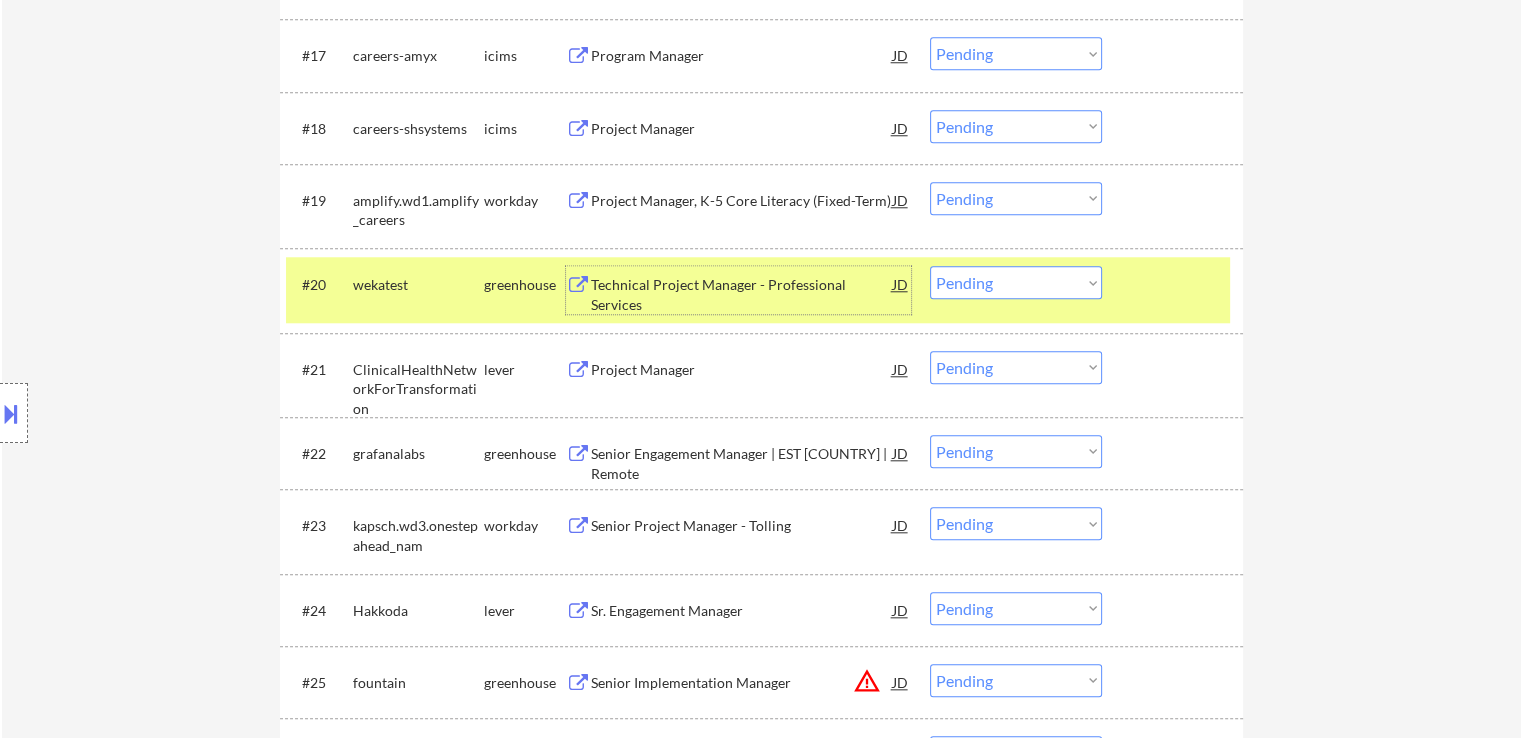 click on "Project Manager" at bounding box center (742, 369) 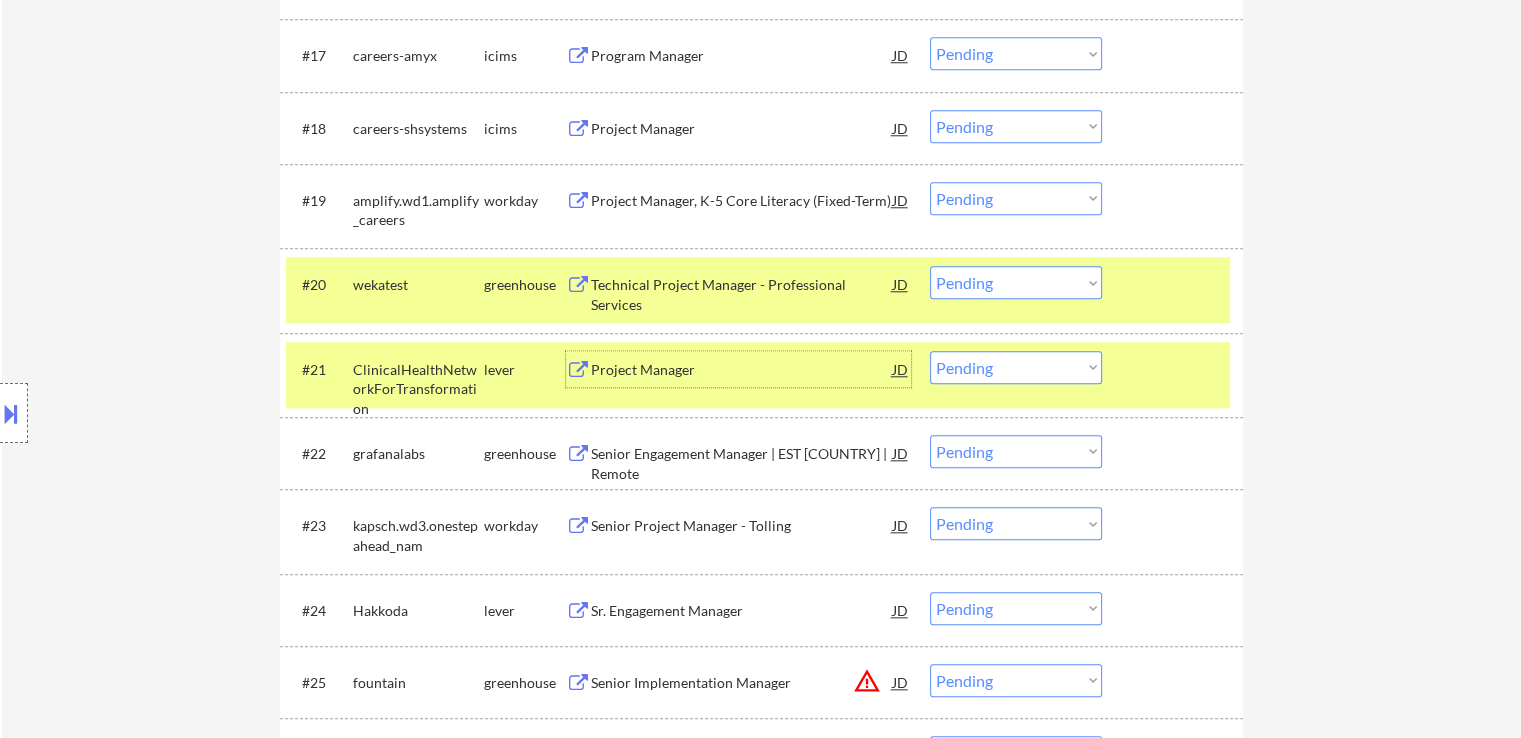 click on "Choose an option... Pending Applied Excluded (Questions) Excluded (Expired) Excluded (Location) Excluded (Bad Match) Excluded (Blocklist) Excluded (Salary) Excluded (Other)" at bounding box center [1016, 367] 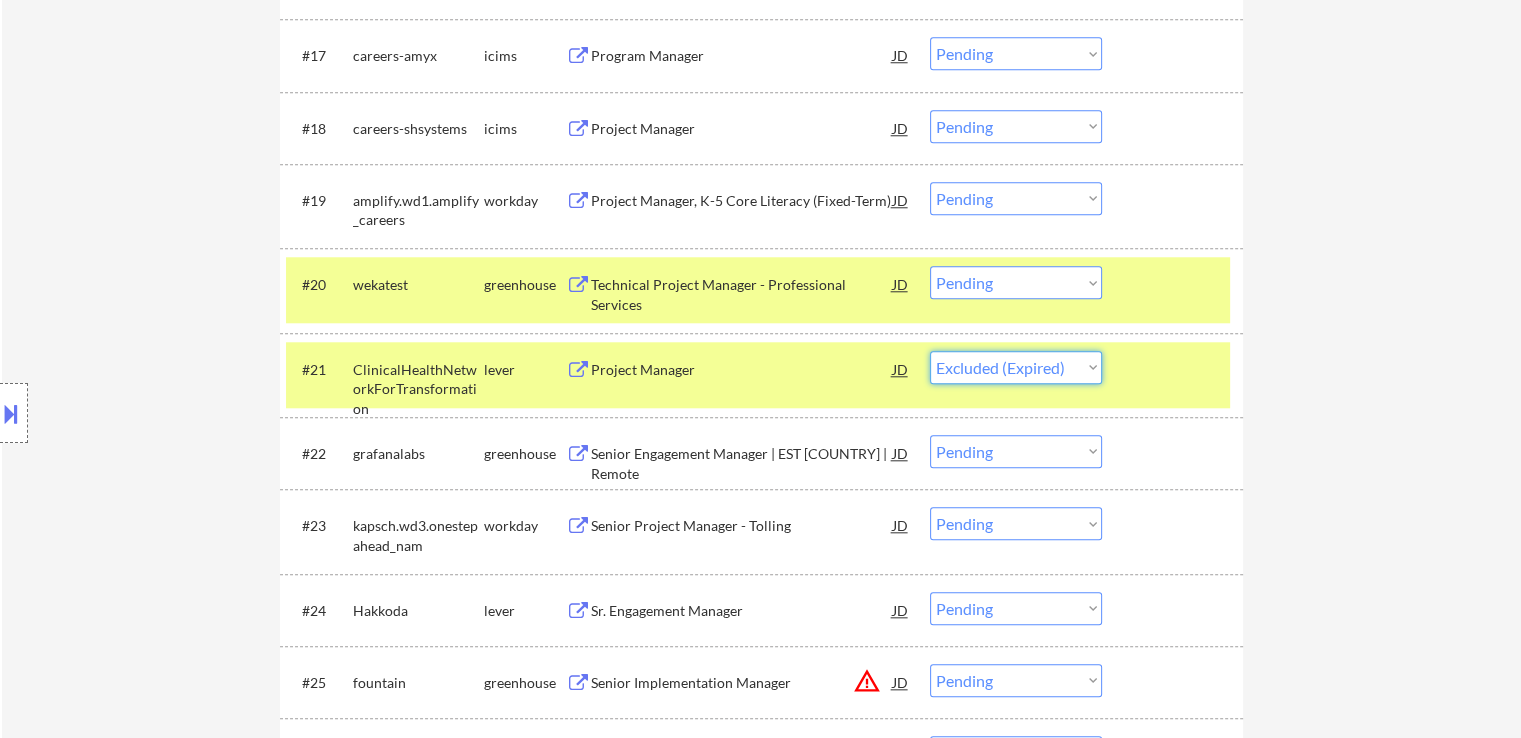 click on "Choose an option... Pending Applied Excluded (Questions) Excluded (Expired) Excluded (Location) Excluded (Bad Match) Excluded (Blocklist) Excluded (Salary) Excluded (Other)" at bounding box center [1016, 367] 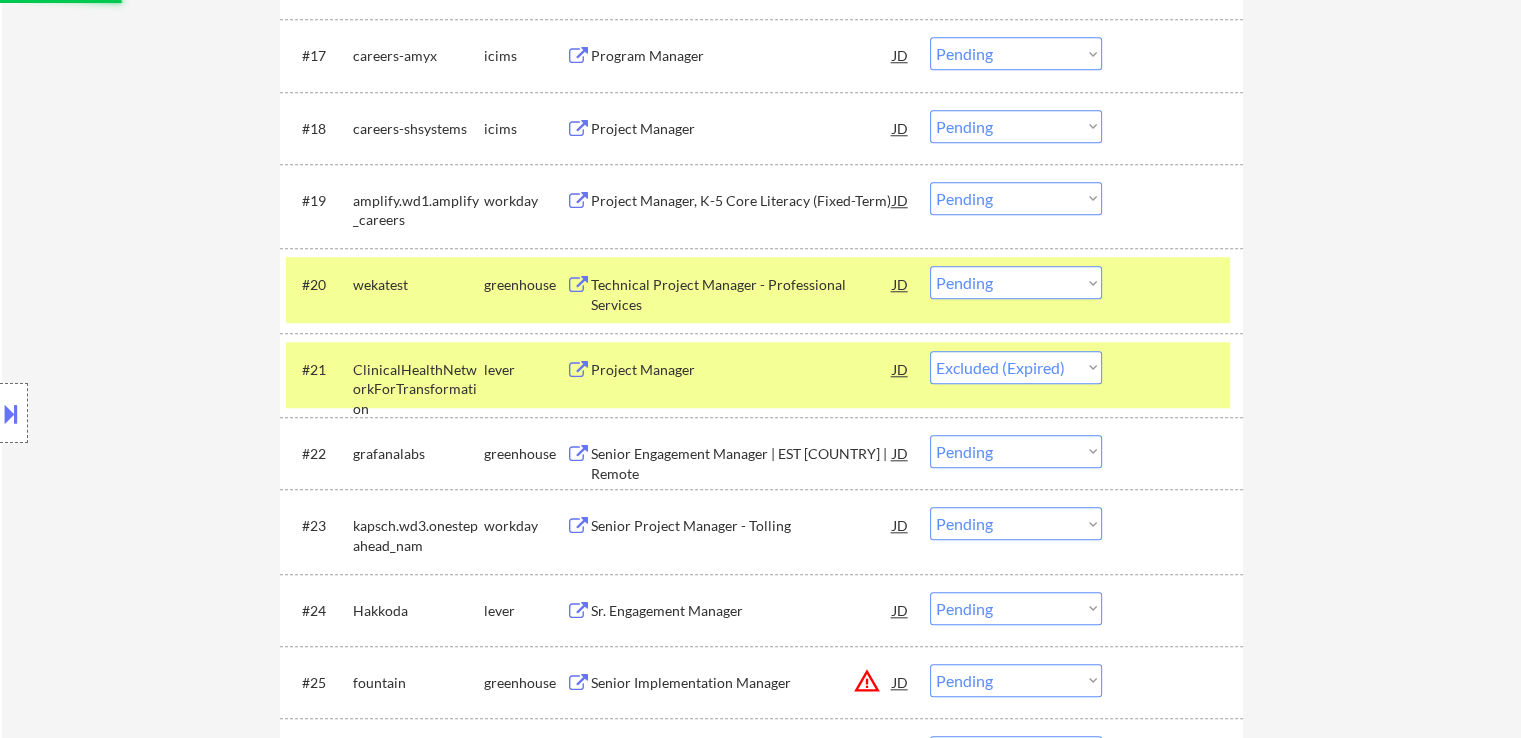 click on "Senior Engagement Manager | EST USA | Remote" at bounding box center [742, 453] 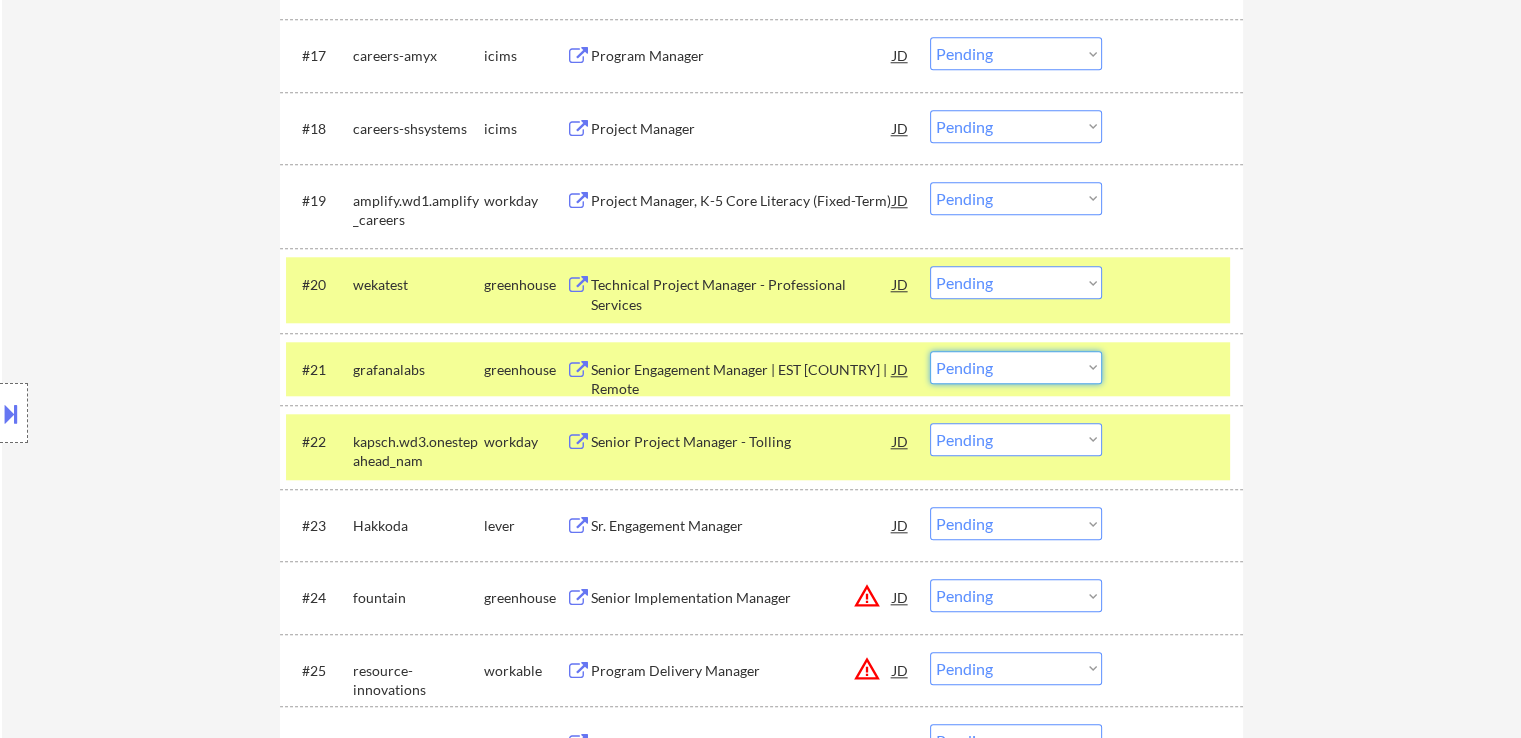 click on "Choose an option... Pending Applied Excluded (Questions) Excluded (Expired) Excluded (Location) Excluded (Bad Match) Excluded (Blocklist) Excluded (Salary) Excluded (Other)" at bounding box center (1016, 367) 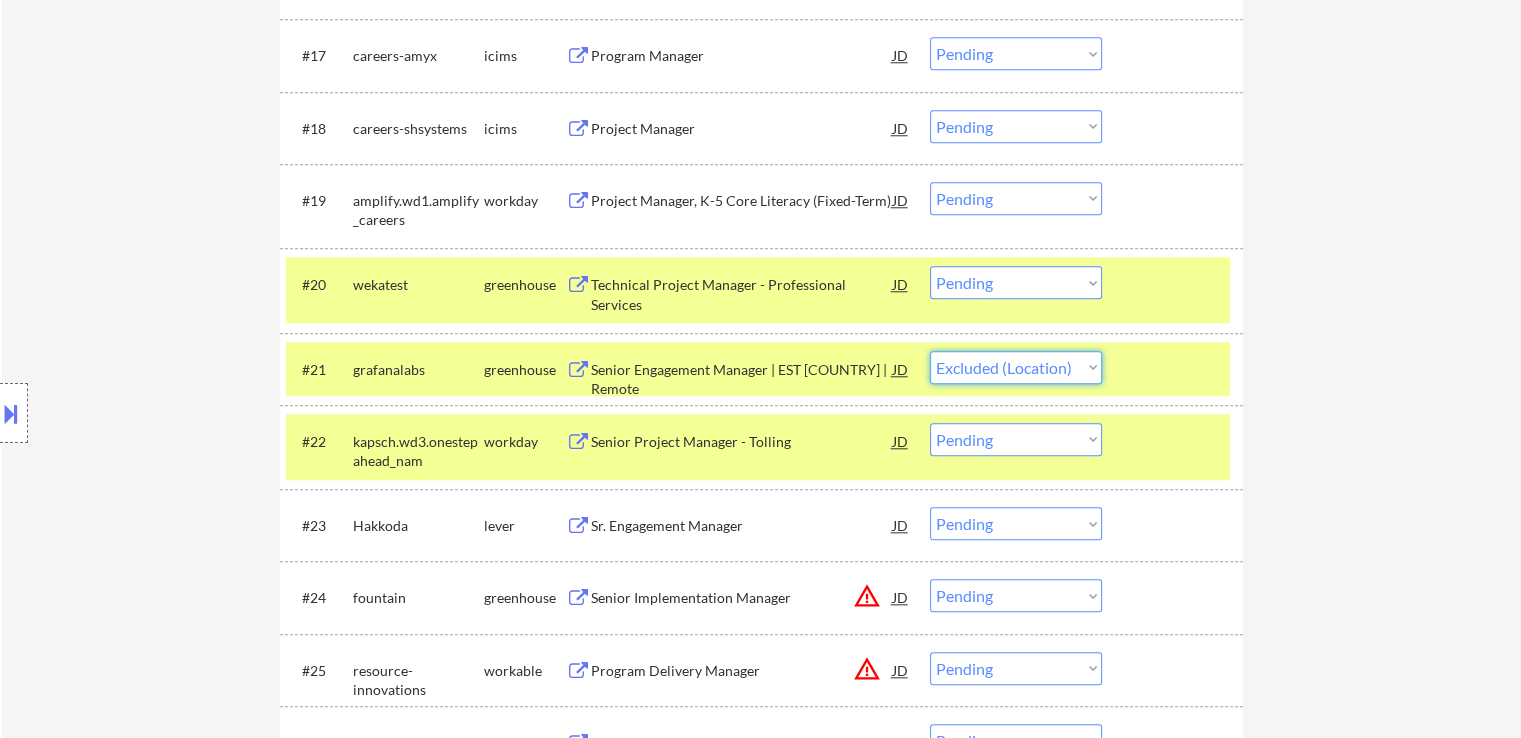 click on "Choose an option... Pending Applied Excluded (Questions) Excluded (Expired) Excluded (Location) Excluded (Bad Match) Excluded (Blocklist) Excluded (Salary) Excluded (Other)" at bounding box center [1016, 367] 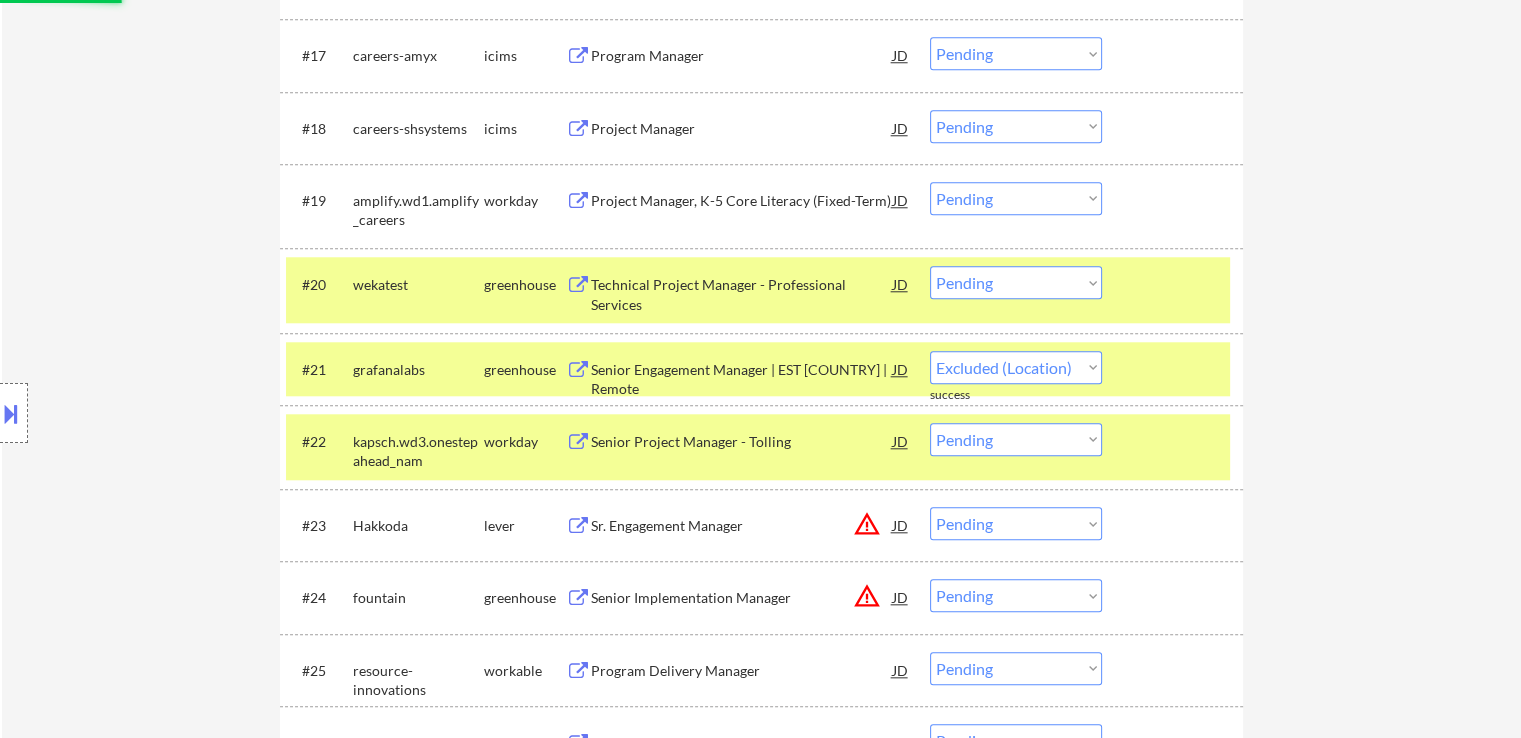 select on ""pending"" 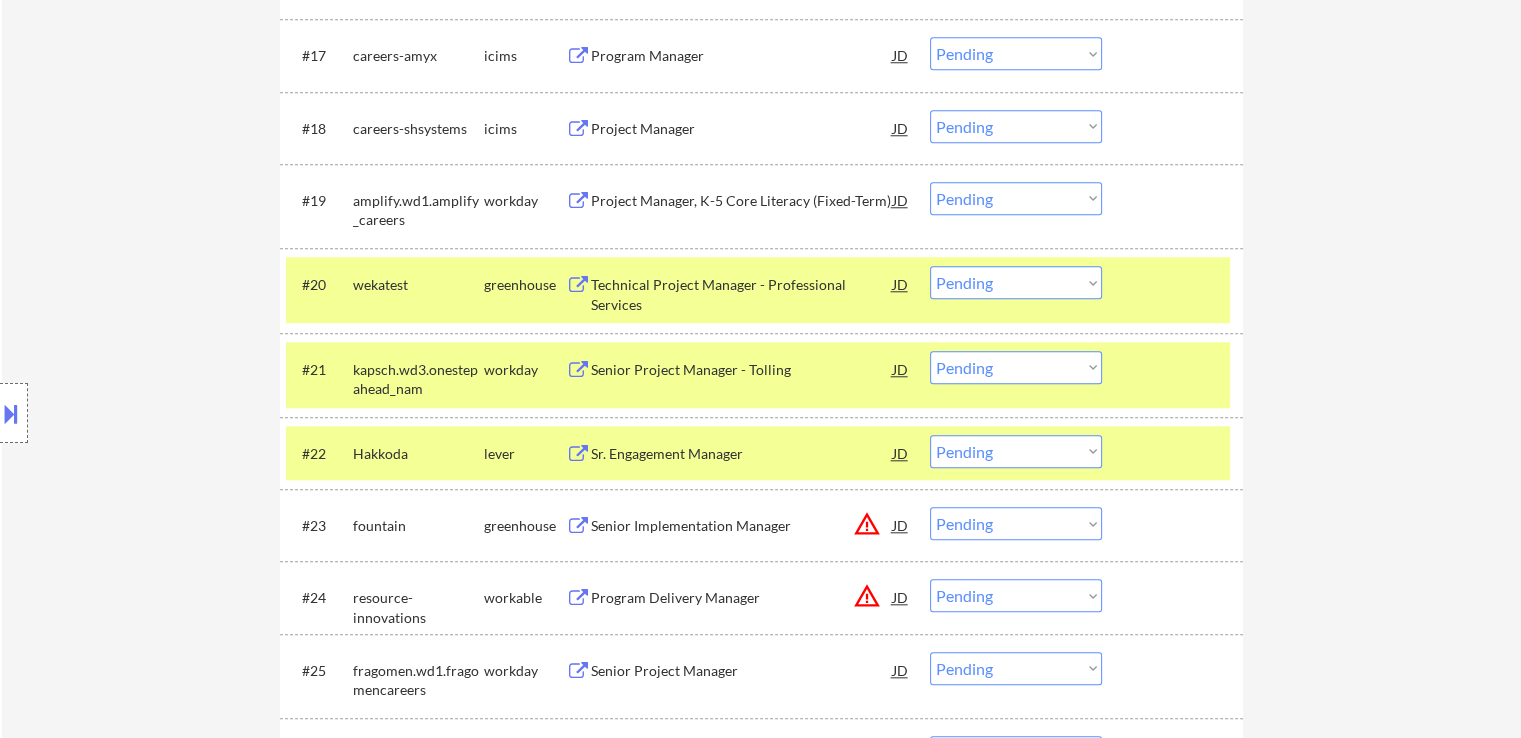 click on "Choose an option... Pending Applied Excluded (Questions) Excluded (Expired) Excluded (Location) Excluded (Bad Match) Excluded (Blocklist) Excluded (Salary) Excluded (Other)" at bounding box center (1016, 282) 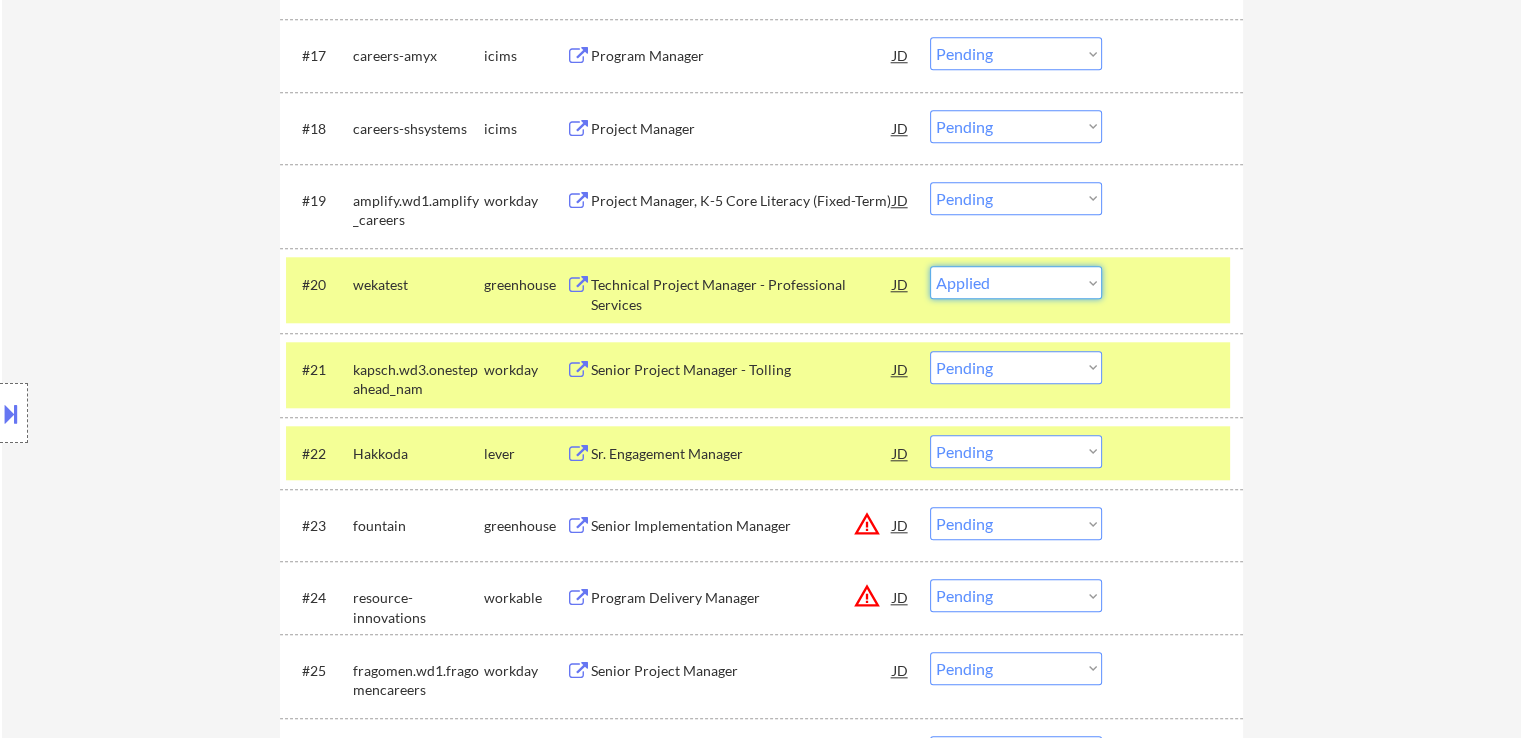 click on "Choose an option... Pending Applied Excluded (Questions) Excluded (Expired) Excluded (Location) Excluded (Bad Match) Excluded (Blocklist) Excluded (Salary) Excluded (Other)" at bounding box center (1016, 282) 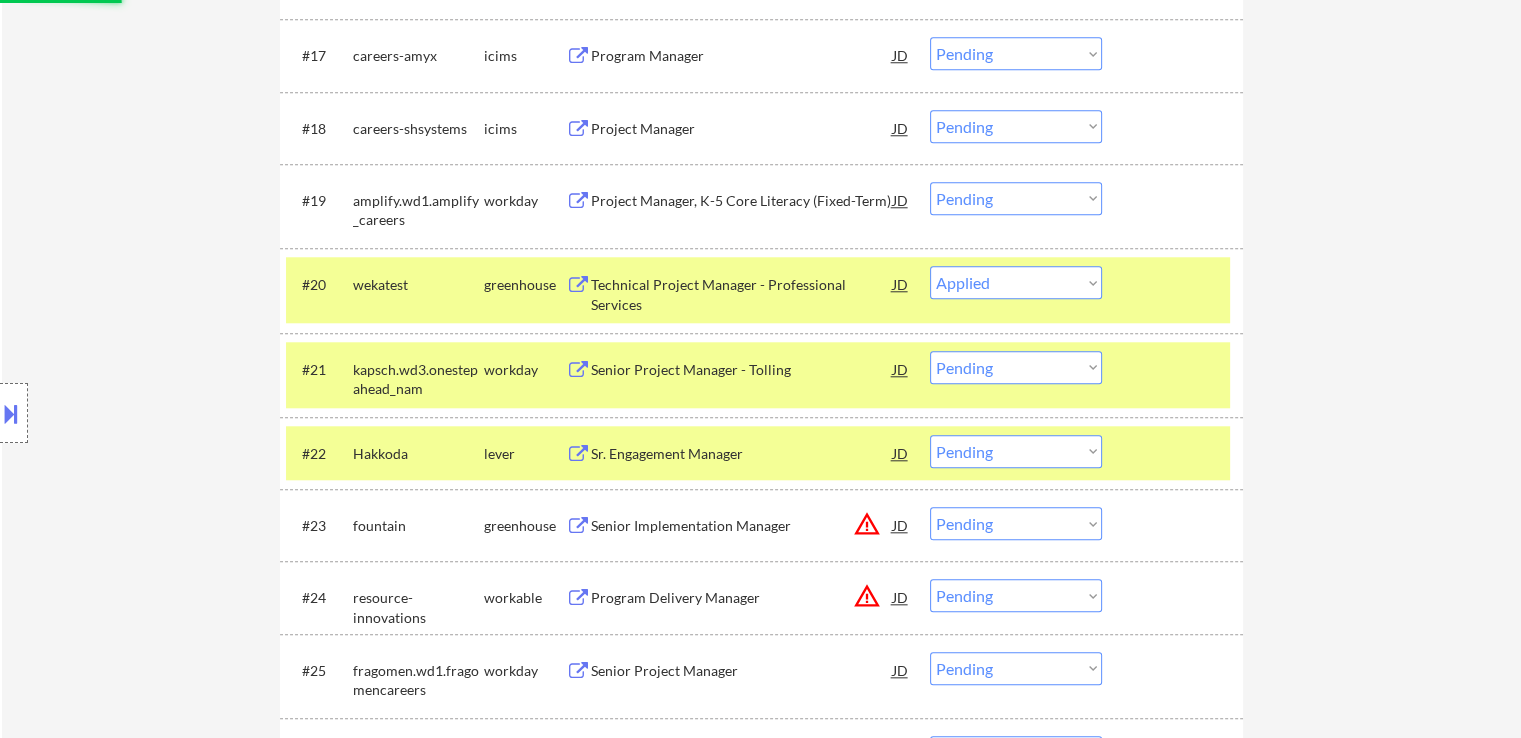 select on ""pending"" 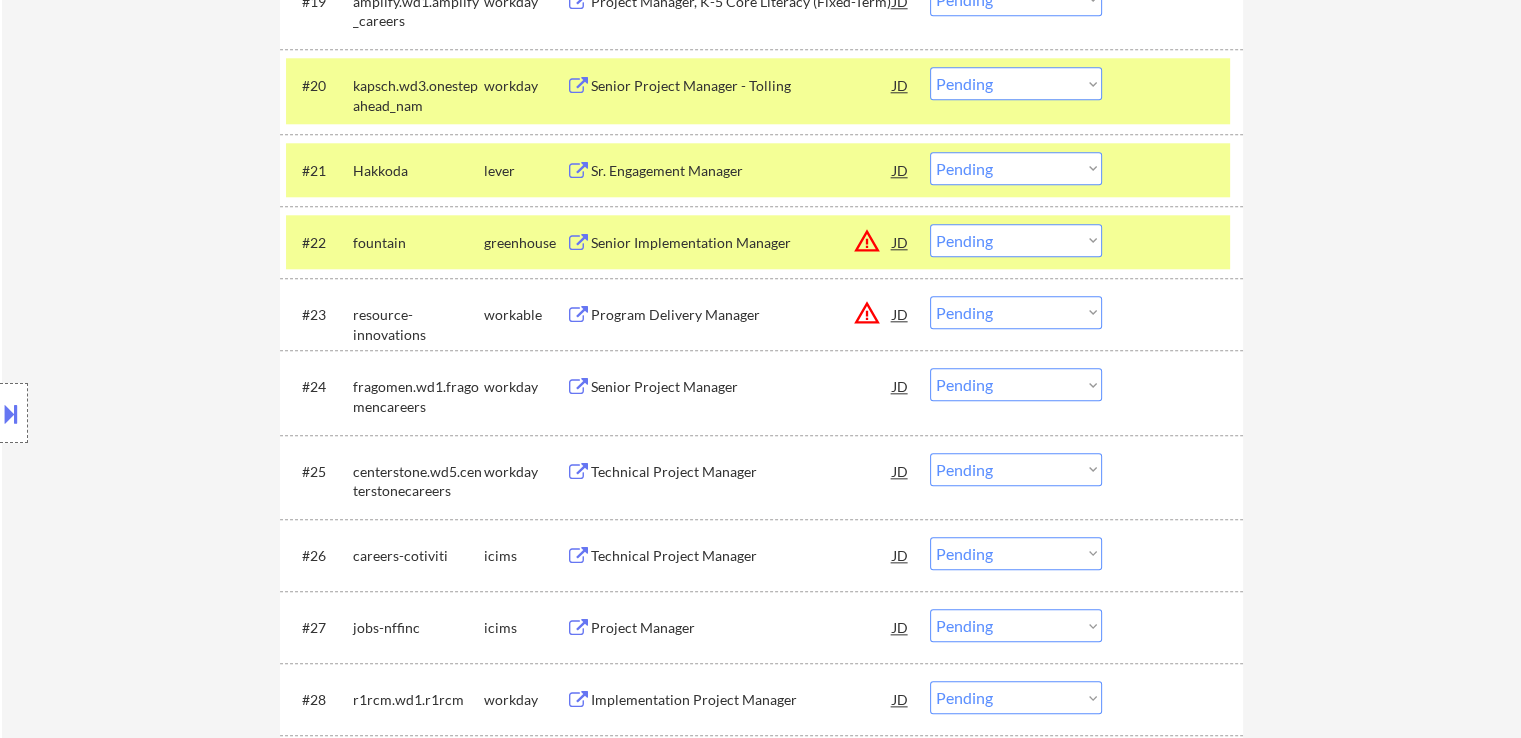 scroll, scrollTop: 2100, scrollLeft: 0, axis: vertical 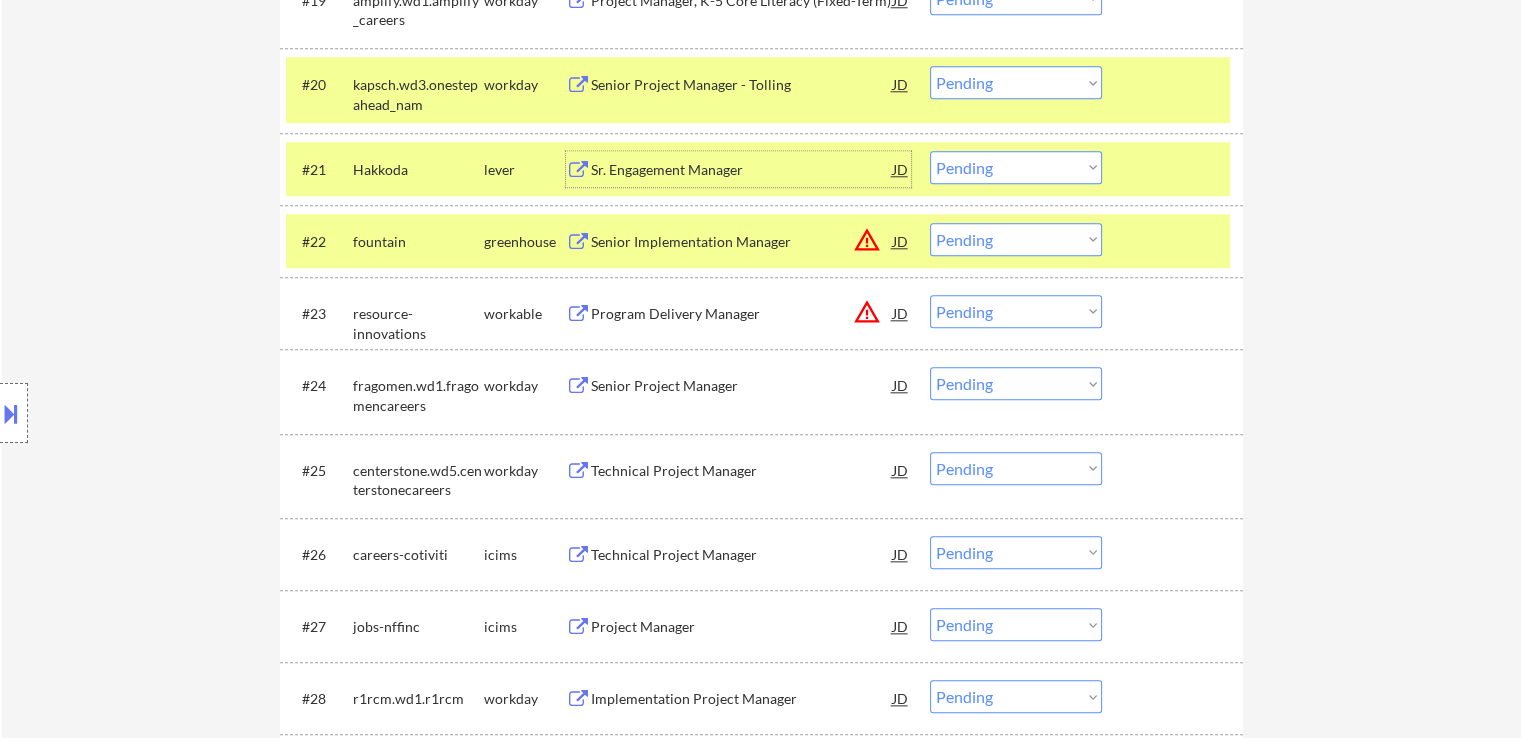 click on "Sr. Engagement Manager" at bounding box center (742, 170) 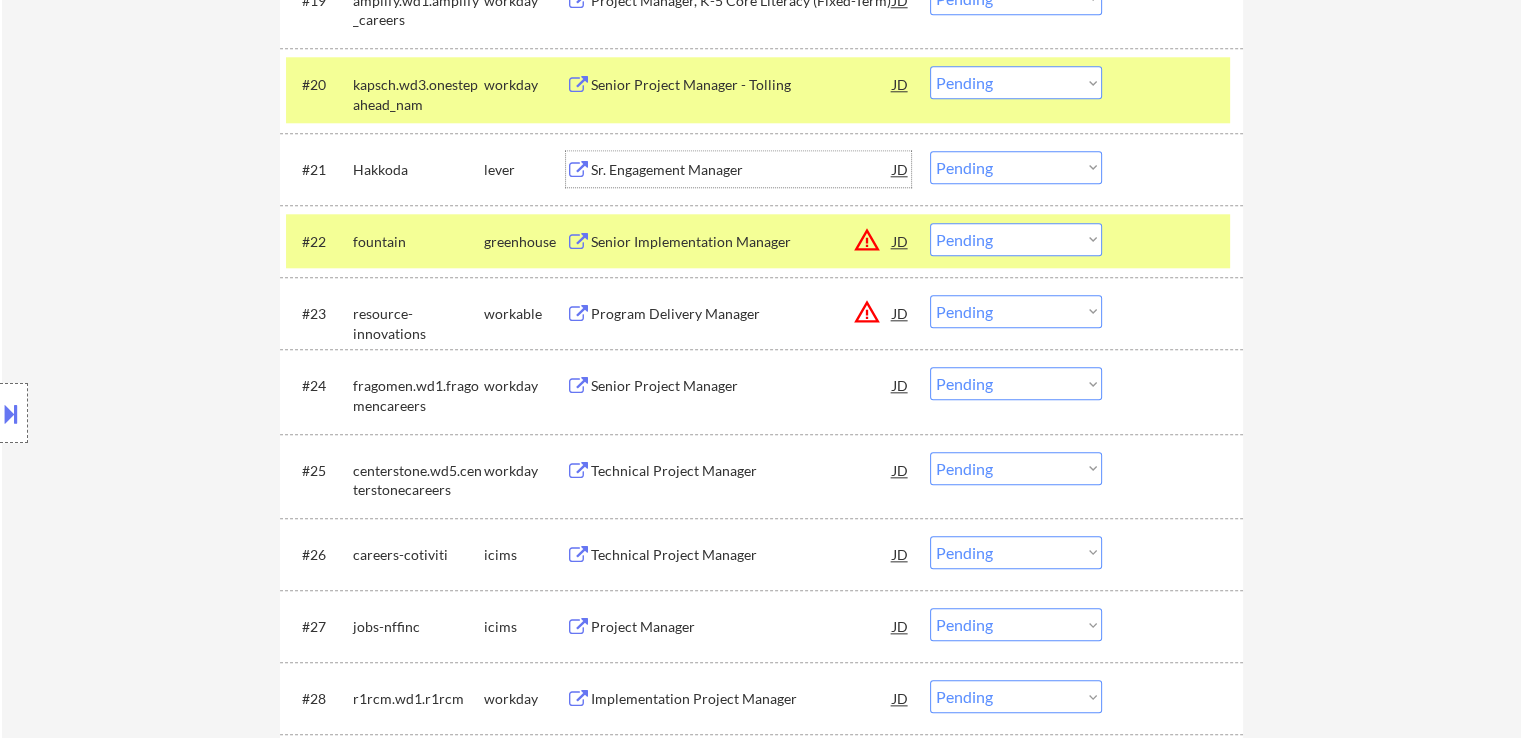 click on "Choose an option... Pending Applied Excluded (Questions) Excluded (Expired) Excluded (Location) Excluded (Bad Match) Excluded (Blocklist) Excluded (Salary) Excluded (Other)" at bounding box center [1016, 239] 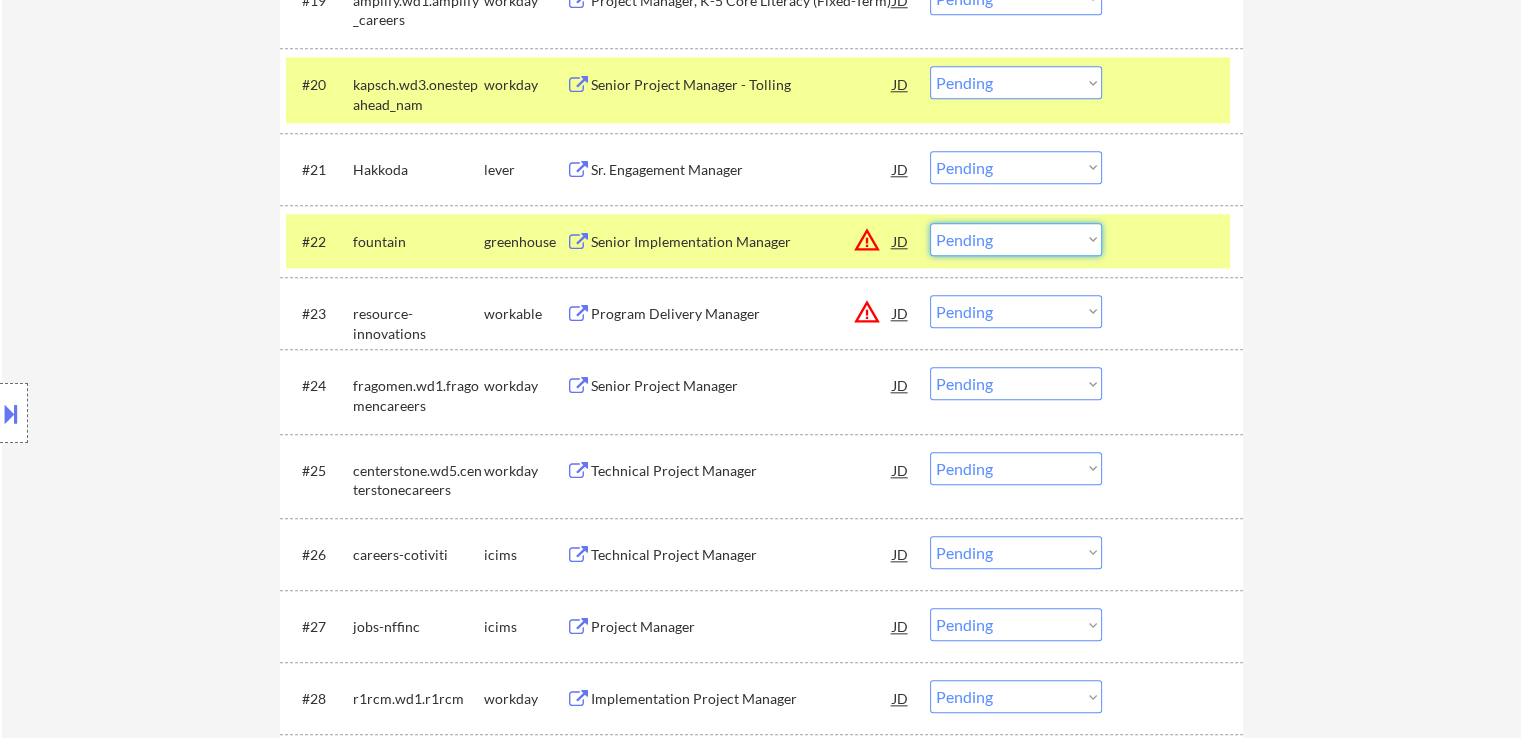 select on ""excluded__location_"" 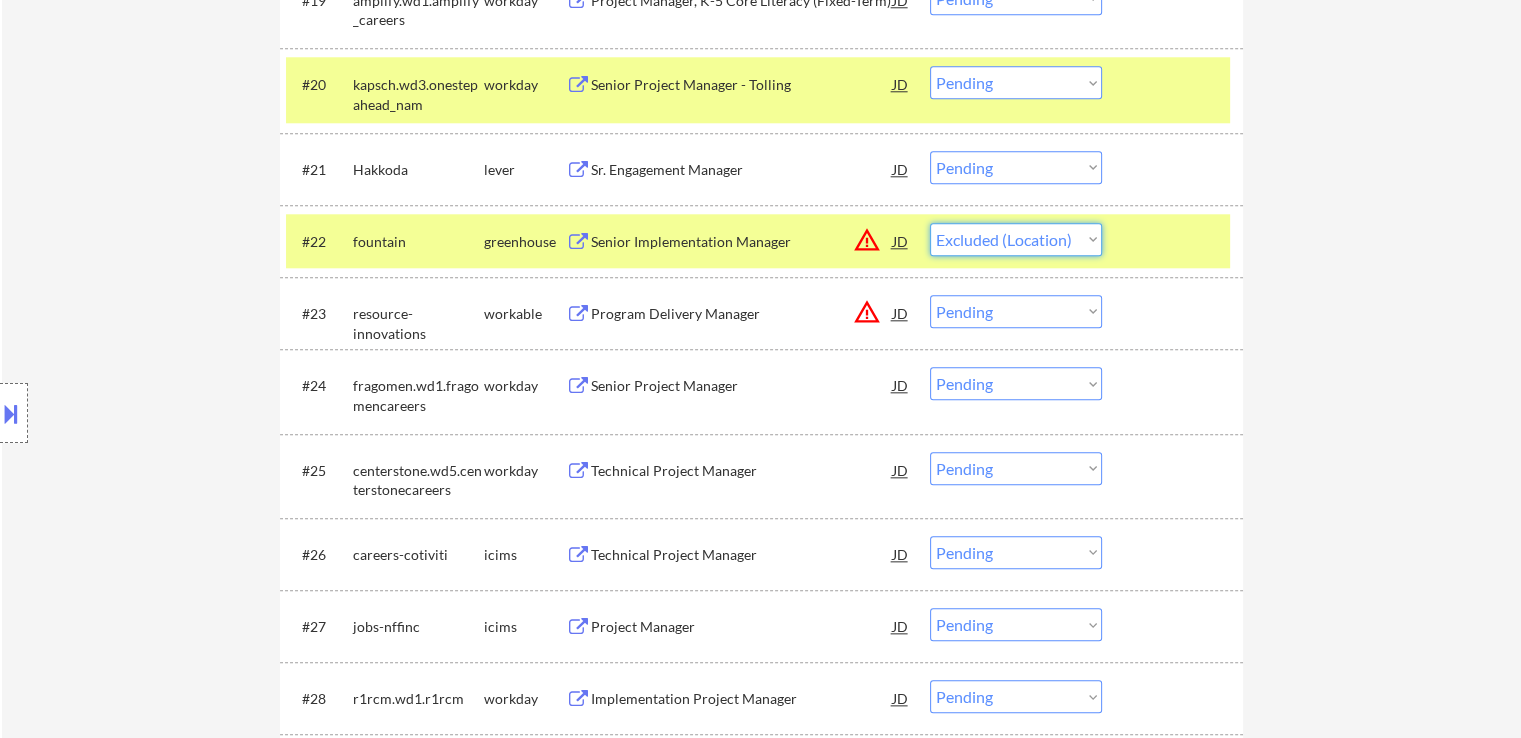 click on "Choose an option... Pending Applied Excluded (Questions) Excluded (Expired) Excluded (Location) Excluded (Bad Match) Excluded (Blocklist) Excluded (Salary) Excluded (Other)" at bounding box center [1016, 239] 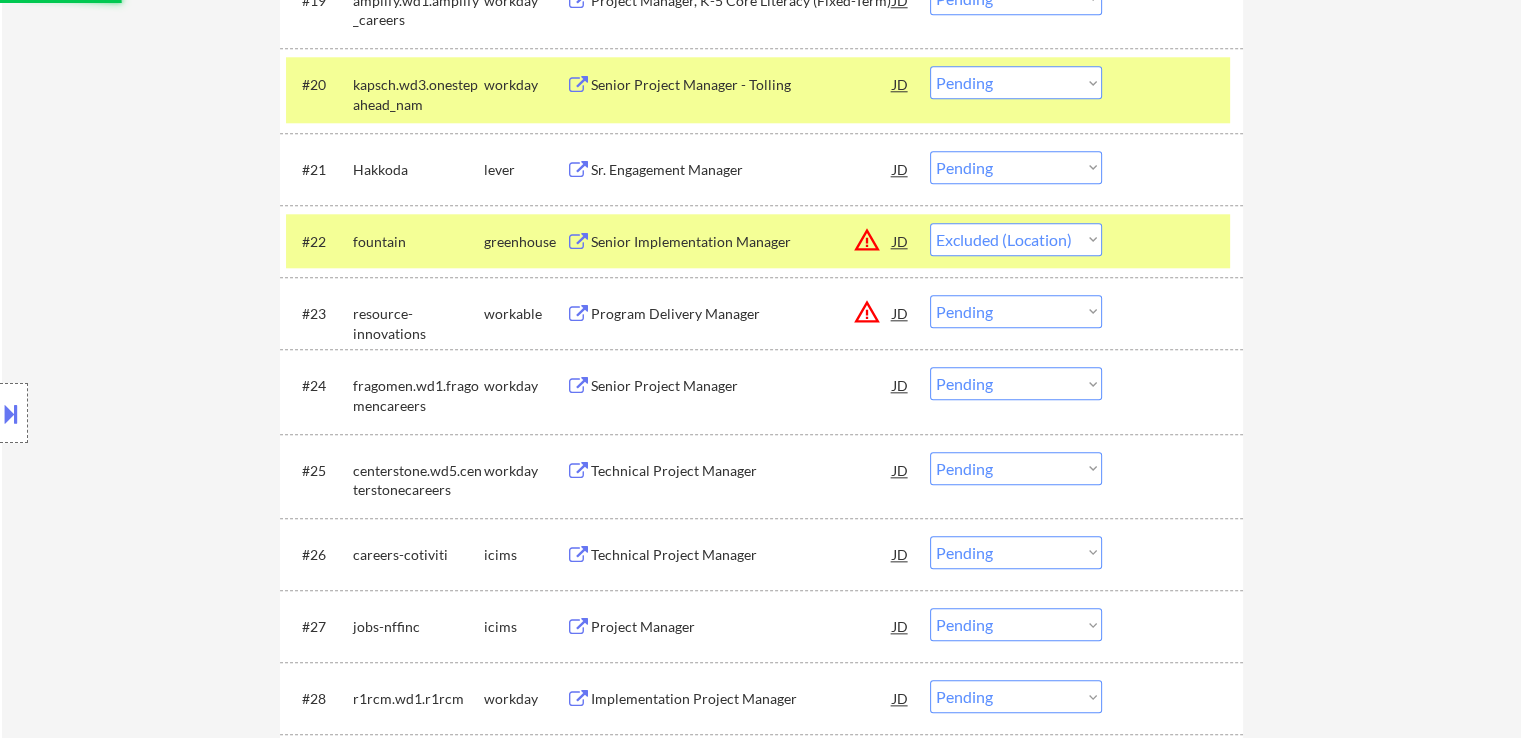 click on "Choose an option... Pending Applied Excluded (Questions) Excluded (Expired) Excluded (Location) Excluded (Bad Match) Excluded (Blocklist) Excluded (Salary) Excluded (Other)" at bounding box center [1016, 311] 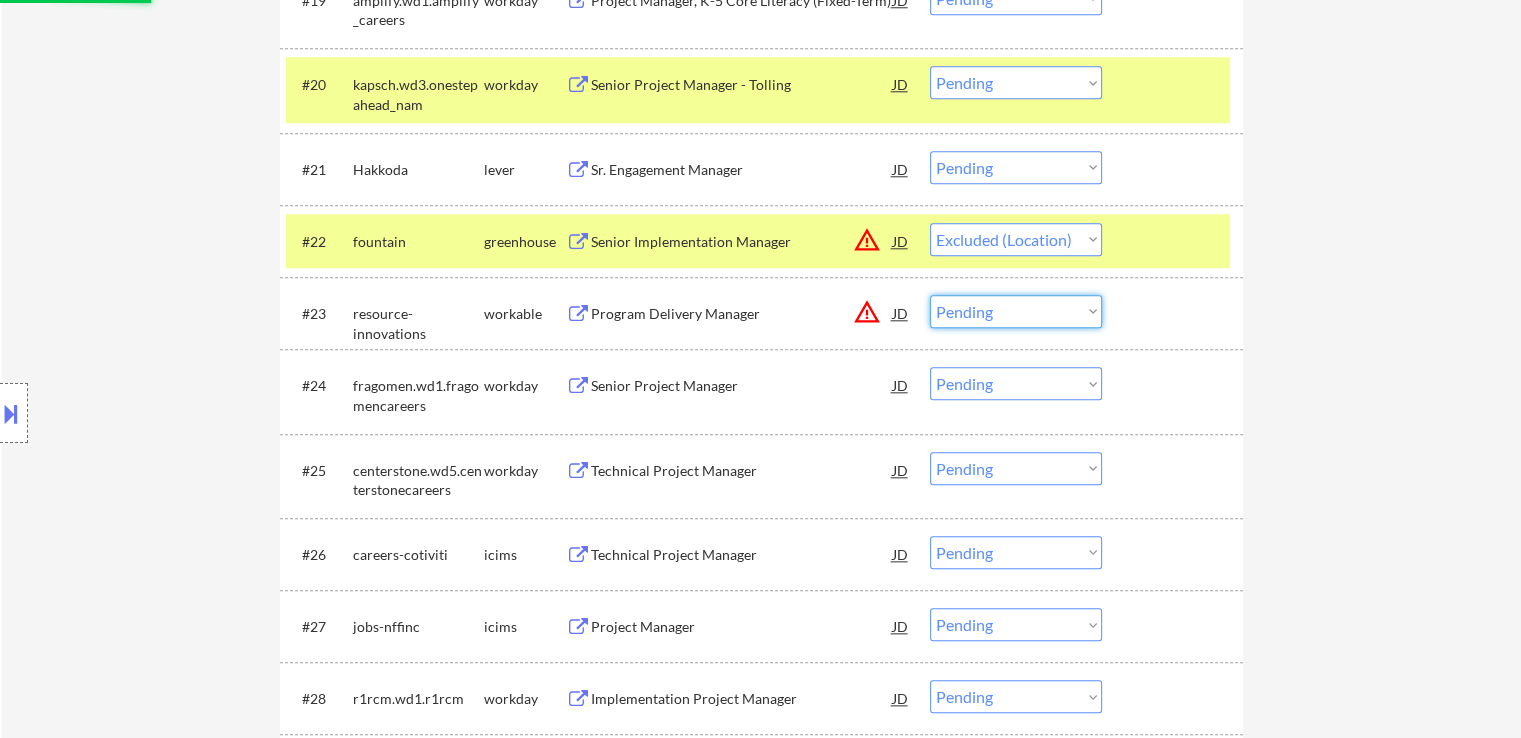 select on ""excluded__location_"" 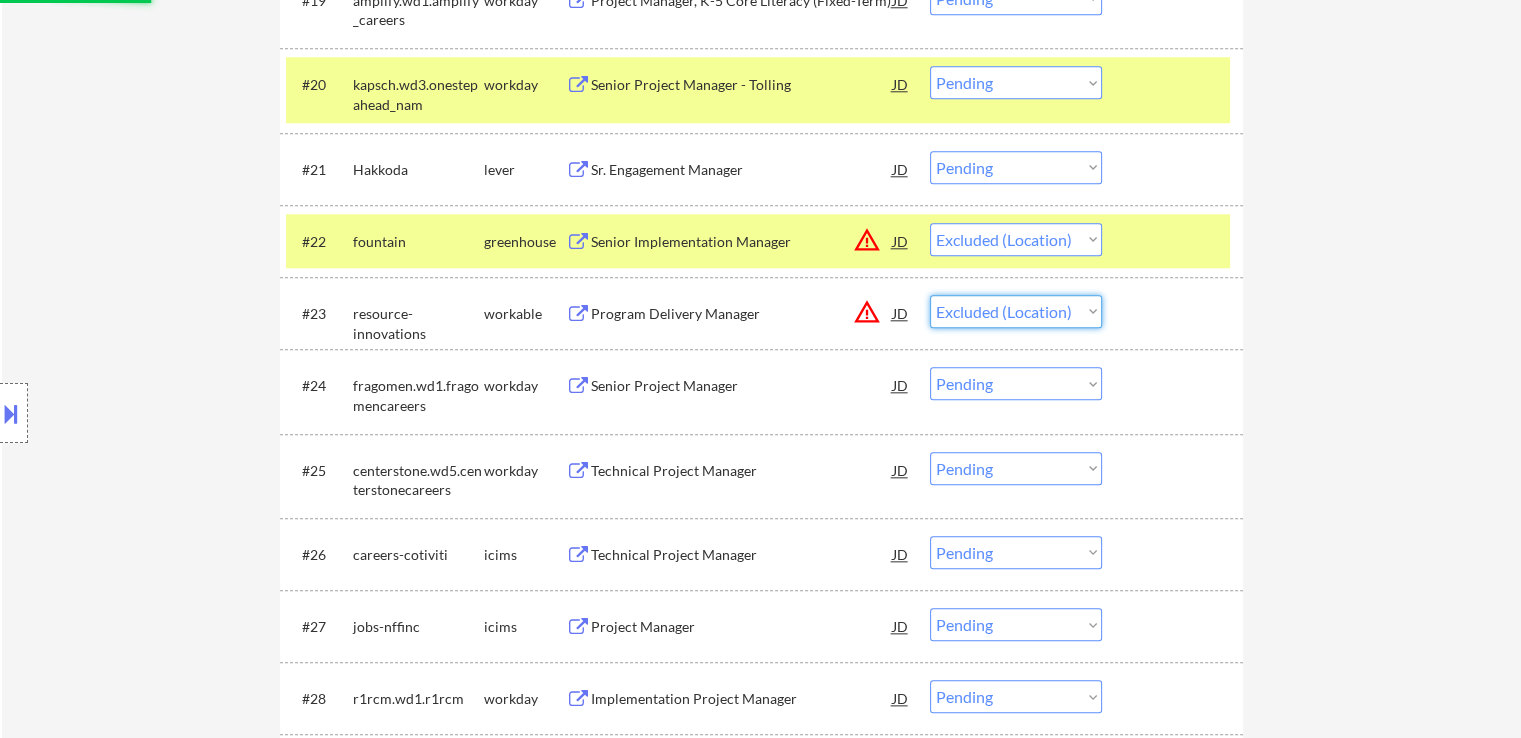 click on "Choose an option... Pending Applied Excluded (Questions) Excluded (Expired) Excluded (Location) Excluded (Bad Match) Excluded (Blocklist) Excluded (Salary) Excluded (Other)" at bounding box center (1016, 311) 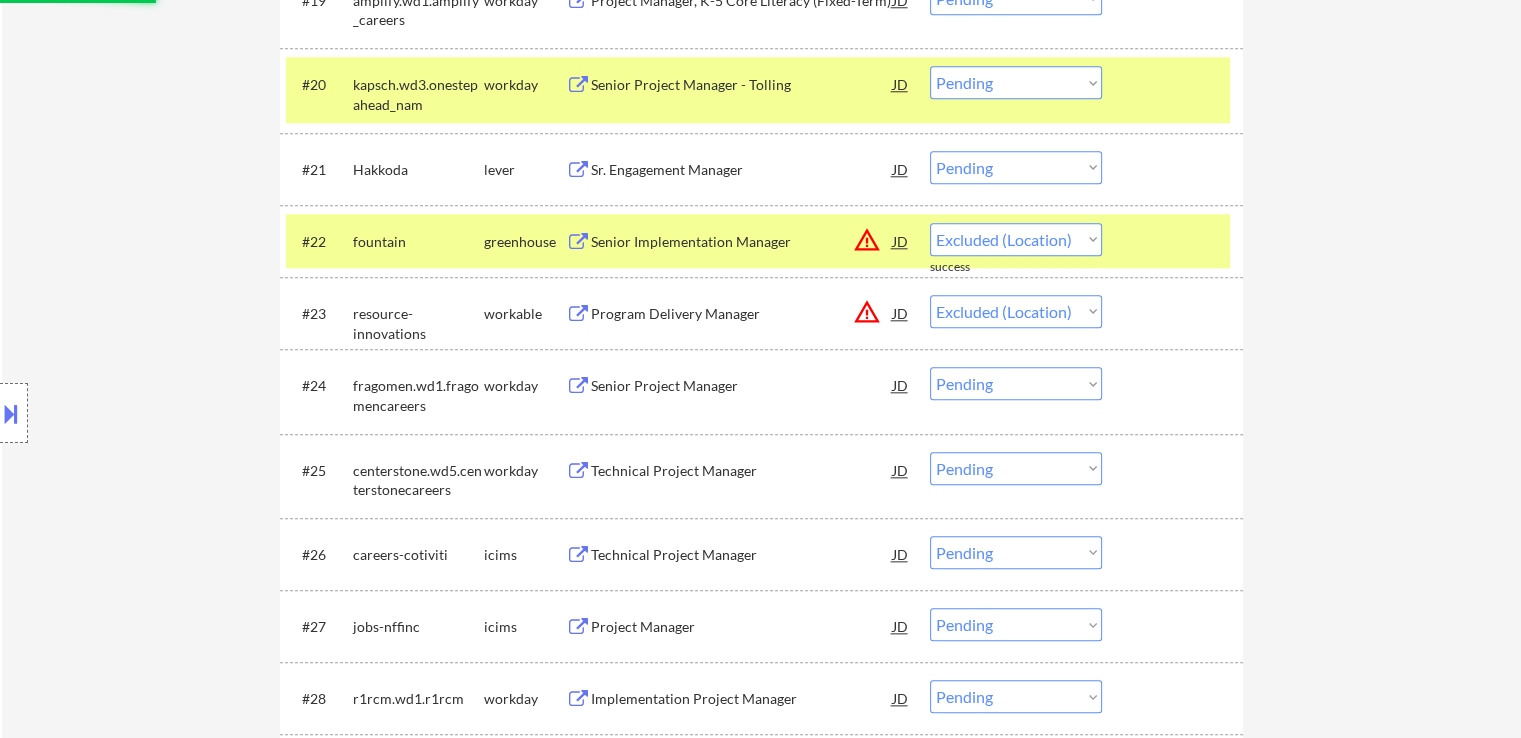 select on ""pending"" 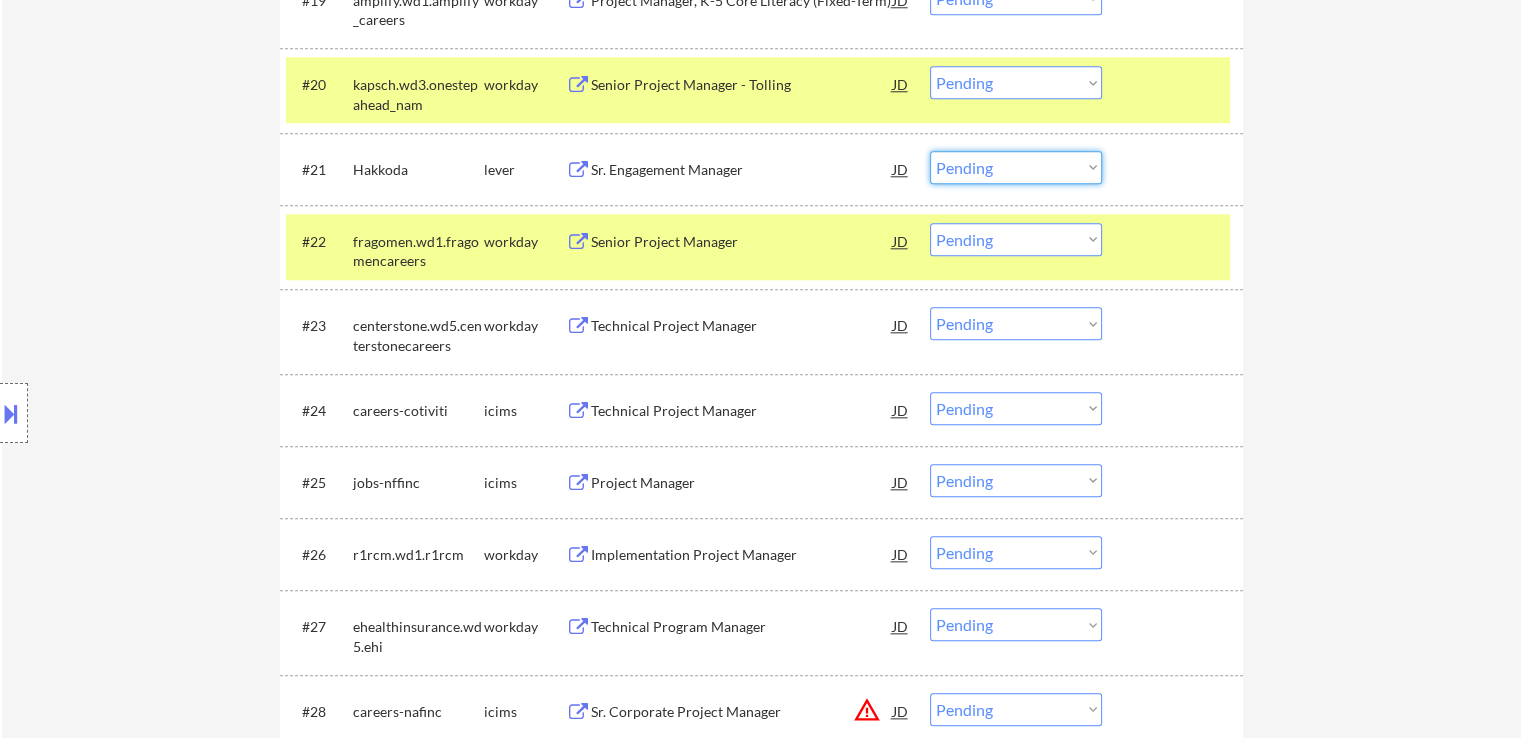 drag, startPoint x: 957, startPoint y: 157, endPoint x: 958, endPoint y: 181, distance: 24.020824 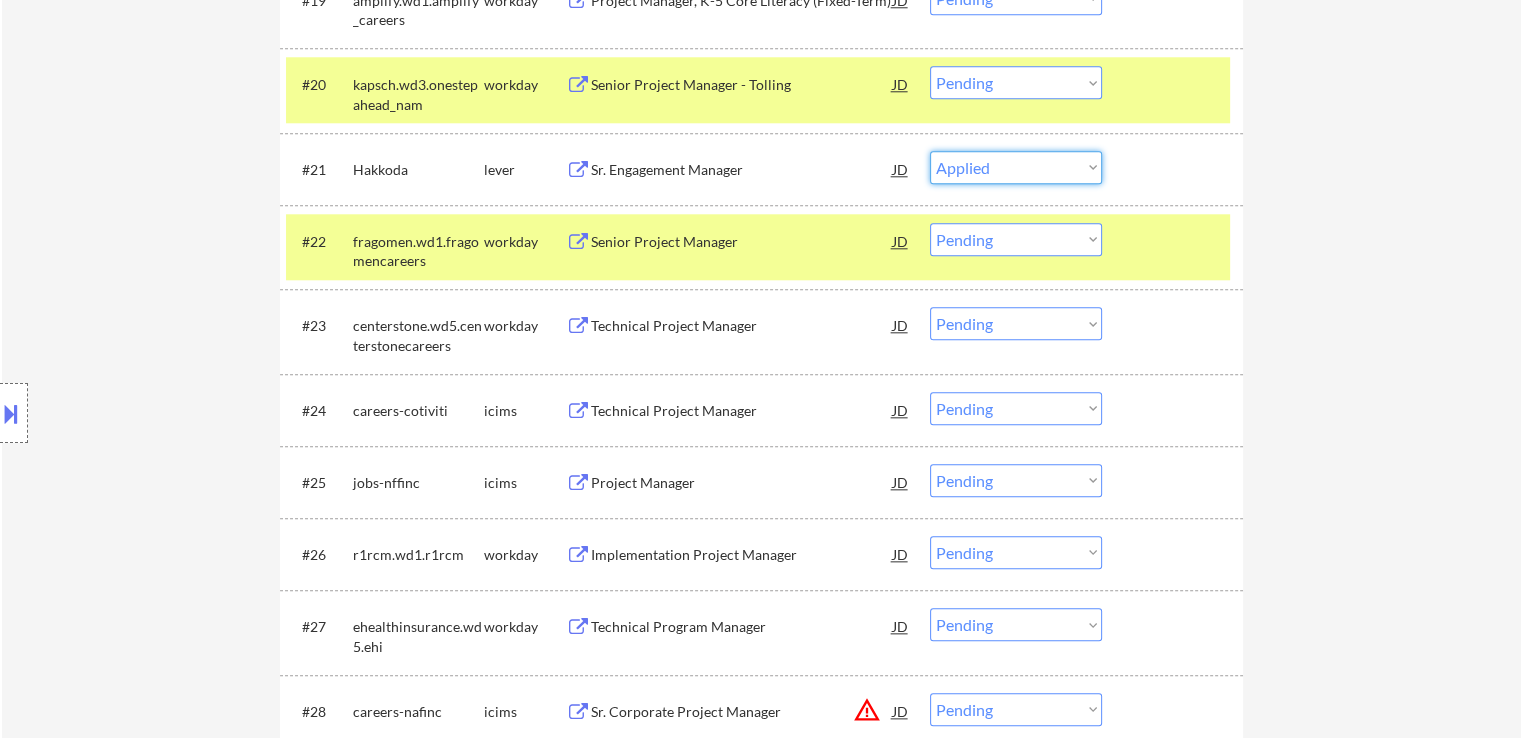click on "Choose an option... Pending Applied Excluded (Questions) Excluded (Expired) Excluded (Location) Excluded (Bad Match) Excluded (Blocklist) Excluded (Salary) Excluded (Other)" at bounding box center (1016, 167) 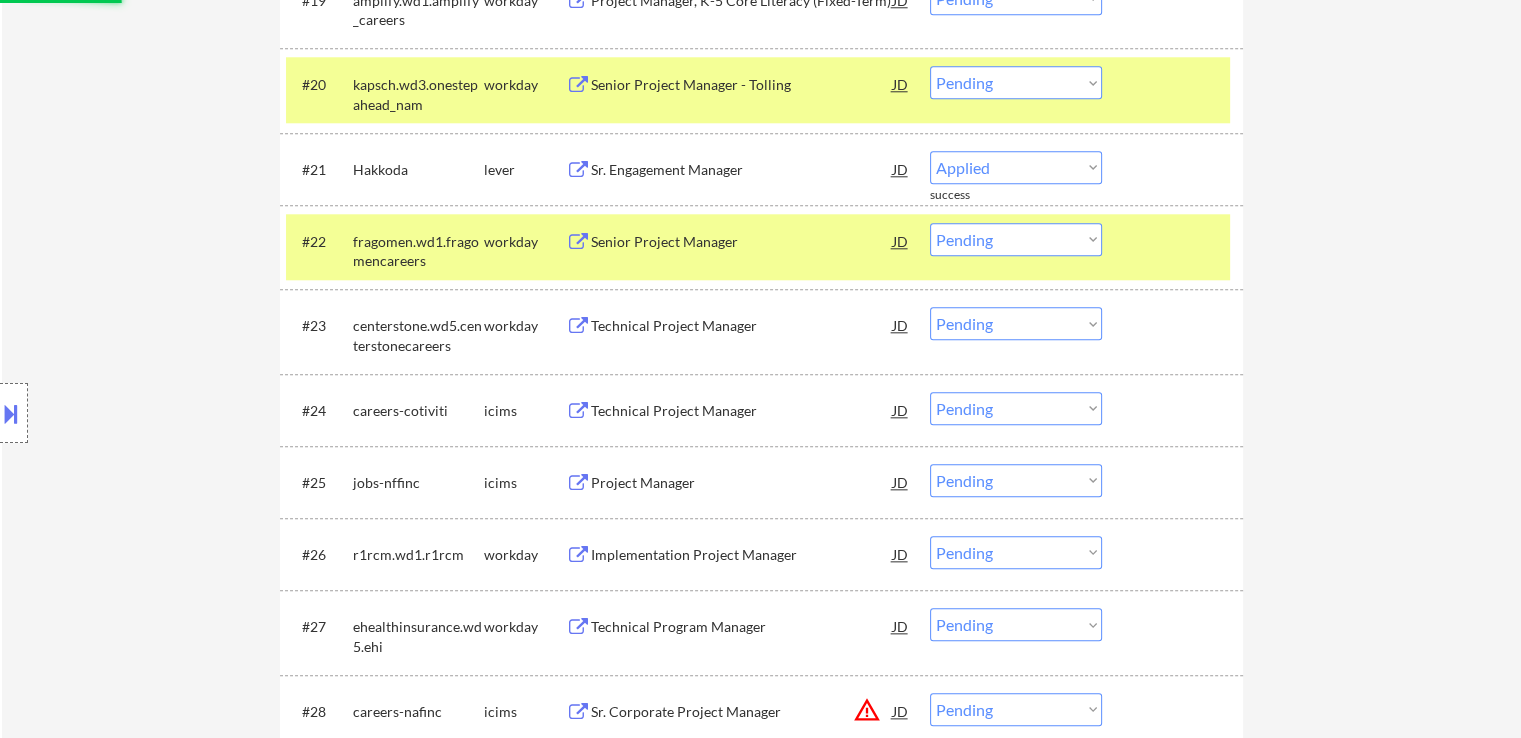 select on ""pending"" 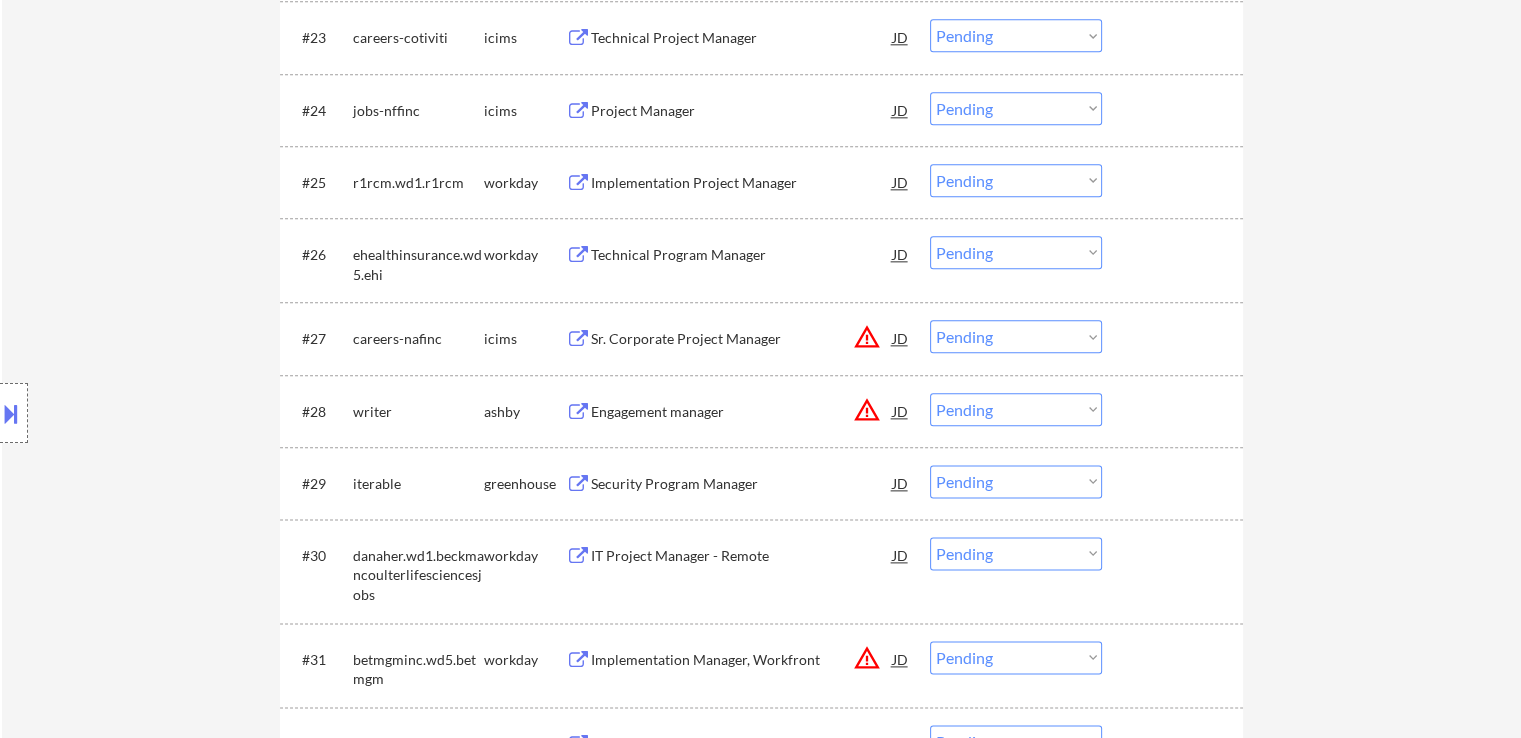 scroll, scrollTop: 2500, scrollLeft: 0, axis: vertical 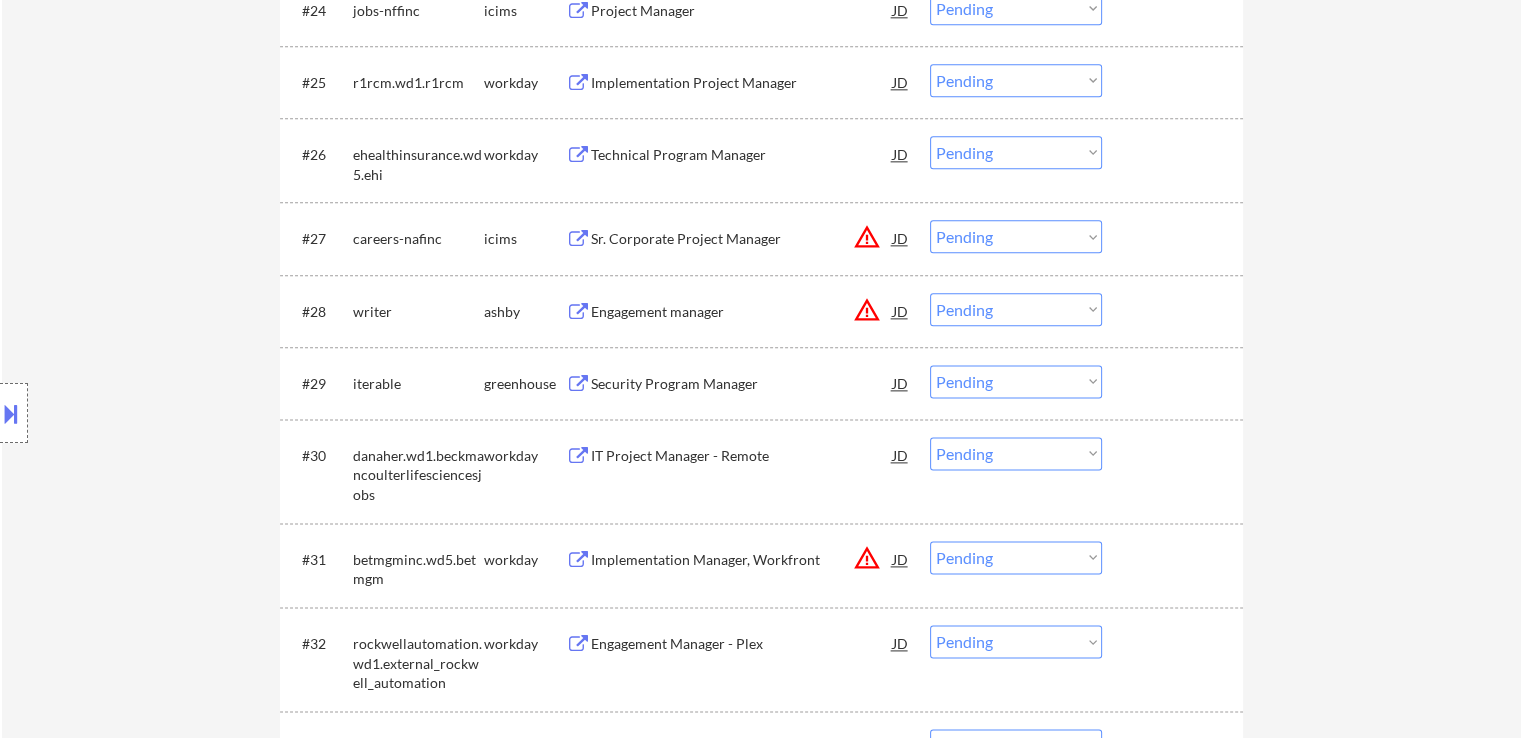 click on "Choose an option... Pending Applied Excluded (Questions) Excluded (Expired) Excluded (Location) Excluded (Bad Match) Excluded (Blocklist) Excluded (Salary) Excluded (Other)" at bounding box center (1016, 236) 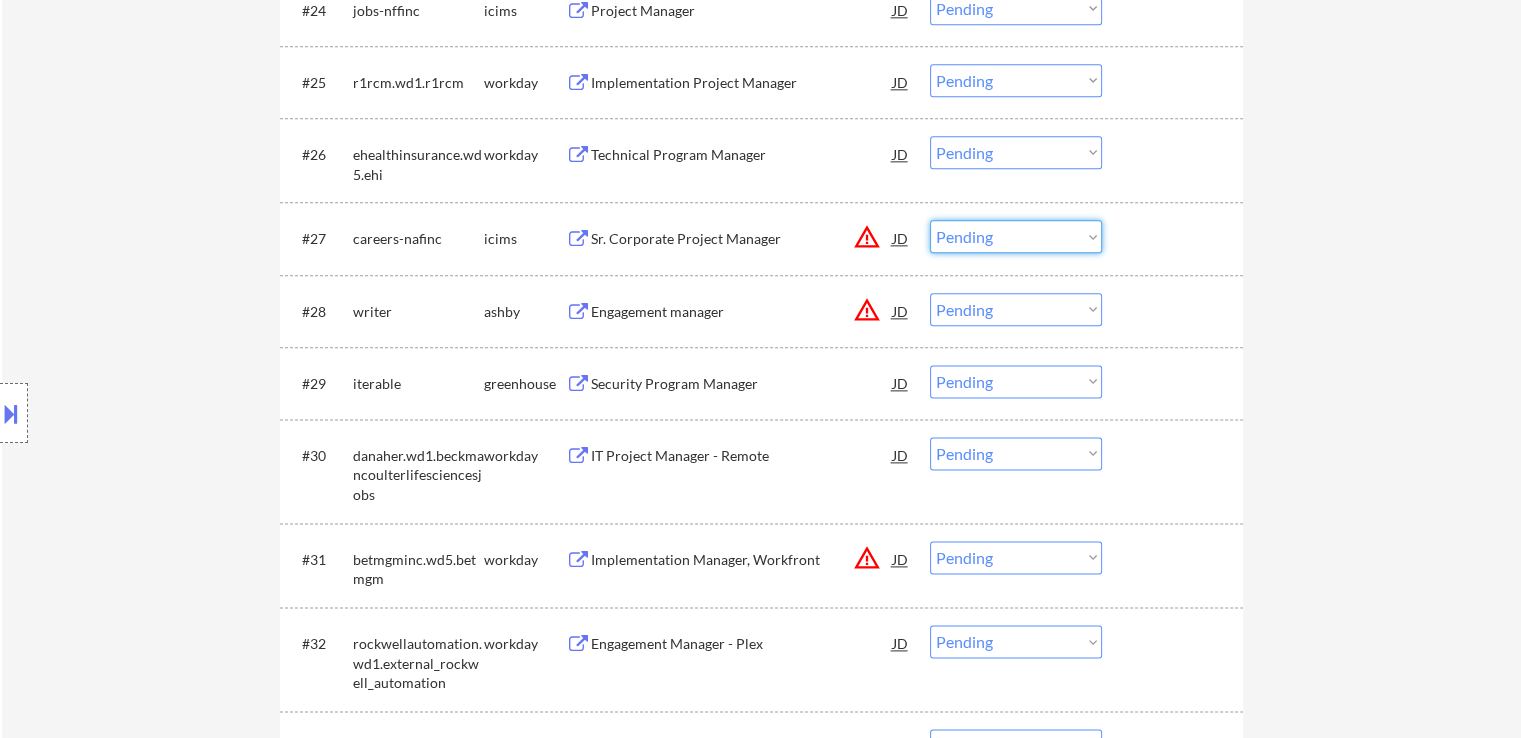 select on ""excluded__location_"" 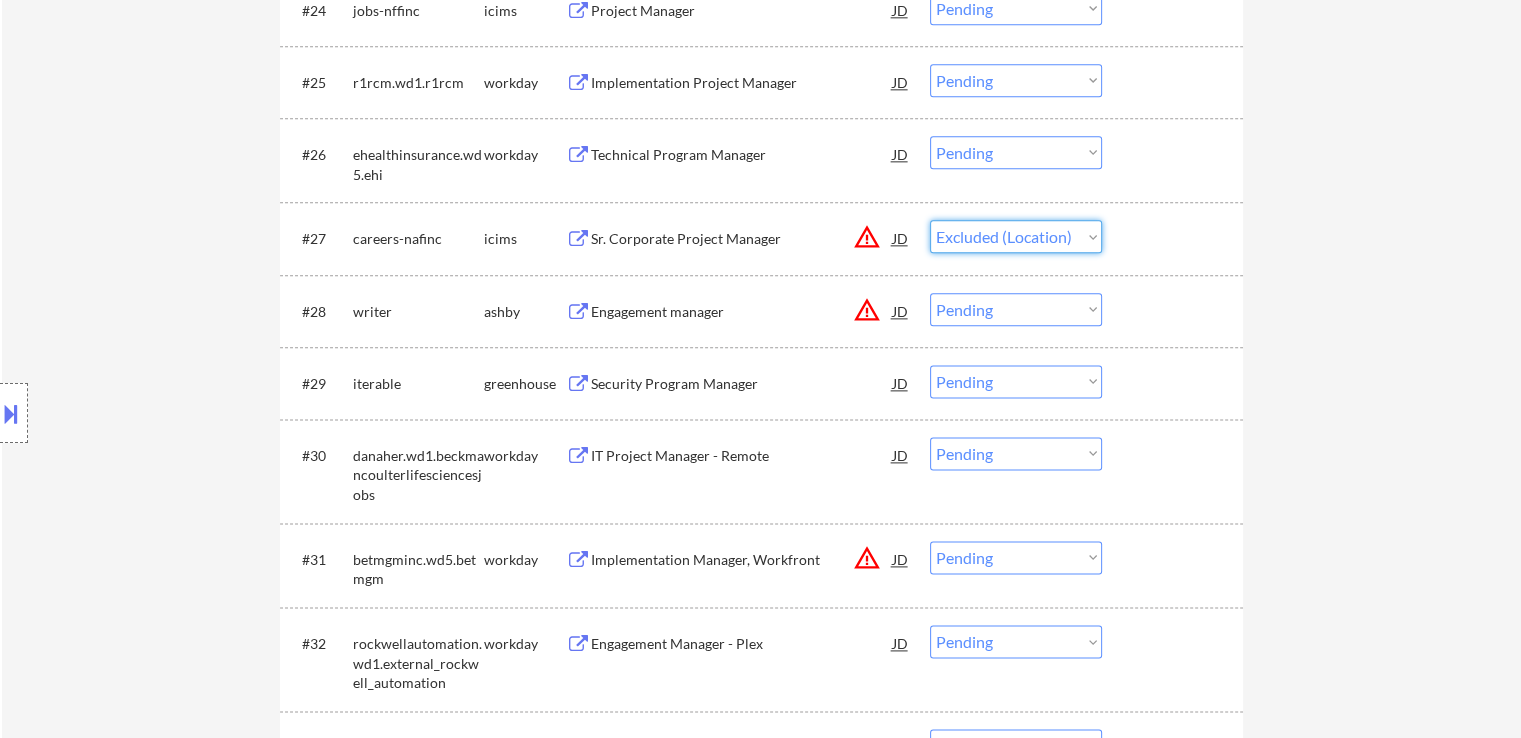 click on "Choose an option... Pending Applied Excluded (Questions) Excluded (Expired) Excluded (Location) Excluded (Bad Match) Excluded (Blocklist) Excluded (Salary) Excluded (Other)" at bounding box center [1016, 236] 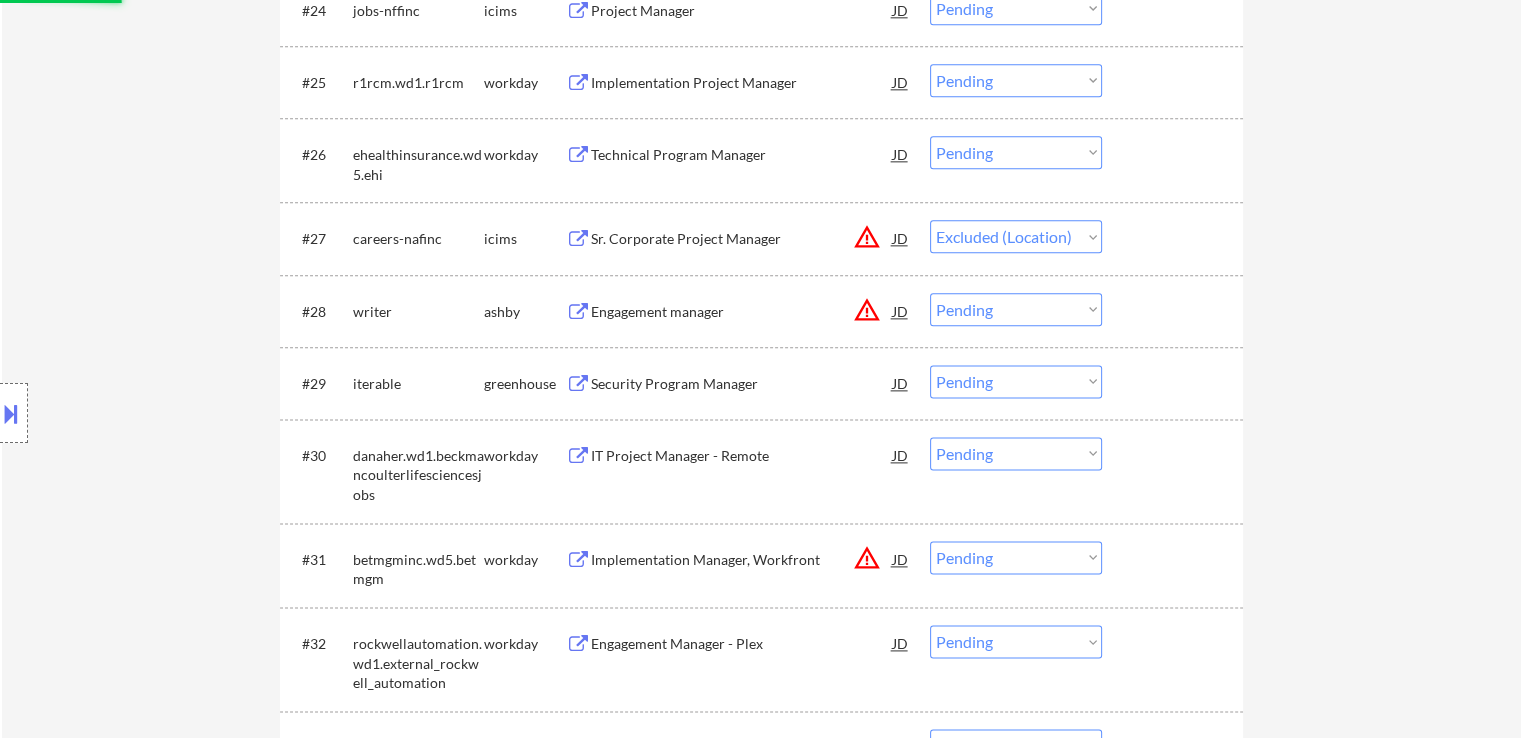 click on "Choose an option... Pending Applied Excluded (Questions) Excluded (Expired) Excluded (Location) Excluded (Bad Match) Excluded (Blocklist) Excluded (Salary) Excluded (Other)" at bounding box center (1016, 309) 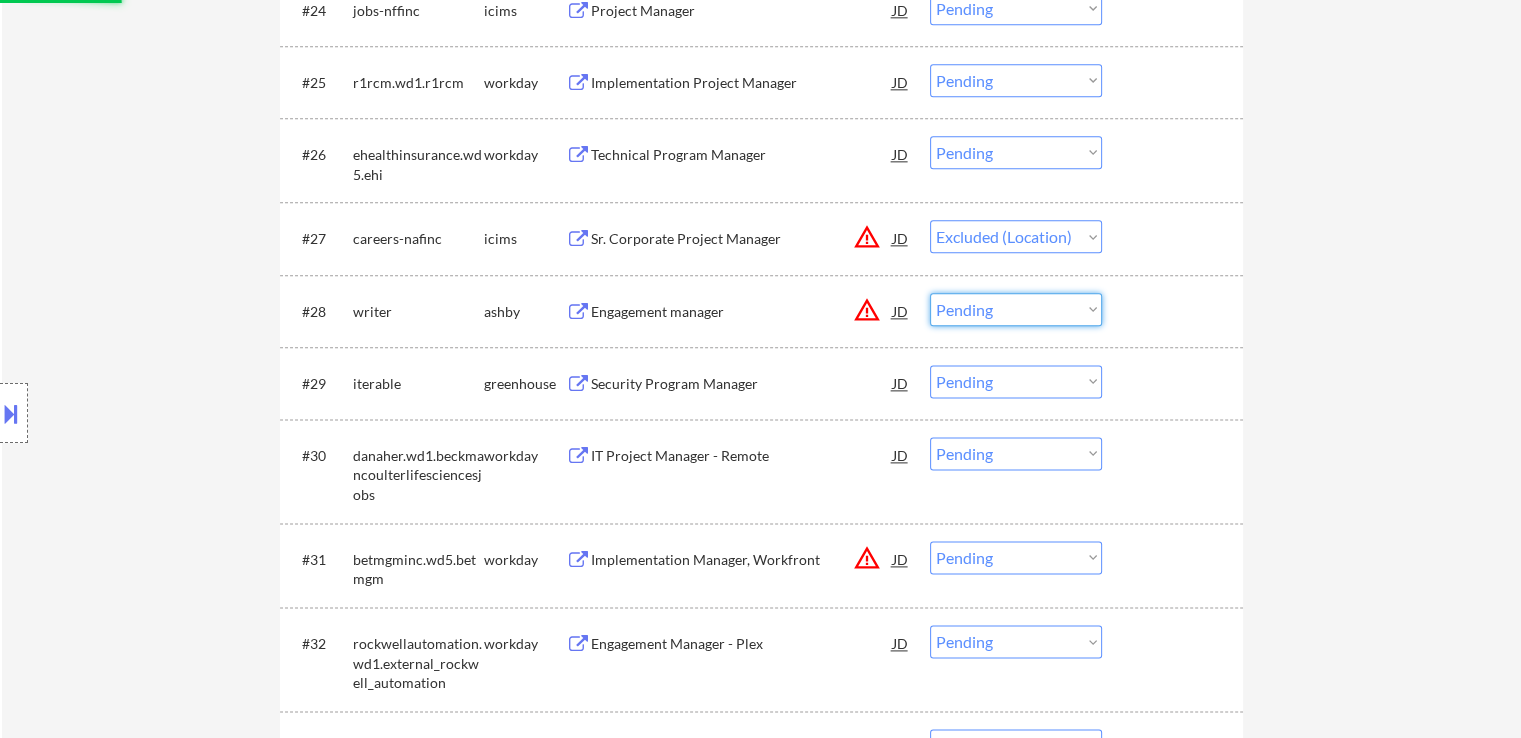 select on ""excluded__location_"" 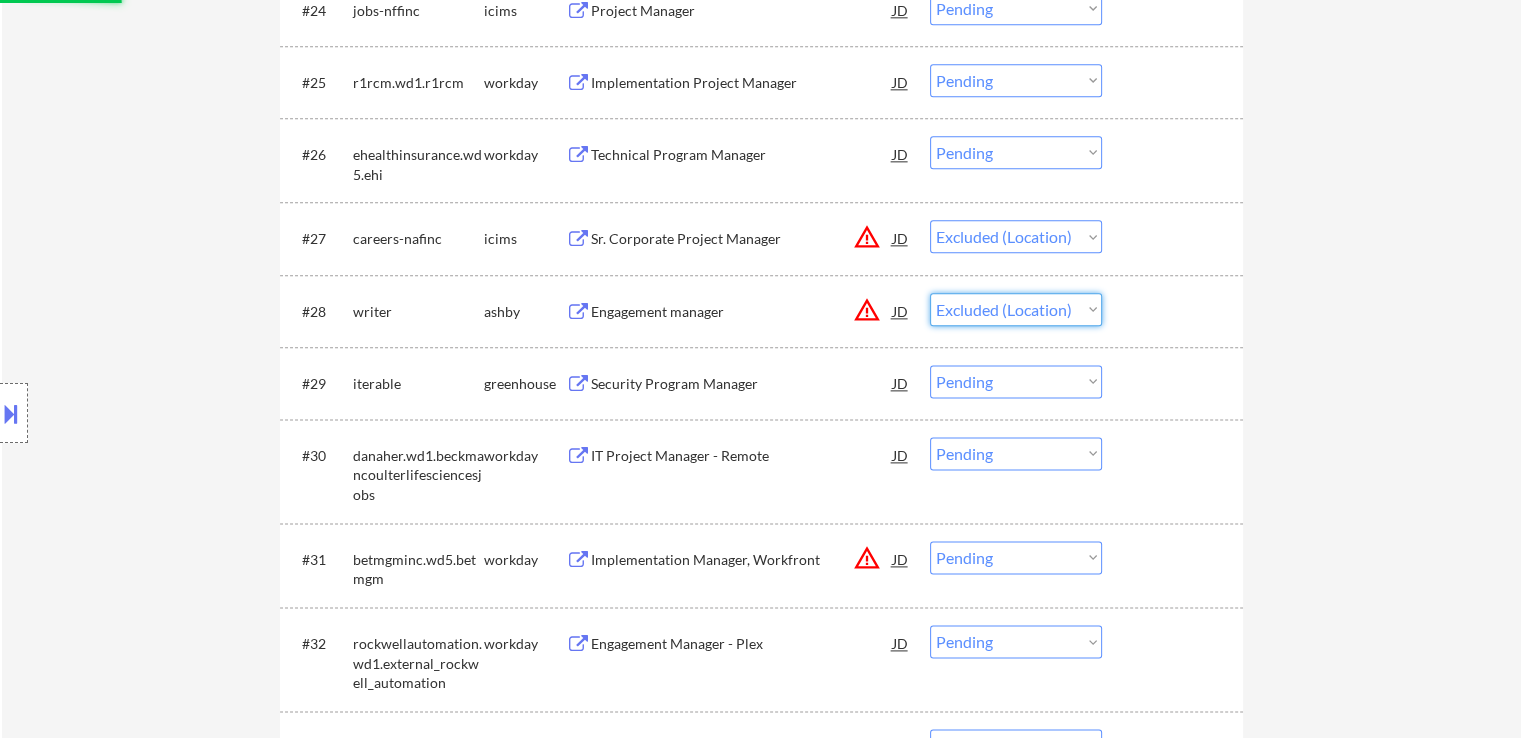 click on "Choose an option... Pending Applied Excluded (Questions) Excluded (Expired) Excluded (Location) Excluded (Bad Match) Excluded (Blocklist) Excluded (Salary) Excluded (Other)" at bounding box center (1016, 309) 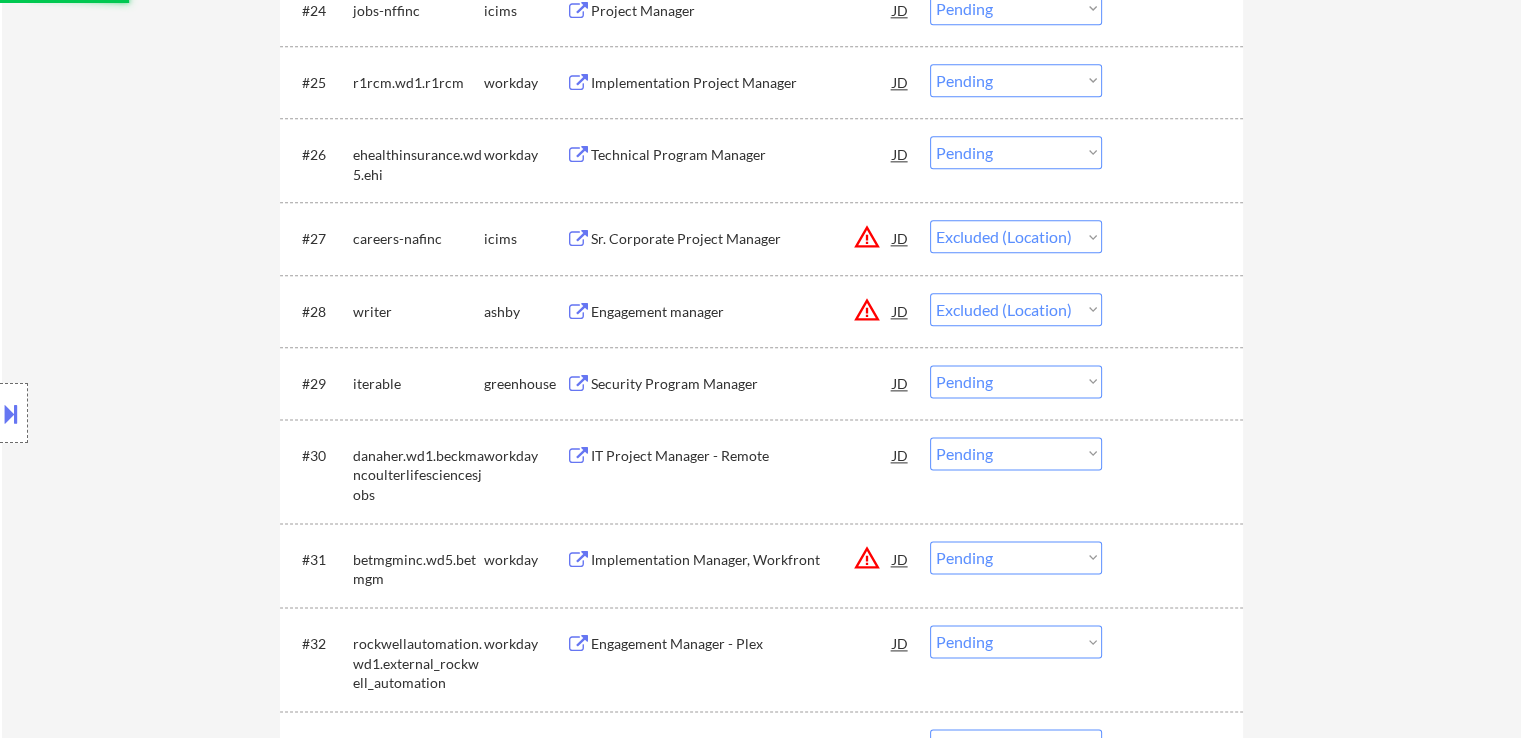 click on "← Return to /applysquad Mailslurp Inbox Job Search Builder Godwin Aluyor User Email:  aluyorgodwin@gmail.com Application Email:  aluyorgodwin@gmail.com Mailslurp Email:  godwin.aluyor@mailflux.com LinkedIn:   https://www.linkedin.com/in/godwin-aluyor
Phone:  (217) 843-1644 Current Location:  Springfield, IL, Illinois Applies:  0 sent / 200 bought Internal Notes Can work in country of residence?:  yes Squad Notes Minimum salary:  $100,000 Will need Visa to work in that country now/future?:   no Download Resume Add a Job Manually Ahsan Applications Pending (111) Excluded (55) Applied (25) All (191) View All Results Back 1 / 2
Next Company ATS Title Status Date Applied #1 wgu.wd5.external workday Project Manager I JD warning_amber Choose an option... Pending Applied Excluded (Questions) Excluded (Expired) Excluded (Location) Excluded (Bad Match) Excluded (Blocklist) Excluded (Salary) Excluded (Other) success #2 rsm.wd1.rsmcareers workday Project Manager - Technical JD warning_amber Choose an option... #3" at bounding box center (761, 1806) 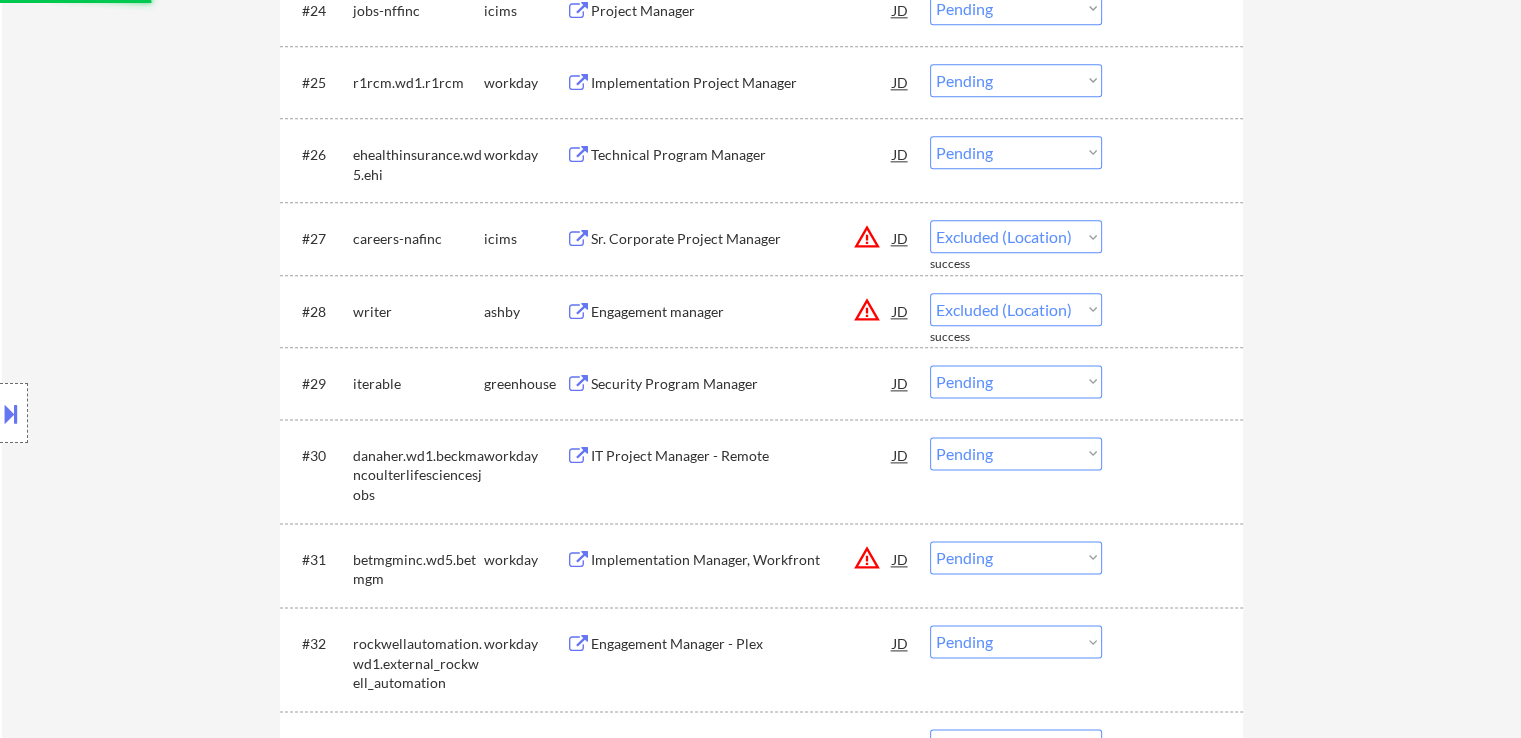 select on ""pending"" 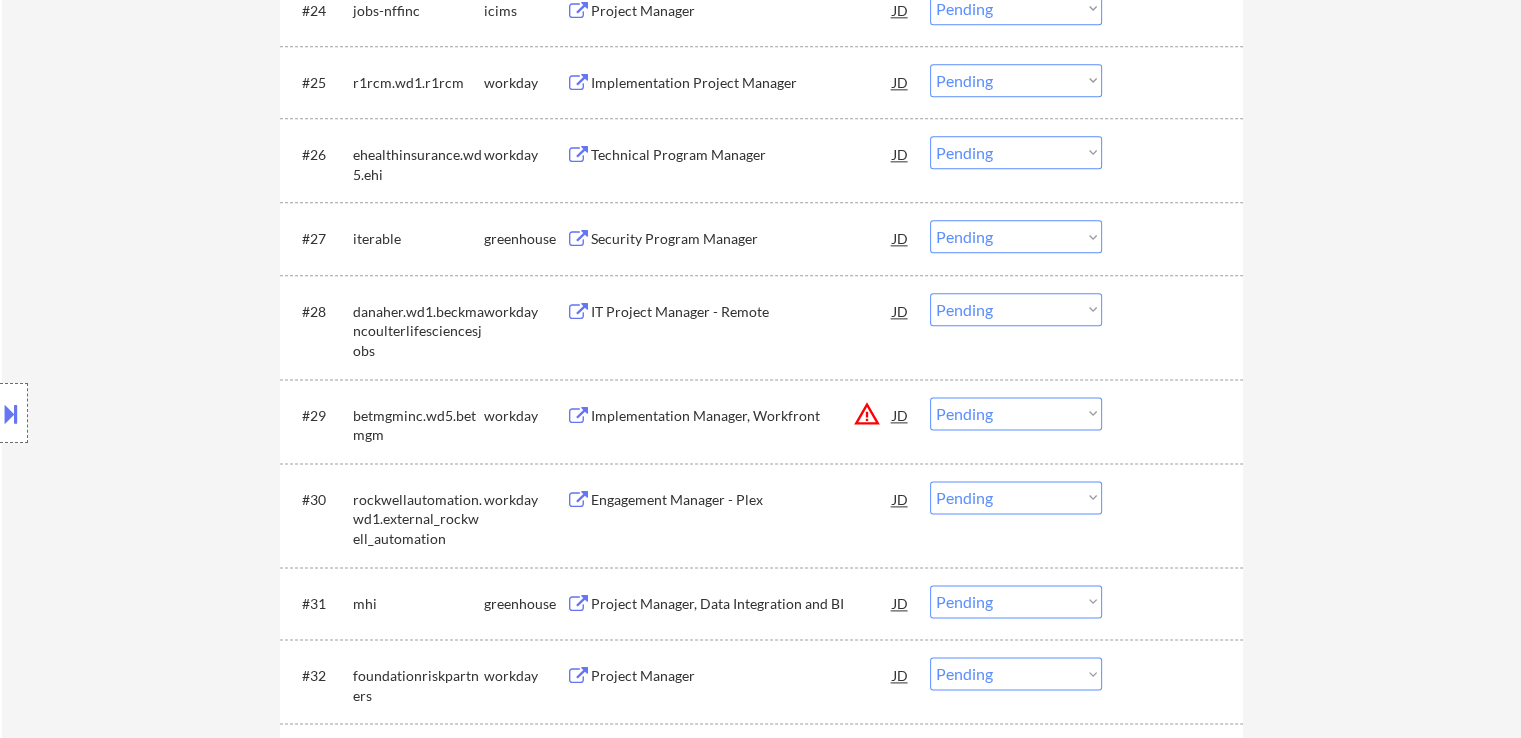 click on "Security Program Manager" at bounding box center [742, 239] 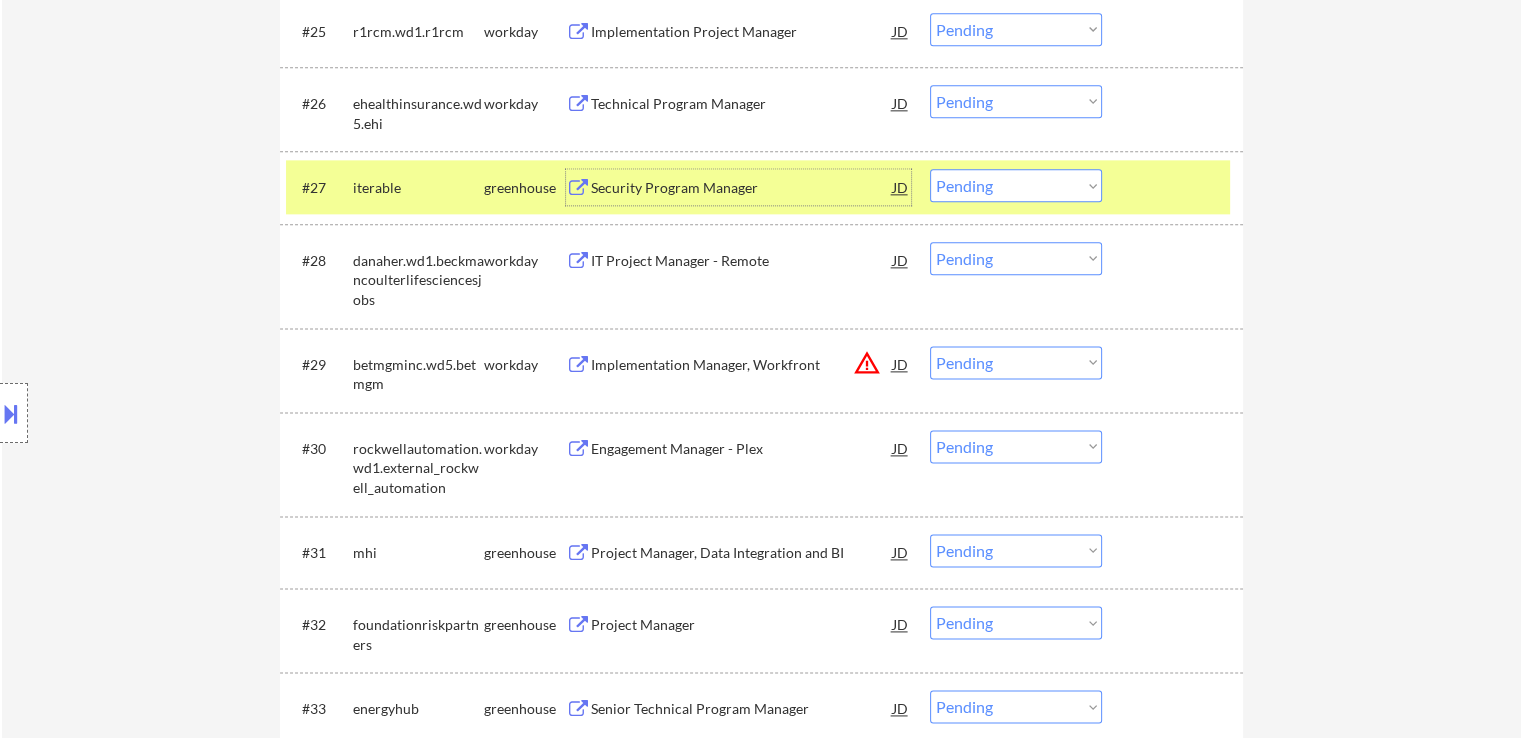 scroll, scrollTop: 2600, scrollLeft: 0, axis: vertical 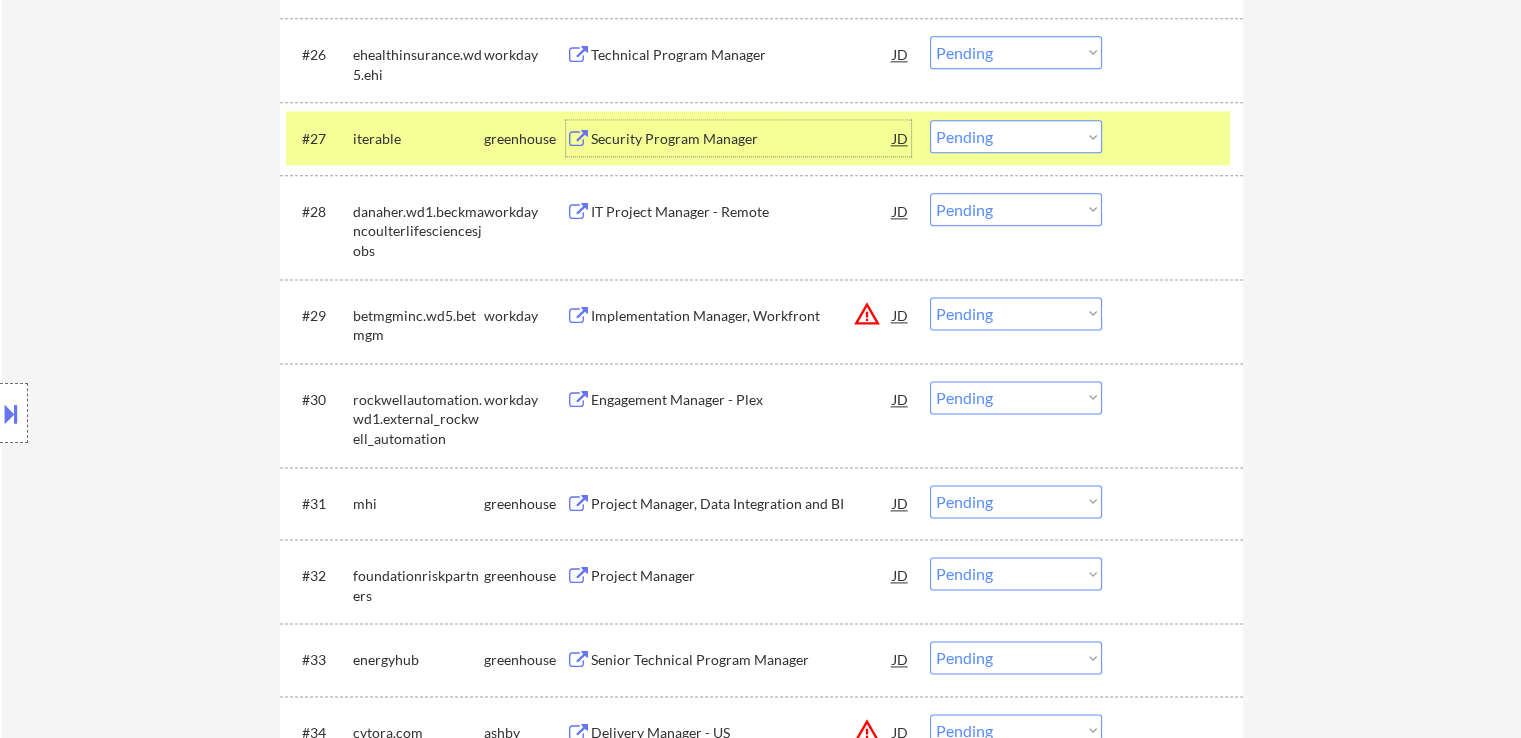 click on "Choose an option... Pending Applied Excluded (Questions) Excluded (Expired) Excluded (Location) Excluded (Bad Match) Excluded (Blocklist) Excluded (Salary) Excluded (Other)" at bounding box center [1016, 313] 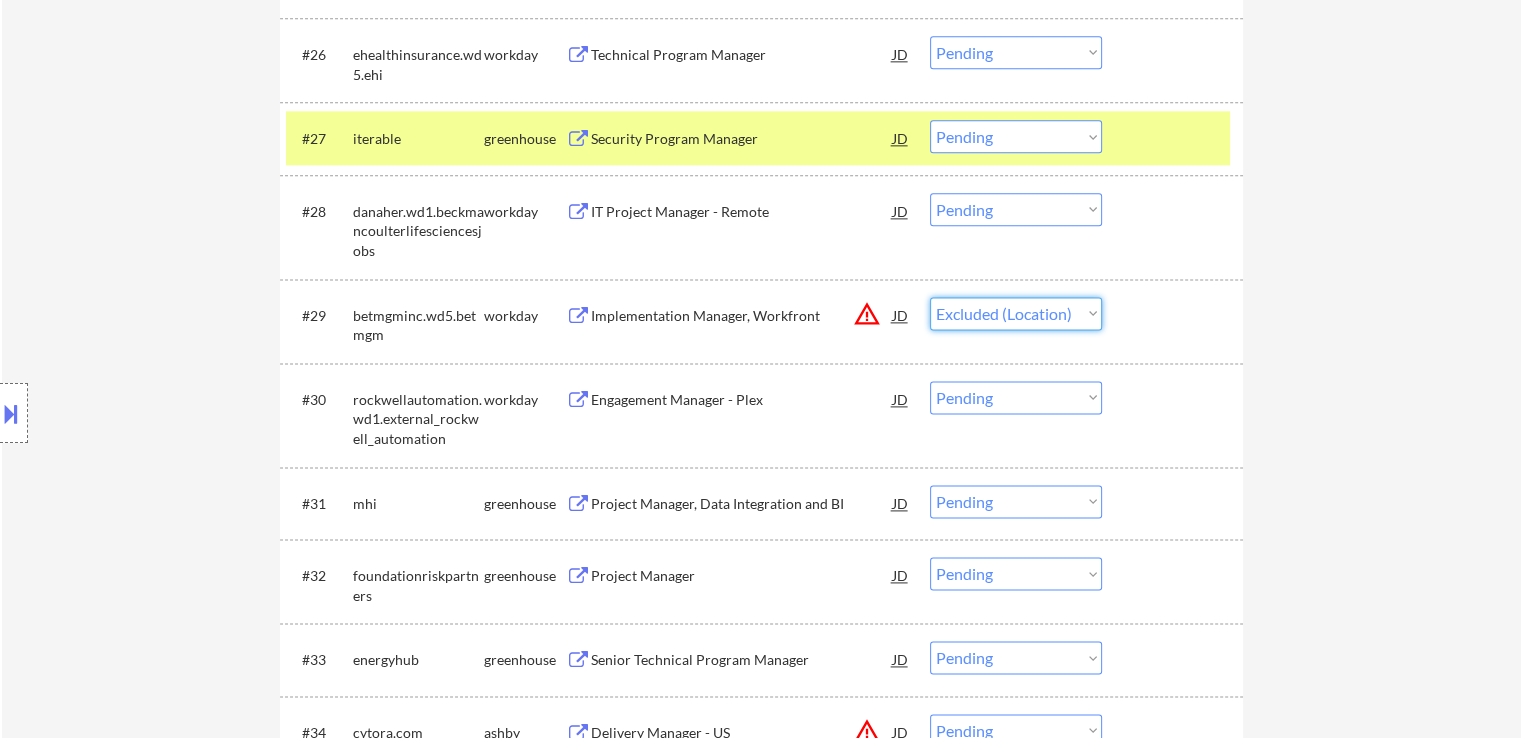 click on "Choose an option... Pending Applied Excluded (Questions) Excluded (Expired) Excluded (Location) Excluded (Bad Match) Excluded (Blocklist) Excluded (Salary) Excluded (Other)" at bounding box center (1016, 313) 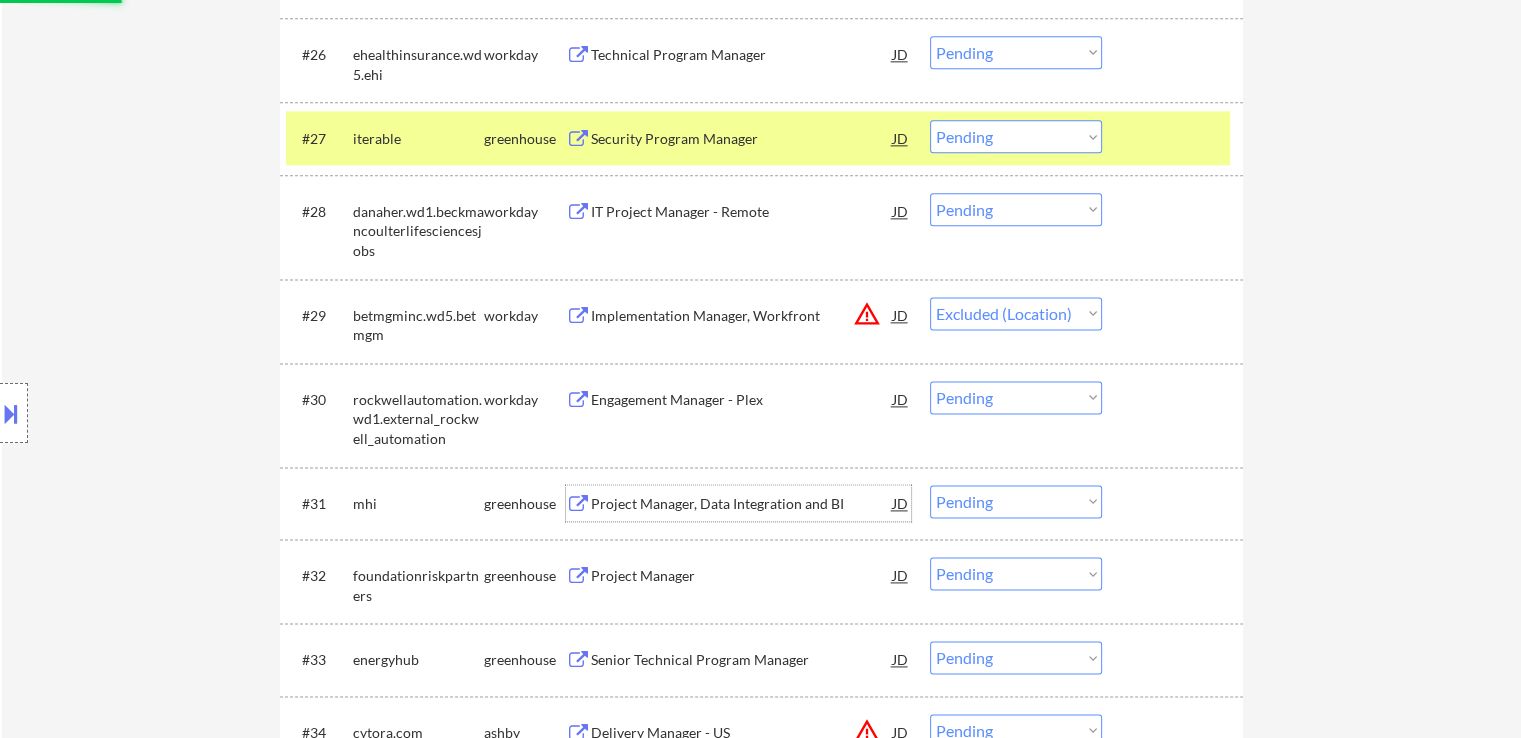 click on "Project Manager, Data Integration and BI" at bounding box center (742, 504) 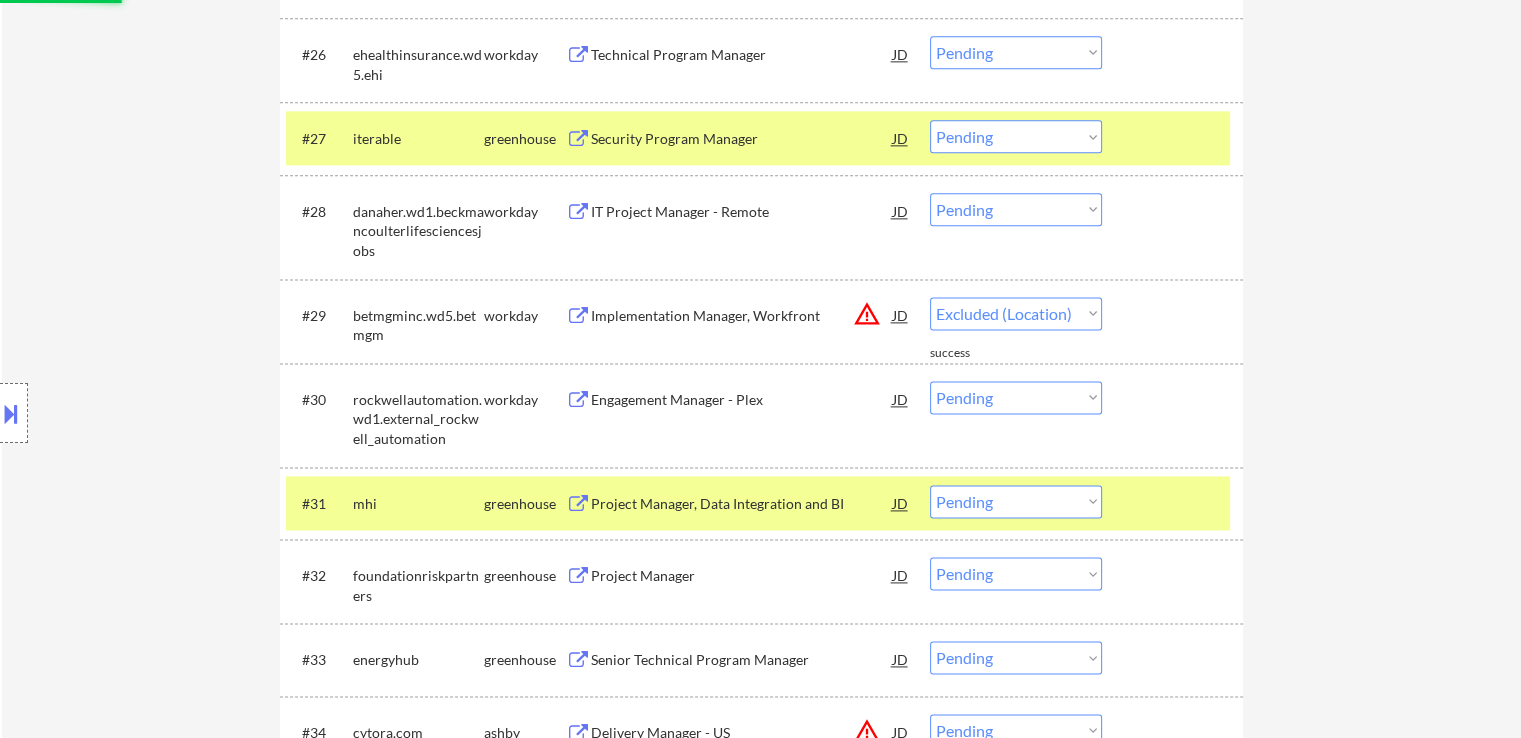 select on ""pending"" 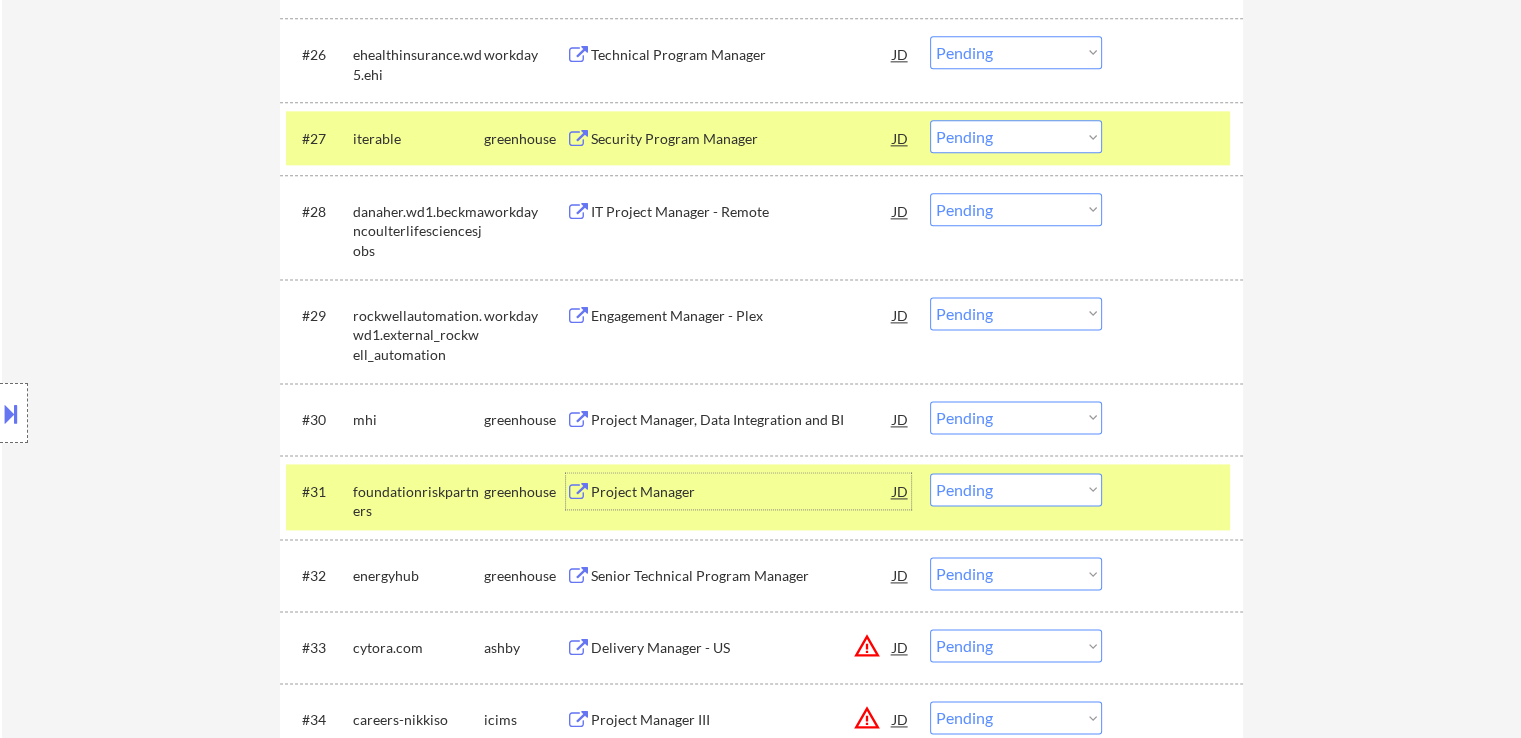 scroll, scrollTop: 2700, scrollLeft: 0, axis: vertical 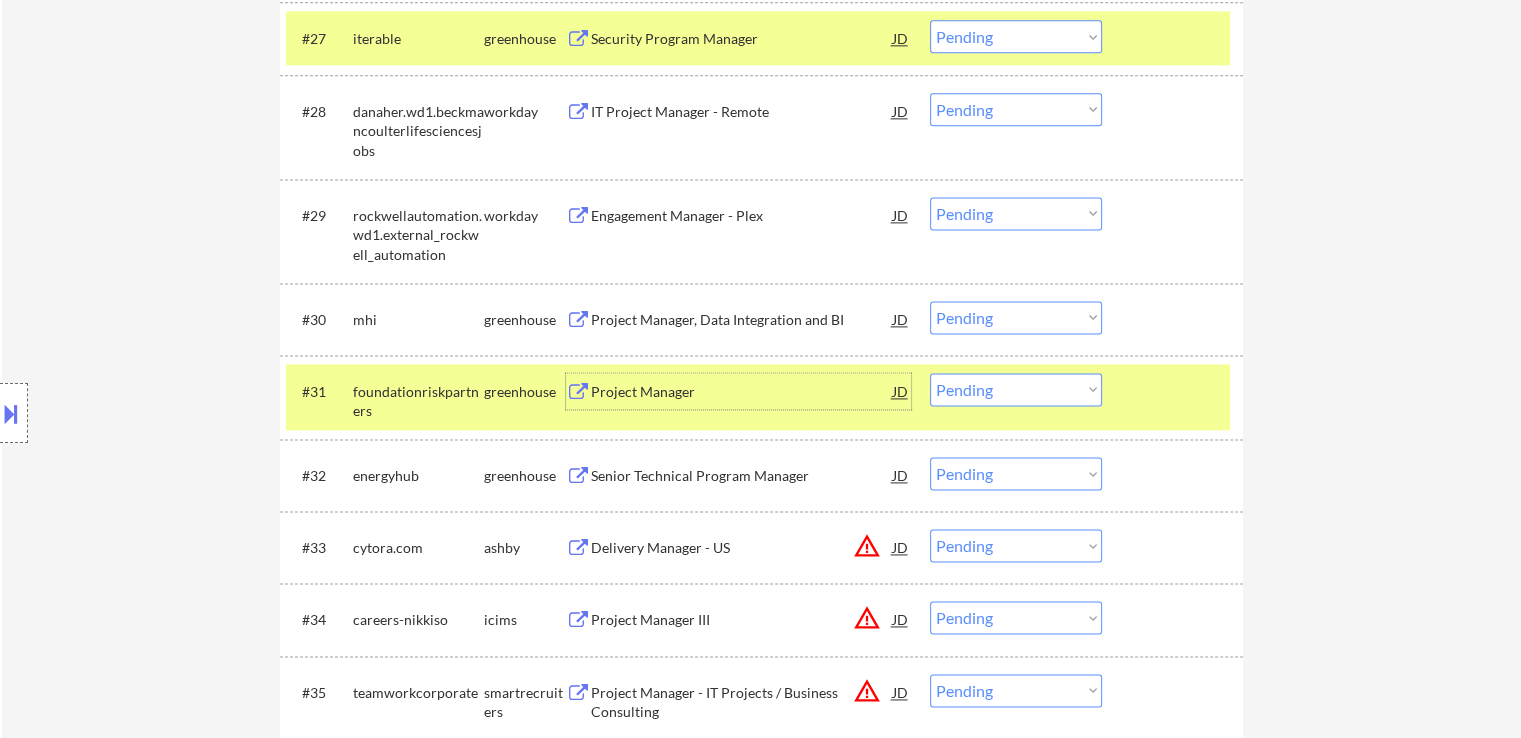 click on "Choose an option... Pending Applied Excluded (Questions) Excluded (Expired) Excluded (Location) Excluded (Bad Match) Excluded (Blocklist) Excluded (Salary) Excluded (Other)" at bounding box center [1016, 317] 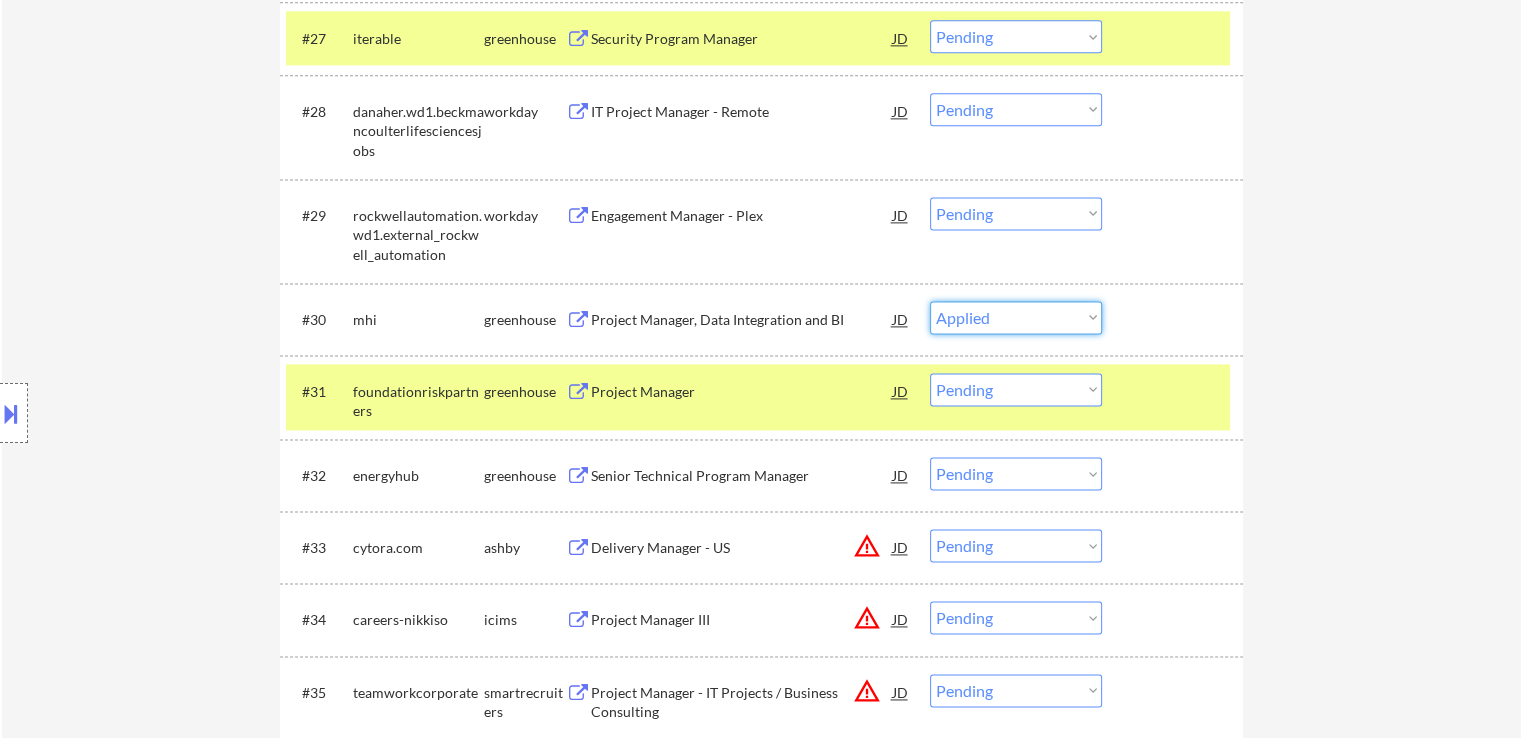 click on "Choose an option... Pending Applied Excluded (Questions) Excluded (Expired) Excluded (Location) Excluded (Bad Match) Excluded (Blocklist) Excluded (Salary) Excluded (Other)" at bounding box center [1016, 317] 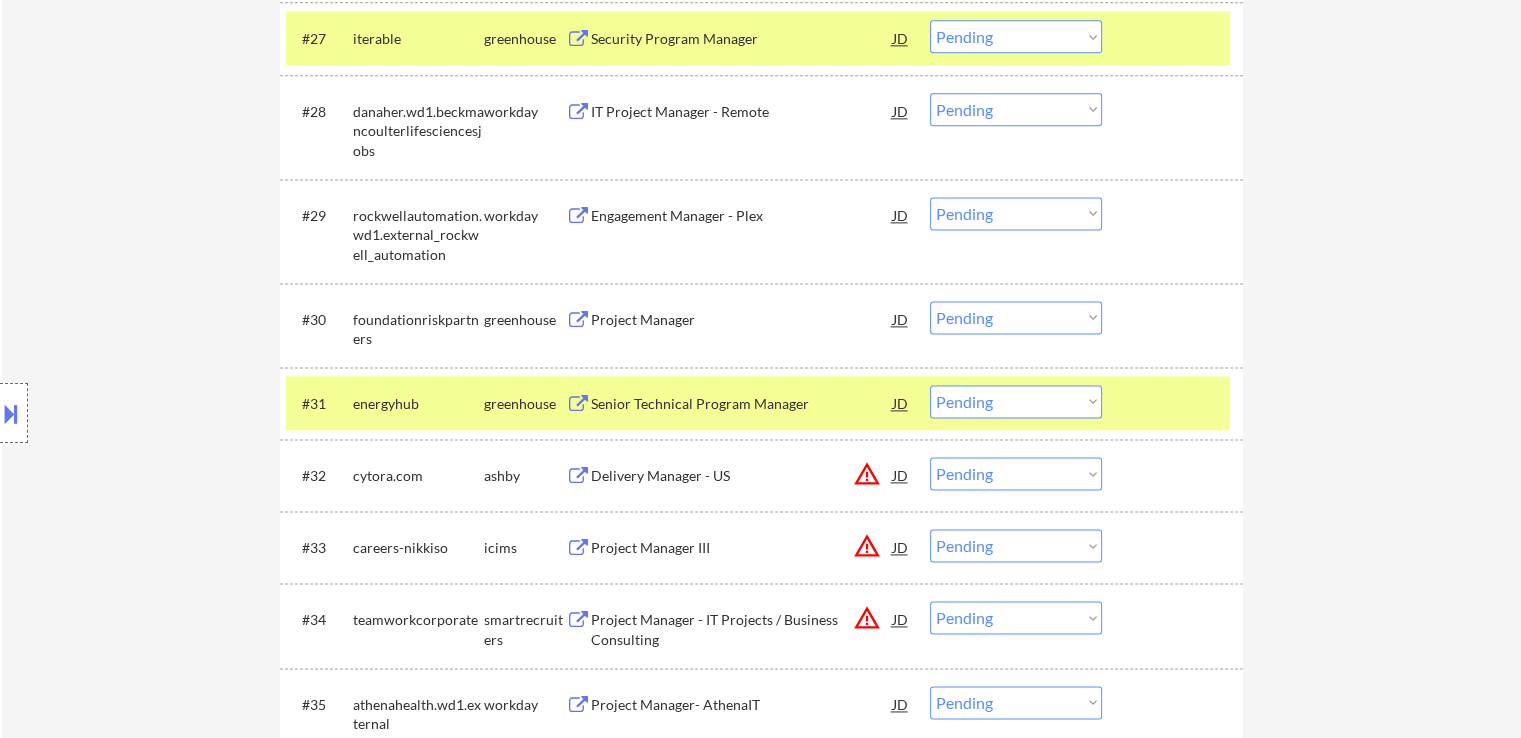 scroll, scrollTop: 2600, scrollLeft: 0, axis: vertical 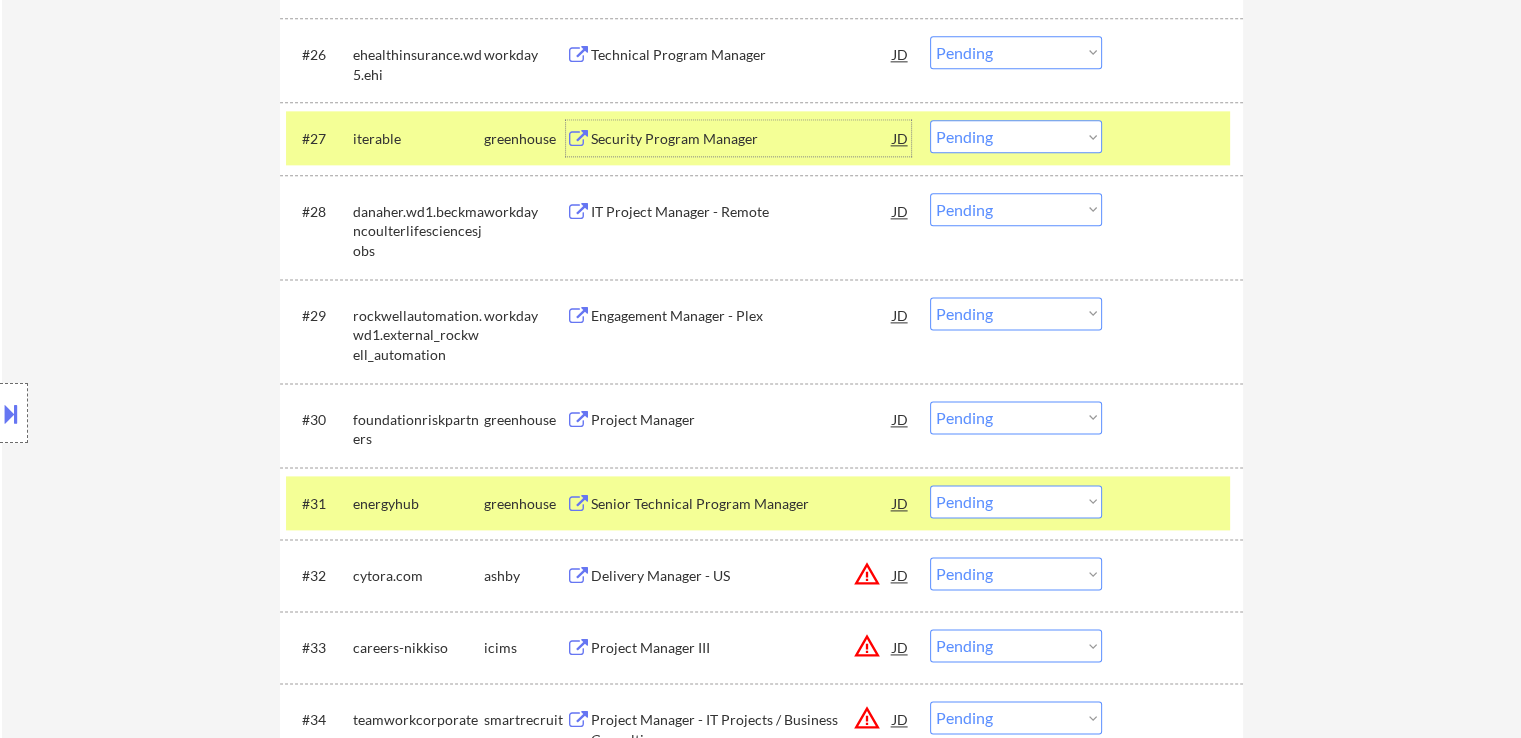 click on "Security Program Manager" at bounding box center [742, 139] 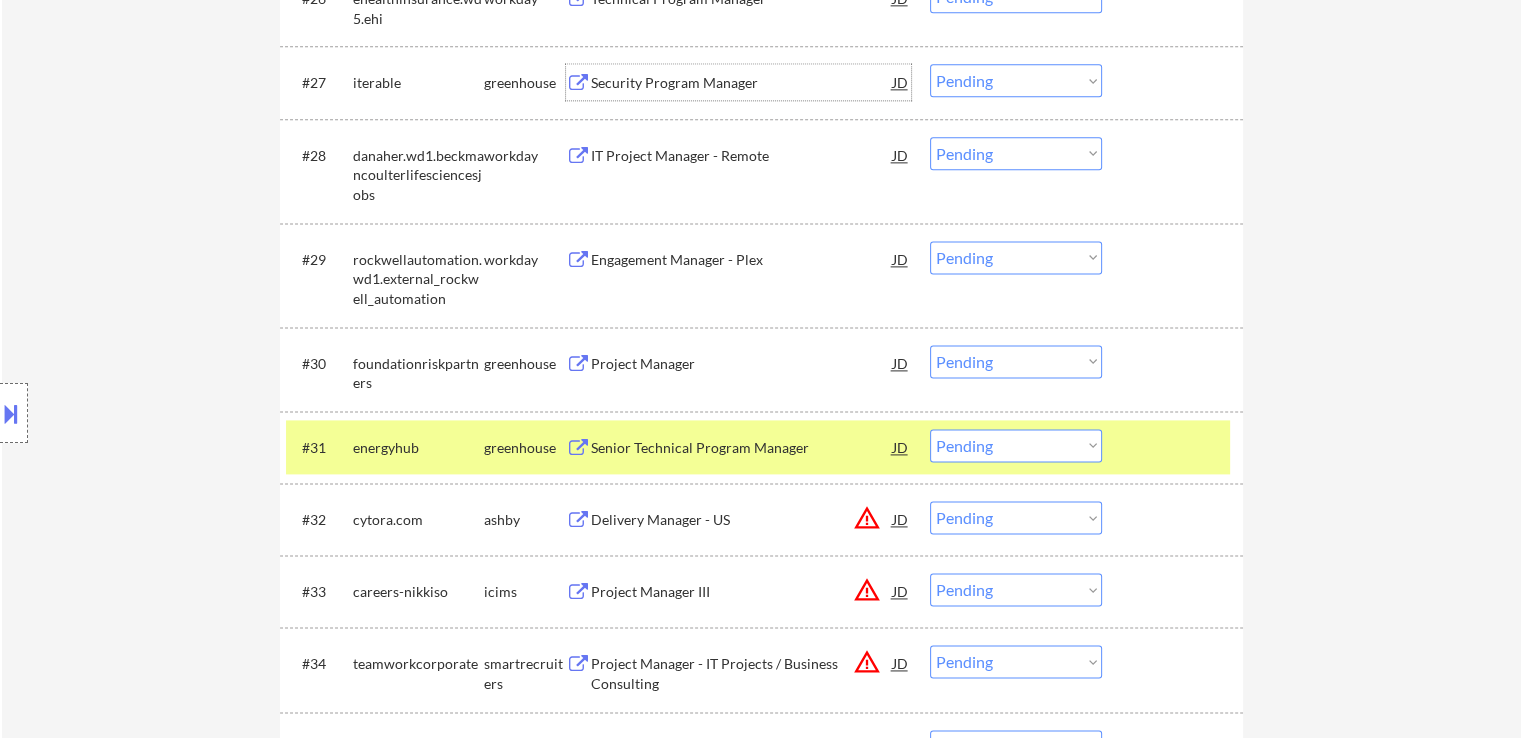 scroll, scrollTop: 2700, scrollLeft: 0, axis: vertical 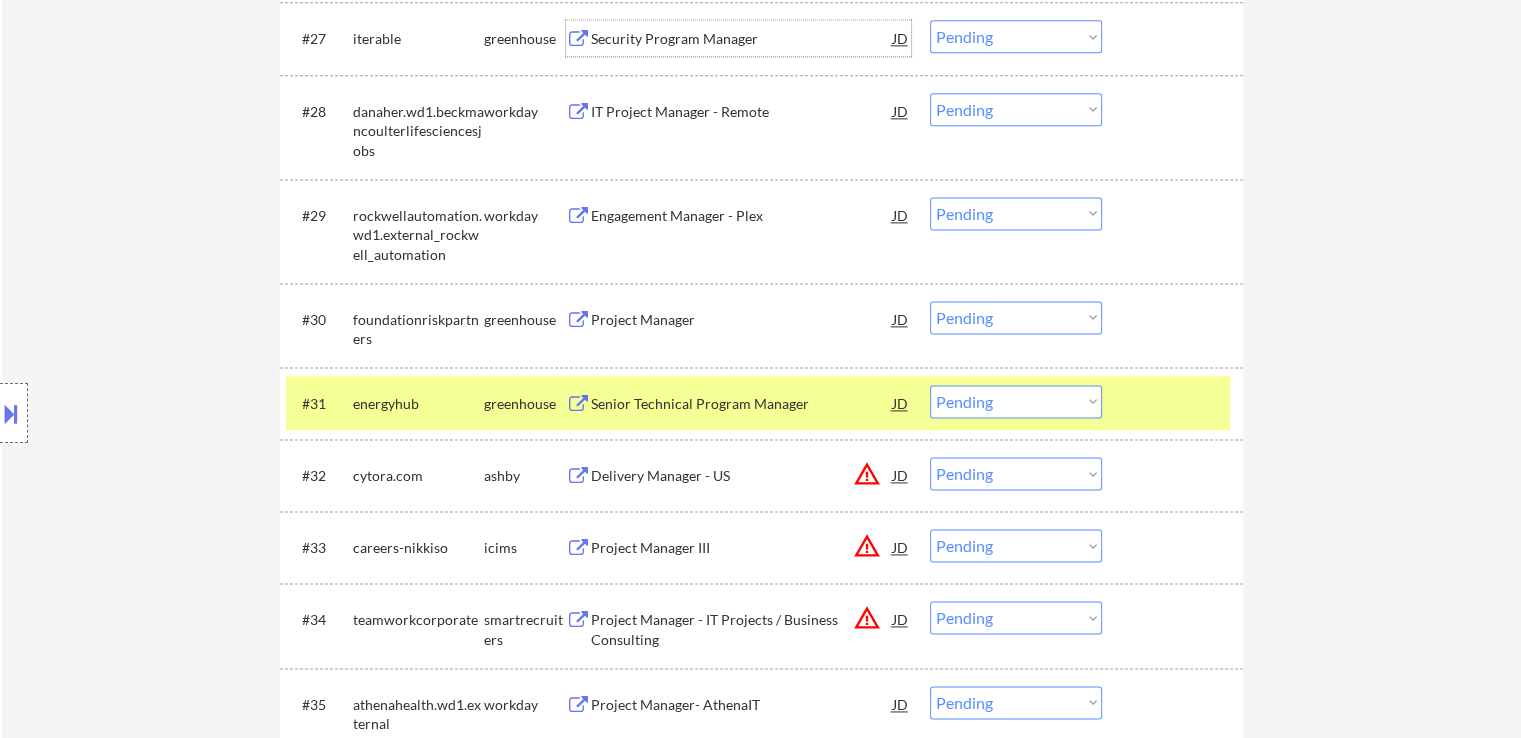 click on "Project Manager" at bounding box center (742, 320) 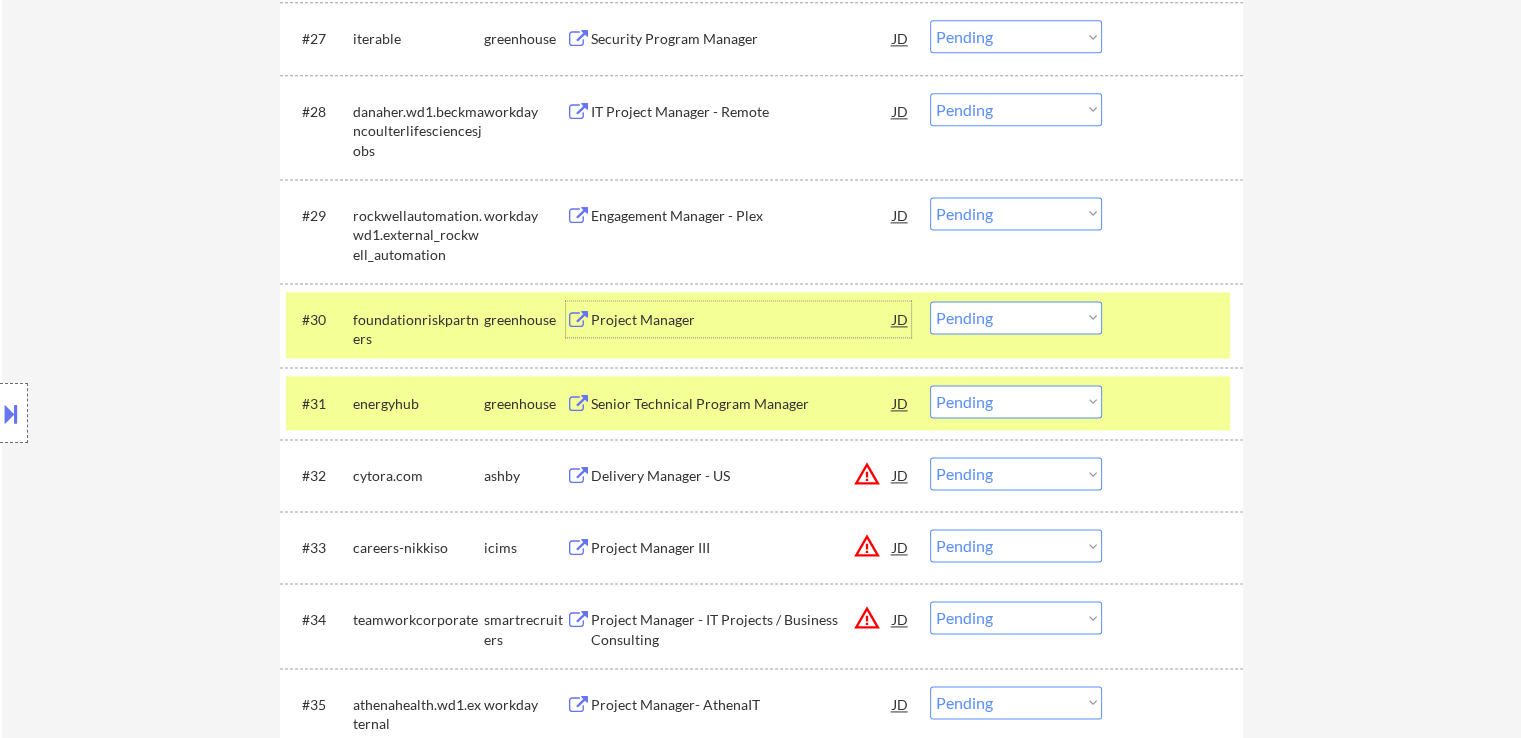 click on "Choose an option... Pending Applied Excluded (Questions) Excluded (Expired) Excluded (Location) Excluded (Bad Match) Excluded (Blocklist) Excluded (Salary) Excluded (Other)" at bounding box center [1016, 317] 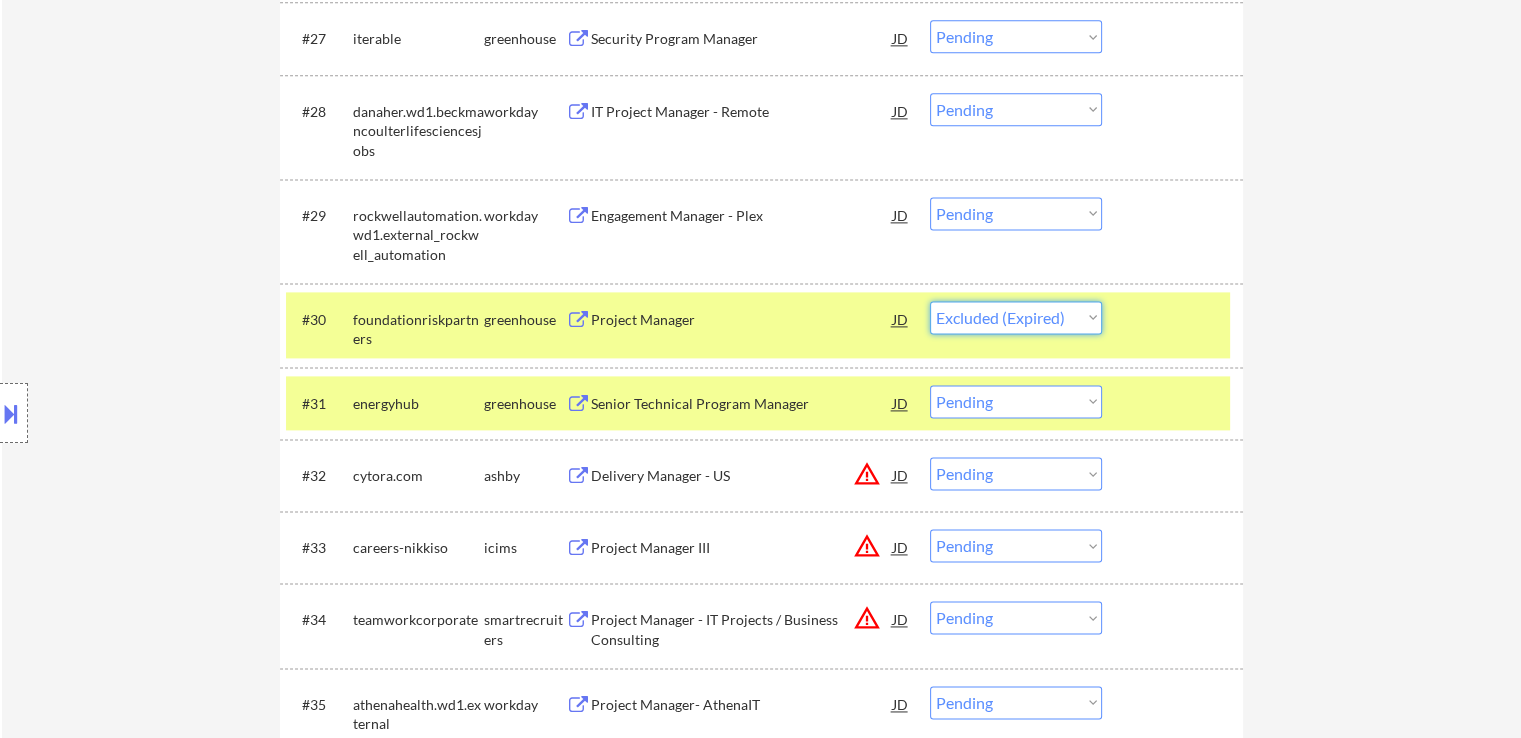 click on "Choose an option... Pending Applied Excluded (Questions) Excluded (Expired) Excluded (Location) Excluded (Bad Match) Excluded (Blocklist) Excluded (Salary) Excluded (Other)" at bounding box center [1016, 317] 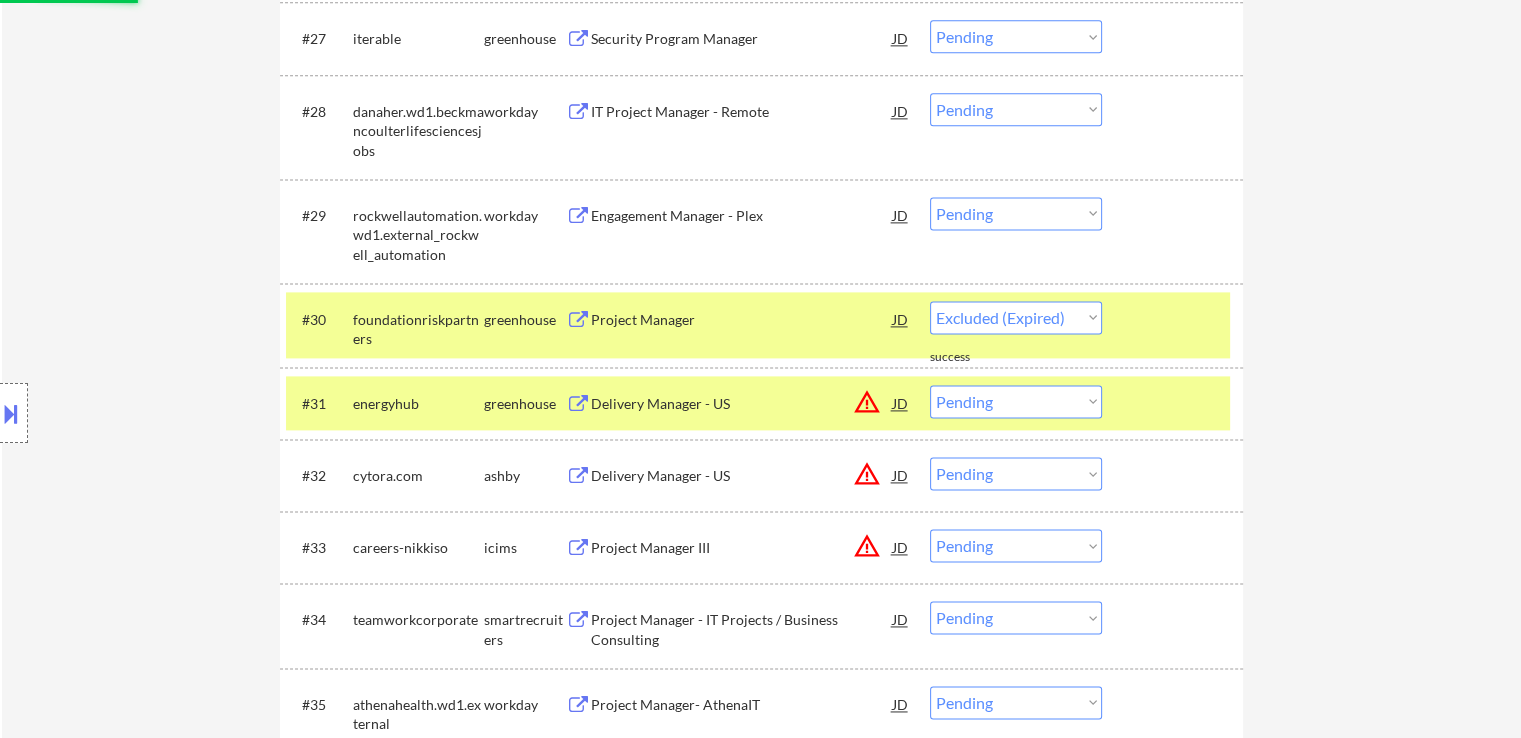select on ""pending"" 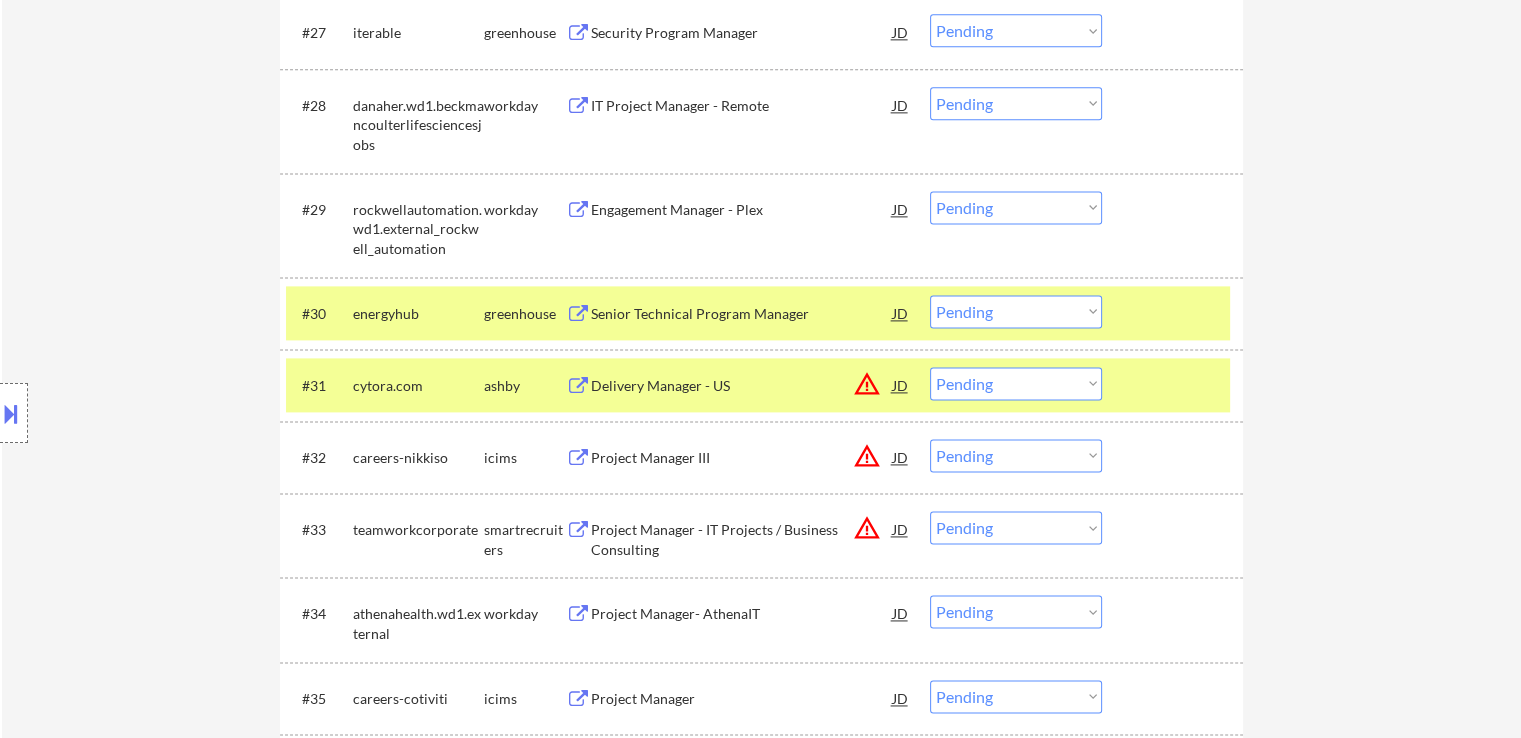 scroll, scrollTop: 2800, scrollLeft: 0, axis: vertical 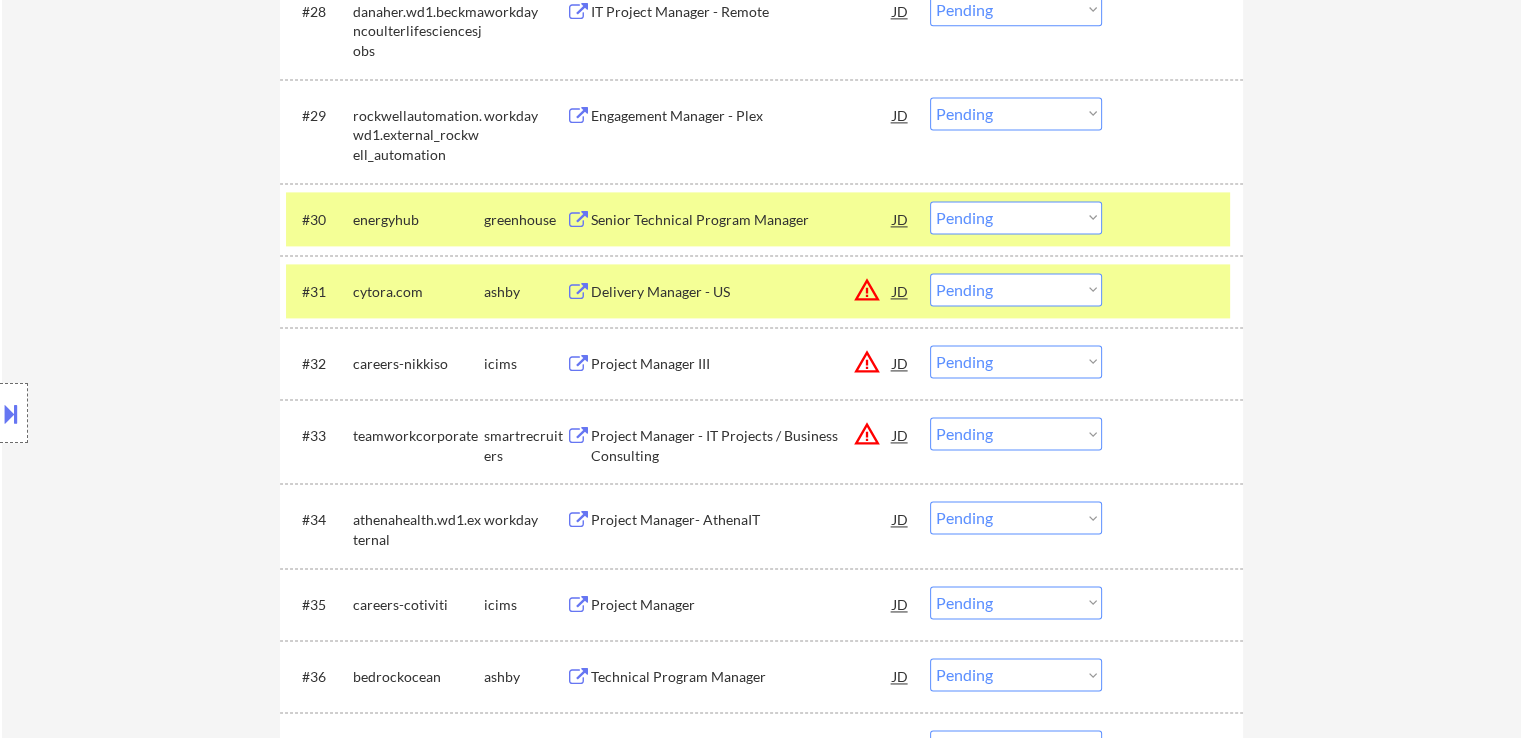 click on "Choose an option... Pending Applied Excluded (Questions) Excluded (Expired) Excluded (Location) Excluded (Bad Match) Excluded (Blocklist) Excluded (Salary) Excluded (Other)" at bounding box center [1016, 289] 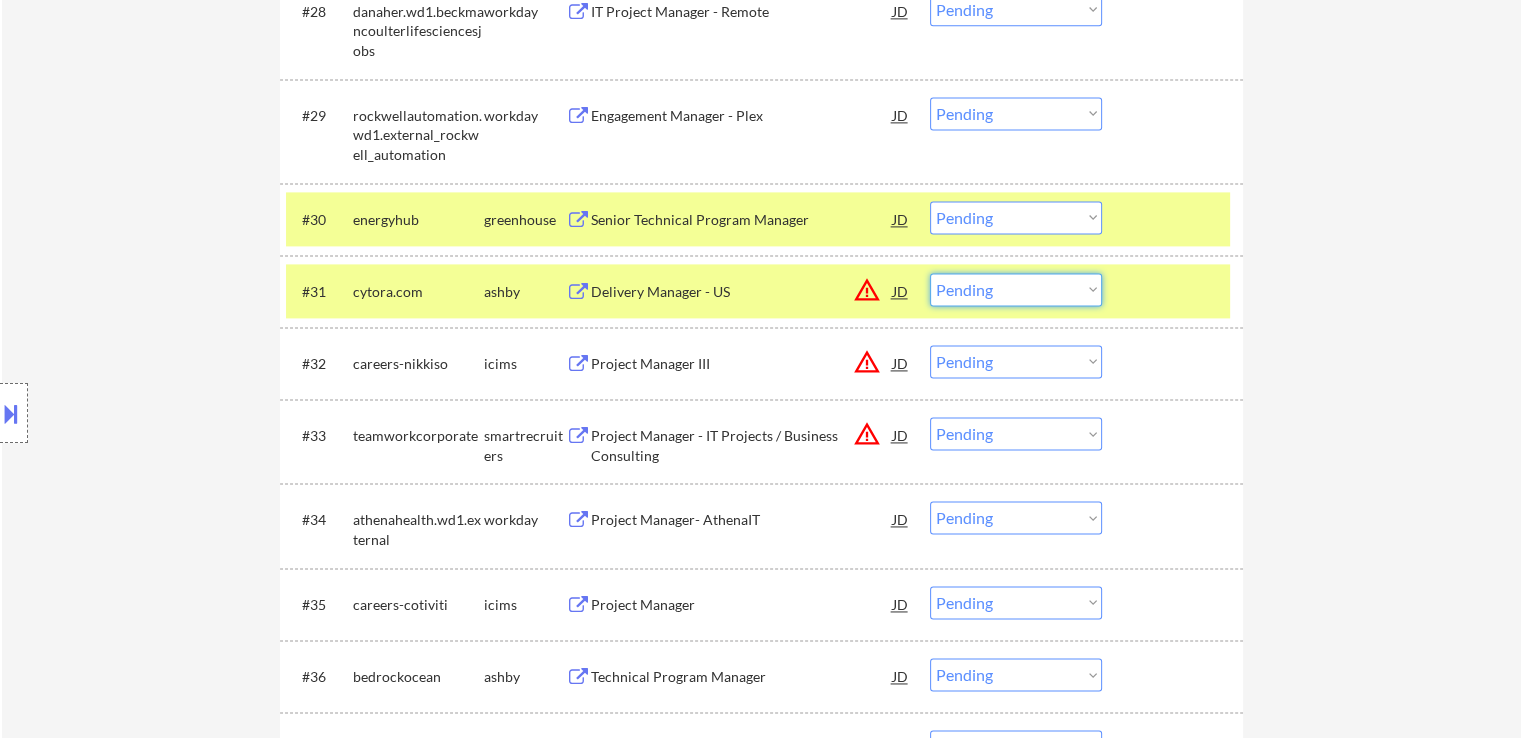 select on ""excluded__location_"" 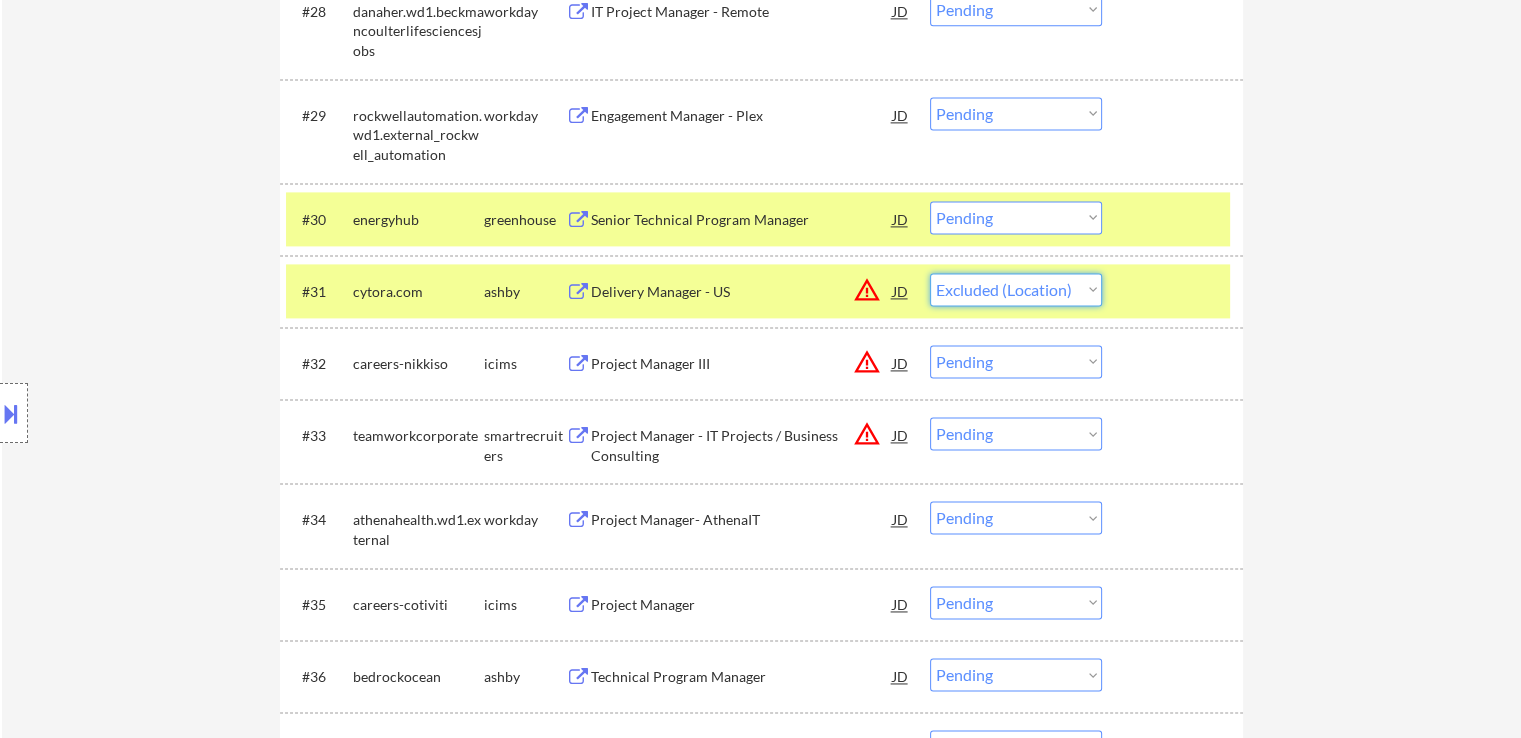click on "Choose an option... Pending Applied Excluded (Questions) Excluded (Expired) Excluded (Location) Excluded (Bad Match) Excluded (Blocklist) Excluded (Salary) Excluded (Other)" at bounding box center (1016, 289) 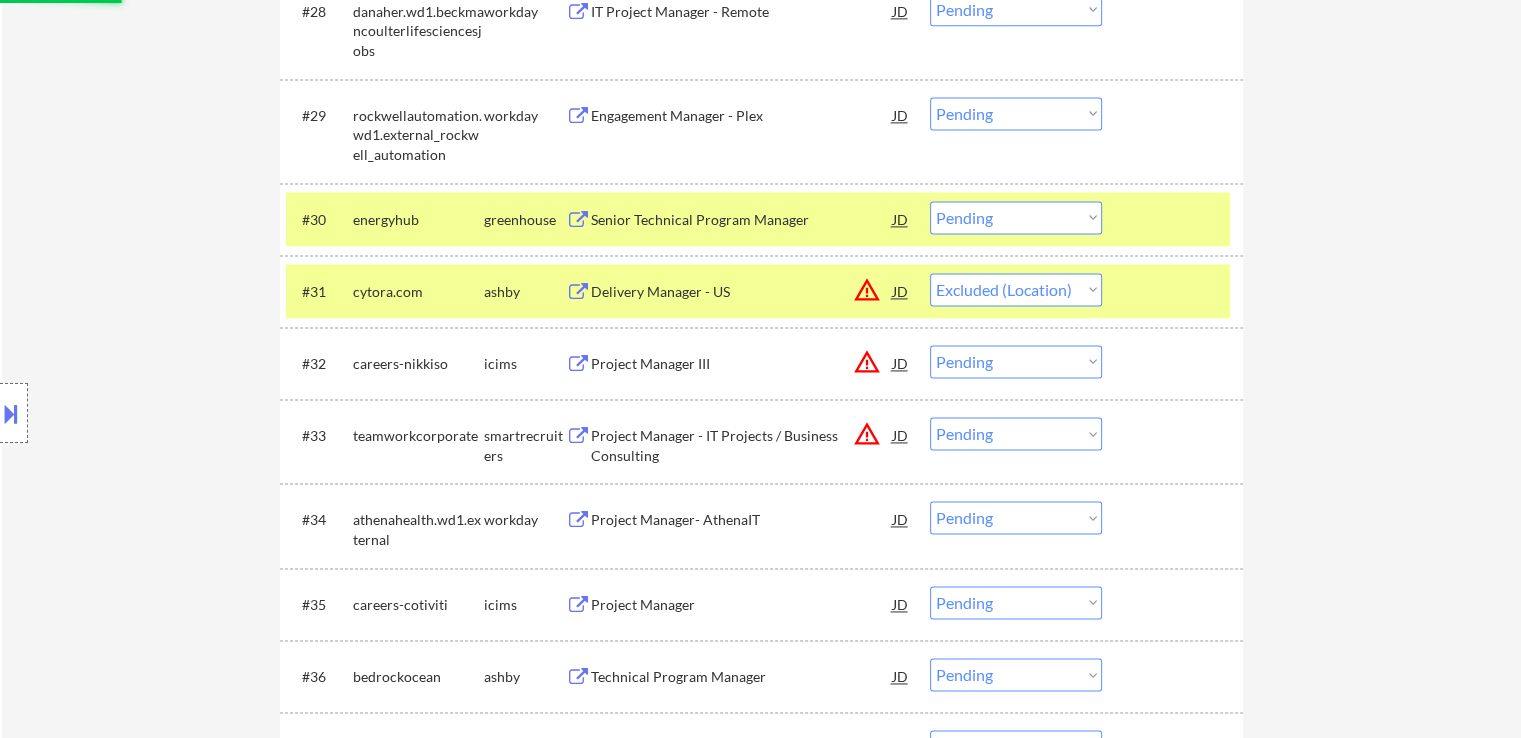 click on "Choose an option... Pending Applied Excluded (Questions) Excluded (Expired) Excluded (Location) Excluded (Bad Match) Excluded (Blocklist) Excluded (Salary) Excluded (Other)" at bounding box center [1016, 361] 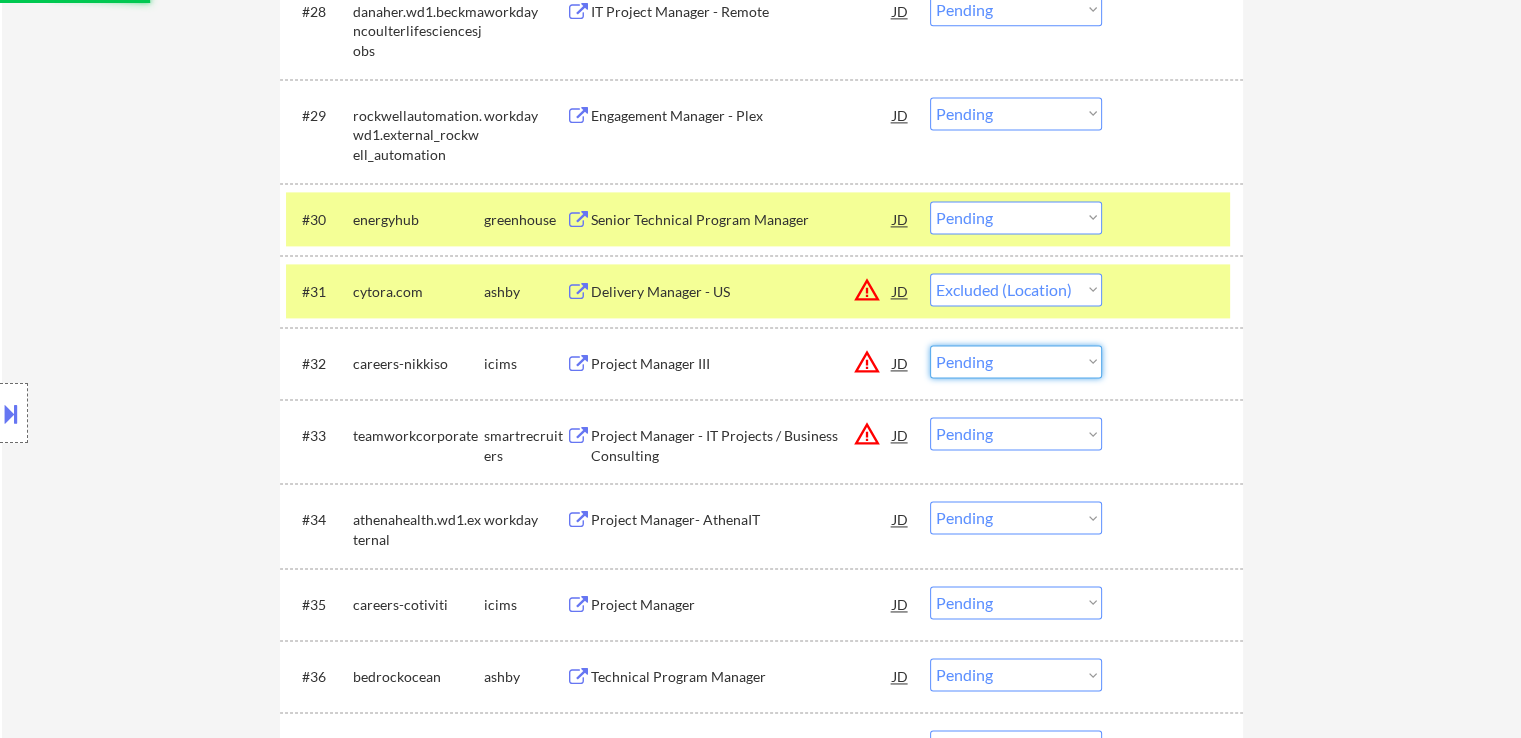 select on ""excluded__location_"" 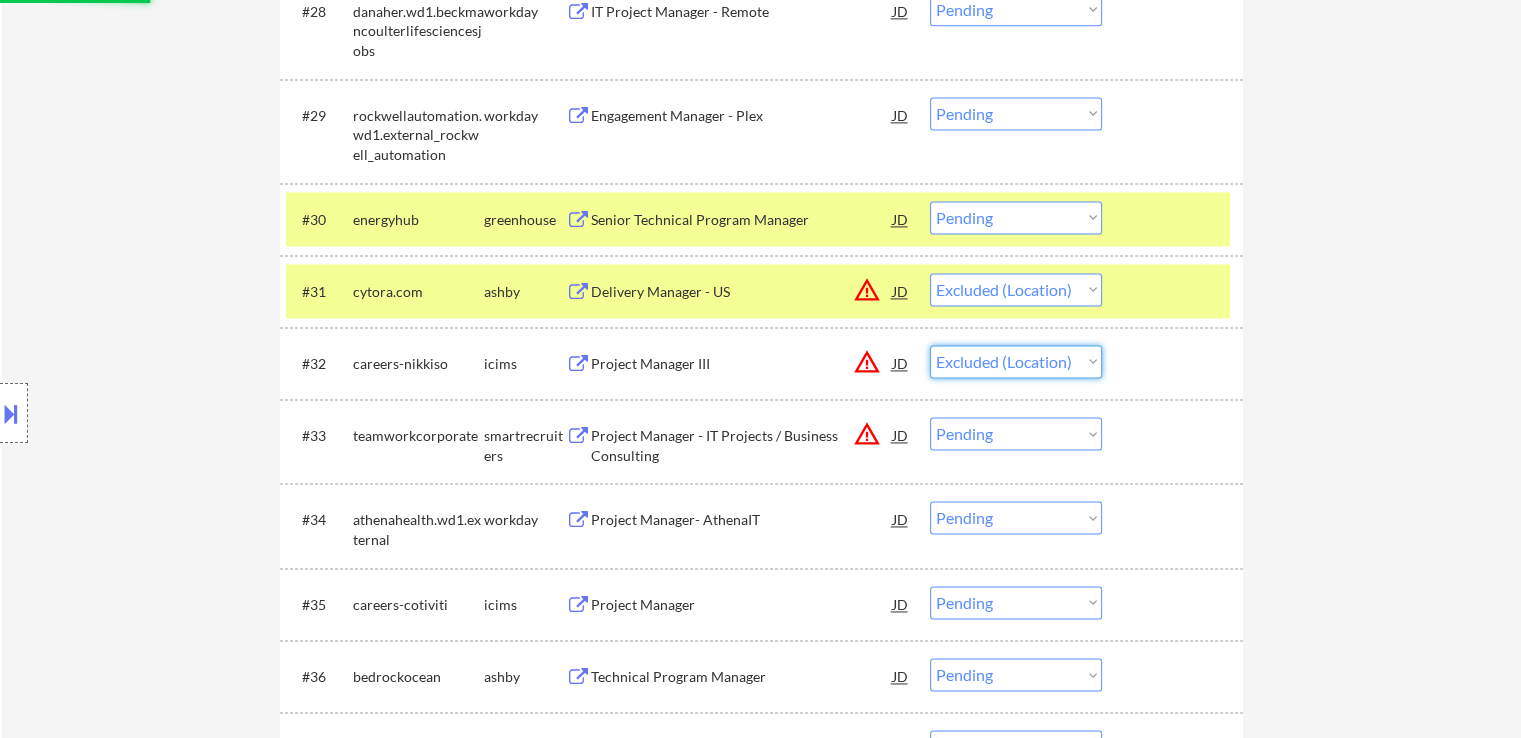 click on "Choose an option... Pending Applied Excluded (Questions) Excluded (Expired) Excluded (Location) Excluded (Bad Match) Excluded (Blocklist) Excluded (Salary) Excluded (Other)" at bounding box center [1016, 361] 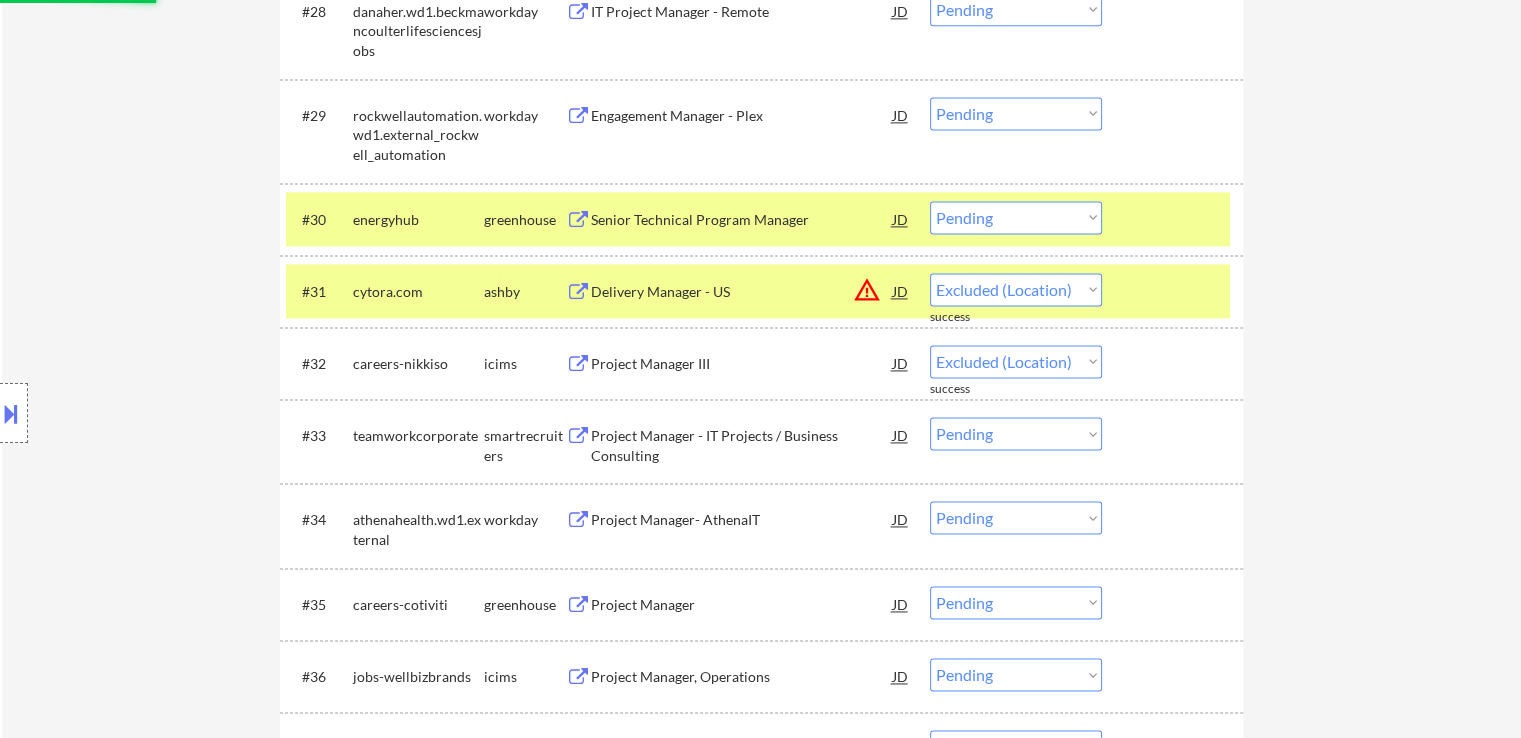 select on ""pending"" 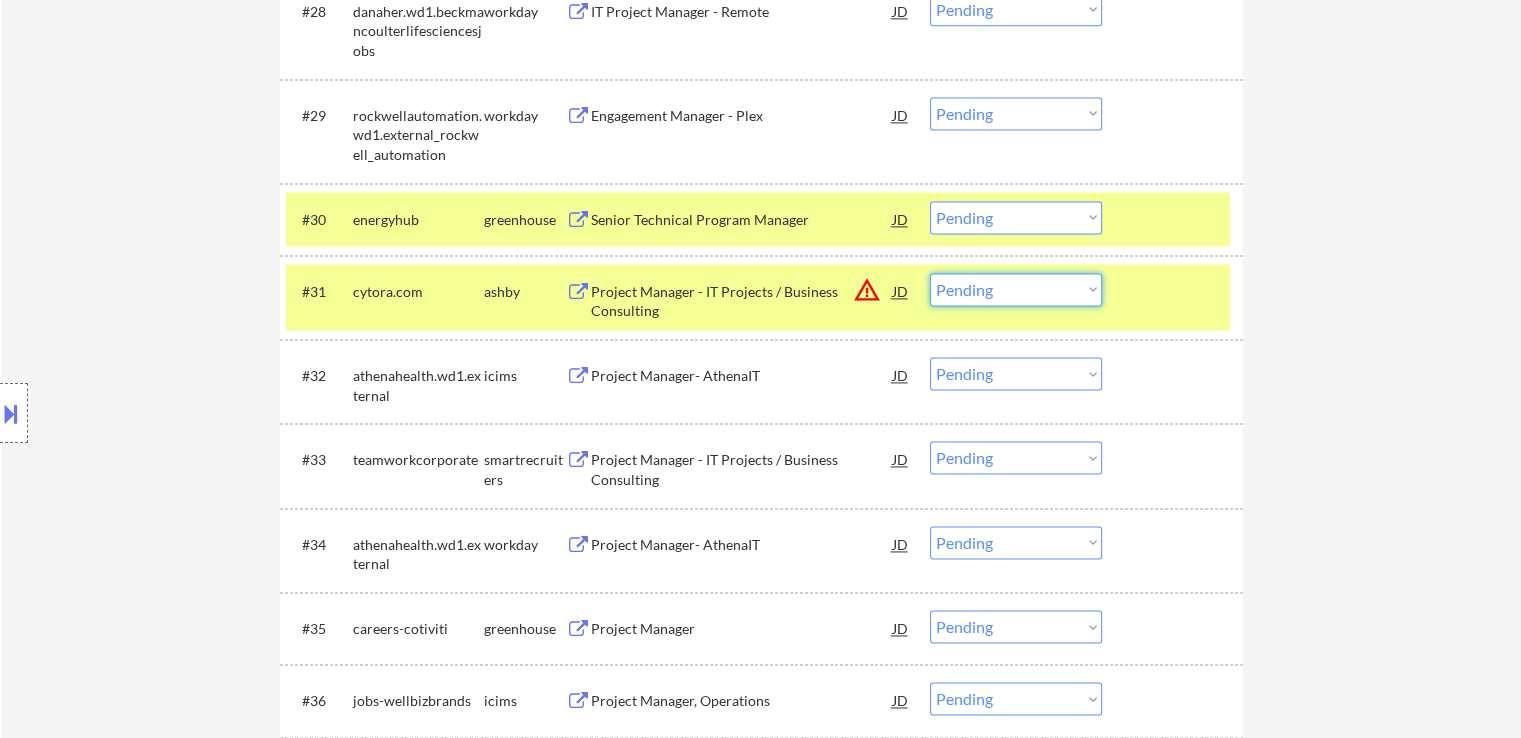 drag, startPoint x: 996, startPoint y: 291, endPoint x: 999, endPoint y: 303, distance: 12.369317 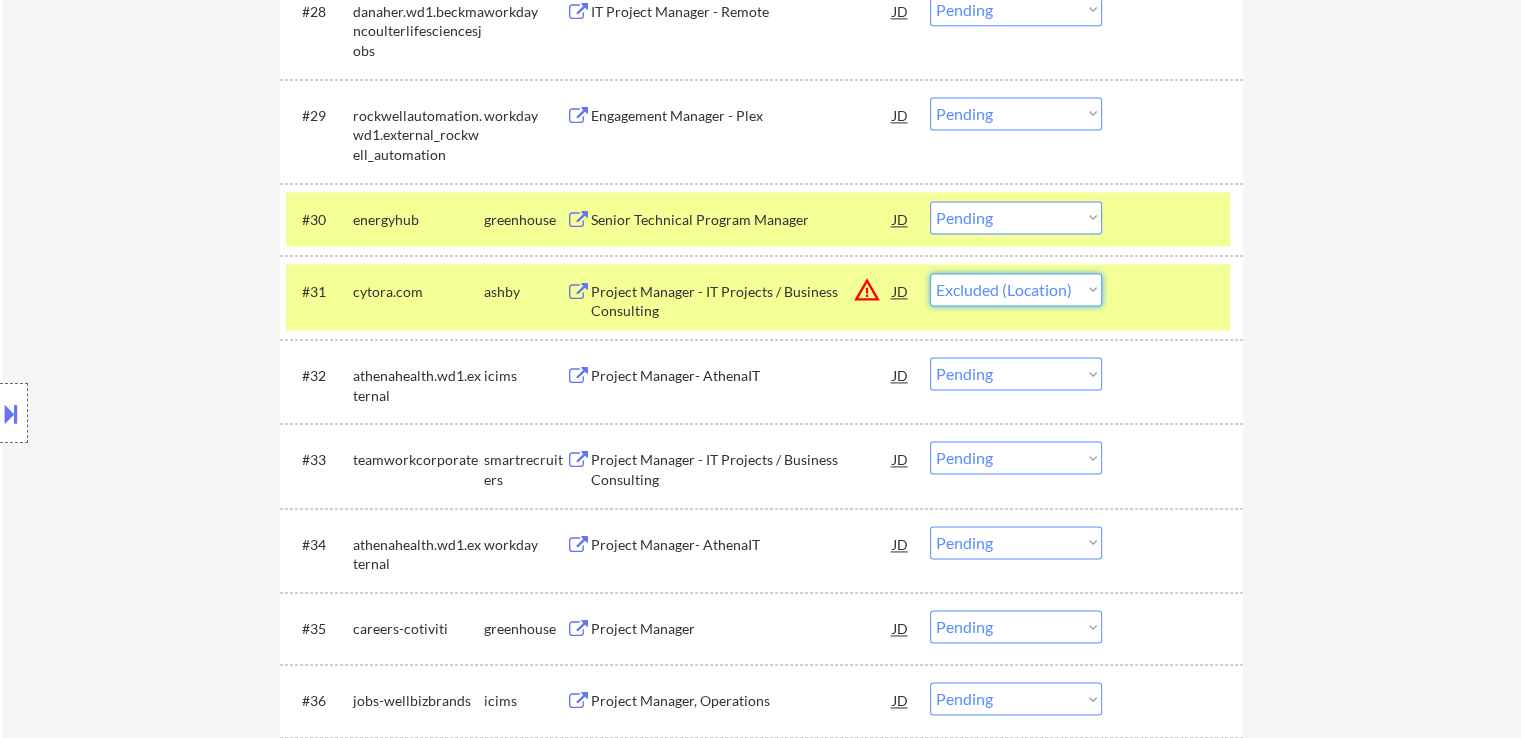 click on "Choose an option... Pending Applied Excluded (Questions) Excluded (Expired) Excluded (Location) Excluded (Bad Match) Excluded (Blocklist) Excluded (Salary) Excluded (Other)" at bounding box center (1016, 289) 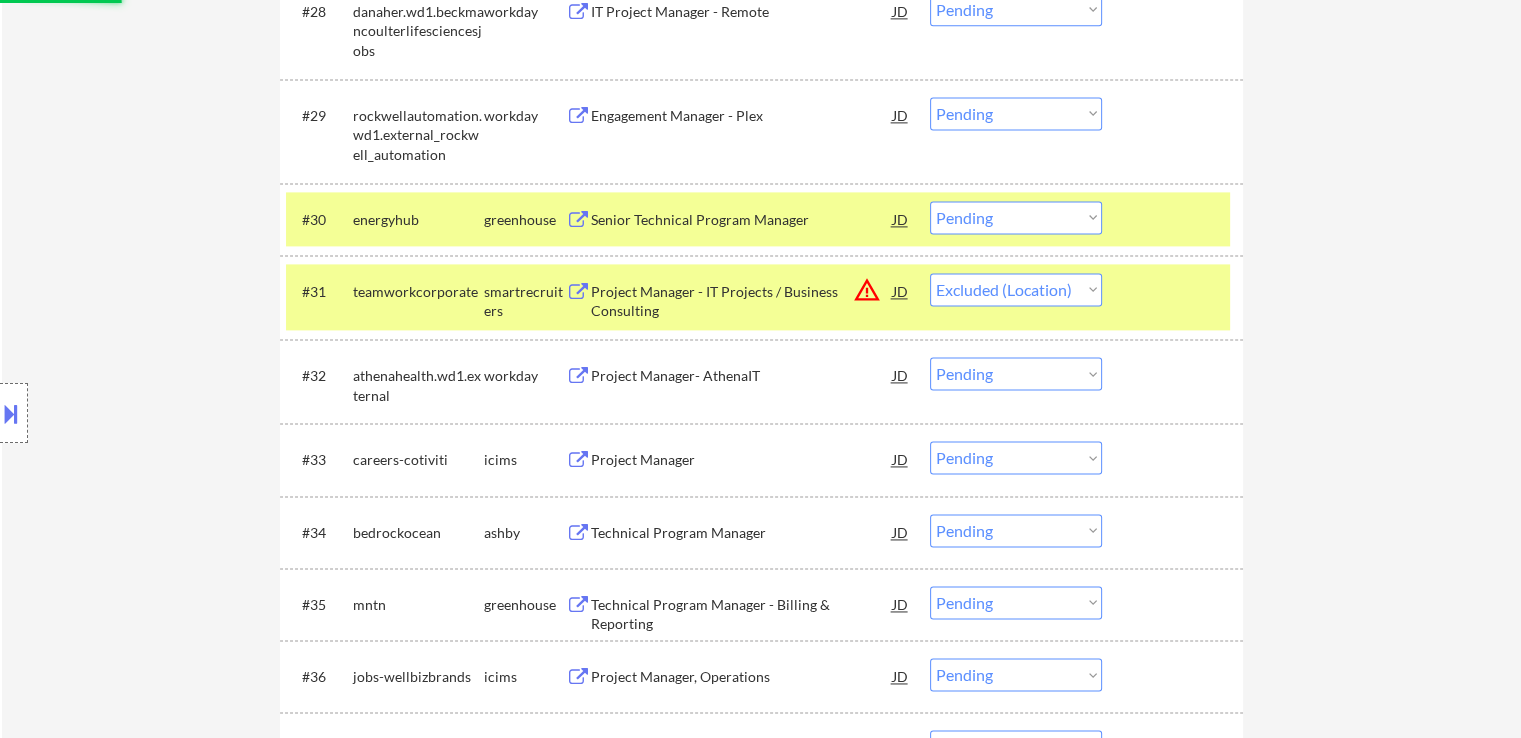 click on "https://www.linkedin.com/in/[LINKEDIN_PROFILE]" at bounding box center (742, 220) 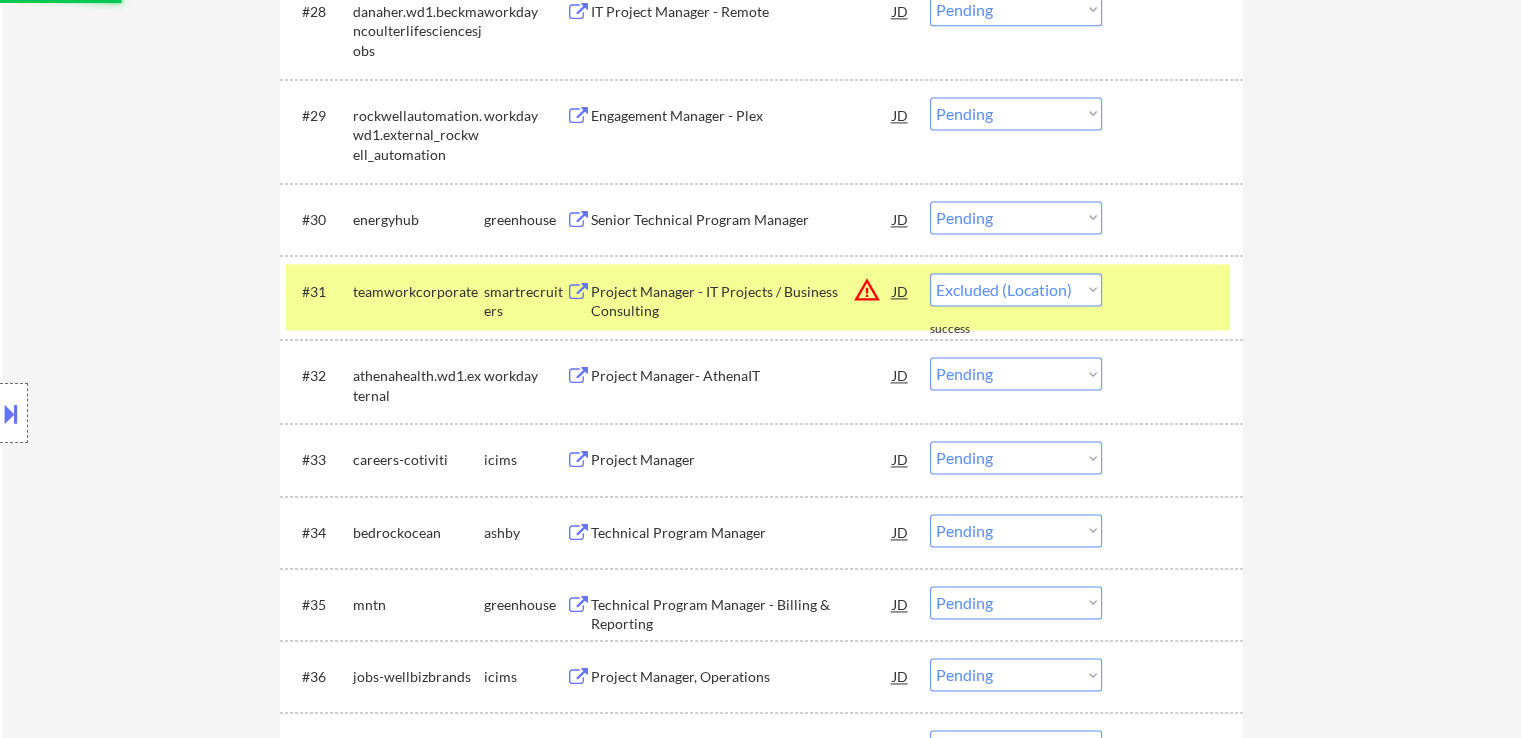 select on ""pending"" 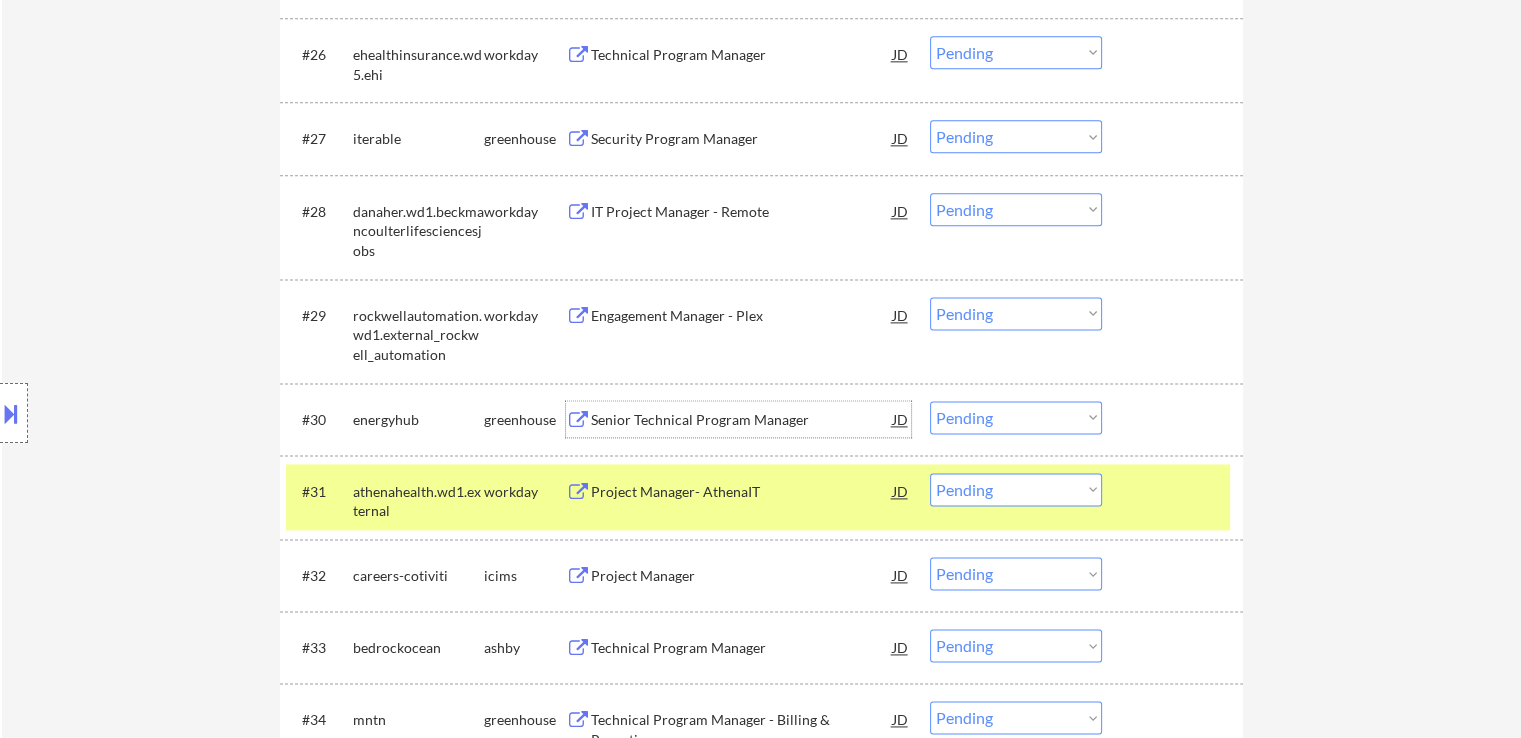 scroll, scrollTop: 2500, scrollLeft: 0, axis: vertical 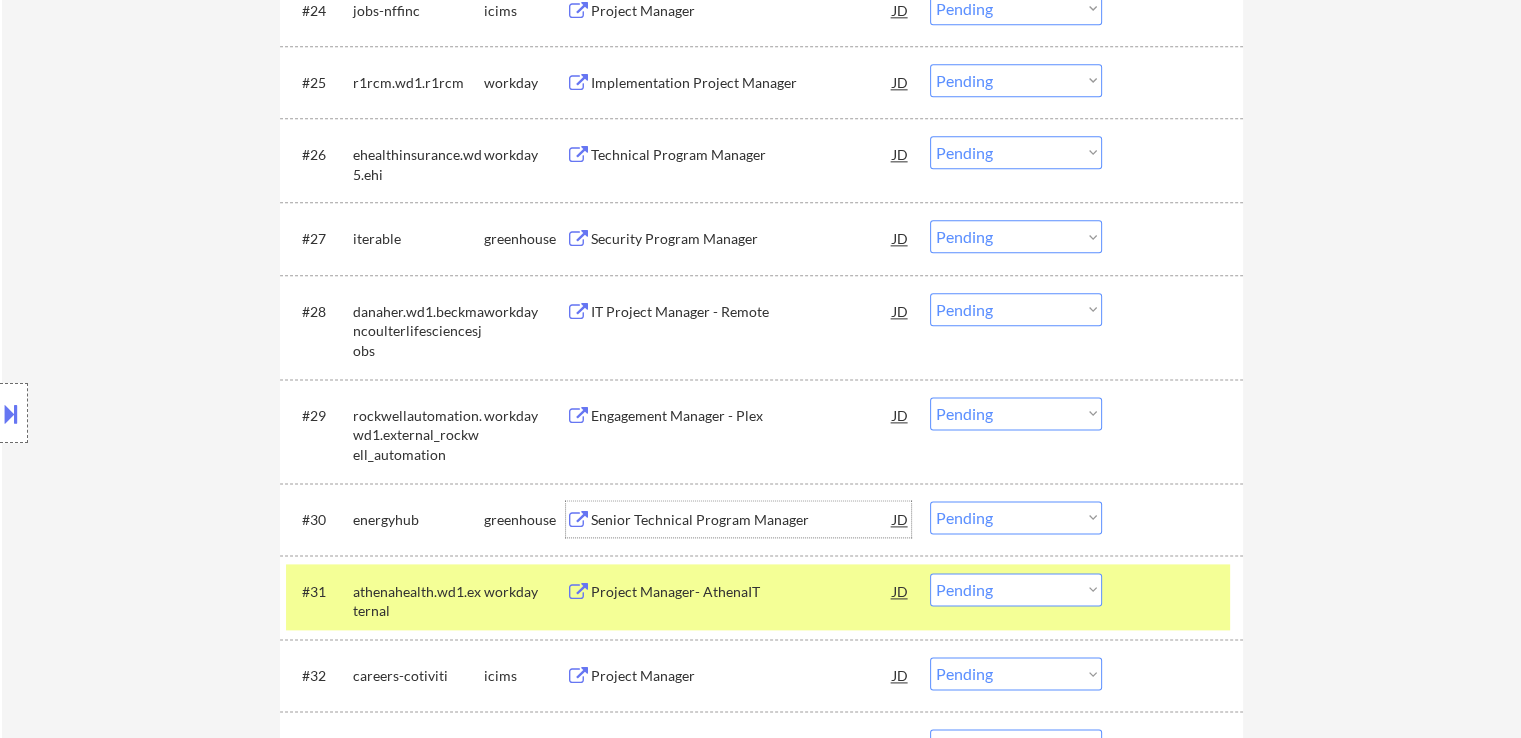 click on "Choose an option... Pending Applied Excluded (Questions) Excluded (Expired) Excluded (Location) Excluded (Bad Match) Excluded (Blocklist) Excluded (Salary) Excluded (Other)" at bounding box center [1016, 236] 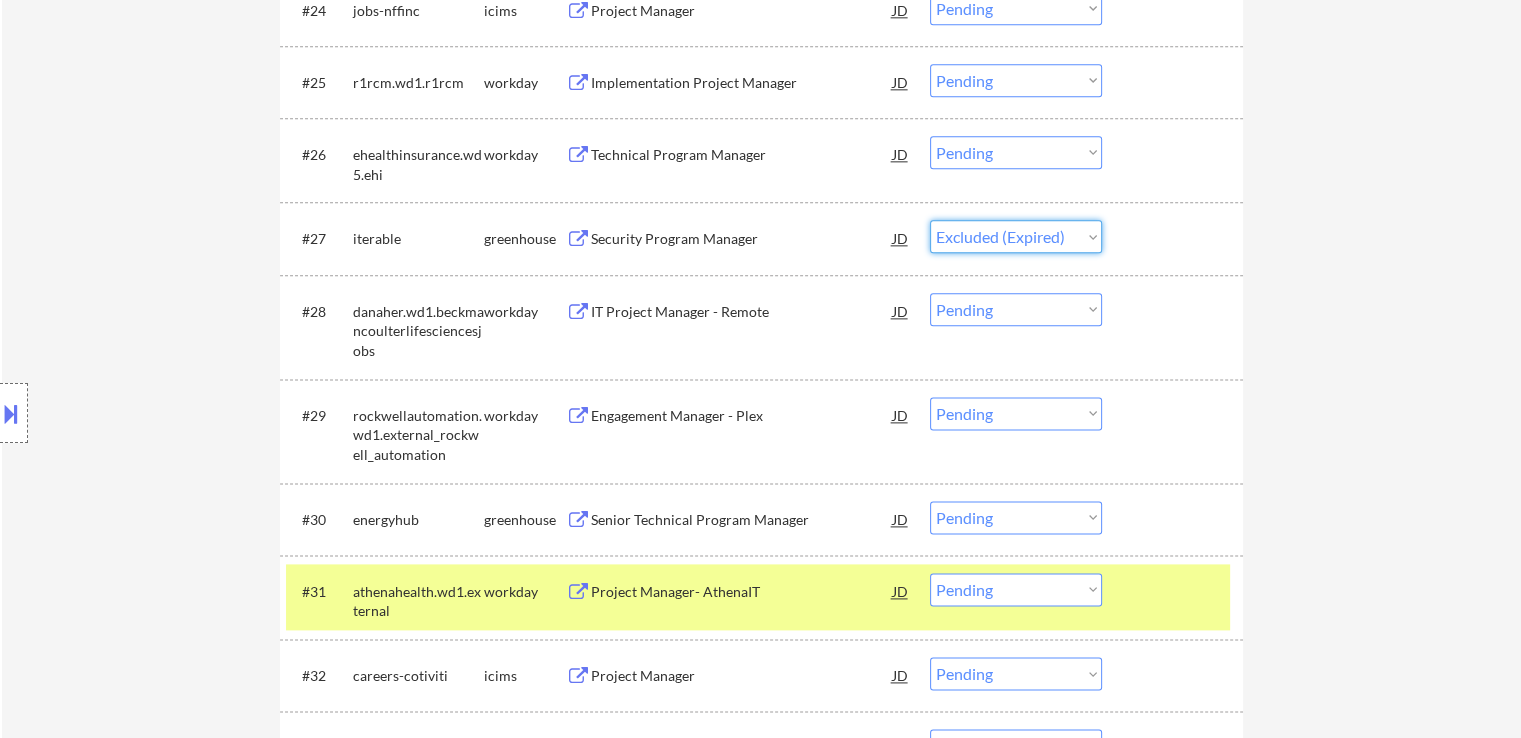 click on "Choose an option... Pending Applied Excluded (Questions) Excluded (Expired) Excluded (Location) Excluded (Bad Match) Excluded (Blocklist) Excluded (Salary) Excluded (Other)" at bounding box center [1016, 236] 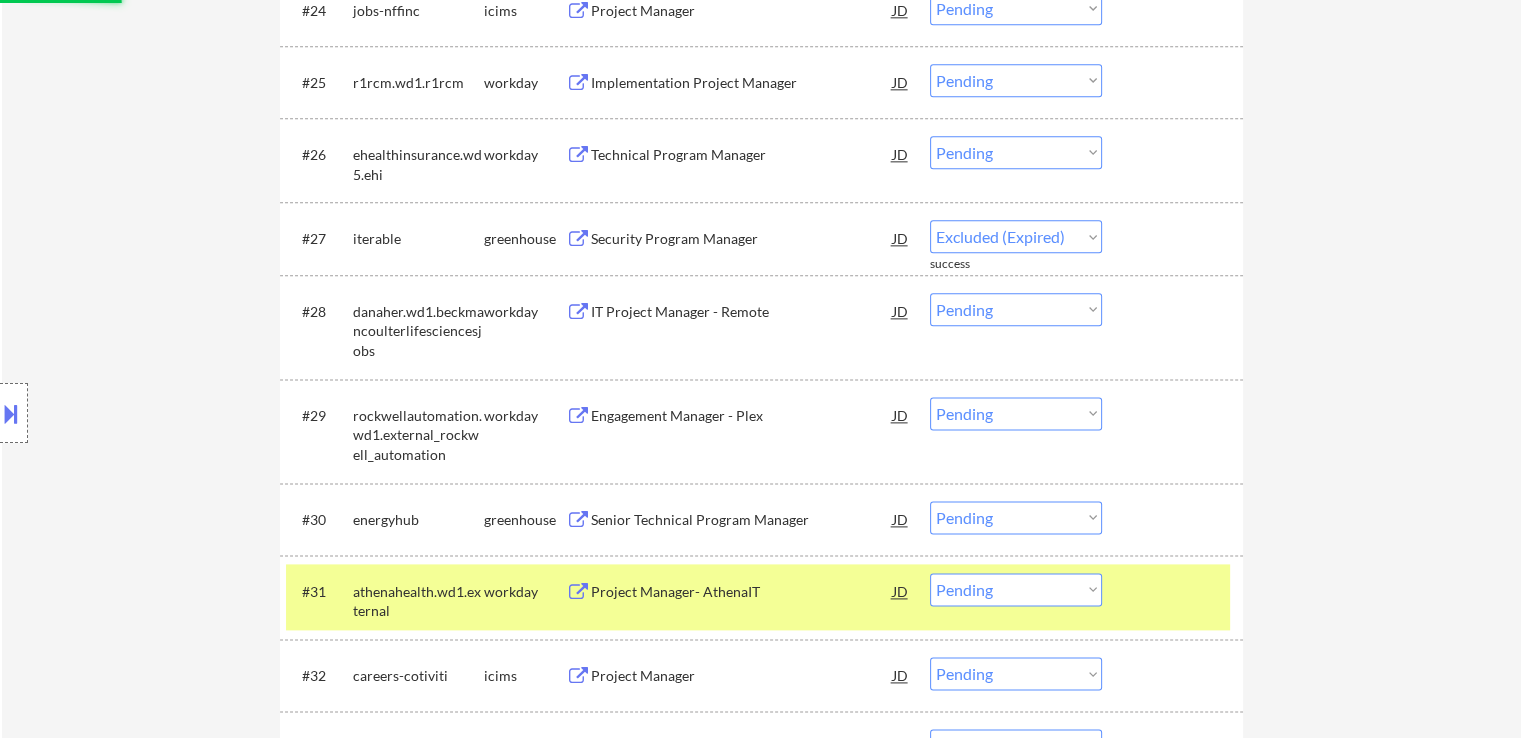 select on ""pending"" 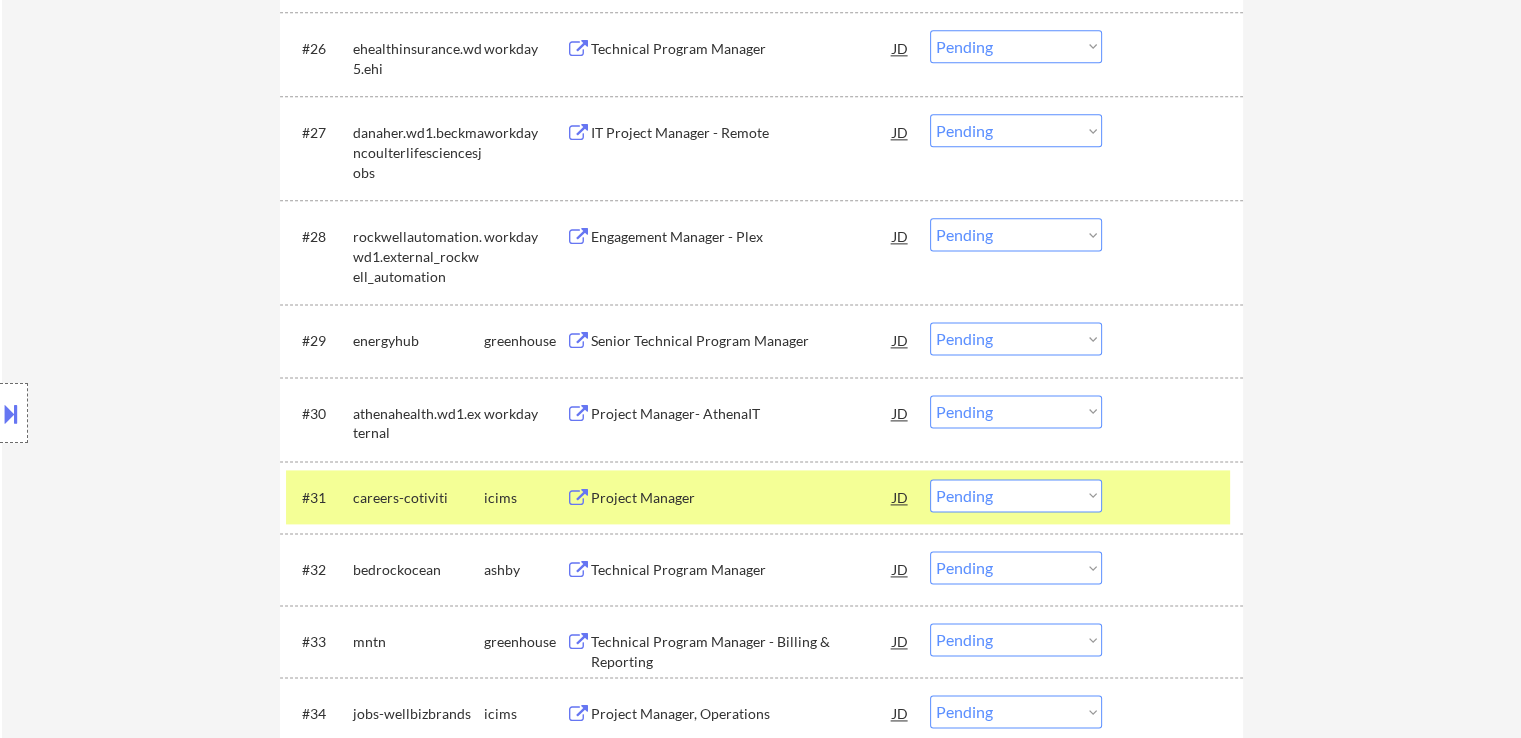 scroll, scrollTop: 2700, scrollLeft: 0, axis: vertical 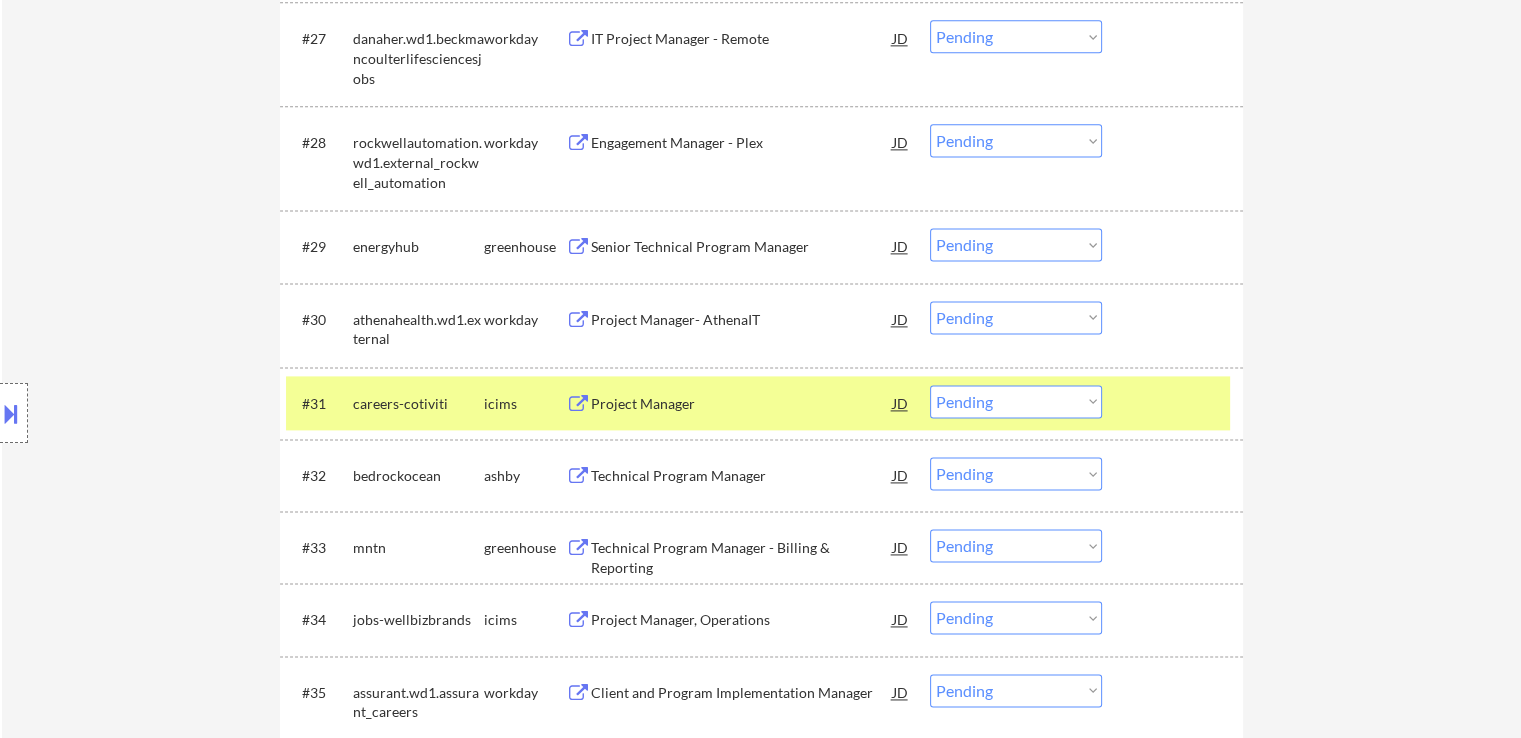 drag, startPoint x: 1006, startPoint y: 242, endPoint x: 999, endPoint y: 259, distance: 18.384777 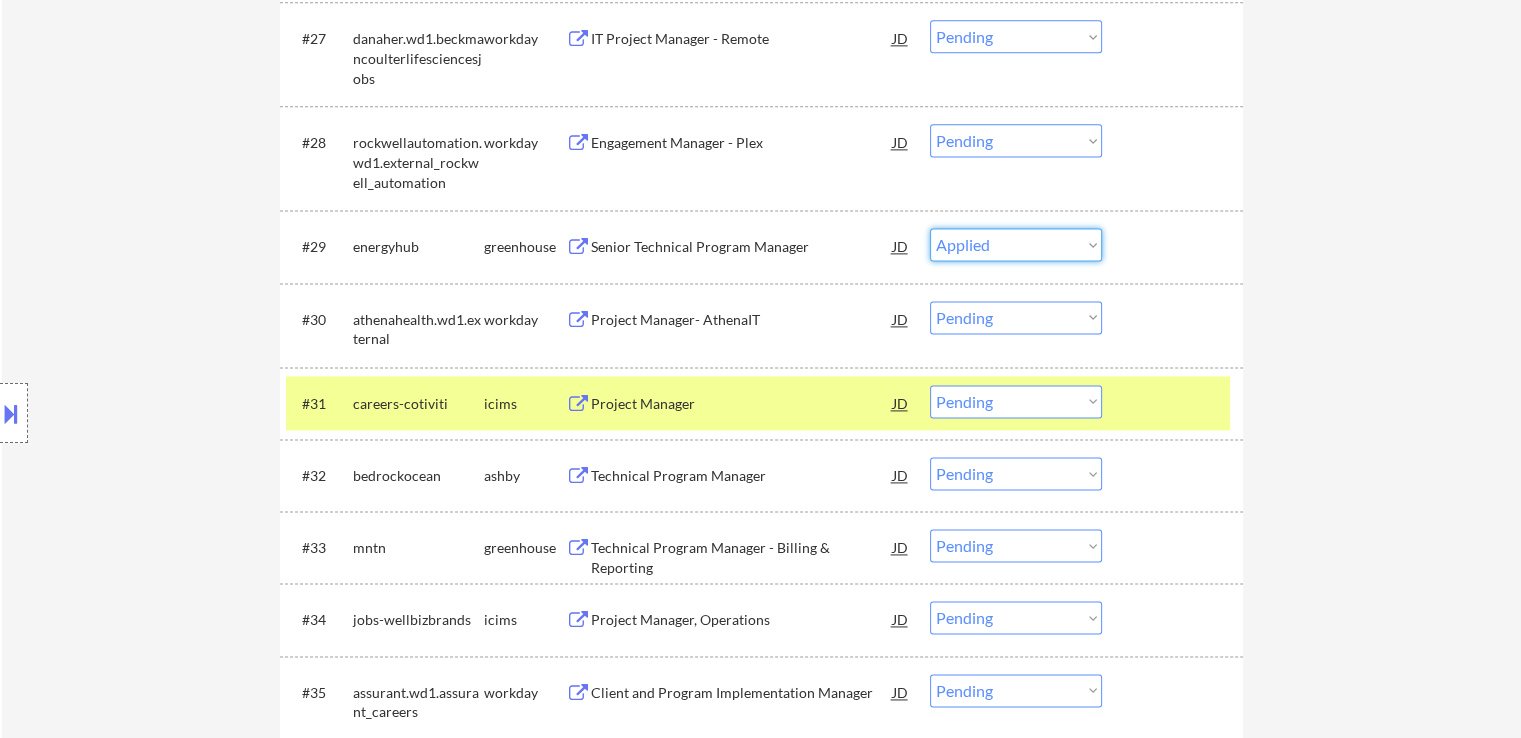 click on "Choose an option... Pending Applied Excluded (Questions) Excluded (Expired) Excluded (Location) Excluded (Bad Match) Excluded (Blocklist) Excluded (Salary) Excluded (Other)" at bounding box center (1016, 244) 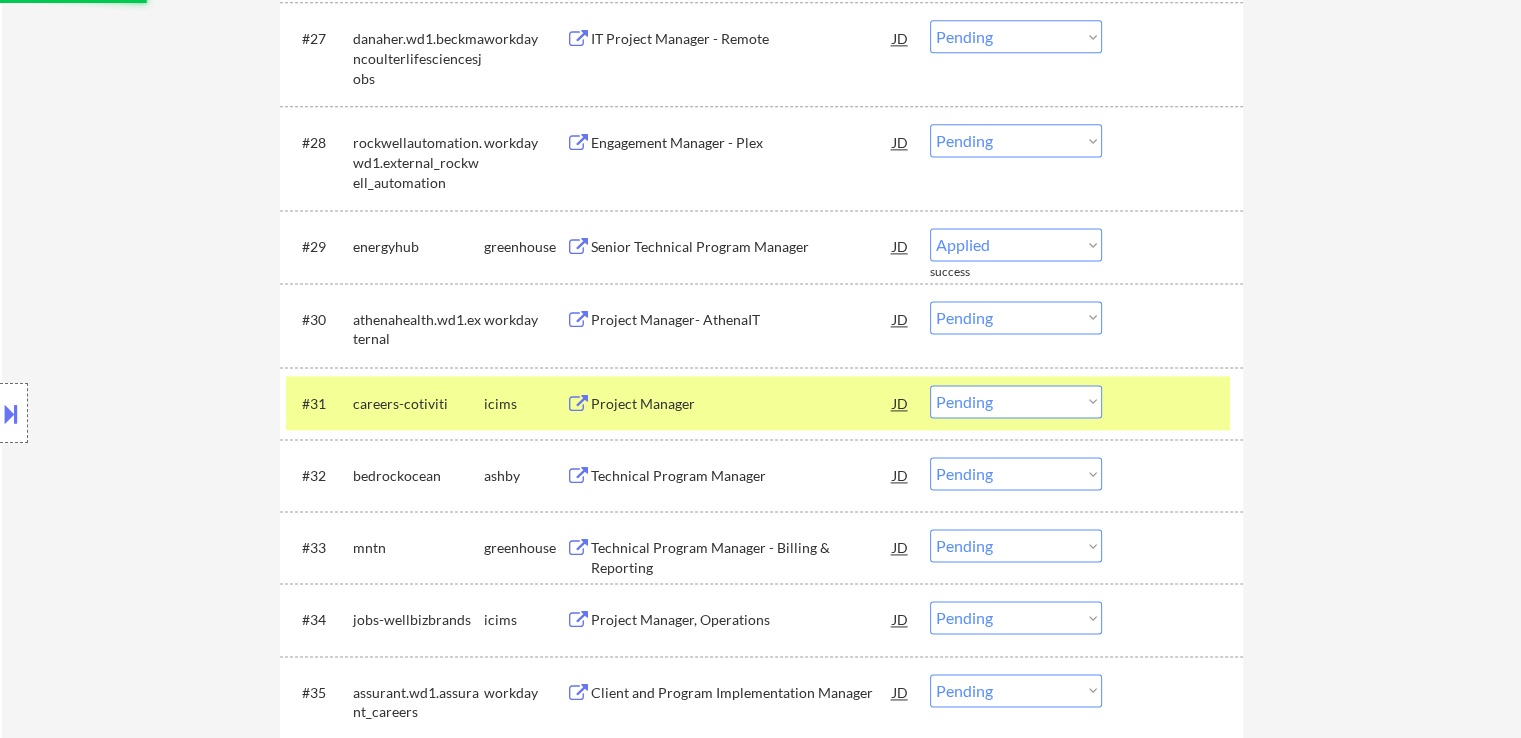 select on ""pending"" 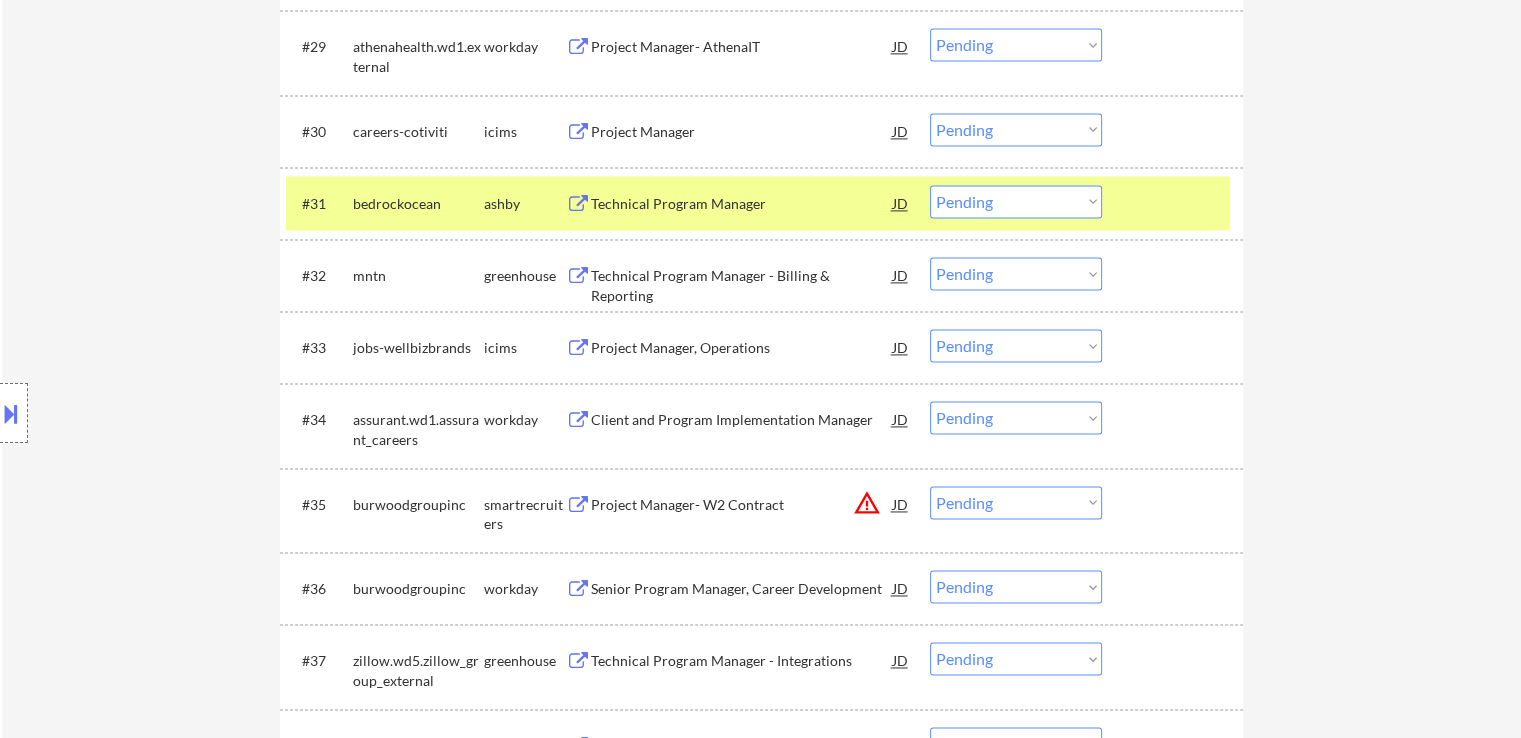 scroll, scrollTop: 3000, scrollLeft: 0, axis: vertical 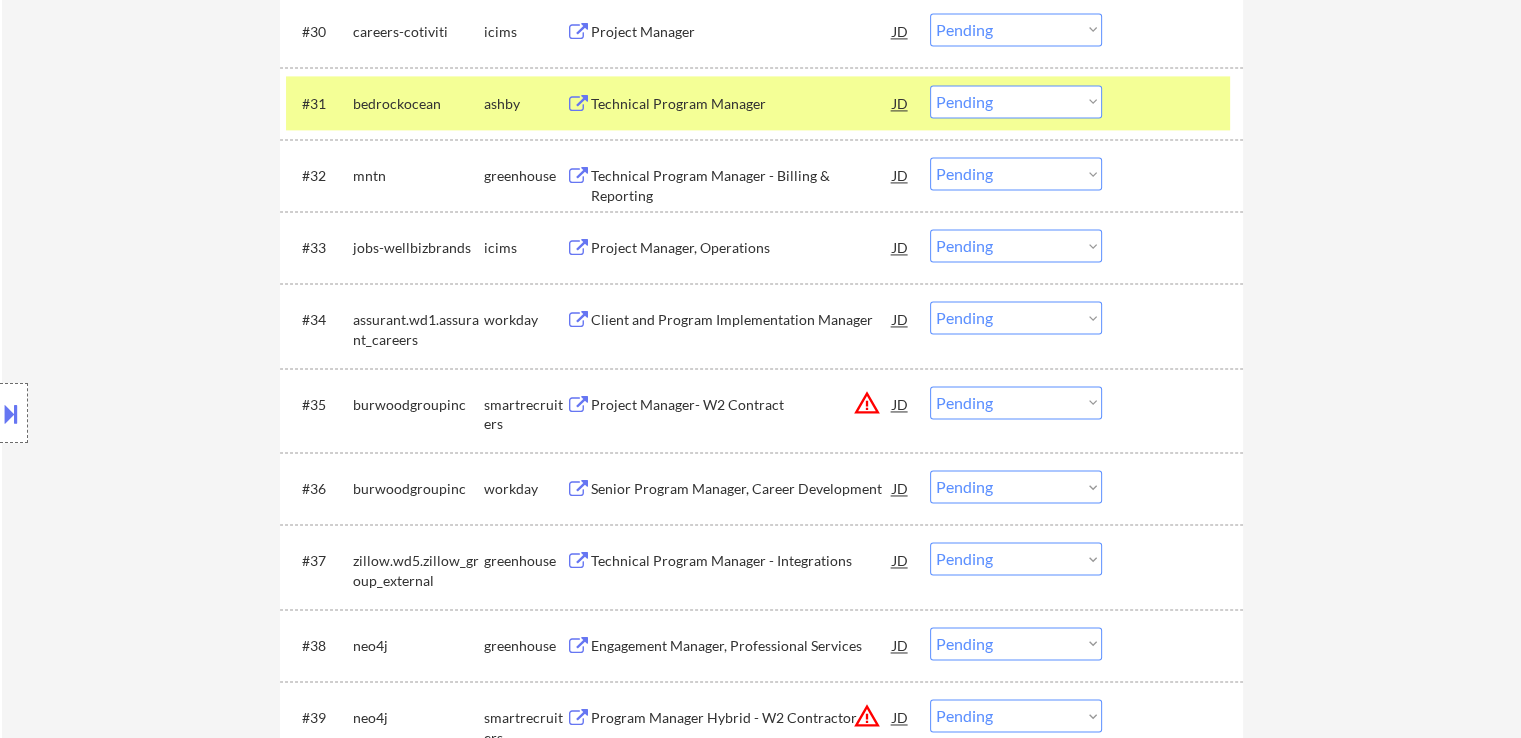 click on "Technical Program Manager - Billing & Reporting" at bounding box center [742, 185] 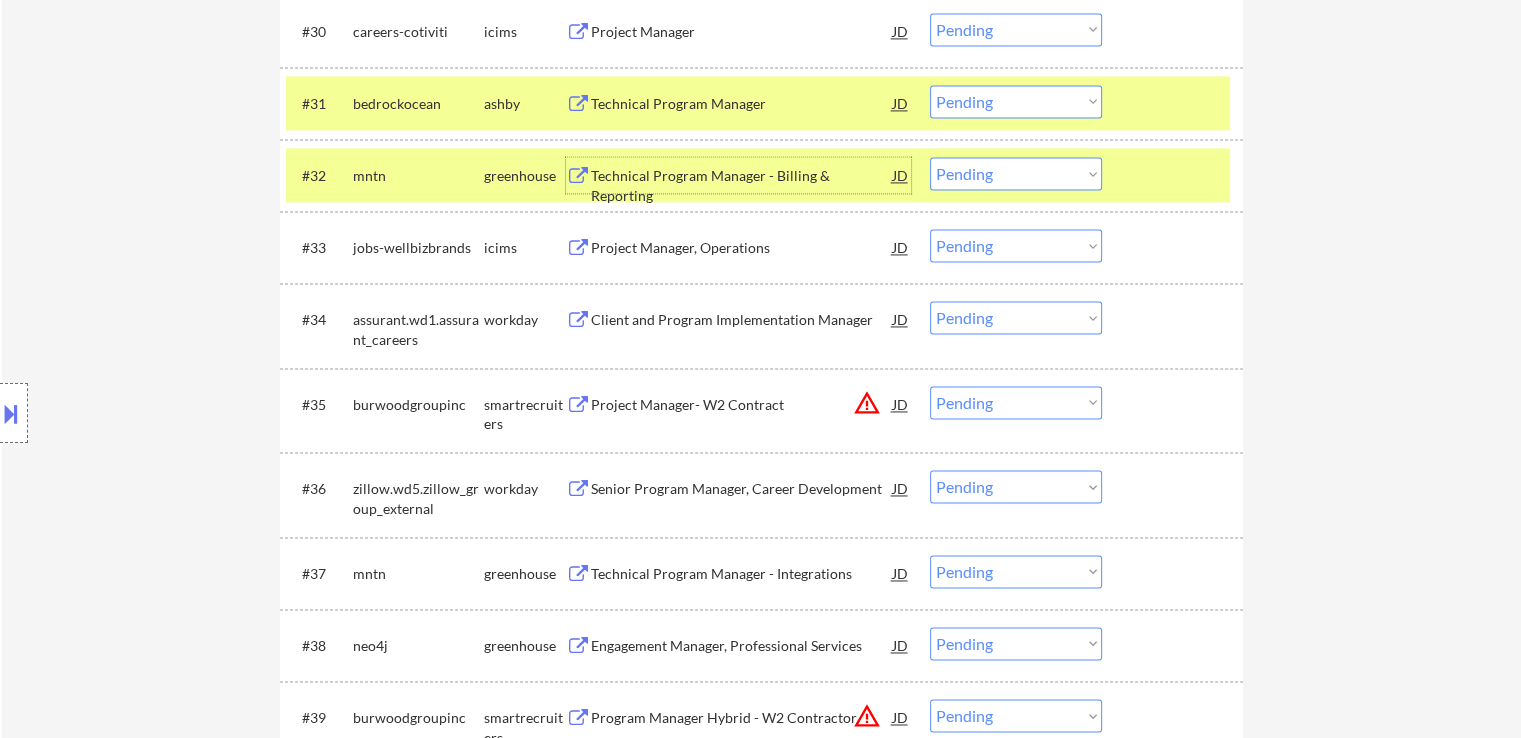 click on "Choose an option... Pending Applied Excluded (Questions) Excluded (Expired) Excluded (Location) Excluded (Bad Match) Excluded (Blocklist) Excluded (Salary) Excluded (Other)" at bounding box center [1016, 402] 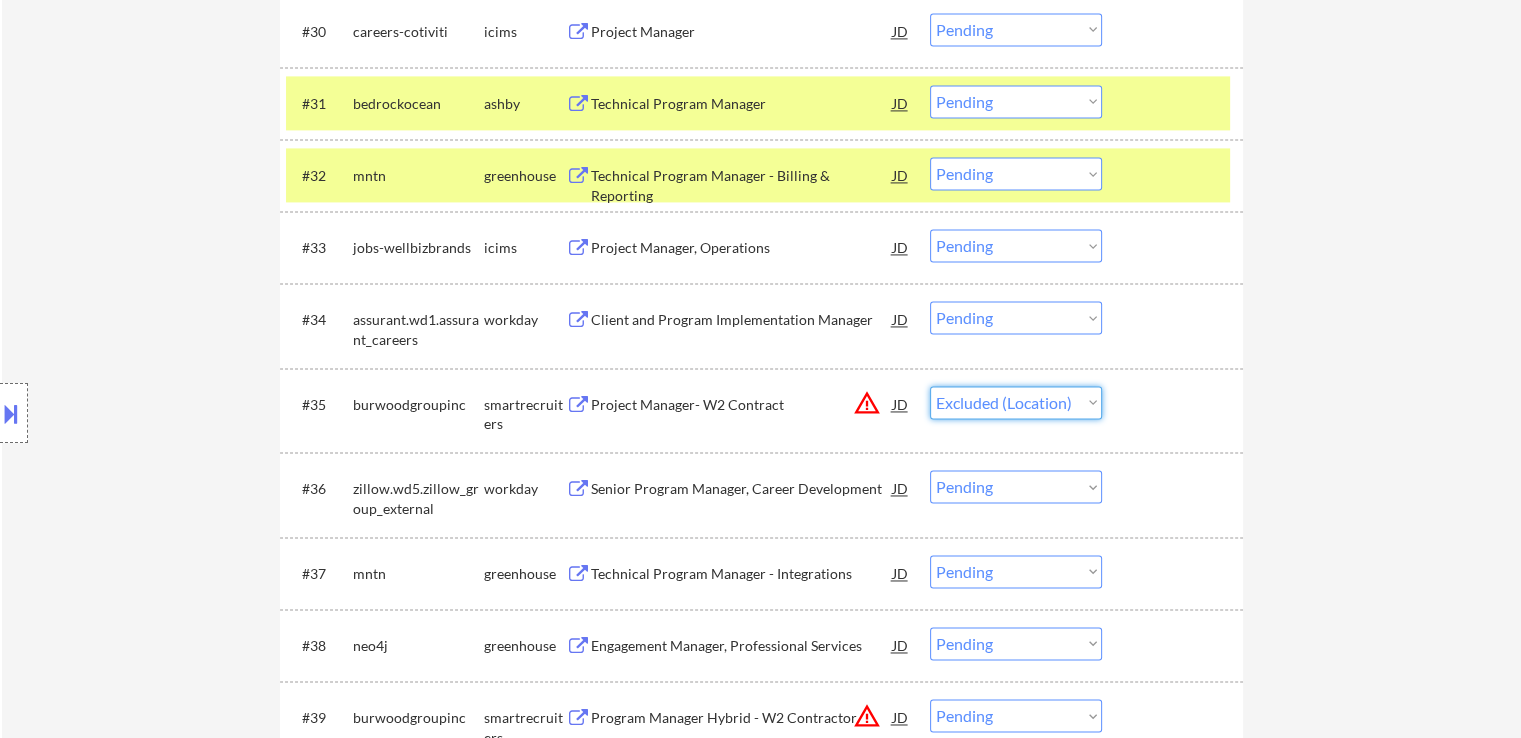 click on "Choose an option... Pending Applied Excluded (Questions) Excluded (Expired) Excluded (Location) Excluded (Bad Match) Excluded (Blocklist) Excluded (Salary) Excluded (Other)" at bounding box center [1016, 402] 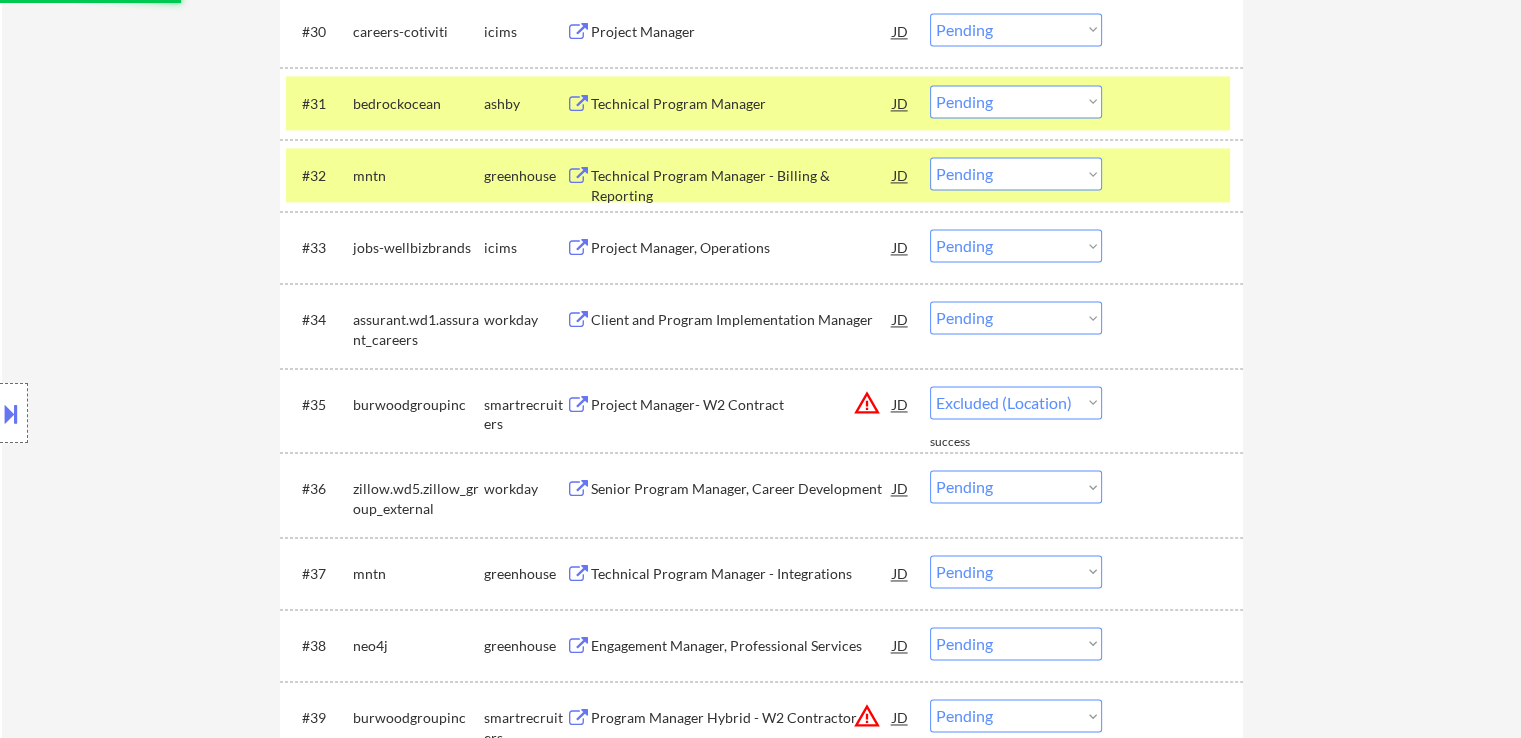 select on ""pending"" 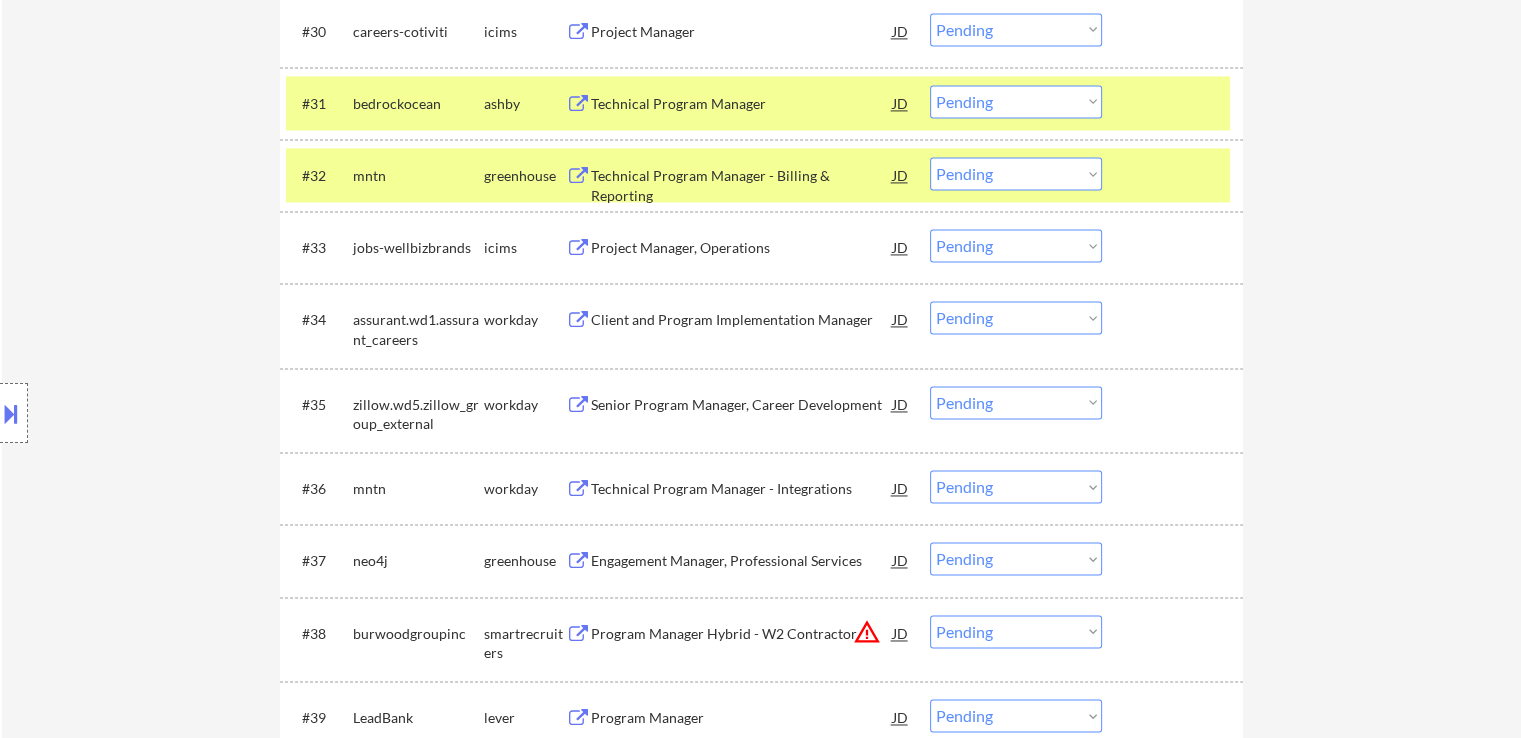 click on "Technical Program Manager" at bounding box center [742, 104] 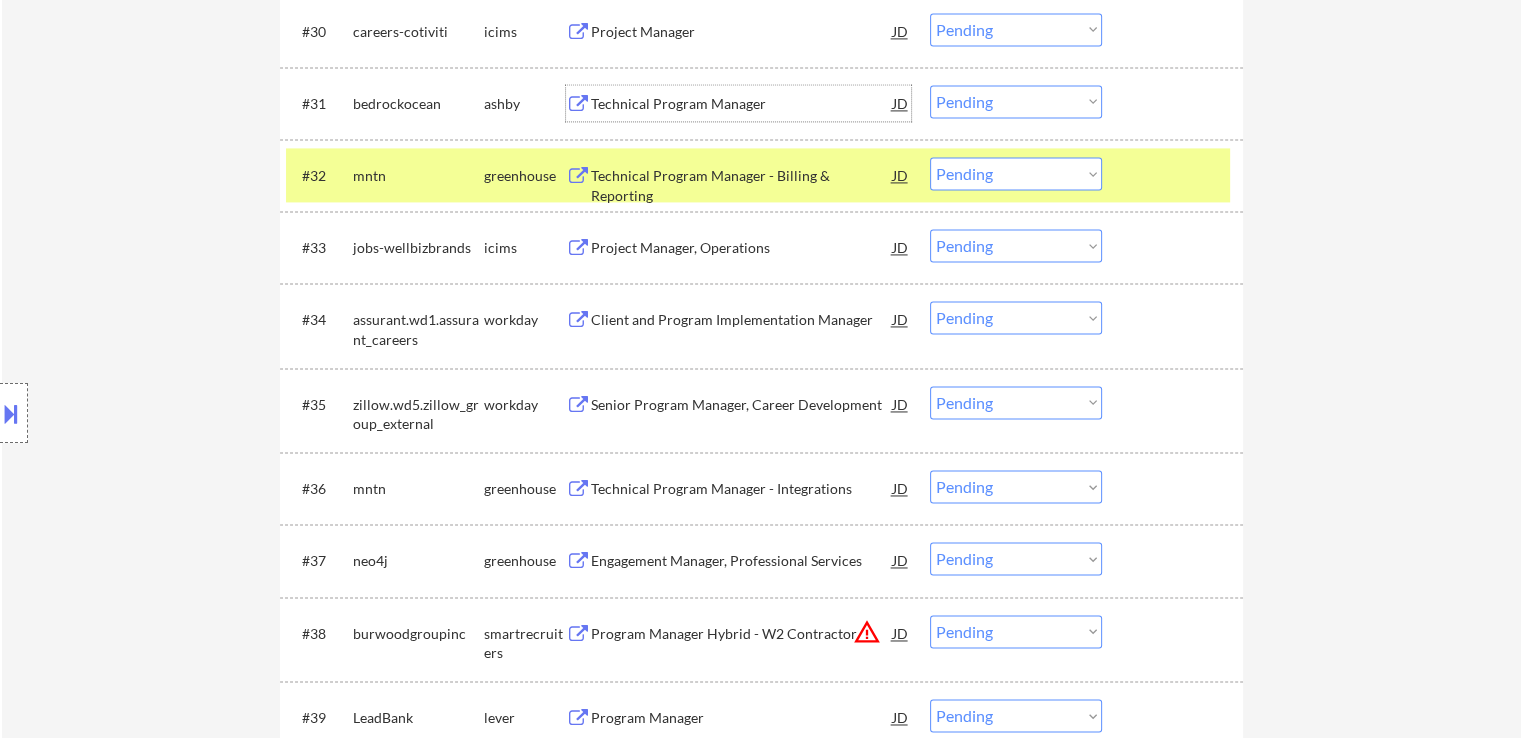 click on "Technical Program Manager - Billing & Reporting" at bounding box center [742, 175] 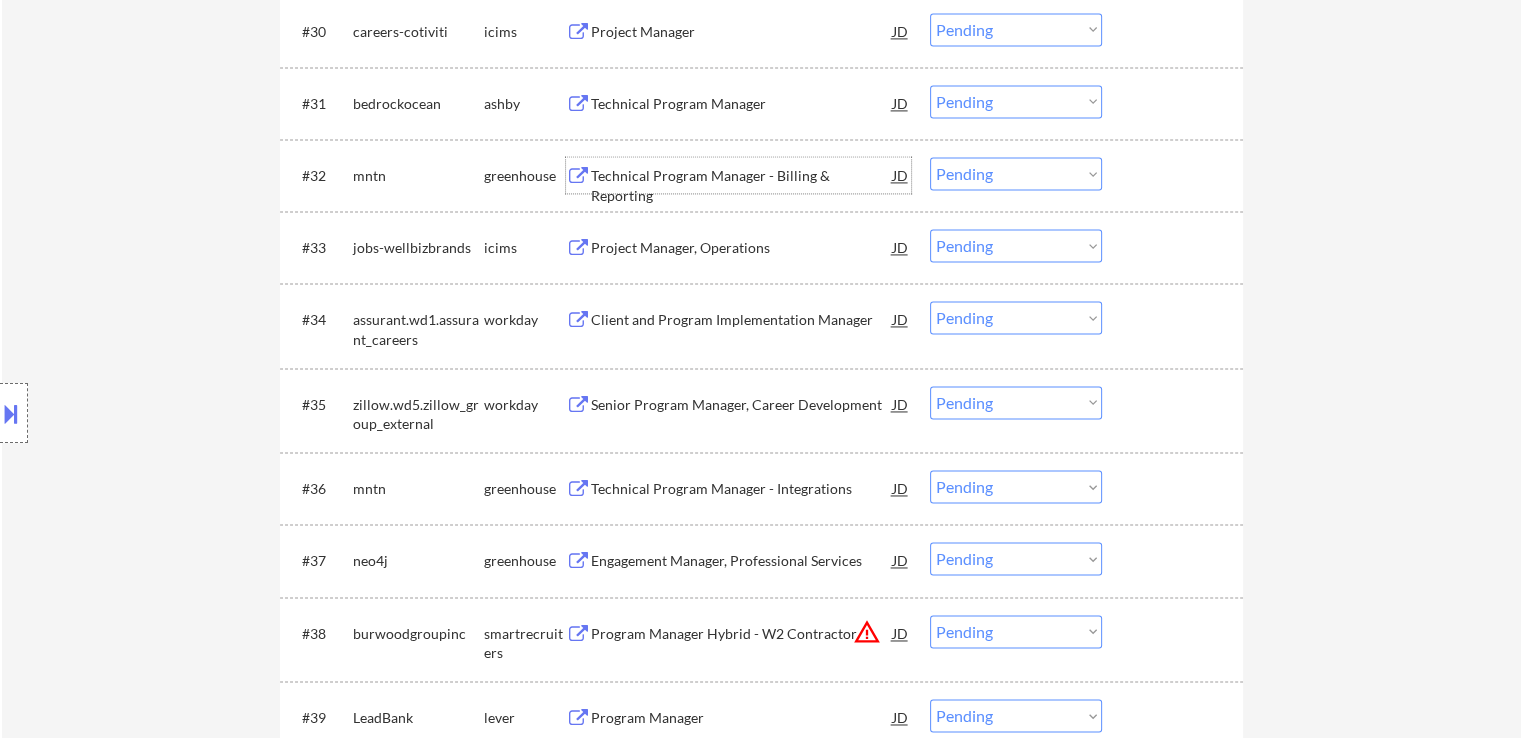 click on "Choose an option... Pending Applied Excluded (Questions) Excluded (Expired) Excluded (Location) Excluded (Bad Match) Excluded (Blocklist) Excluded (Salary) Excluded (Other)" at bounding box center [1016, 173] 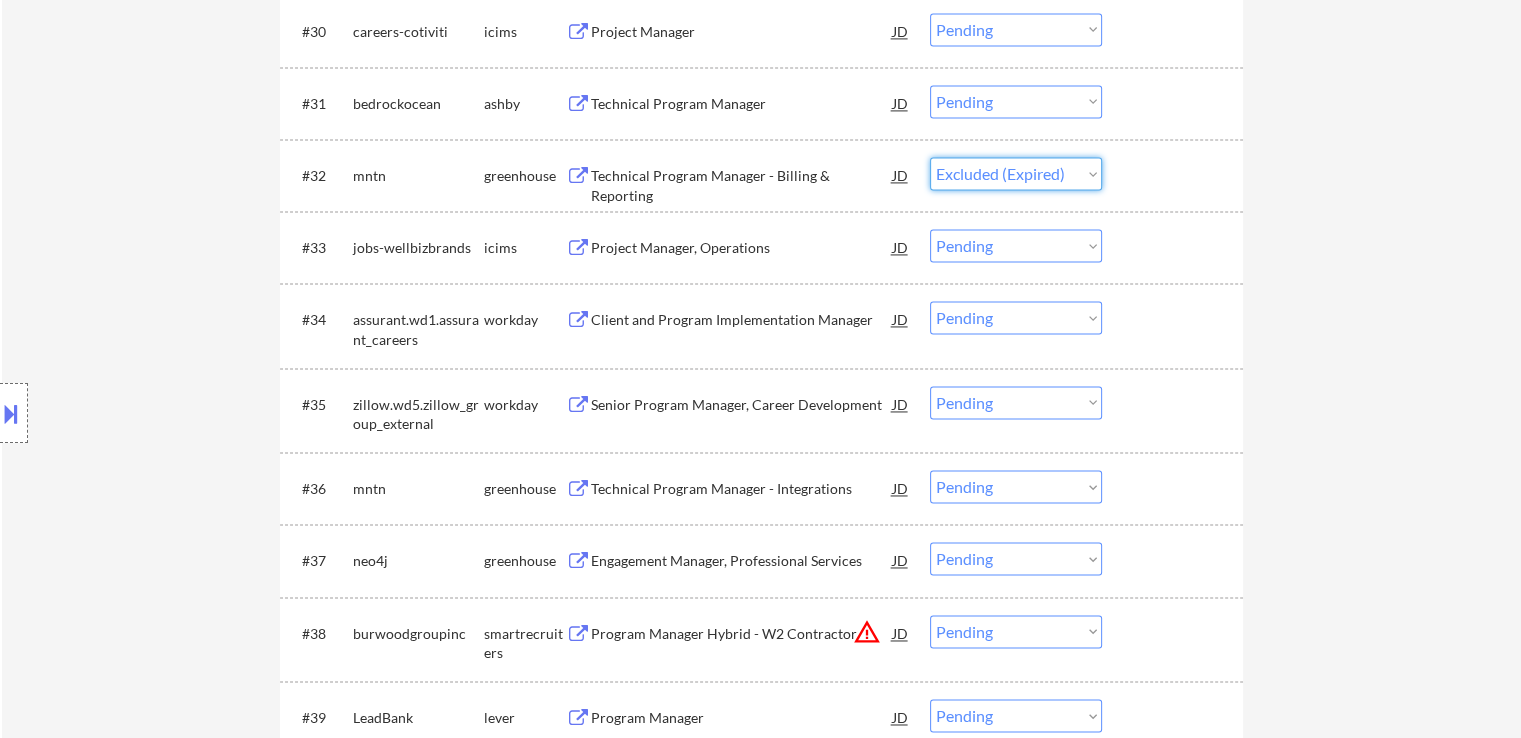 click on "Choose an option... Pending Applied Excluded (Questions) Excluded (Expired) Excluded (Location) Excluded (Bad Match) Excluded (Blocklist) Excluded (Salary) Excluded (Other)" at bounding box center (1016, 173) 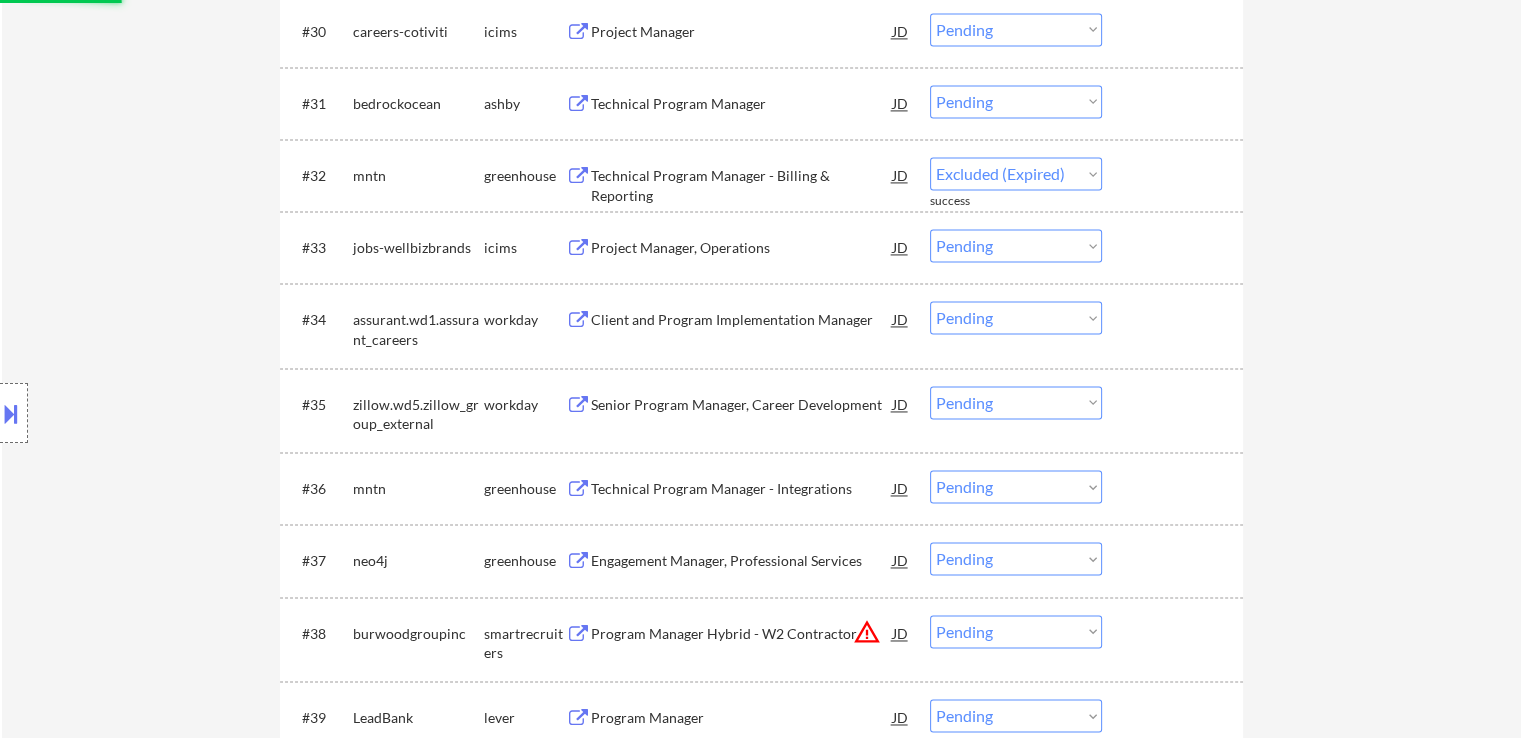 select on ""pending"" 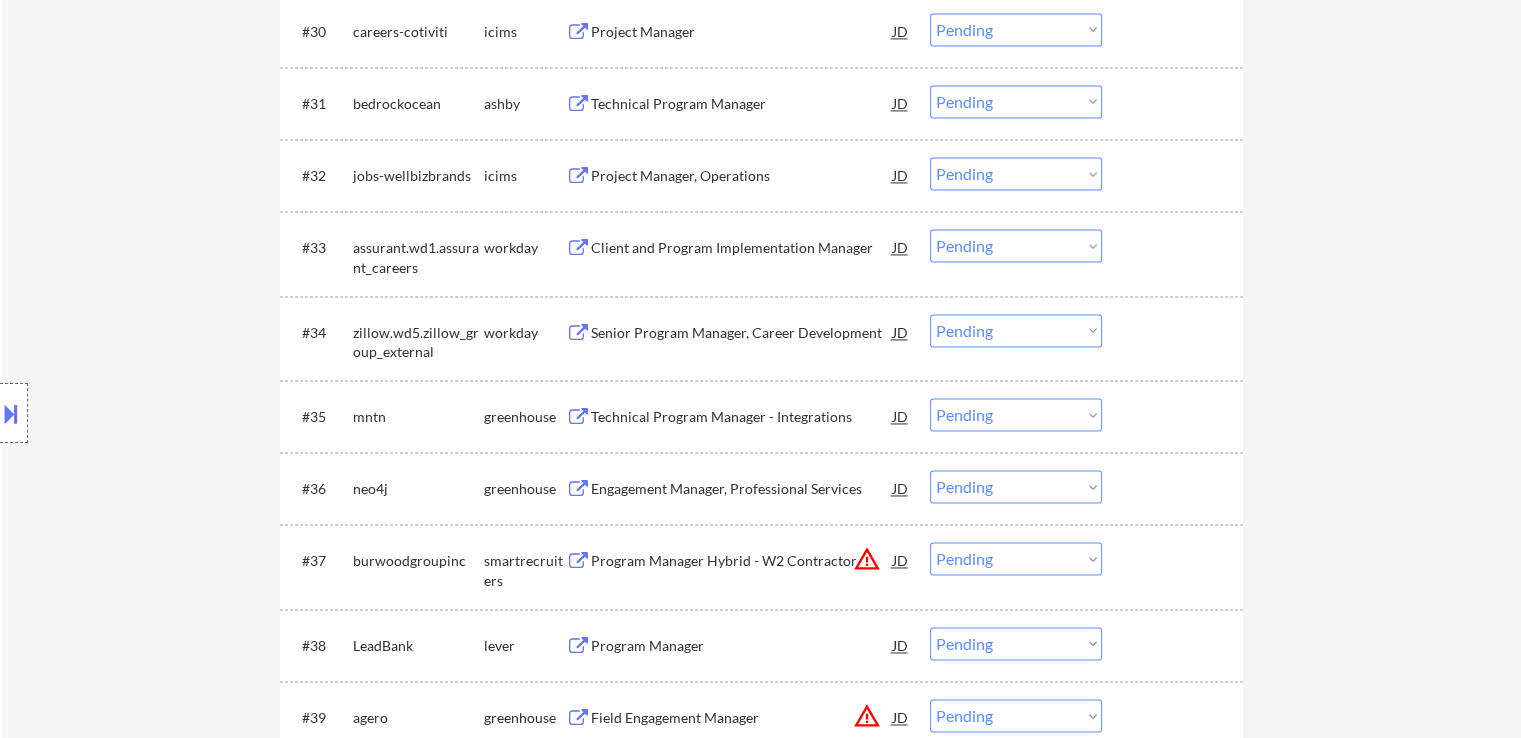 click on "Choose an option... Pending Applied Excluded (Questions) Excluded (Expired) Excluded (Location) Excluded (Bad Match) Excluded (Blocklist) Excluded (Salary) Excluded (Other)" at bounding box center [1016, 101] 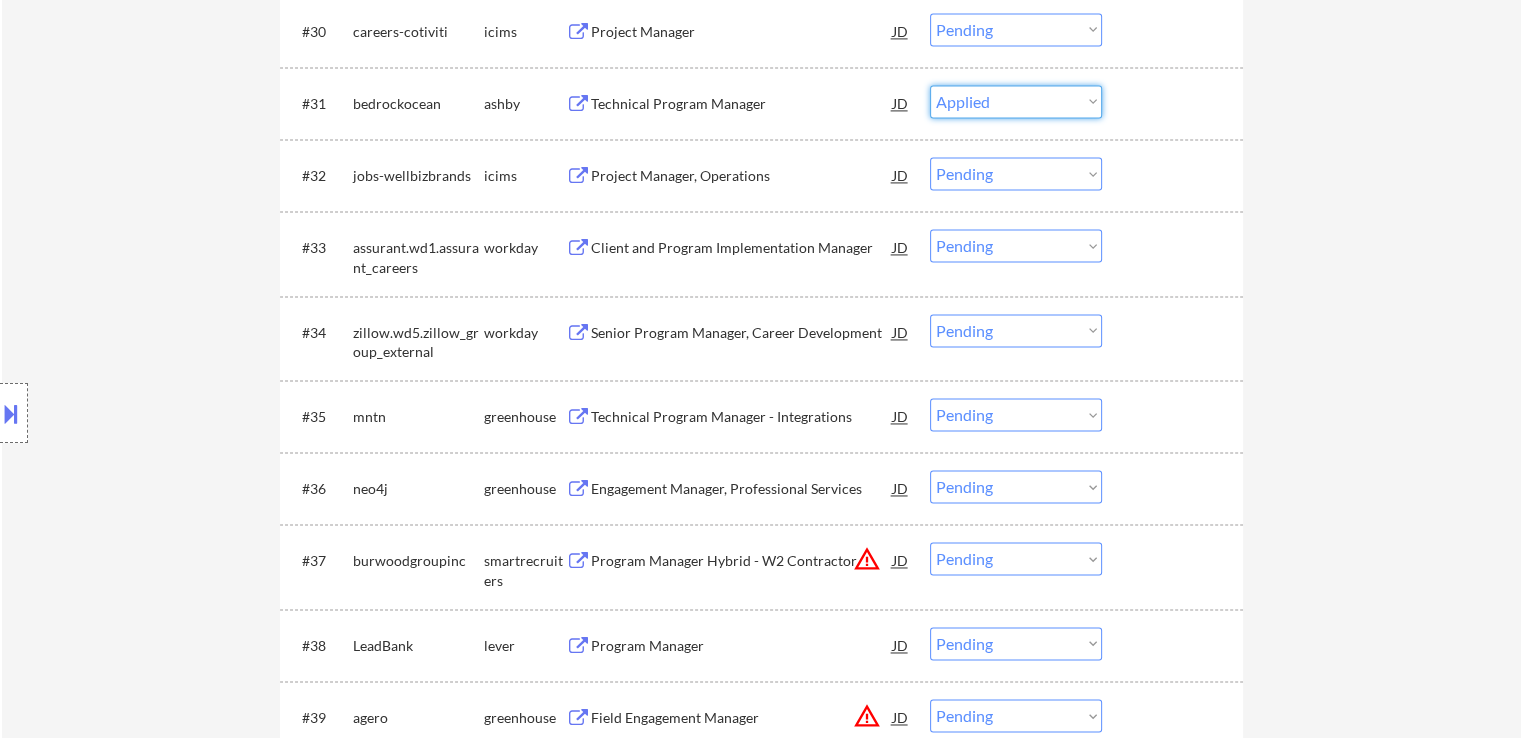 click on "Choose an option... Pending Applied Excluded (Questions) Excluded (Expired) Excluded (Location) Excluded (Bad Match) Excluded (Blocklist) Excluded (Salary) Excluded (Other)" at bounding box center (1016, 101) 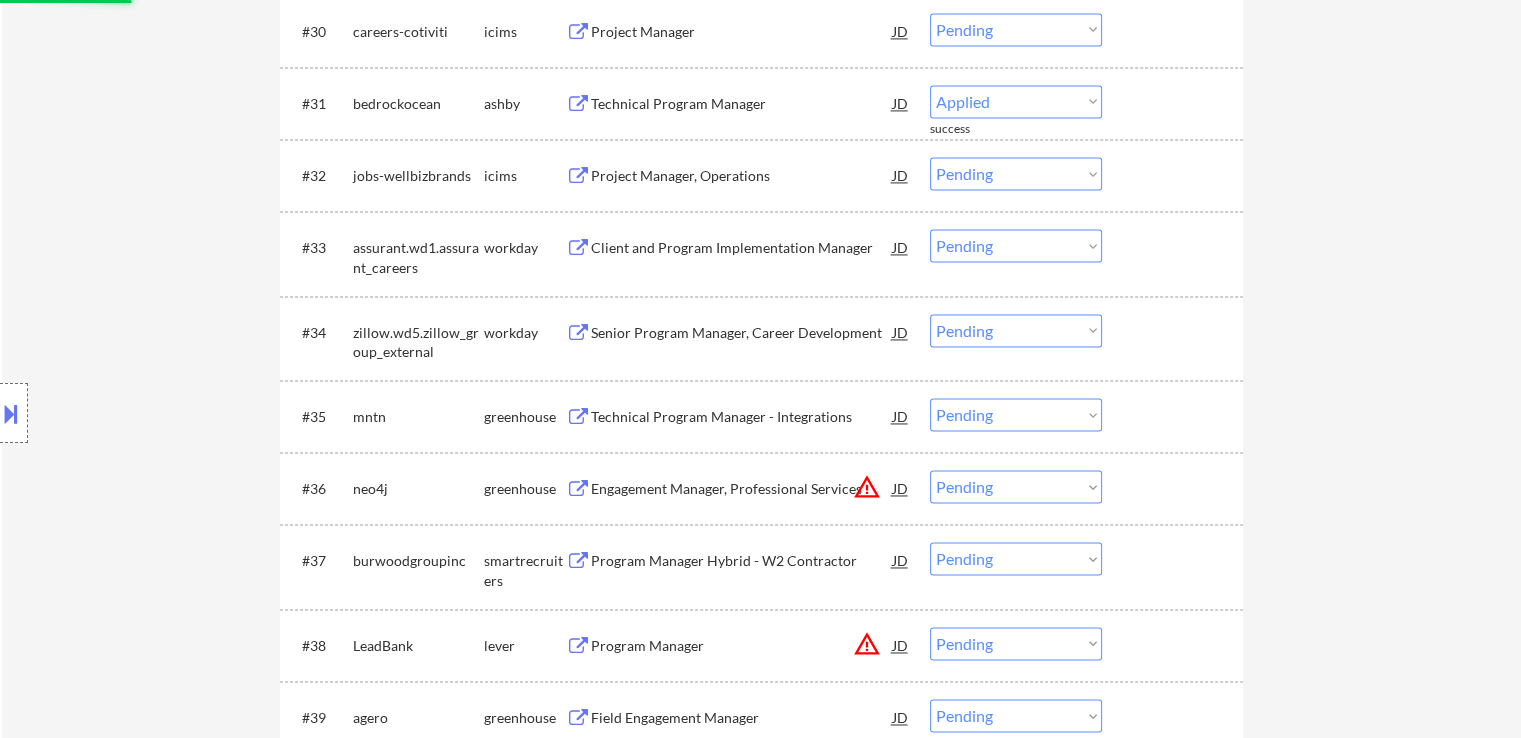 select on ""pending"" 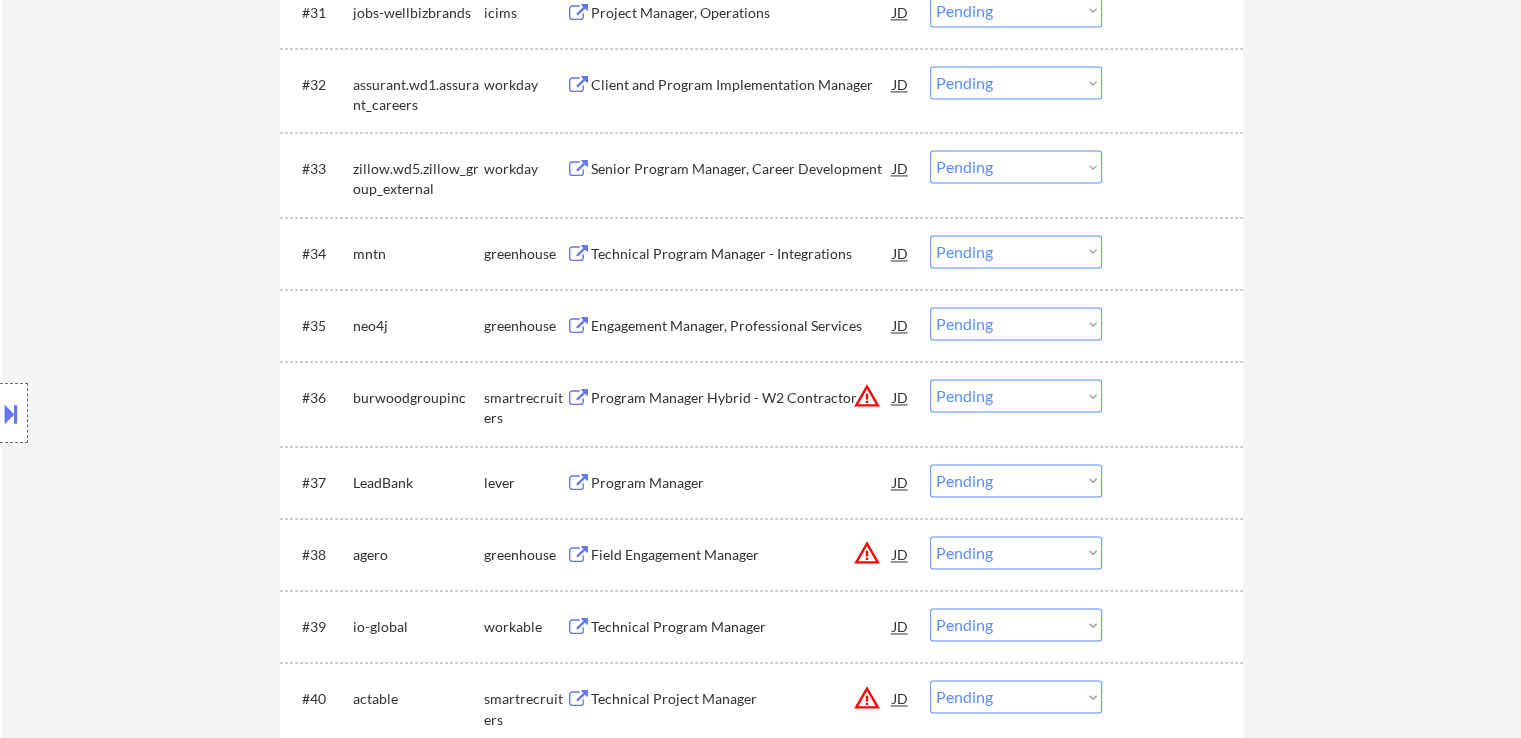 scroll, scrollTop: 3100, scrollLeft: 0, axis: vertical 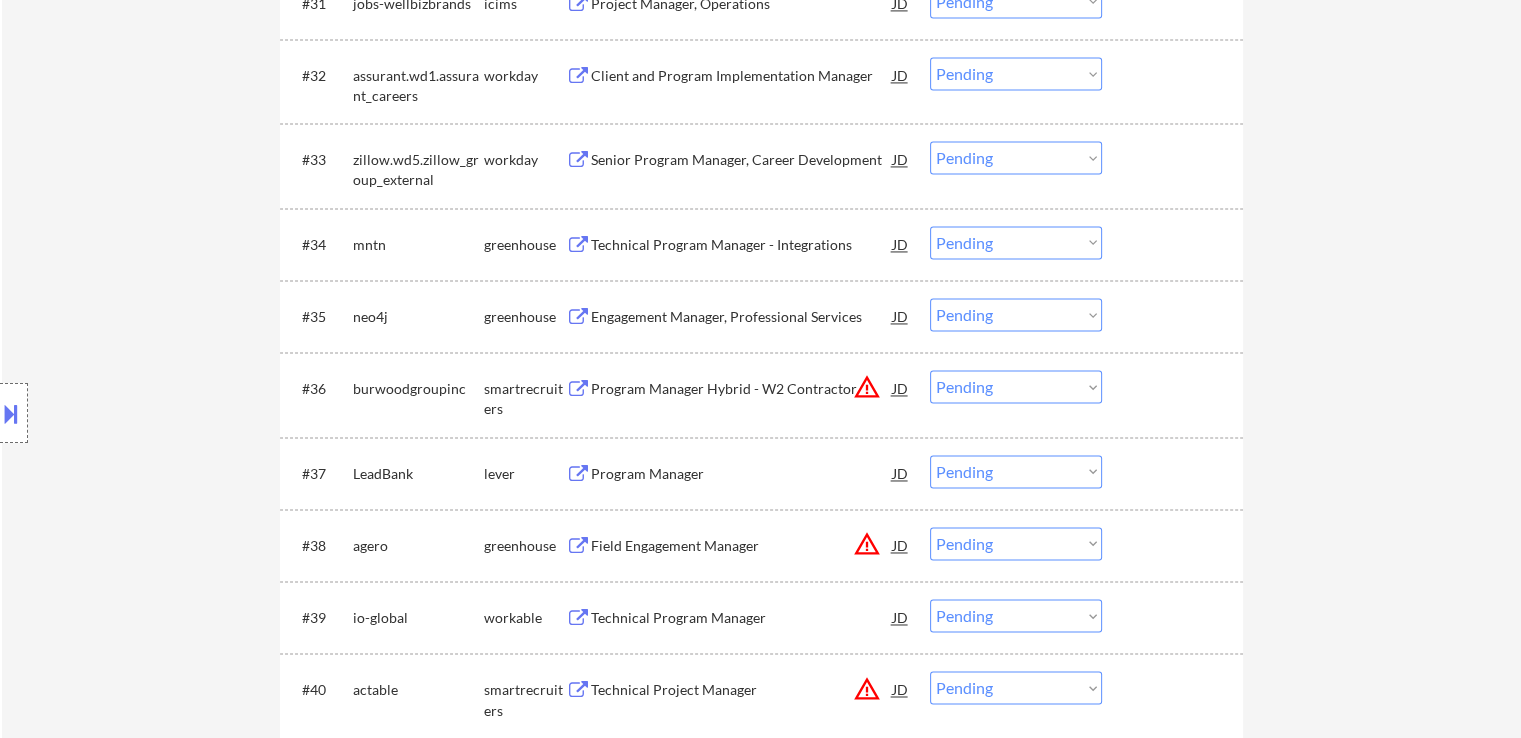 click on "Technical Program Manager - Integrations" at bounding box center (742, 245) 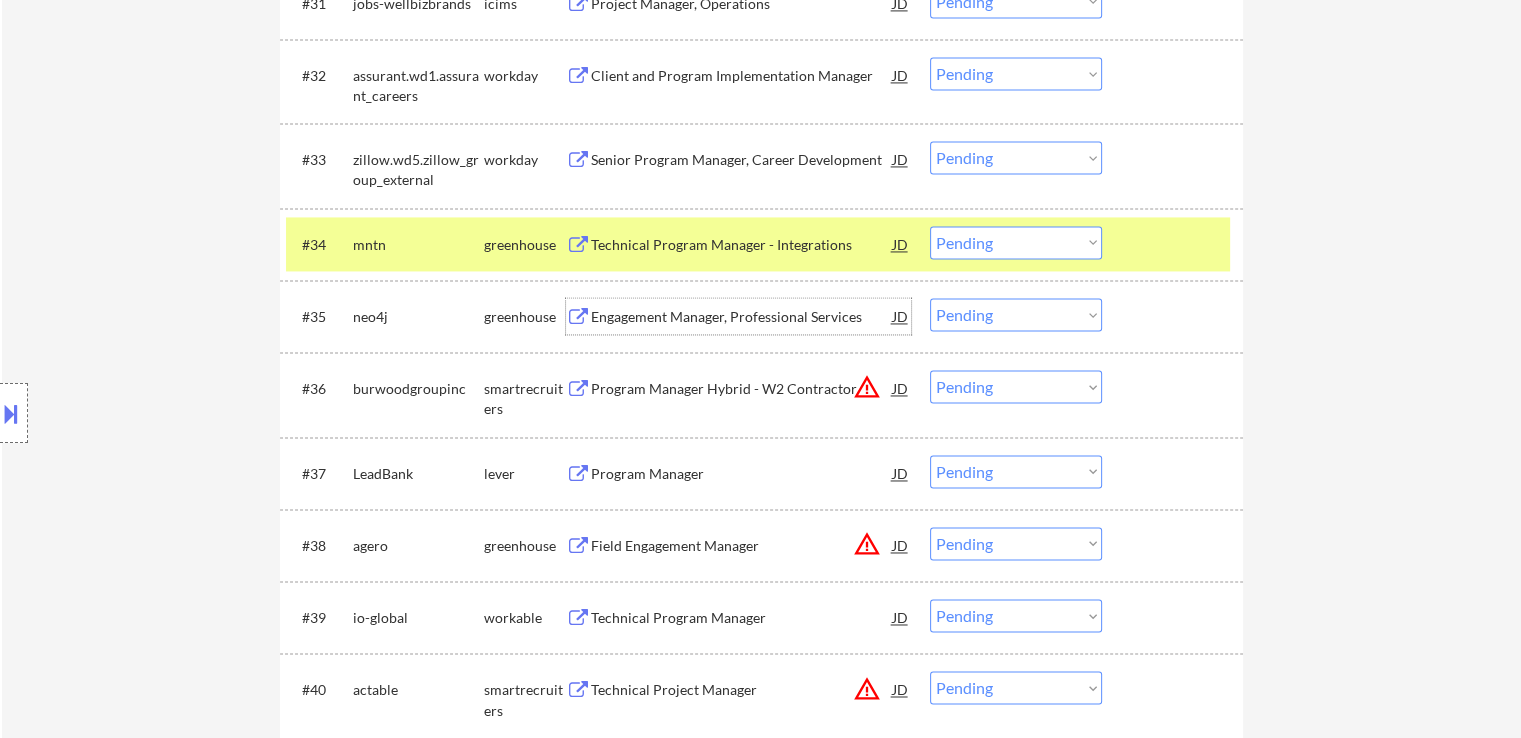 click on "Engagement Manager, Professional Services" at bounding box center [742, 317] 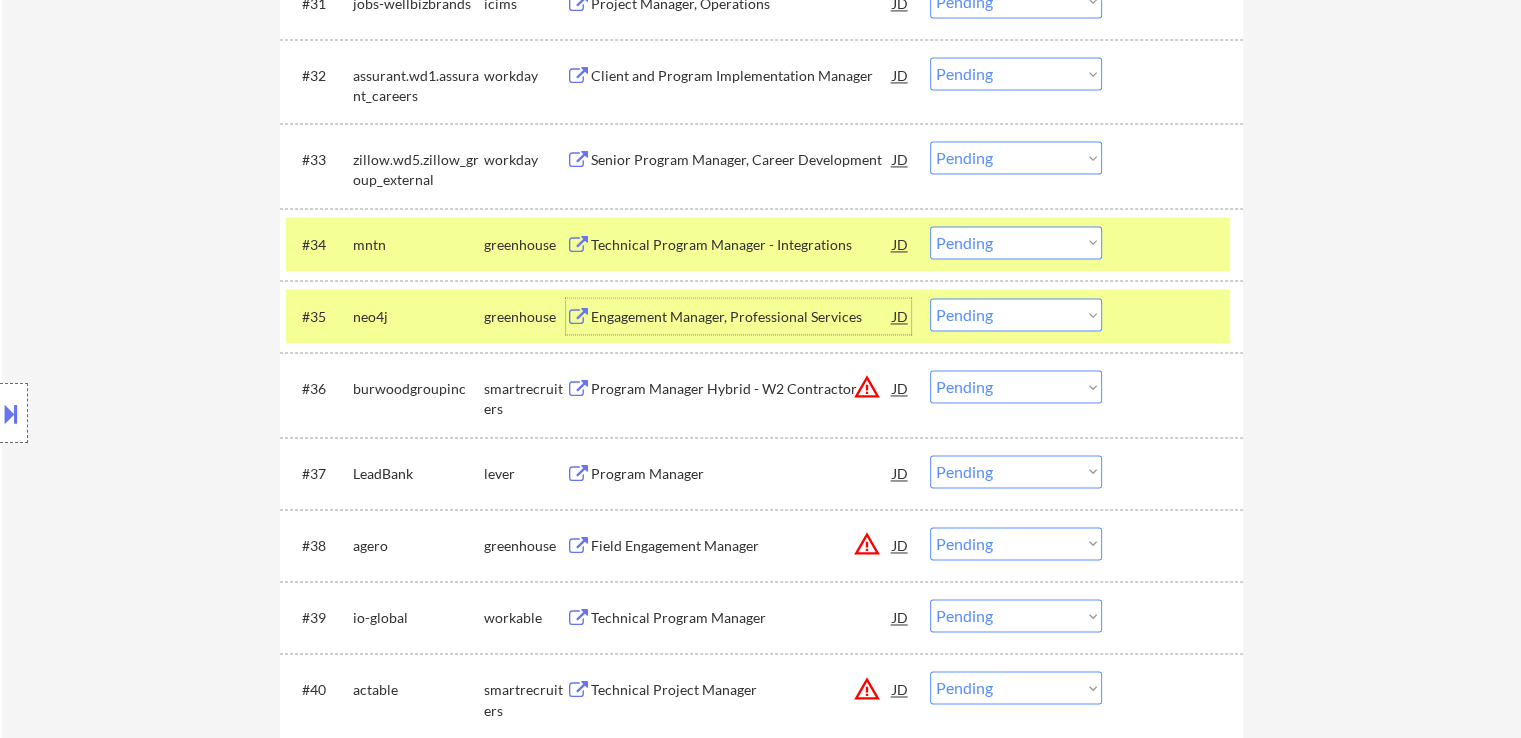 click on "Choose an option... Pending Applied Excluded (Questions) Excluded (Expired) Excluded (Location) Excluded (Bad Match) Excluded (Blocklist) Excluded (Salary) Excluded (Other)" at bounding box center (1016, 242) 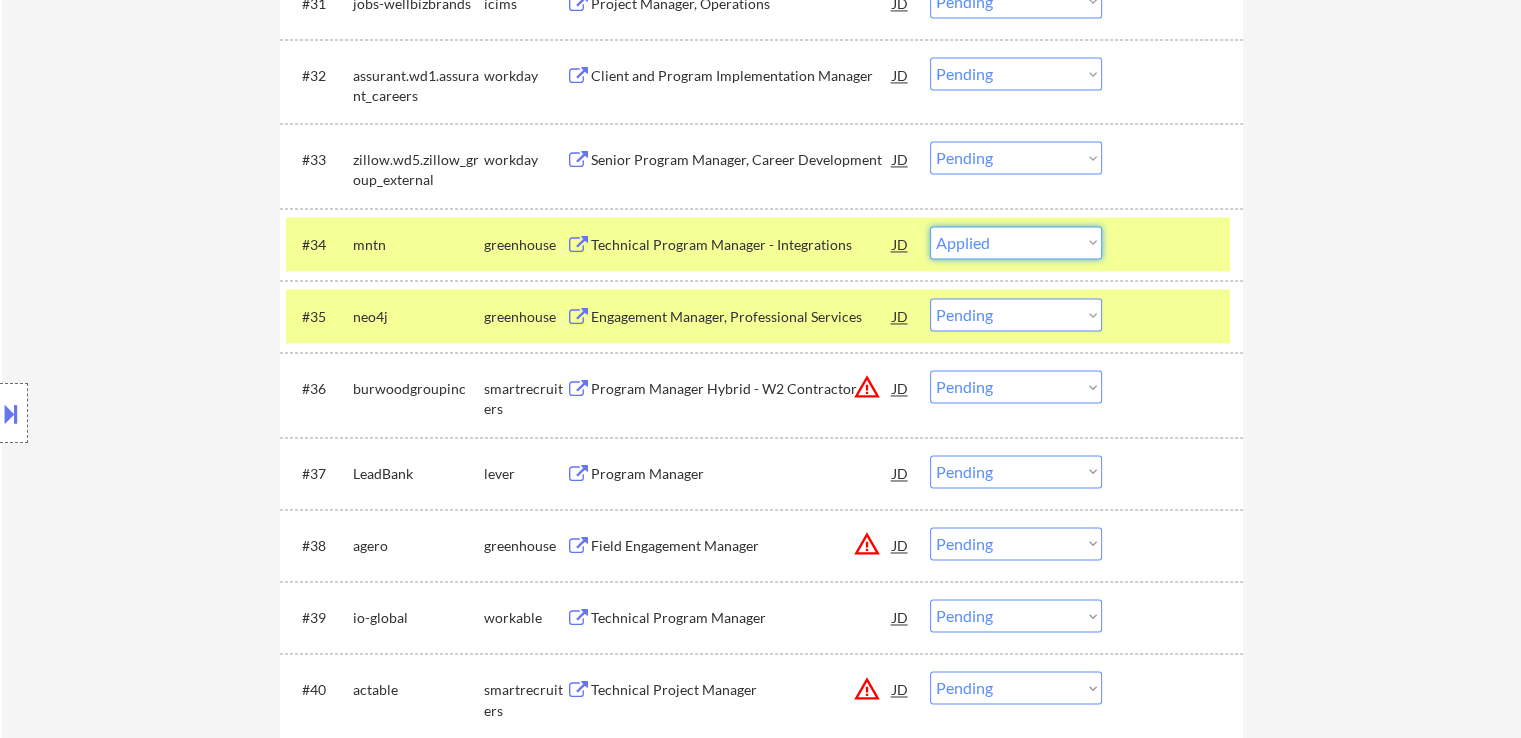 click on "Choose an option... Pending Applied Excluded (Questions) Excluded (Expired) Excluded (Location) Excluded (Bad Match) Excluded (Blocklist) Excluded (Salary) Excluded (Other)" at bounding box center (1016, 242) 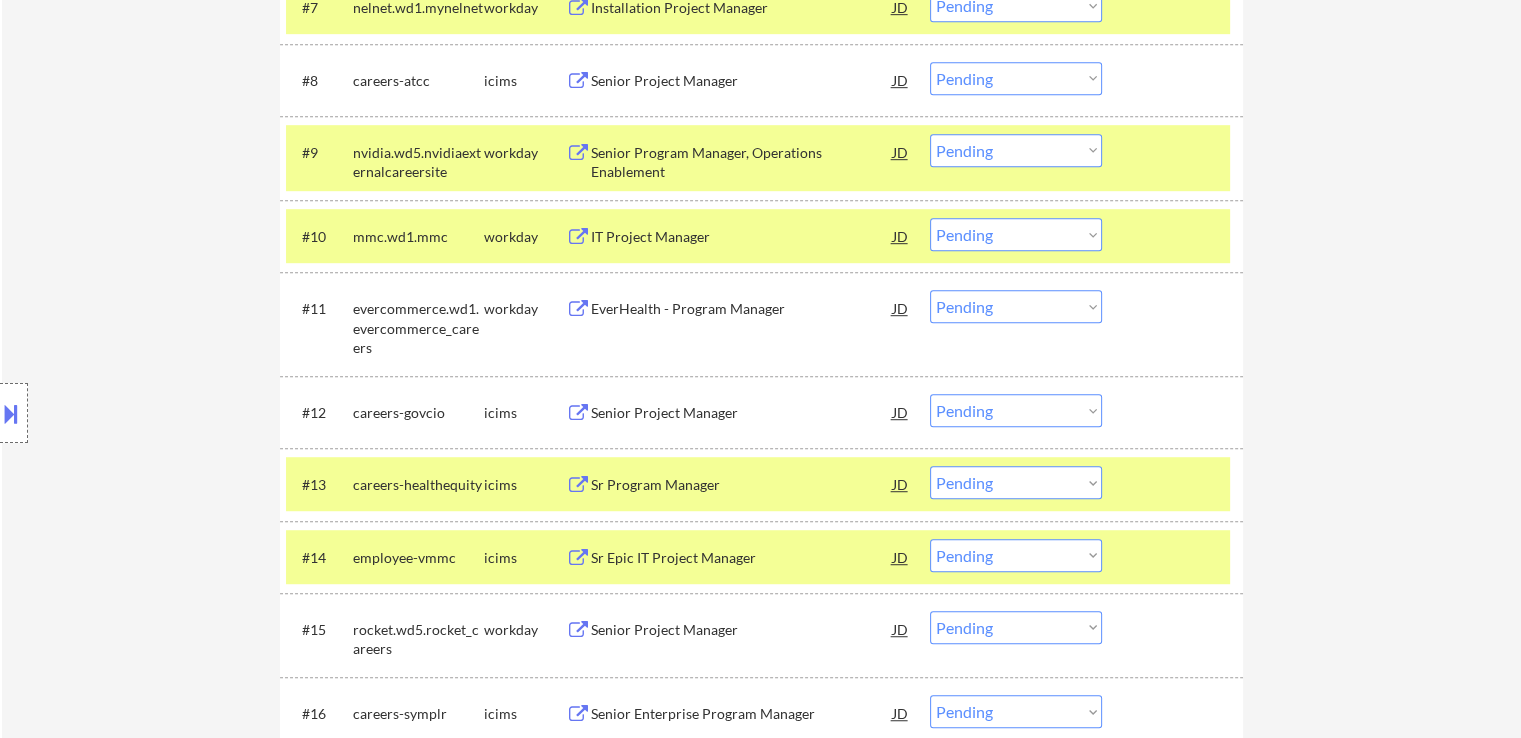 scroll, scrollTop: 9, scrollLeft: 0, axis: vertical 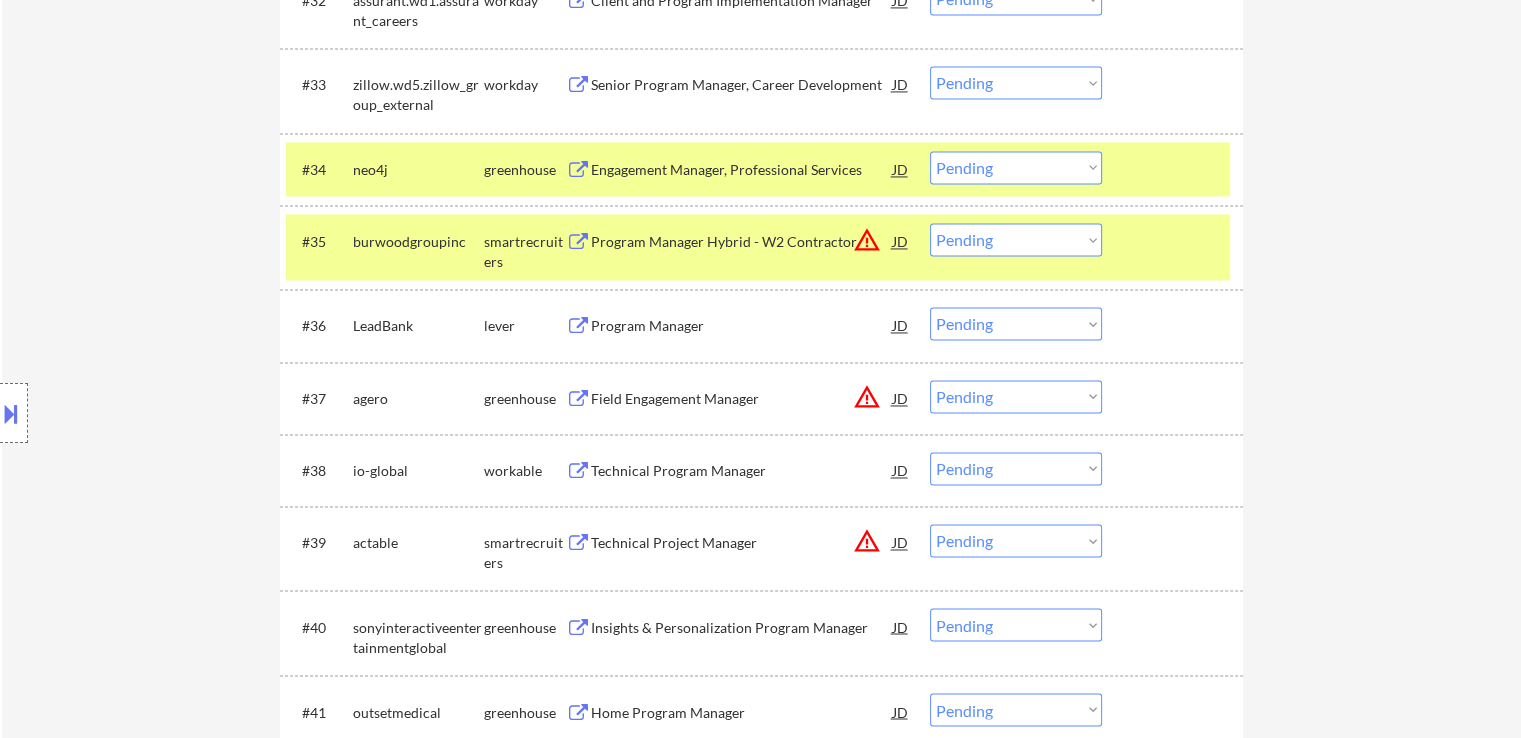 click on "Choose an option... Pending Applied Excluded (Questions) Excluded (Expired) Excluded (Location) Excluded (Bad Match) Excluded (Blocklist) Excluded (Salary) Excluded (Other)" at bounding box center [1016, 167] 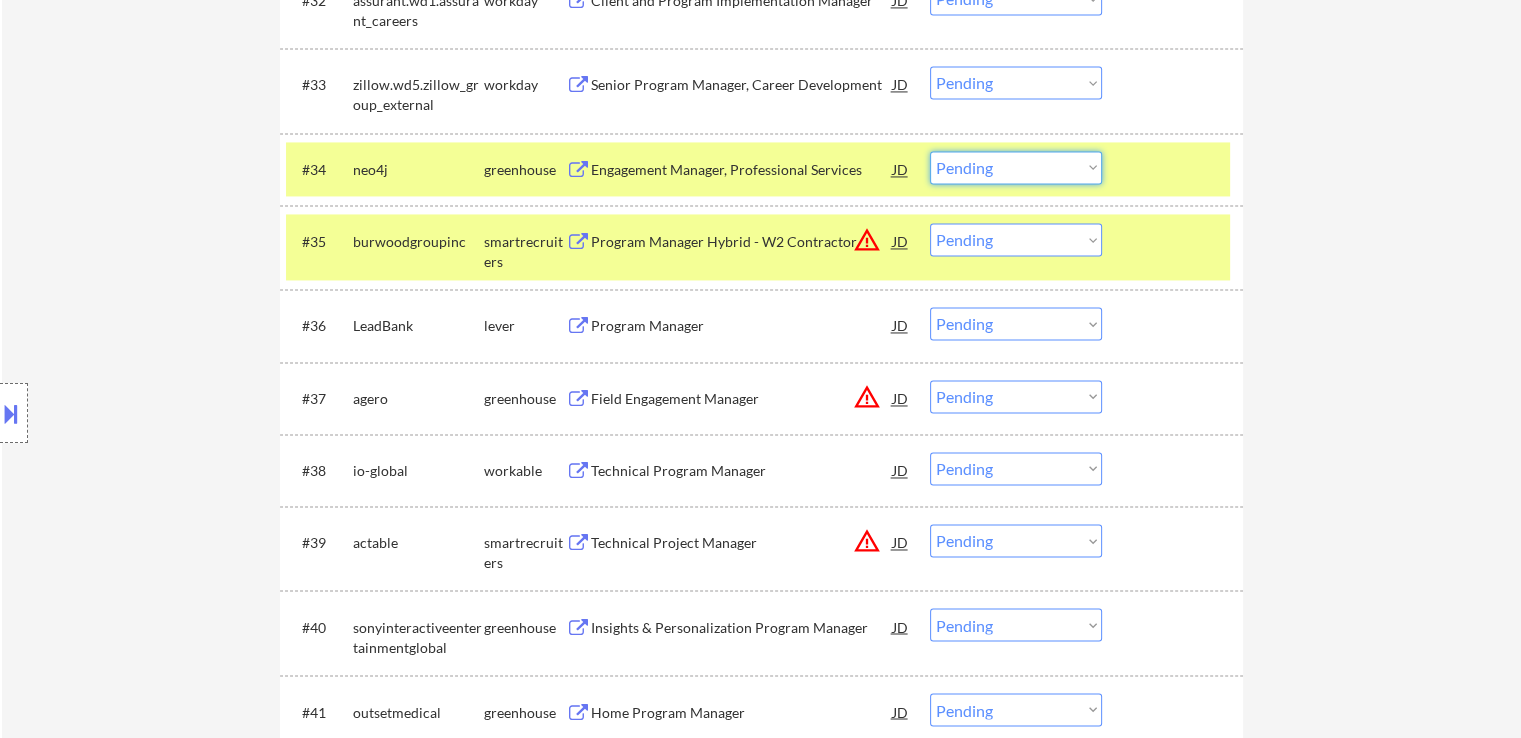select on ""excluded__expired_"" 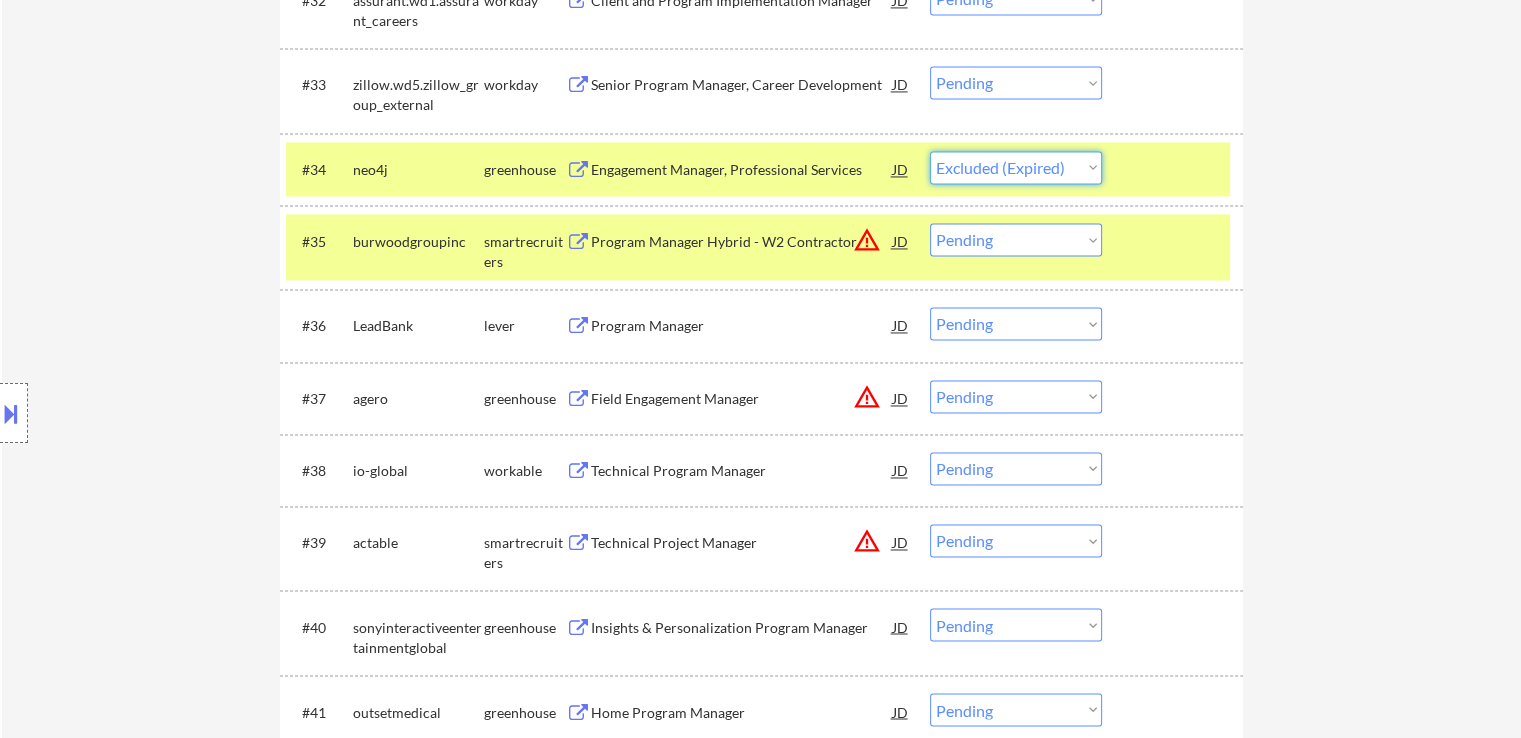 click on "Choose an option... Pending Applied Excluded (Questions) Excluded (Expired) Excluded (Location) Excluded (Bad Match) Excluded (Blocklist) Excluded (Salary) Excluded (Other)" at bounding box center [1016, 167] 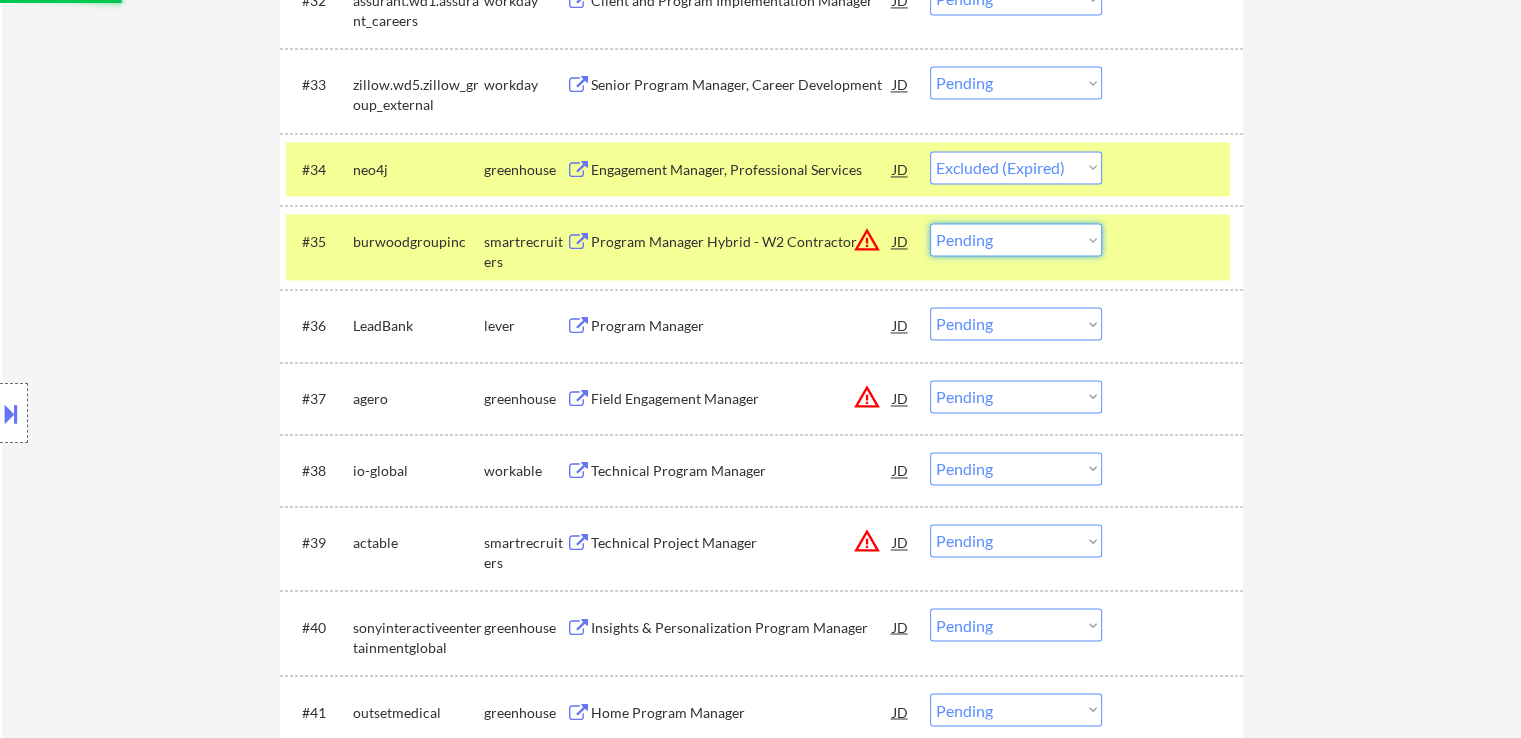 click on "Choose an option... Pending Applied Excluded (Questions) Excluded (Expired) Excluded (Location) Excluded (Bad Match) Excluded (Blocklist) Excluded (Salary) Excluded (Other)" at bounding box center (1016, 239) 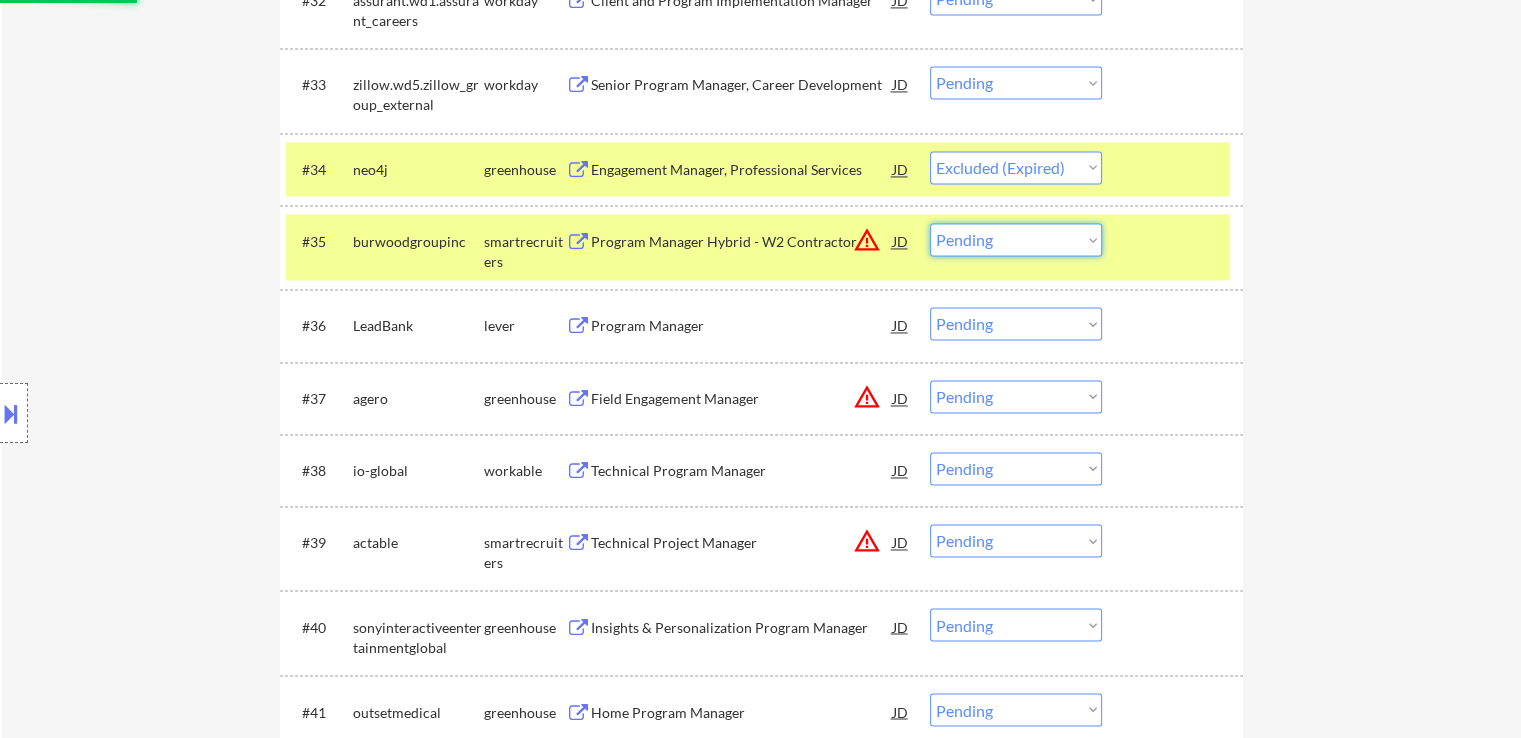 select on ""excluded__location_"" 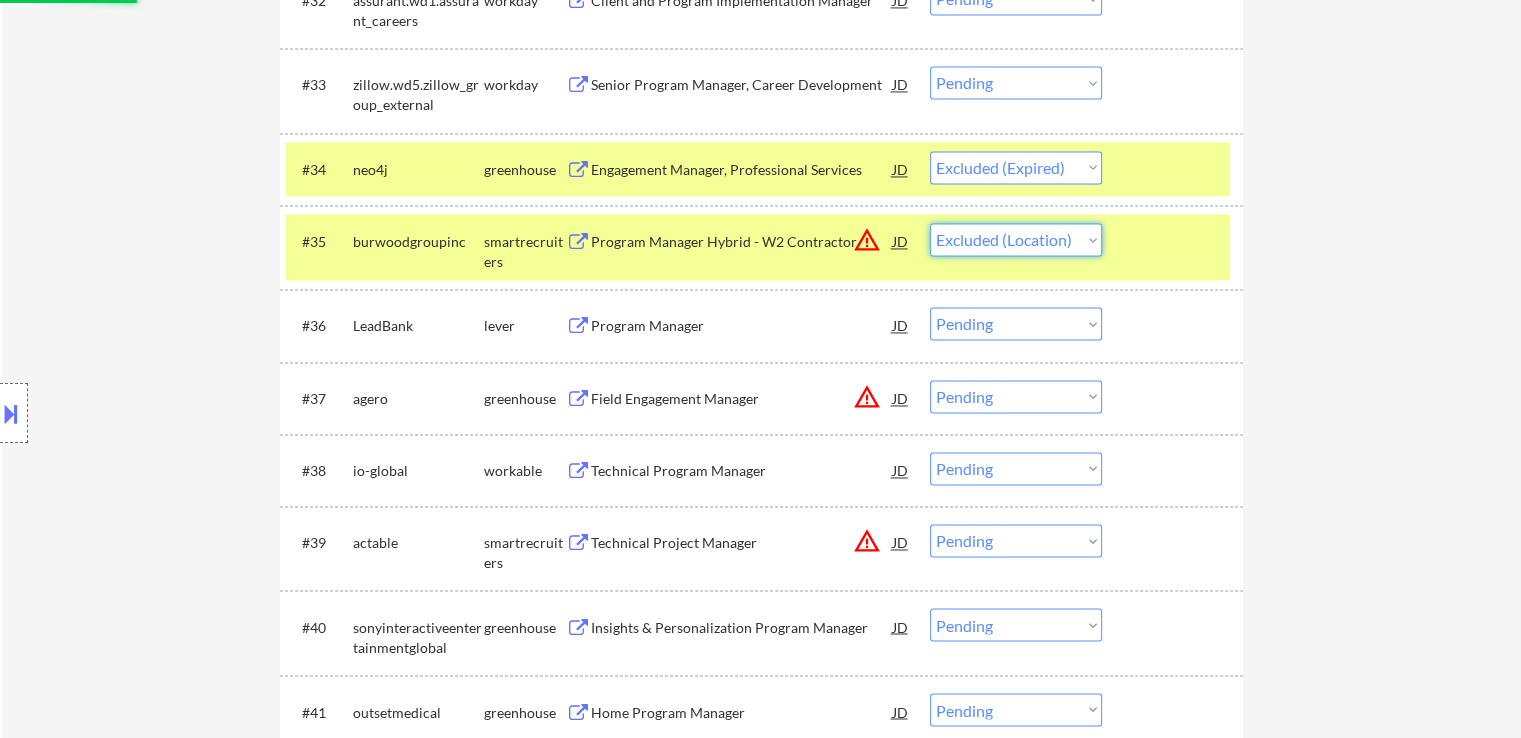 click on "Choose an option... Pending Applied Excluded (Questions) Excluded (Expired) Excluded (Location) Excluded (Bad Match) Excluded (Blocklist) Excluded (Salary) Excluded (Other)" at bounding box center (1016, 239) 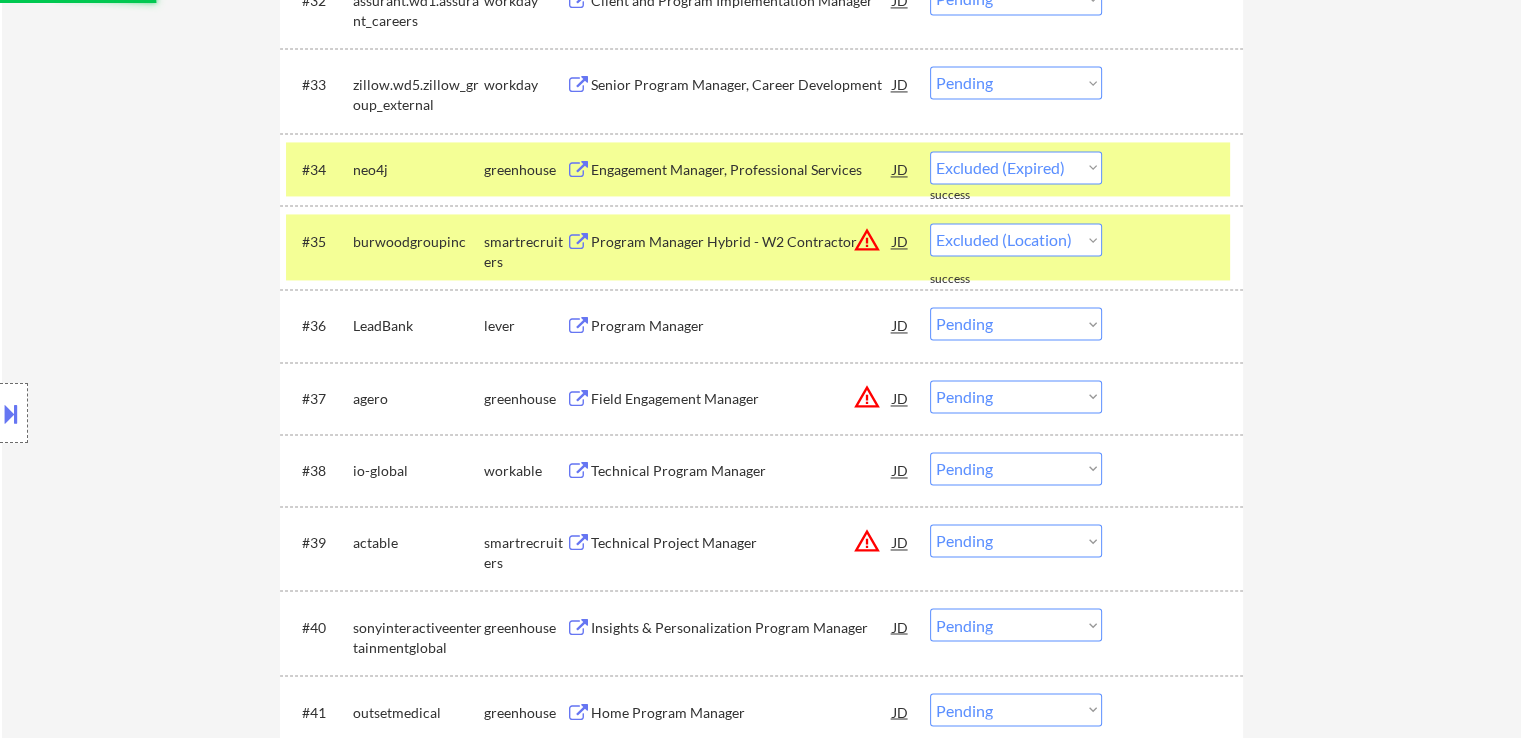 select on ""pending"" 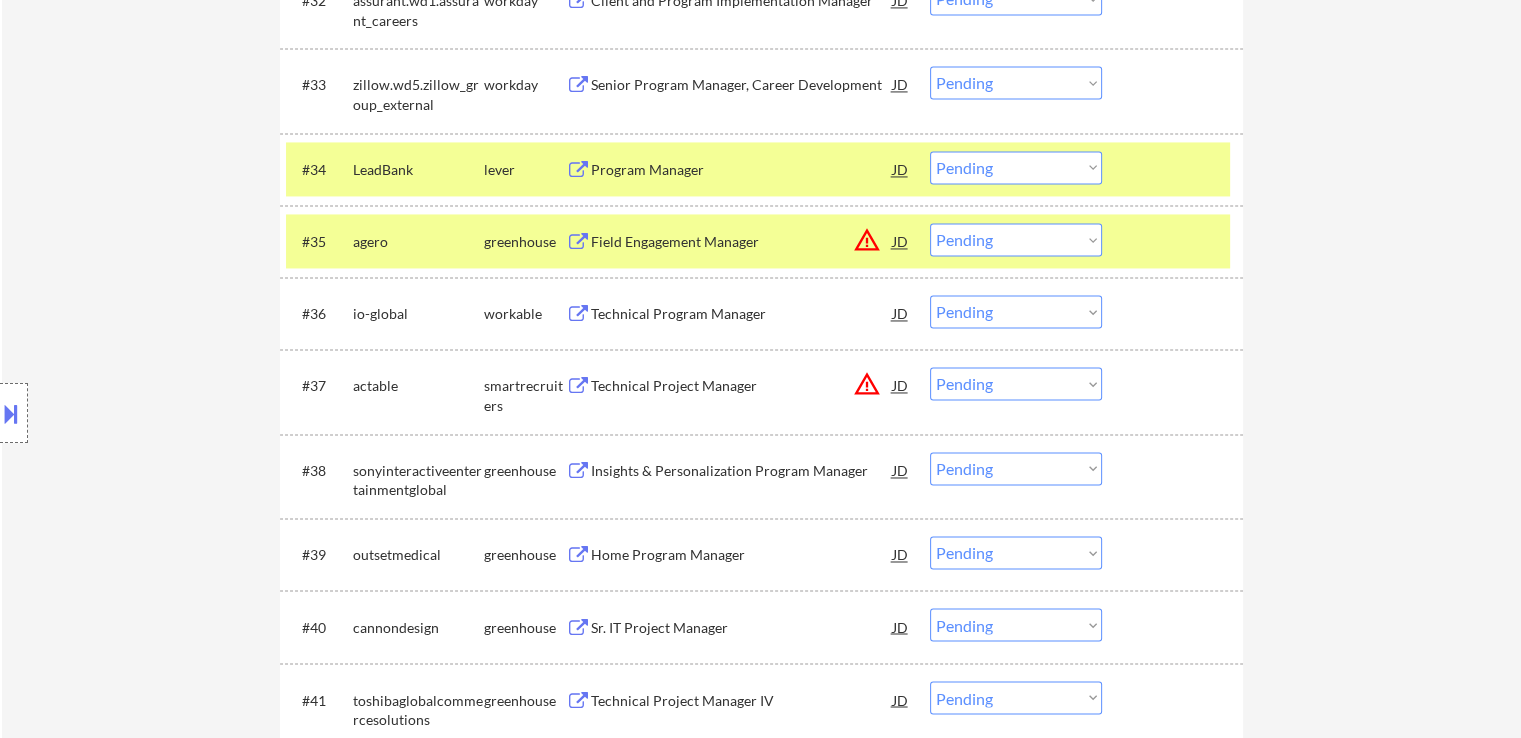 click on "Program Manager" at bounding box center [742, 170] 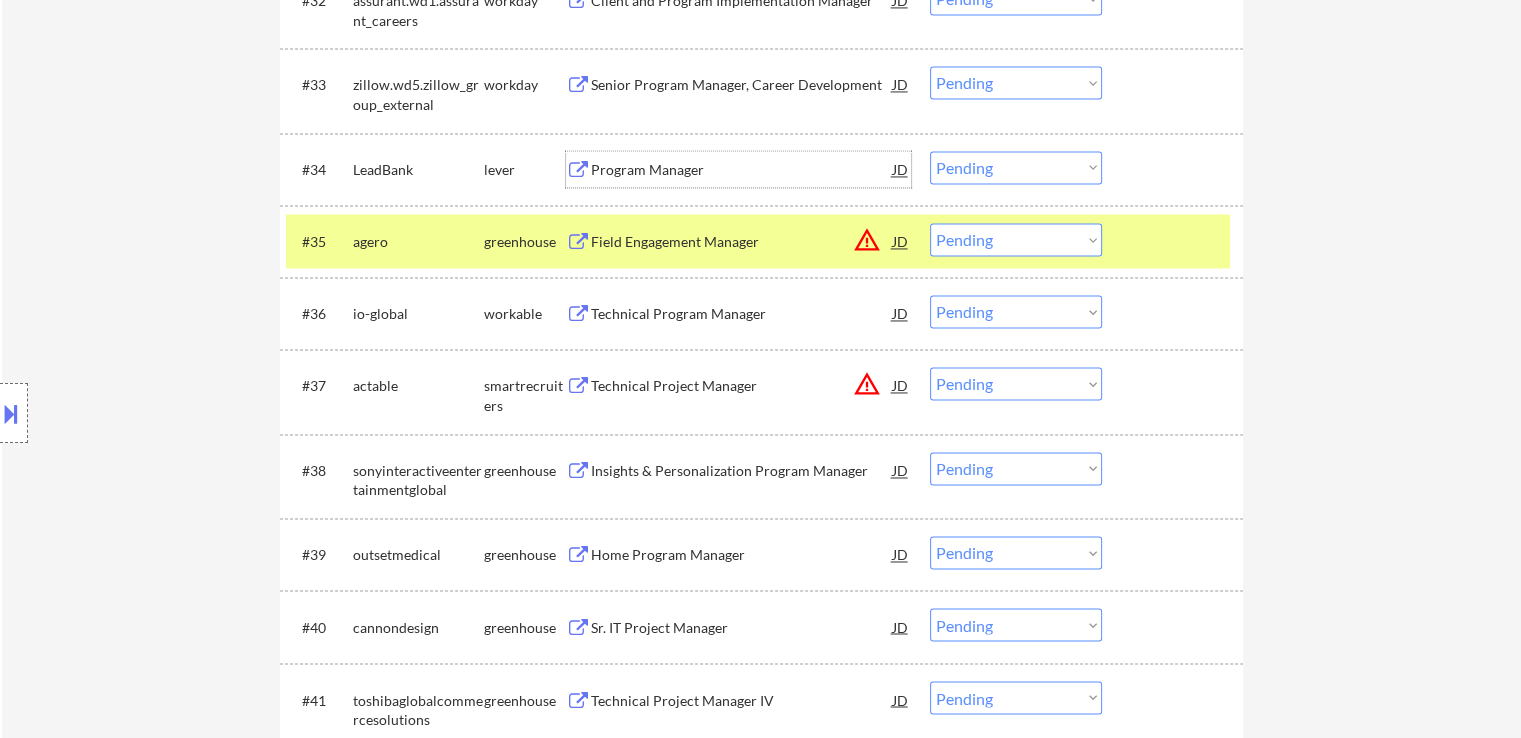 click on "Choose an option... Pending Applied Excluded (Questions) Excluded (Expired) Excluded (Location) Excluded (Bad Match) Excluded (Blocklist) Excluded (Salary) Excluded (Other)" at bounding box center (1016, 239) 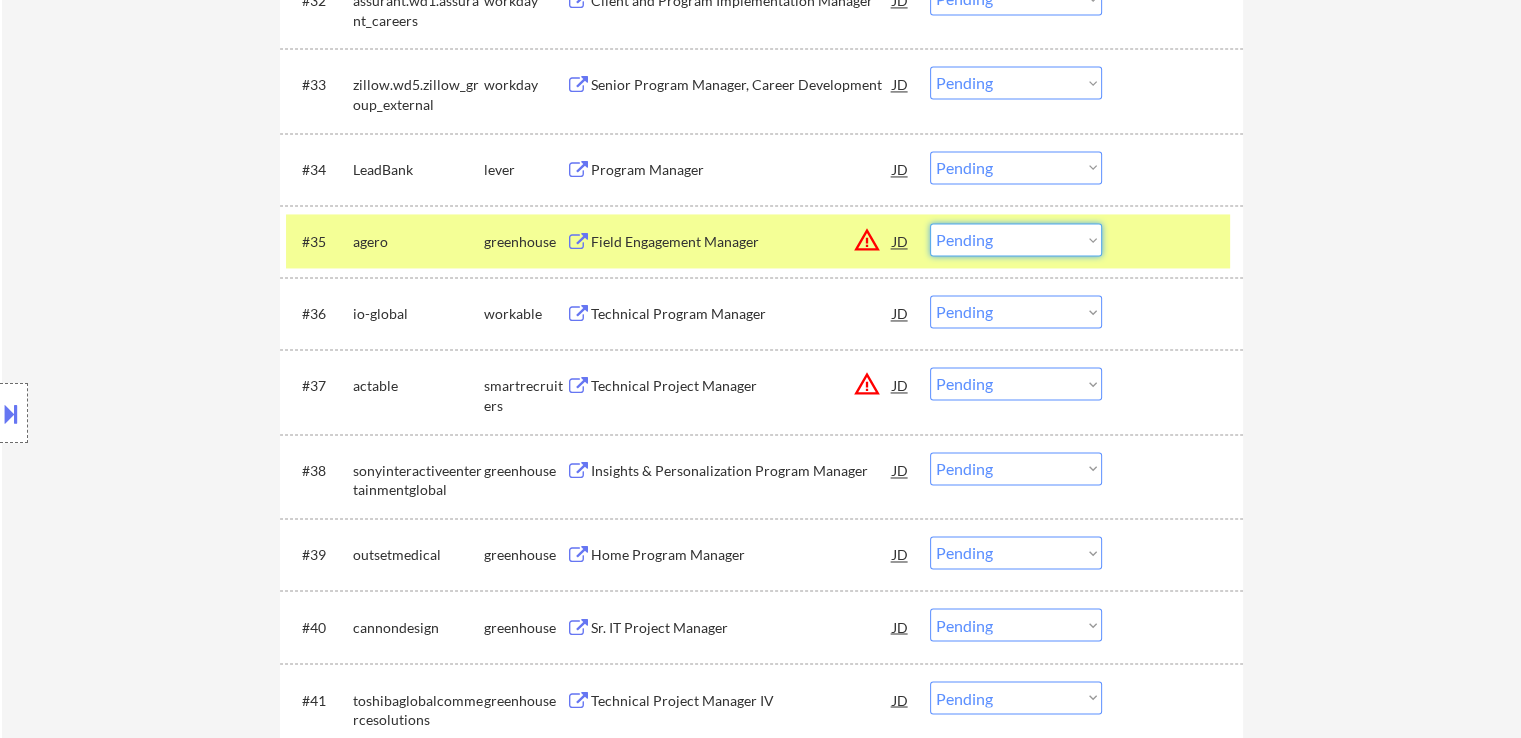 select on ""excluded__location_"" 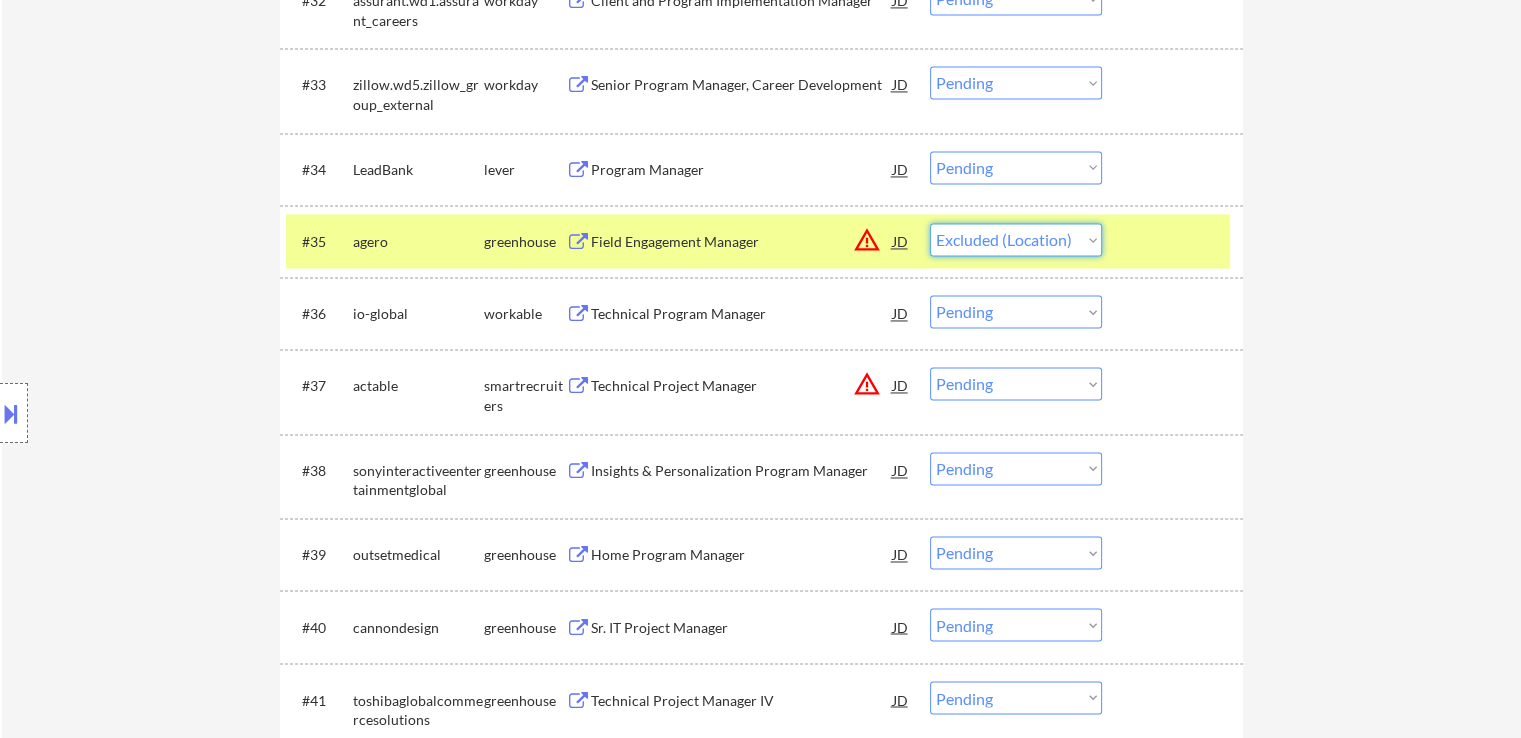 click on "Choose an option... Pending Applied Excluded (Questions) Excluded (Expired) Excluded (Location) Excluded (Bad Match) Excluded (Blocklist) Excluded (Salary) Excluded (Other)" at bounding box center [1016, 239] 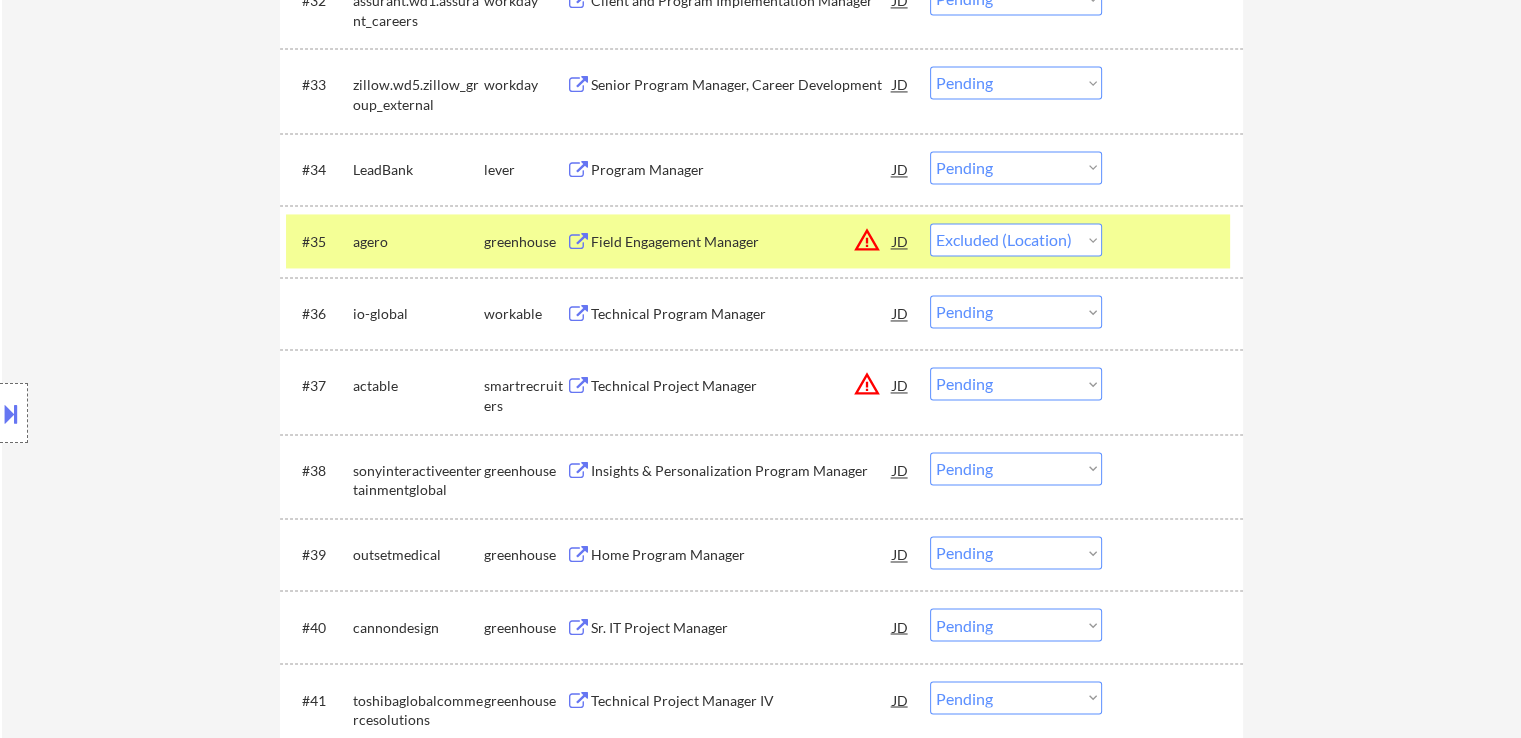 click on "Choose an option... Pending Applied Excluded (Questions) Excluded (Expired) Excluded (Location) Excluded (Bad Match) Excluded (Blocklist) Excluded (Salary) Excluded (Other)" at bounding box center (1016, 383) 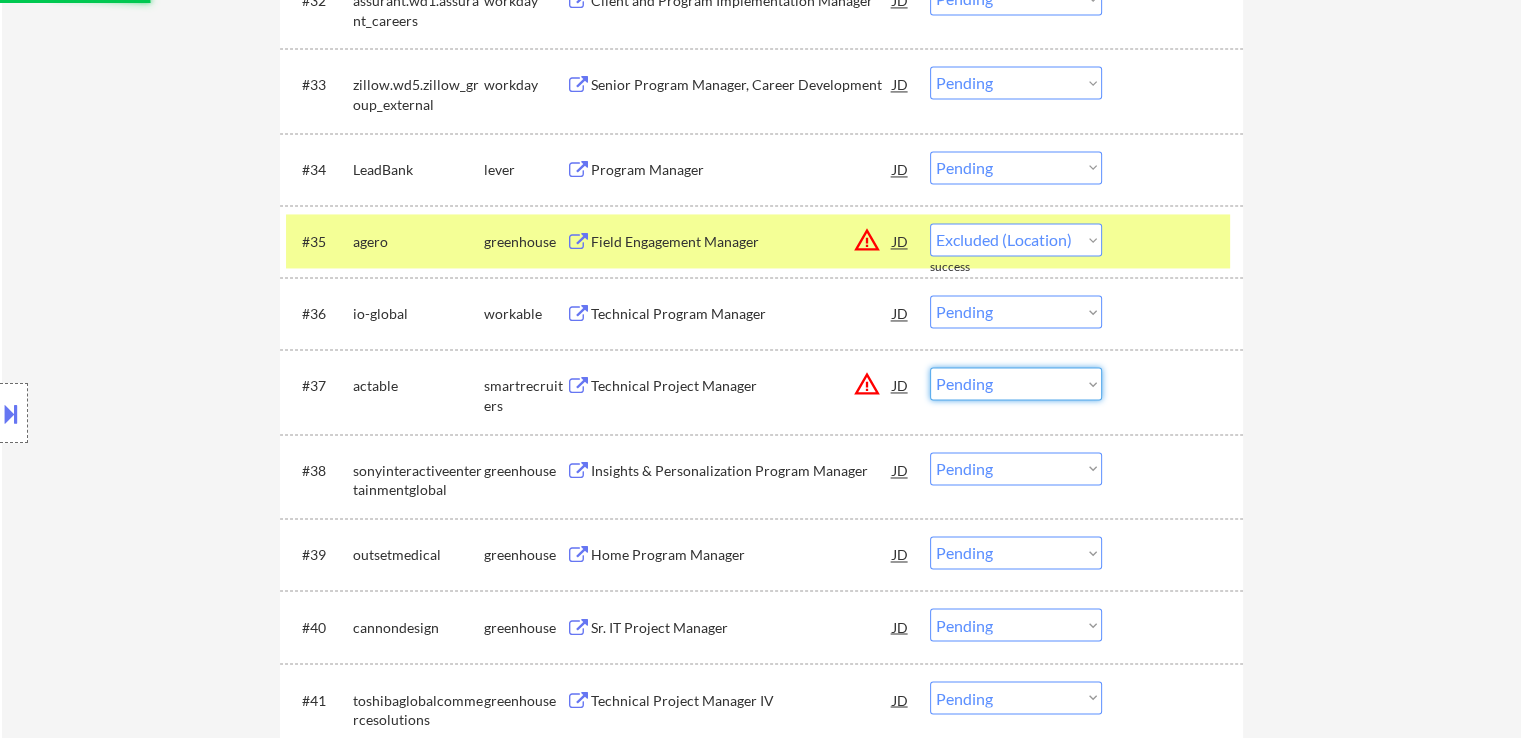 select on ""excluded__location_"" 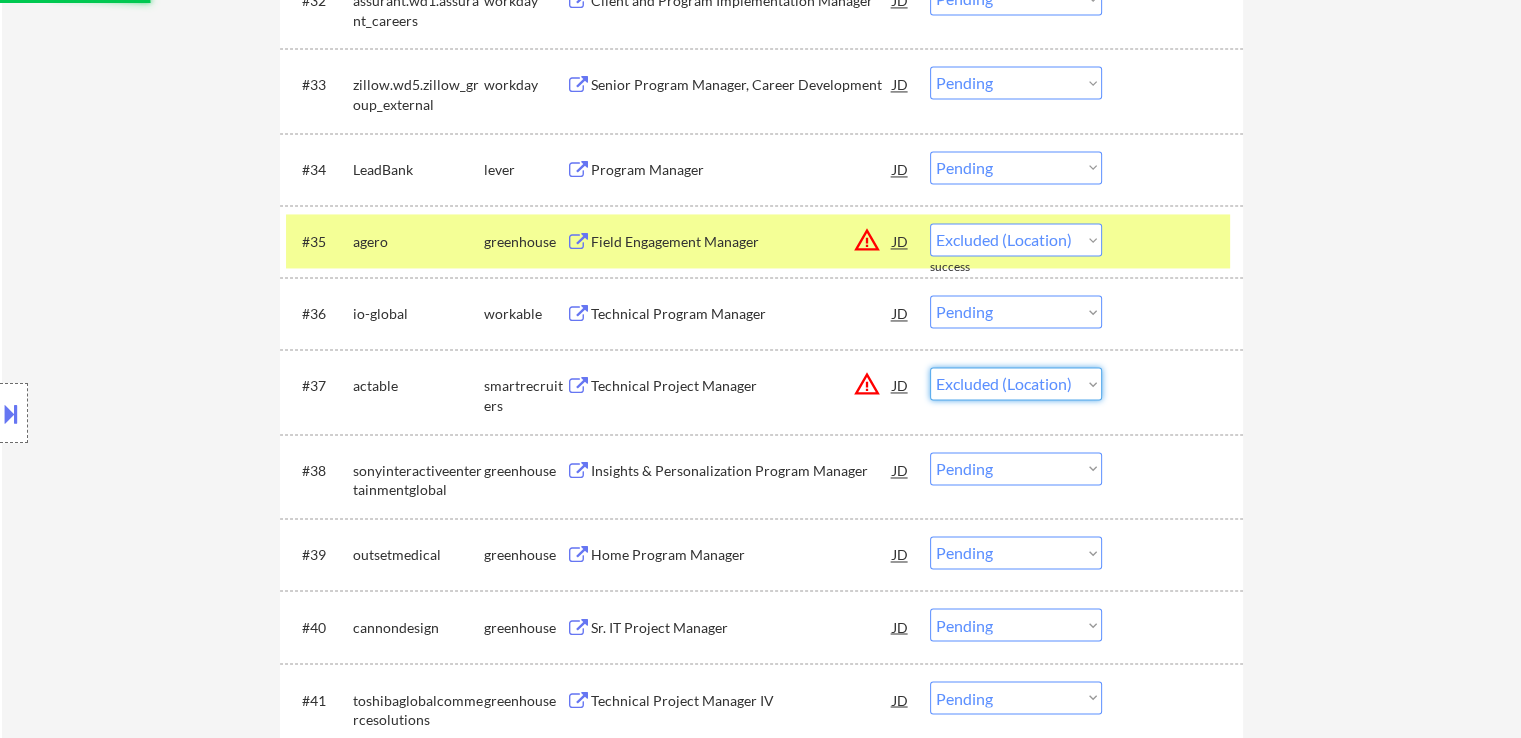 click on "Choose an option... Pending Applied Excluded (Questions) Excluded (Expired) Excluded (Location) Excluded (Bad Match) Excluded (Blocklist) Excluded (Salary) Excluded (Other)" at bounding box center [1016, 383] 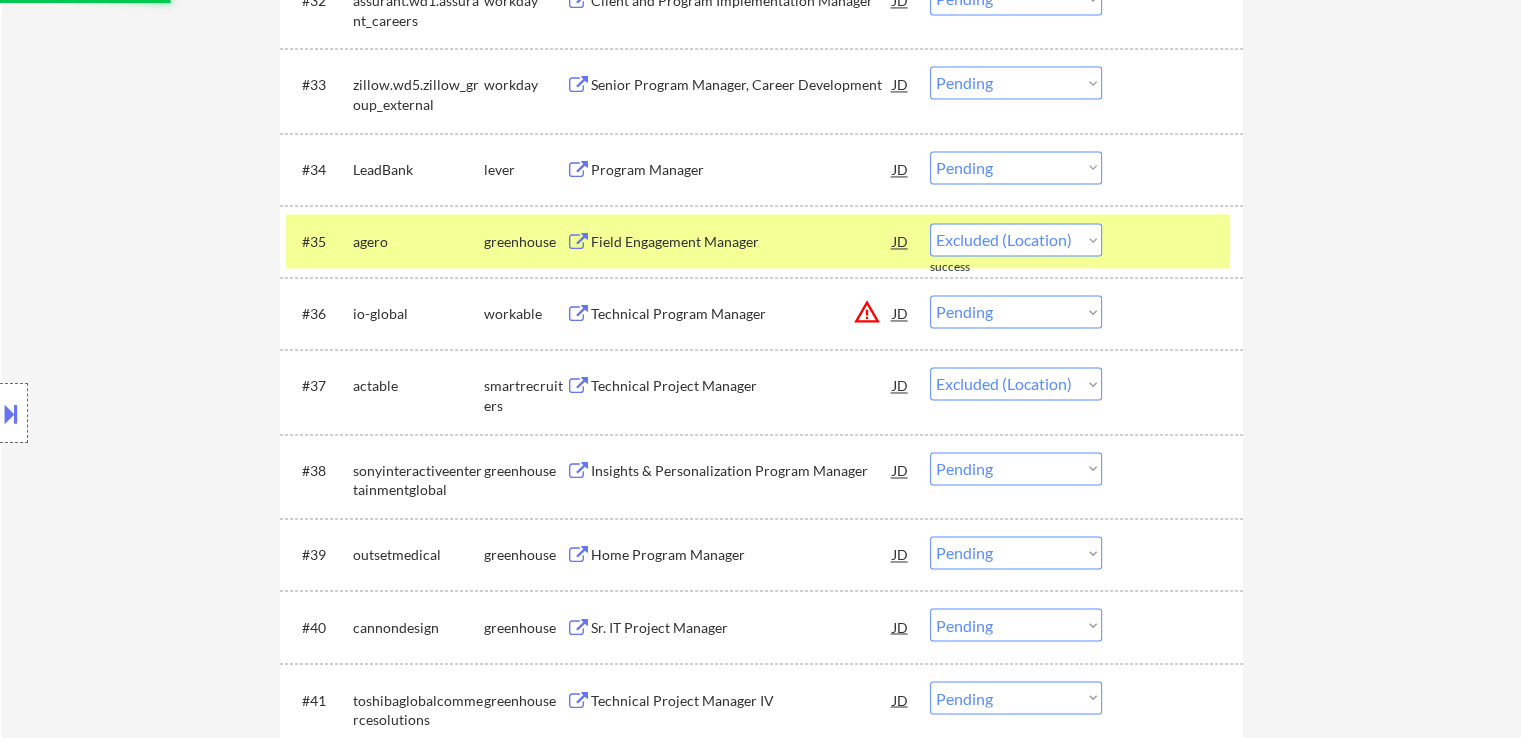 select on ""pending"" 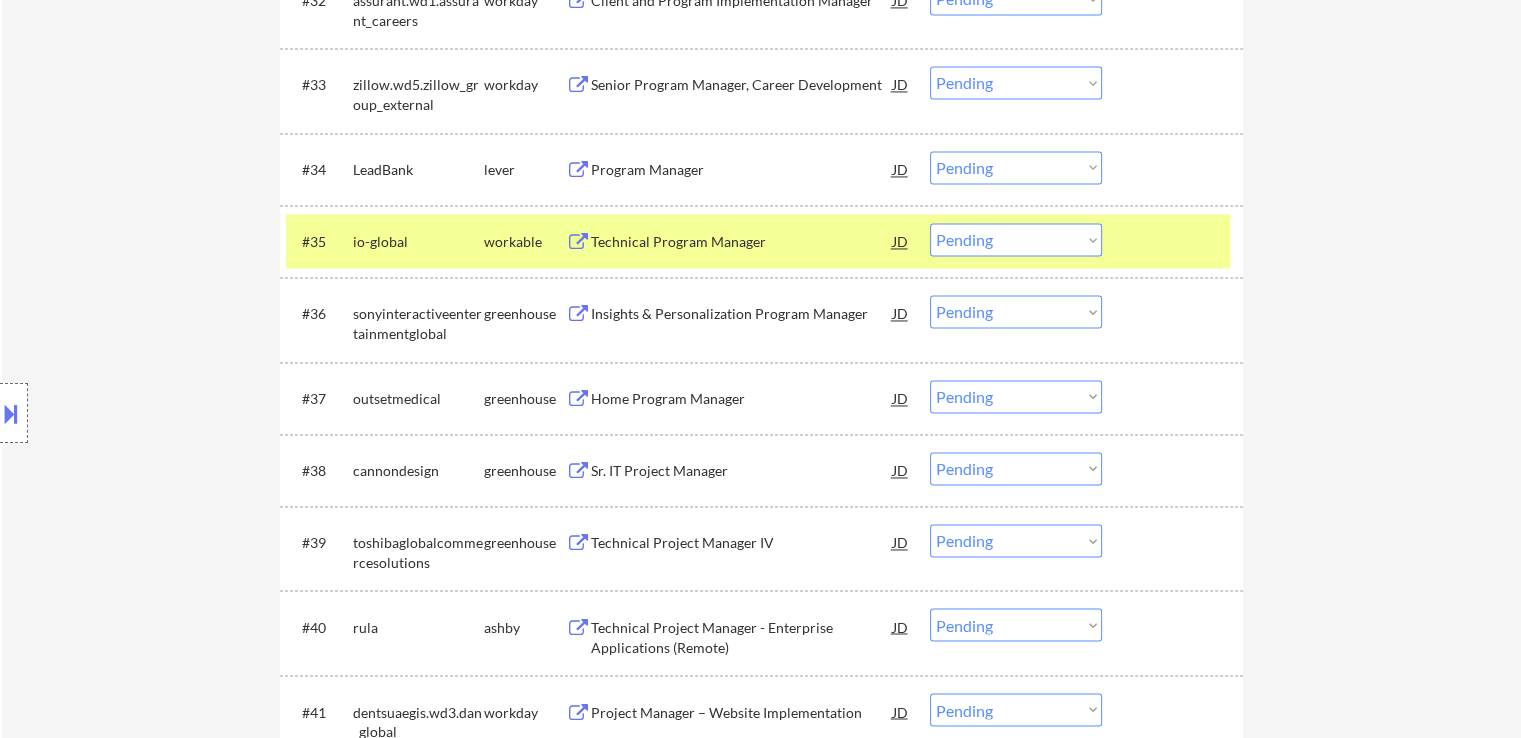 click on "Choose an option... Pending Applied Excluded (Questions) Excluded (Expired) Excluded (Location) Excluded (Bad Match) Excluded (Blocklist) Excluded (Salary) Excluded (Other)" at bounding box center [1016, 167] 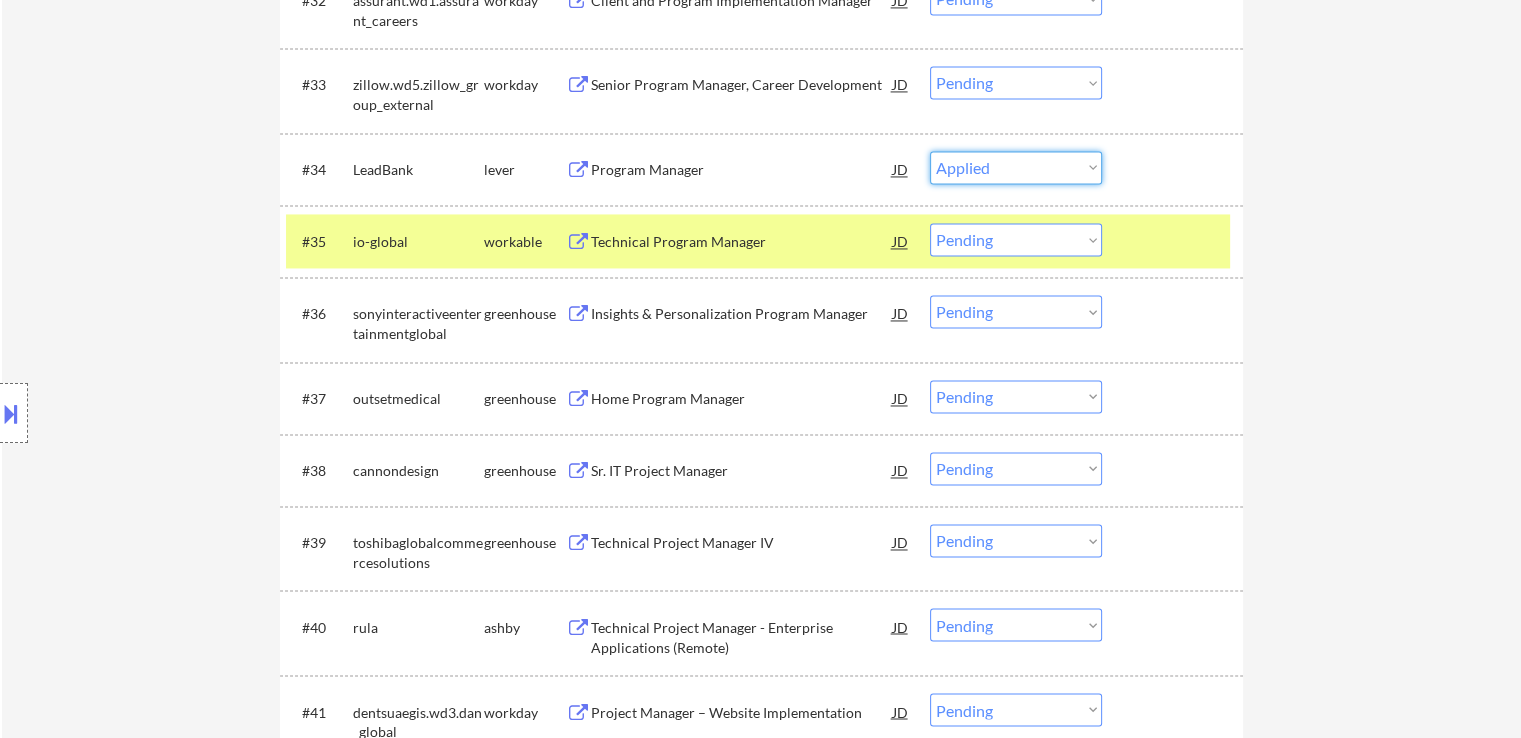 click on "Choose an option... Pending Applied Excluded (Questions) Excluded (Expired) Excluded (Location) Excluded (Bad Match) Excluded (Blocklist) Excluded (Salary) Excluded (Other)" at bounding box center [1016, 167] 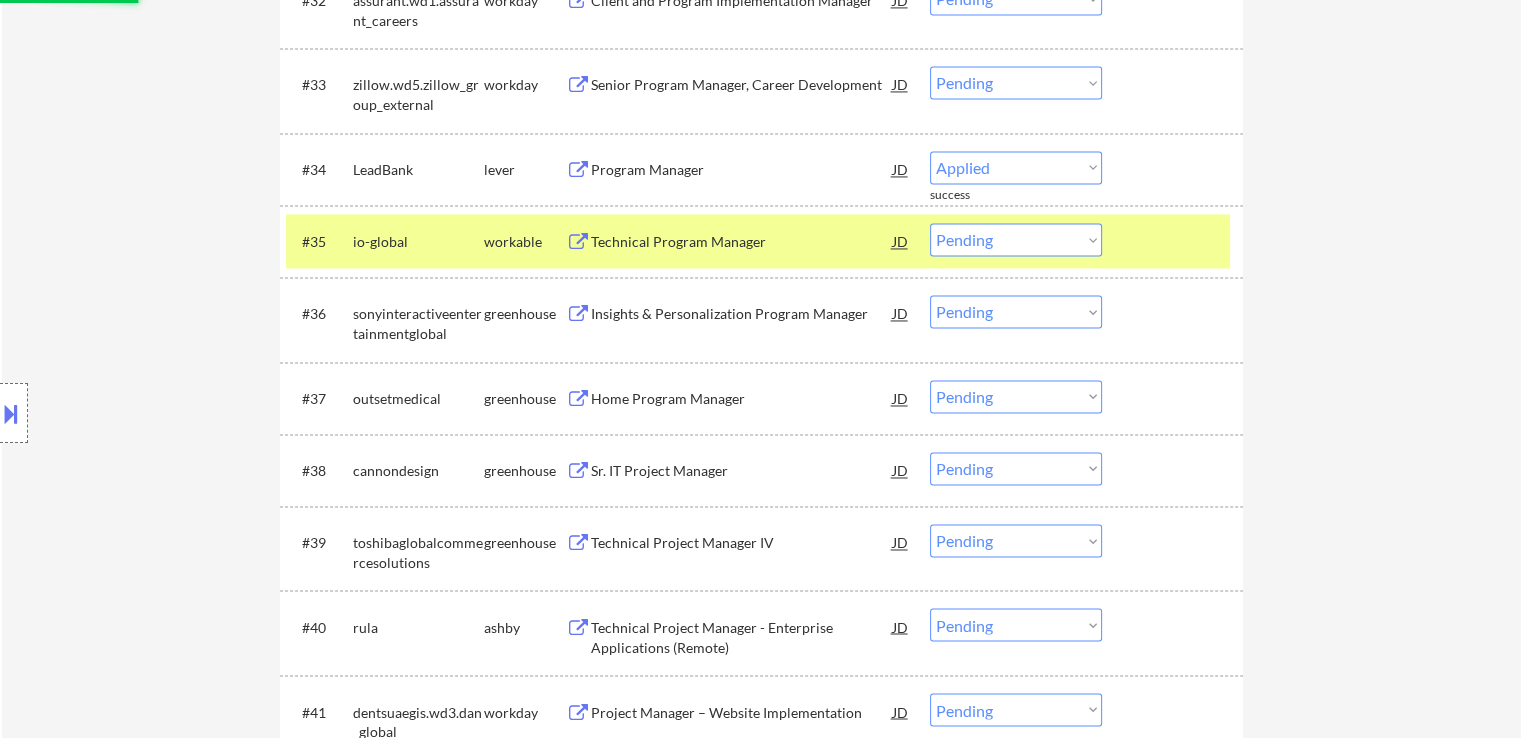 select on ""pending"" 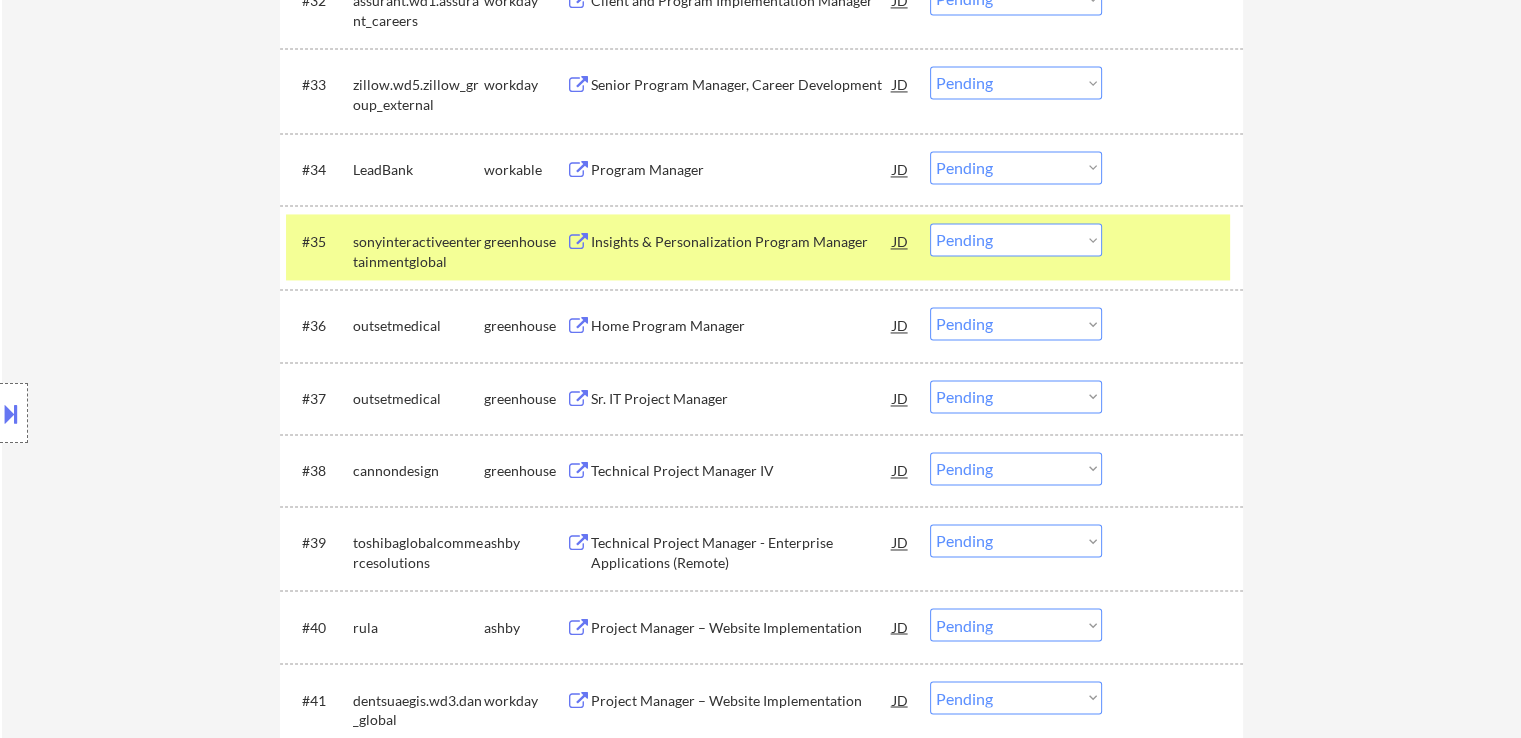 click on "← Return to /applysquad Mailslurp Inbox Job Search Builder Godwin Aluyor User Email:  aluyorgodwin@gmail.com Application Email:  aluyorgodwin@gmail.com Mailslurp Email:  godwin.aluyor@mailflux.com LinkedIn:   https://www.linkedin.com/in/godwin-aluyor
Phone:  (217) 843-1644 Current Location:  Springfield, IL, Illinois Applies:  0 sent / 200 bought Internal Notes Can work in country of residence?:  yes Squad Notes Minimum salary:  $100,000 Will need Visa to work in that country now/future?:   no Download Resume Add a Job Manually Ahsan Applications Pending (92) Excluded (69) Applied (30) All (191) View All Results Back 1 / 1
Next Company ATS Title Status Date Applied #1 wgu.wd5.external workday Project Manager I JD warning_amber Choose an option... Pending Applied Excluded (Questions) Excluded (Expired) Excluded (Location) Excluded (Bad Match) Excluded (Blocklist) Excluded (Salary) Excluded (Other) success #2 rsm.wd1.rsmcareers workday Project Manager - Technical JD warning_amber Choose an option... #3 JD" at bounding box center (761, 817) 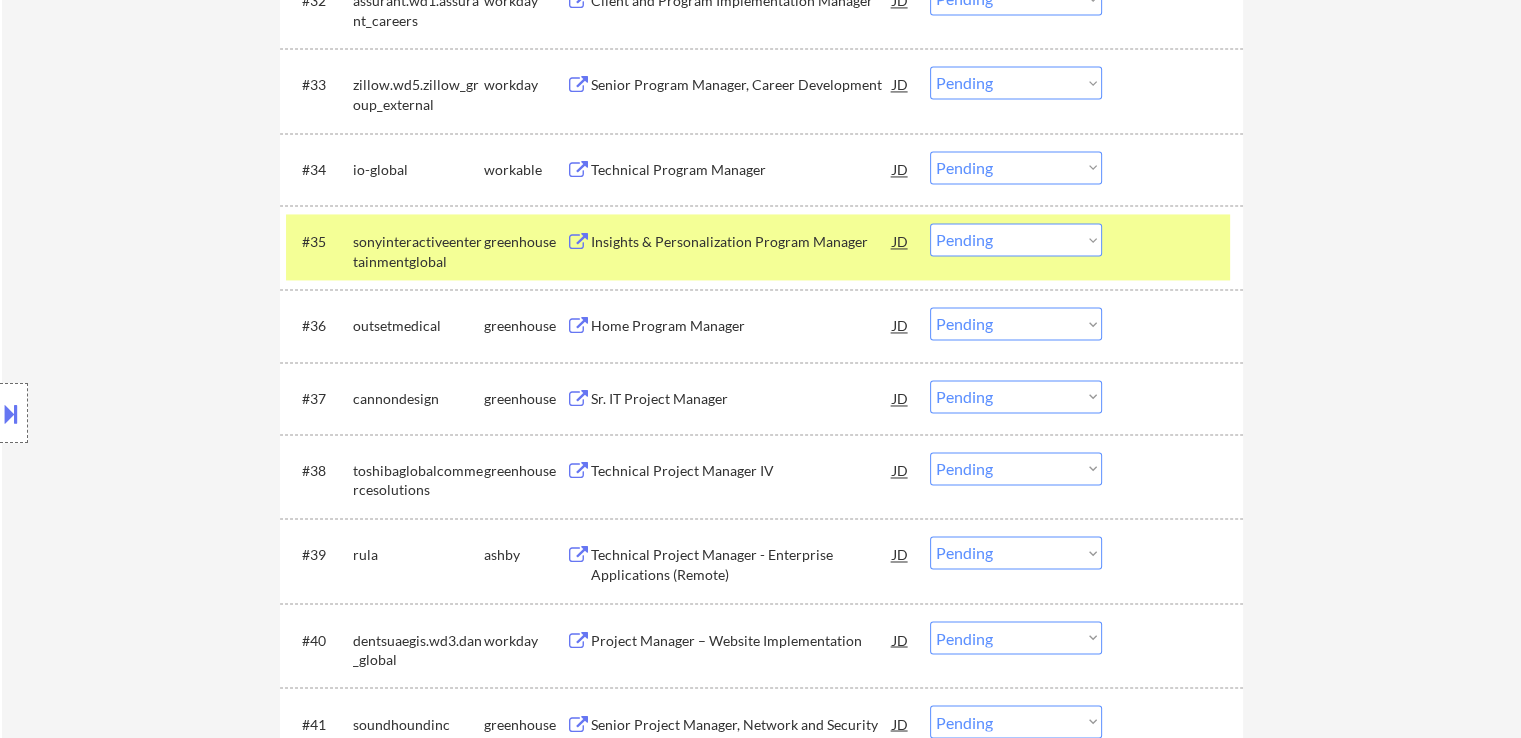 click on "sonyinteractiveentertainmentglobal" at bounding box center [418, 251] 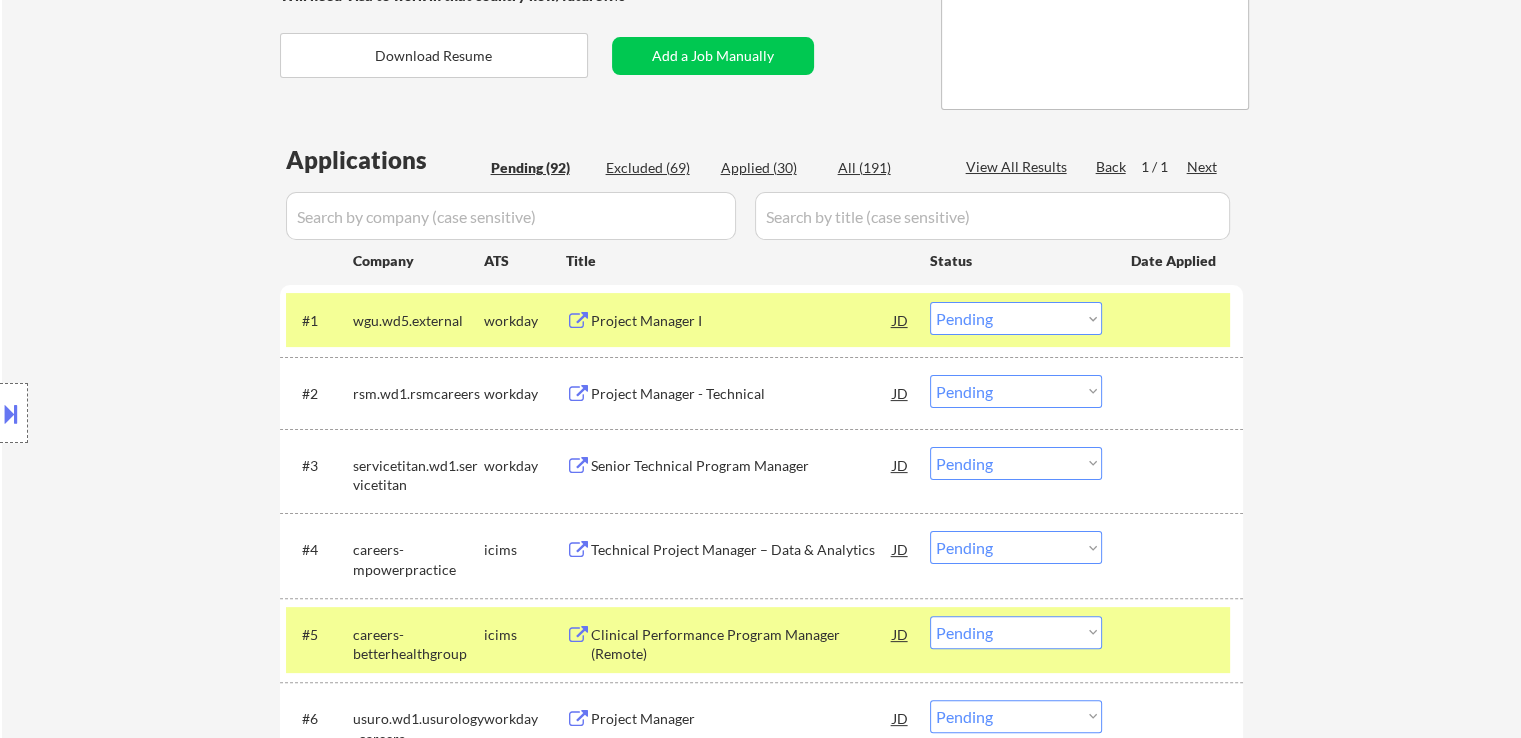 click on "wgu.wd5.external" at bounding box center (418, 321) 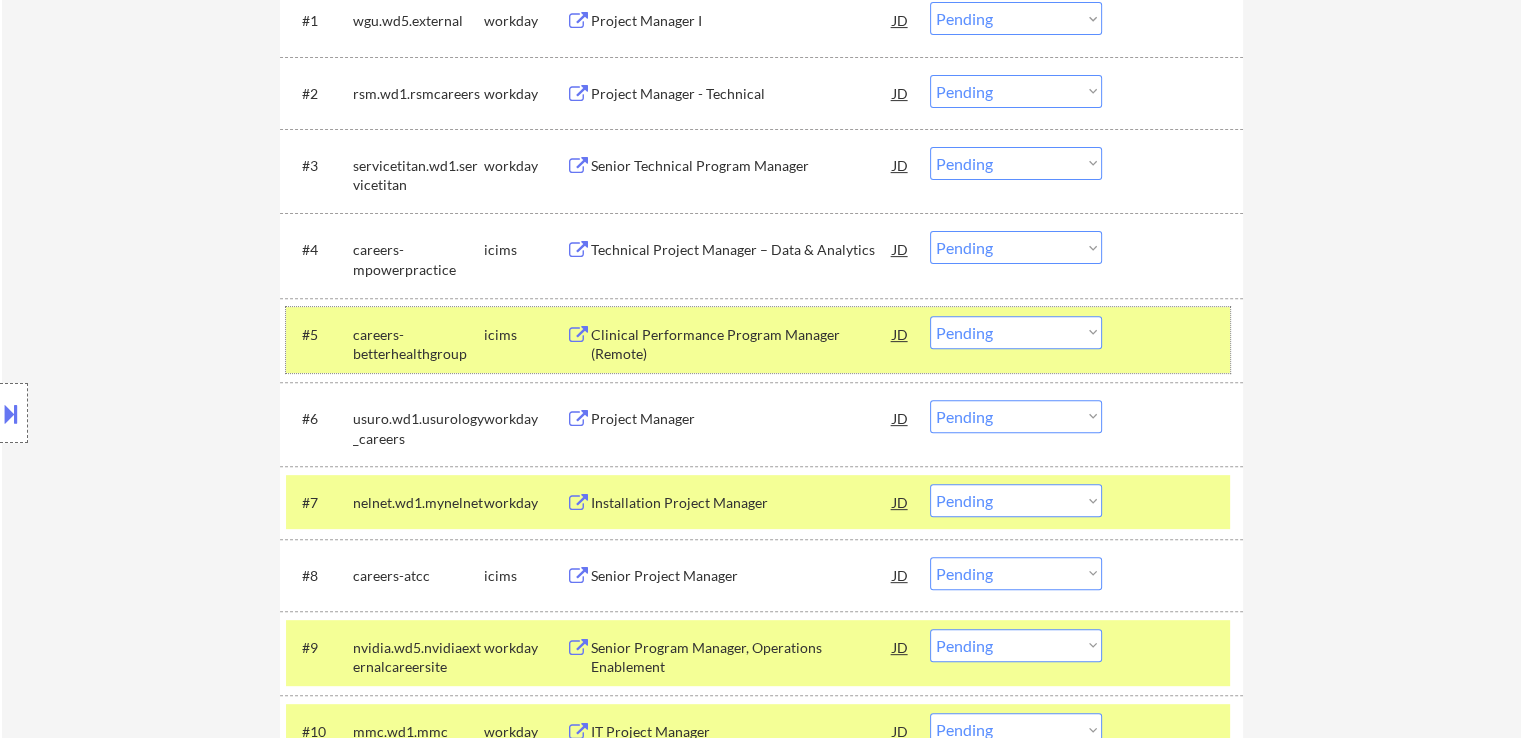 click on "careers-betterhealthgroup" at bounding box center [418, 344] 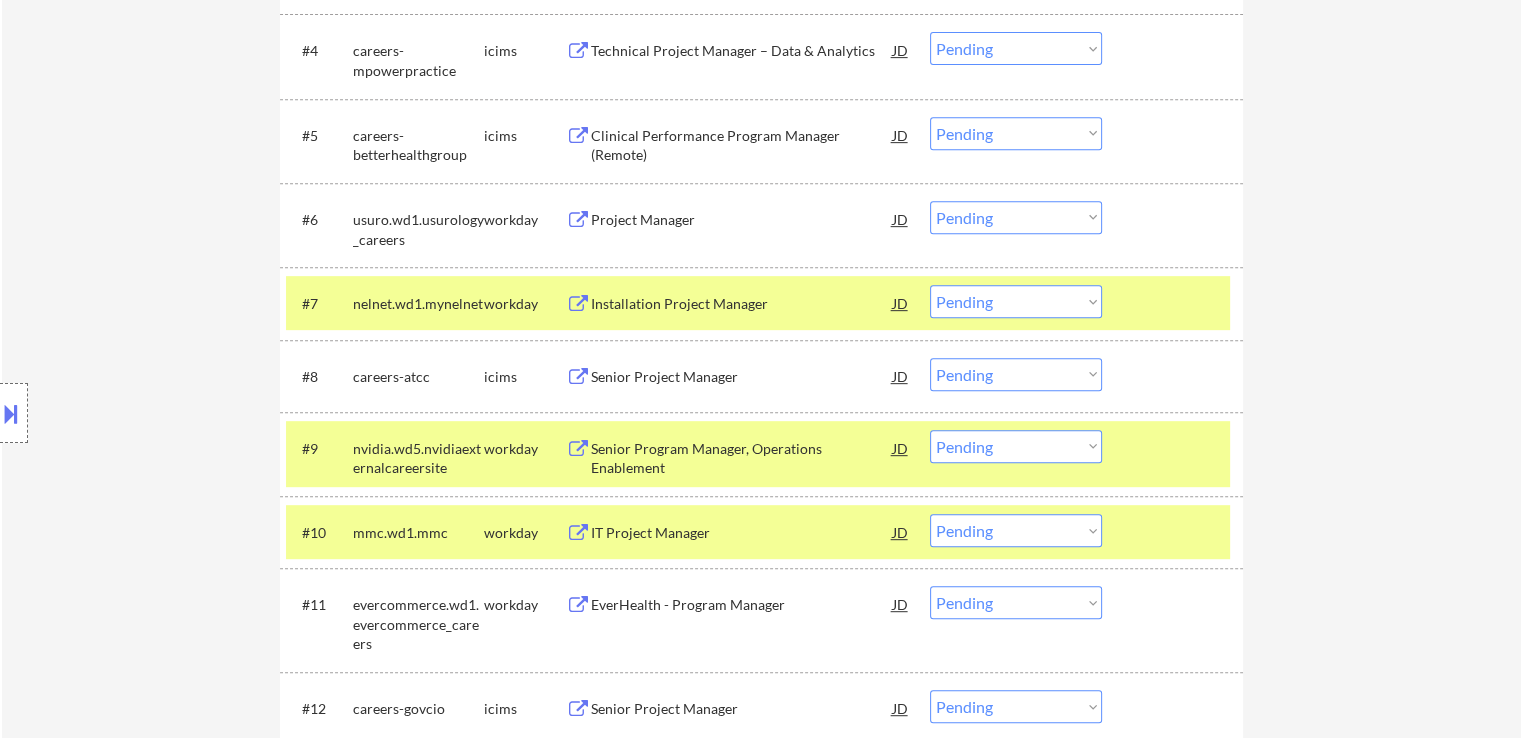 scroll, scrollTop: 875, scrollLeft: 0, axis: vertical 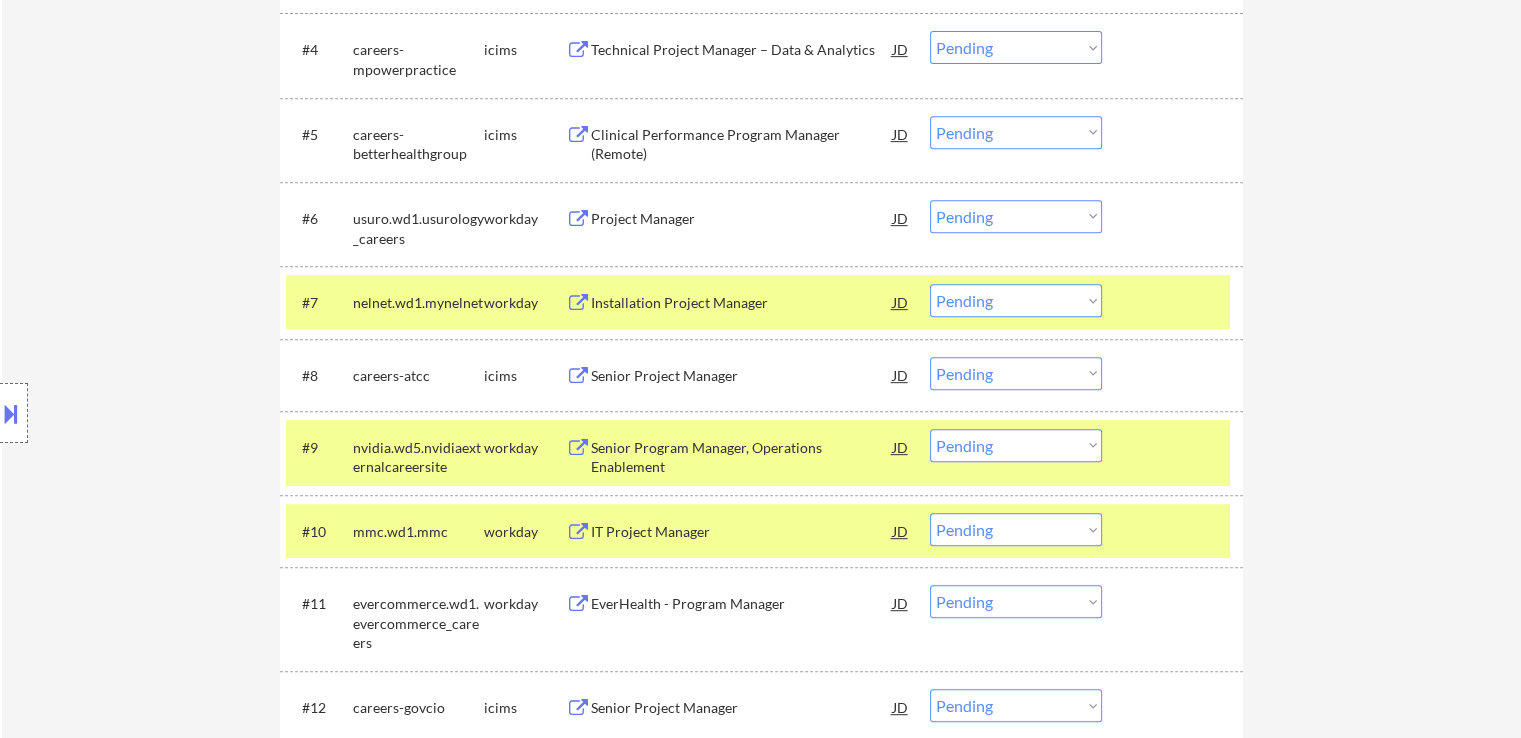 click on "nelnet.wd1.mynelnet" at bounding box center (418, 302) 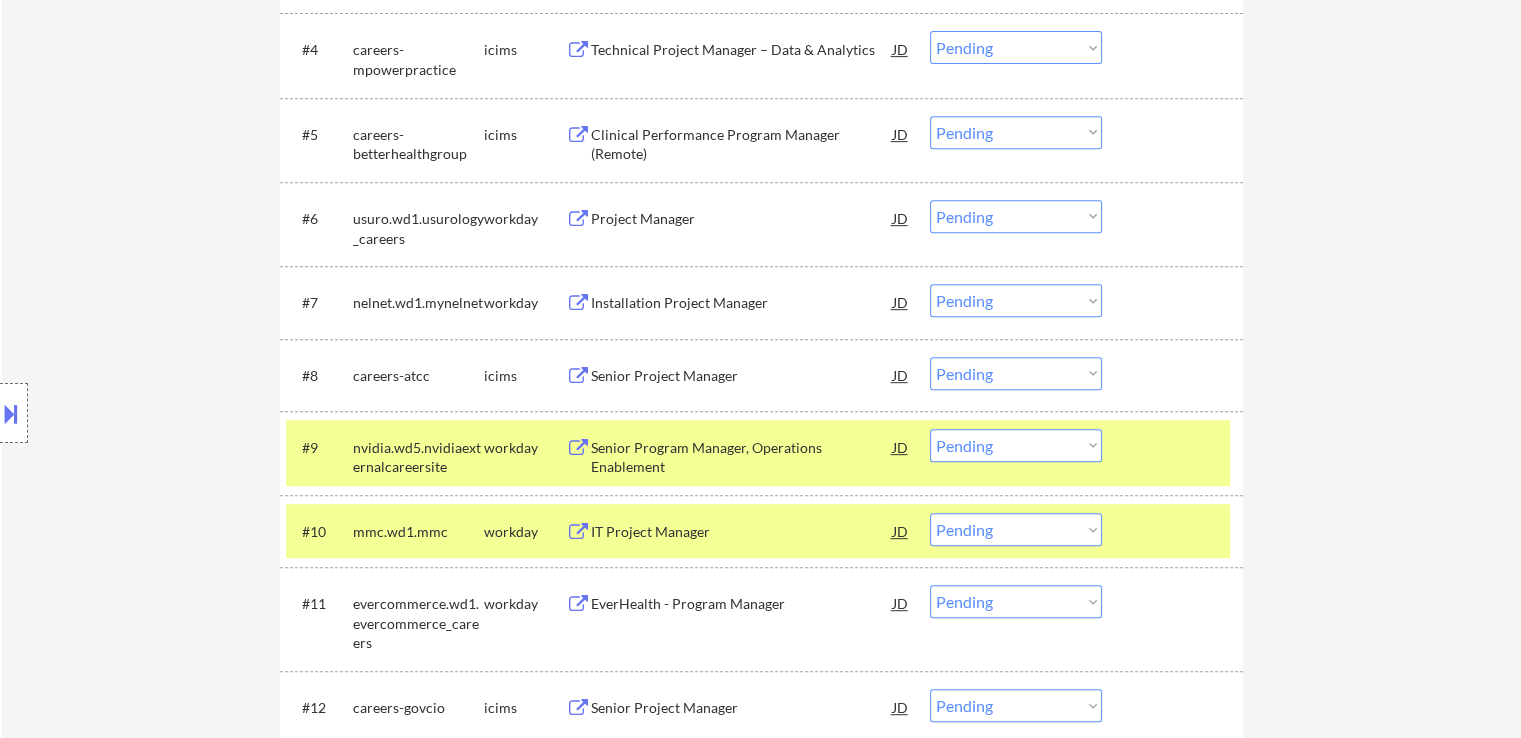 click on "nvidia.wd5.nvidiaexternalcareersite" at bounding box center (418, 457) 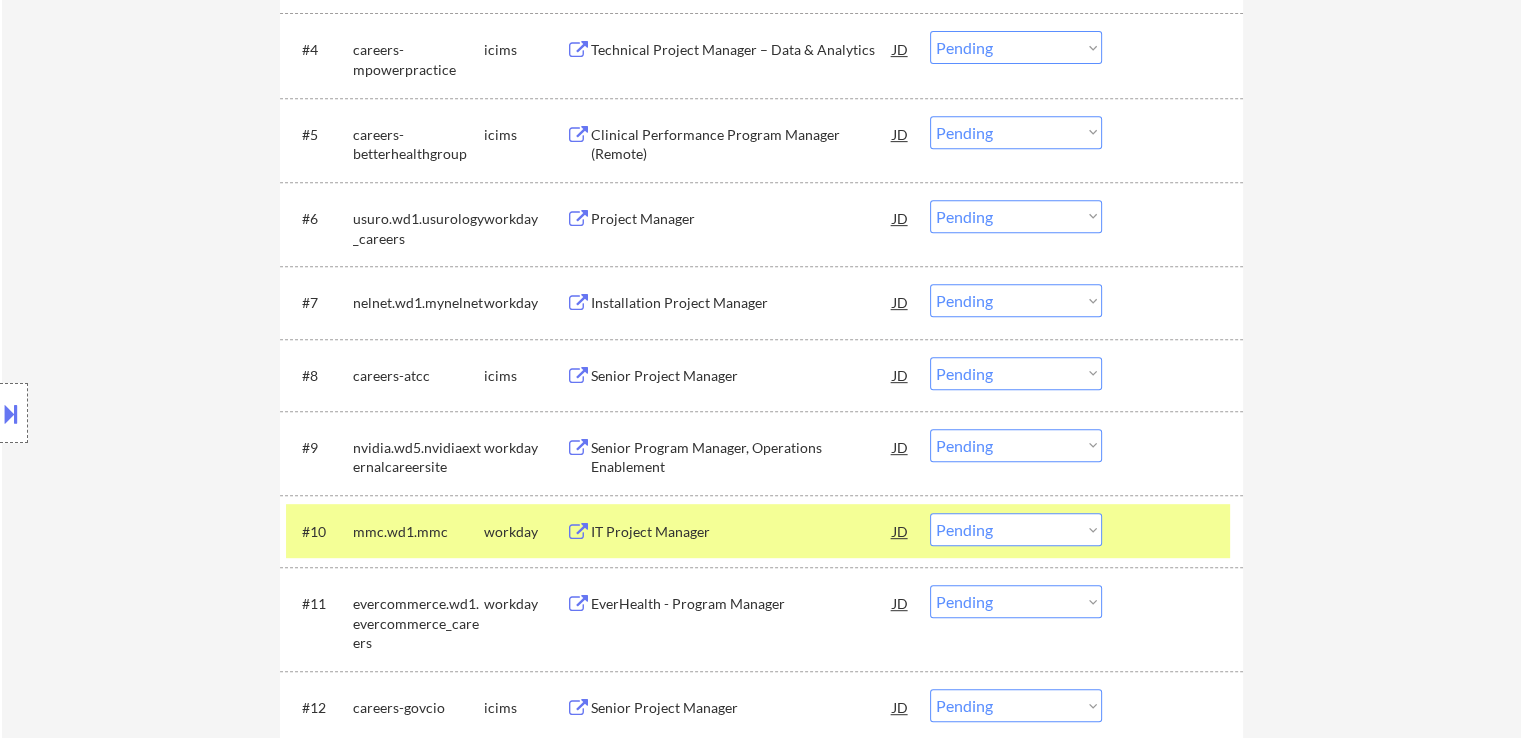 click on "mmc.wd1.mmc" at bounding box center (418, 532) 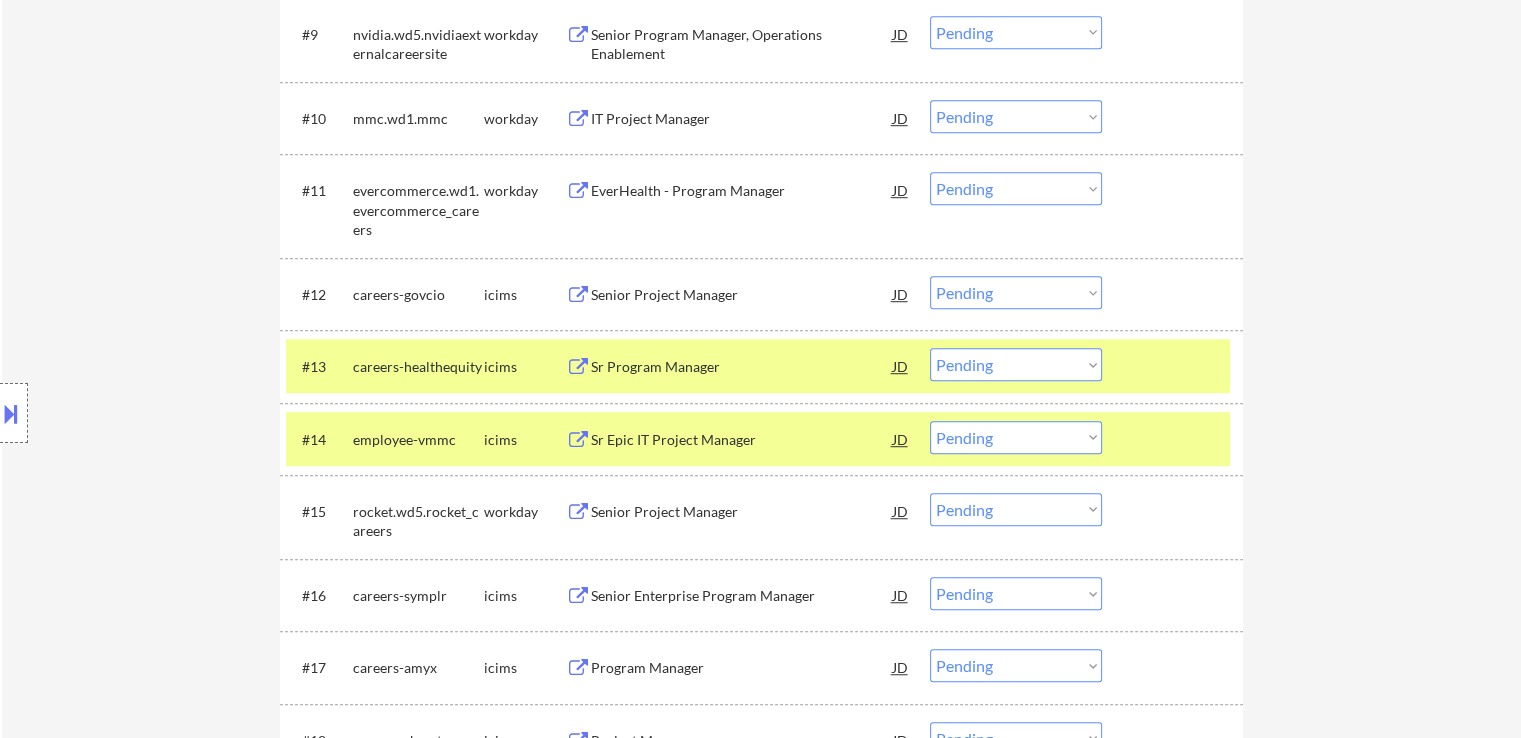 scroll, scrollTop: 1375, scrollLeft: 0, axis: vertical 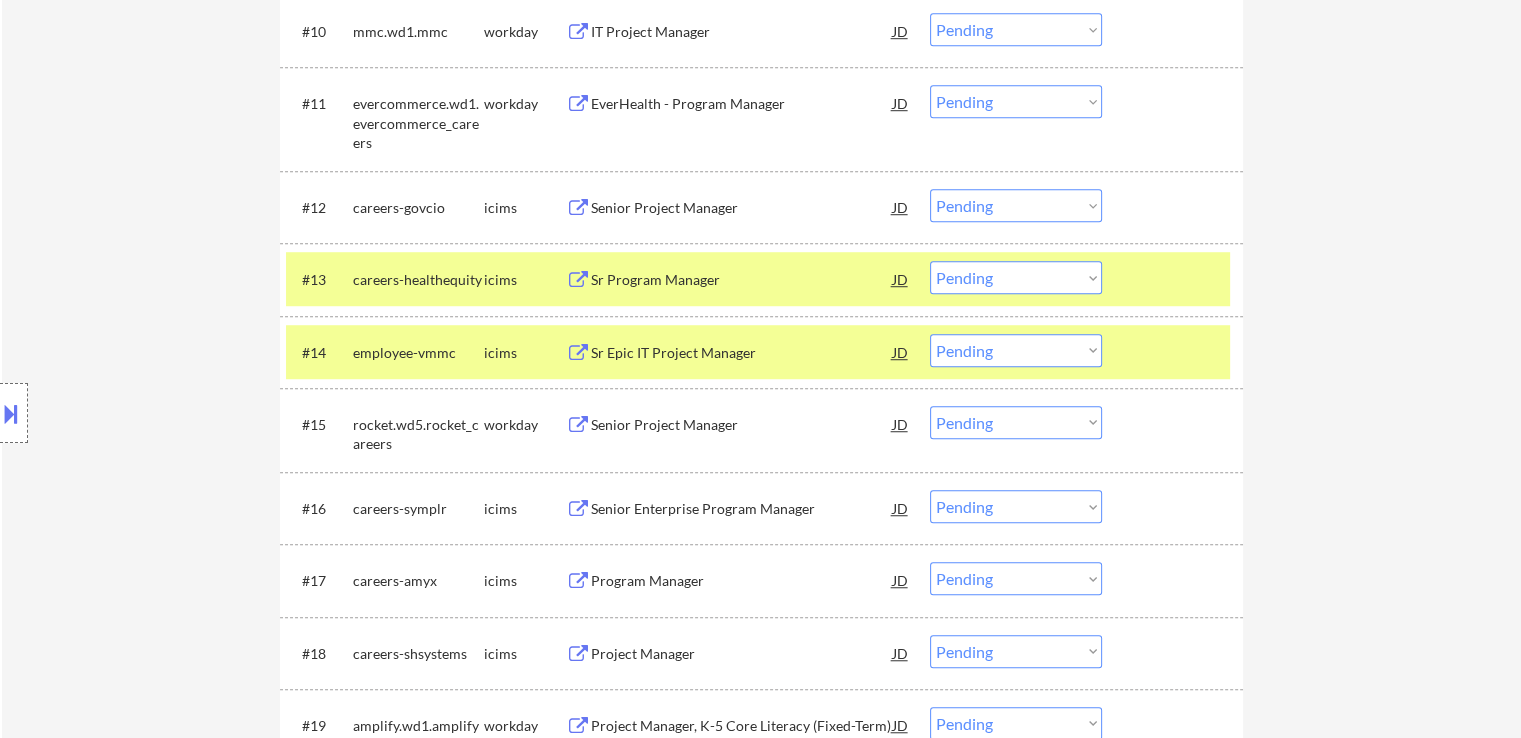 click on "careers-healthequity" at bounding box center [418, 280] 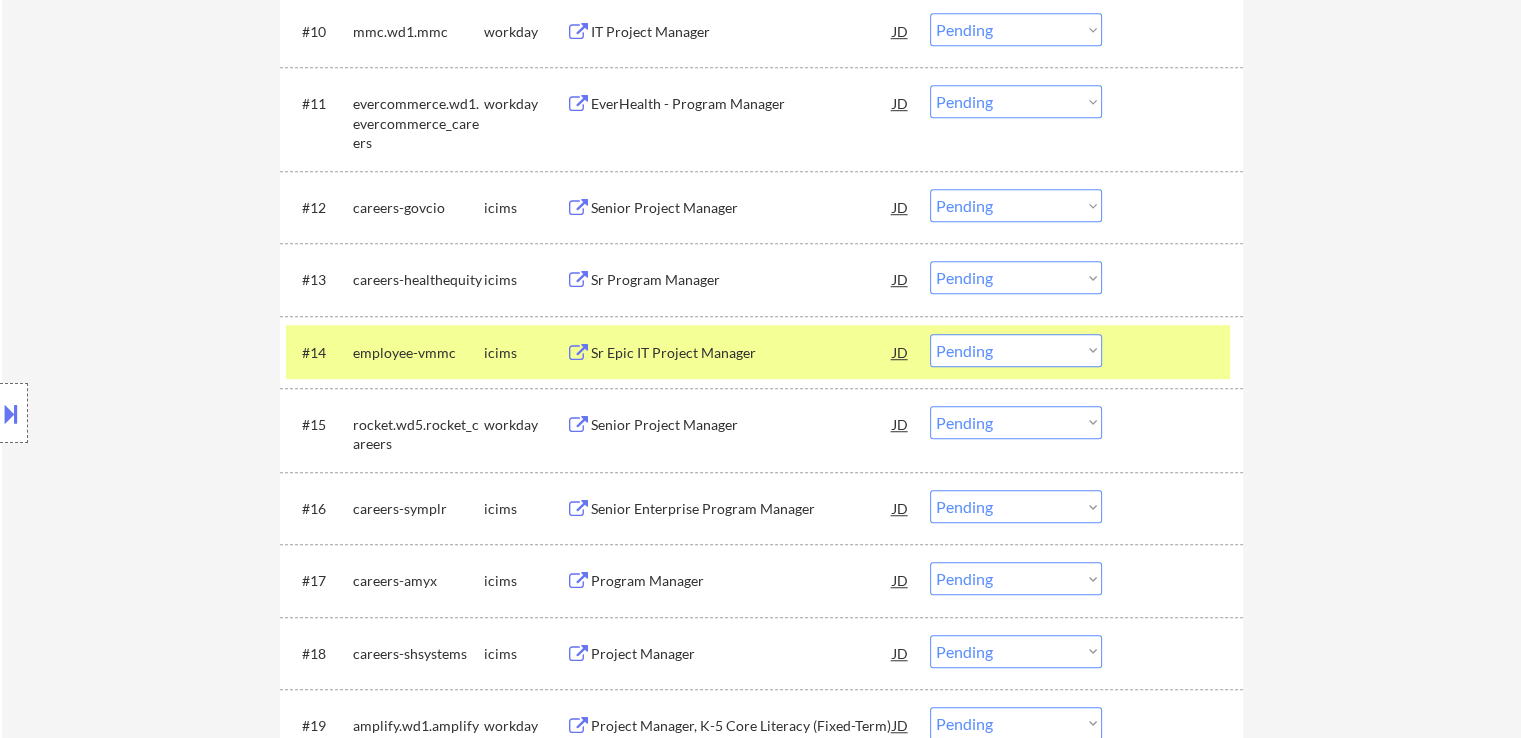 click on "employee-vmmc" at bounding box center [418, 353] 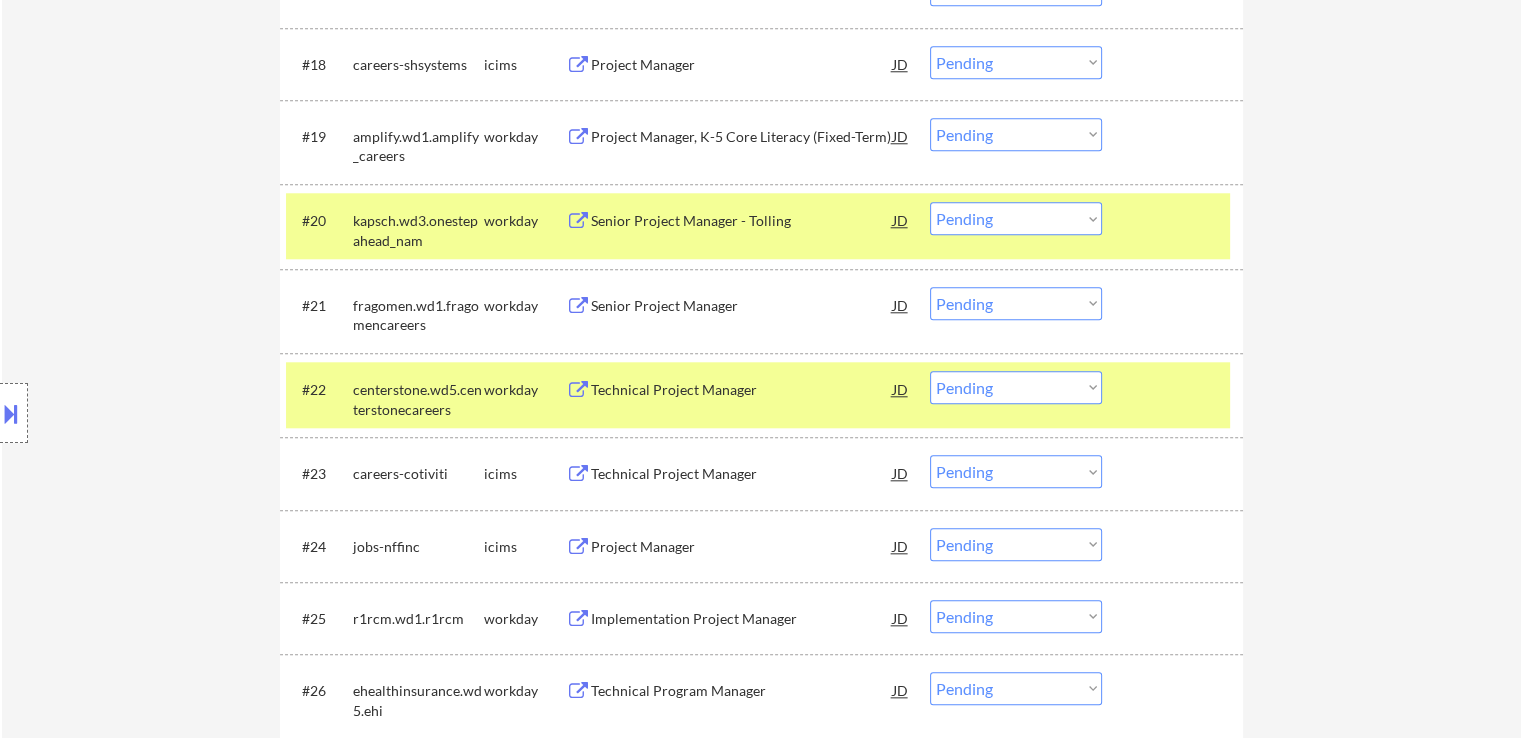 scroll, scrollTop: 2075, scrollLeft: 0, axis: vertical 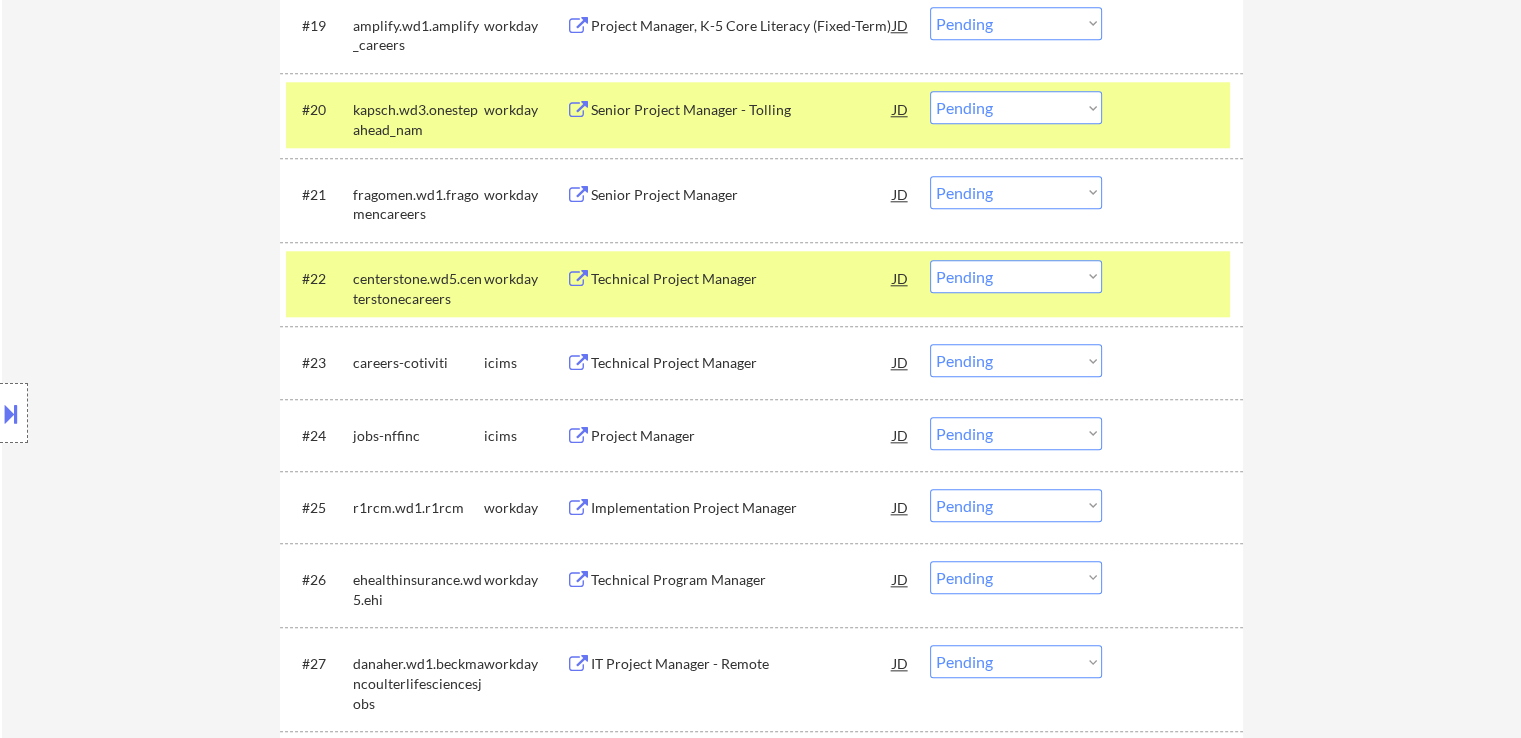click on "kapsch.wd3.onestepahead_nam" at bounding box center (418, 119) 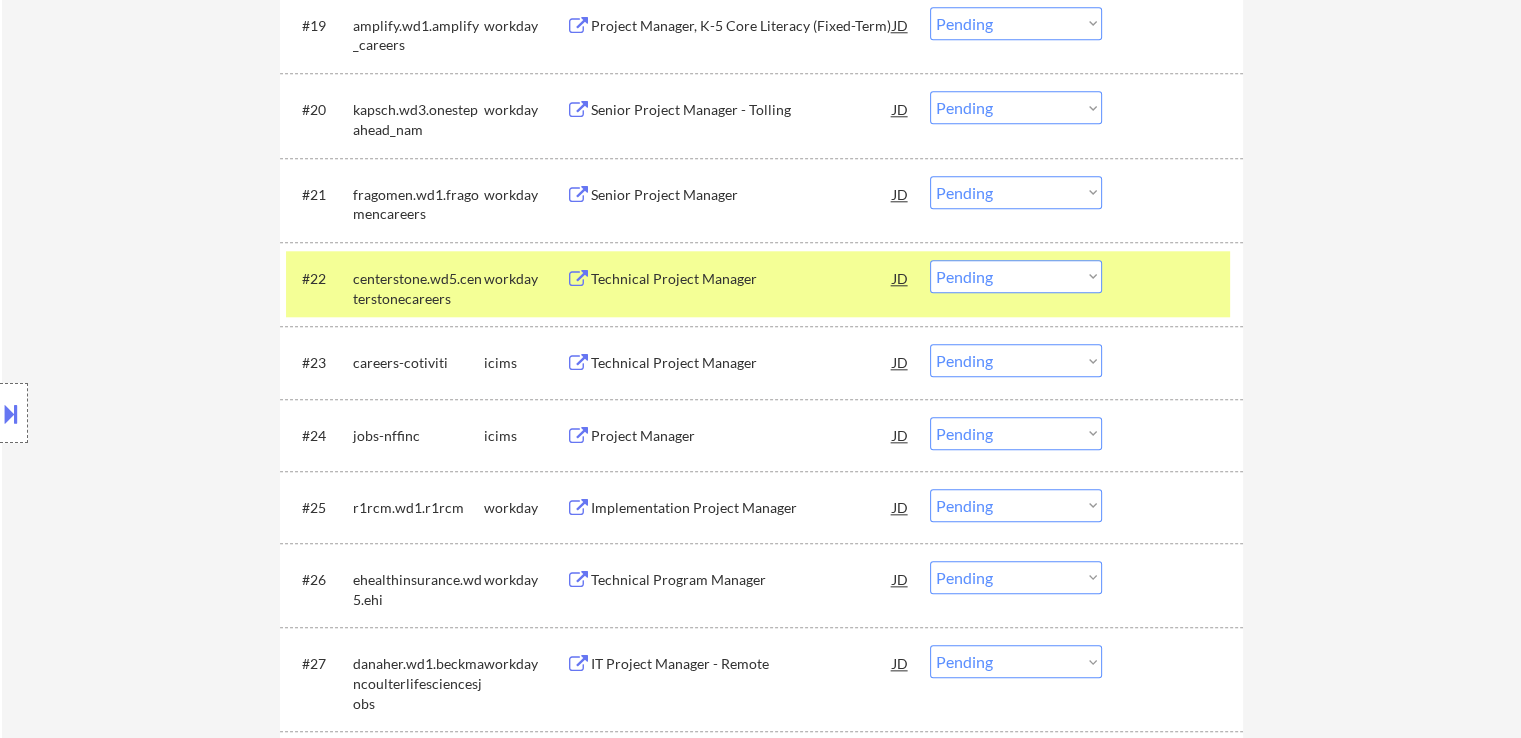 click on "centerstone.wd5.centerstonecareers" at bounding box center [418, 288] 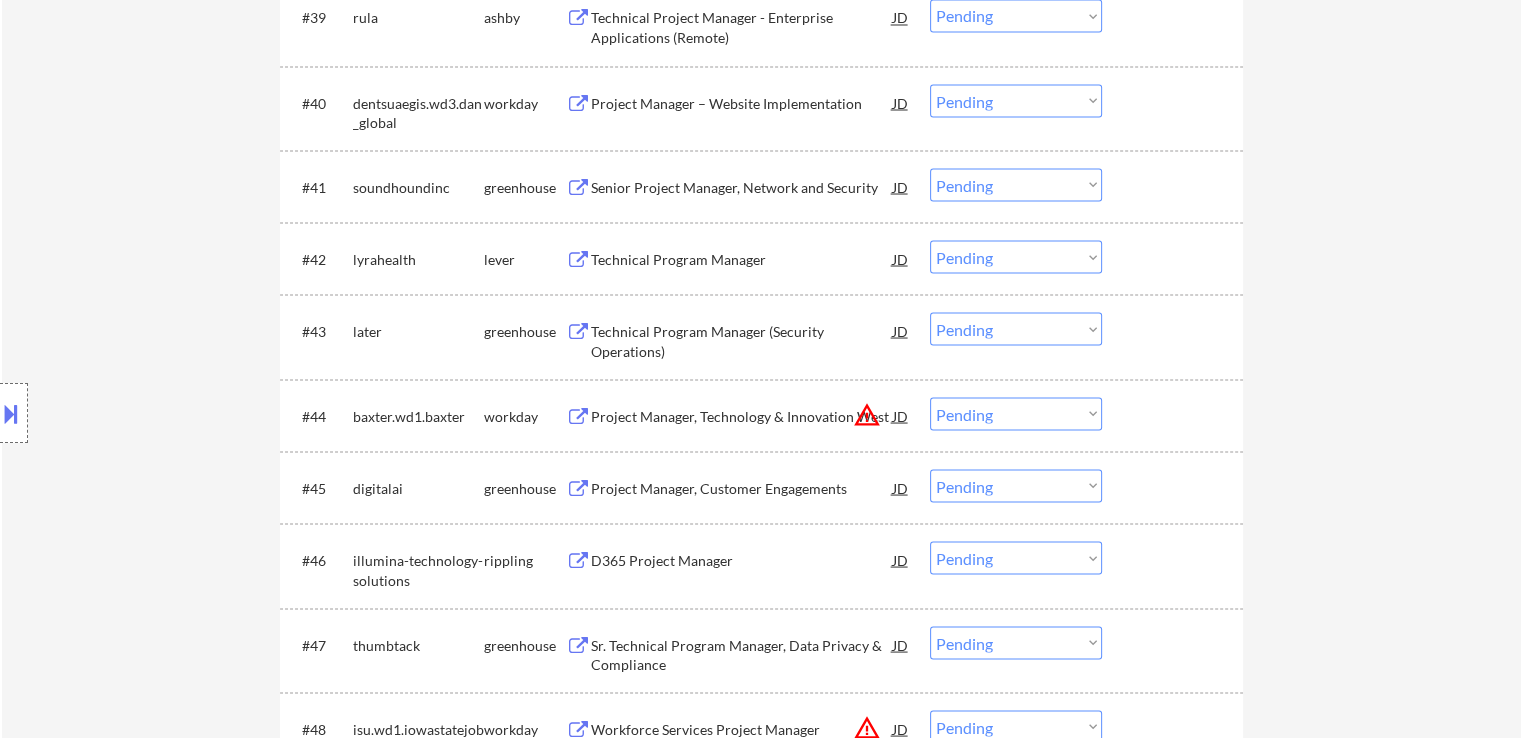 scroll, scrollTop: 3875, scrollLeft: 0, axis: vertical 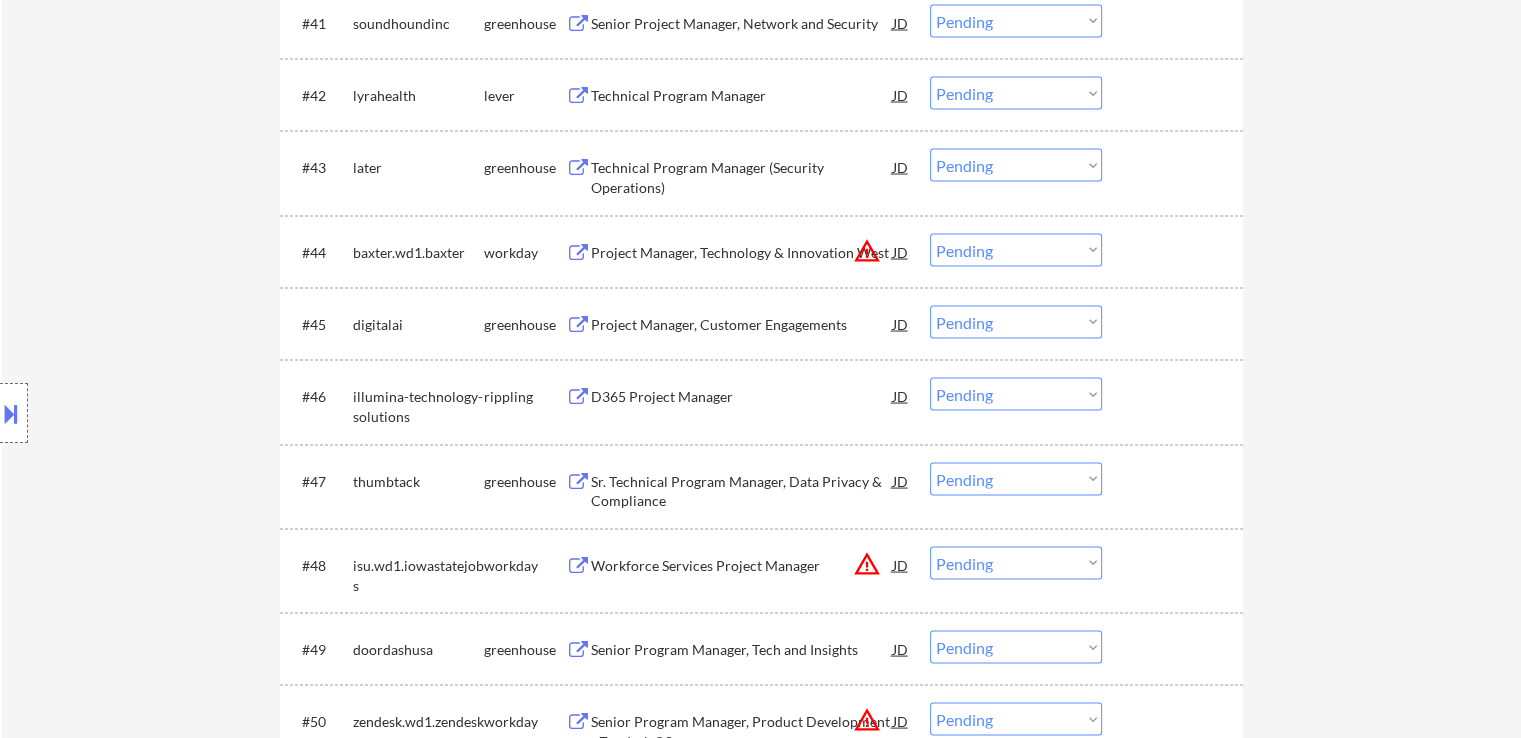 click on "Choose an option... Pending Applied Excluded (Questions) Excluded (Expired) Excluded (Location) Excluded (Bad Match) Excluded (Blocklist) Excluded (Salary) Excluded (Other)" at bounding box center (1016, 250) 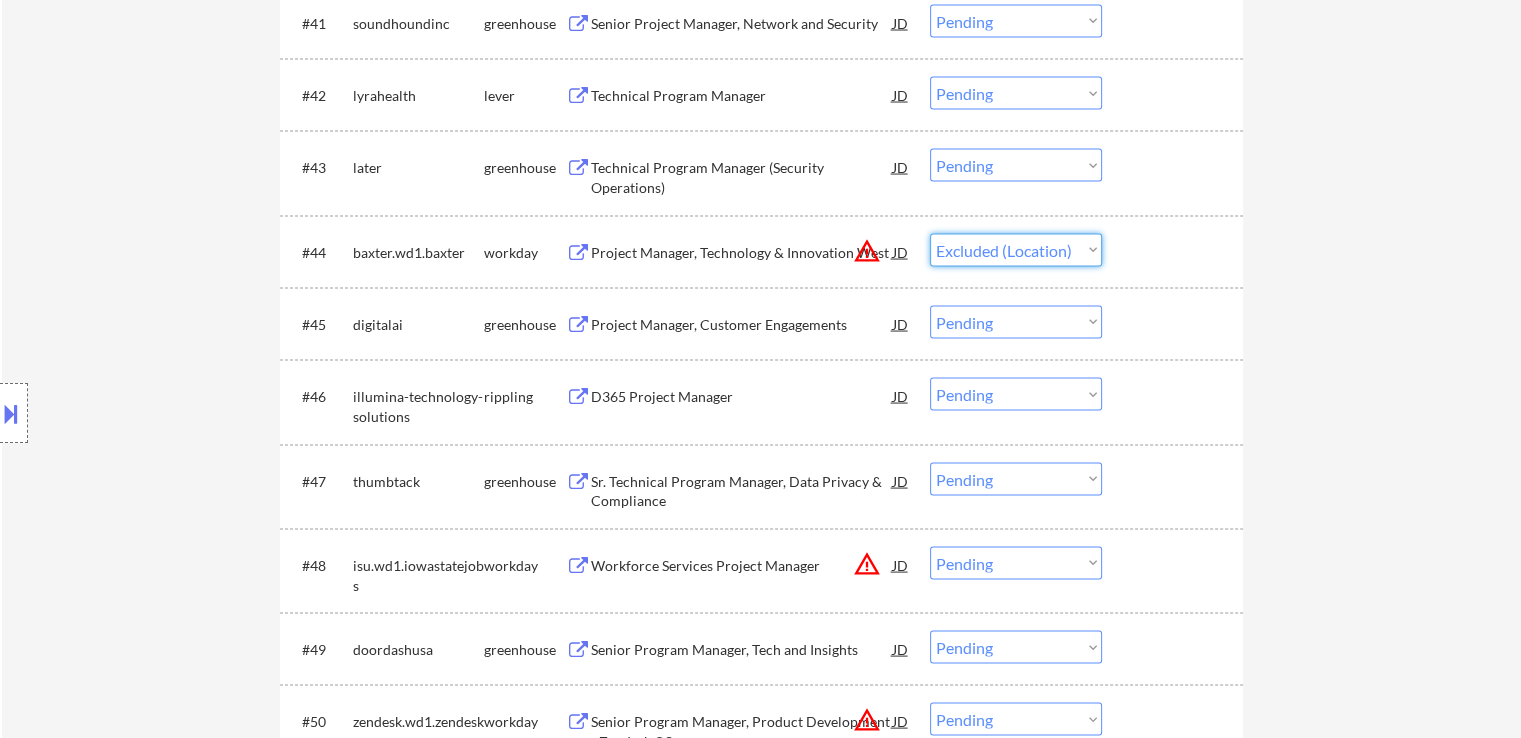 click on "Choose an option... Pending Applied Excluded (Questions) Excluded (Expired) Excluded (Location) Excluded (Bad Match) Excluded (Blocklist) Excluded (Salary) Excluded (Other)" at bounding box center (1016, 250) 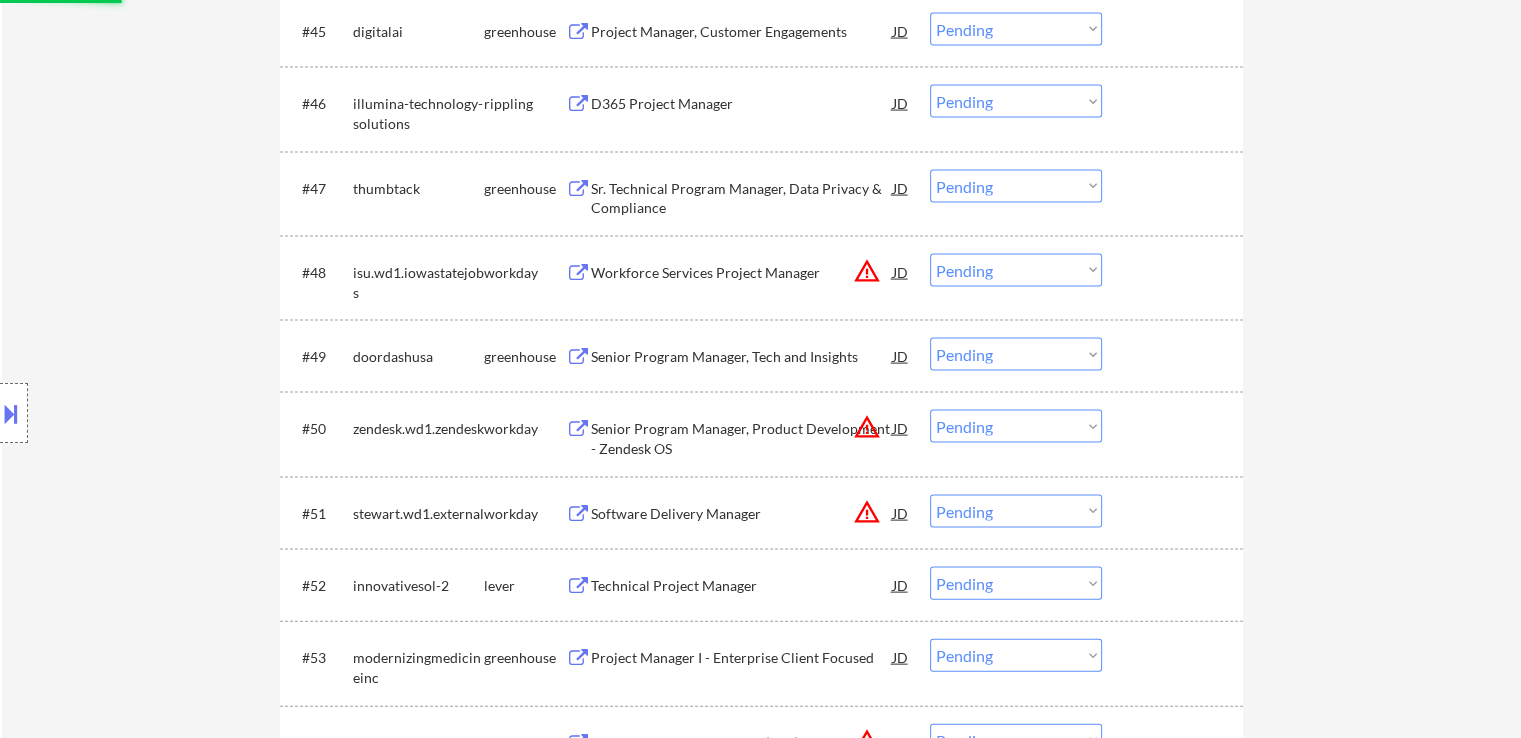 scroll, scrollTop: 4175, scrollLeft: 0, axis: vertical 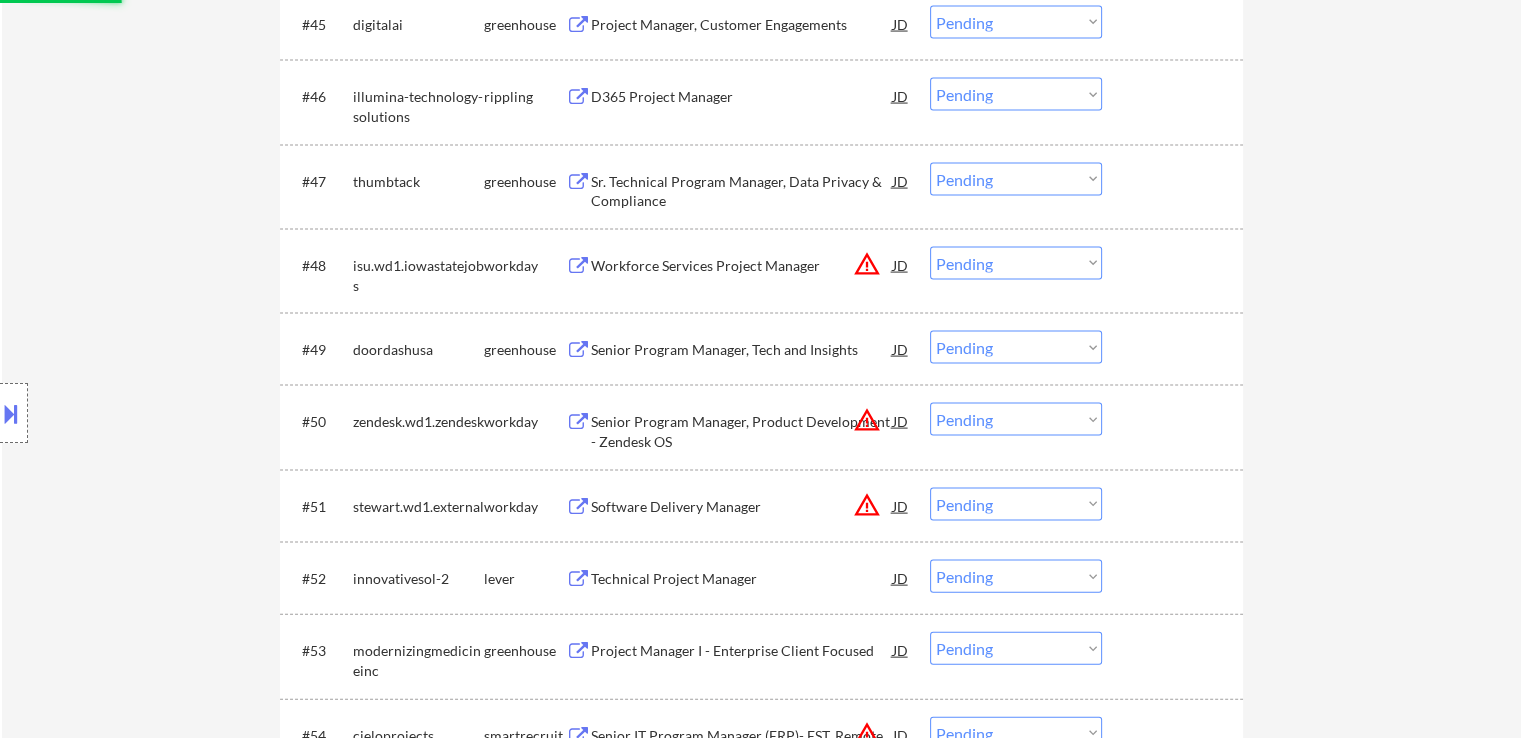 click on "← Return to /applysquad Mailslurp Inbox Job Search Builder Godwin Aluyor User Email:  aluyorgodwin@gmail.com Application Email:  aluyorgodwin@gmail.com Mailslurp Email:  godwin.aluyor@mailflux.com LinkedIn:   https://www.linkedin.com/in/godwin-aluyor
Phone:  (217) 843-1644 Current Location:  Springfield, IL, Illinois Applies:  0 sent / 200 bought Internal Notes Can work in country of residence?:  yes Squad Notes Minimum salary:  $100,000 Will need Visa to work in that country now/future?:   no Download Resume Add a Job Manually Ahsan Applications Pending (92) Excluded (69) Applied (30) All (191) View All Results Back 1 / 1
Next Company ATS Title Status Date Applied #1 wgu.wd5.external workday Project Manager I JD warning_amber Choose an option... Pending Applied Excluded (Questions) Excluded (Expired) Excluded (Location) Excluded (Bad Match) Excluded (Blocklist) Excluded (Salary) Excluded (Other) success #2 rsm.wd1.rsmcareers workday Project Manager - Technical JD warning_amber Choose an option... #3 JD" at bounding box center (761, -171) 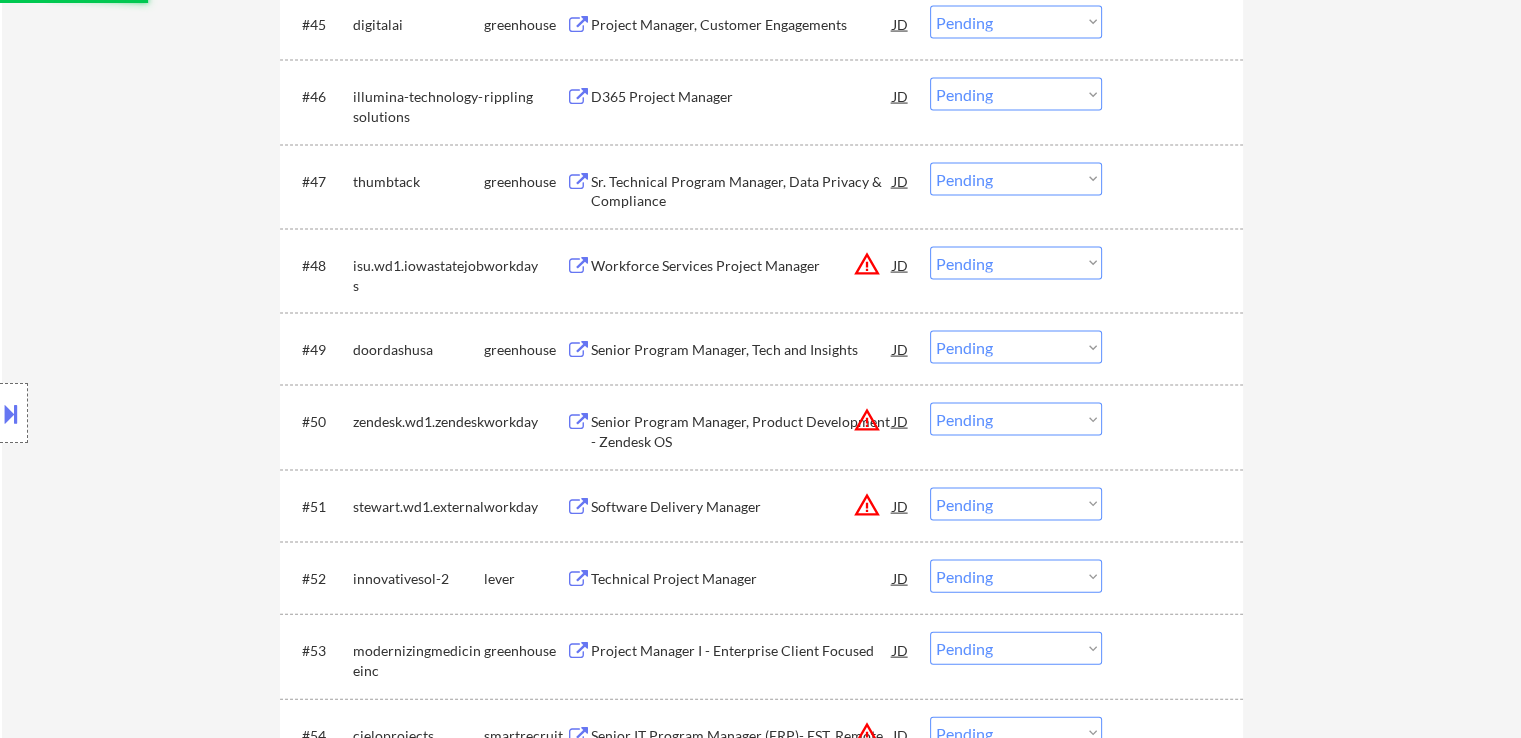 select on ""pending"" 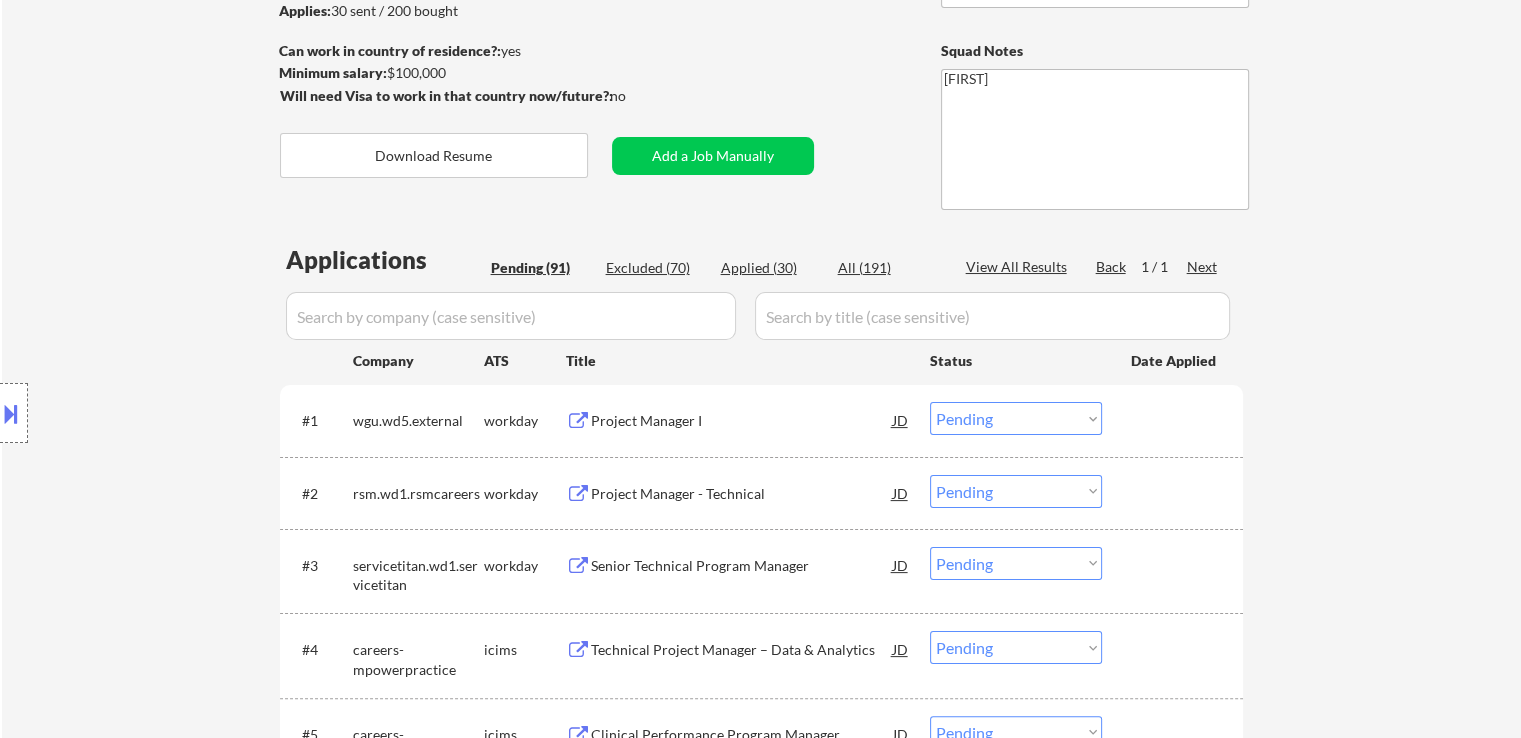scroll, scrollTop: 475, scrollLeft: 0, axis: vertical 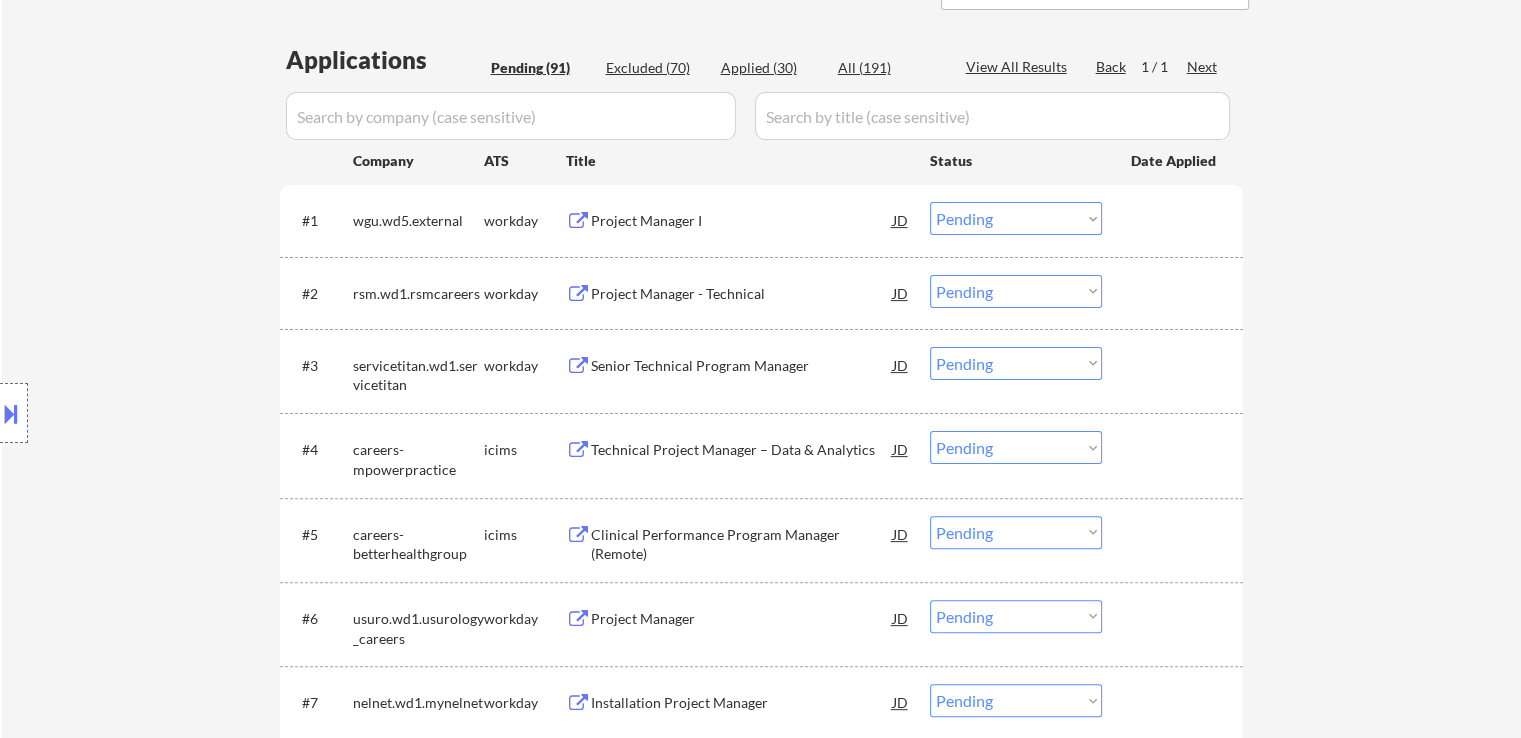 click on "Project Manager I" at bounding box center [742, 221] 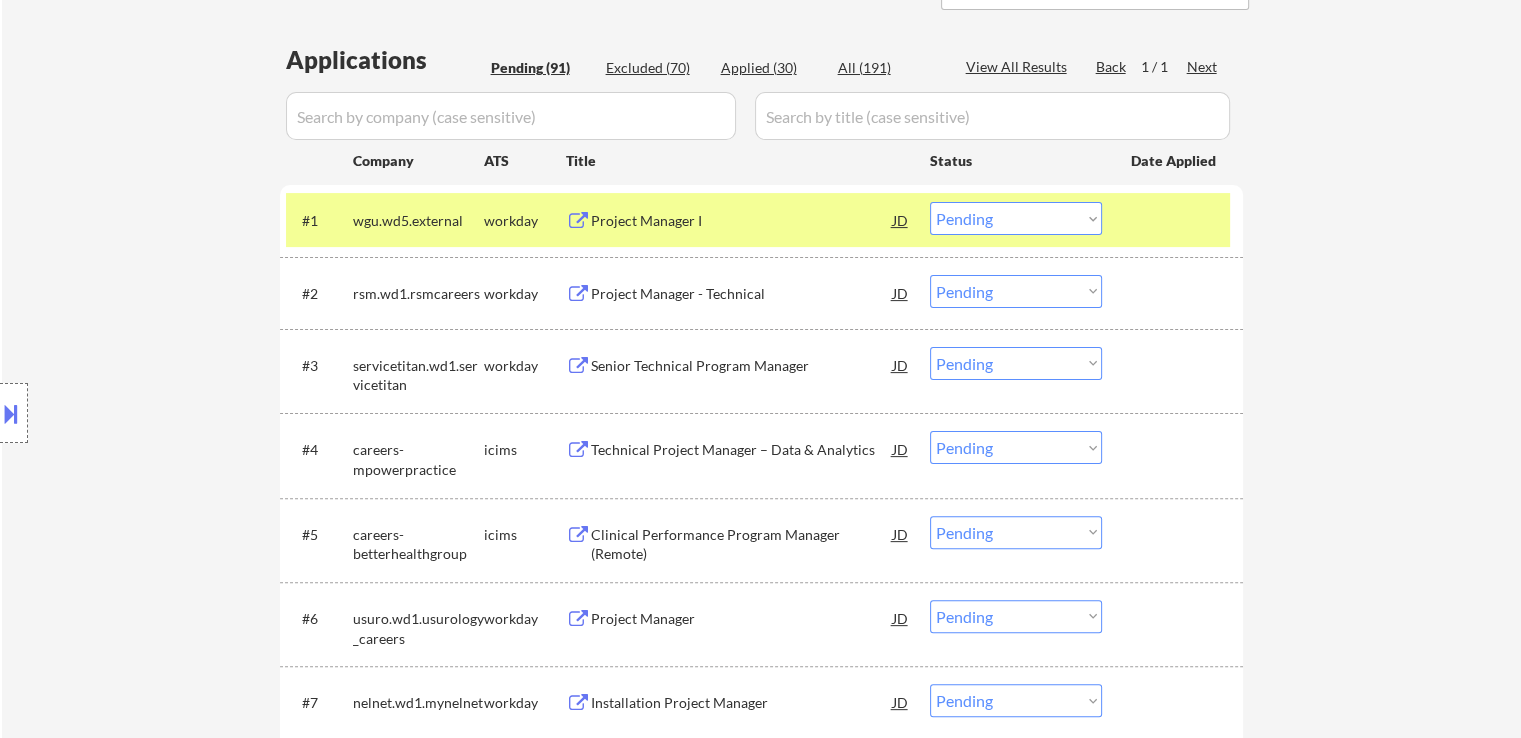 click on "Project Manager - Technical" at bounding box center (742, 294) 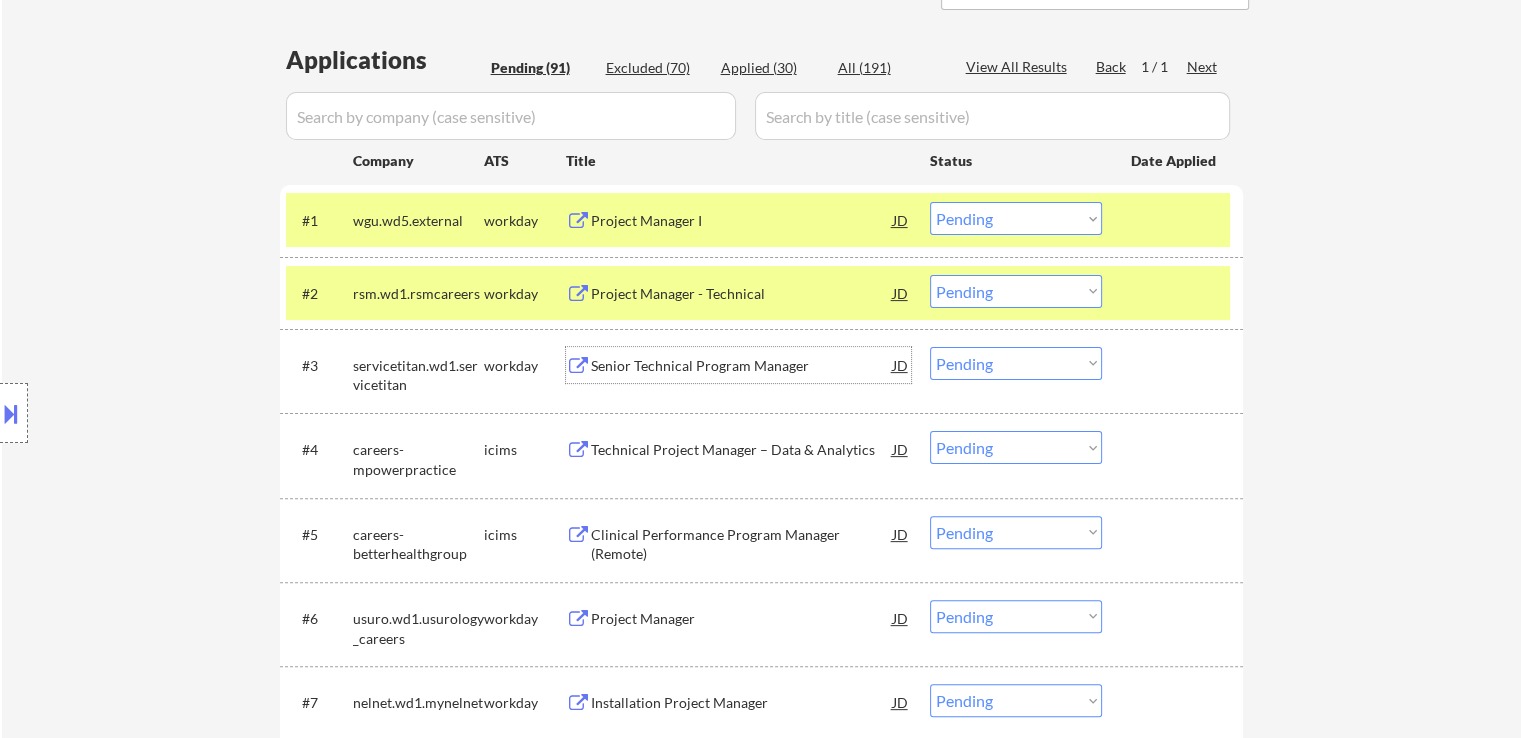 click on "https://www.linkedin.com/in/[LINKEDIN_PROFILE]" at bounding box center (742, 366) 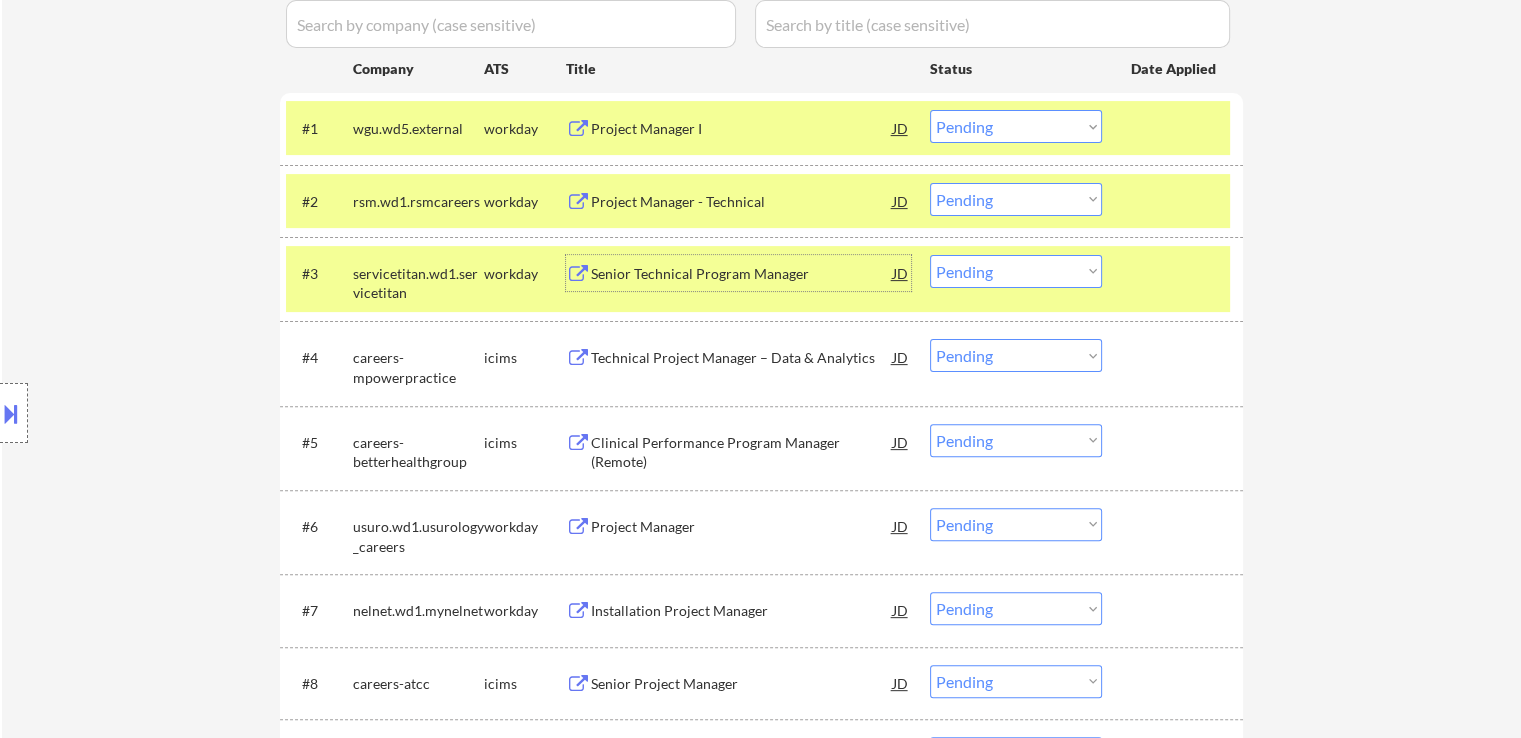 scroll, scrollTop: 775, scrollLeft: 0, axis: vertical 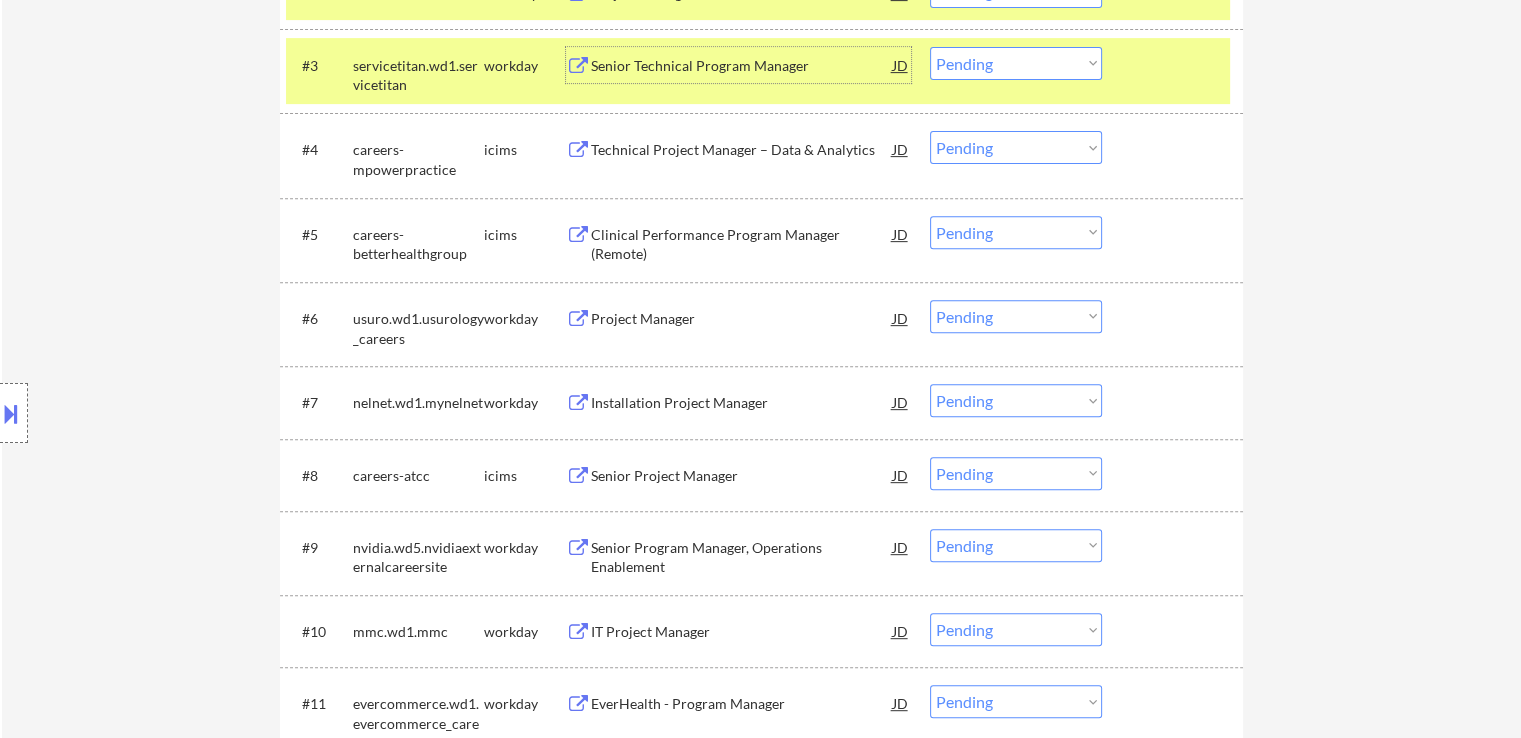 click on "Project Manager" at bounding box center [742, 319] 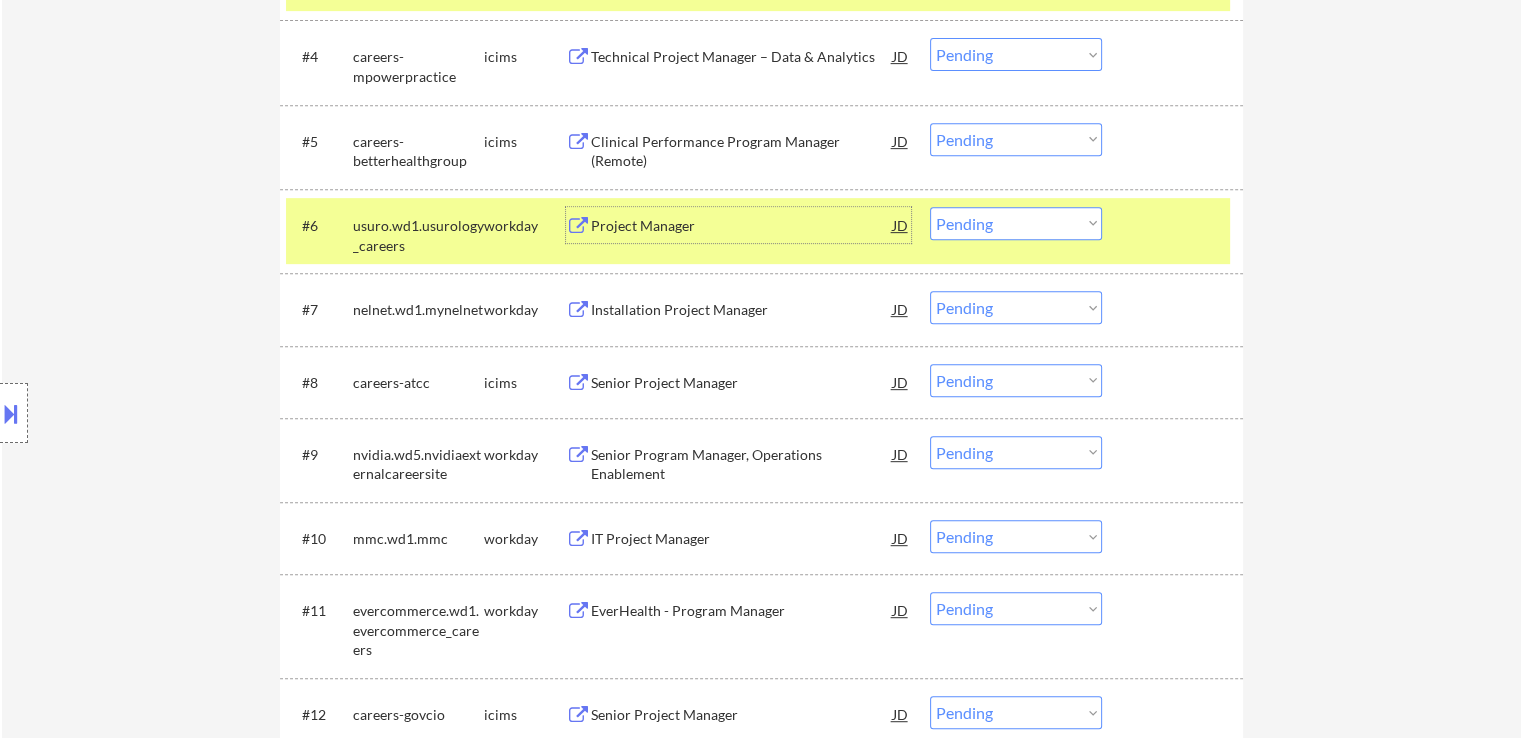 scroll, scrollTop: 975, scrollLeft: 0, axis: vertical 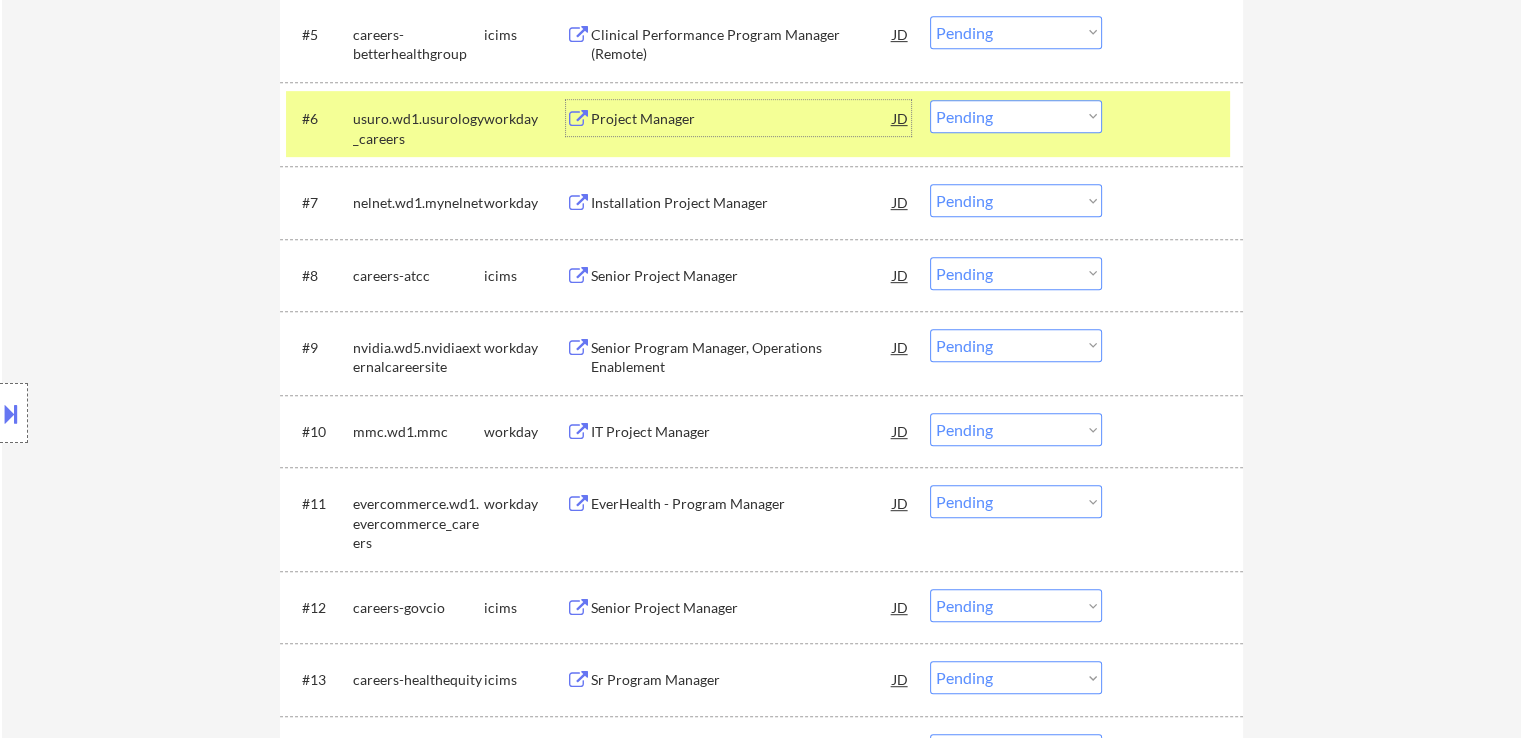 click on "[TITLE], [DEPARTMENT]" at bounding box center (742, 357) 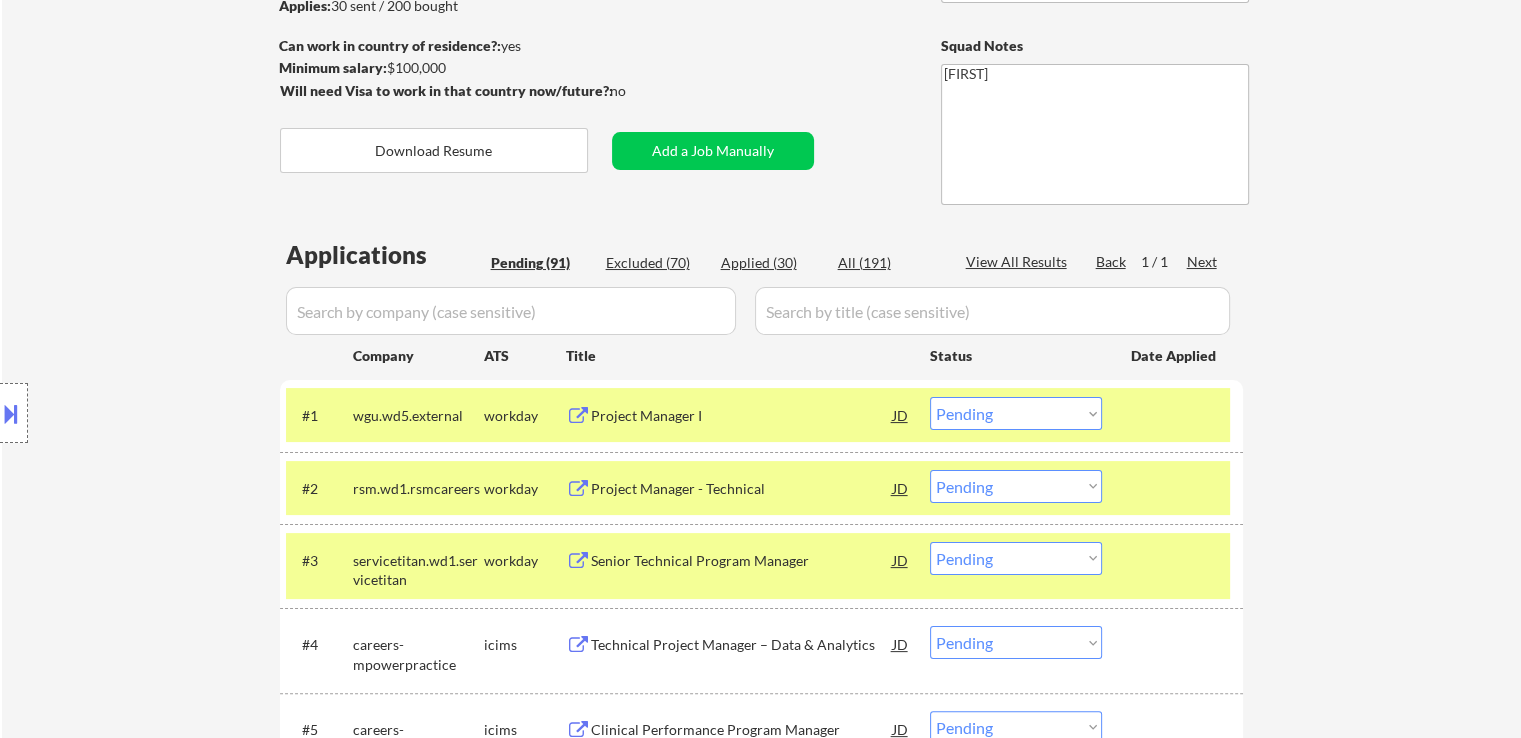 scroll, scrollTop: 275, scrollLeft: 0, axis: vertical 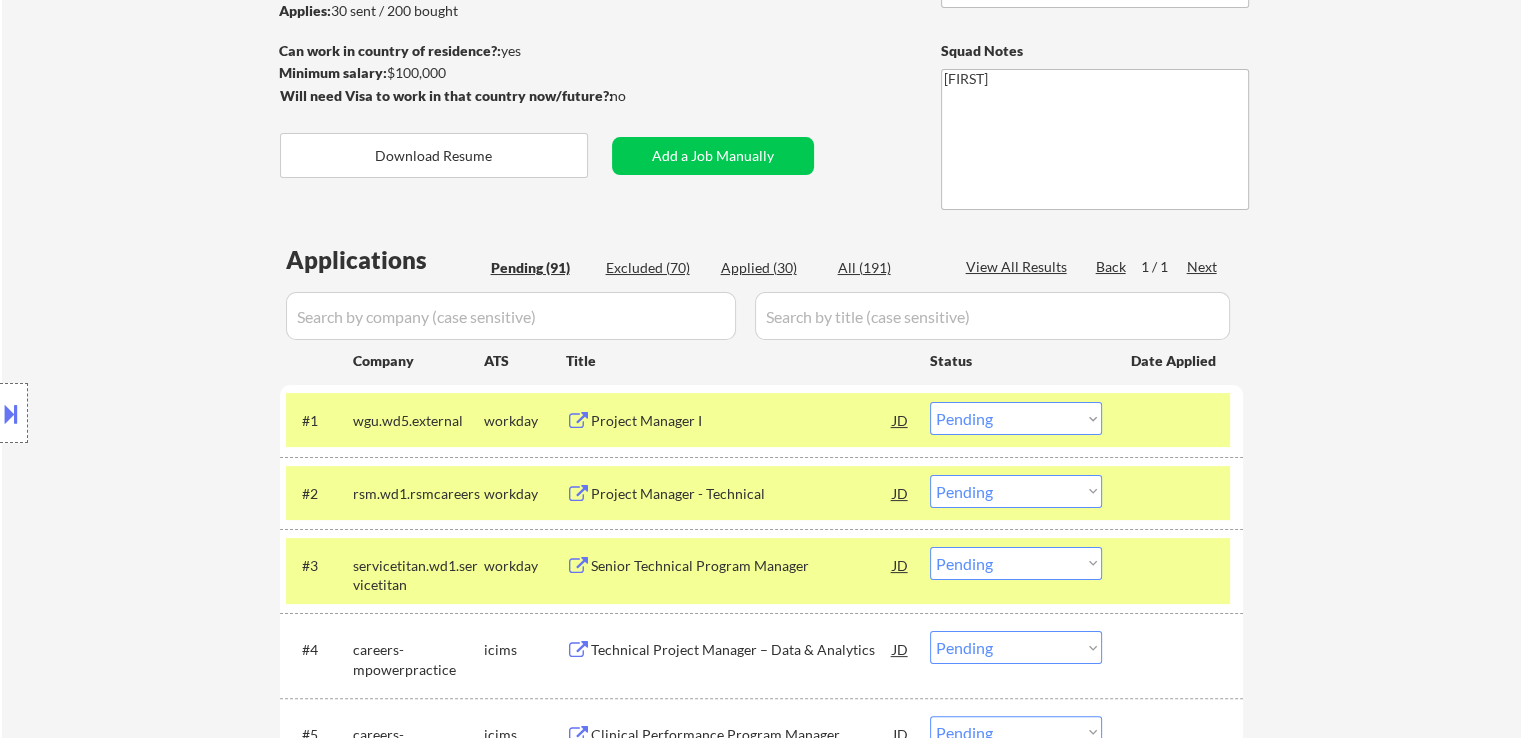 click on "← Return to /applysquad Mailslurp Inbox Job Search Builder Godwin Aluyor User Email:  aluyorgodwin@gmail.com Application Email:  aluyorgodwin@gmail.com Mailslurp Email:  godwin.aluyor@mailflux.com LinkedIn:   https://www.linkedin.com/in/godwin-aluyor
Phone:  (217) 843-1644 Current Location:  Springfield, IL, Illinois Applies:  30 sent / 200 bought Internal Notes Can work in country of residence?:  yes Squad Notes Minimum salary:  $100,000 Will need Visa to work in that country now/future?:   no Download Resume Add a Job Manually Ahsan Applications Pending (91) Excluded (70) Applied (30) All (191) View All Results Back 1 / 1
Next Company ATS Title Status Date Applied #1 wgu.wd5.external workday Project Manager I JD warning_amber Choose an option... Pending Applied Excluded (Questions) Excluded (Expired) Excluded (Location) Excluded (Bad Match) Excluded (Blocklist) Excluded (Salary) Excluded (Other) success #2 rsm.wd1.rsmcareers workday Project Manager - Technical JD warning_amber Choose an option... #3" at bounding box center [761, 3693] 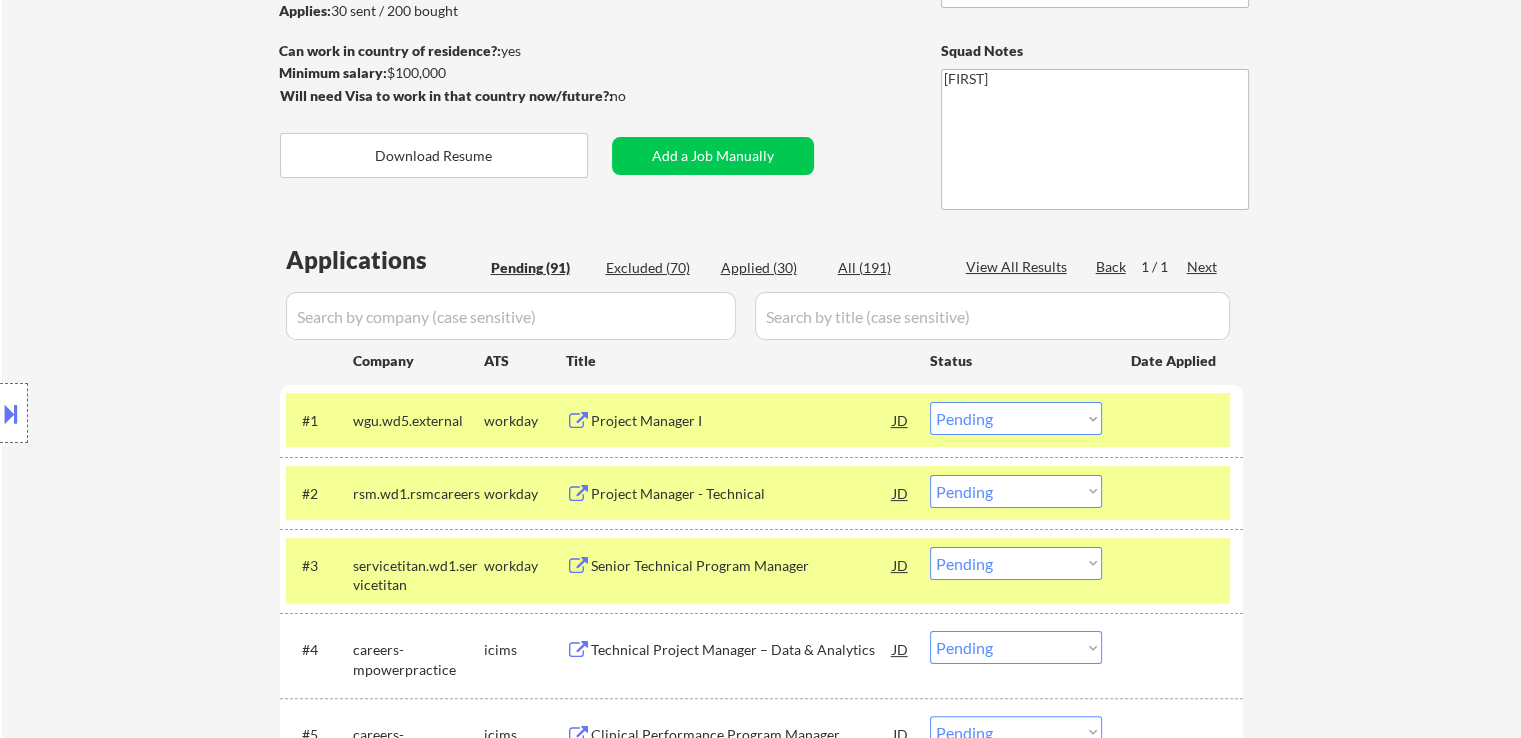 click on "← Return to /applysquad Mailslurp Inbox Job Search Builder Godwin Aluyor User Email:  aluyorgodwin@gmail.com Application Email:  aluyorgodwin@gmail.com Mailslurp Email:  godwin.aluyor@mailflux.com LinkedIn:   https://www.linkedin.com/in/godwin-aluyor
Phone:  (217) 843-1644 Current Location:  Springfield, IL, Illinois Applies:  30 sent / 200 bought Internal Notes Can work in country of residence?:  yes Squad Notes Minimum salary:  $100,000 Will need Visa to work in that country now/future?:   no Download Resume Add a Job Manually Ahsan Applications Pending (91) Excluded (70) Applied (30) All (191) View All Results Back 1 / 1
Next Company ATS Title Status Date Applied #1 wgu.wd5.external workday Project Manager I JD warning_amber Choose an option... Pending Applied Excluded (Questions) Excluded (Expired) Excluded (Location) Excluded (Bad Match) Excluded (Blocklist) Excluded (Salary) Excluded (Other) success #2 rsm.wd1.rsmcareers workday Project Manager - Technical JD warning_amber Choose an option... #3" at bounding box center [761, 3693] 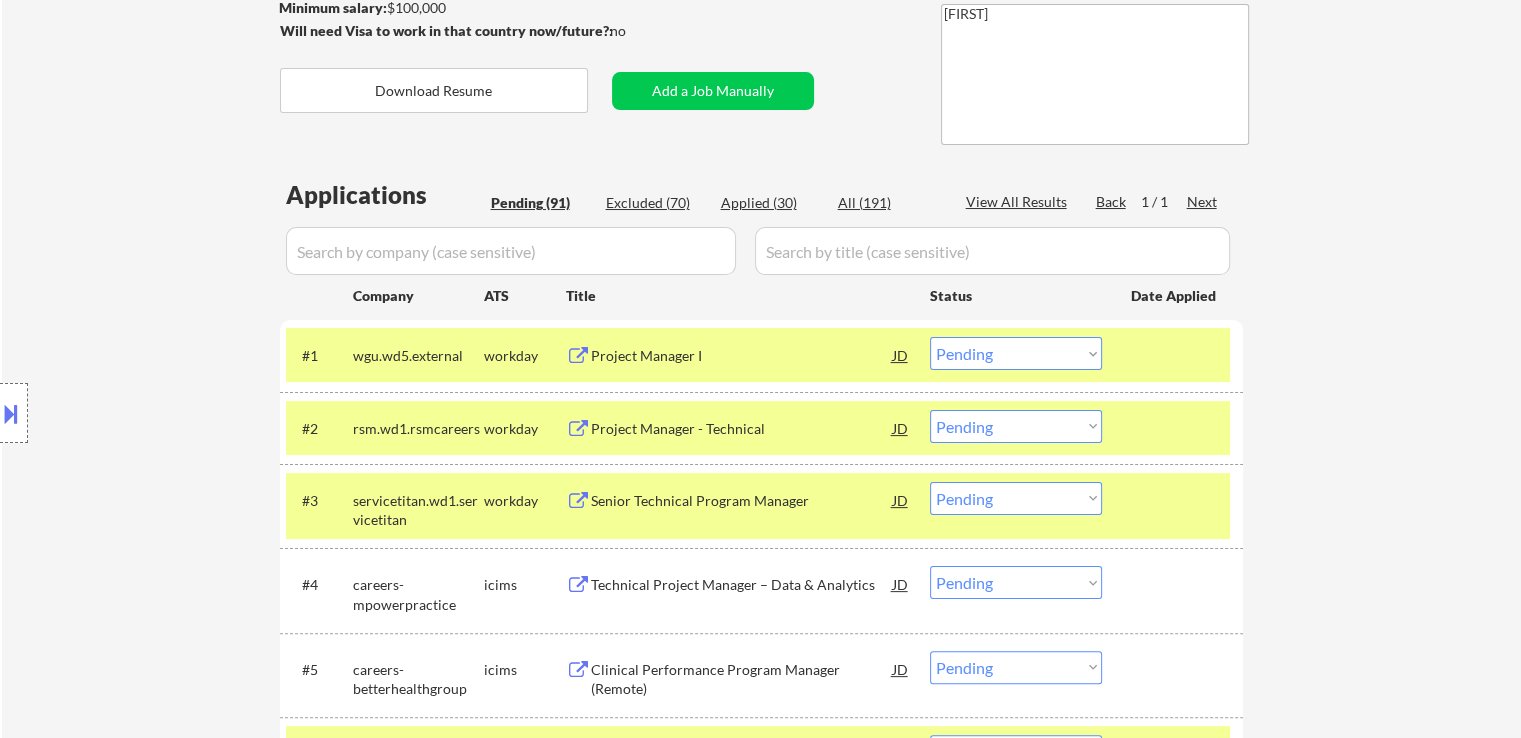 scroll, scrollTop: 375, scrollLeft: 0, axis: vertical 